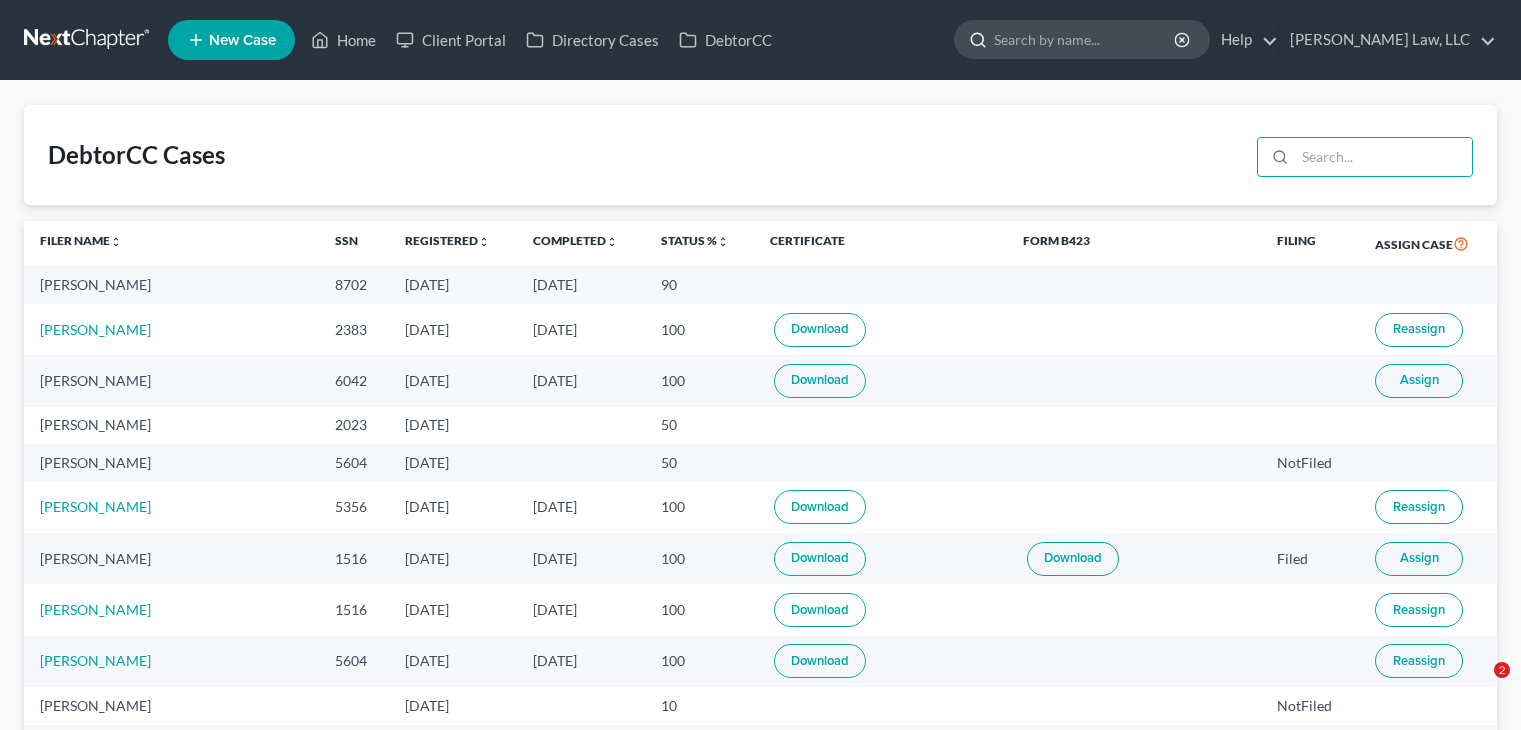 scroll, scrollTop: 0, scrollLeft: 0, axis: both 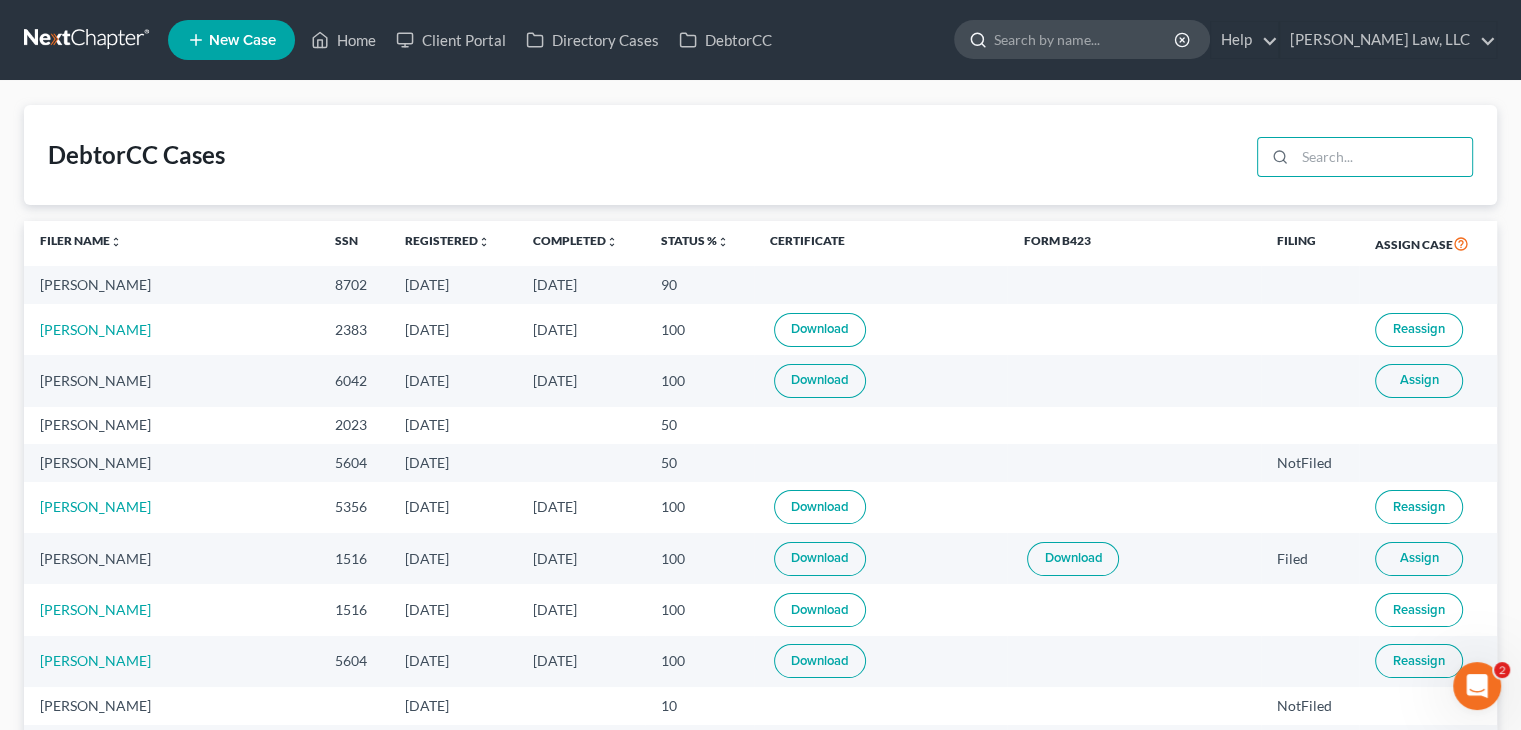 click at bounding box center [1085, 39] 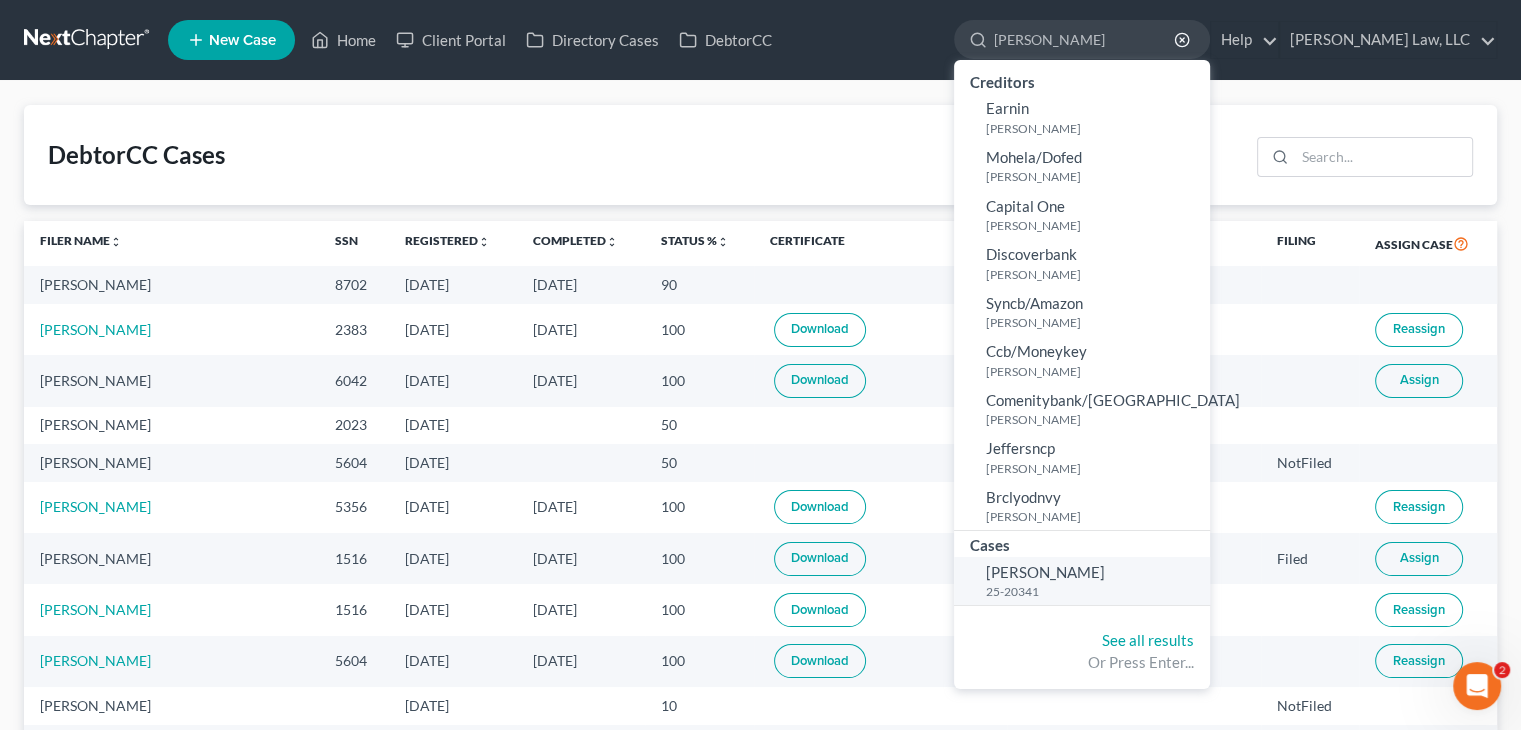 type on "[PERSON_NAME]" 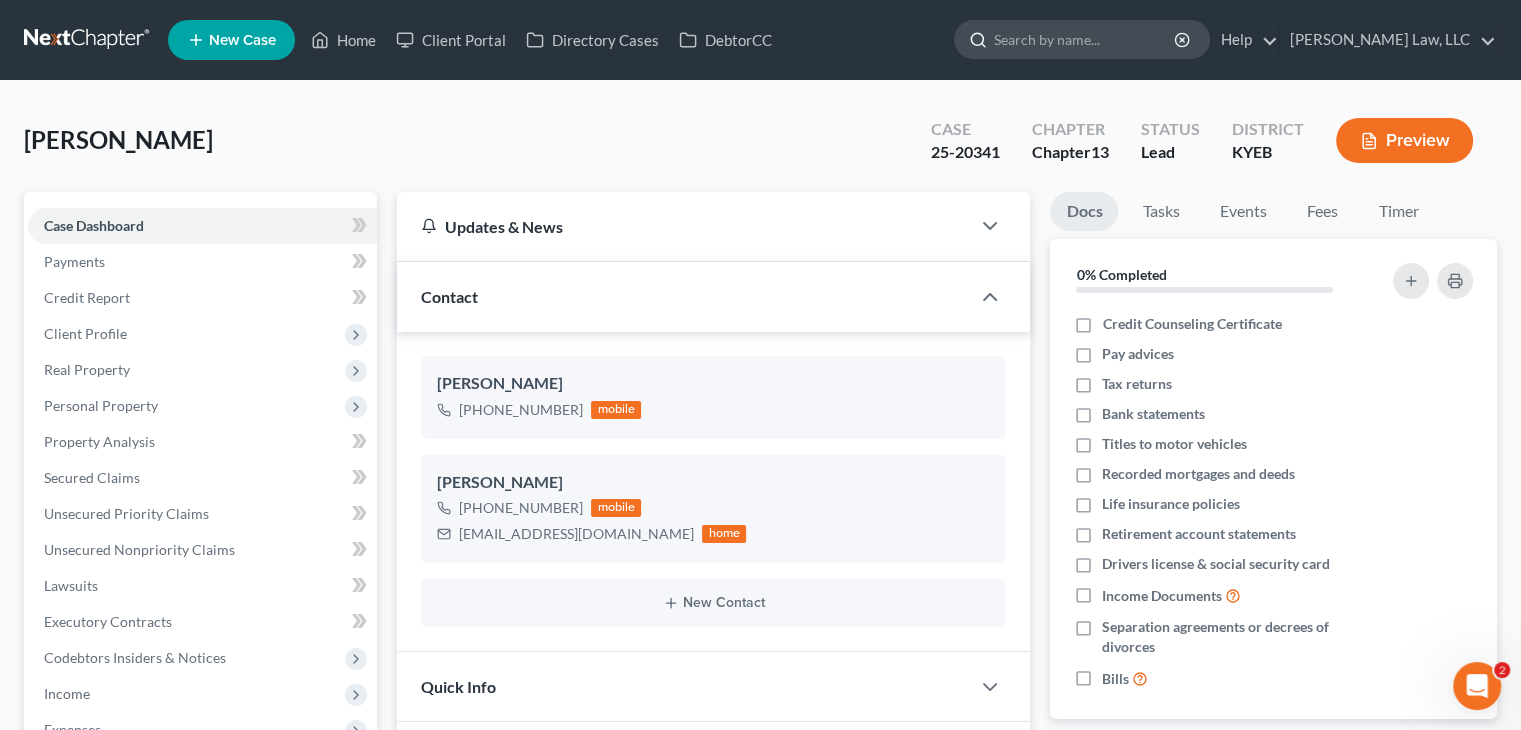 click at bounding box center [1082, 39] 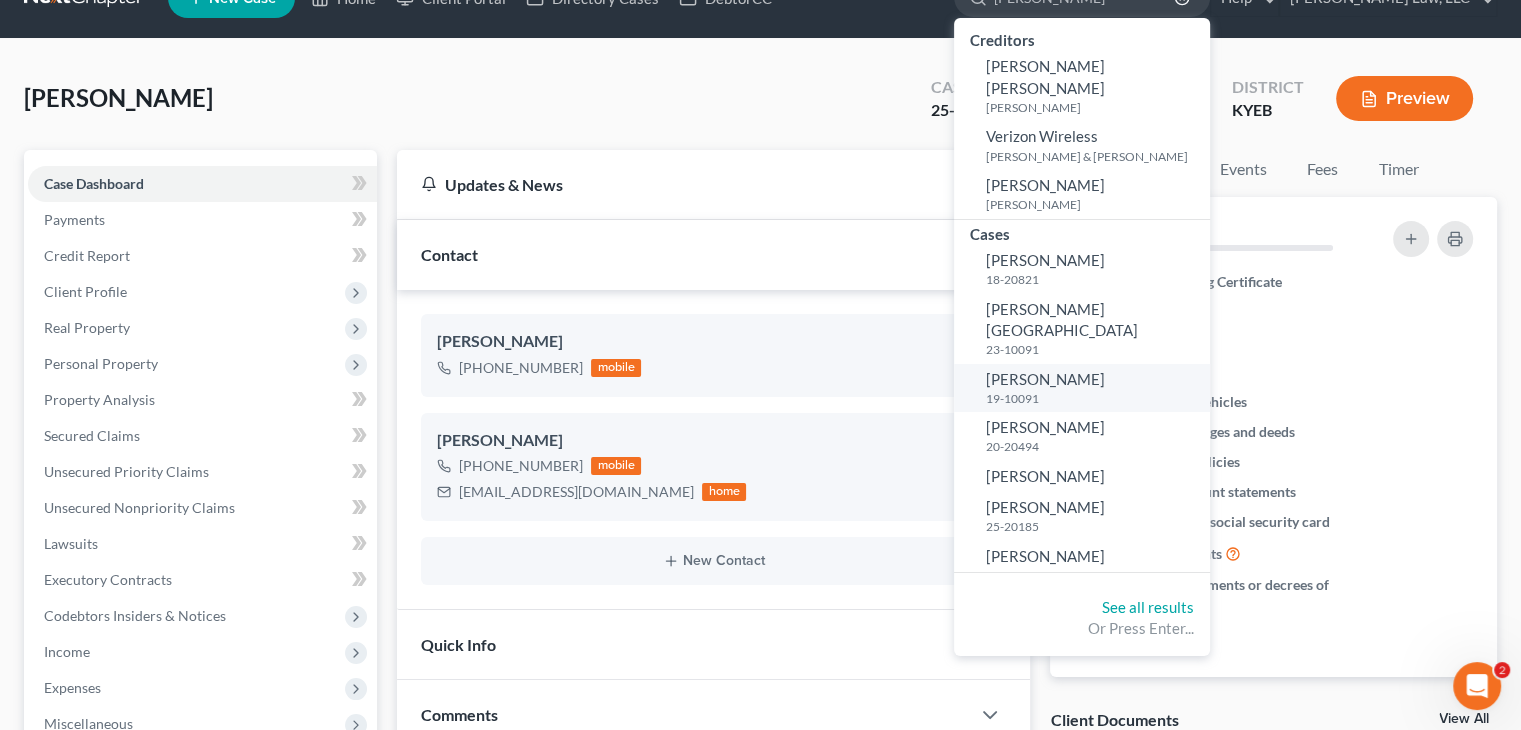 scroll, scrollTop: 40, scrollLeft: 0, axis: vertical 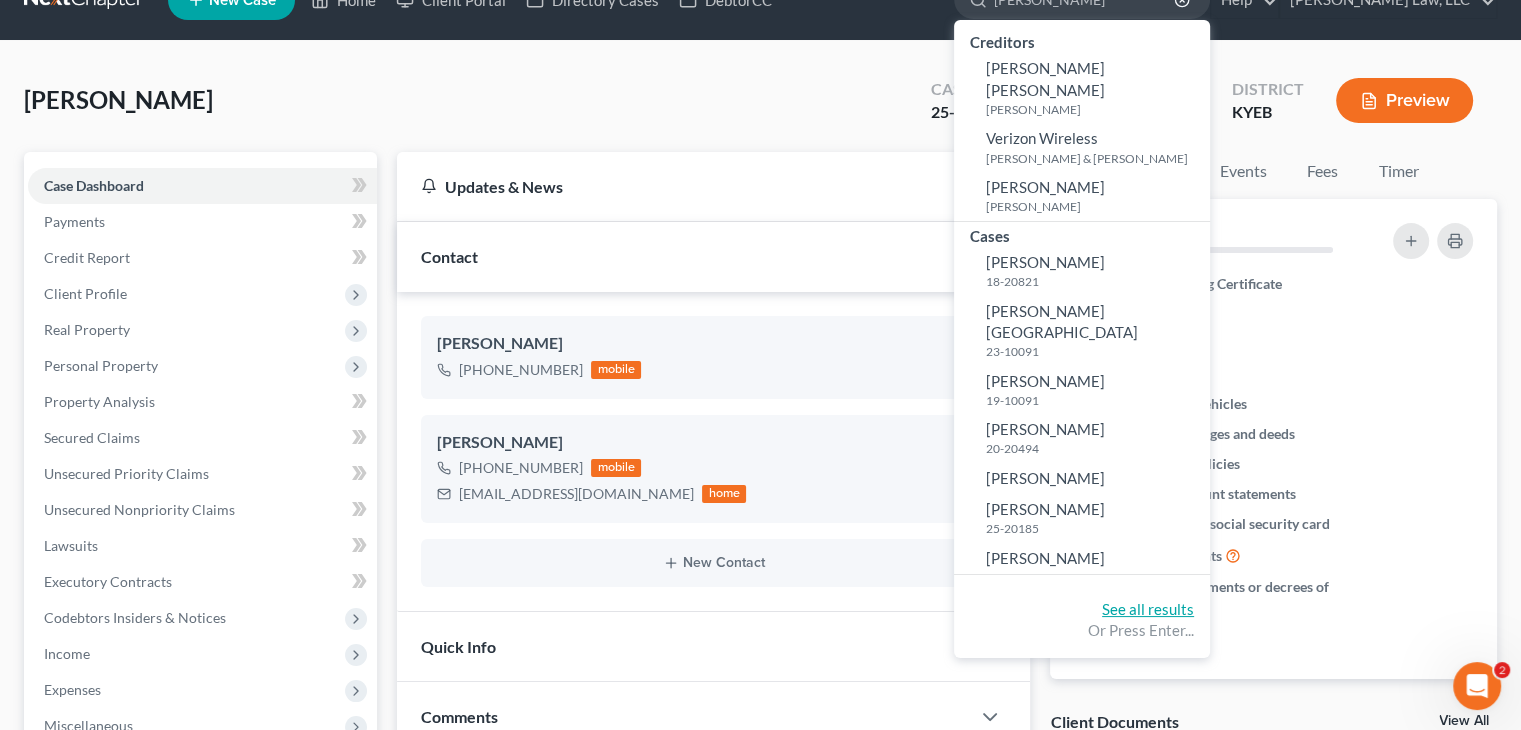 type on "[PERSON_NAME]" 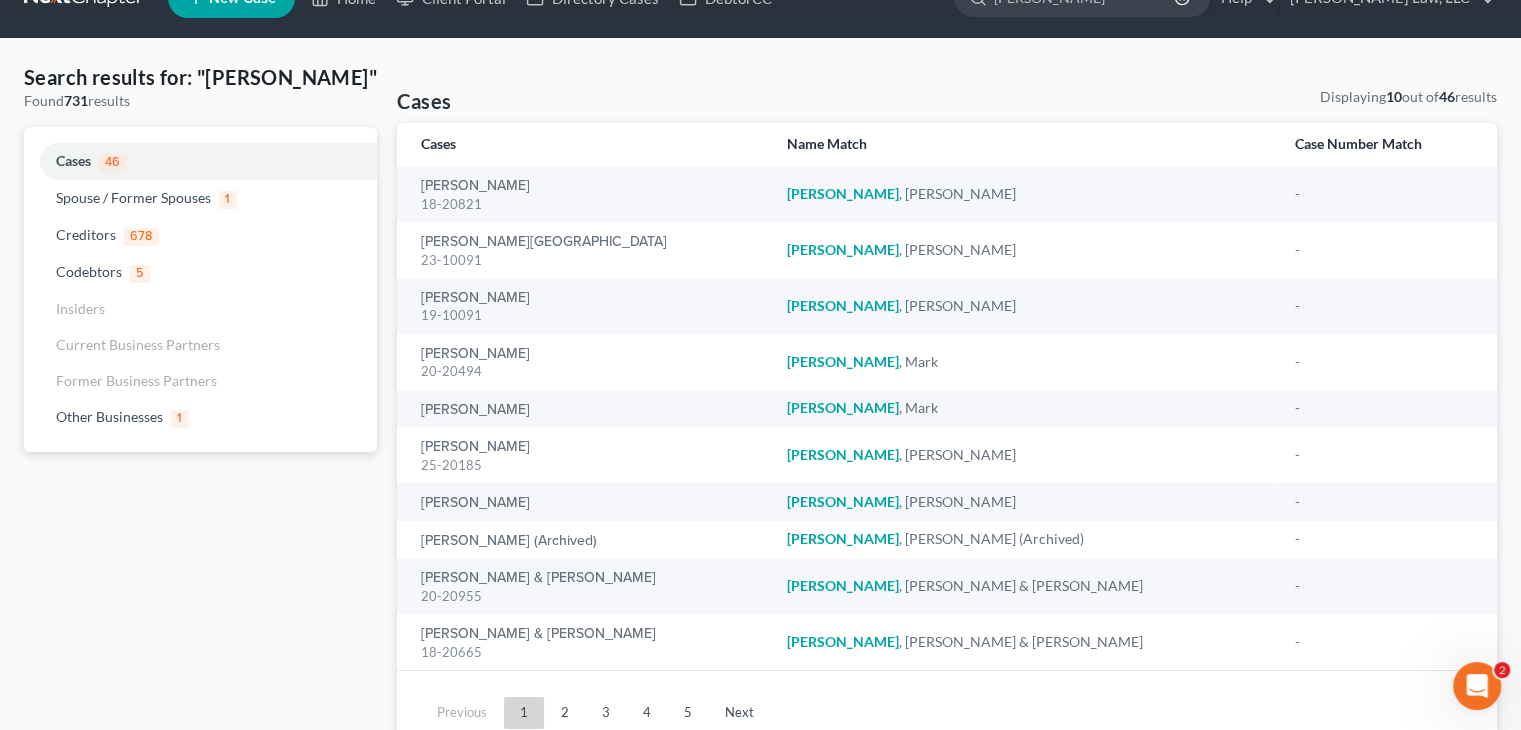 scroll, scrollTop: 48, scrollLeft: 0, axis: vertical 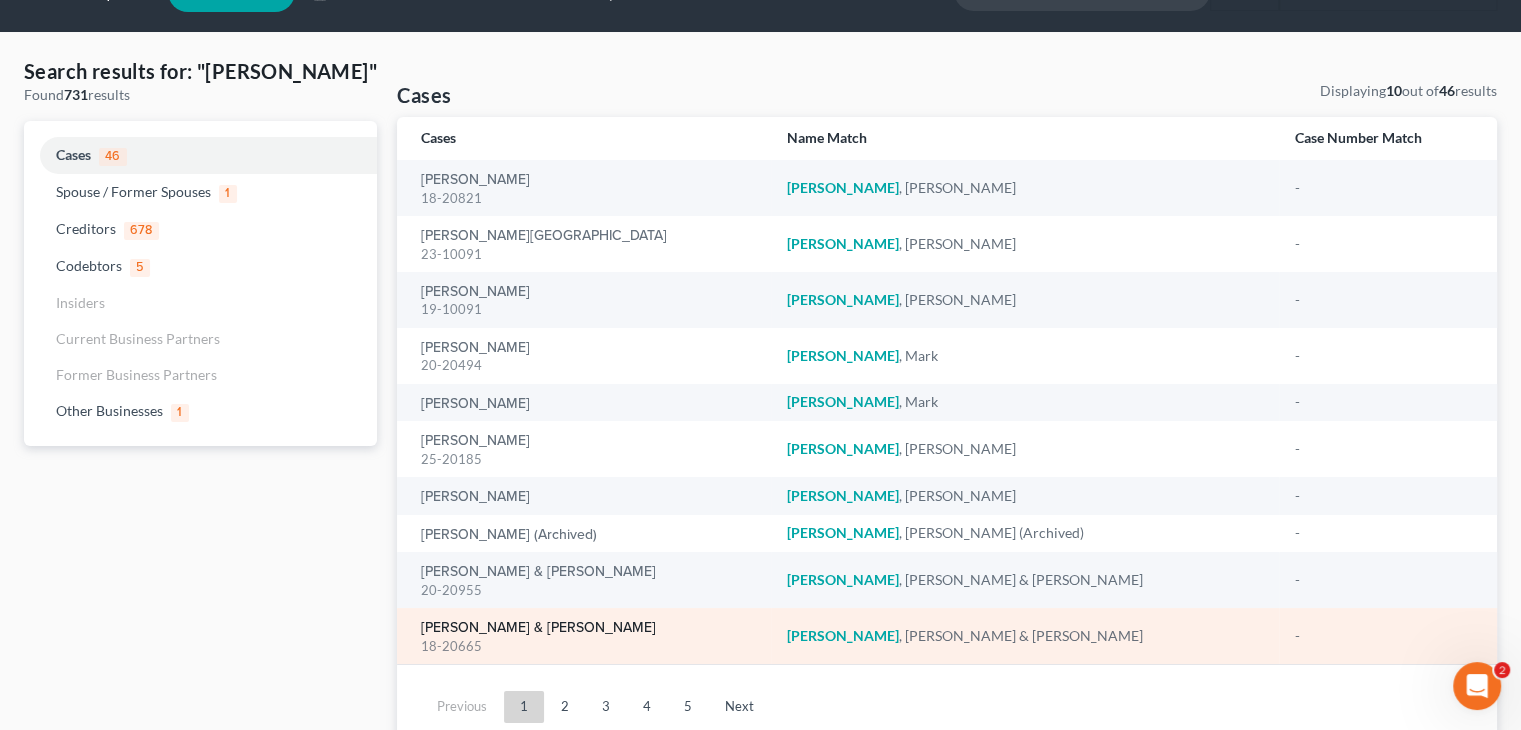 click on "[PERSON_NAME] & [PERSON_NAME]" at bounding box center (538, 628) 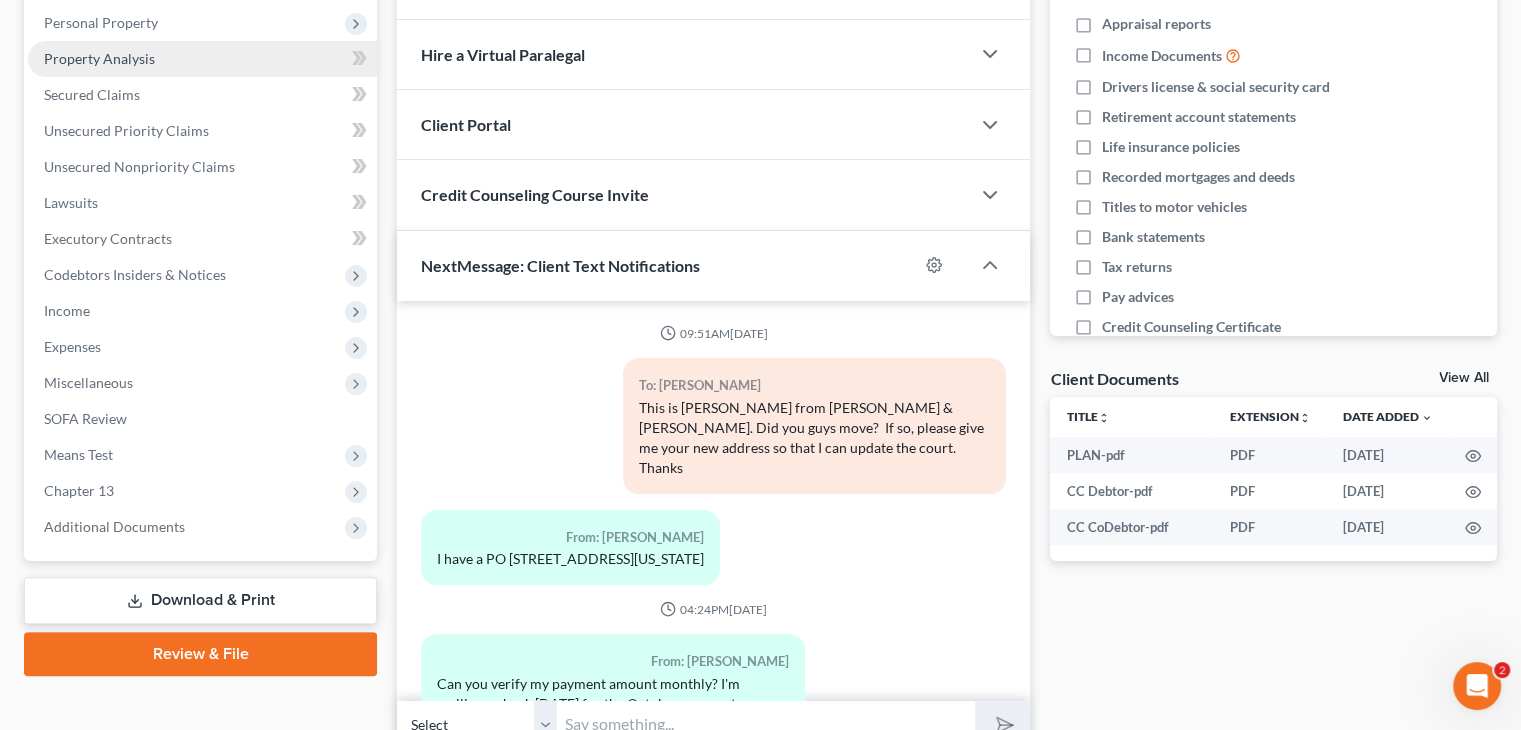 scroll, scrollTop: 392, scrollLeft: 0, axis: vertical 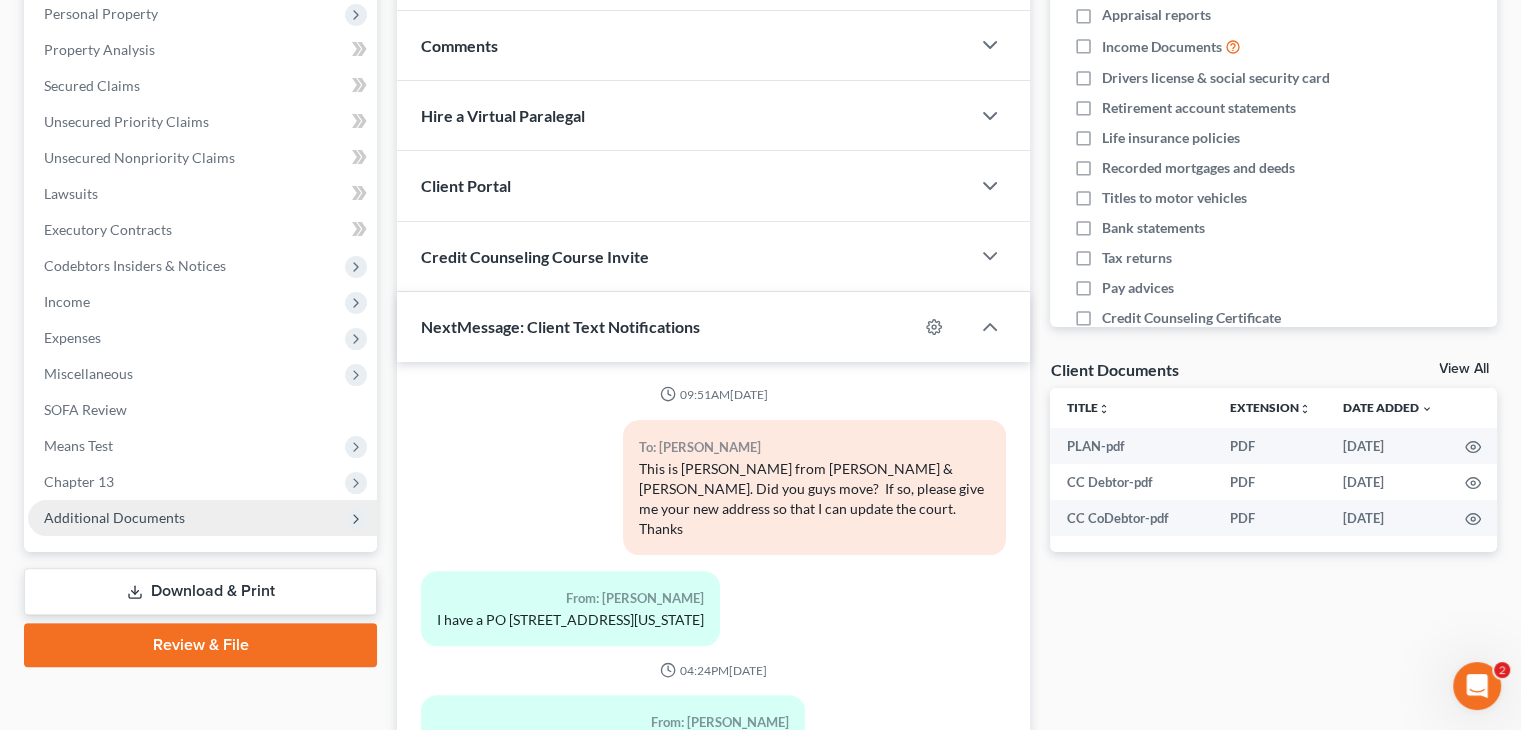 click on "Additional Documents" at bounding box center (202, 518) 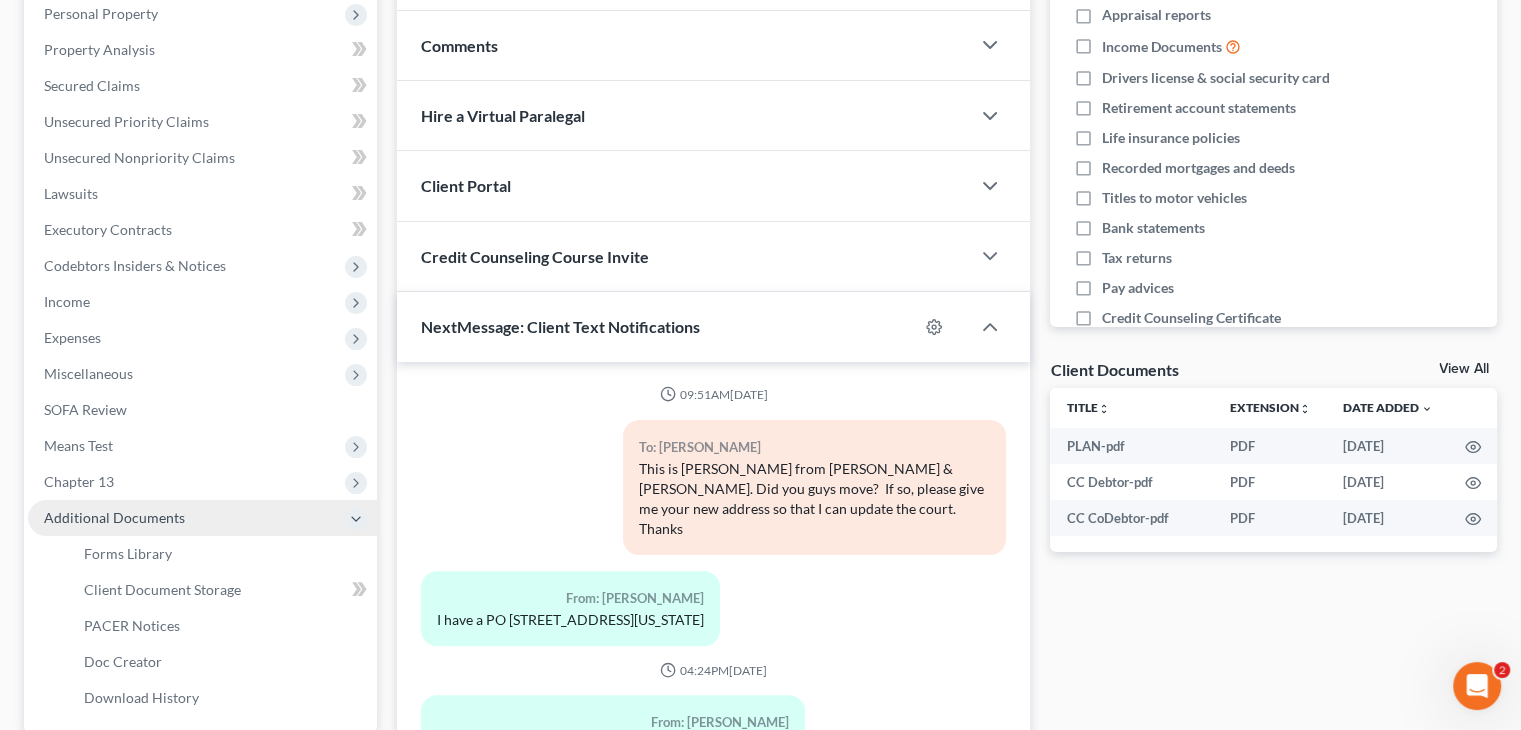 scroll, scrollTop: 654, scrollLeft: 0, axis: vertical 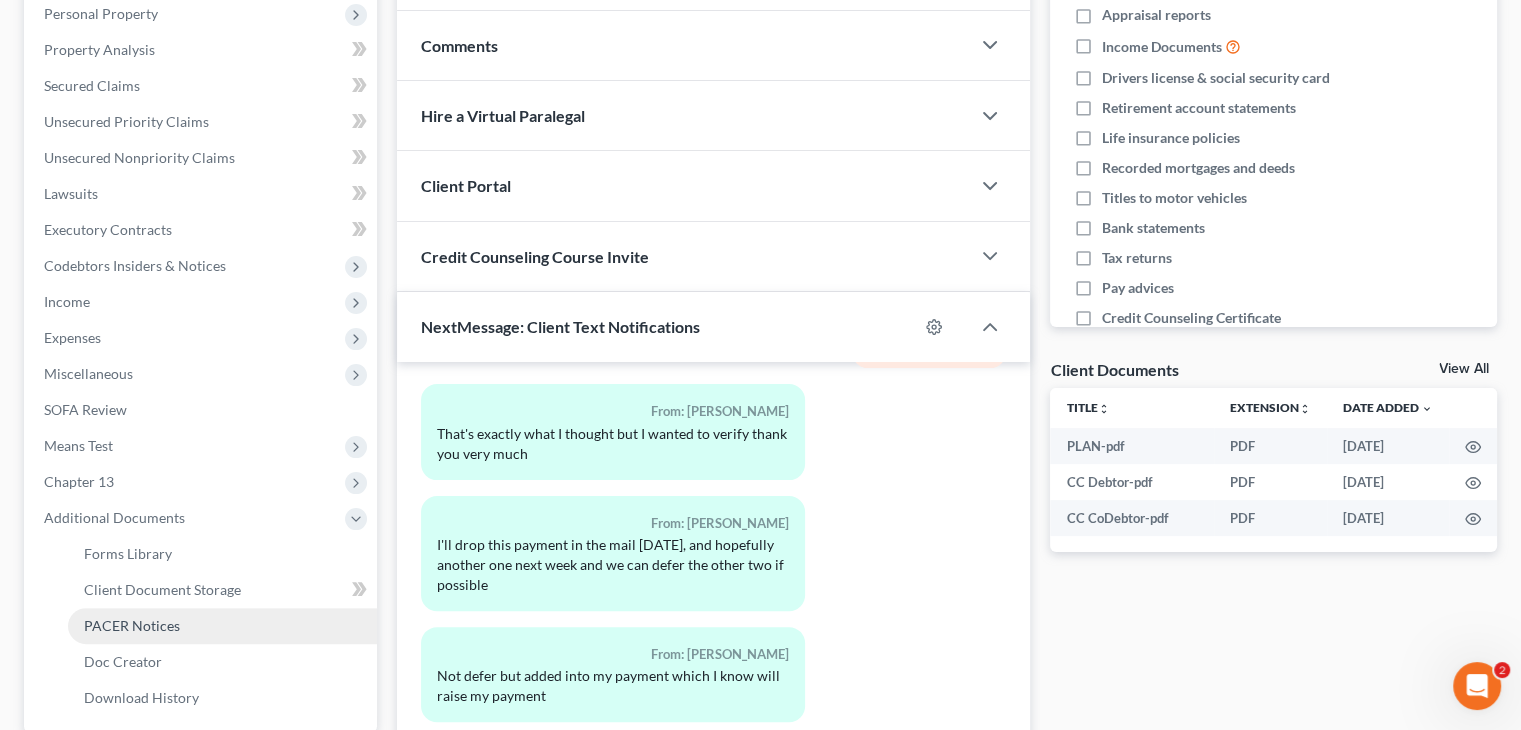 click on "PACER Notices" at bounding box center [222, 626] 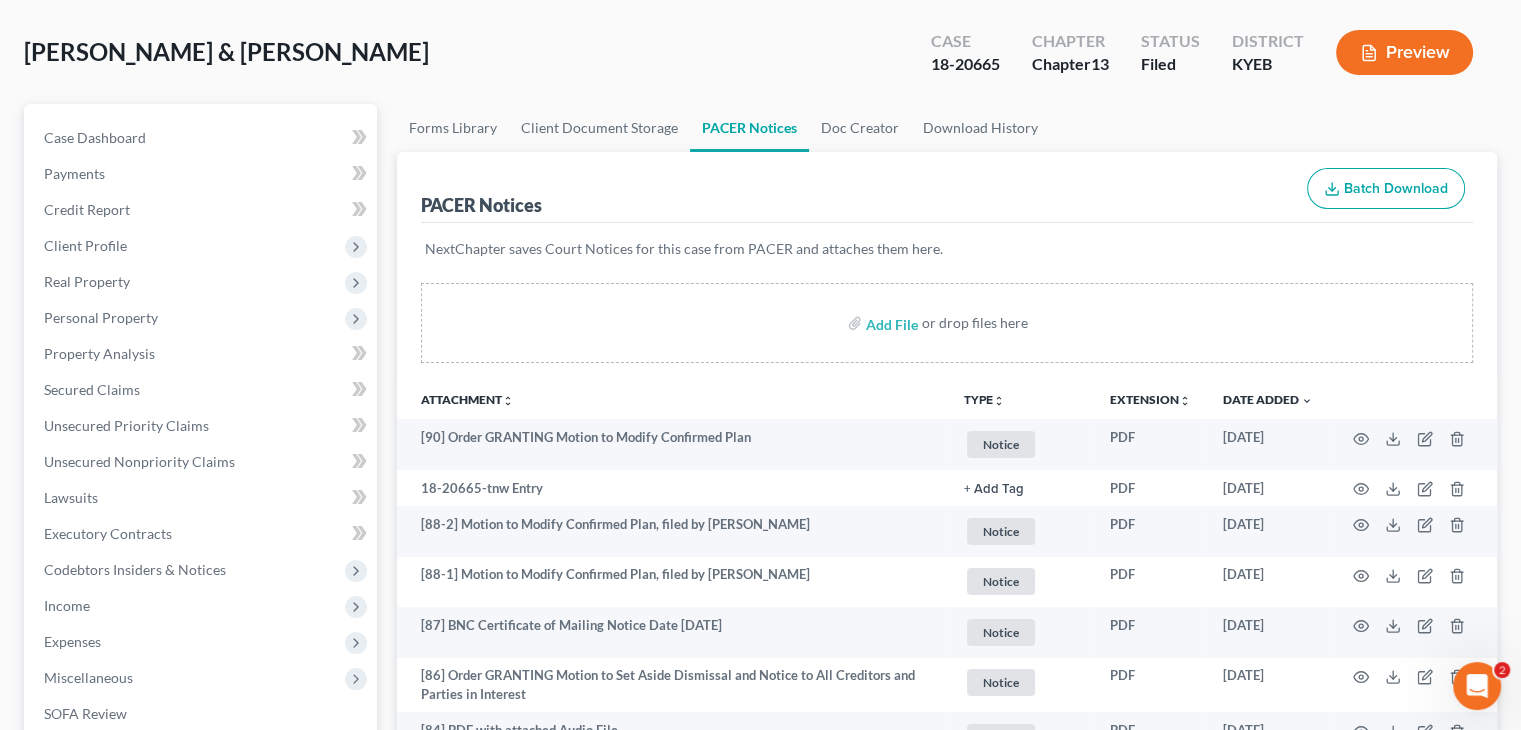 scroll, scrollTop: 84, scrollLeft: 0, axis: vertical 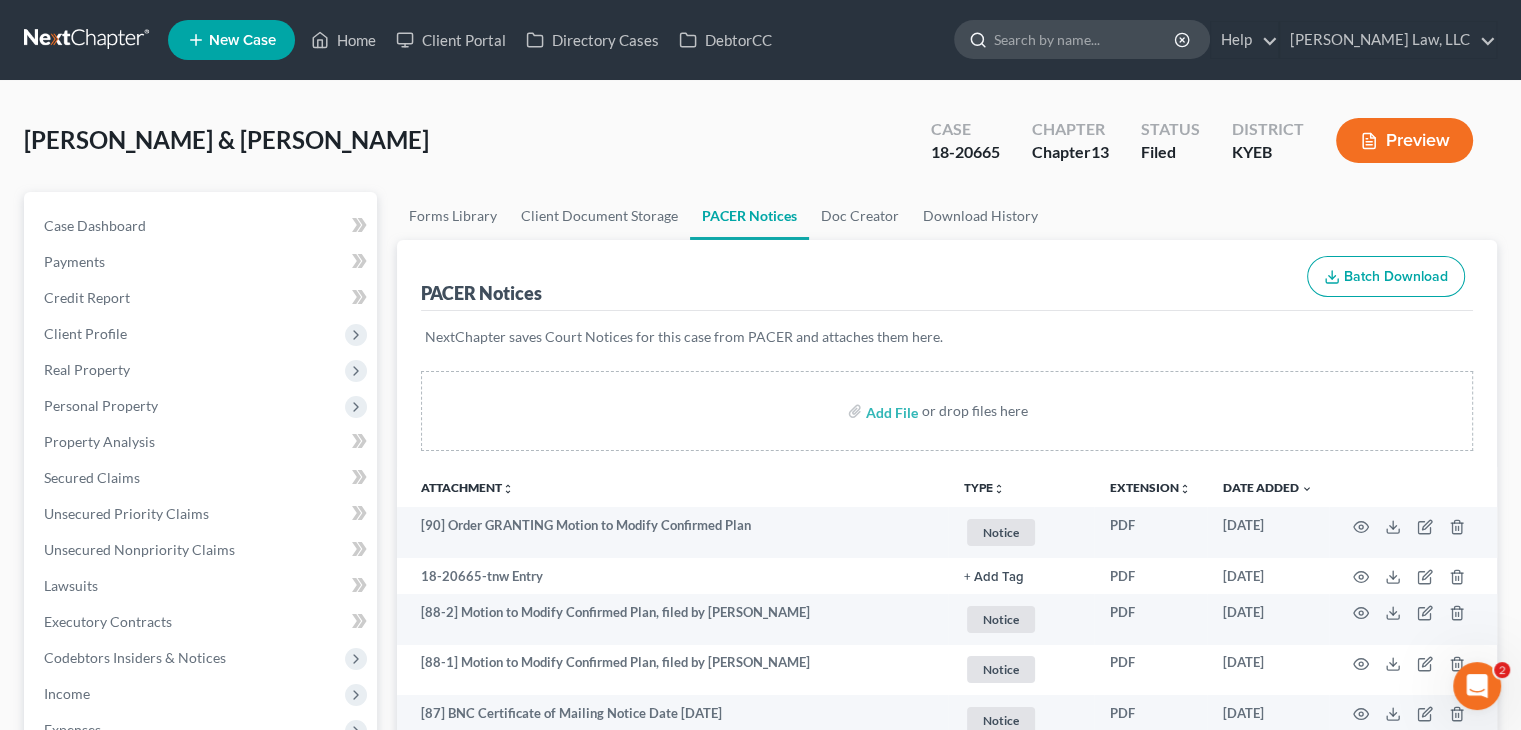 click at bounding box center (1085, 39) 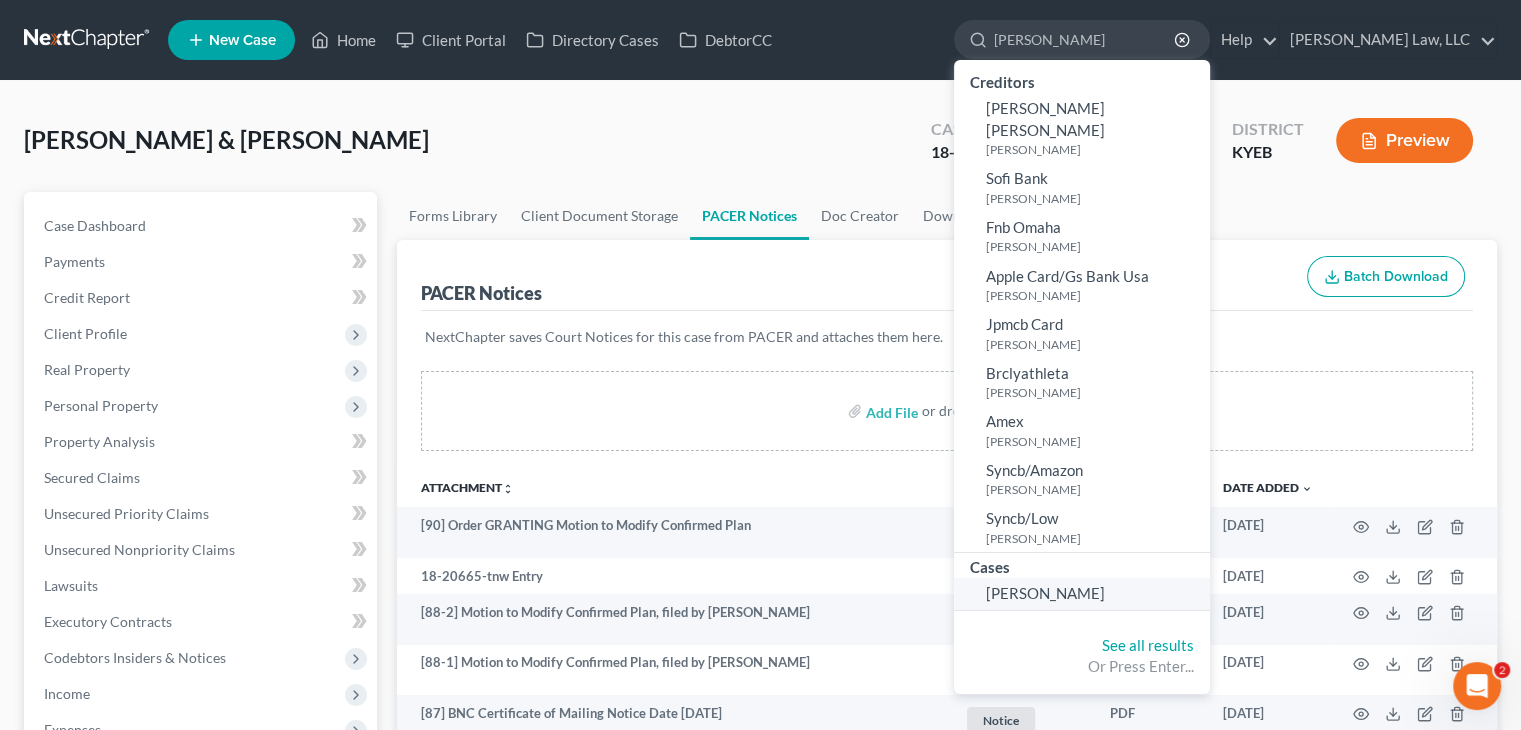 type on "[PERSON_NAME]" 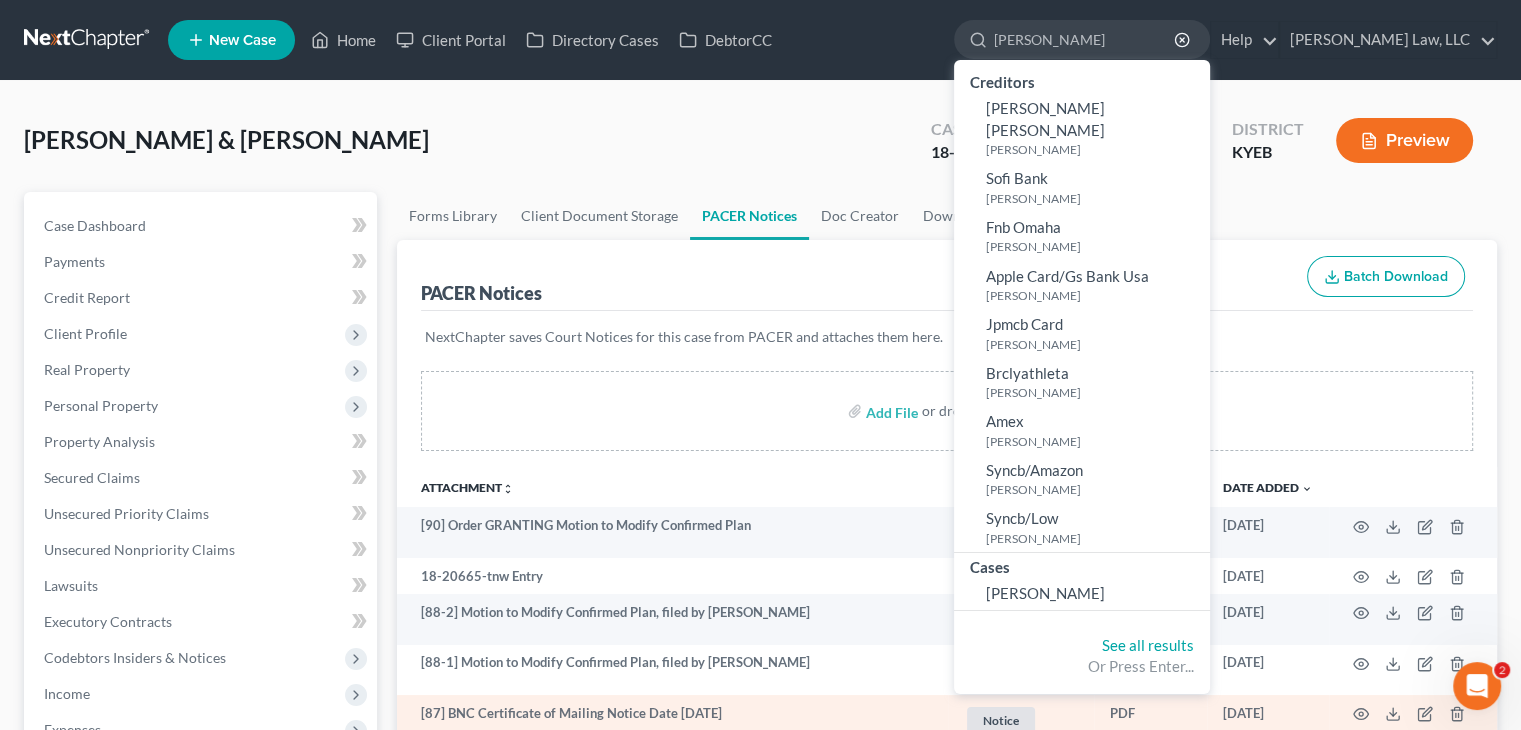 type 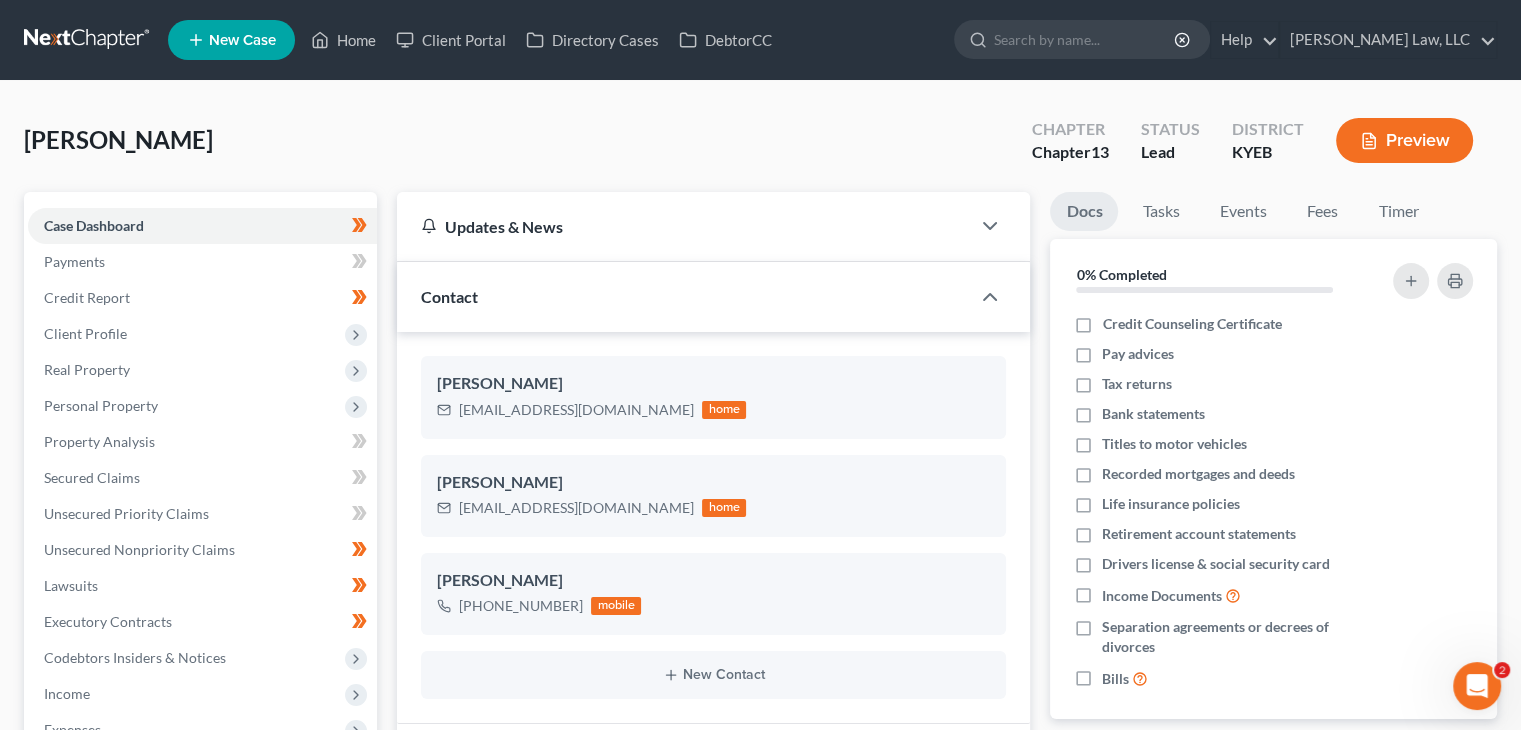 scroll, scrollTop: 416, scrollLeft: 0, axis: vertical 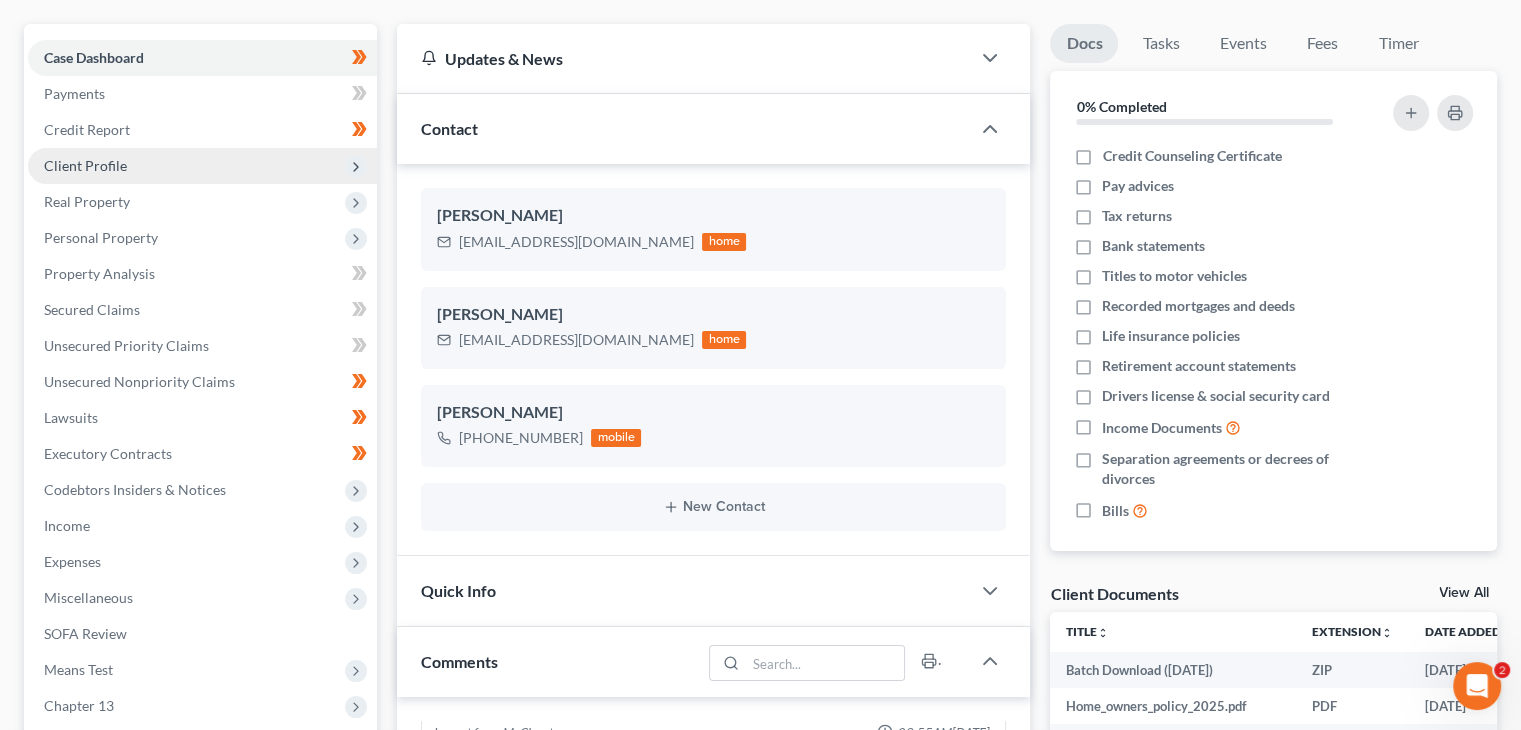 click 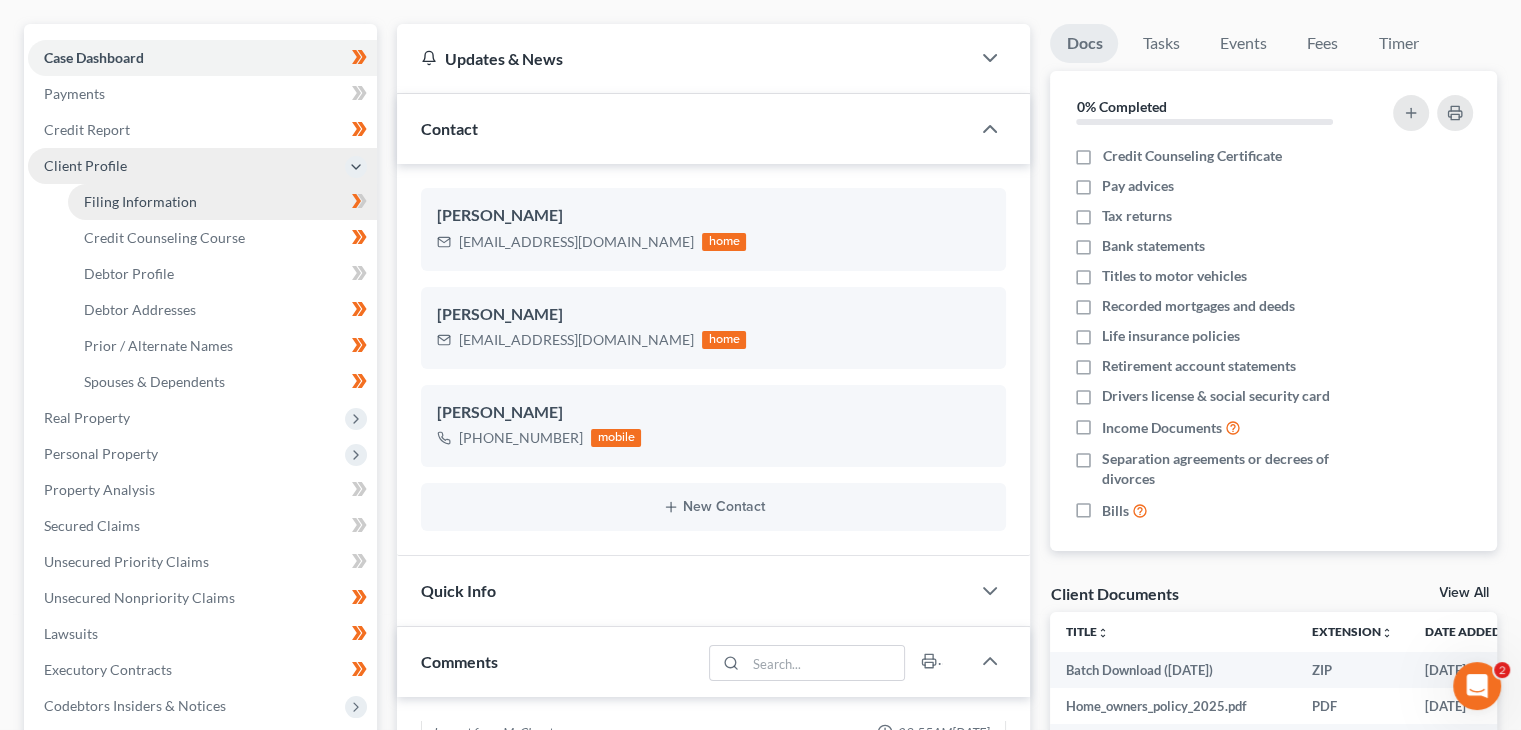 click on "Filing Information" at bounding box center (222, 202) 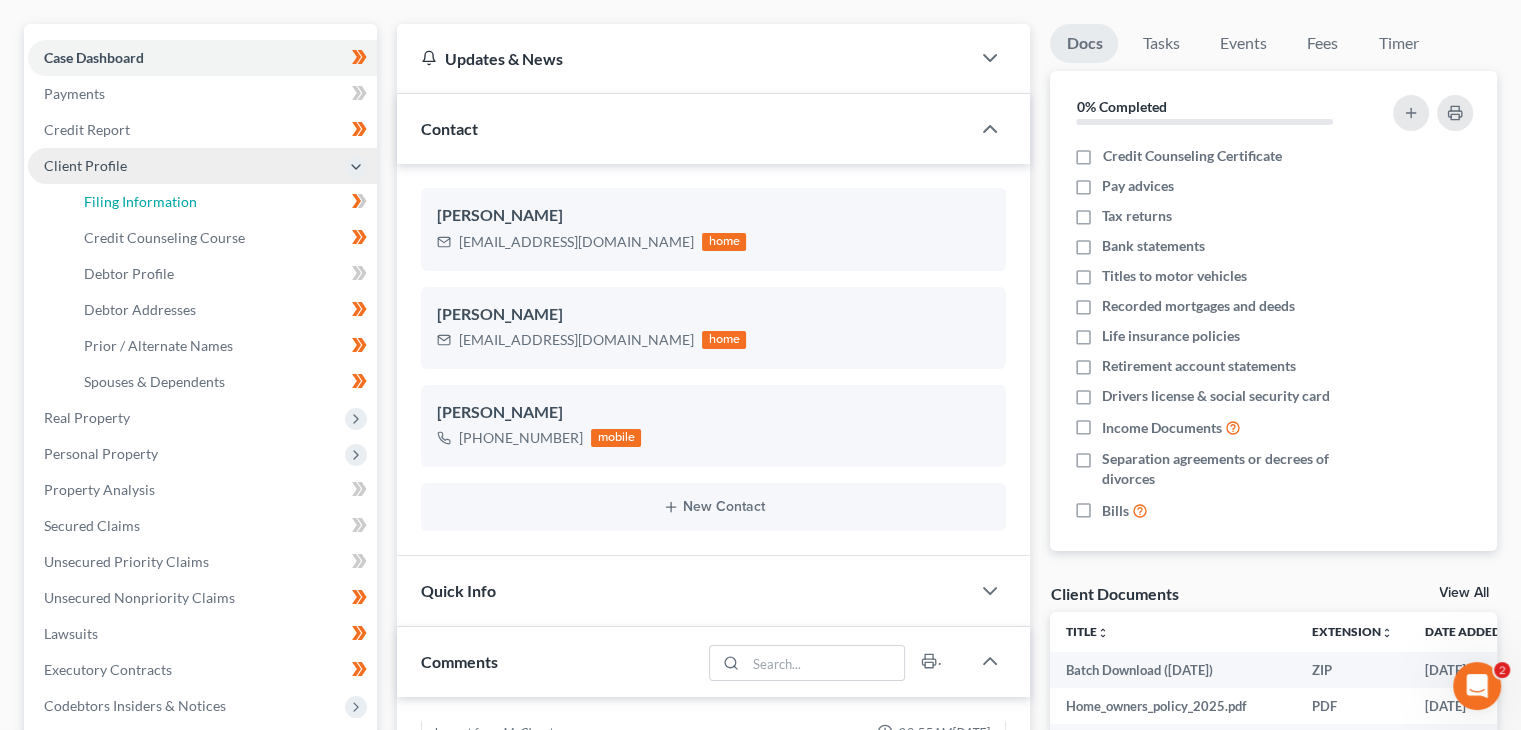 select on "1" 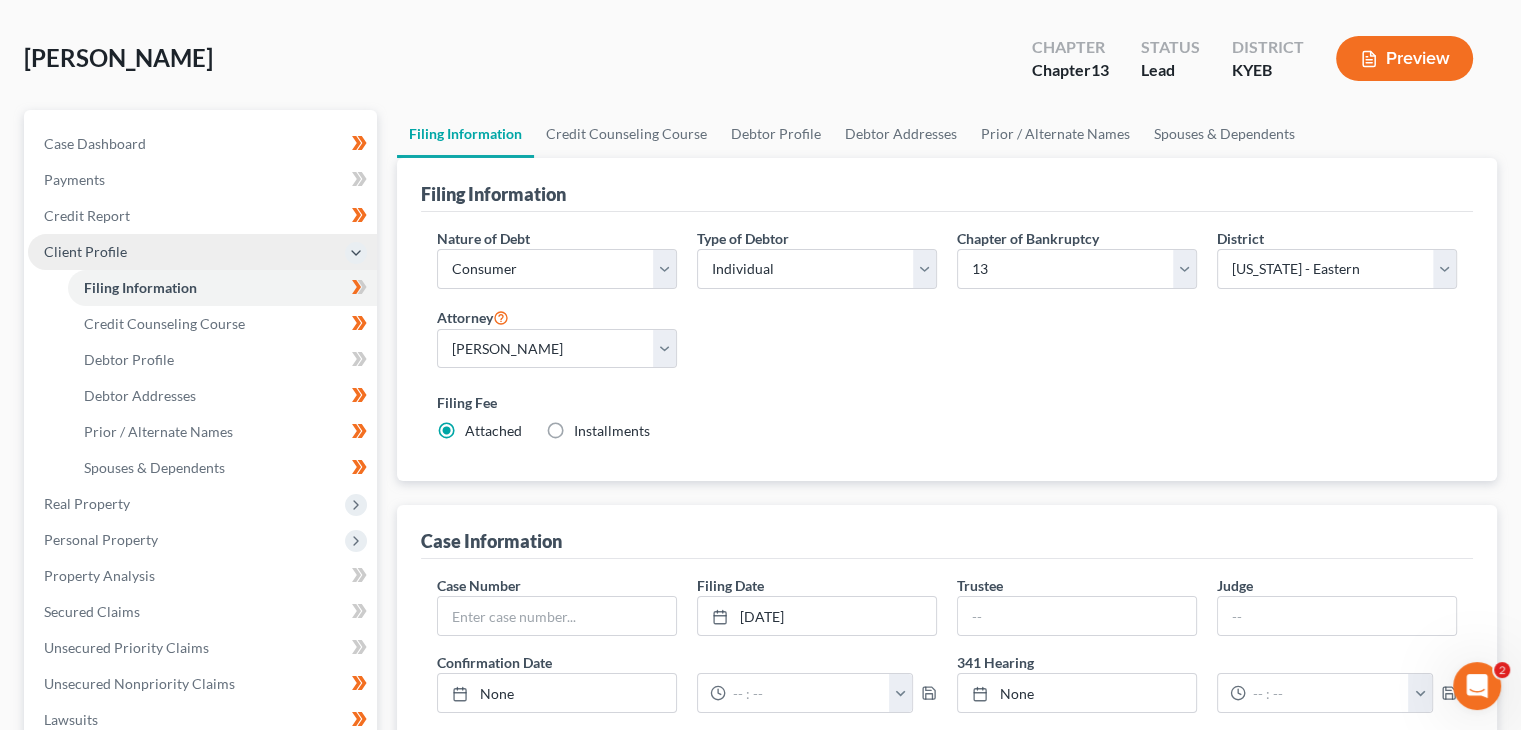 scroll, scrollTop: 79, scrollLeft: 0, axis: vertical 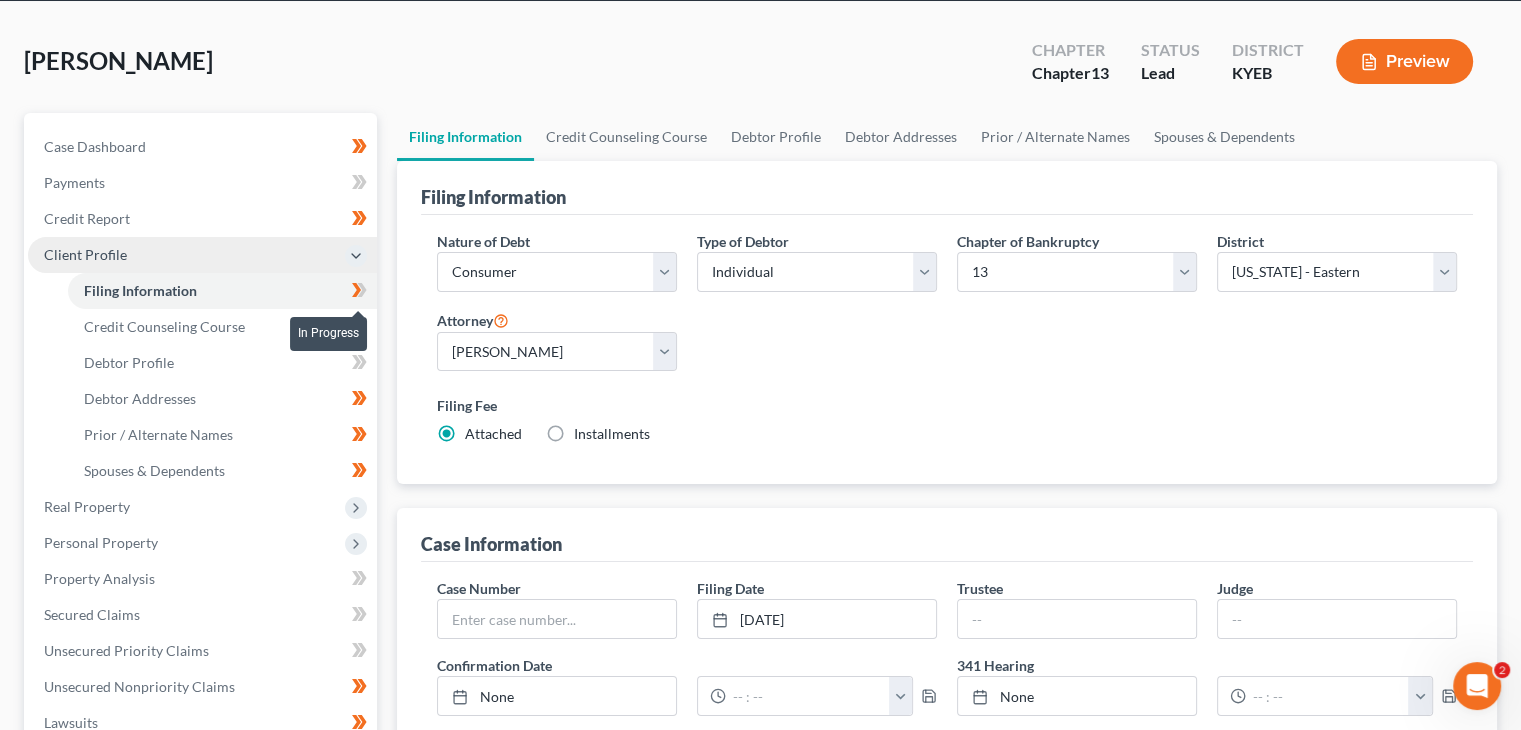 click 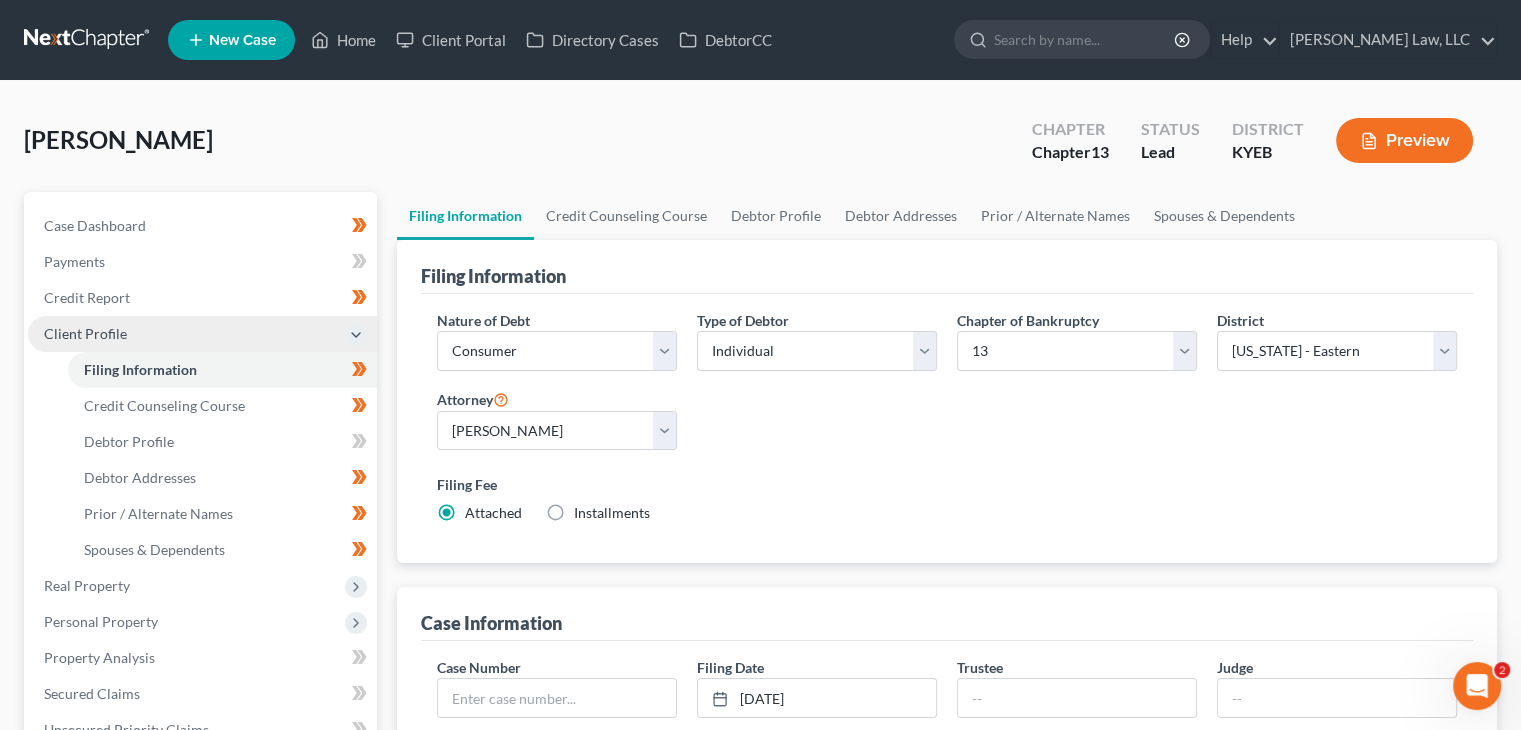 scroll, scrollTop: 0, scrollLeft: 0, axis: both 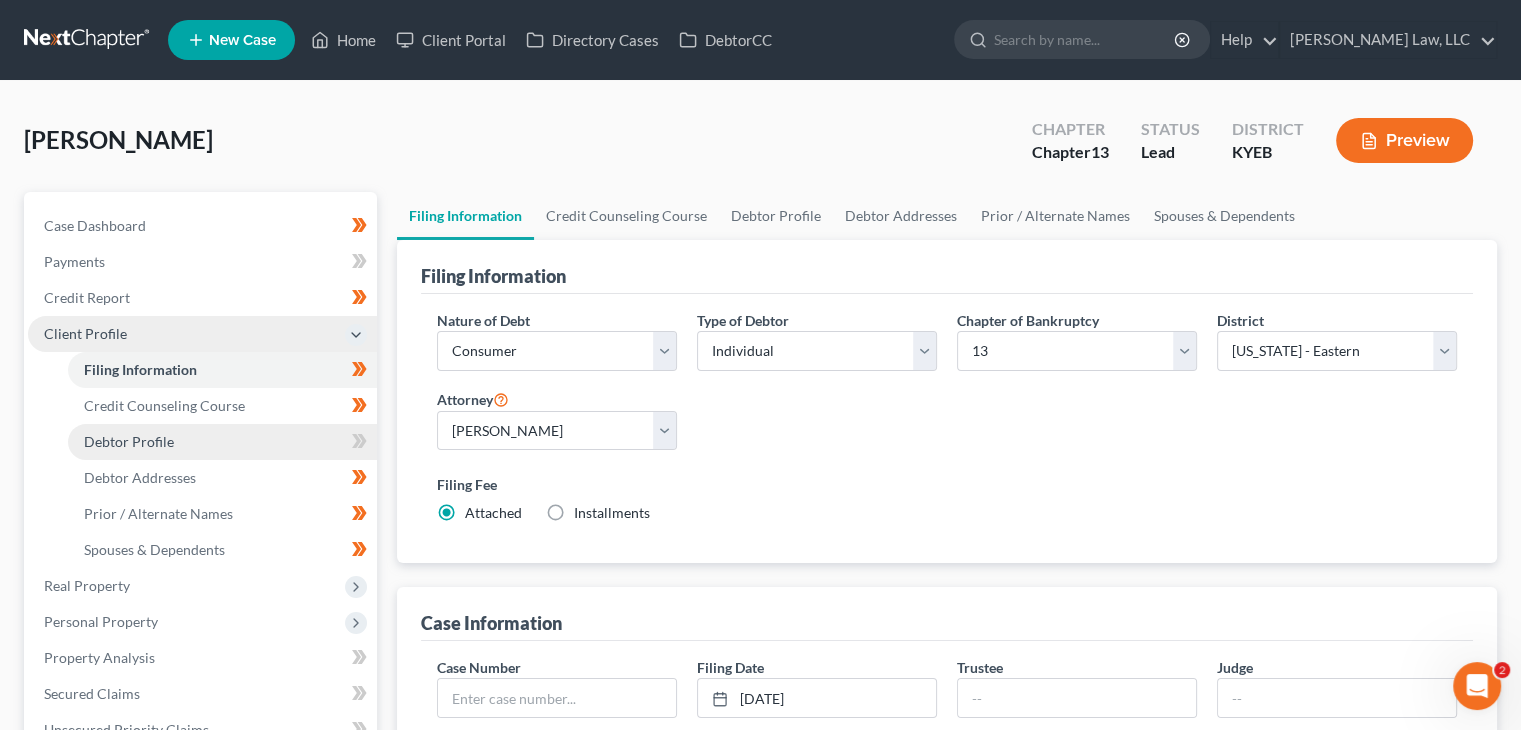 click on "Debtor Profile" at bounding box center [222, 442] 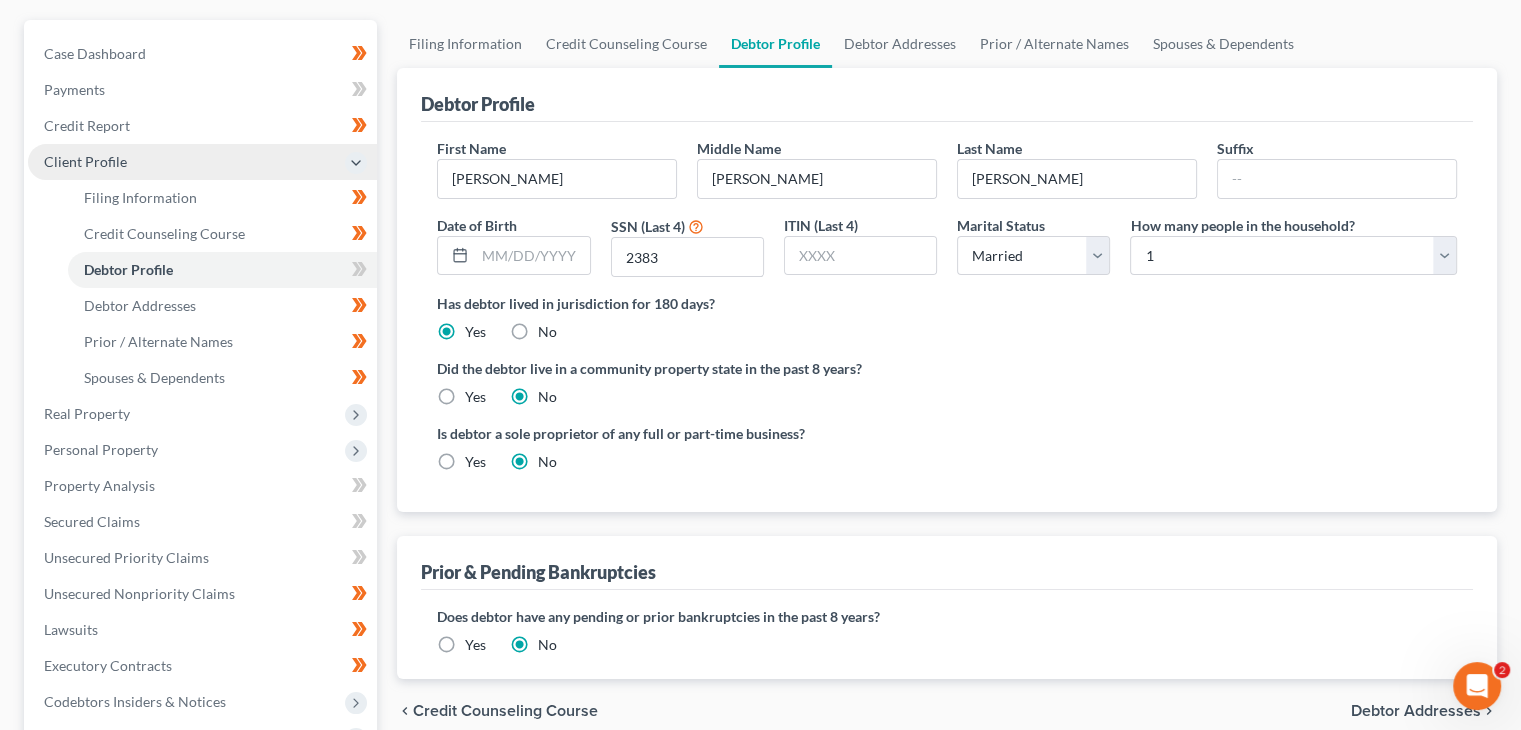 scroll, scrollTop: 168, scrollLeft: 0, axis: vertical 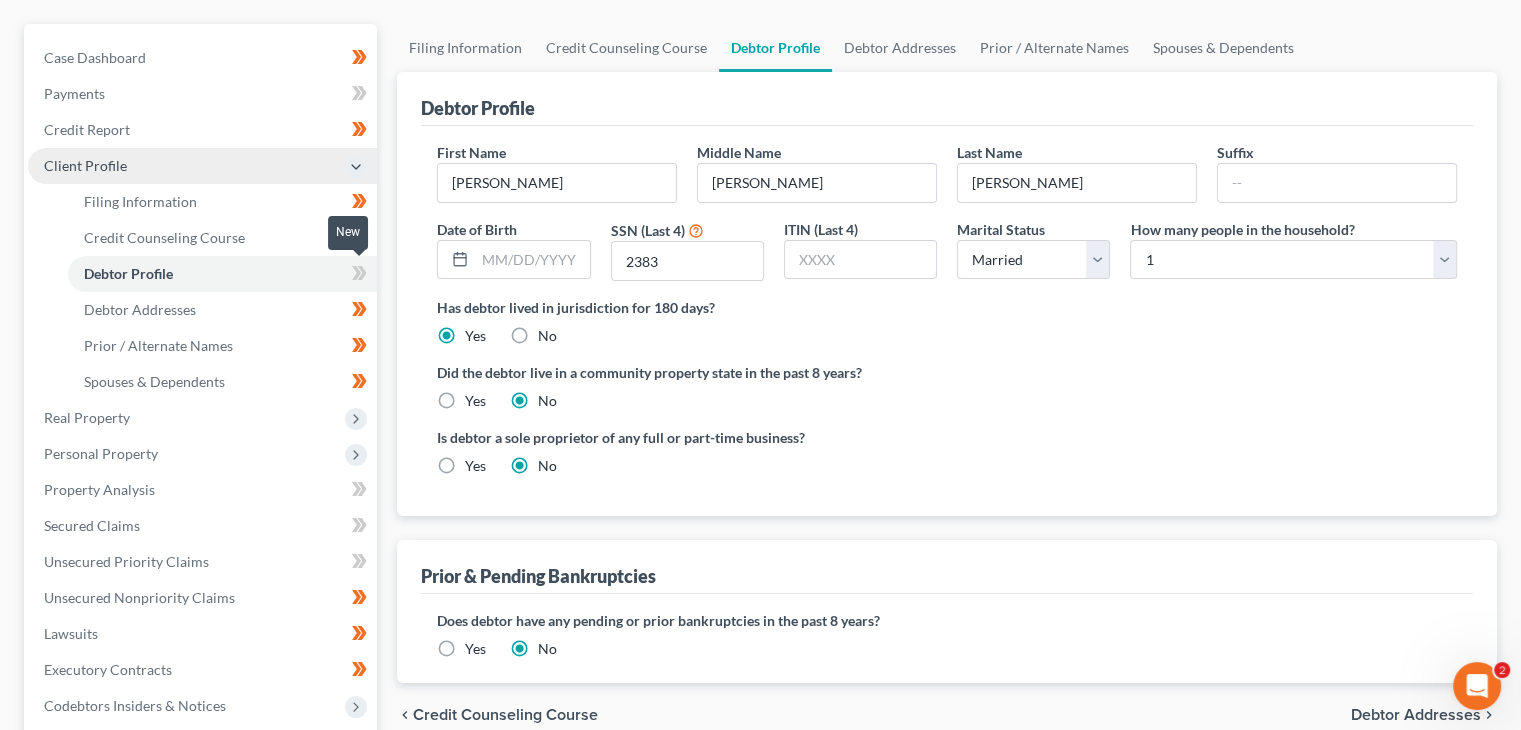 click 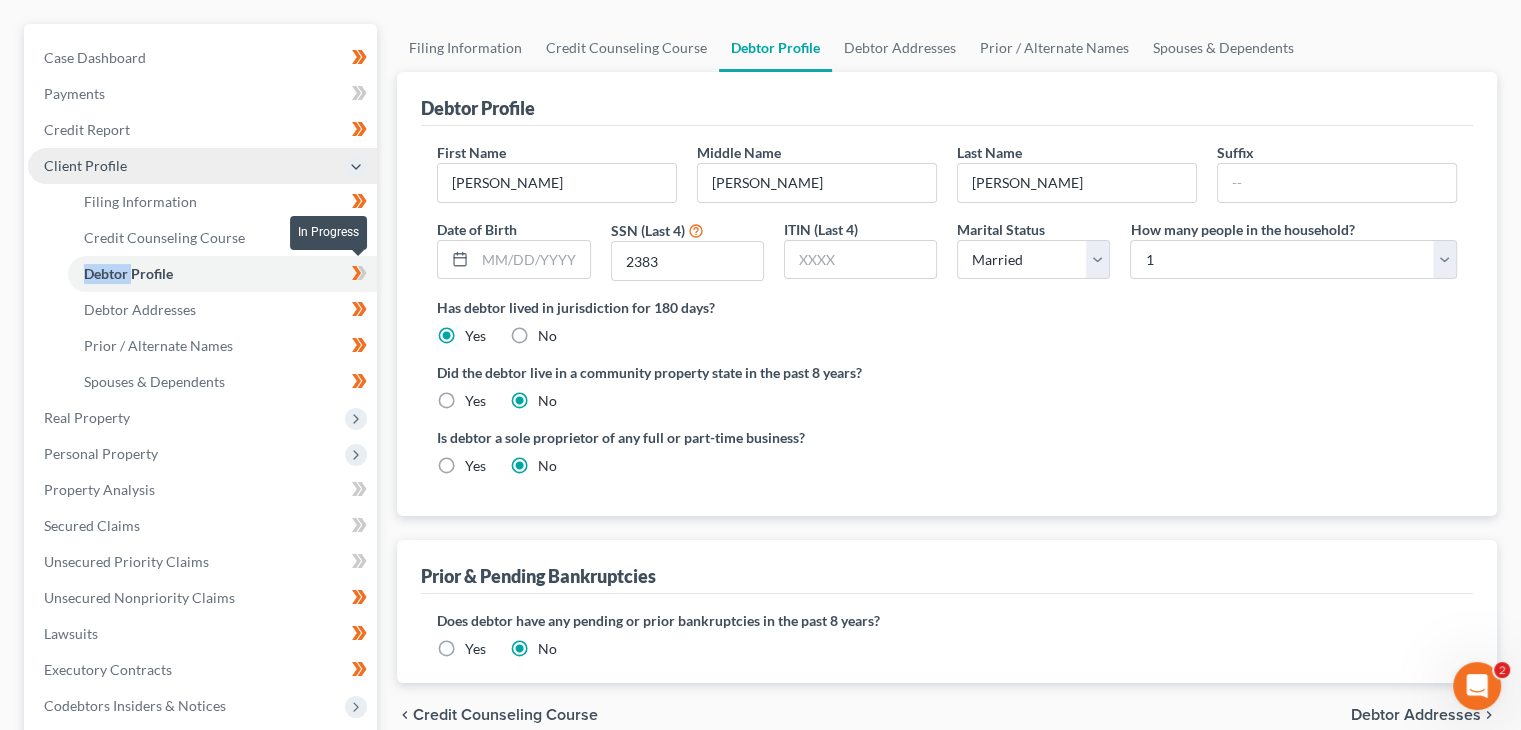 click 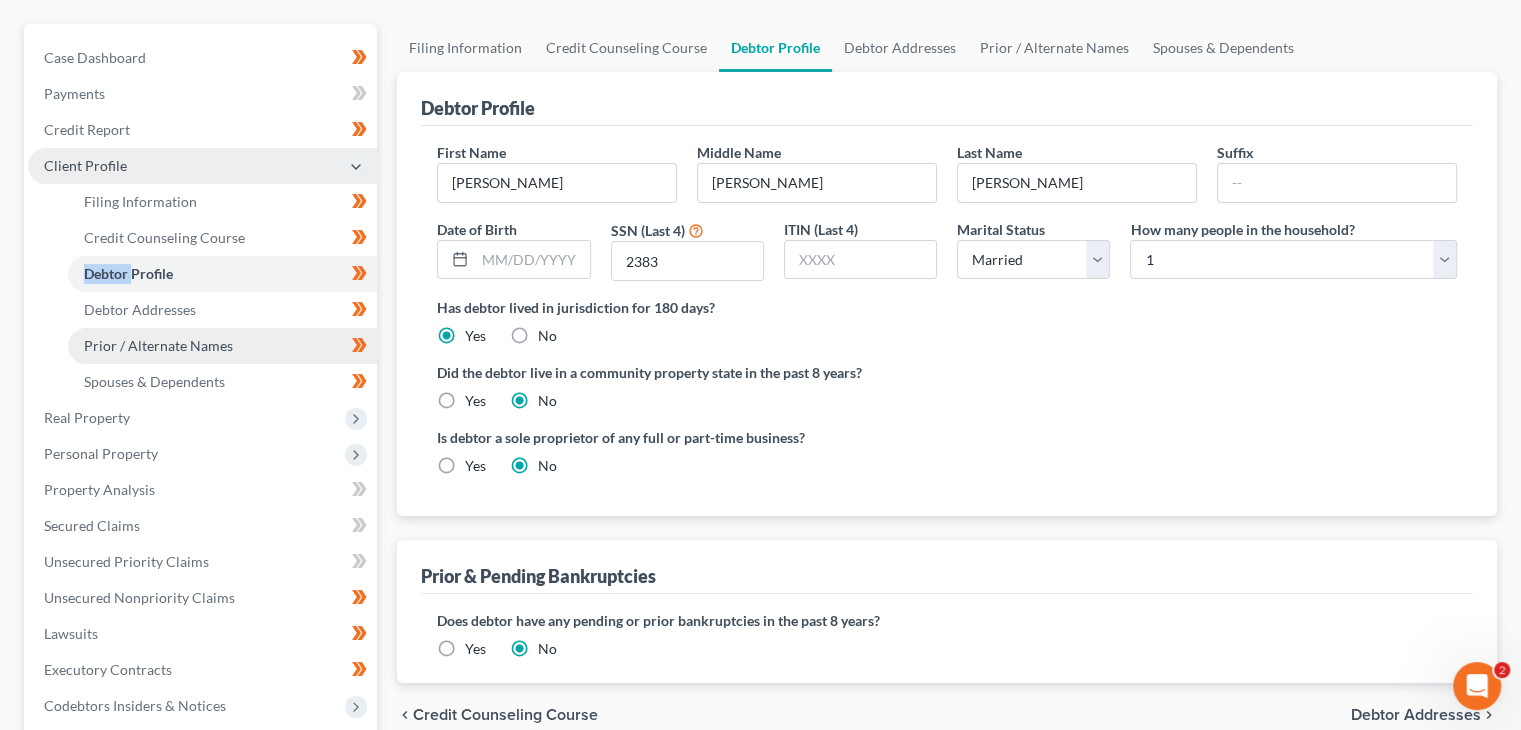 scroll, scrollTop: 188, scrollLeft: 0, axis: vertical 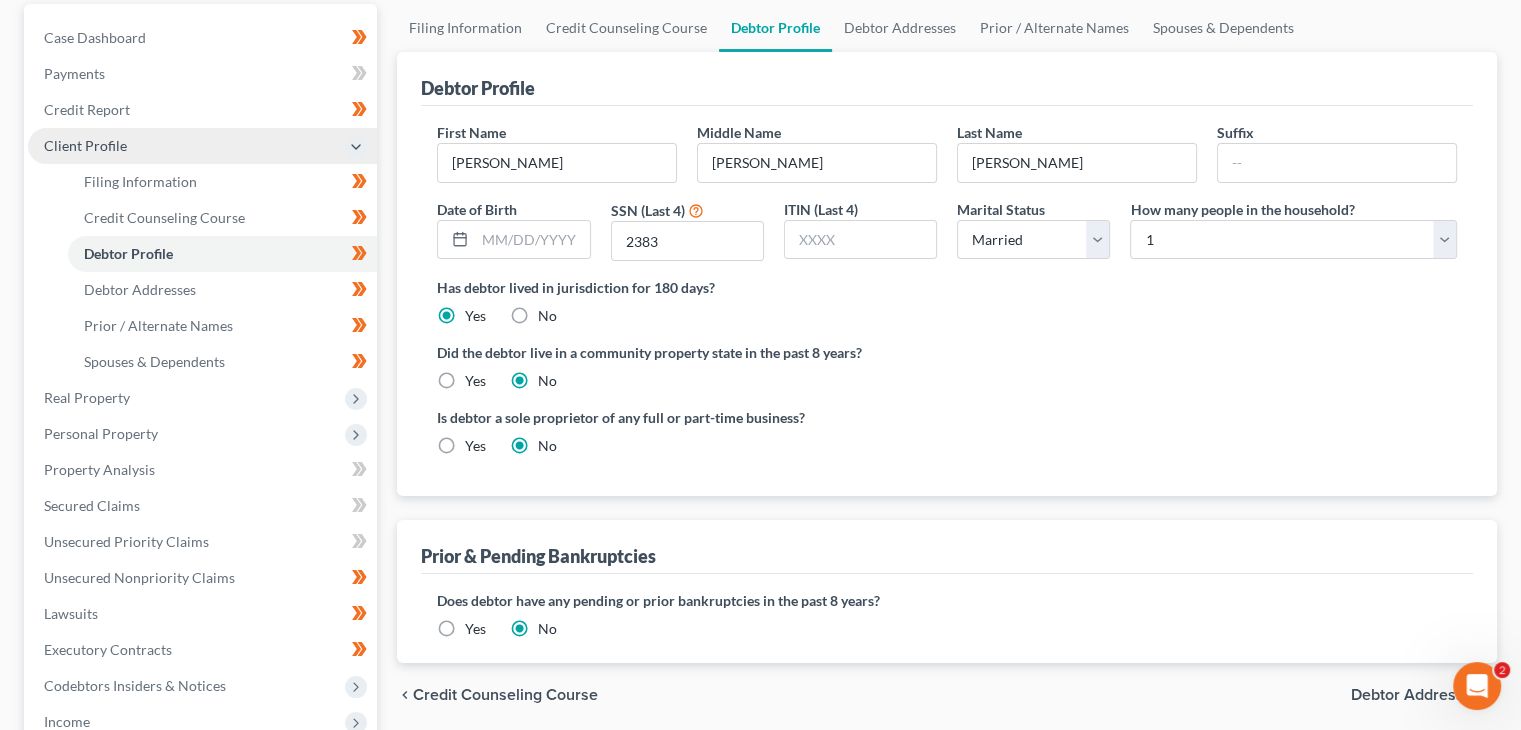 click 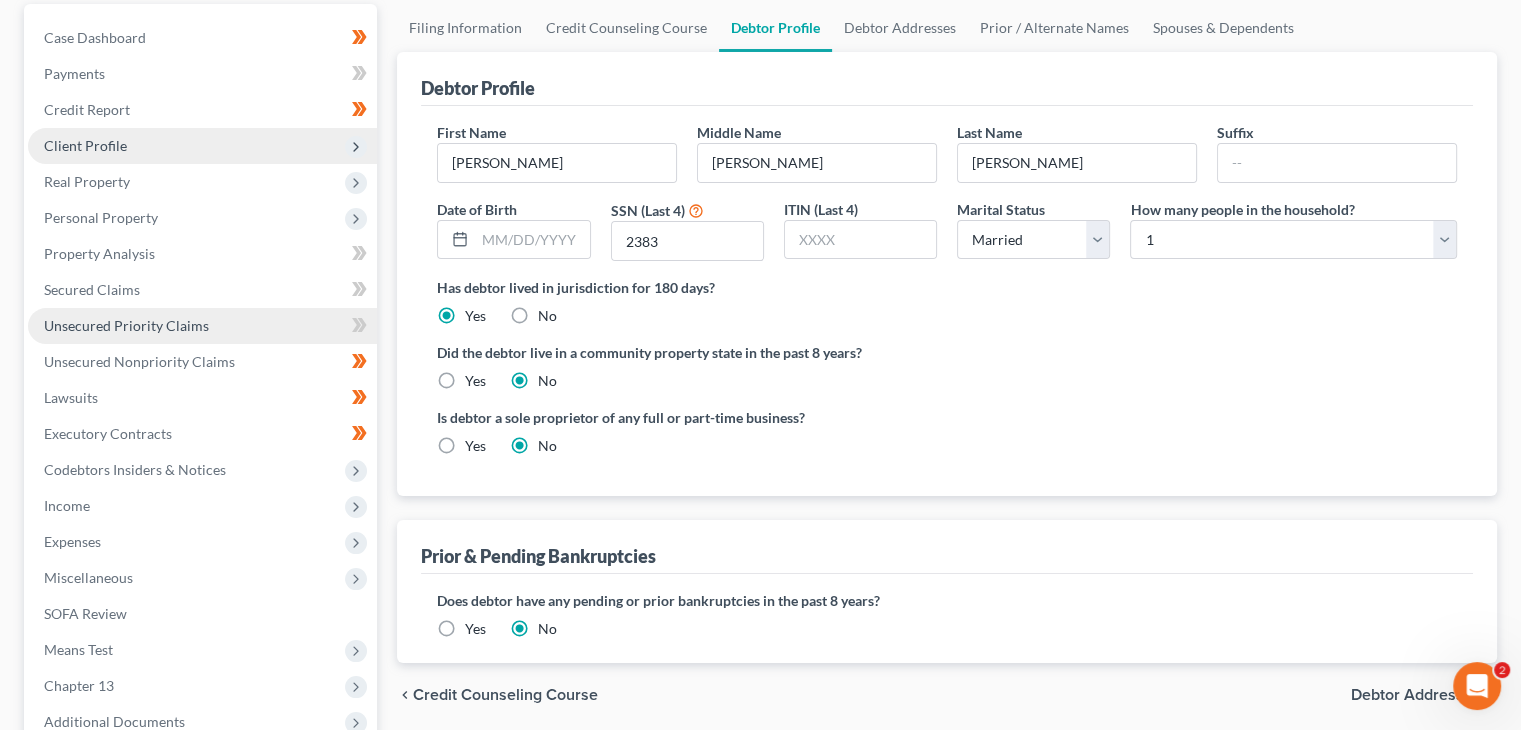 scroll, scrollTop: 204, scrollLeft: 0, axis: vertical 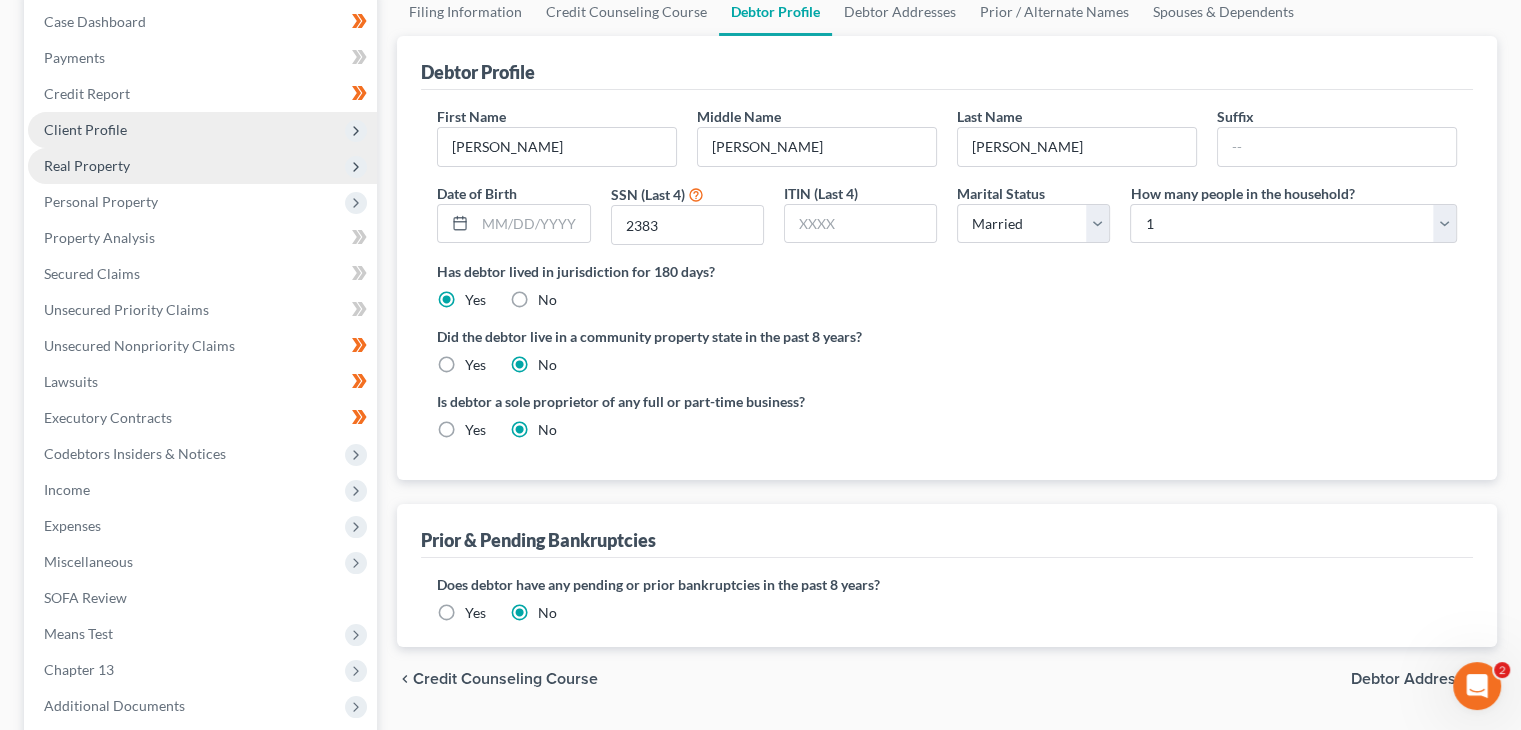 click 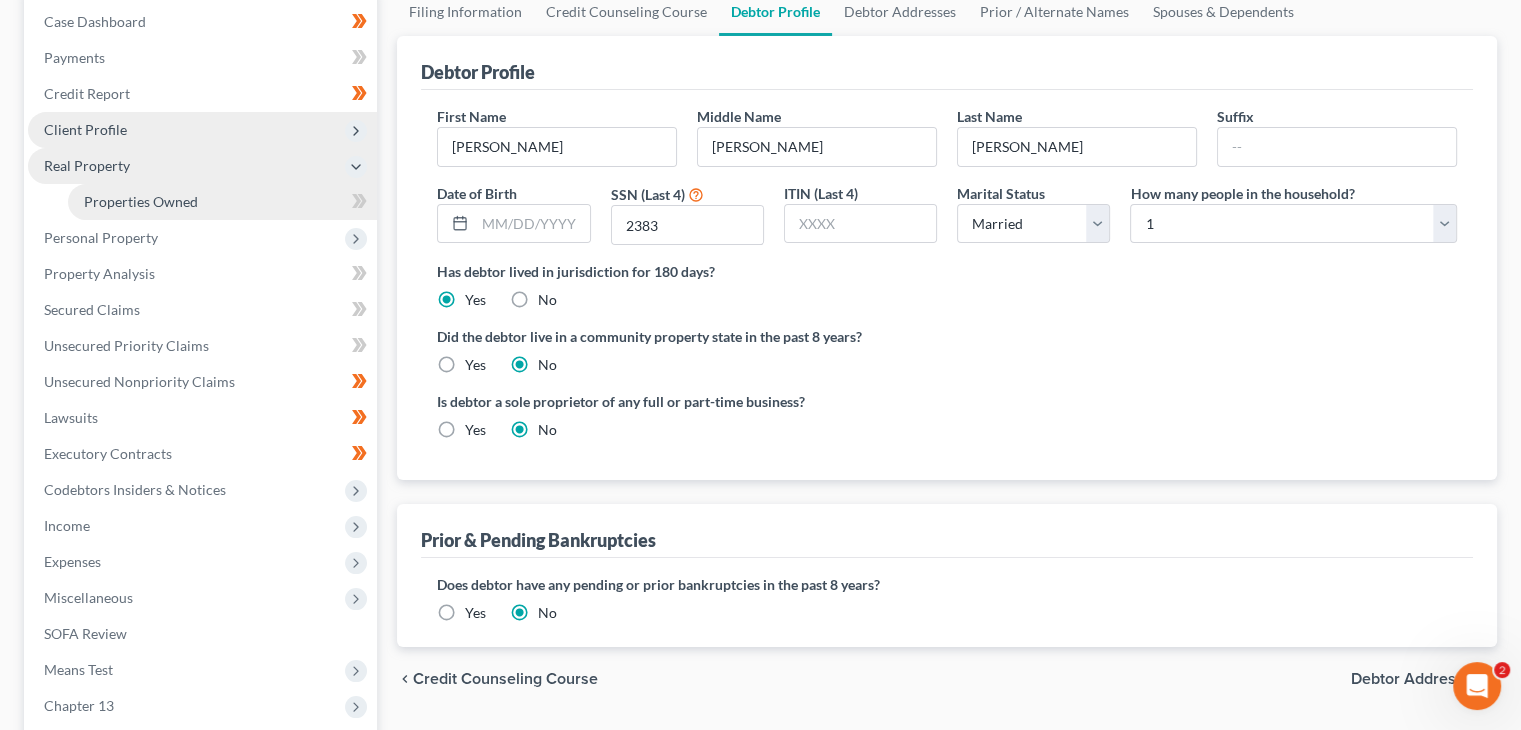 click on "Properties Owned" at bounding box center [222, 202] 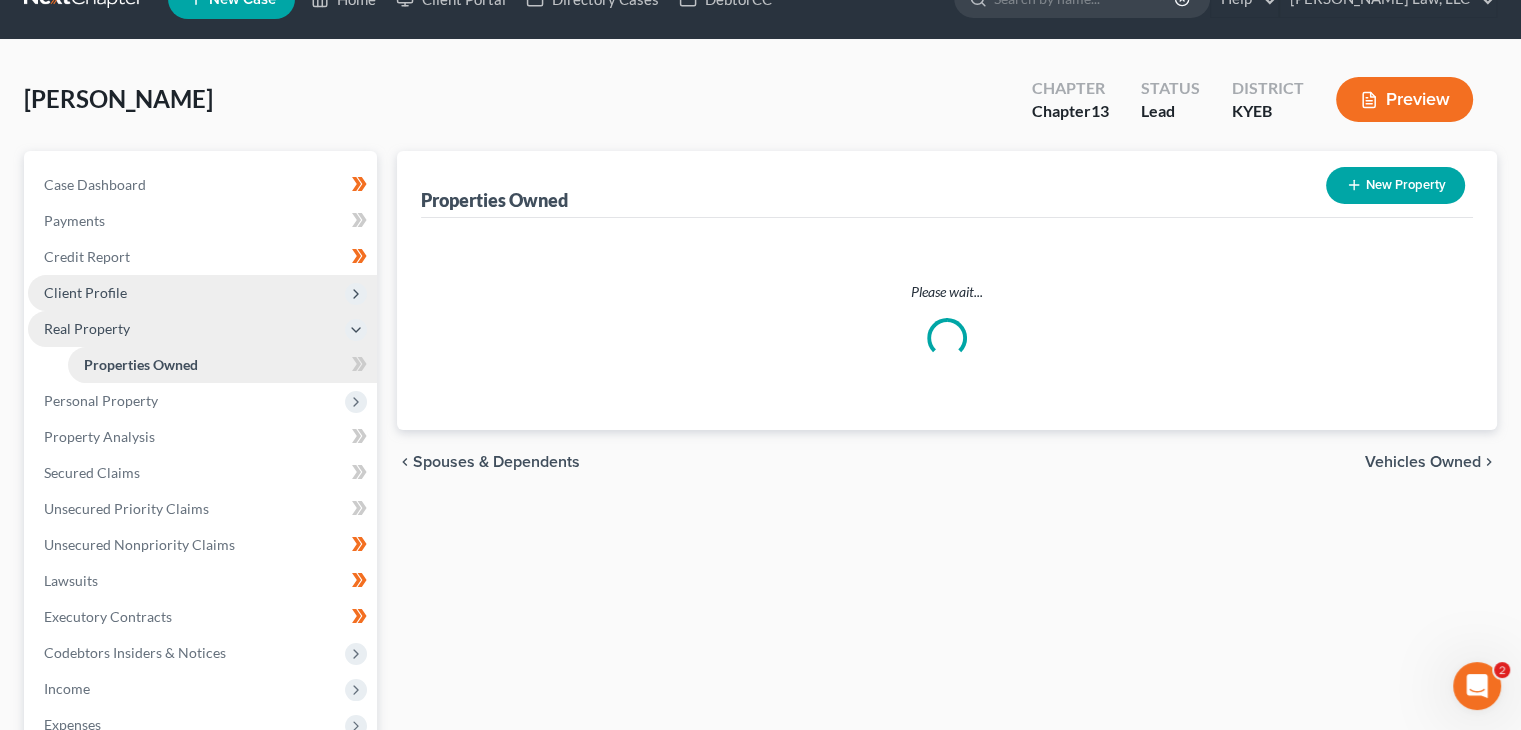 scroll, scrollTop: 0, scrollLeft: 0, axis: both 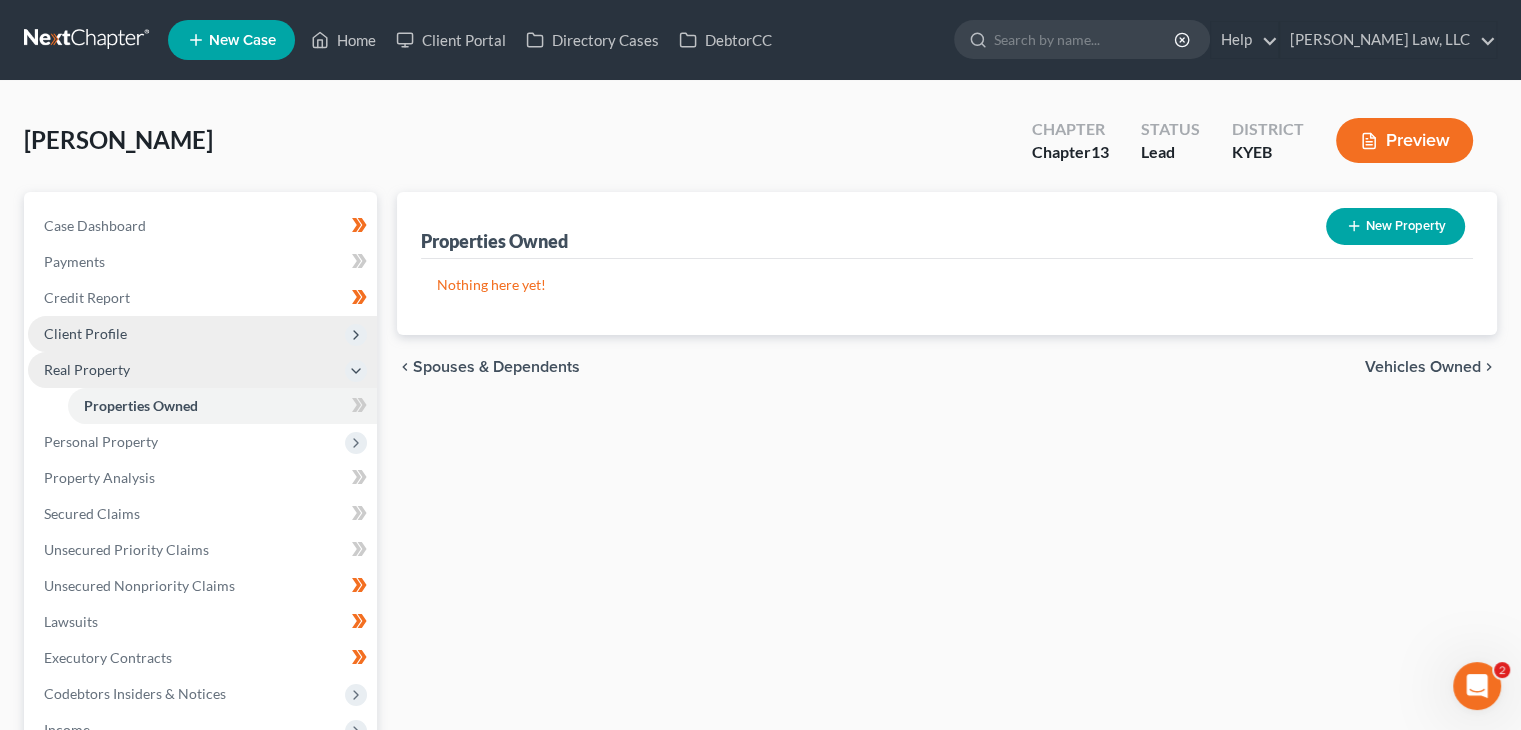 click 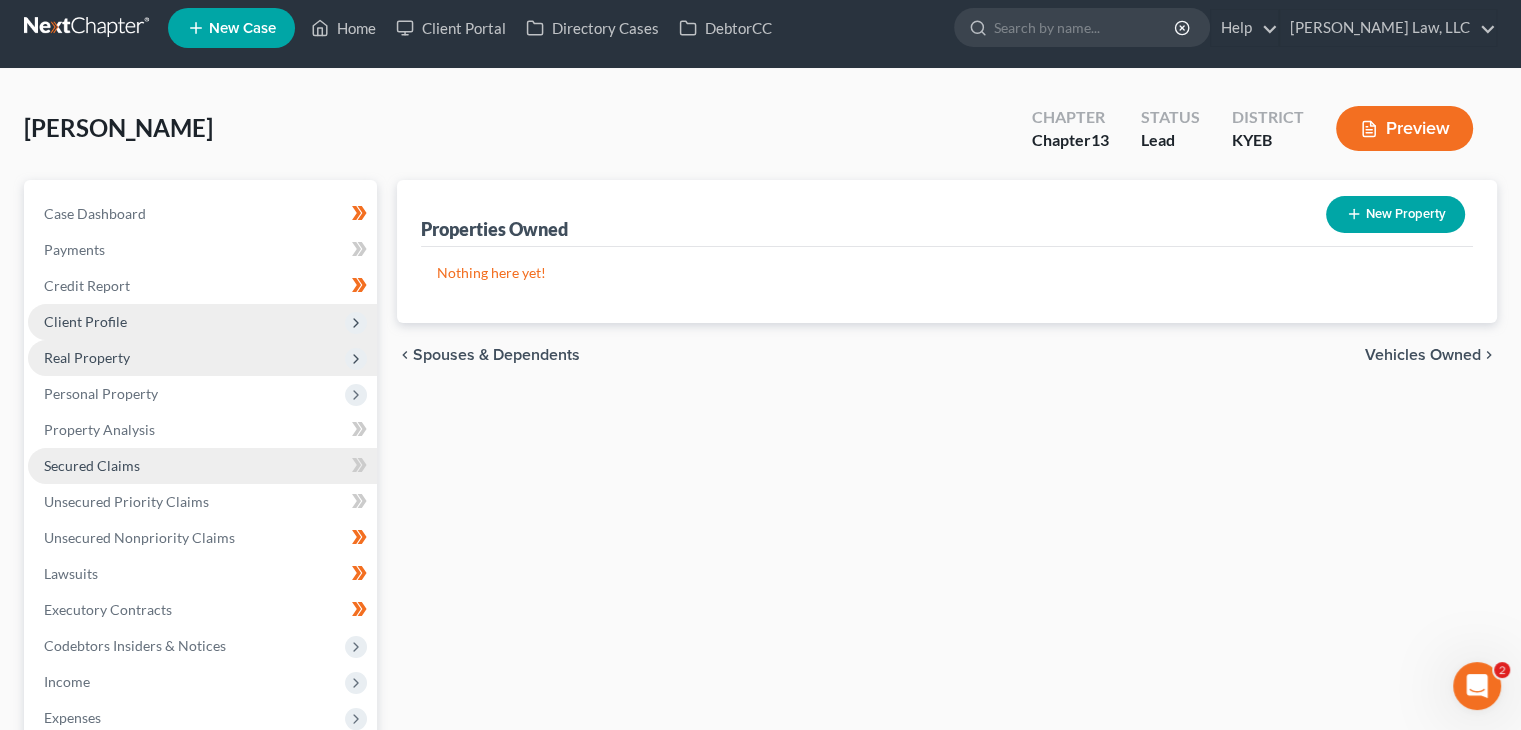 scroll, scrollTop: 44, scrollLeft: 0, axis: vertical 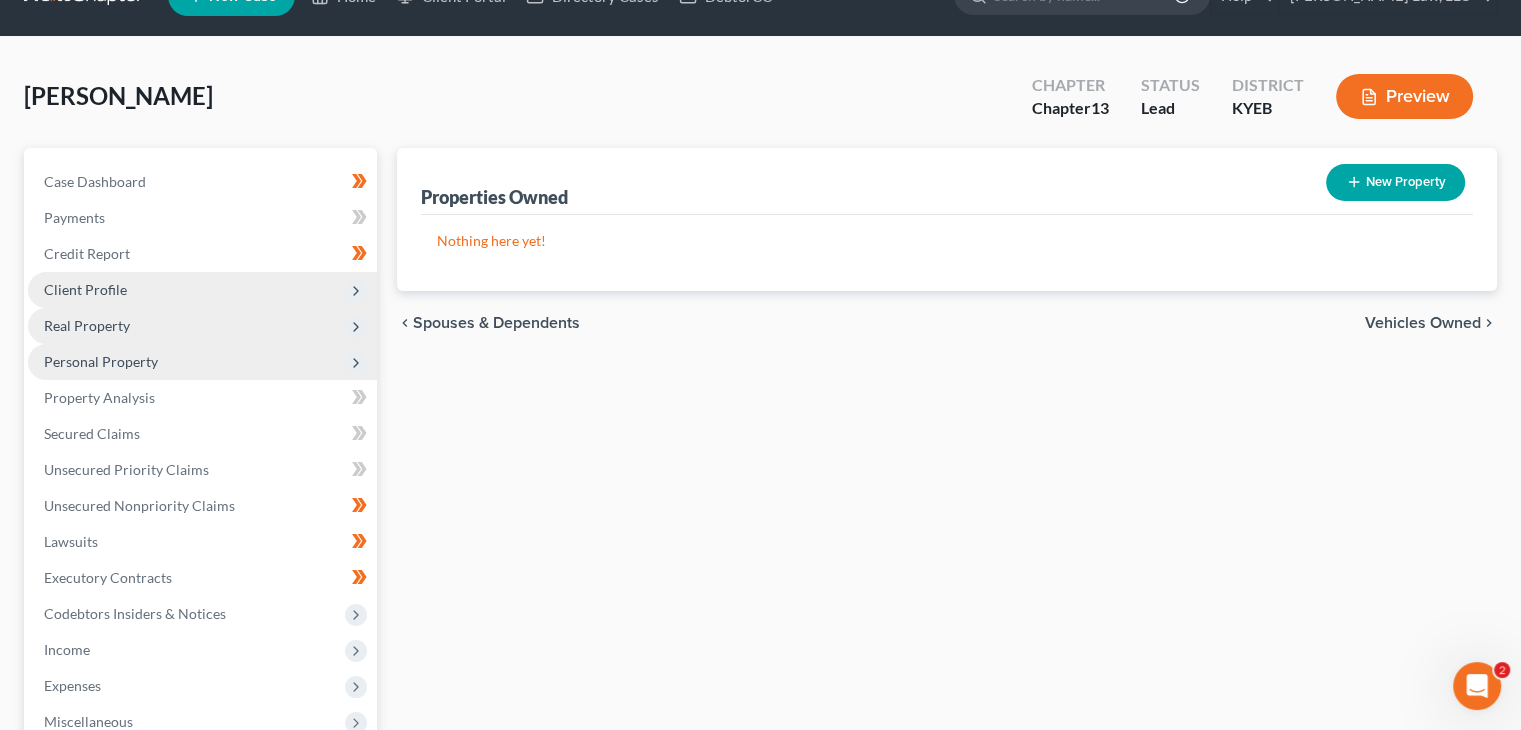 click on "Personal Property" at bounding box center (101, 361) 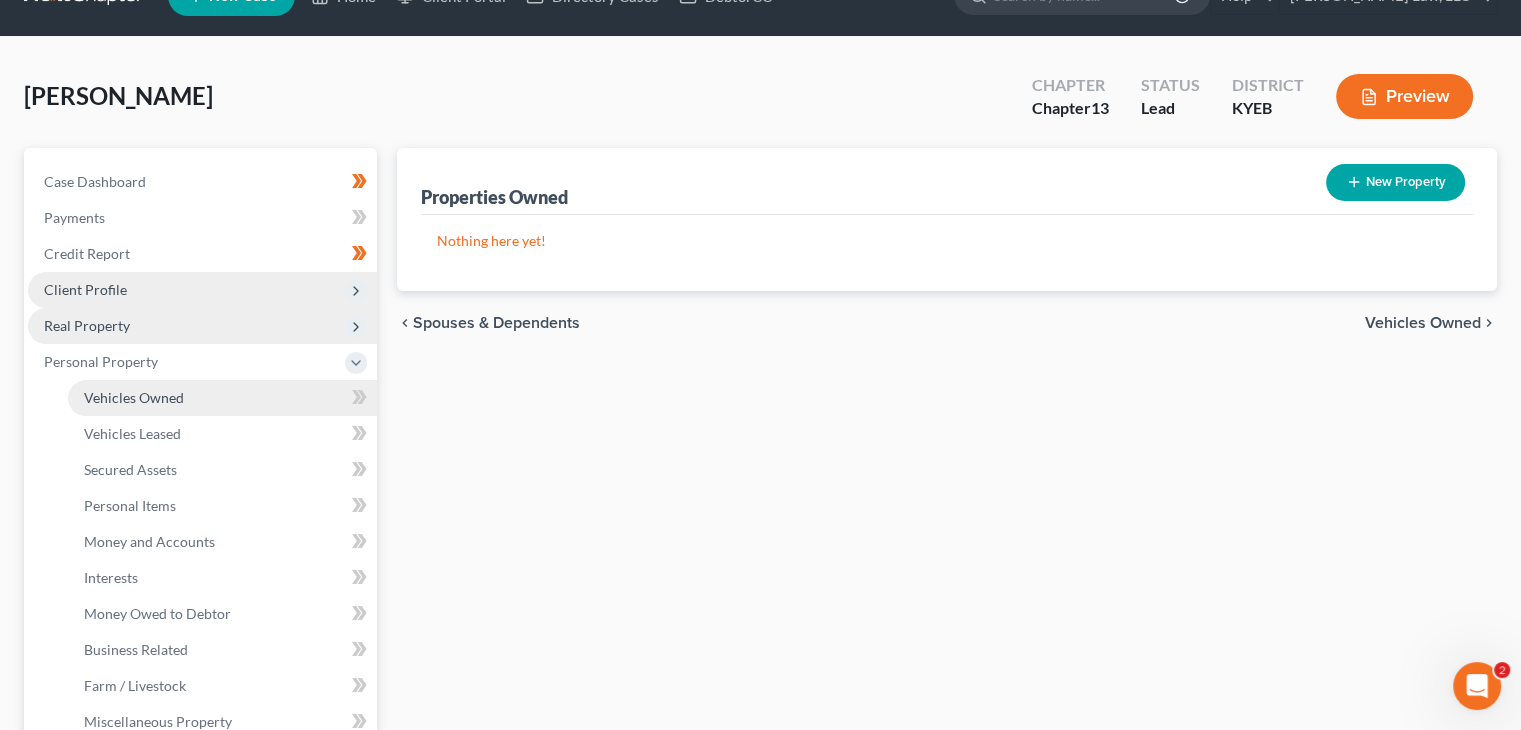 click on "Vehicles Owned" at bounding box center (134, 397) 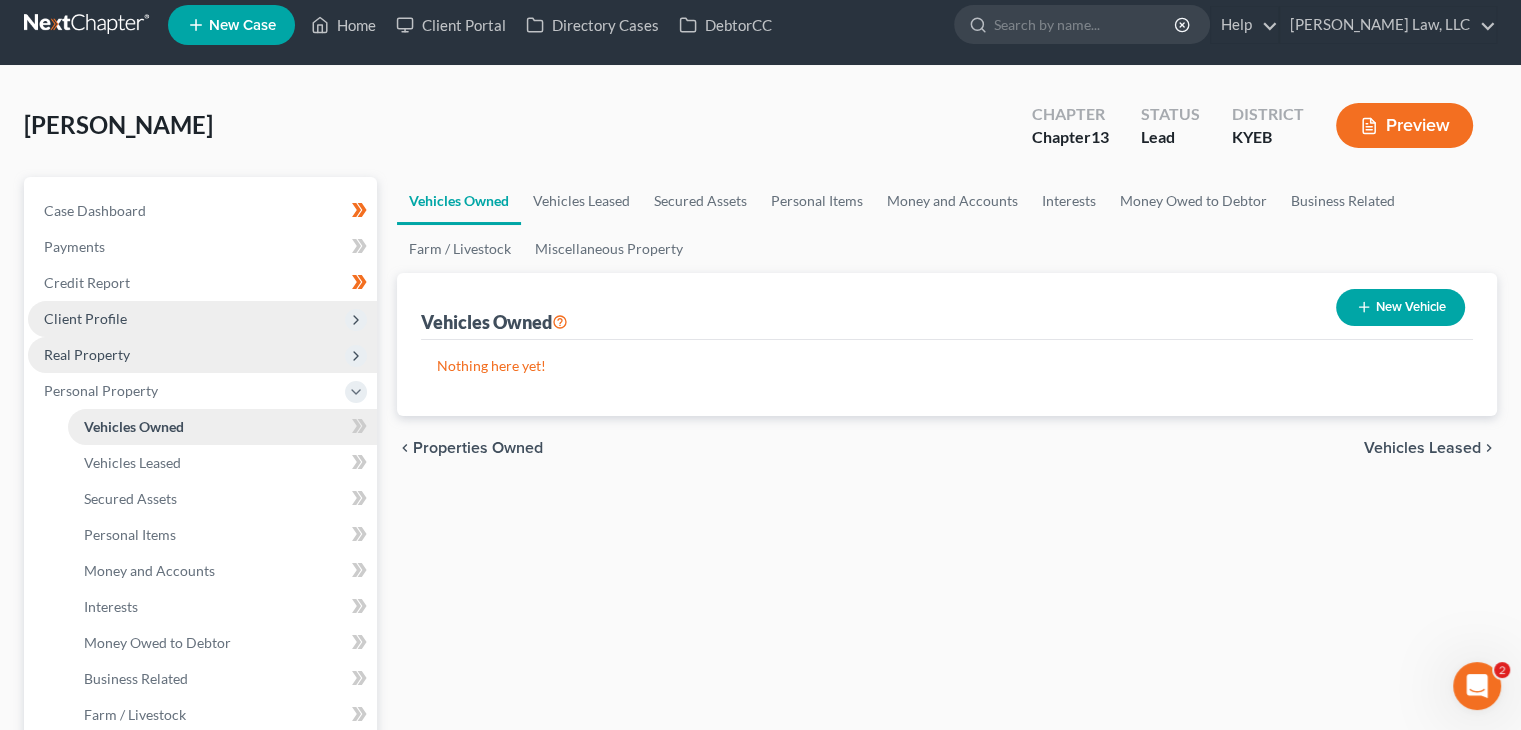 scroll, scrollTop: 16, scrollLeft: 0, axis: vertical 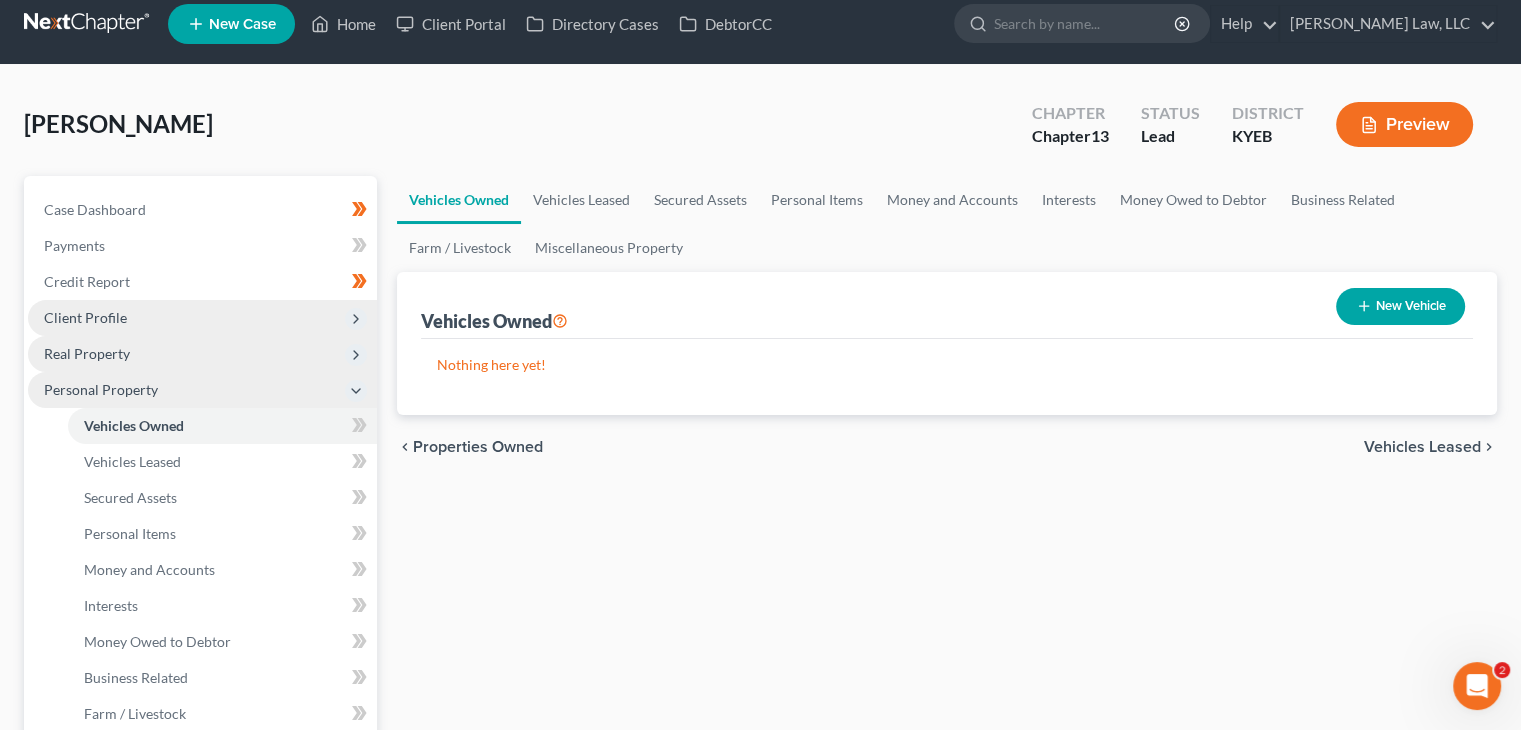 click 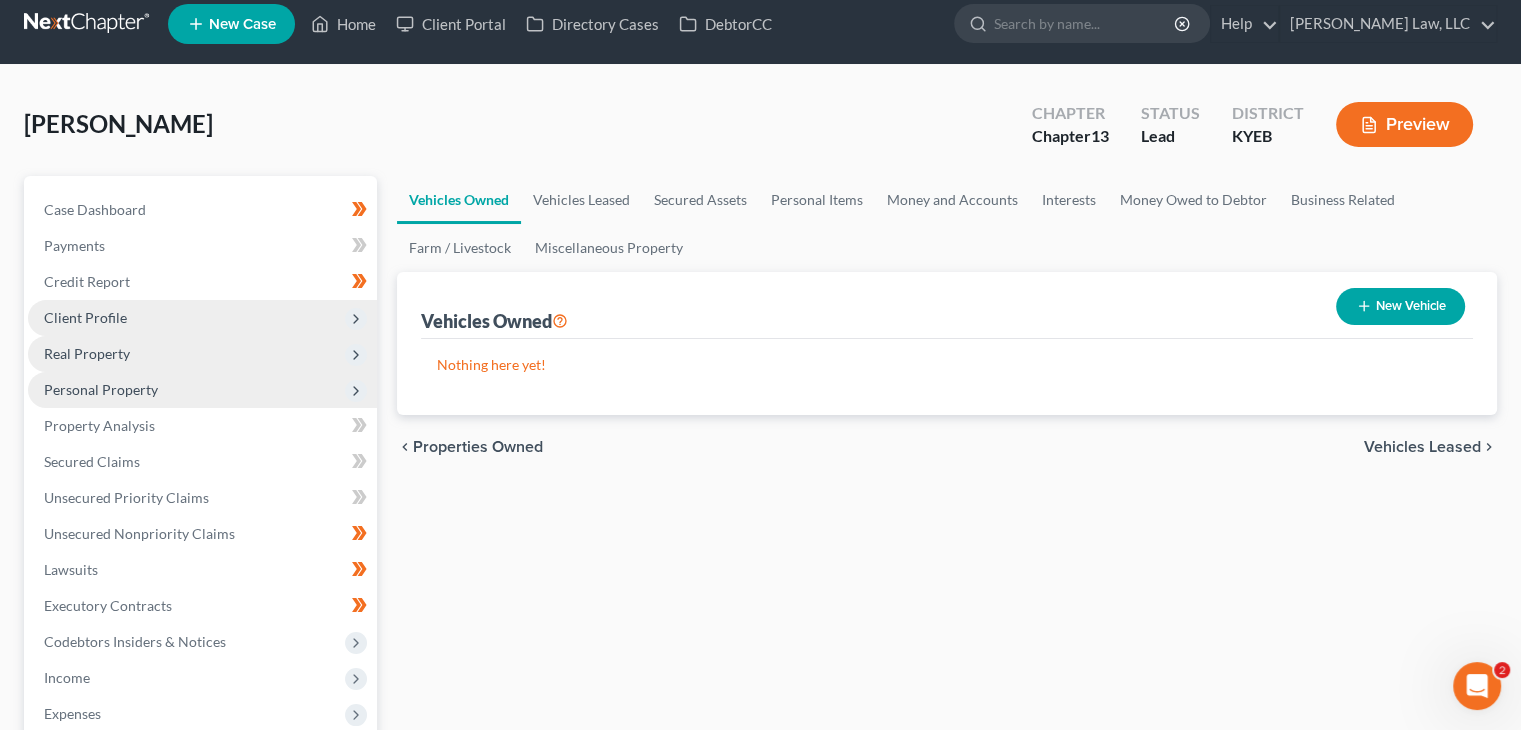 scroll, scrollTop: 36, scrollLeft: 0, axis: vertical 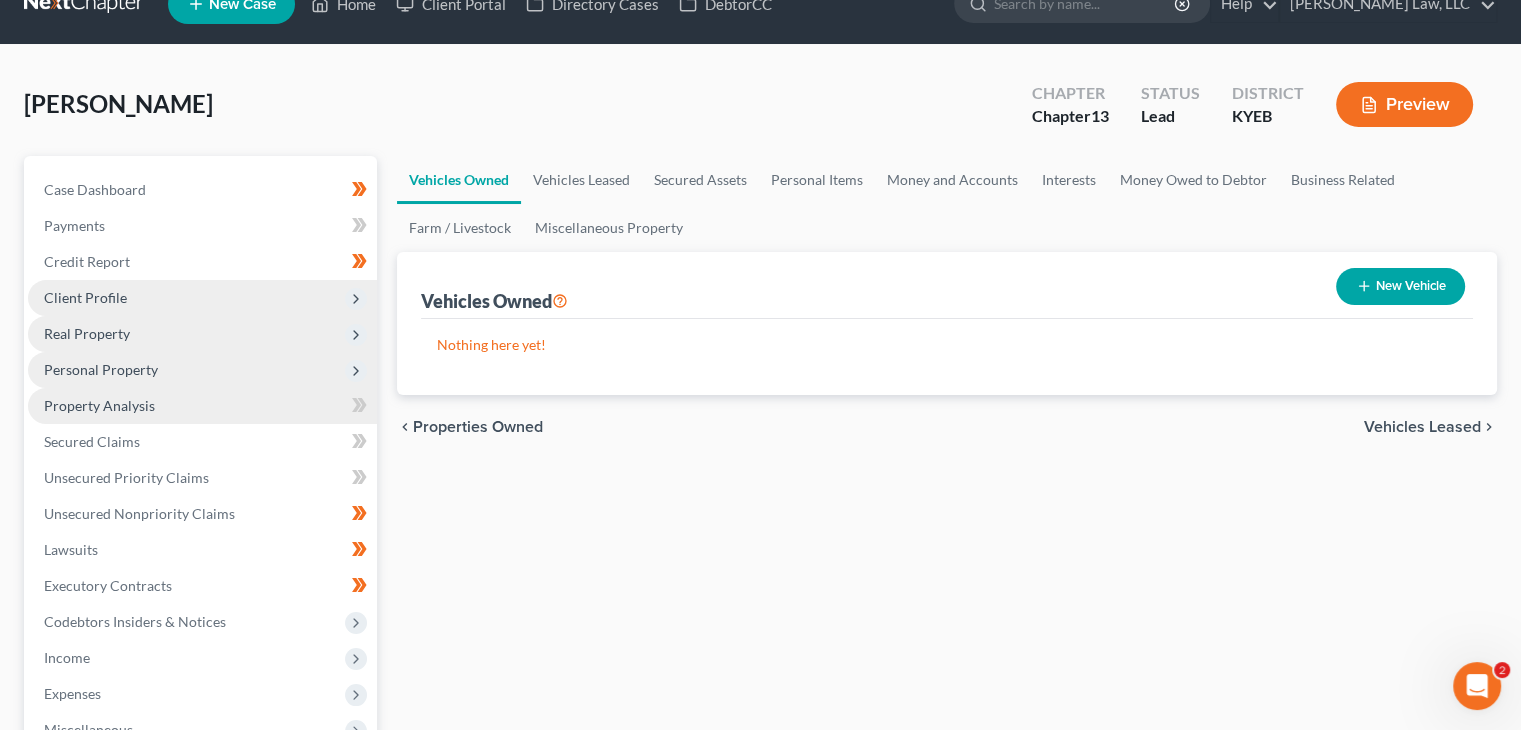 click on "Property Analysis" at bounding box center [202, 406] 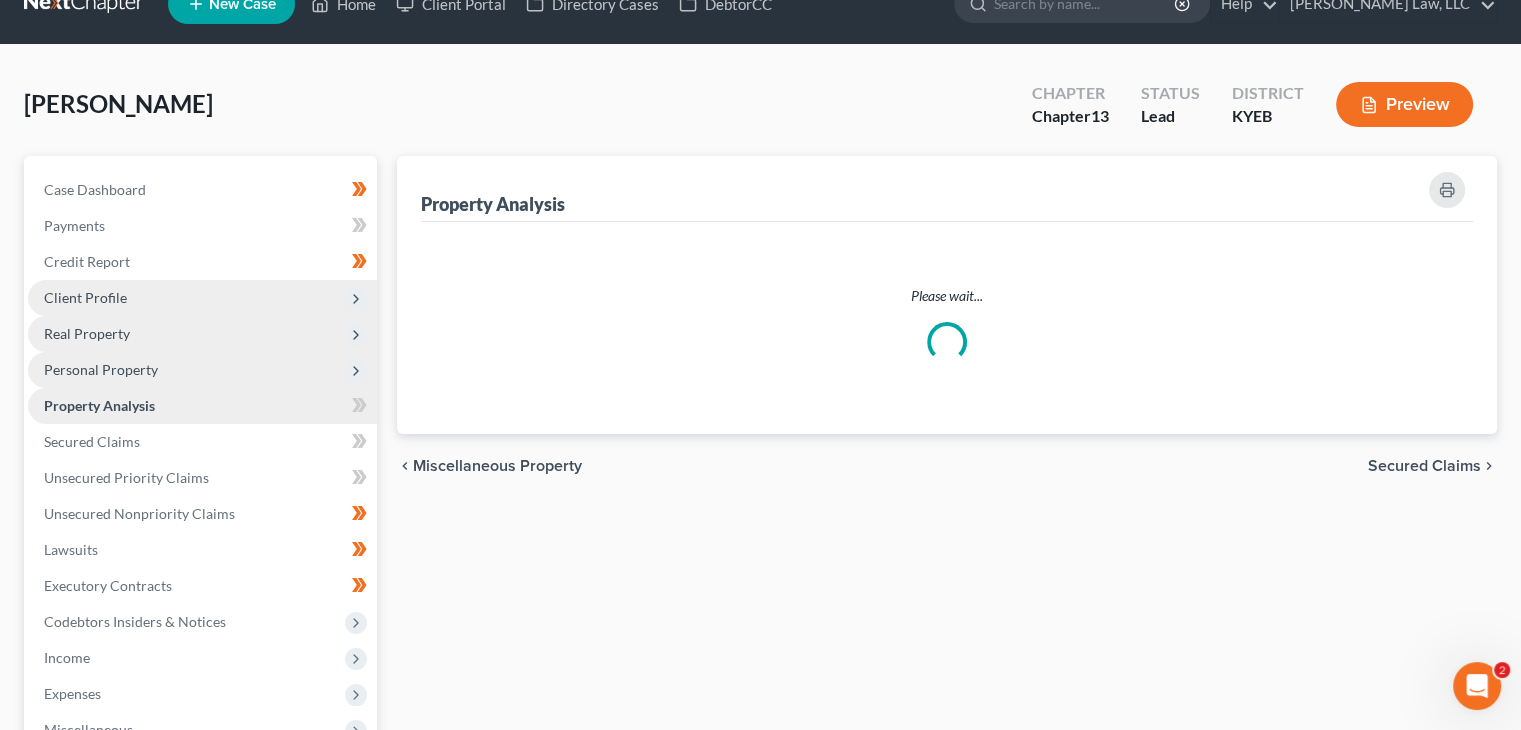 scroll, scrollTop: 0, scrollLeft: 0, axis: both 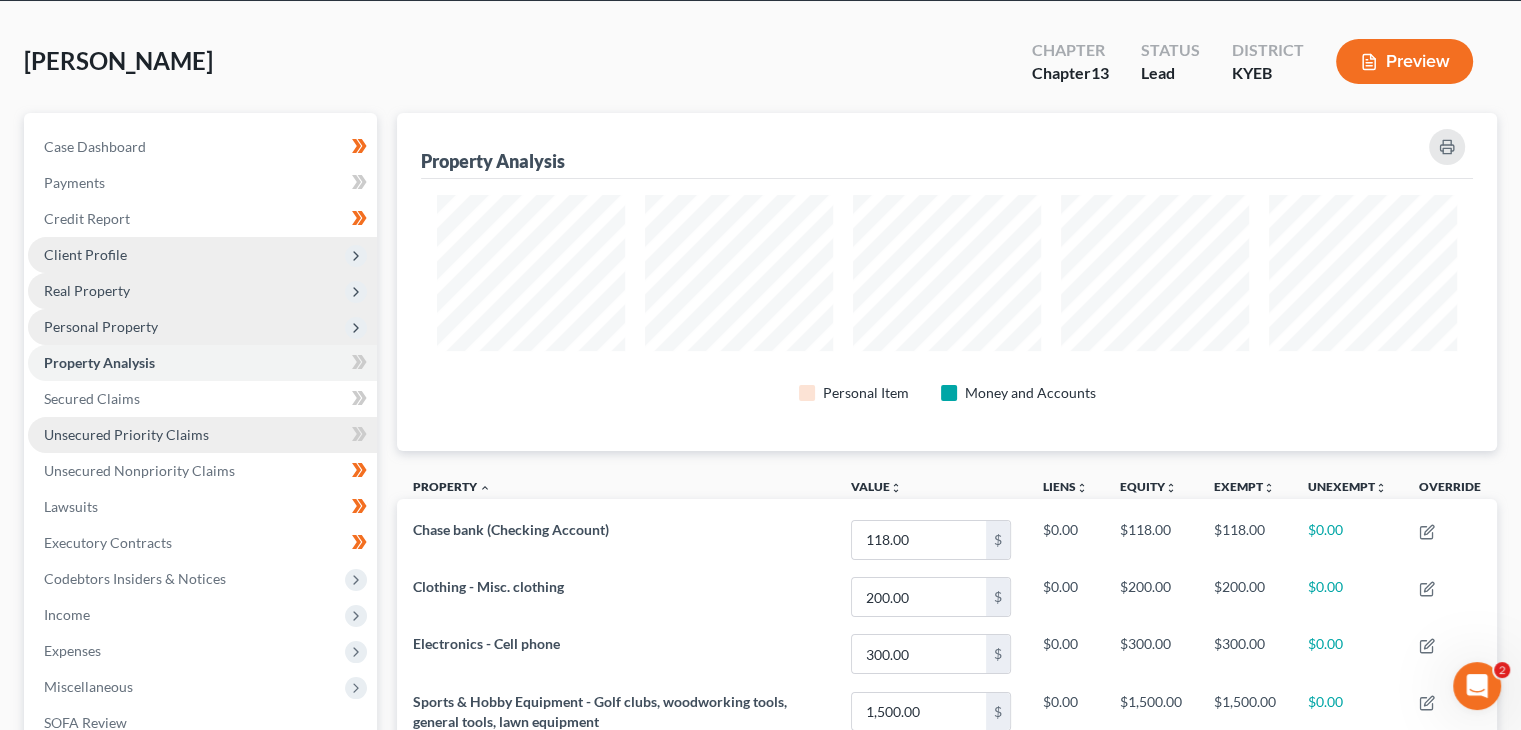 click on "Unsecured Priority Claims" at bounding box center [202, 435] 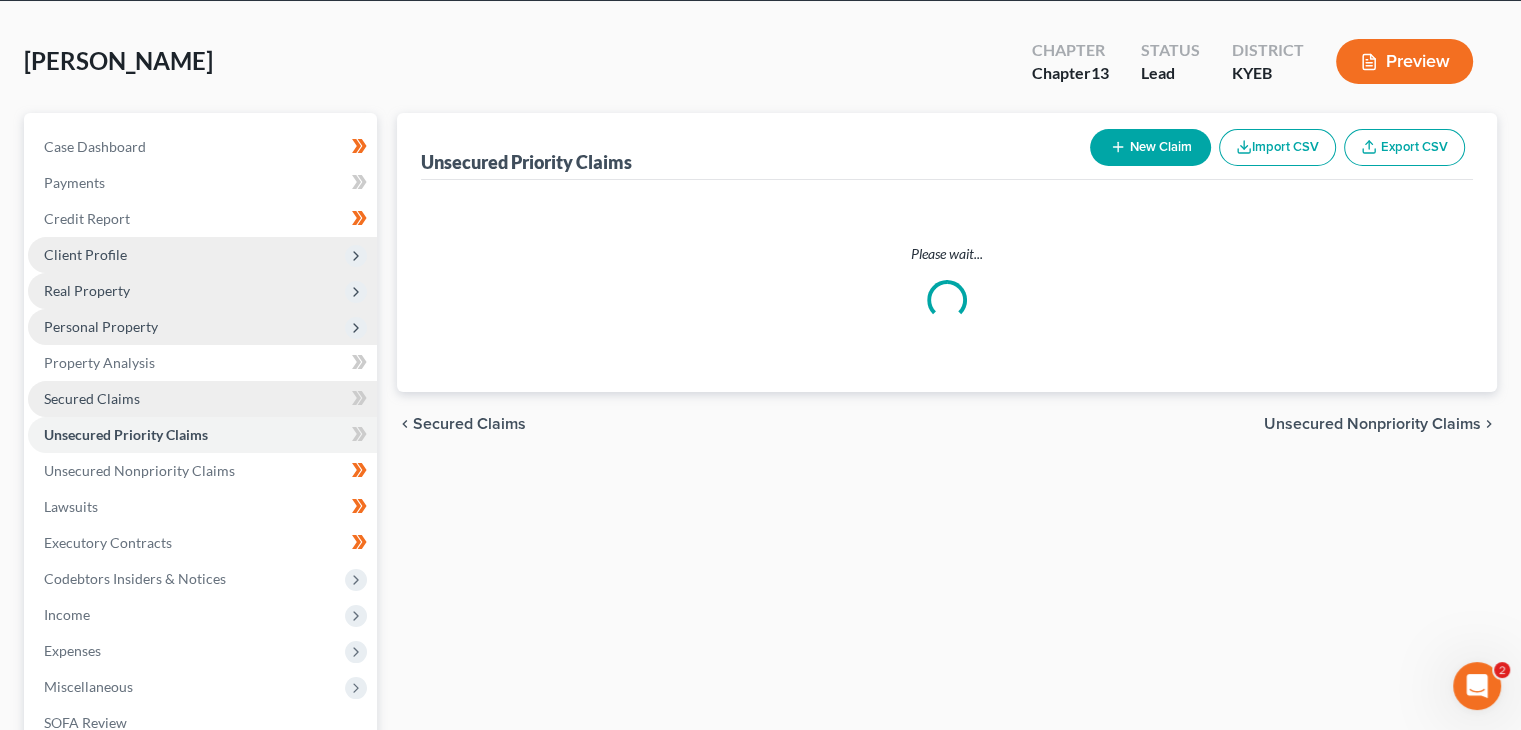 scroll, scrollTop: 6, scrollLeft: 0, axis: vertical 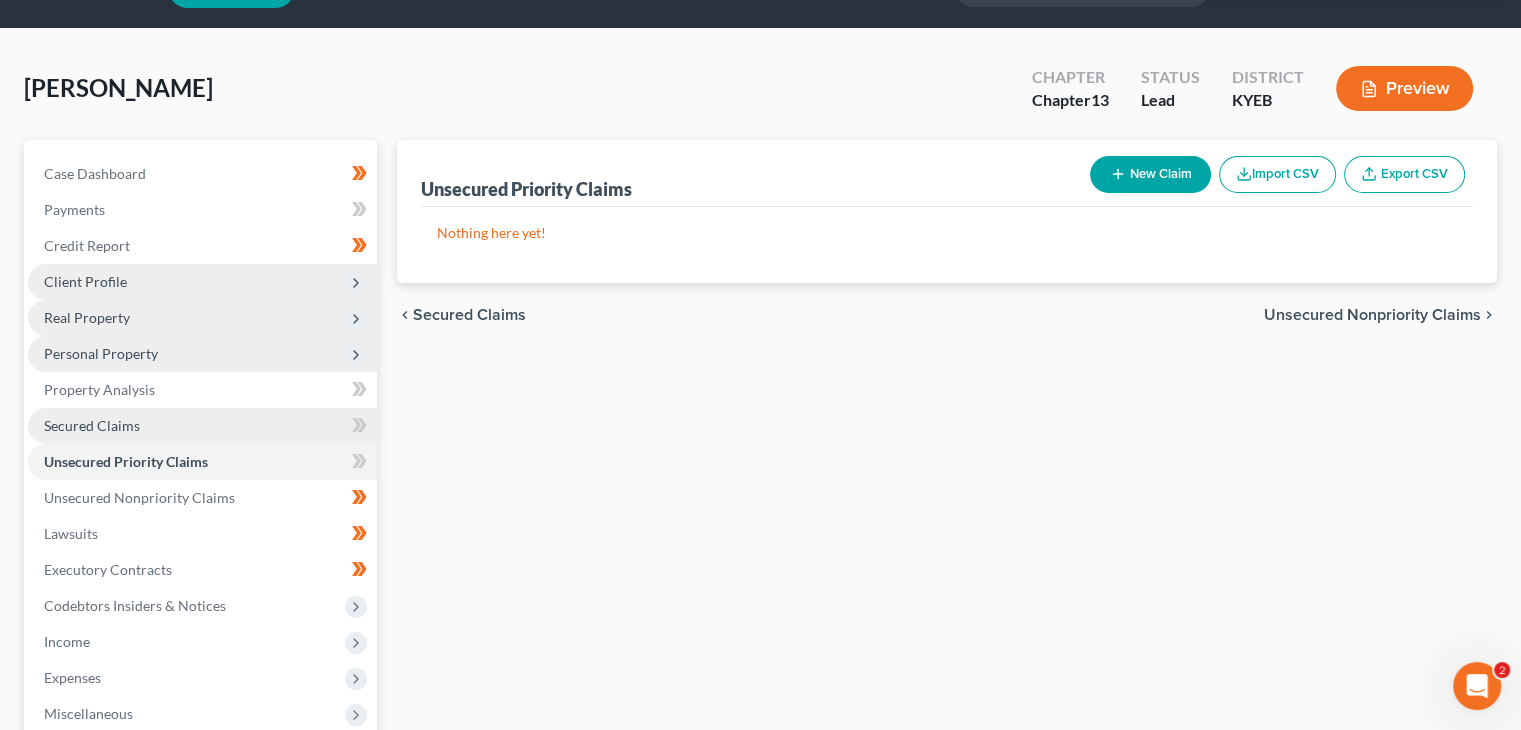 click on "Secured Claims" at bounding box center (202, 426) 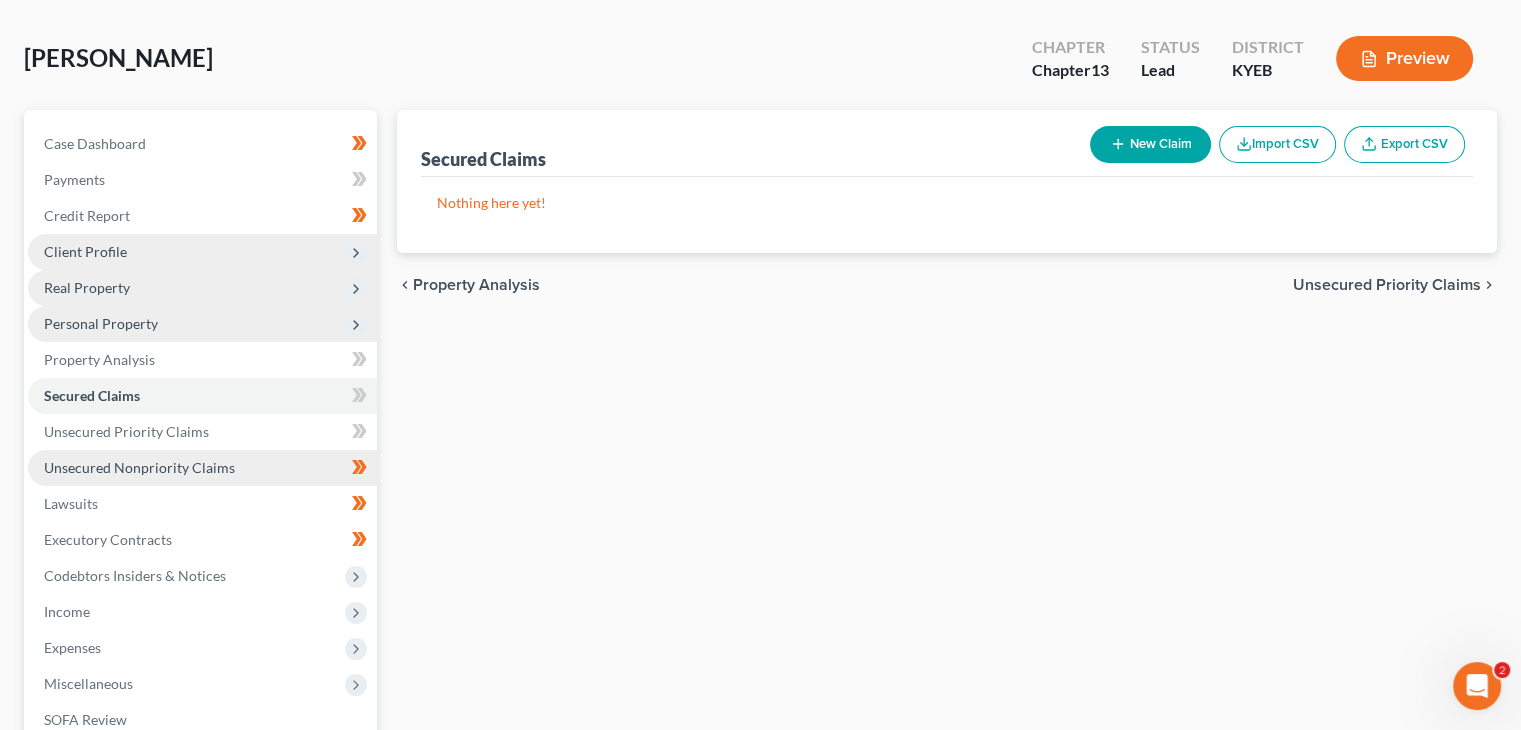 click on "Unsecured Nonpriority Claims" at bounding box center [202, 468] 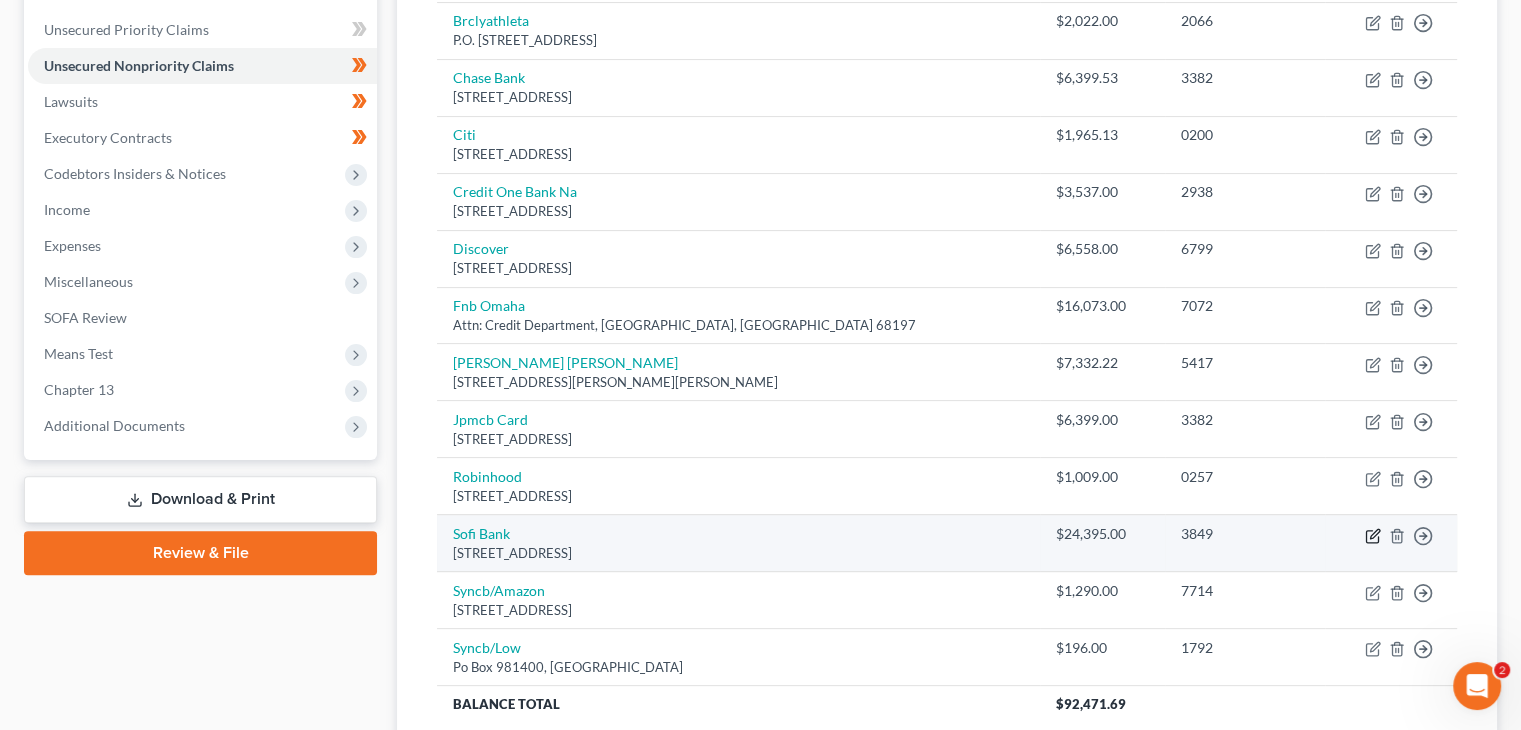 click 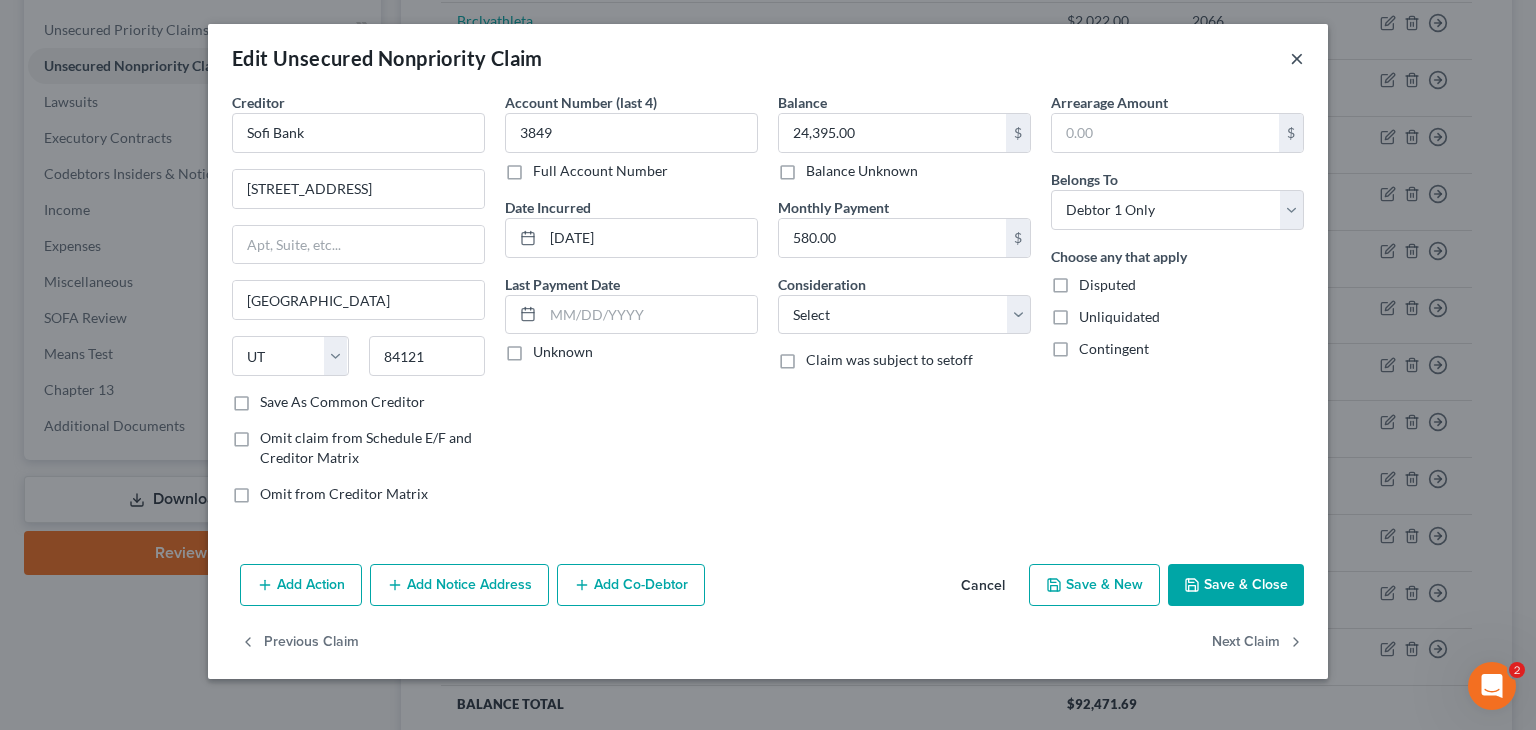 click on "×" at bounding box center [1297, 58] 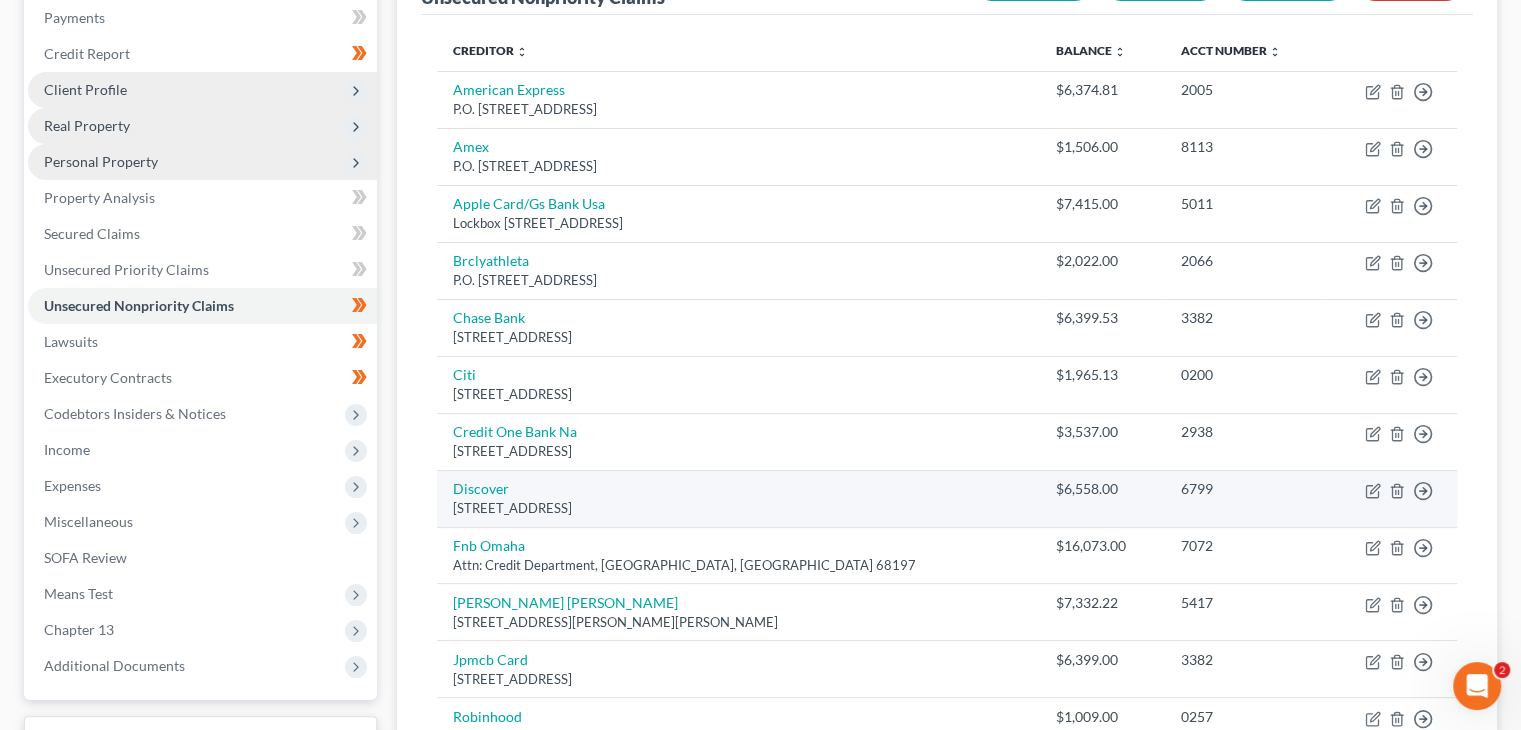 scroll, scrollTop: 240, scrollLeft: 0, axis: vertical 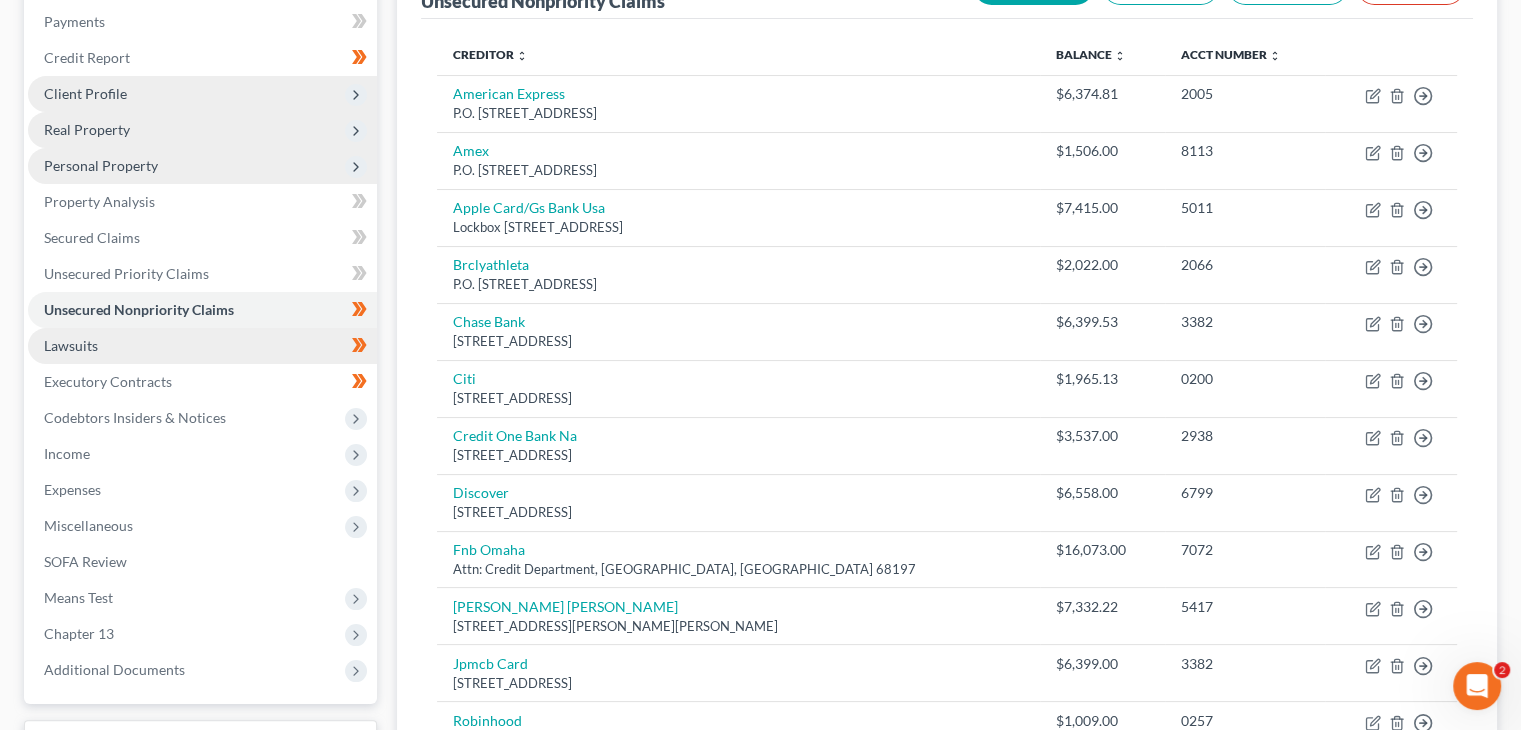 click on "Lawsuits" at bounding box center (202, 346) 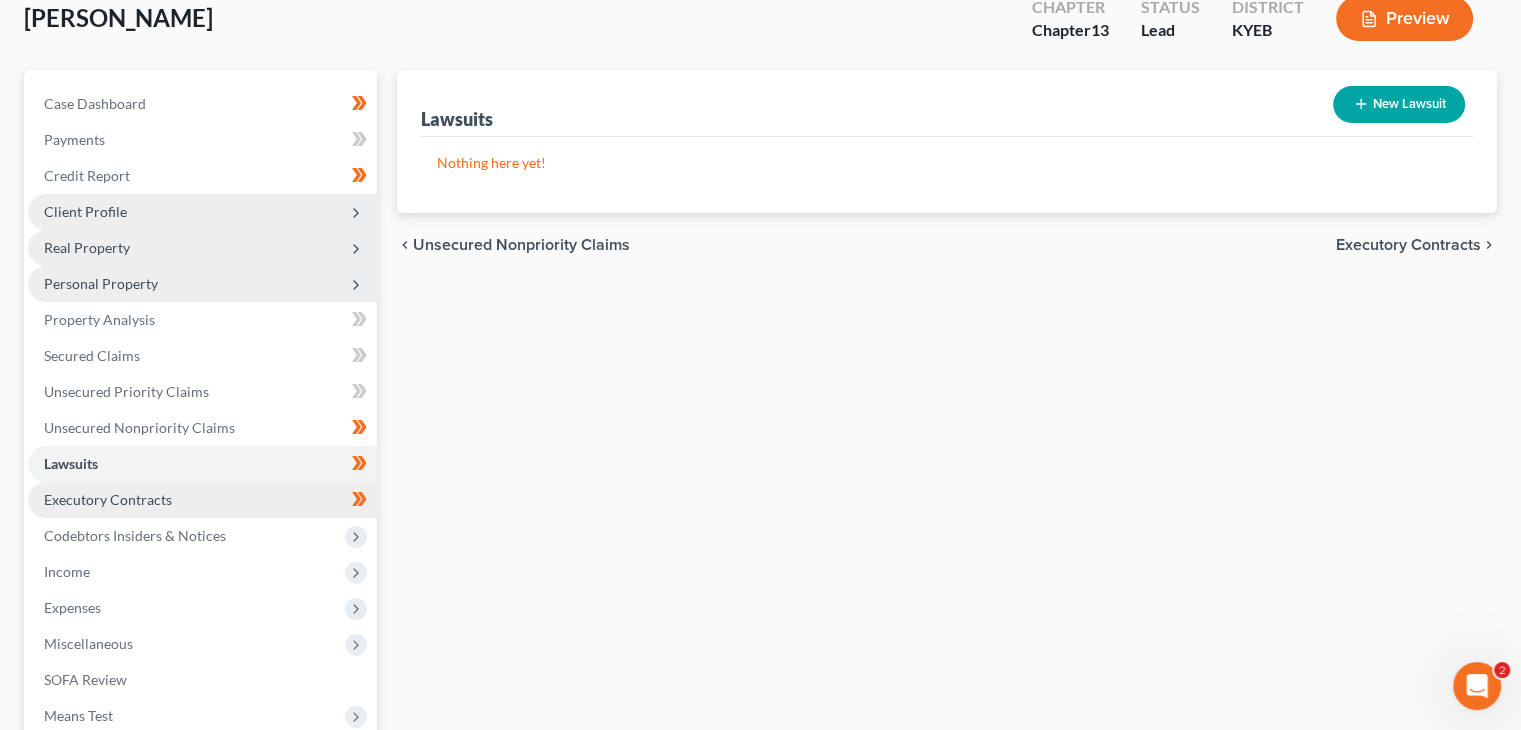 click on "Executory Contracts" at bounding box center (108, 499) 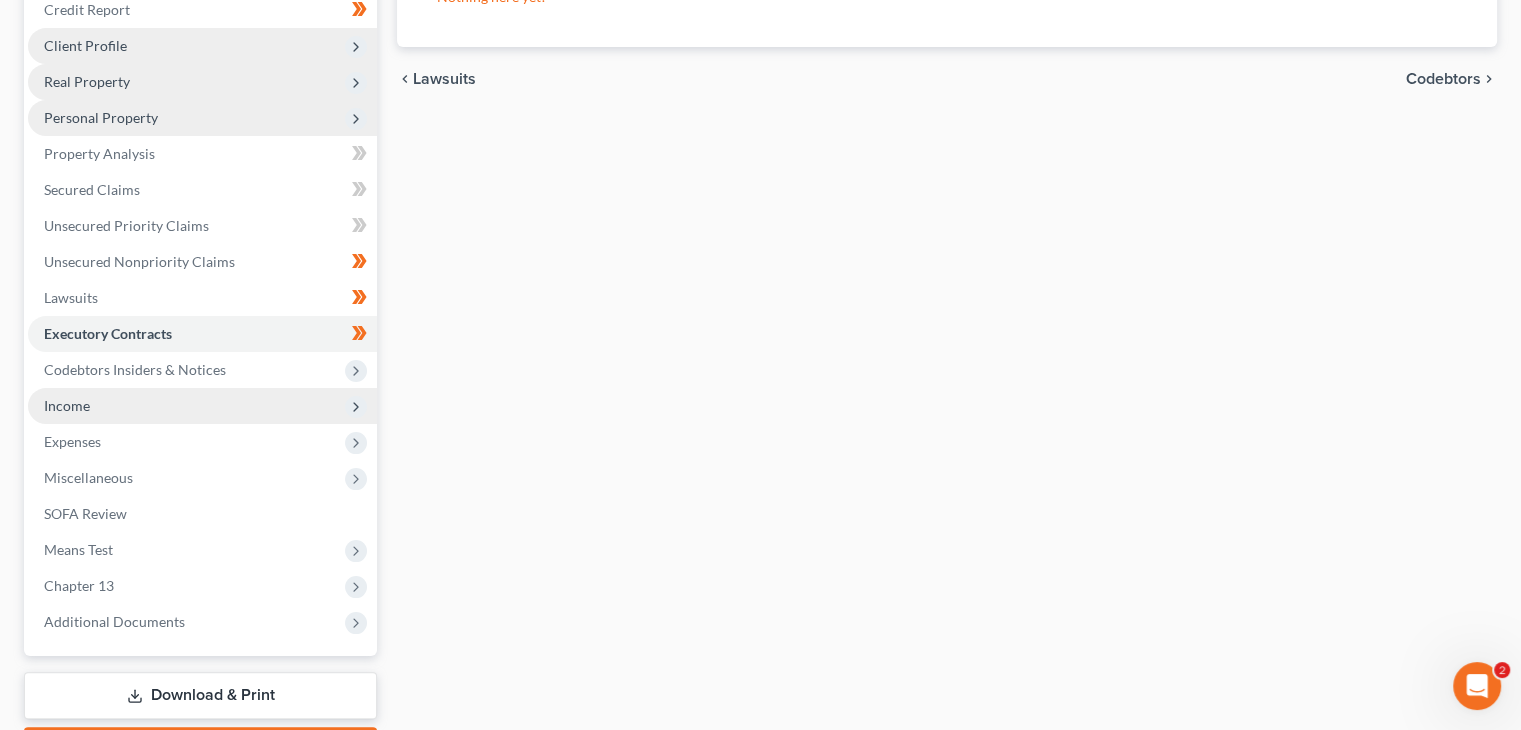 click on "Income" at bounding box center [202, 406] 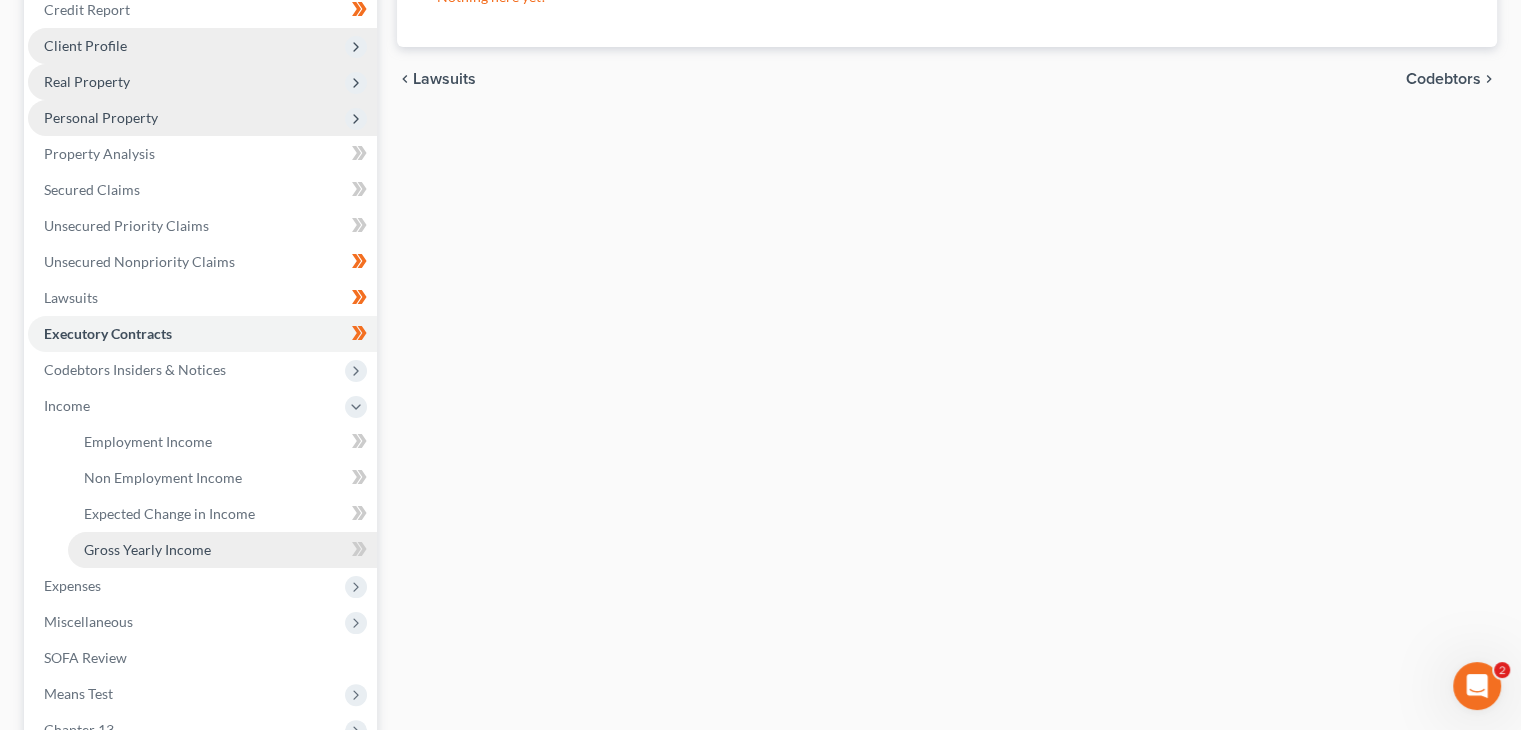 click on "Gross Yearly Income" at bounding box center [222, 550] 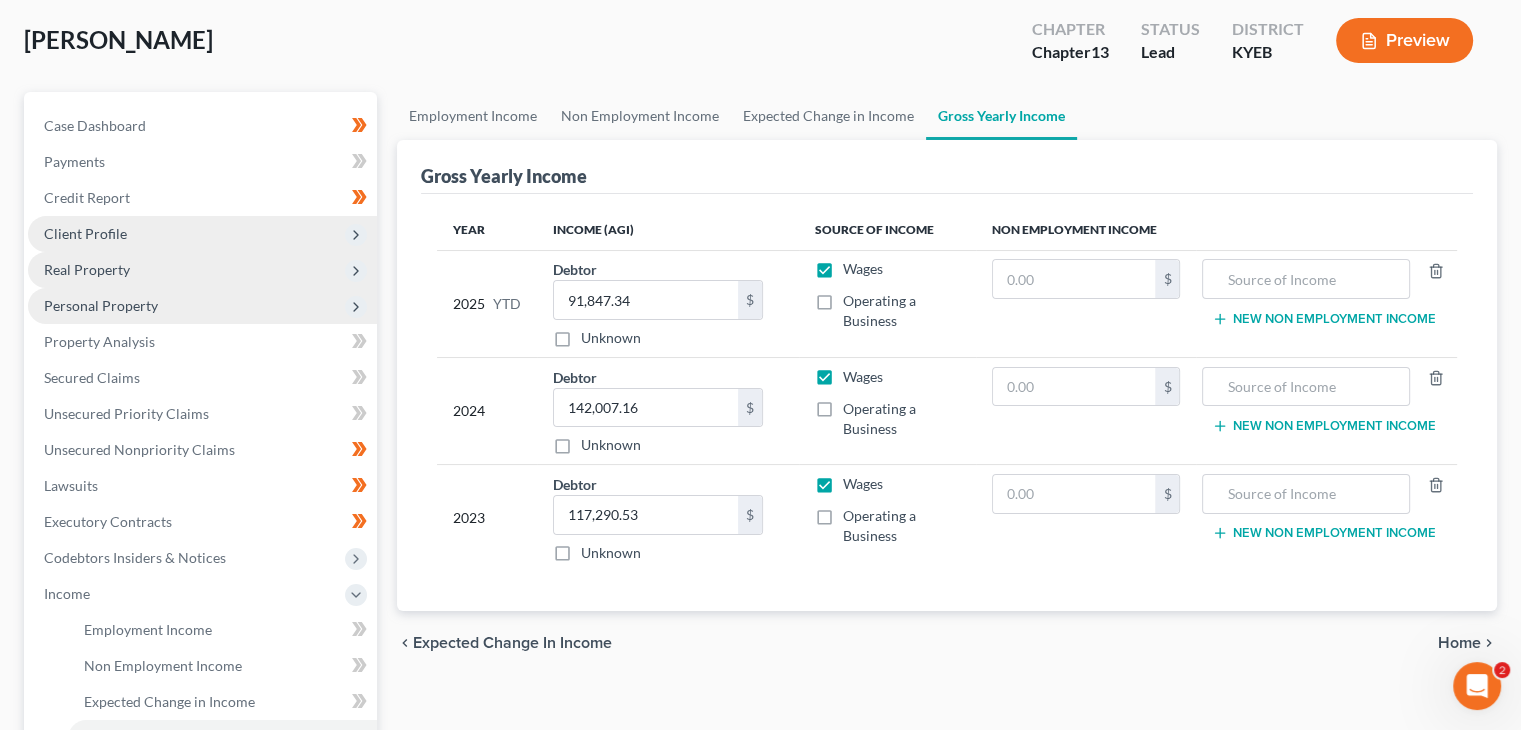 scroll, scrollTop: 0, scrollLeft: 0, axis: both 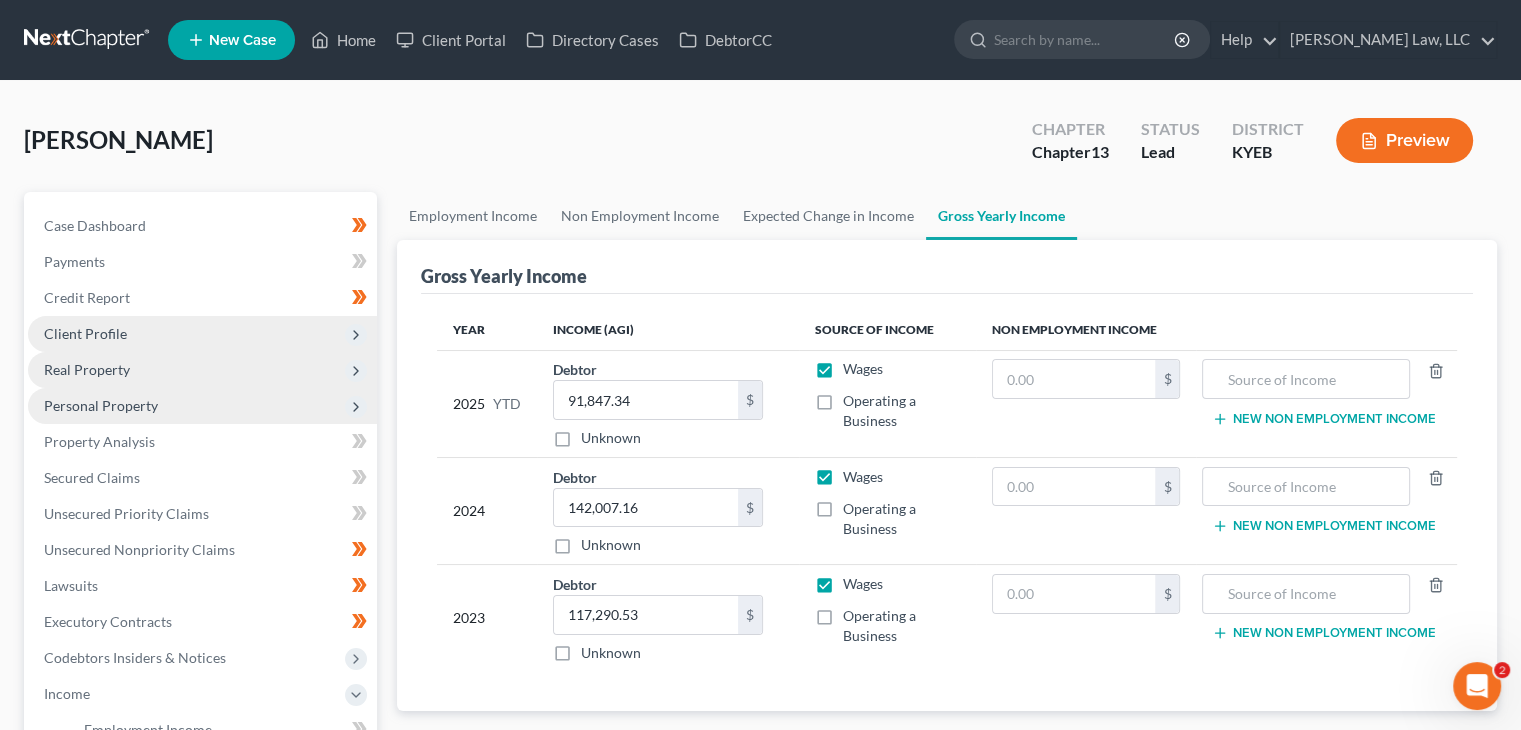 click on "Client Profile" at bounding box center [202, 334] 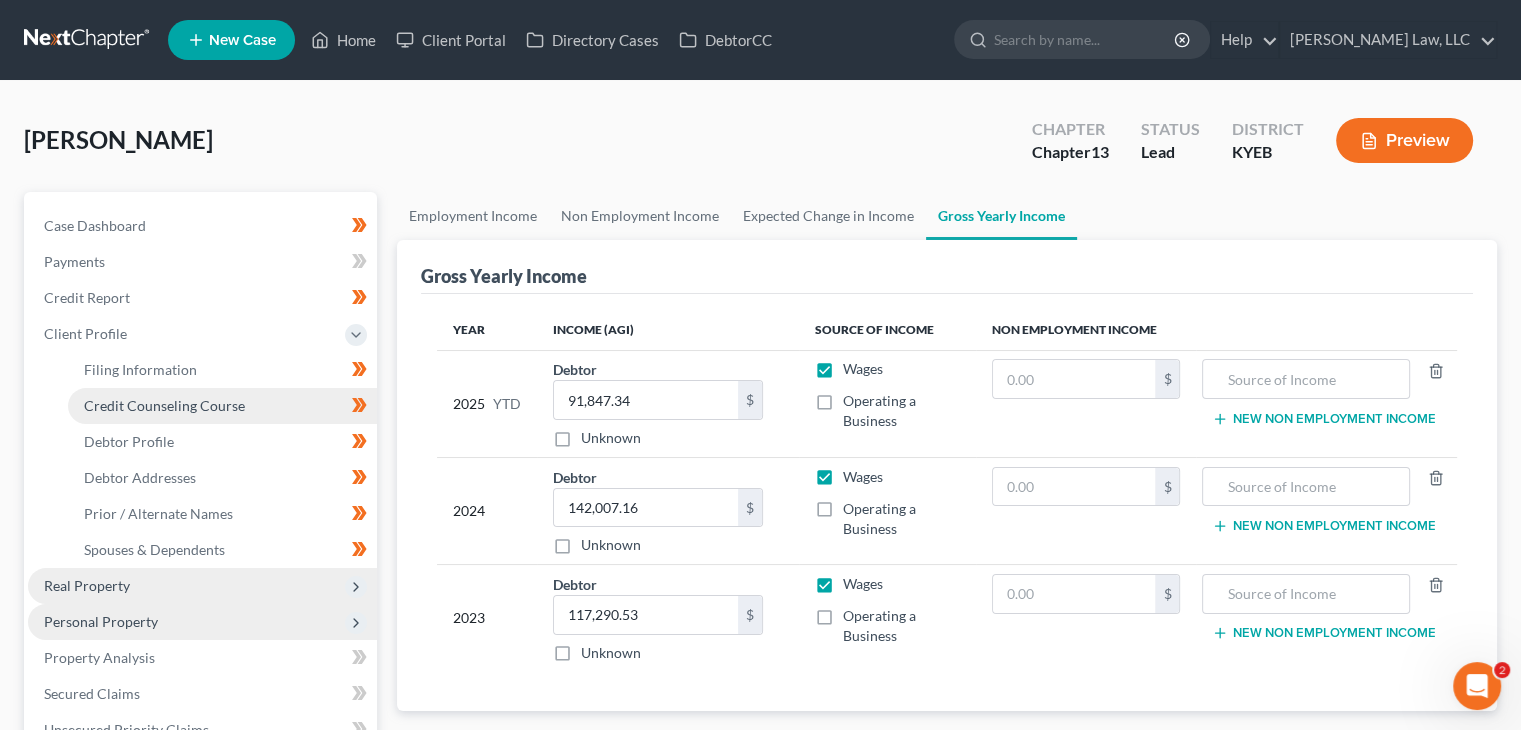click on "Credit Counseling Course" at bounding box center (164, 405) 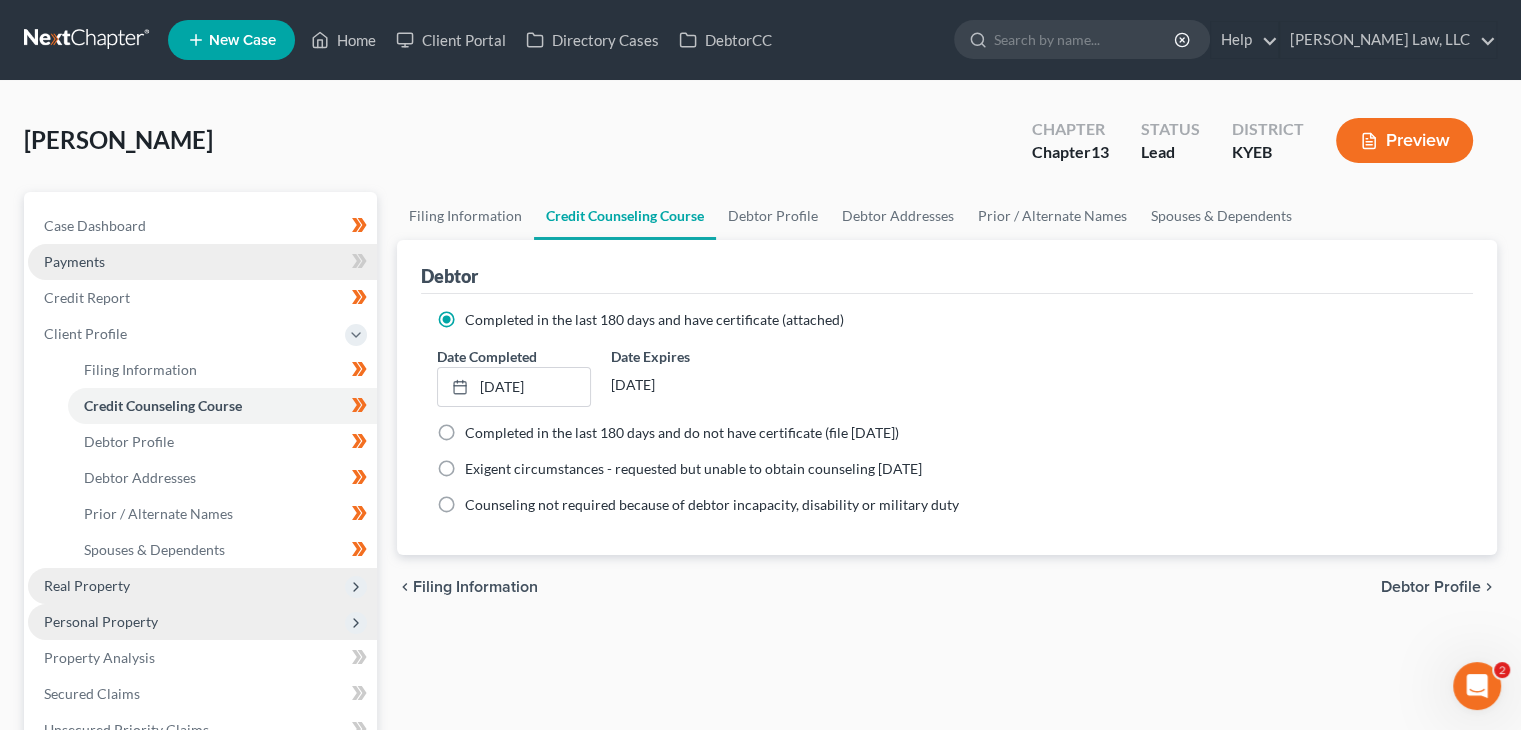 click on "Payments" at bounding box center (202, 262) 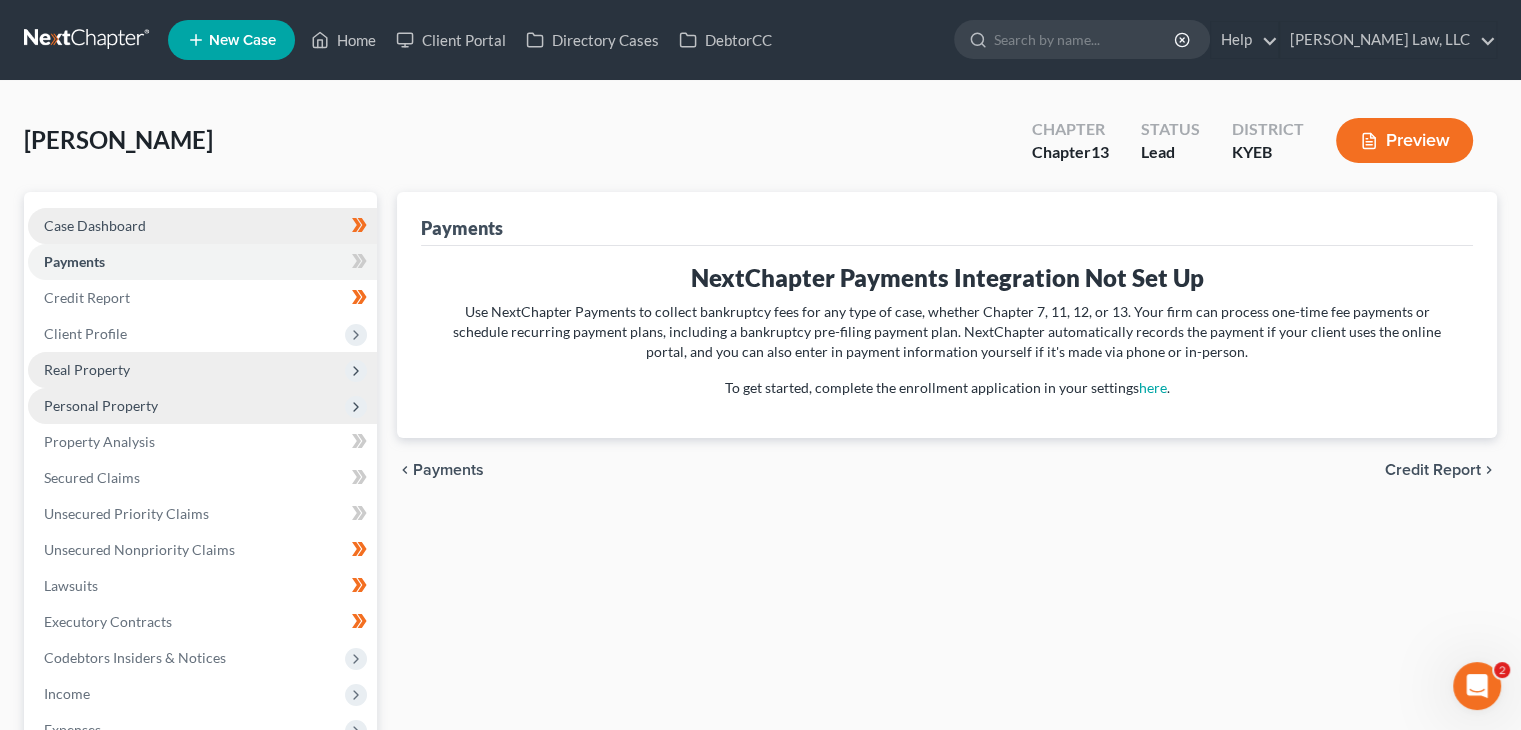 click on "Case Dashboard" at bounding box center (202, 226) 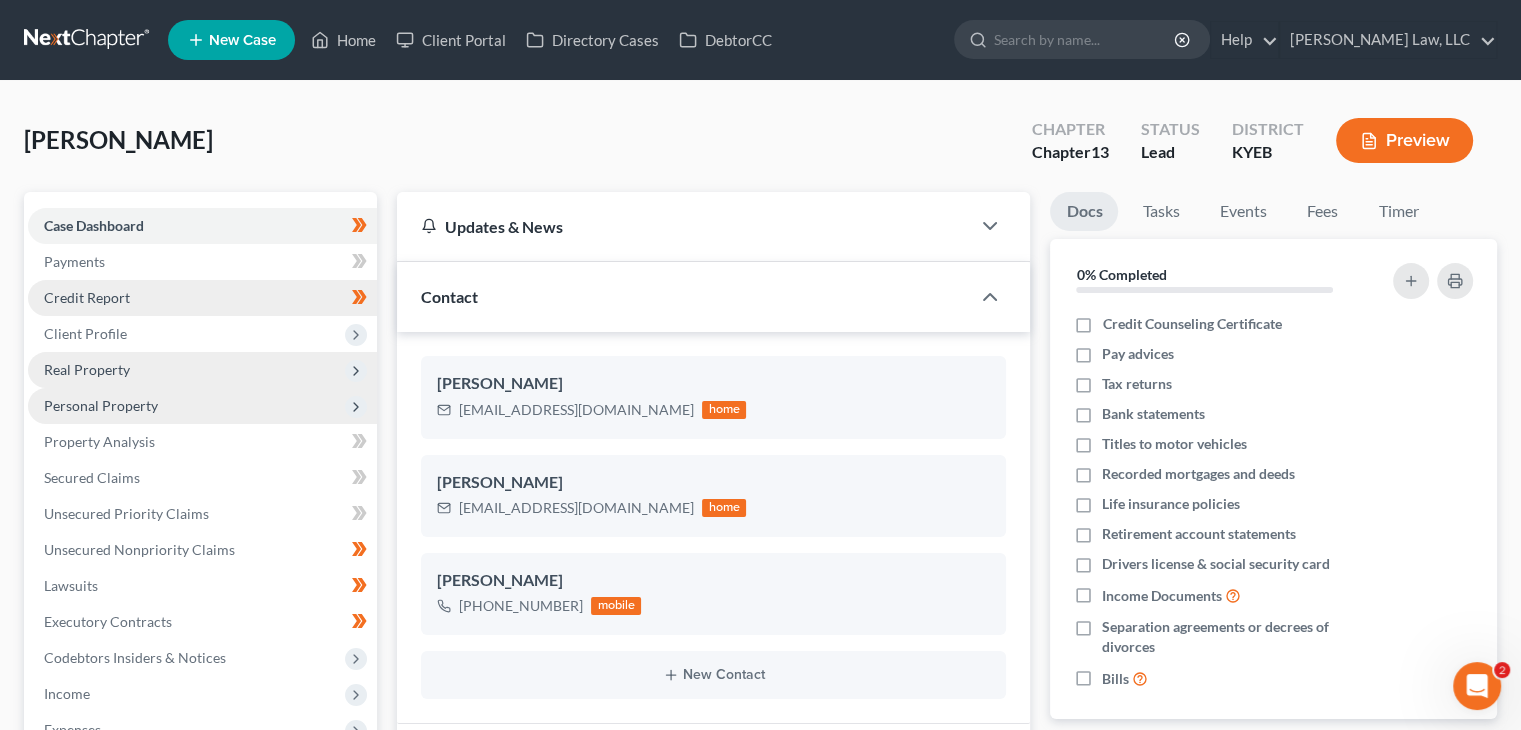 scroll, scrollTop: 94, scrollLeft: 0, axis: vertical 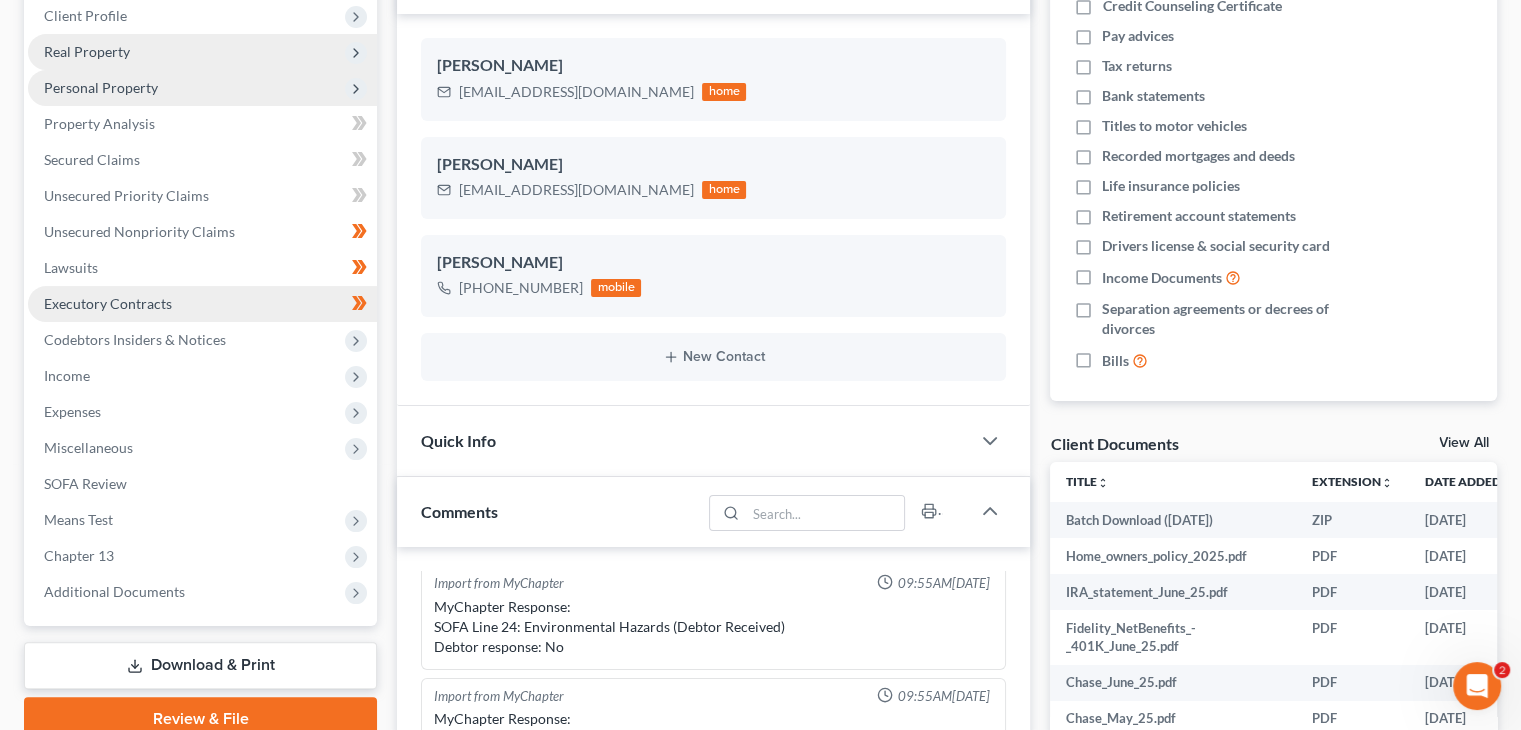 click on "Income" at bounding box center [202, 376] 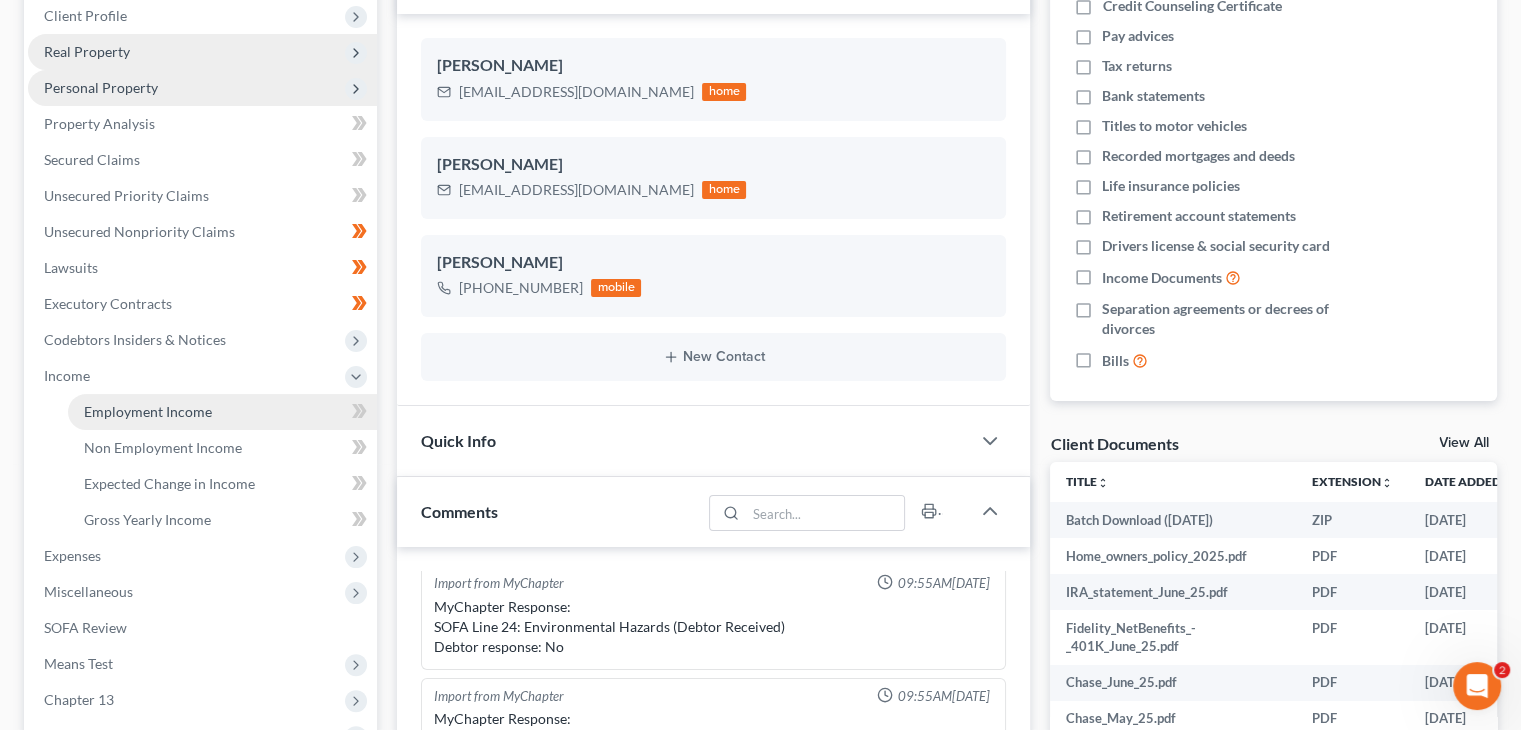 click on "Employment Income" at bounding box center [222, 412] 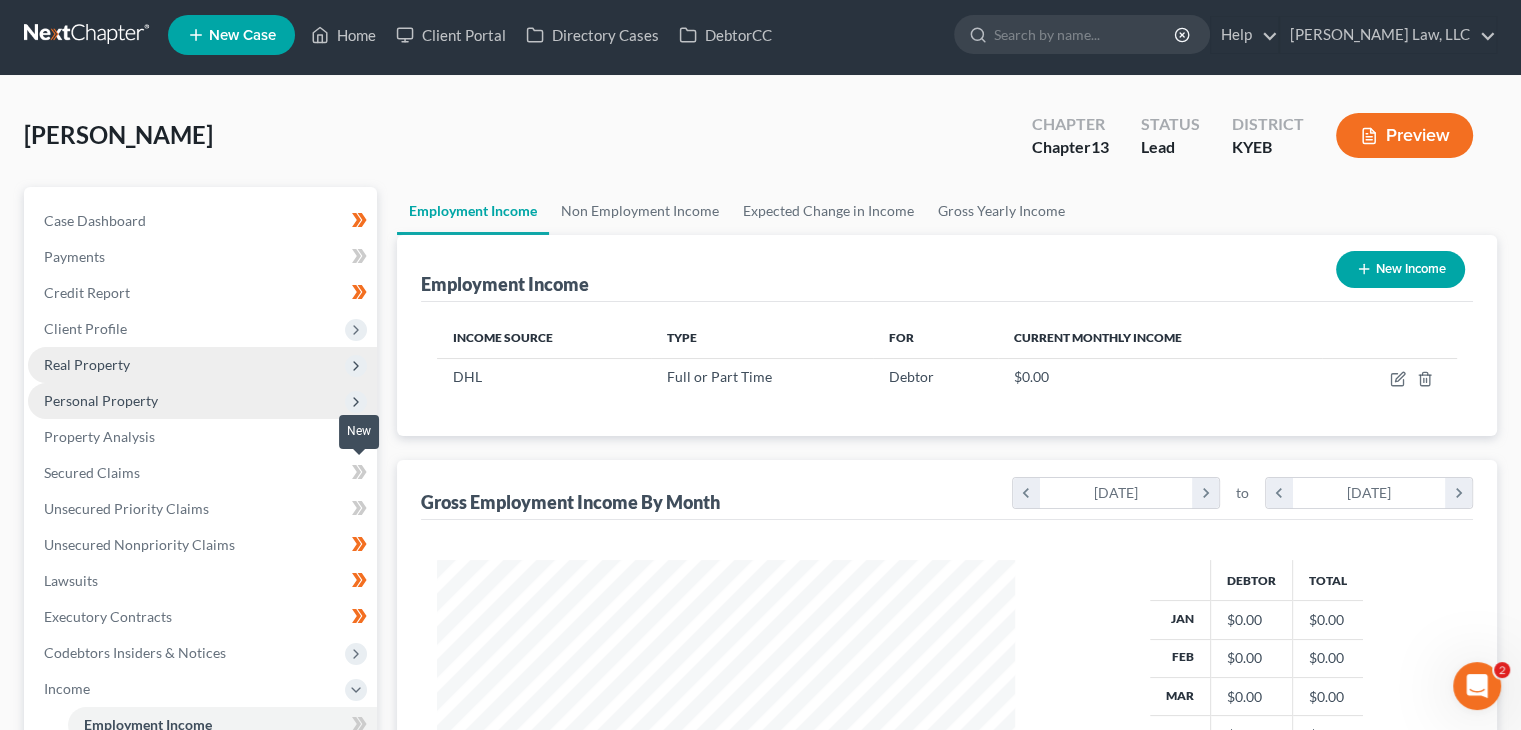 scroll, scrollTop: 0, scrollLeft: 0, axis: both 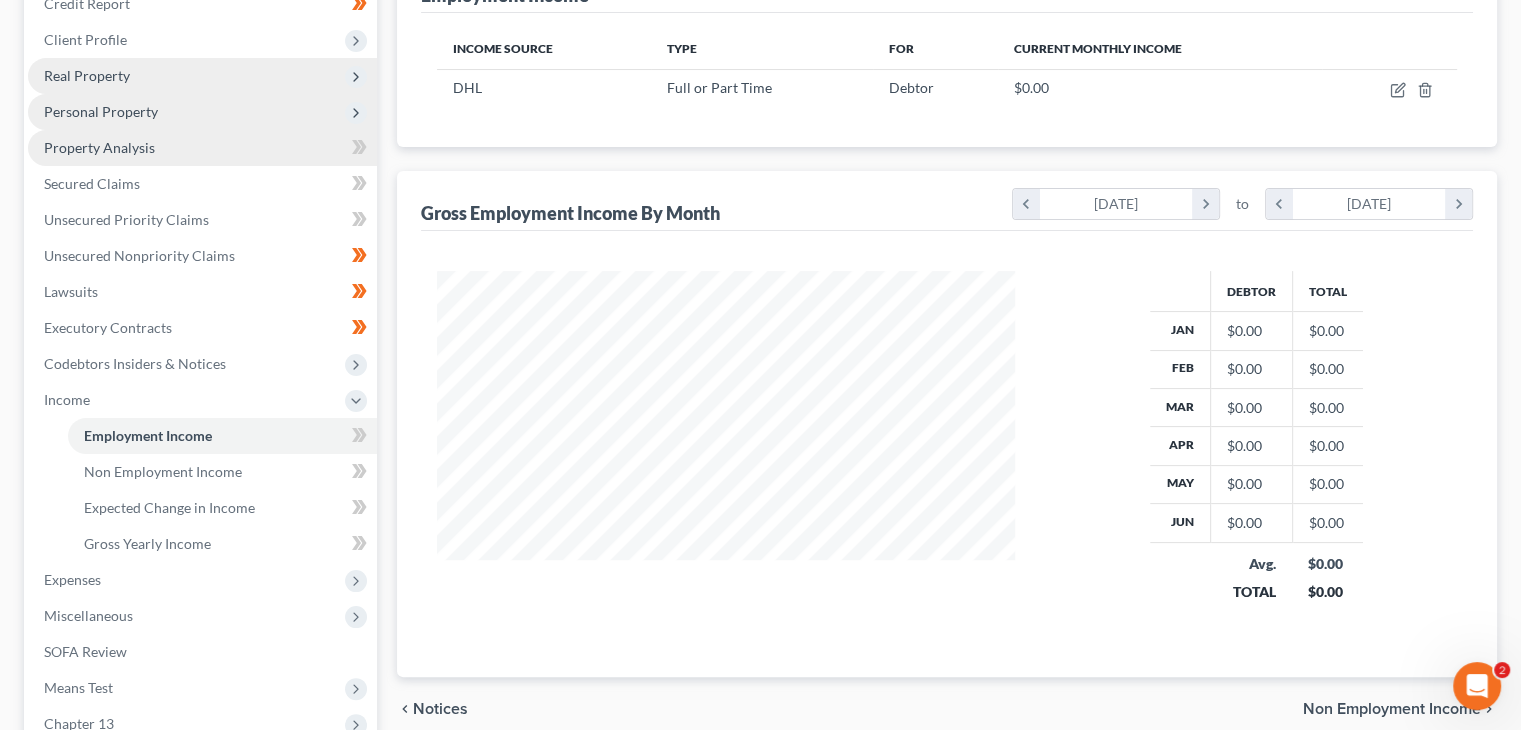 click on "Property Analysis" at bounding box center [202, 148] 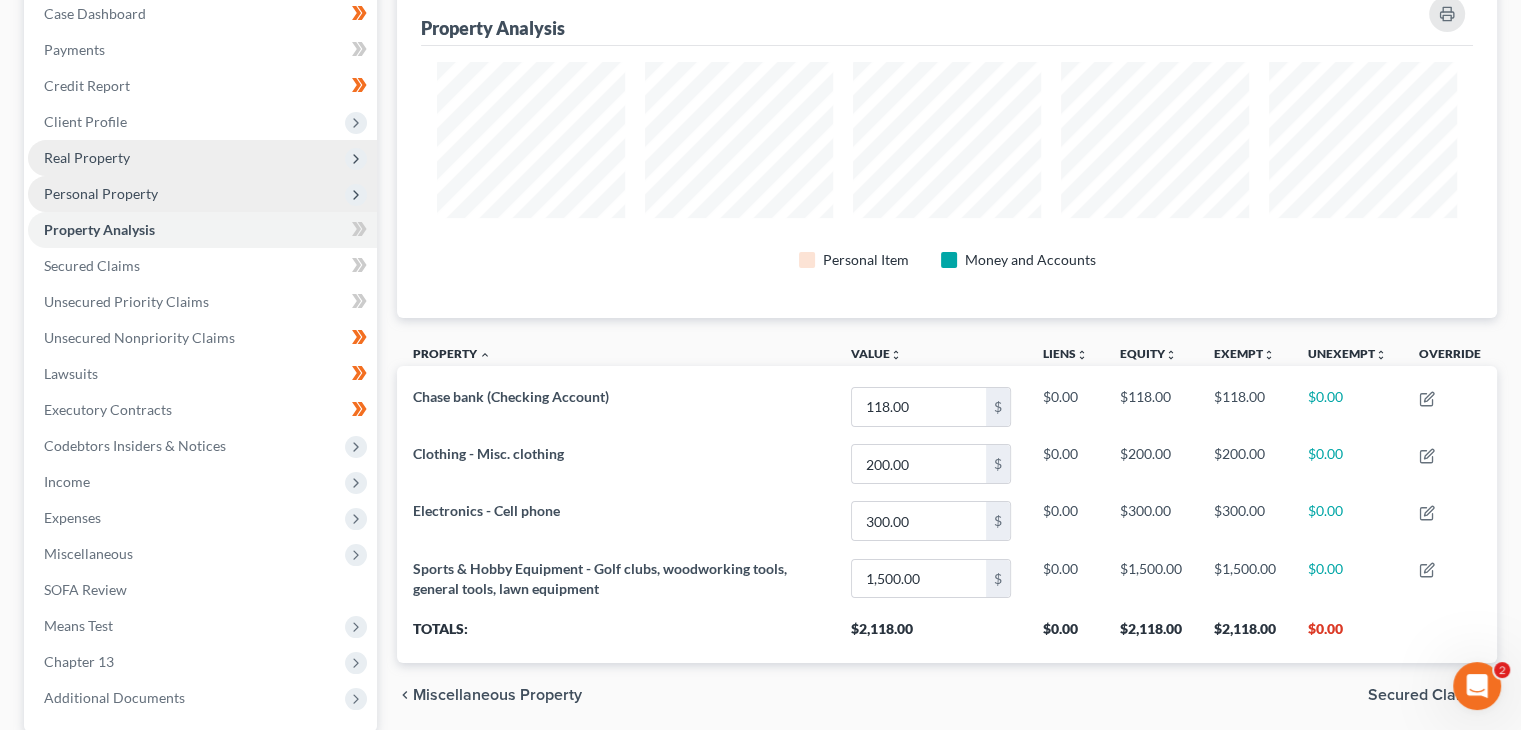 scroll, scrollTop: 0, scrollLeft: 0, axis: both 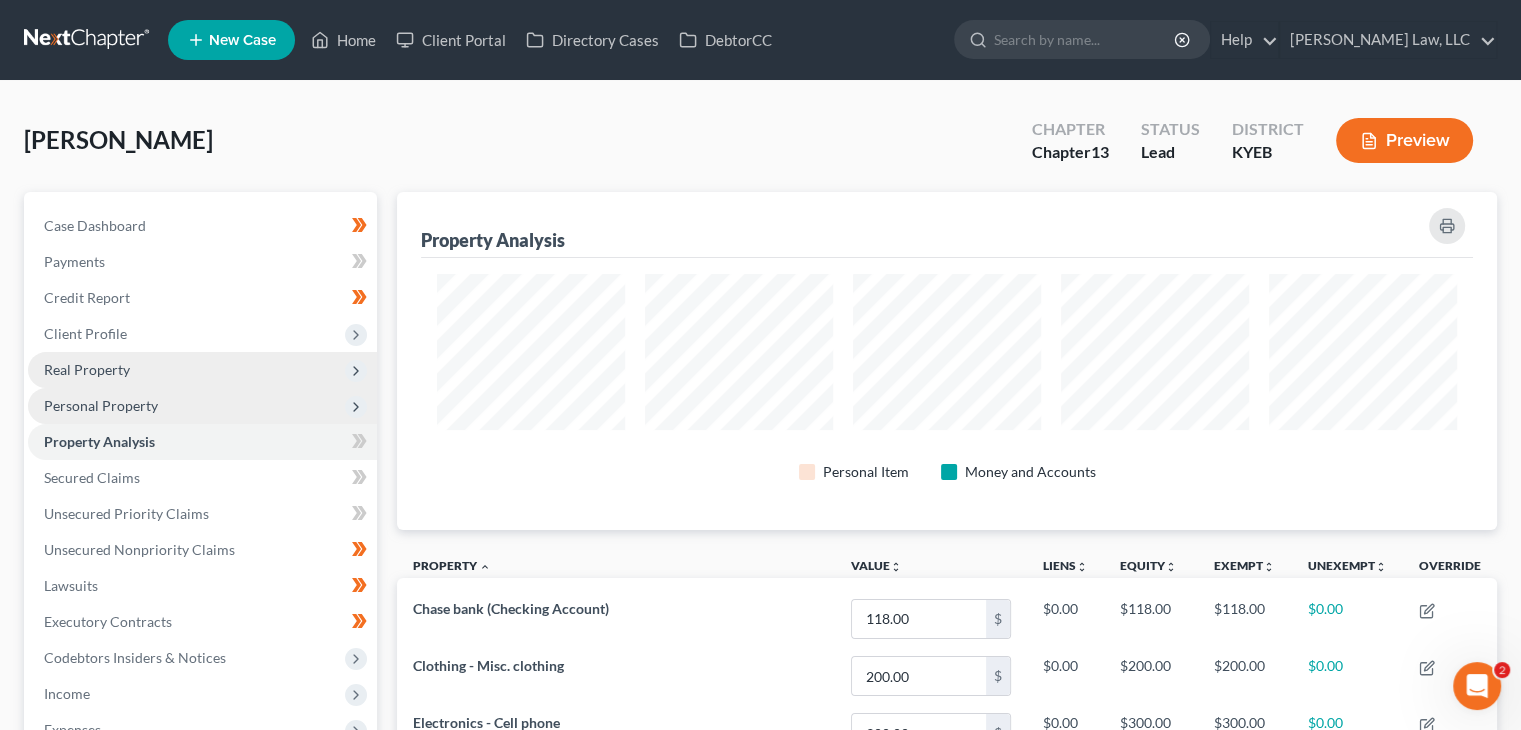click on "Personal Property" at bounding box center (101, 405) 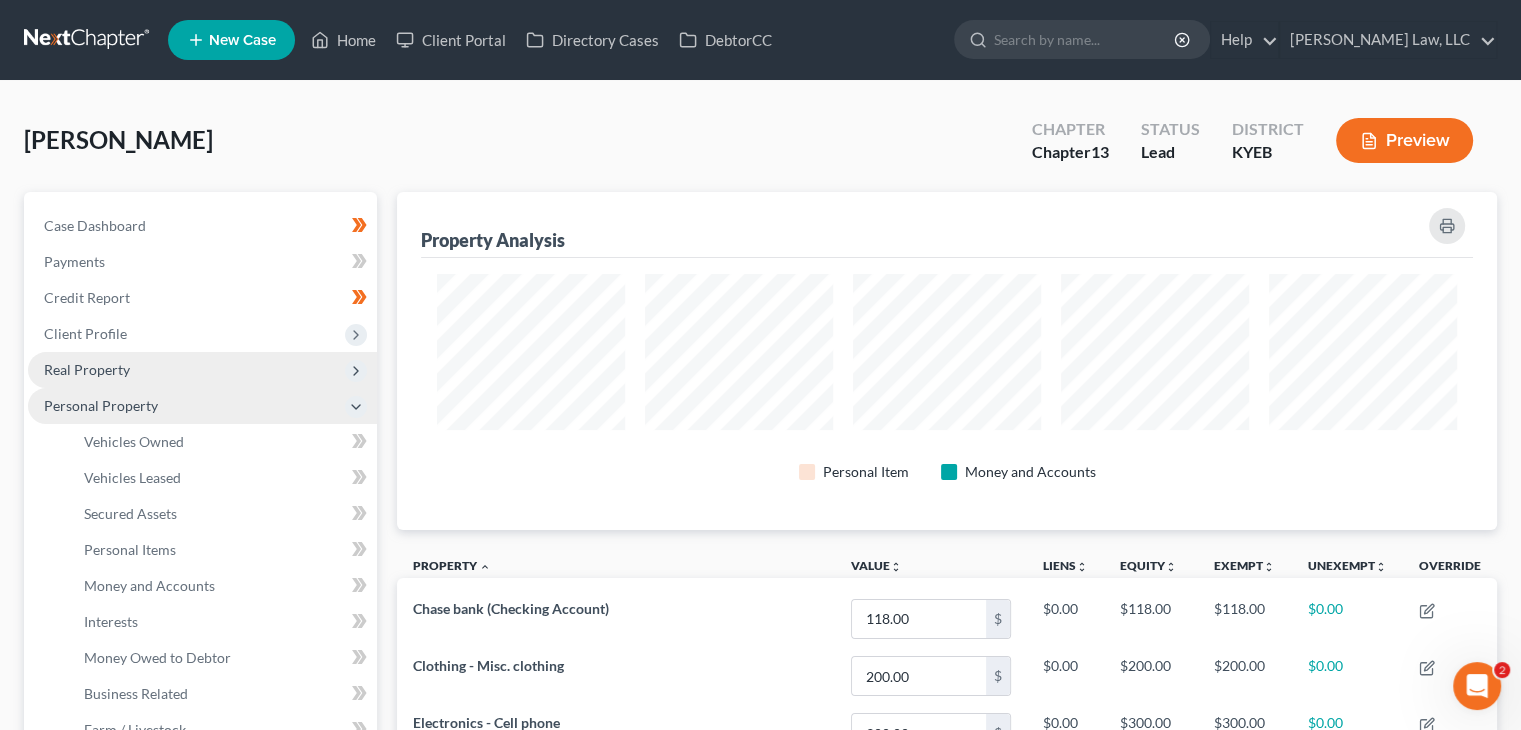 scroll, scrollTop: 176, scrollLeft: 0, axis: vertical 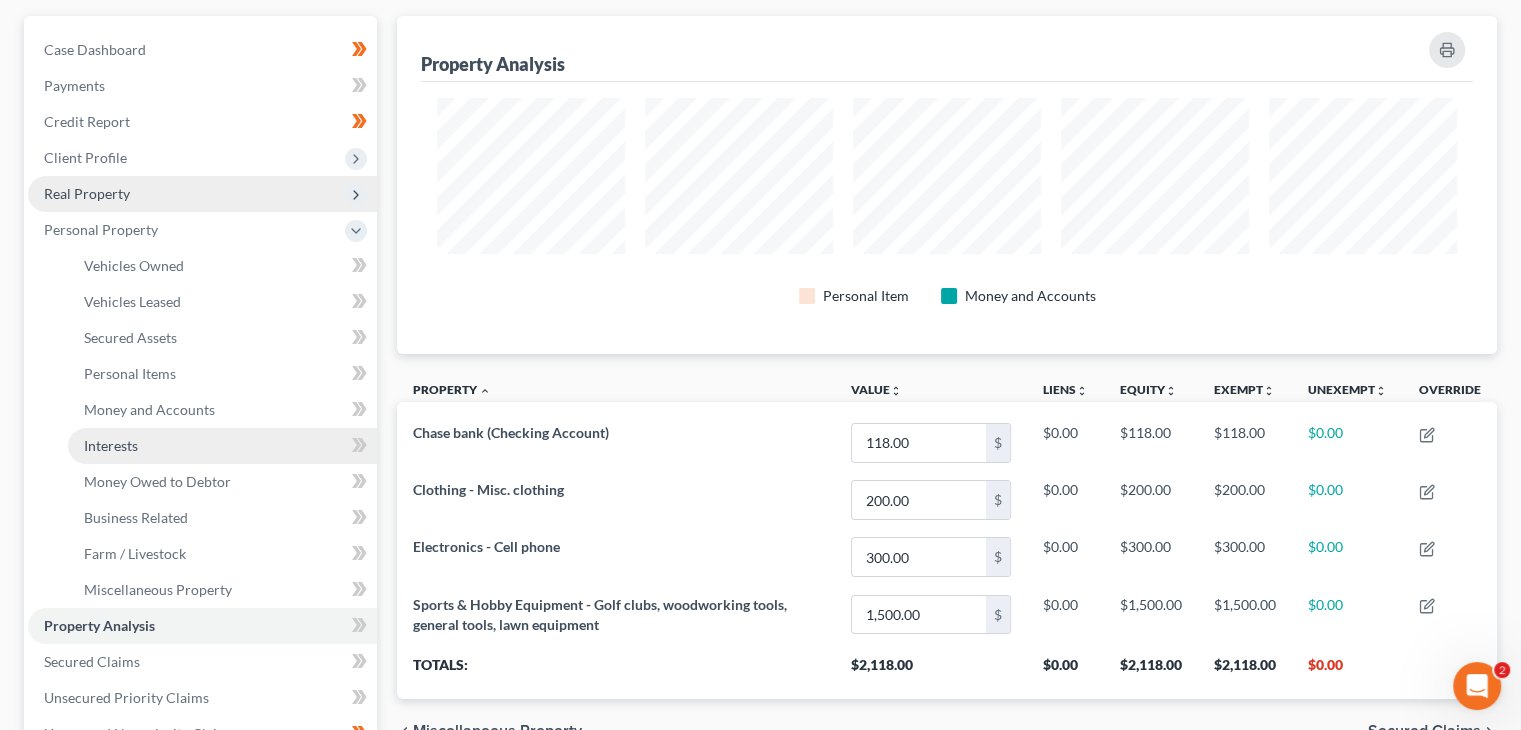click on "Interests" at bounding box center (222, 446) 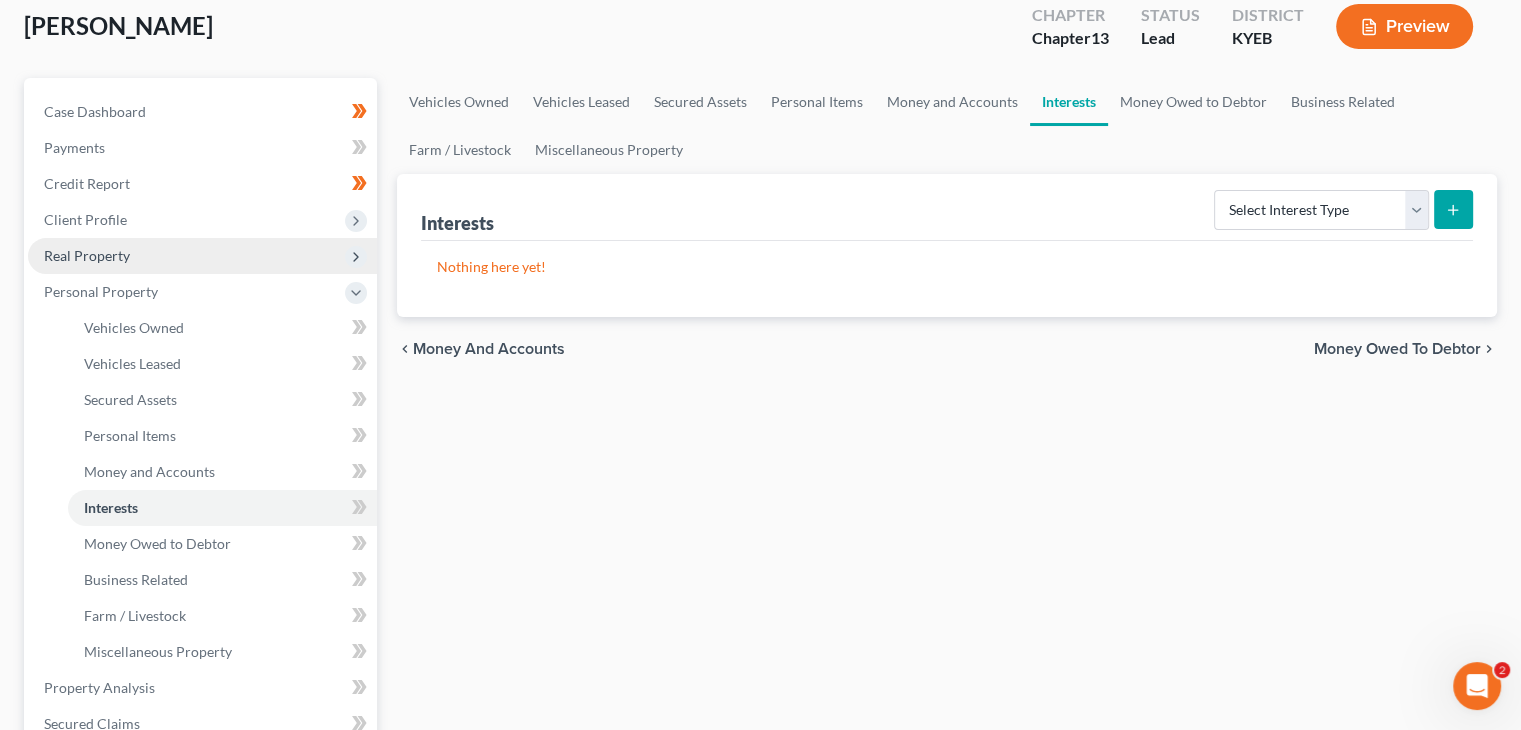 scroll, scrollTop: 120, scrollLeft: 0, axis: vertical 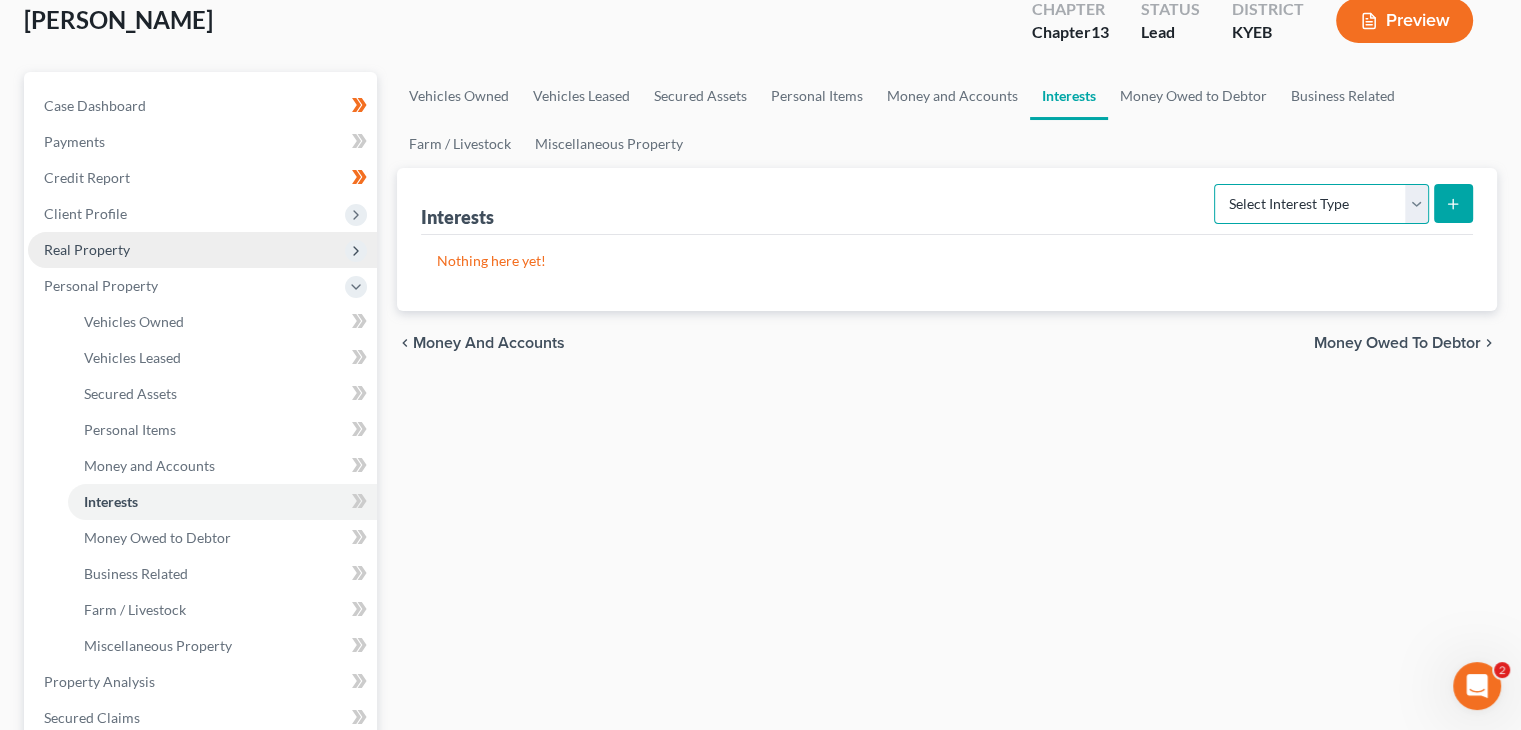 click on "Select Interest Type 401K Annuity Bond Education IRA Government Bond Government Pension Plan Incorporated Business IRA Joint Venture (Active) Joint Venture (Inactive) [PERSON_NAME] Mutual Fund Other Retirement Plan Partnership (Active) Partnership (Inactive) Pension Plan Stock Term Life Insurance Unincorporated Business Whole Life Insurance" at bounding box center [1321, 204] 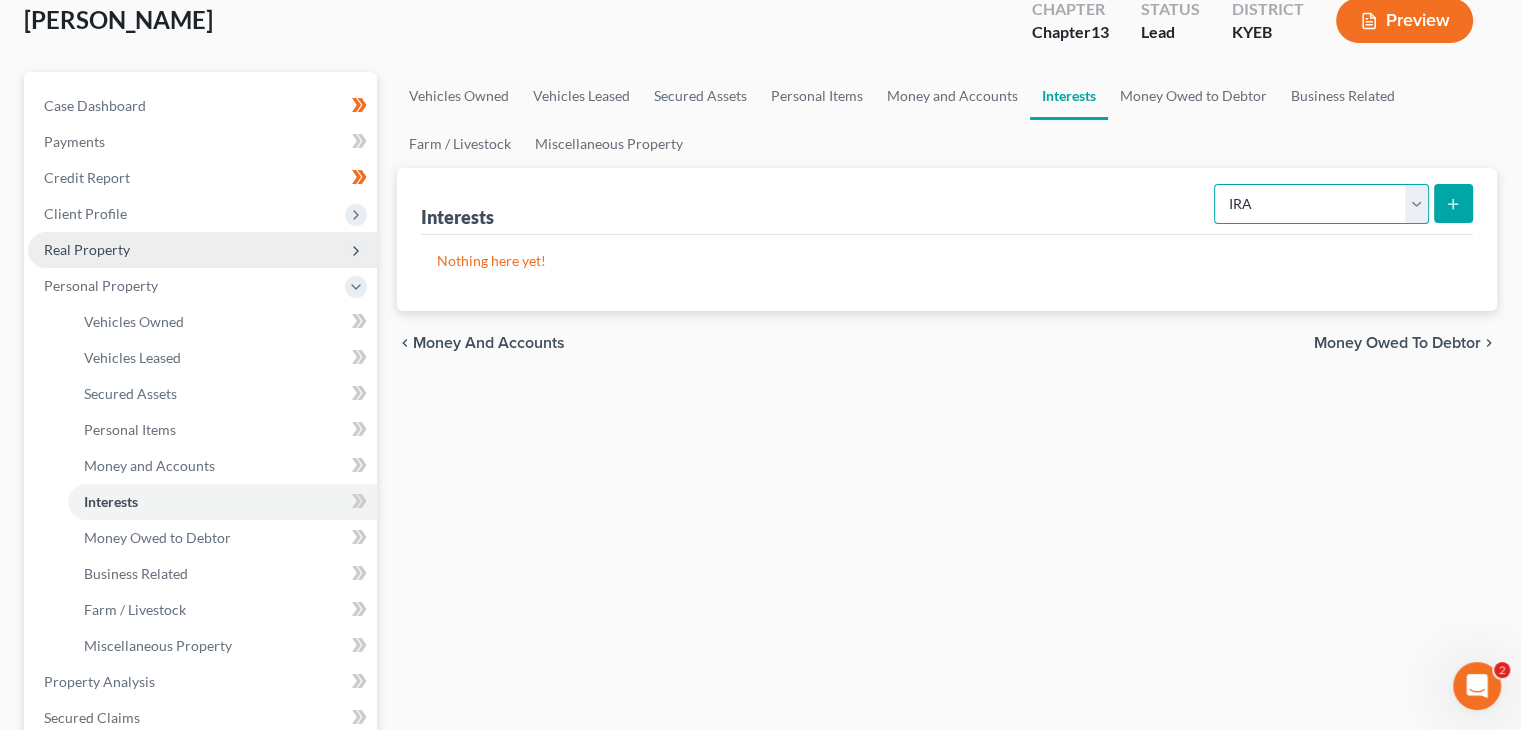 click on "Select Interest Type 401K Annuity Bond Education IRA Government Bond Government Pension Plan Incorporated Business IRA Joint Venture (Active) Joint Venture (Inactive) [PERSON_NAME] Mutual Fund Other Retirement Plan Partnership (Active) Partnership (Inactive) Pension Plan Stock Term Life Insurance Unincorporated Business Whole Life Insurance" at bounding box center (1321, 204) 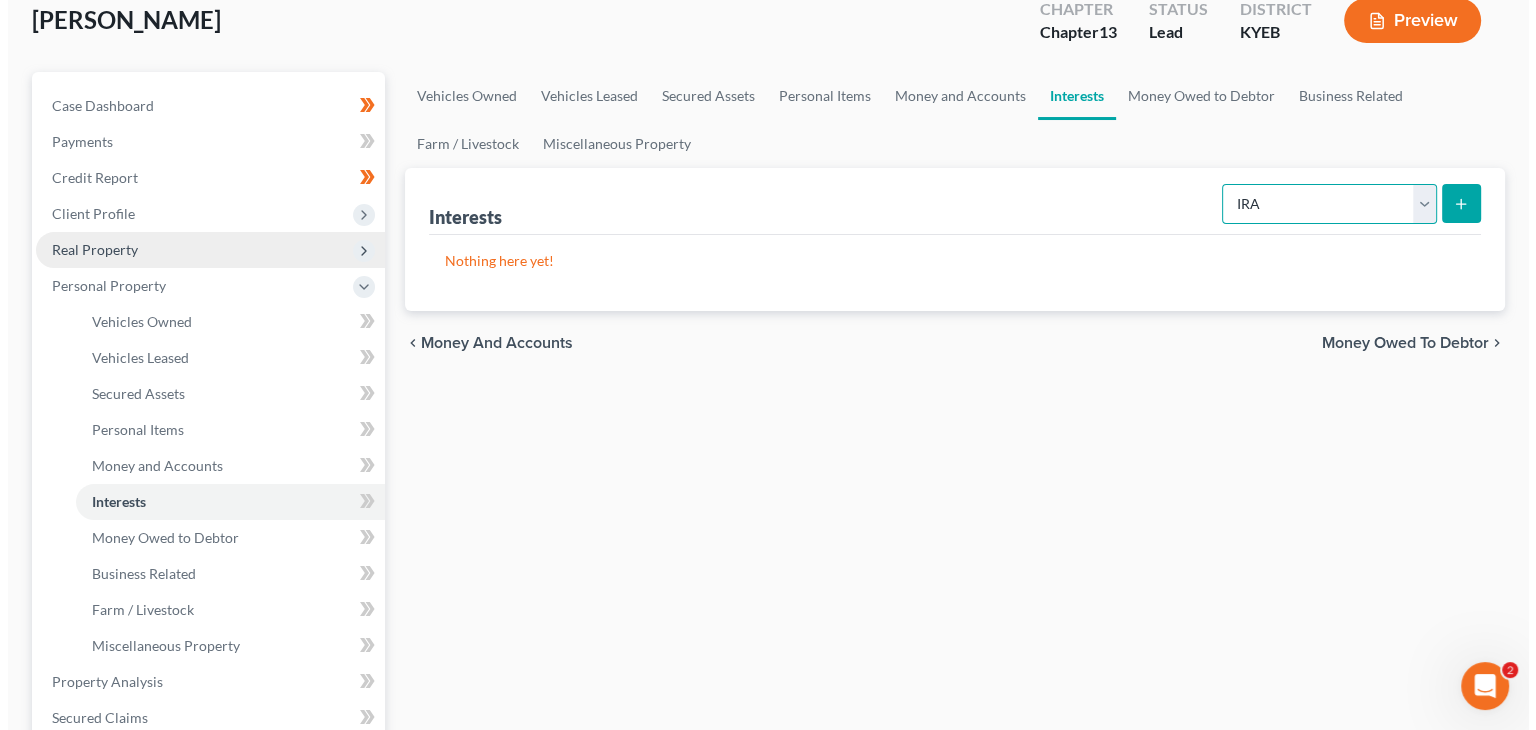 scroll, scrollTop: 168, scrollLeft: 0, axis: vertical 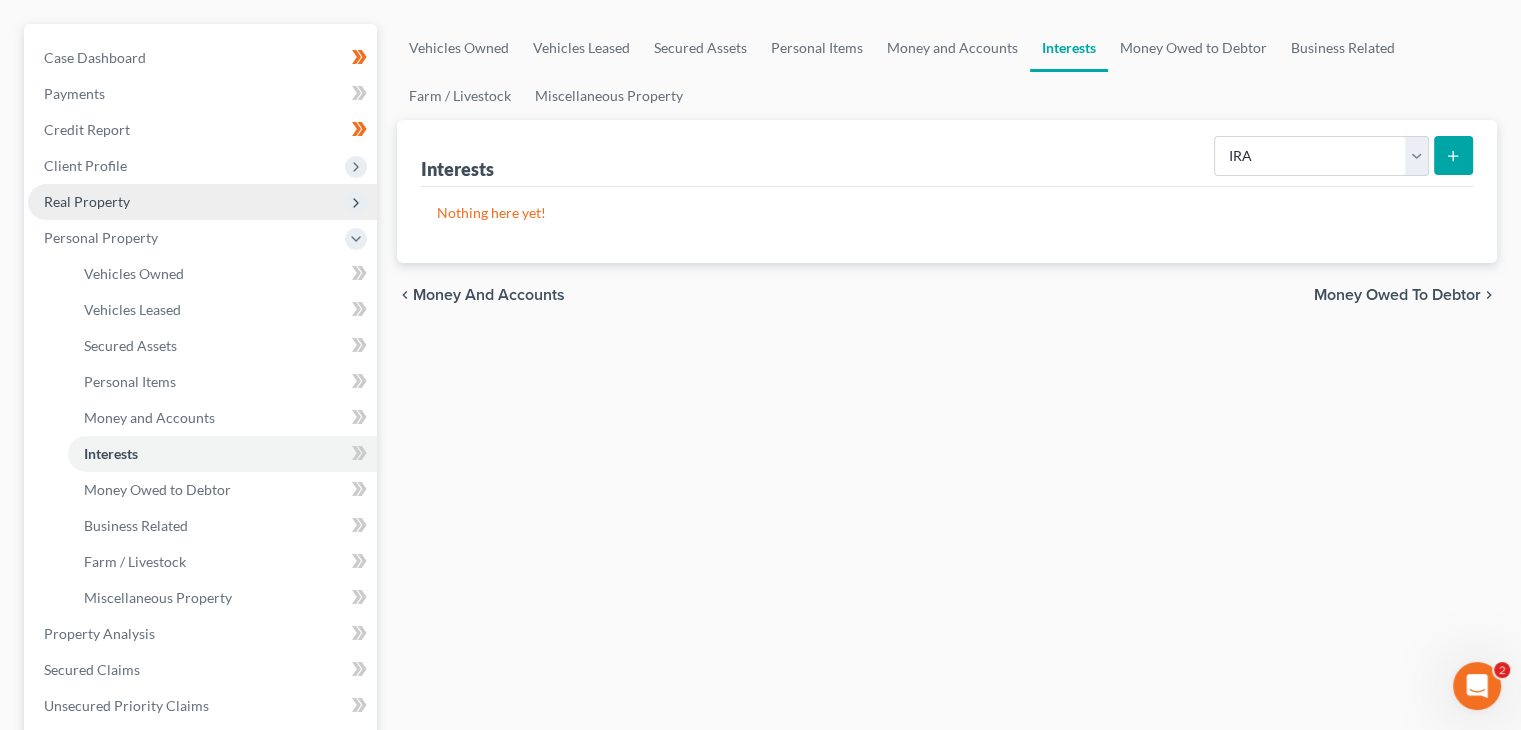 click 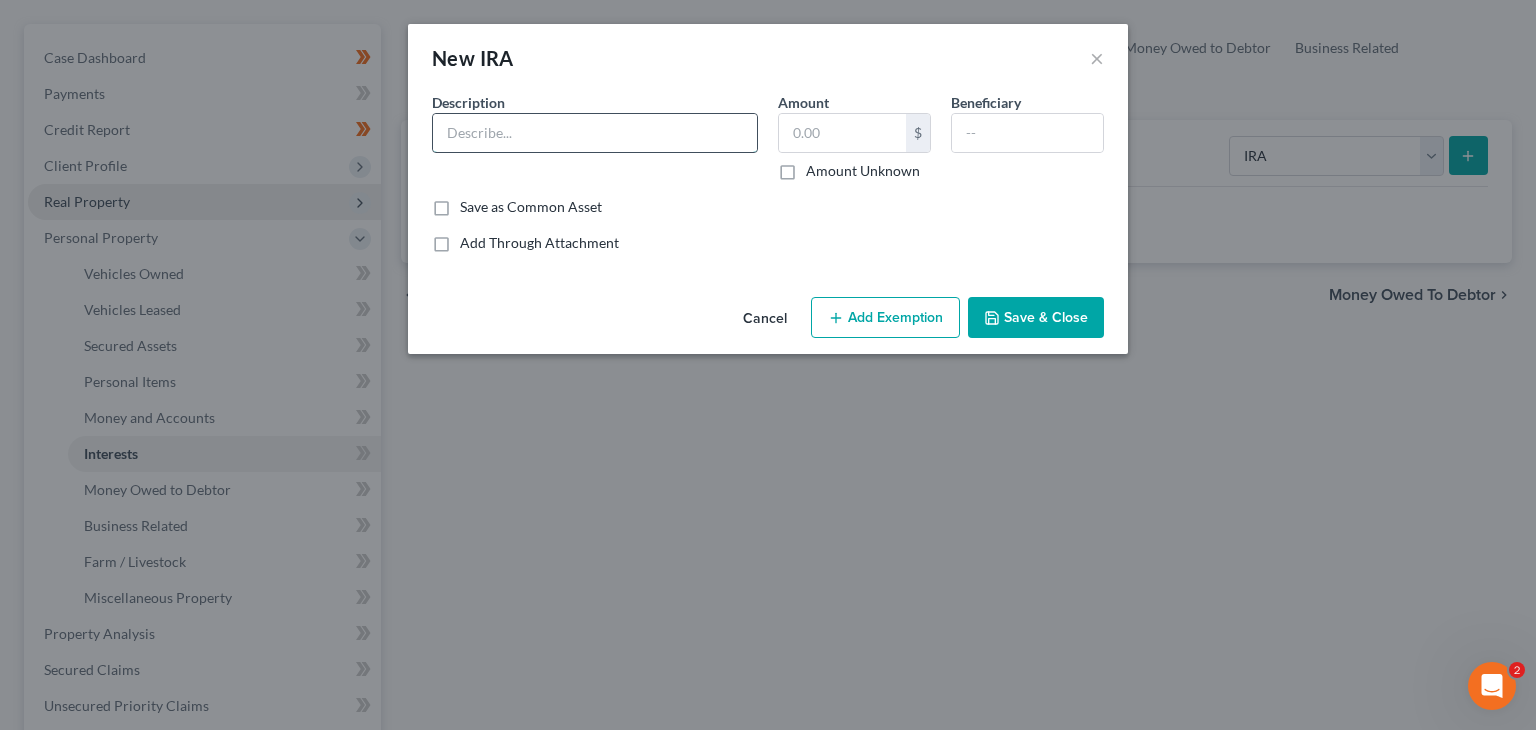click at bounding box center (595, 133) 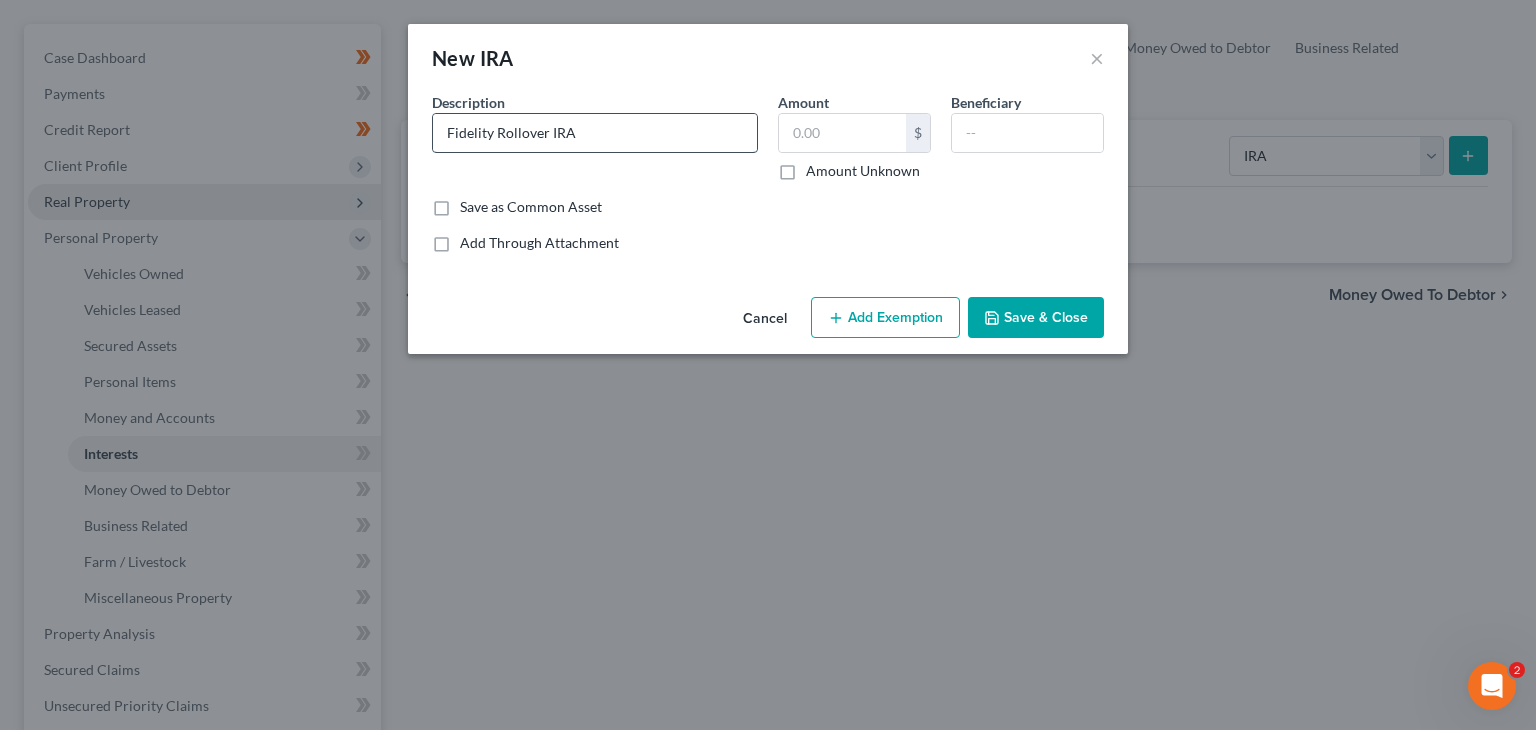 type on "Fidelity Rollover IRA" 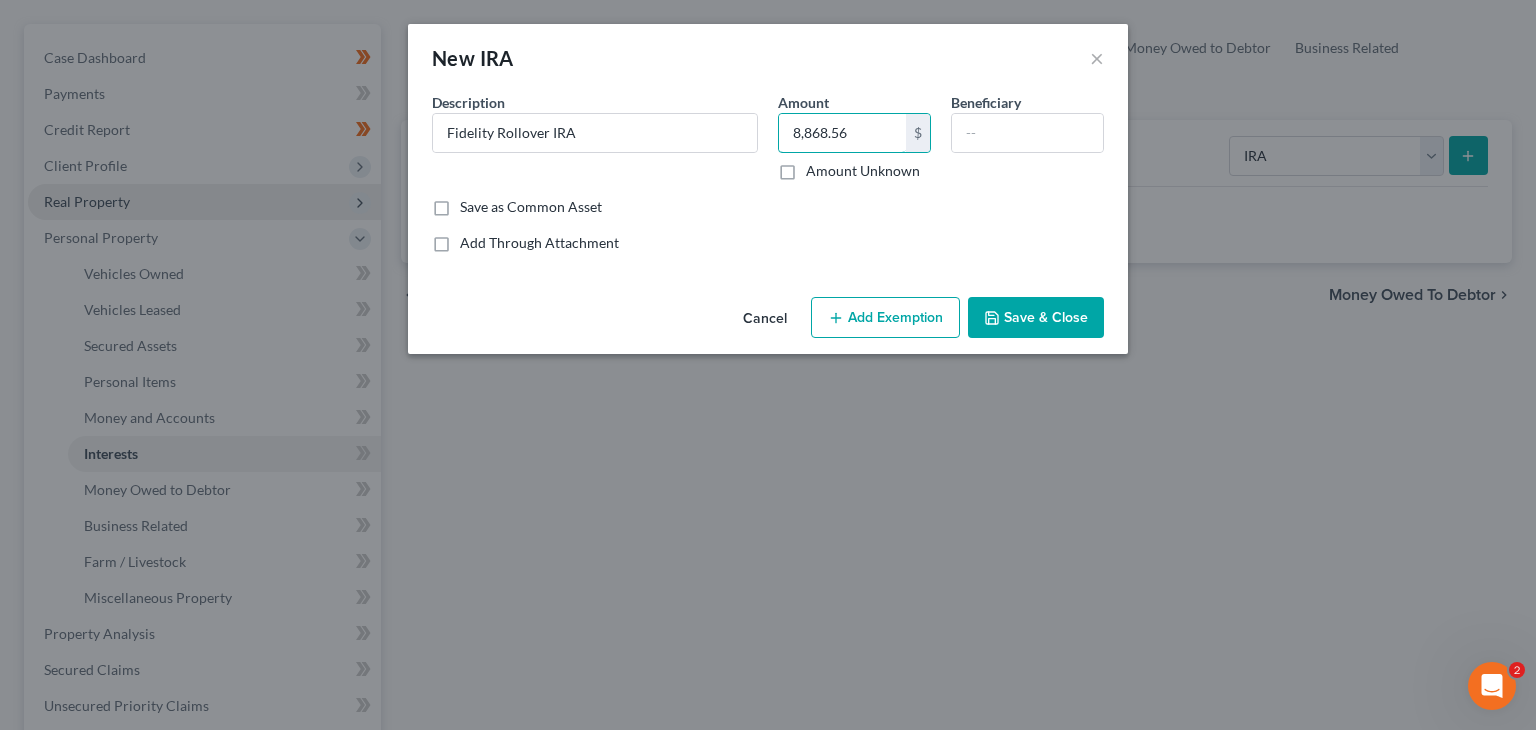type on "8,868.56" 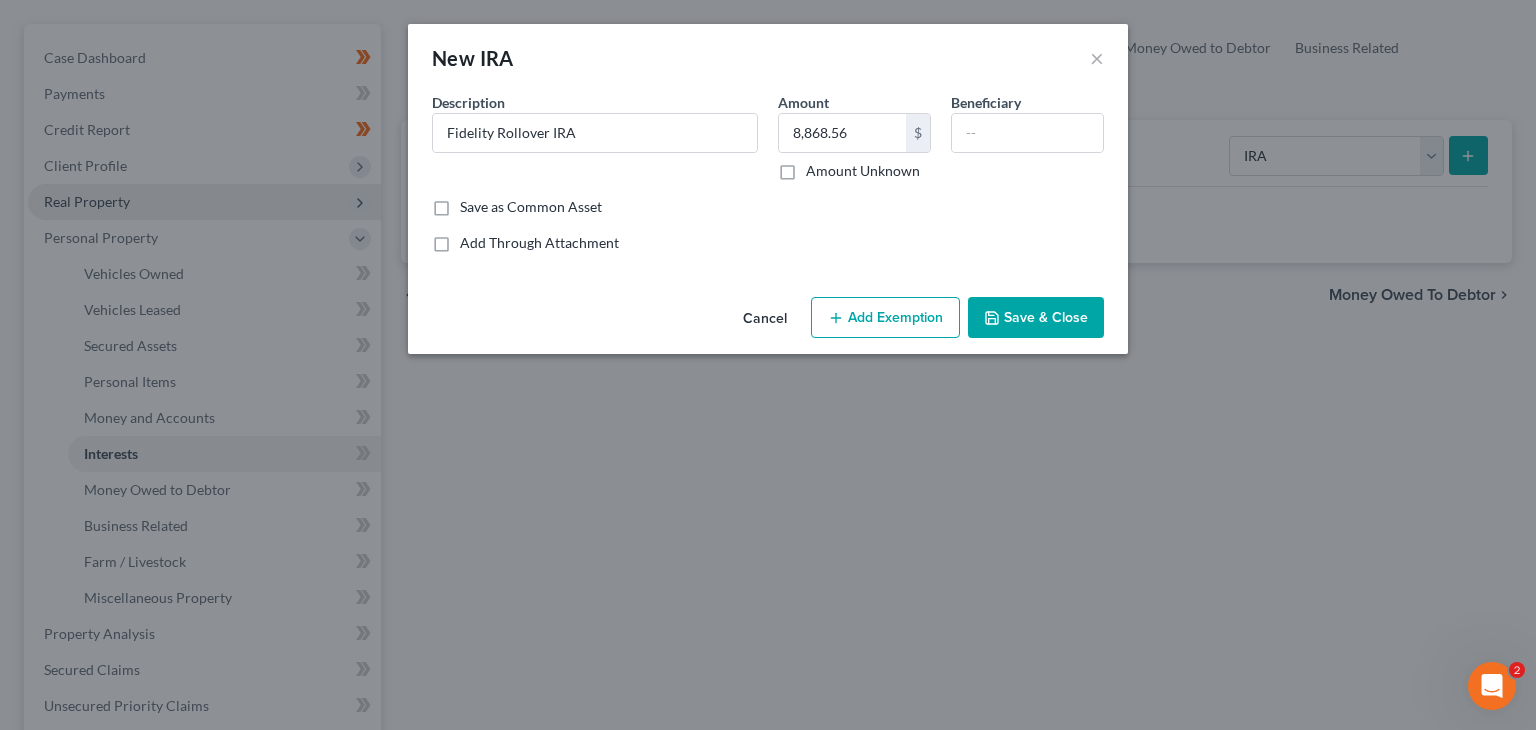 click on "Add Through Attachment" at bounding box center [768, 243] 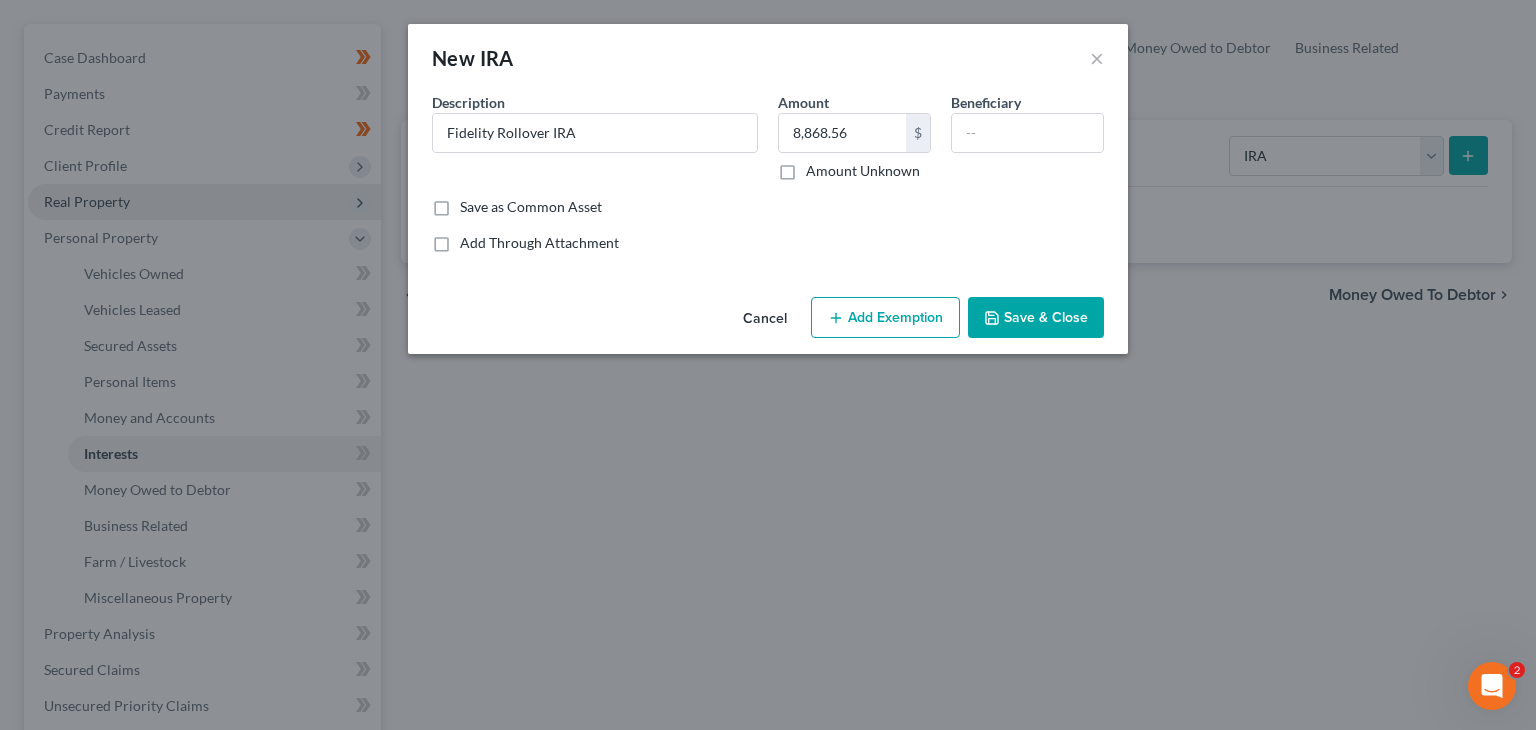 click on "Add Exemption" at bounding box center [885, 318] 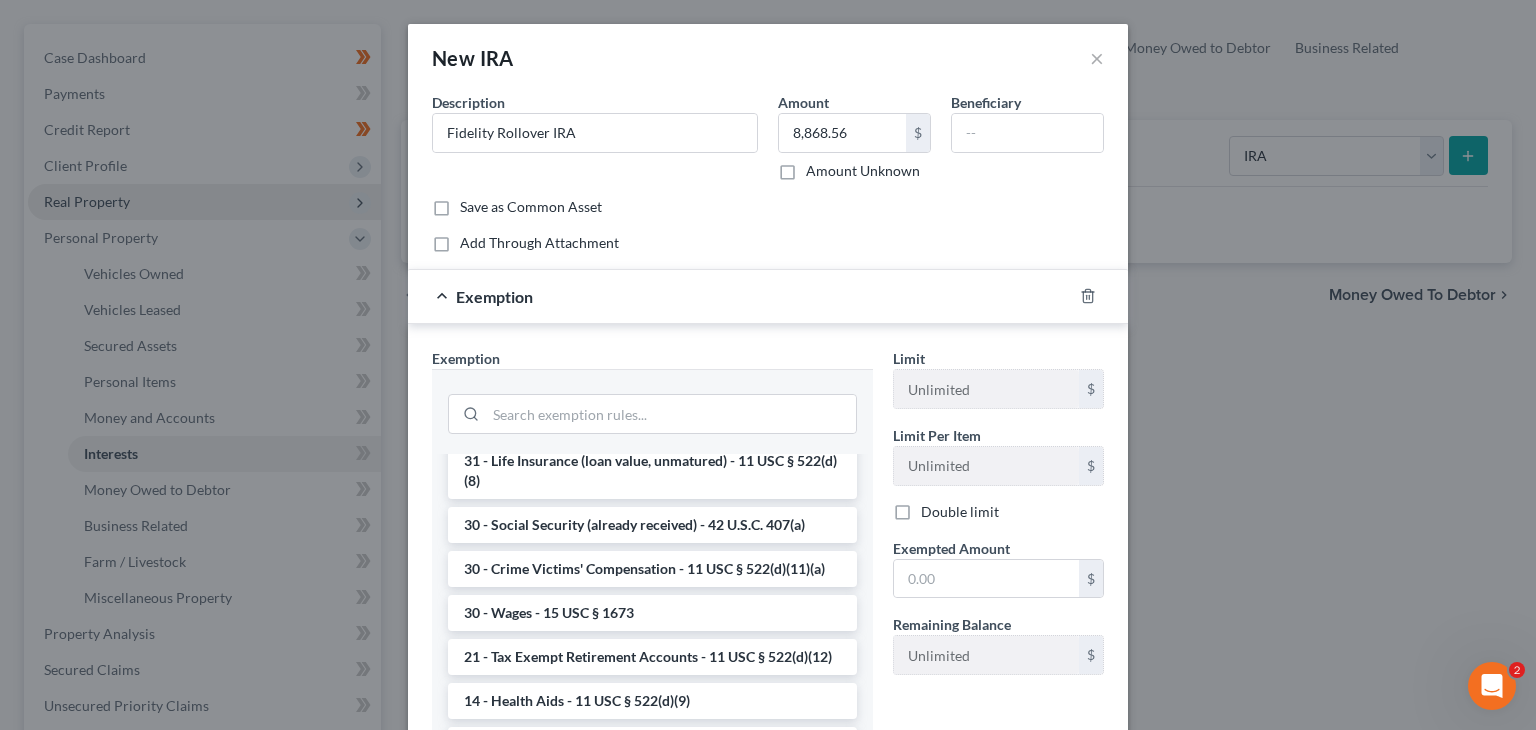 scroll, scrollTop: 884, scrollLeft: 0, axis: vertical 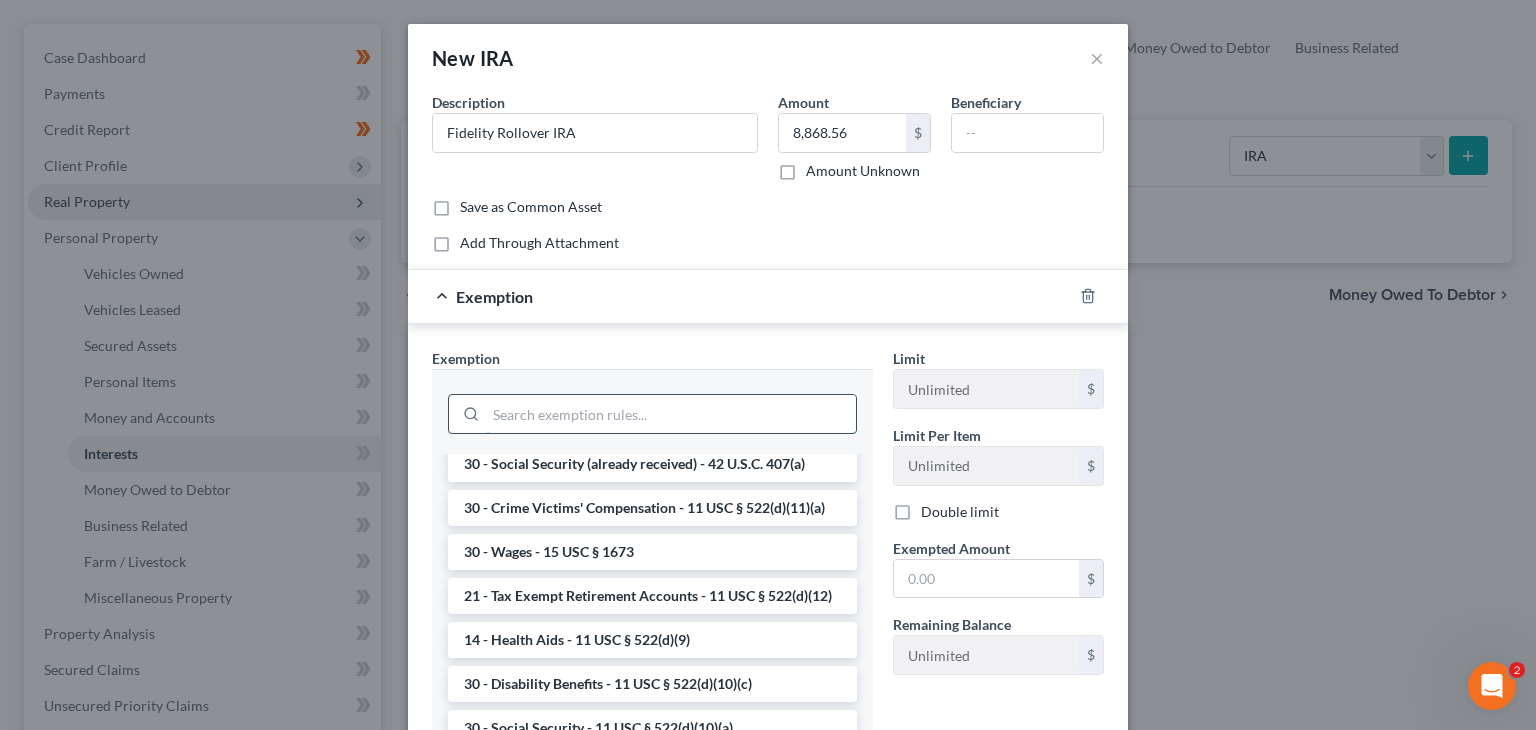 click at bounding box center (671, 414) 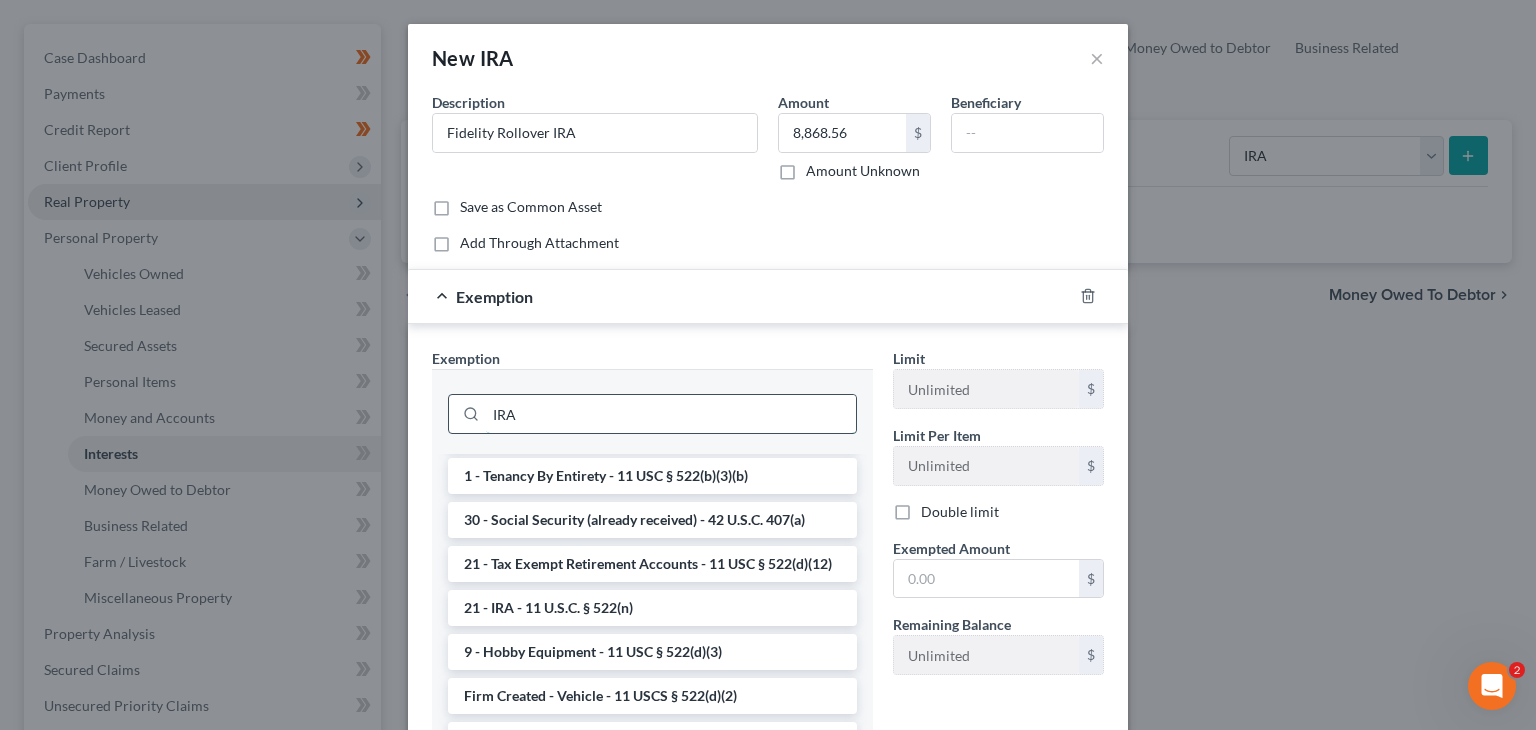scroll, scrollTop: 0, scrollLeft: 0, axis: both 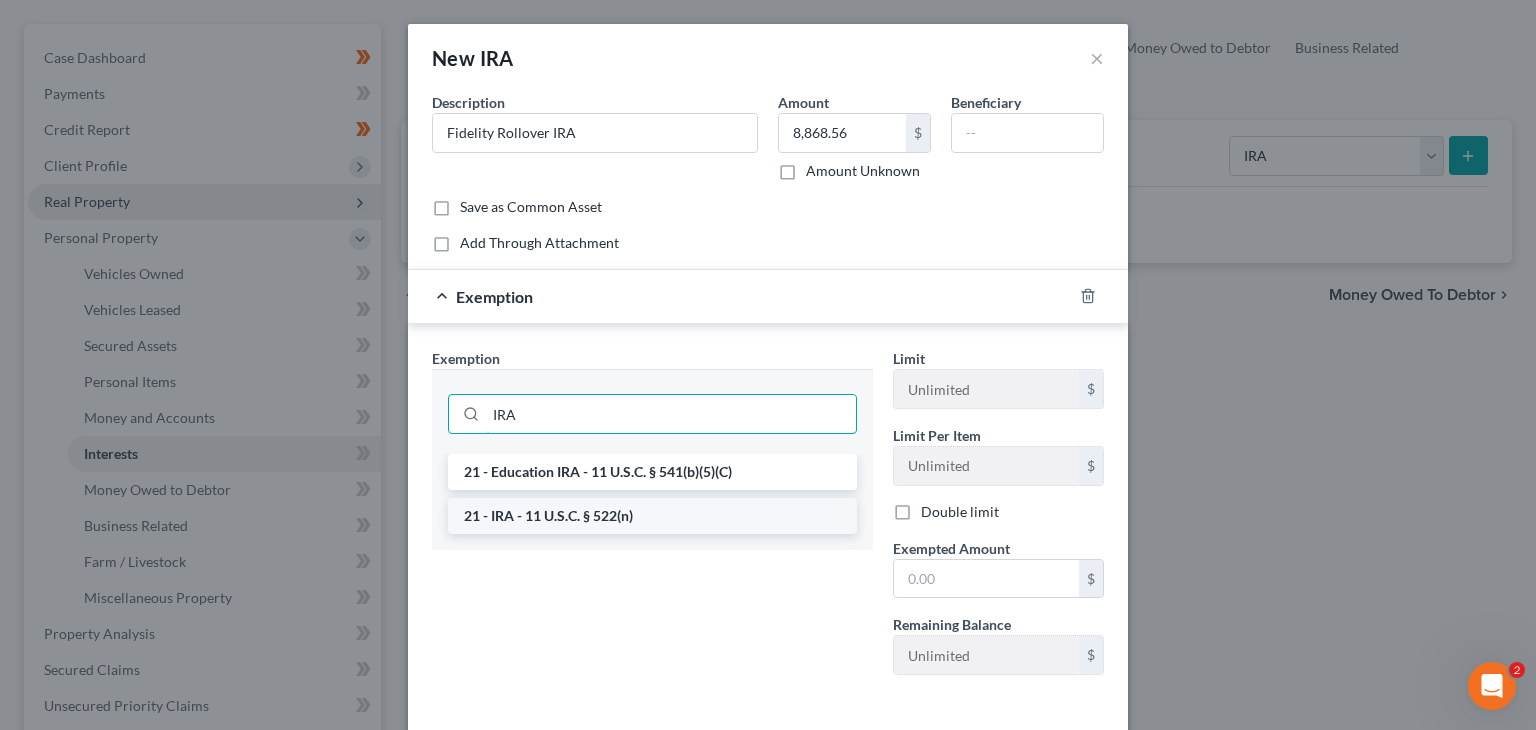 type on "IRA" 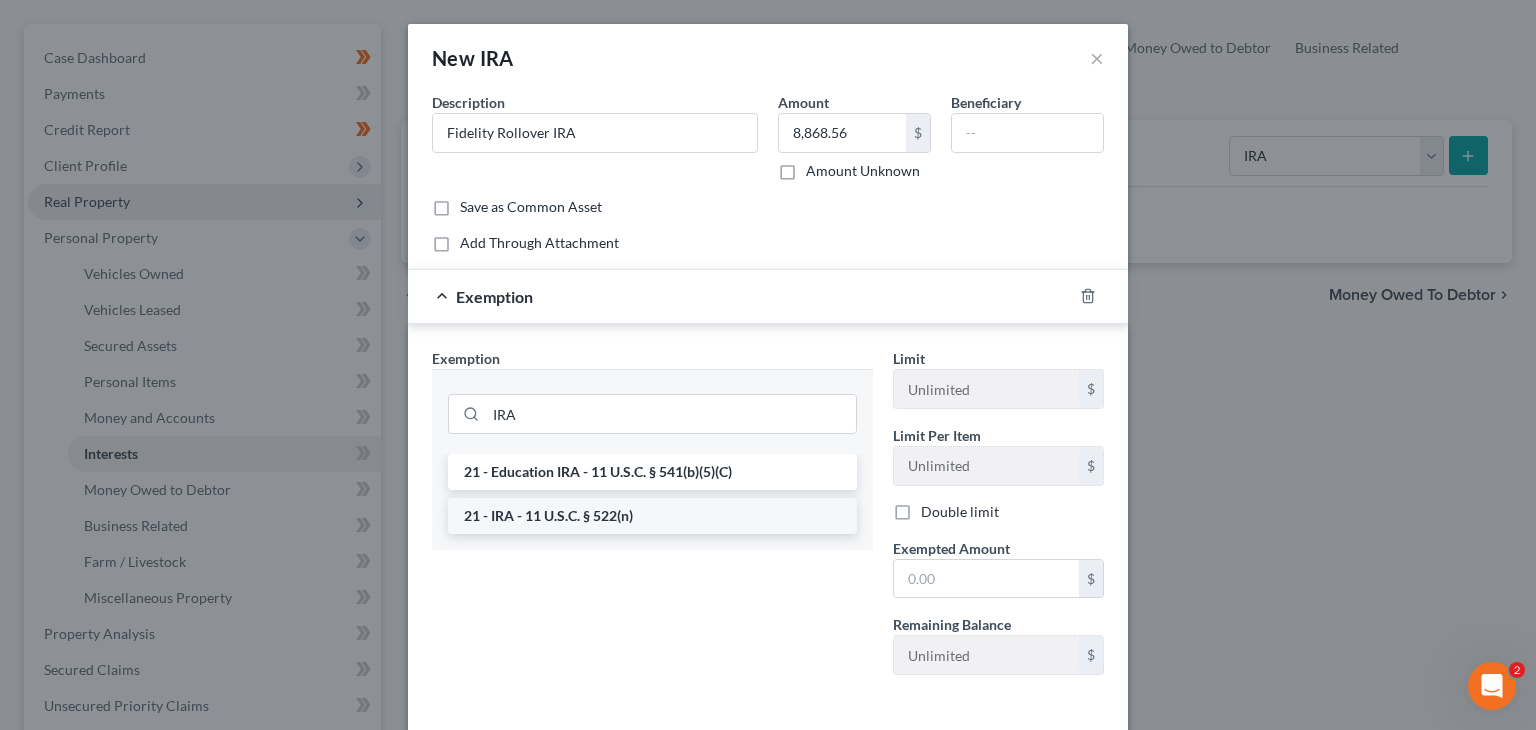 click on "21 - IRA - 11 U.S.C. § 522(n)" at bounding box center [652, 516] 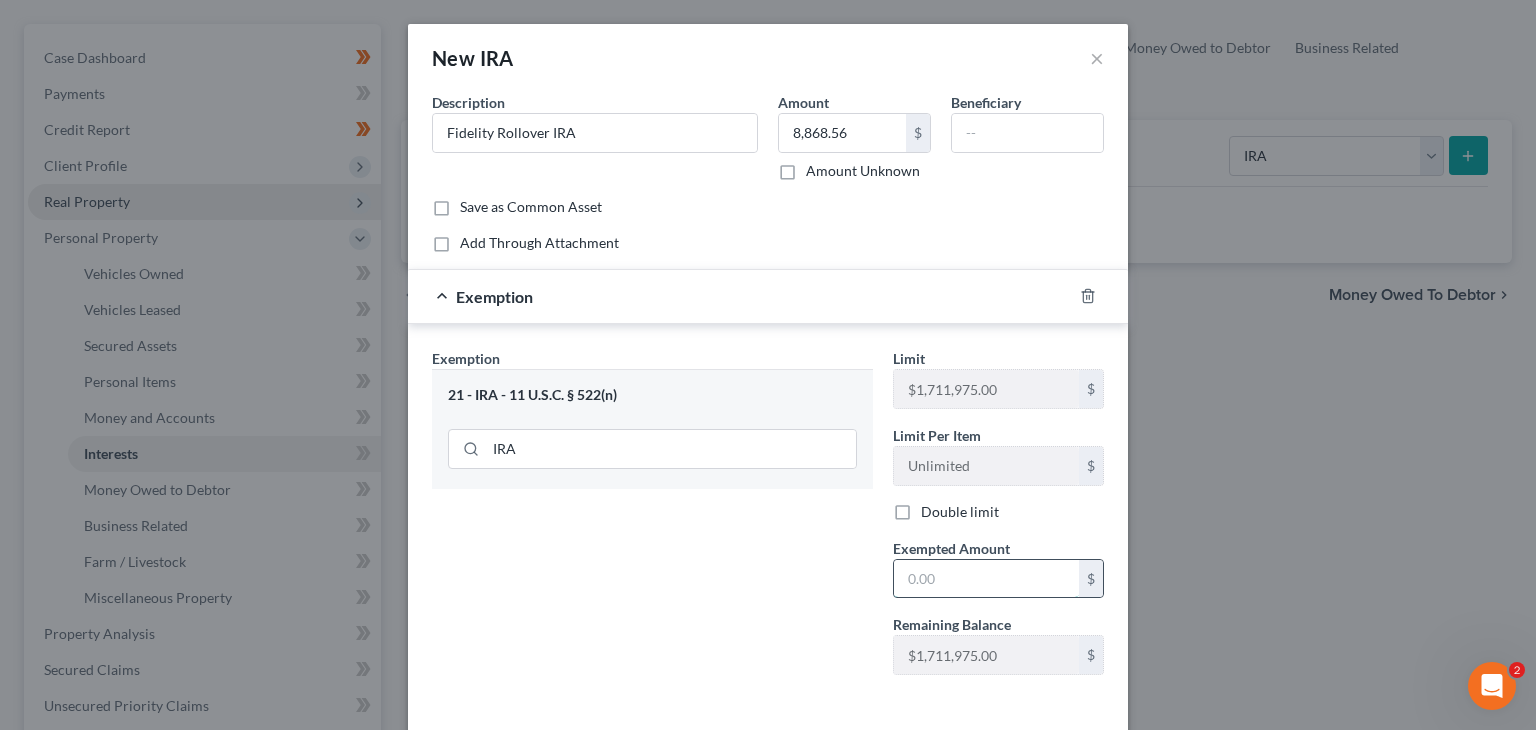 click at bounding box center [986, 579] 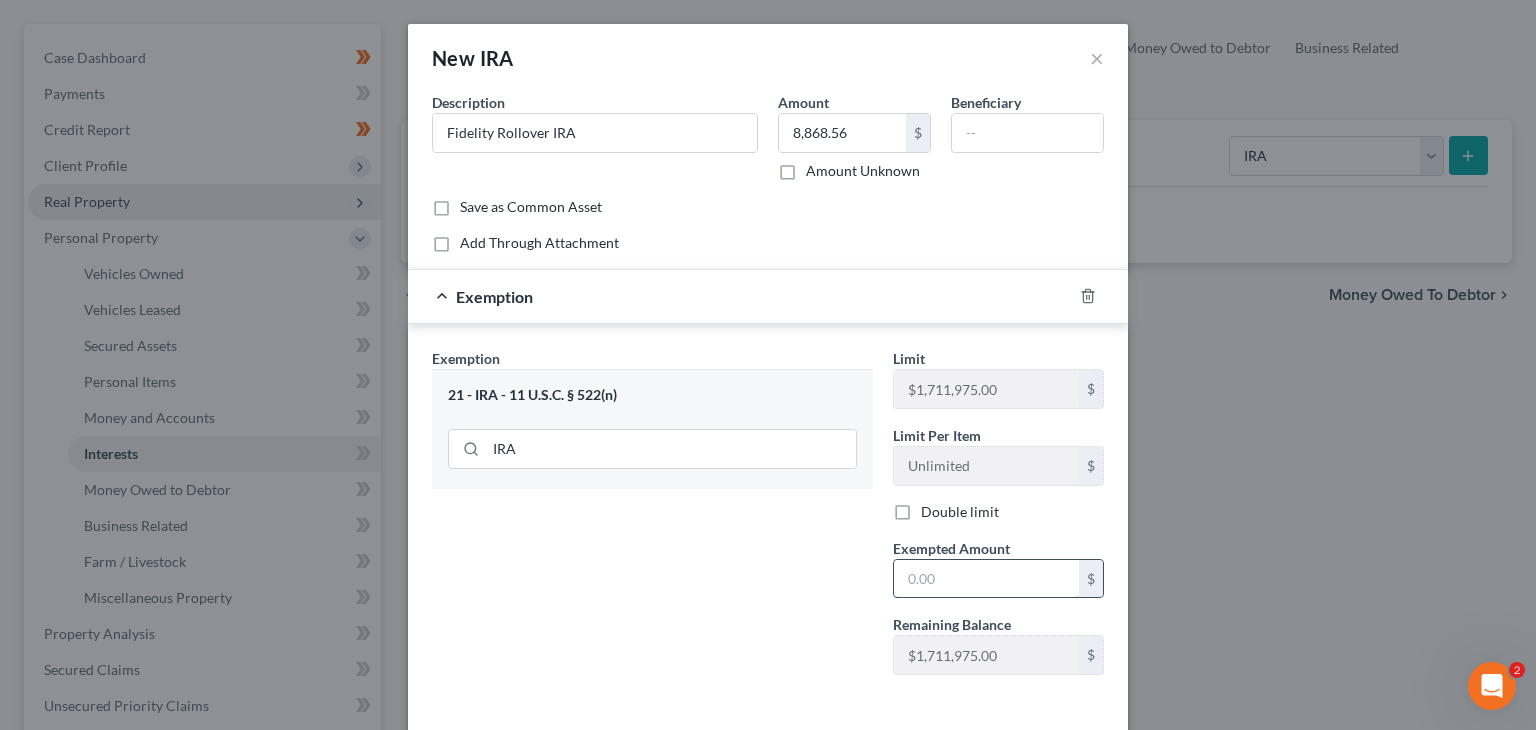 click at bounding box center (986, 579) 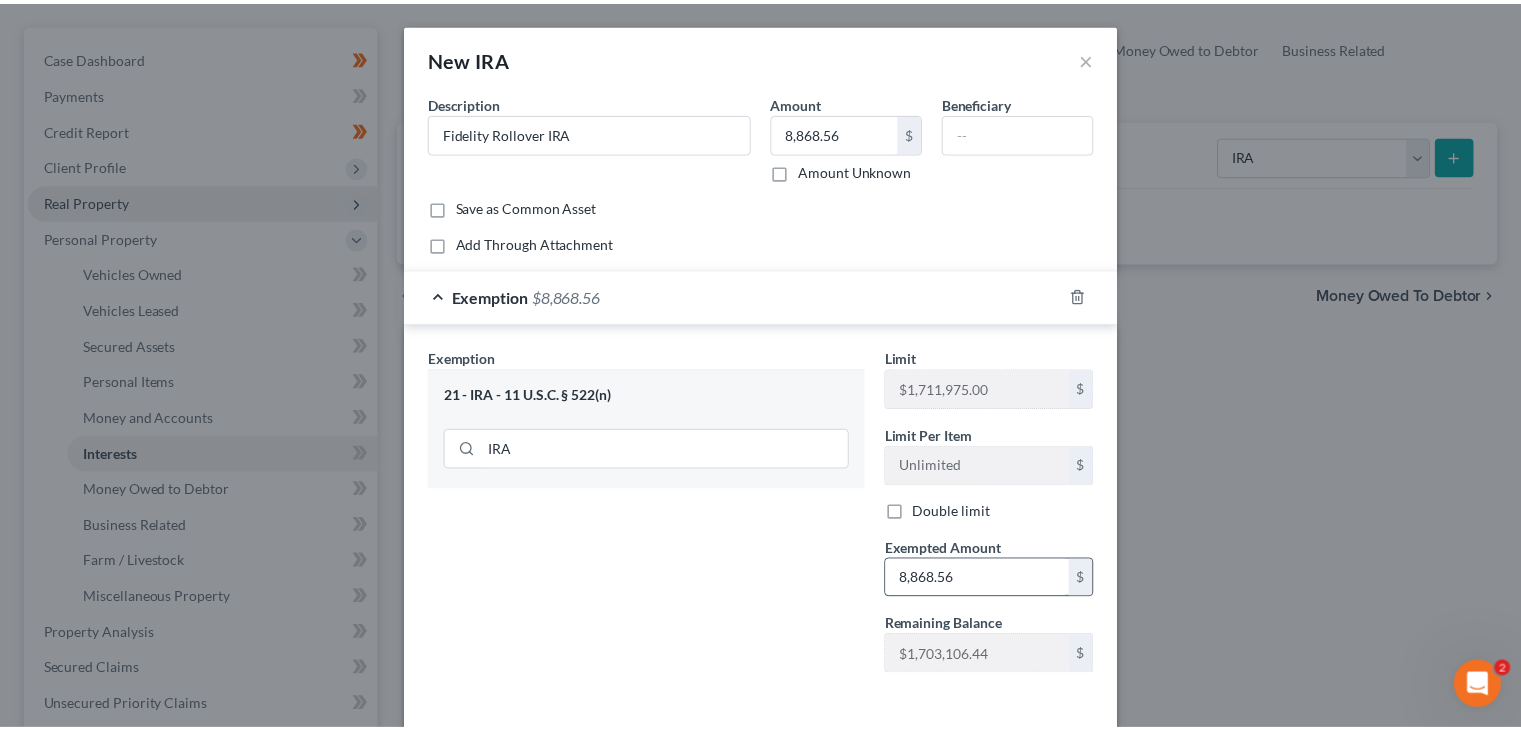 scroll, scrollTop: 85, scrollLeft: 0, axis: vertical 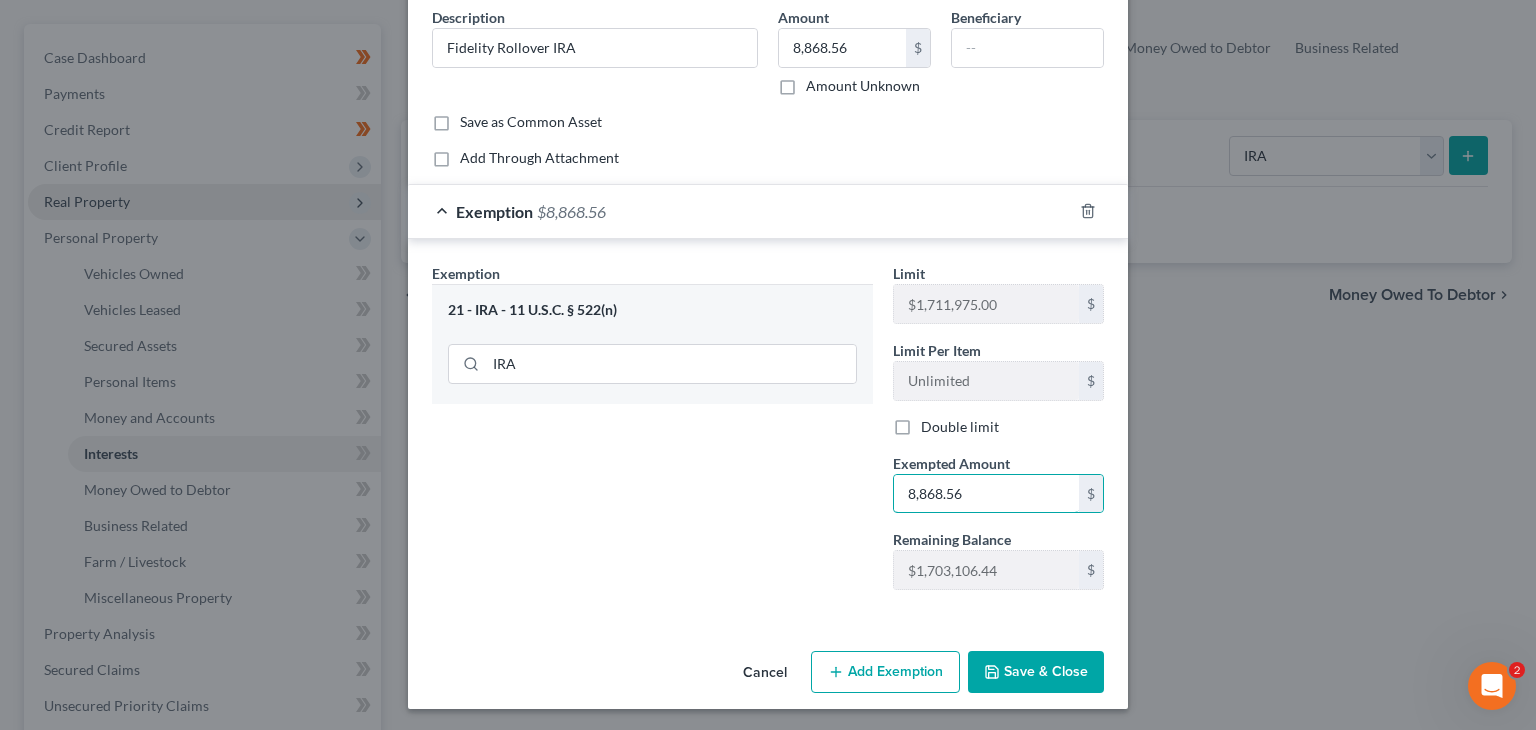 type on "8,868.56" 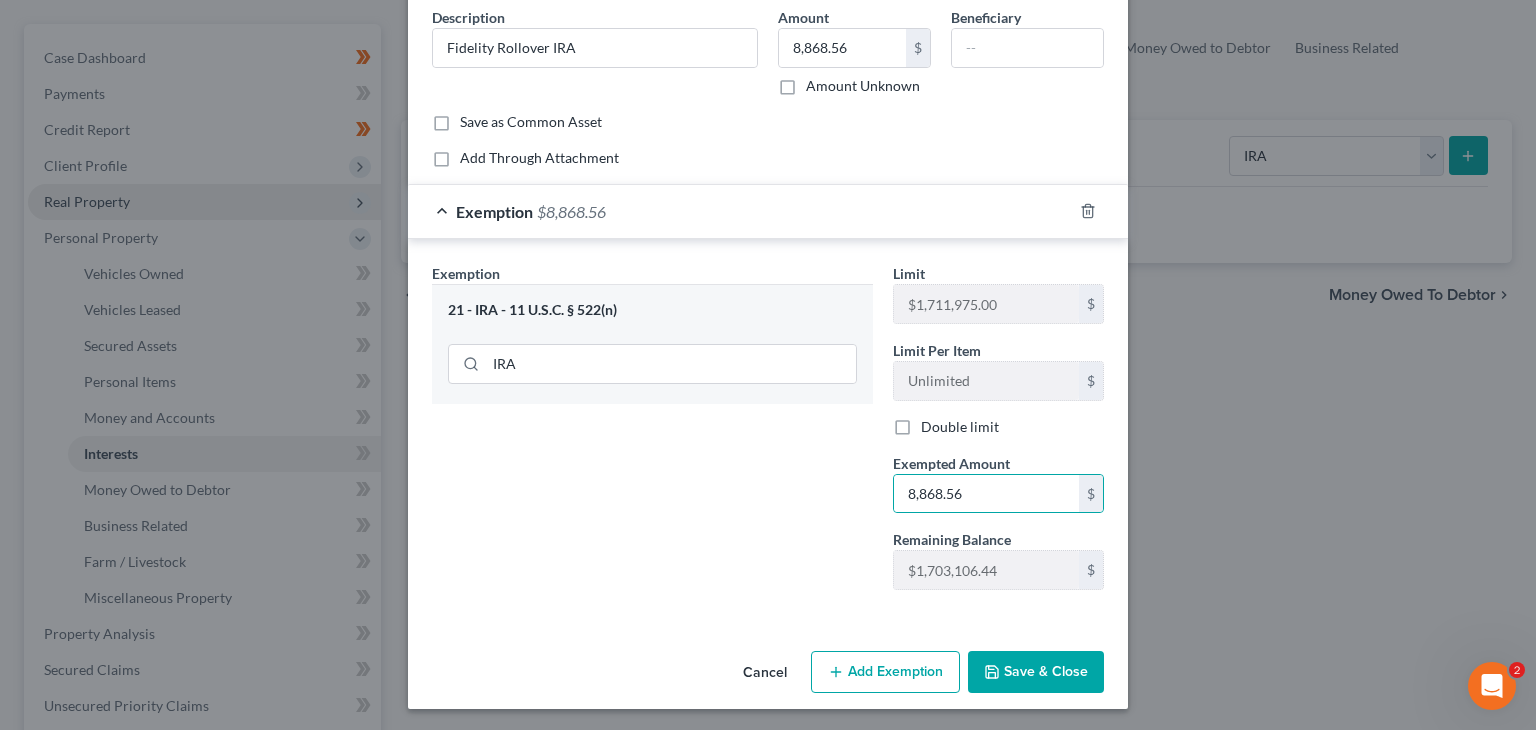 click 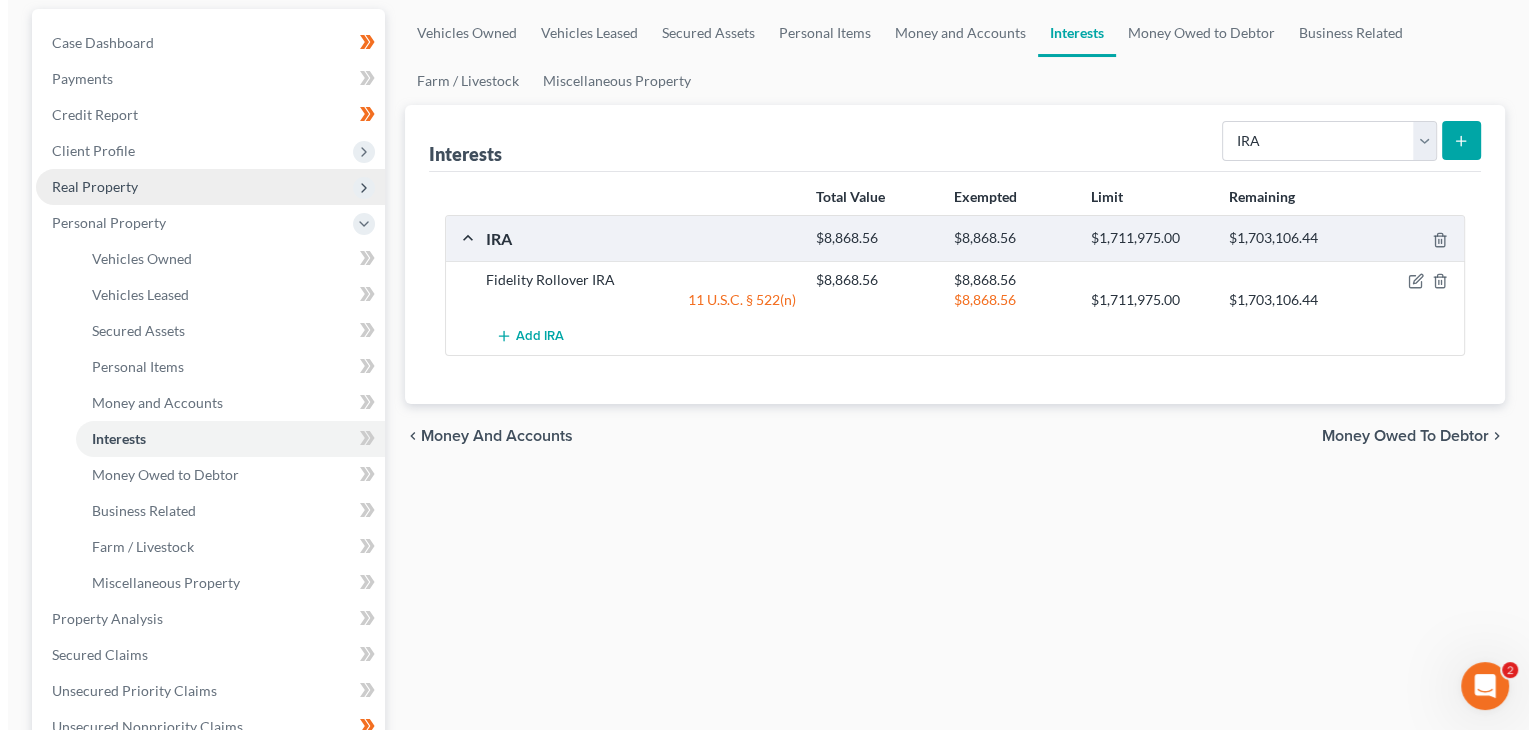 scroll, scrollTop: 182, scrollLeft: 0, axis: vertical 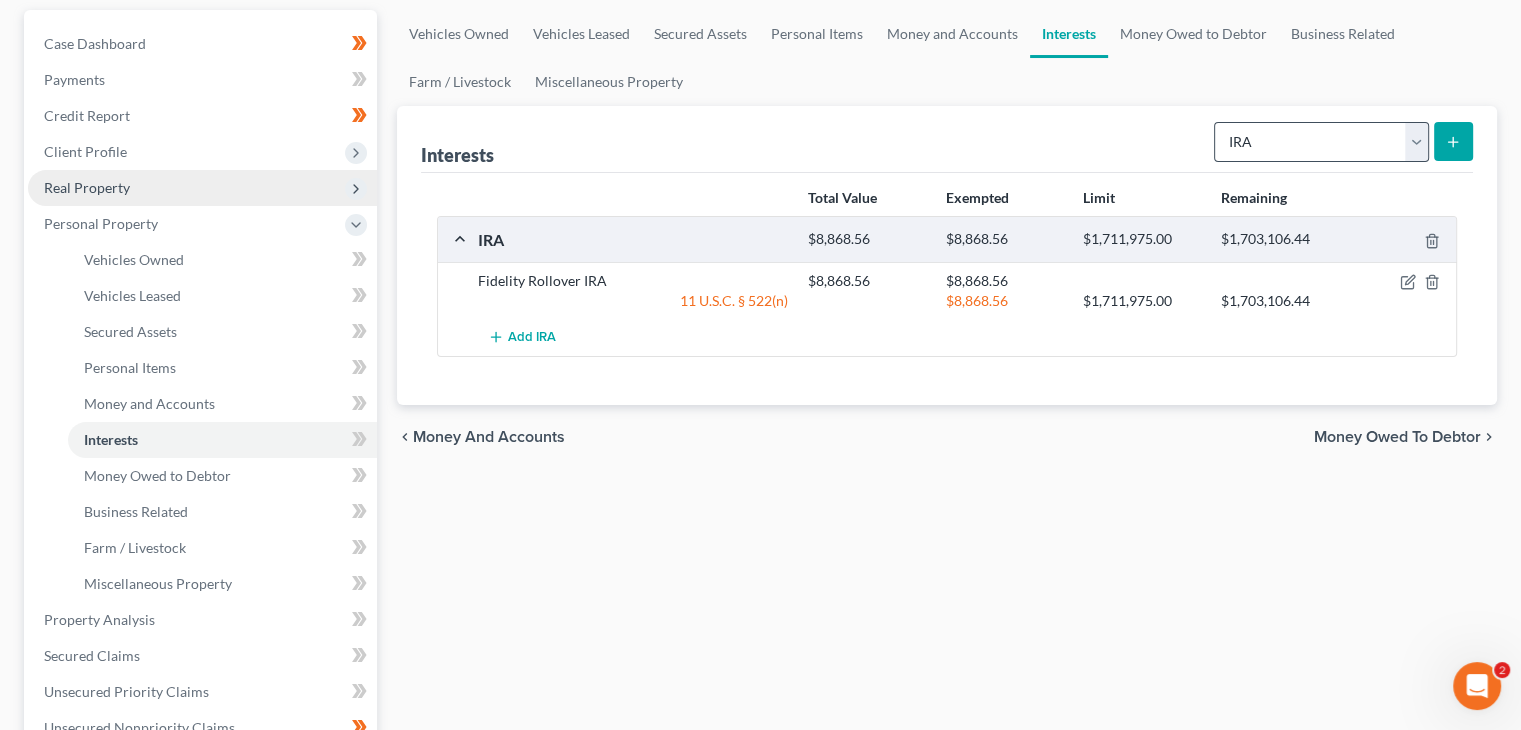 drag, startPoint x: 1288, startPoint y: 112, endPoint x: 1278, endPoint y: 146, distance: 35.44009 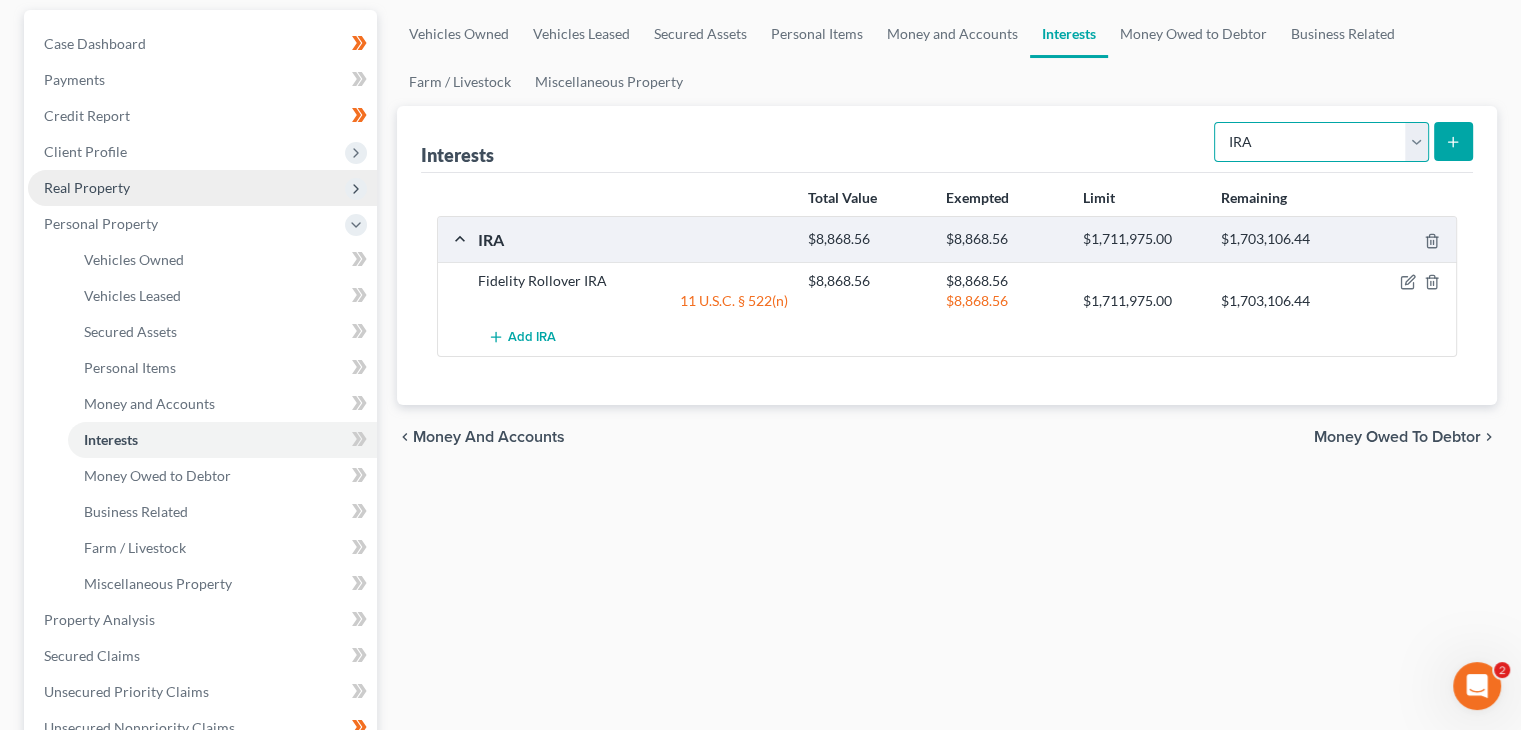 click on "Select Interest Type 401K Annuity Bond Education IRA Government Bond Government Pension Plan Incorporated Business IRA Joint Venture (Active) Joint Venture (Inactive) [PERSON_NAME] Mutual Fund Other Retirement Plan Partnership (Active) Partnership (Inactive) Pension Plan Stock Term Life Insurance Unincorporated Business Whole Life Insurance" at bounding box center [1321, 142] 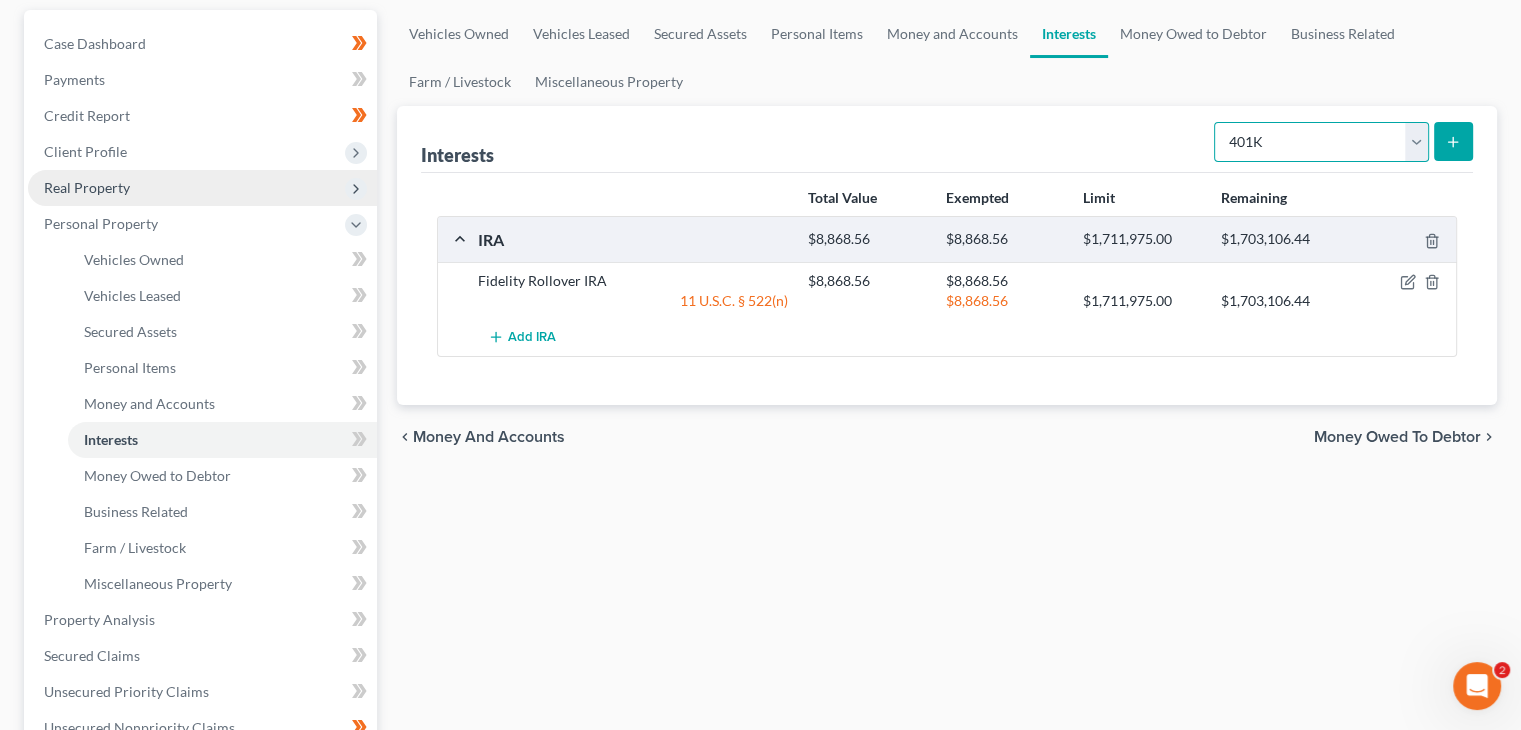 click on "Select Interest Type 401K Annuity Bond Education IRA Government Bond Government Pension Plan Incorporated Business IRA Joint Venture (Active) Joint Venture (Inactive) [PERSON_NAME] Mutual Fund Other Retirement Plan Partnership (Active) Partnership (Inactive) Pension Plan Stock Term Life Insurance Unincorporated Business Whole Life Insurance" at bounding box center (1321, 142) 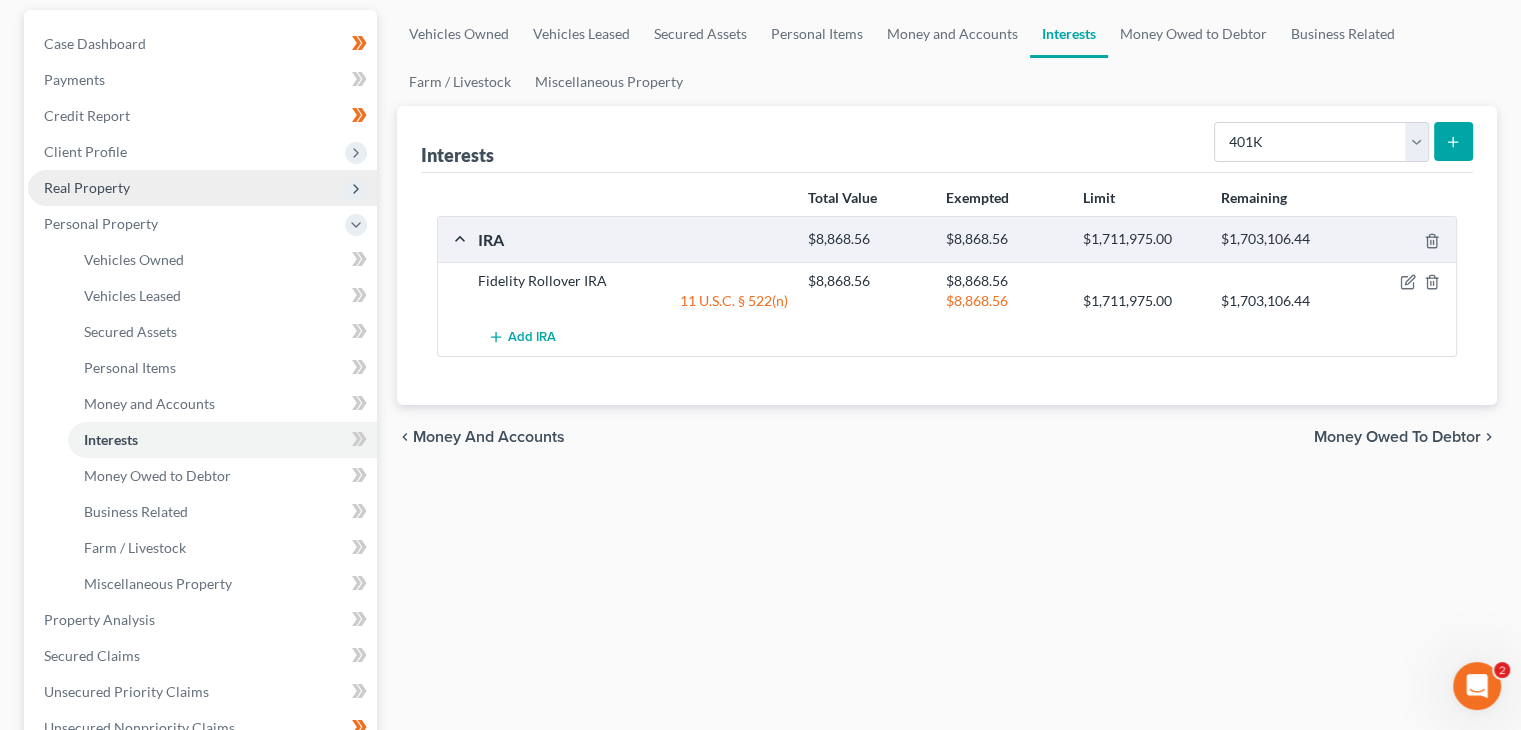 click 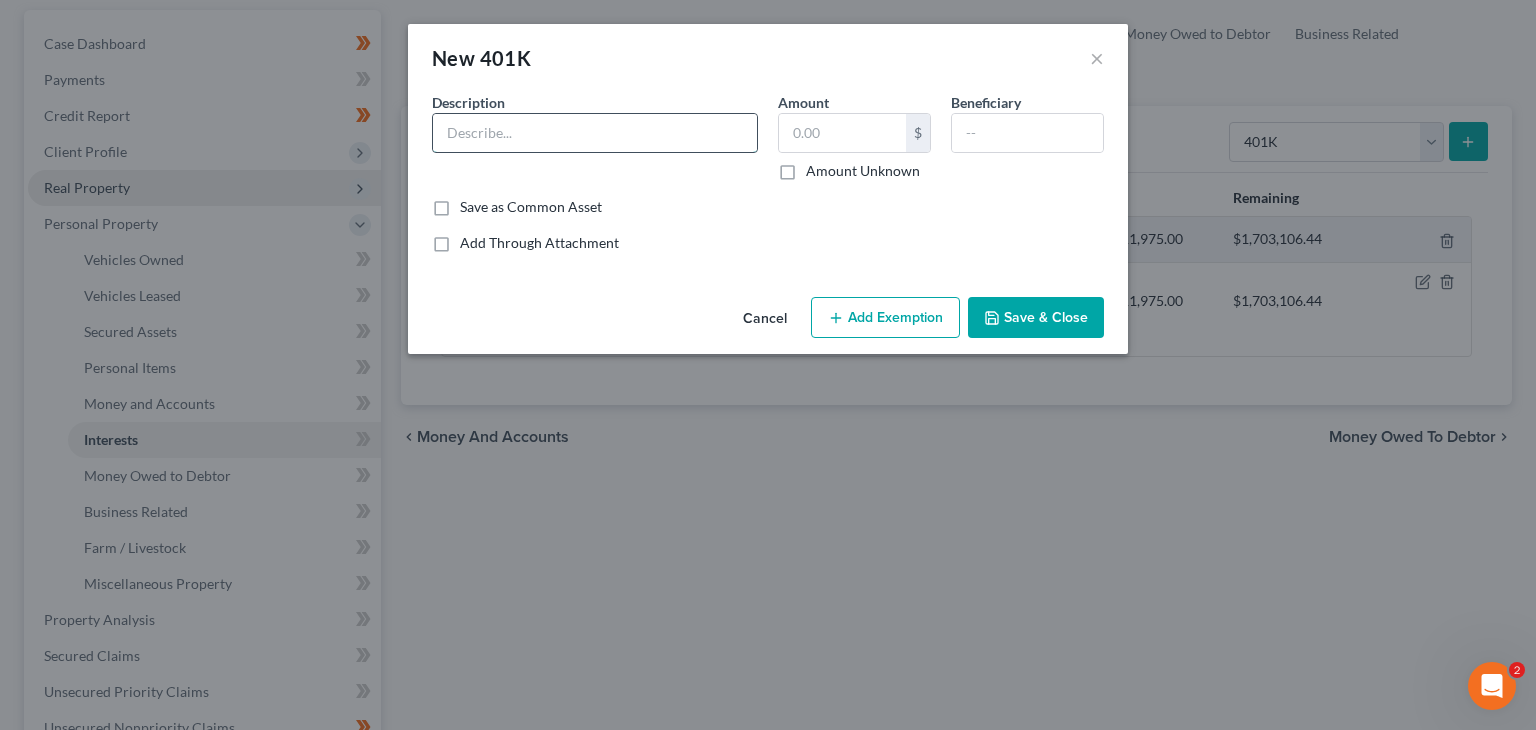 click at bounding box center (595, 133) 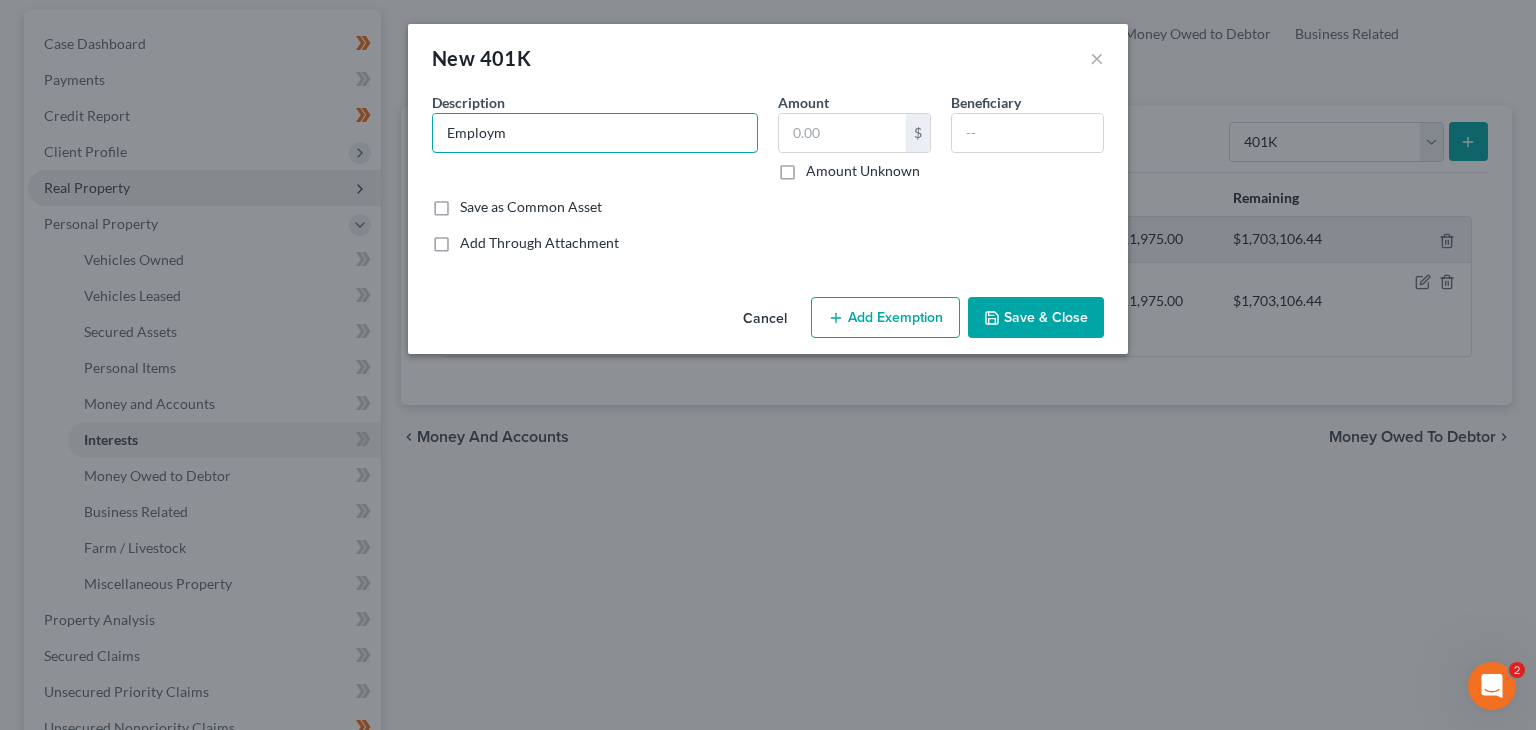drag, startPoint x: 684, startPoint y: 127, endPoint x: 368, endPoint y: 165, distance: 318.2766 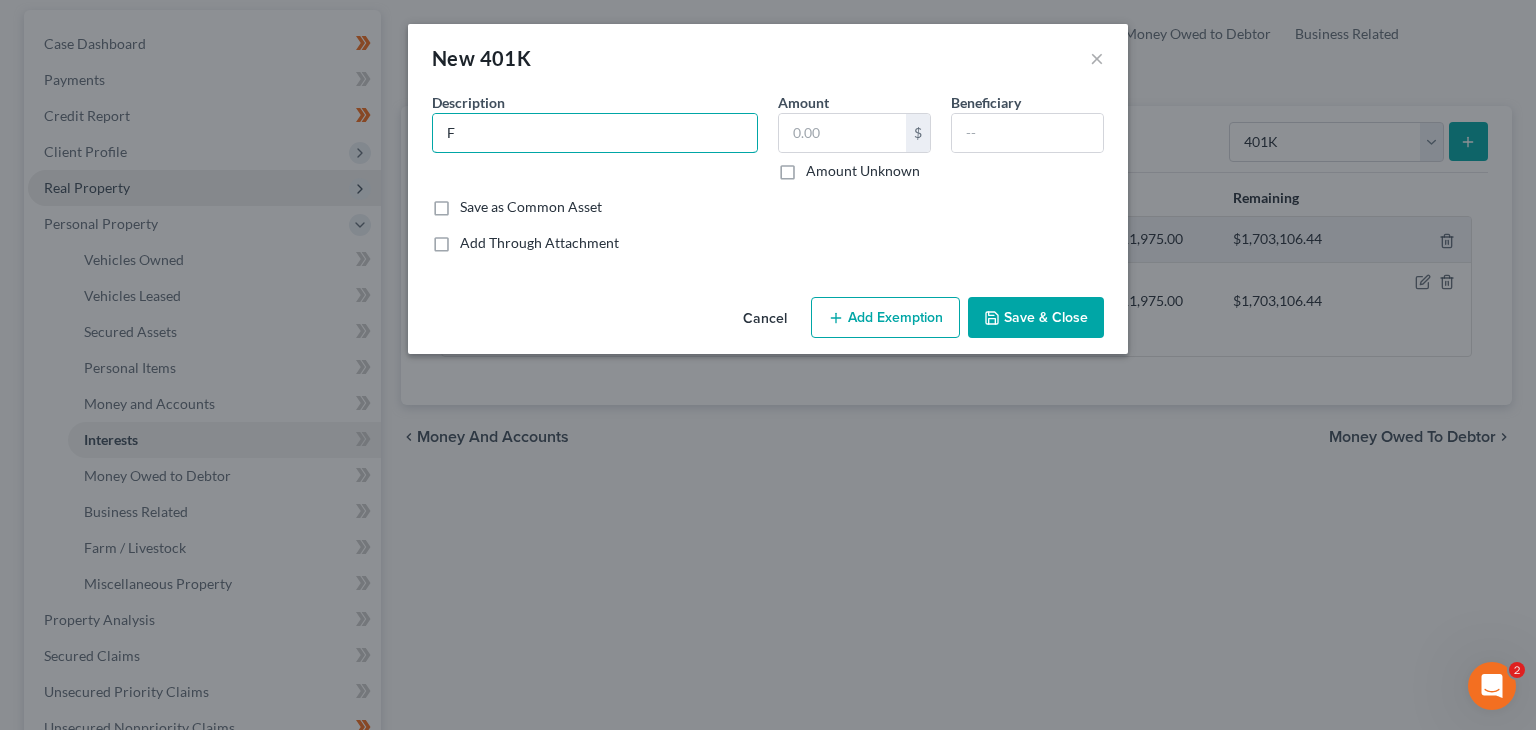 type on "Fidelity 401k" 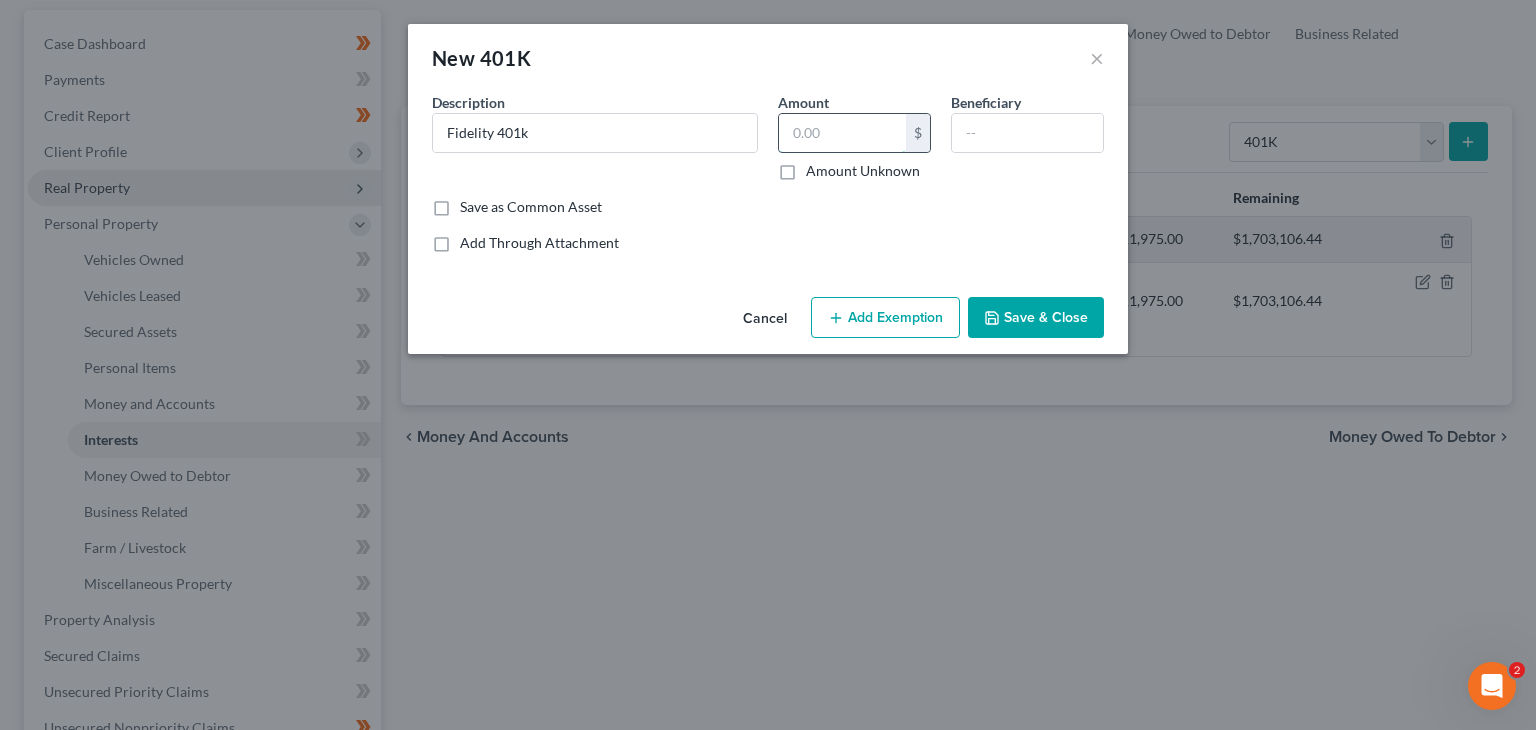 click at bounding box center (842, 133) 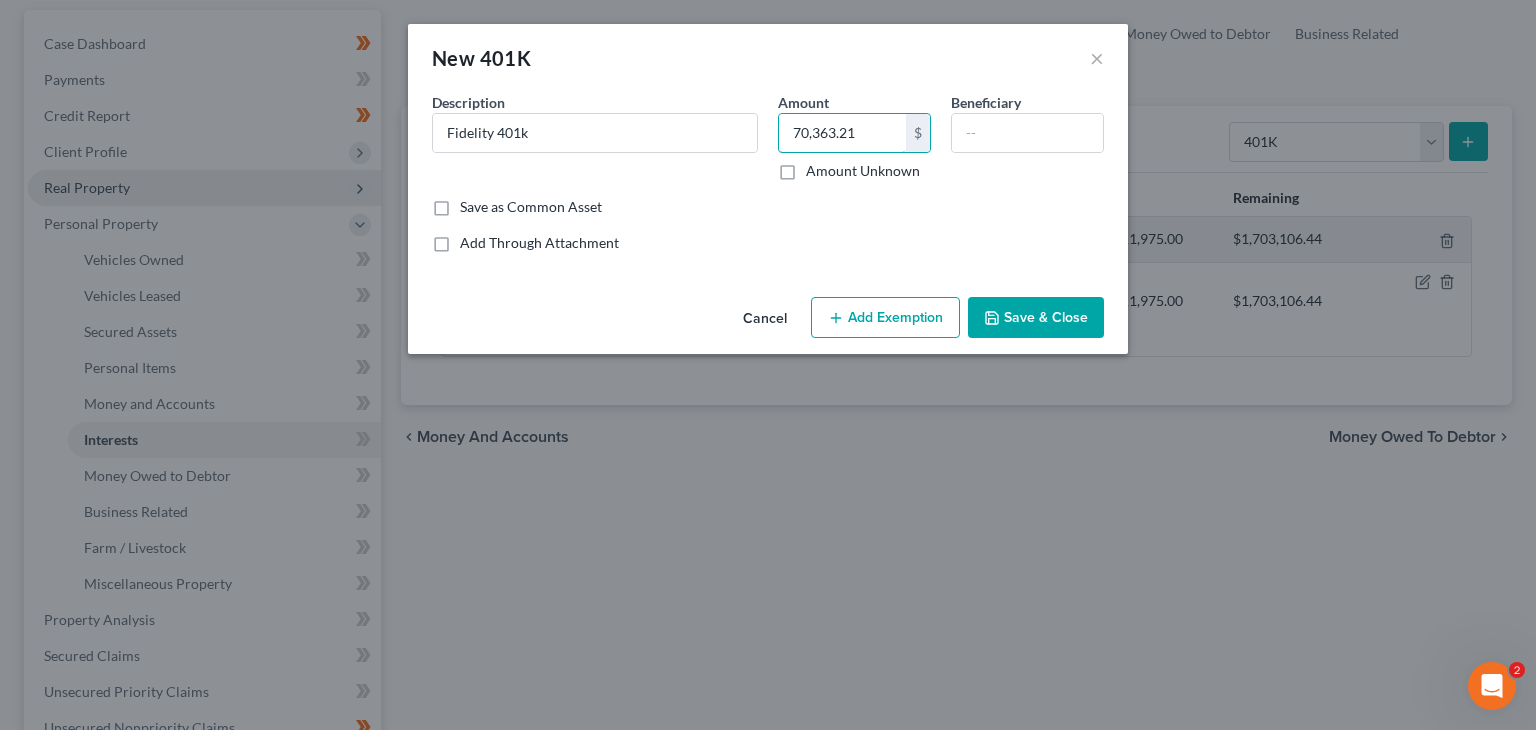 type on "70,363.21" 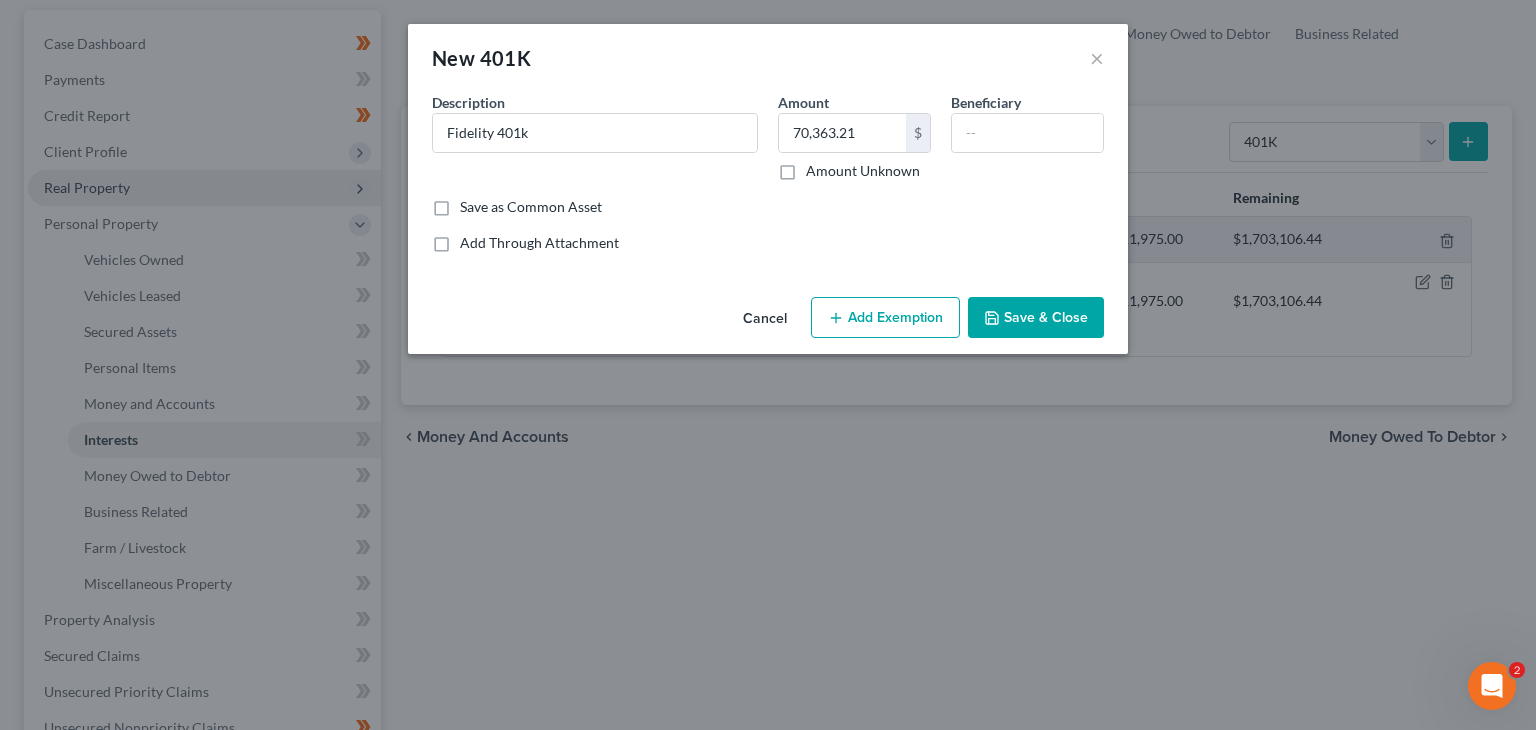 click on "Add Exemption" at bounding box center [885, 318] 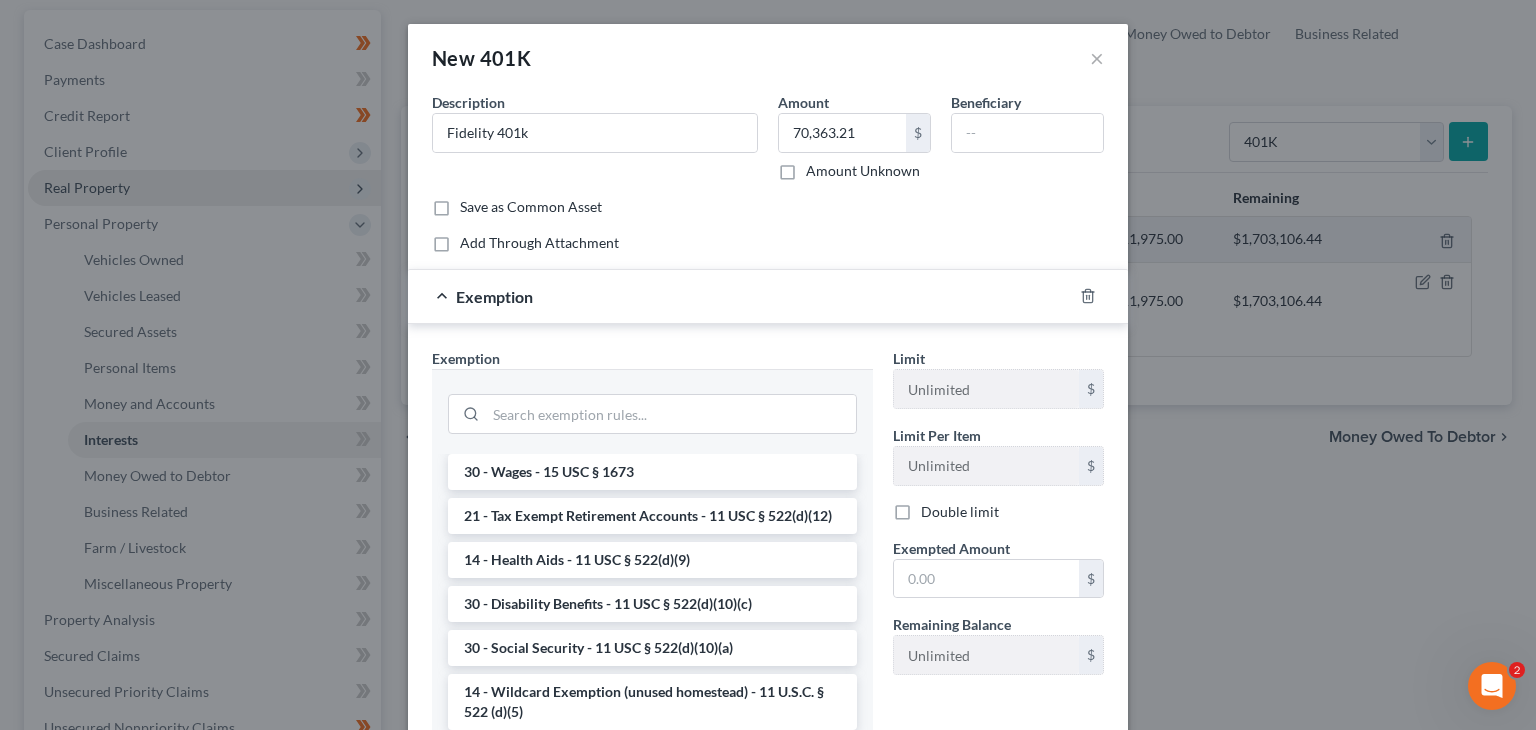 scroll, scrollTop: 998, scrollLeft: 0, axis: vertical 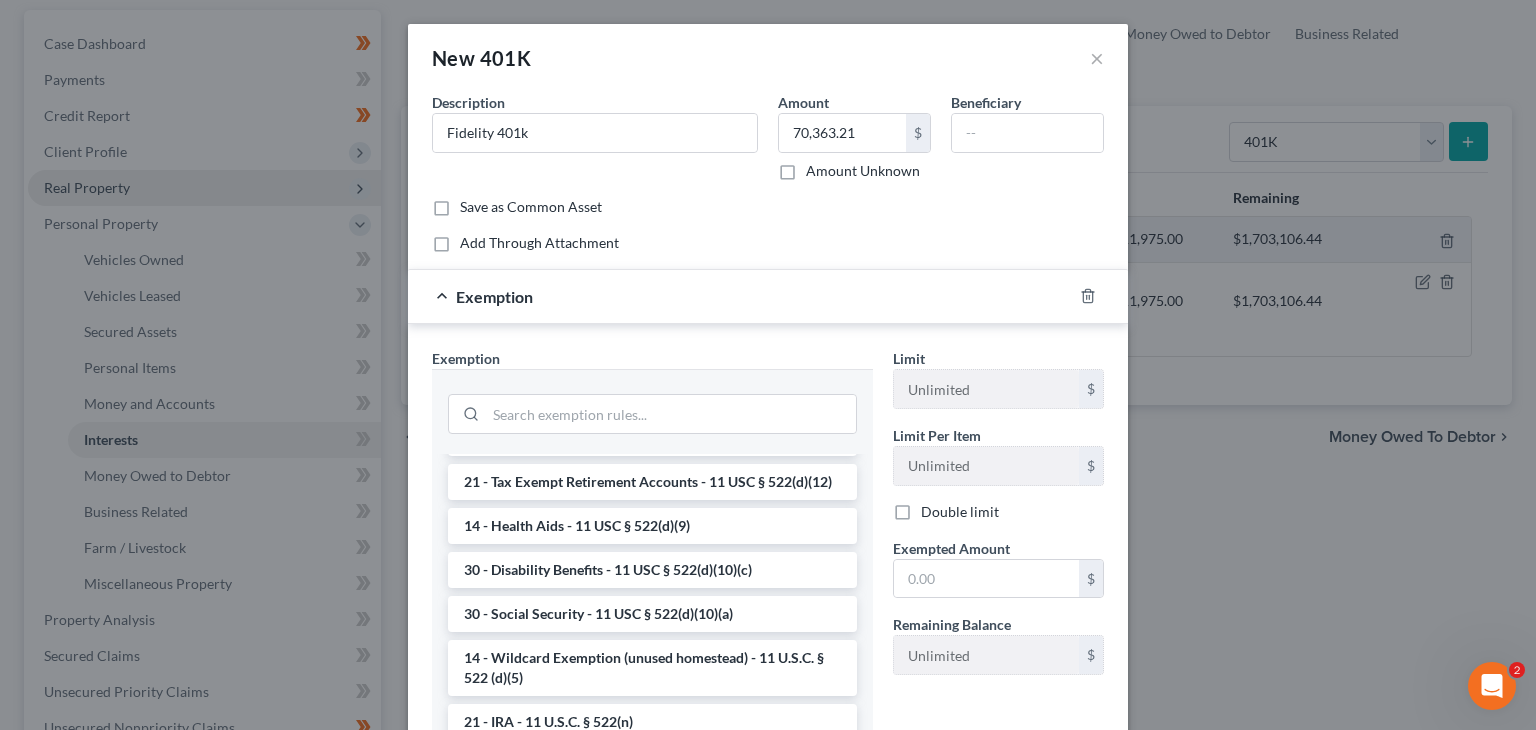 drag, startPoint x: 608, startPoint y: 547, endPoint x: 570, endPoint y: 533, distance: 40.496914 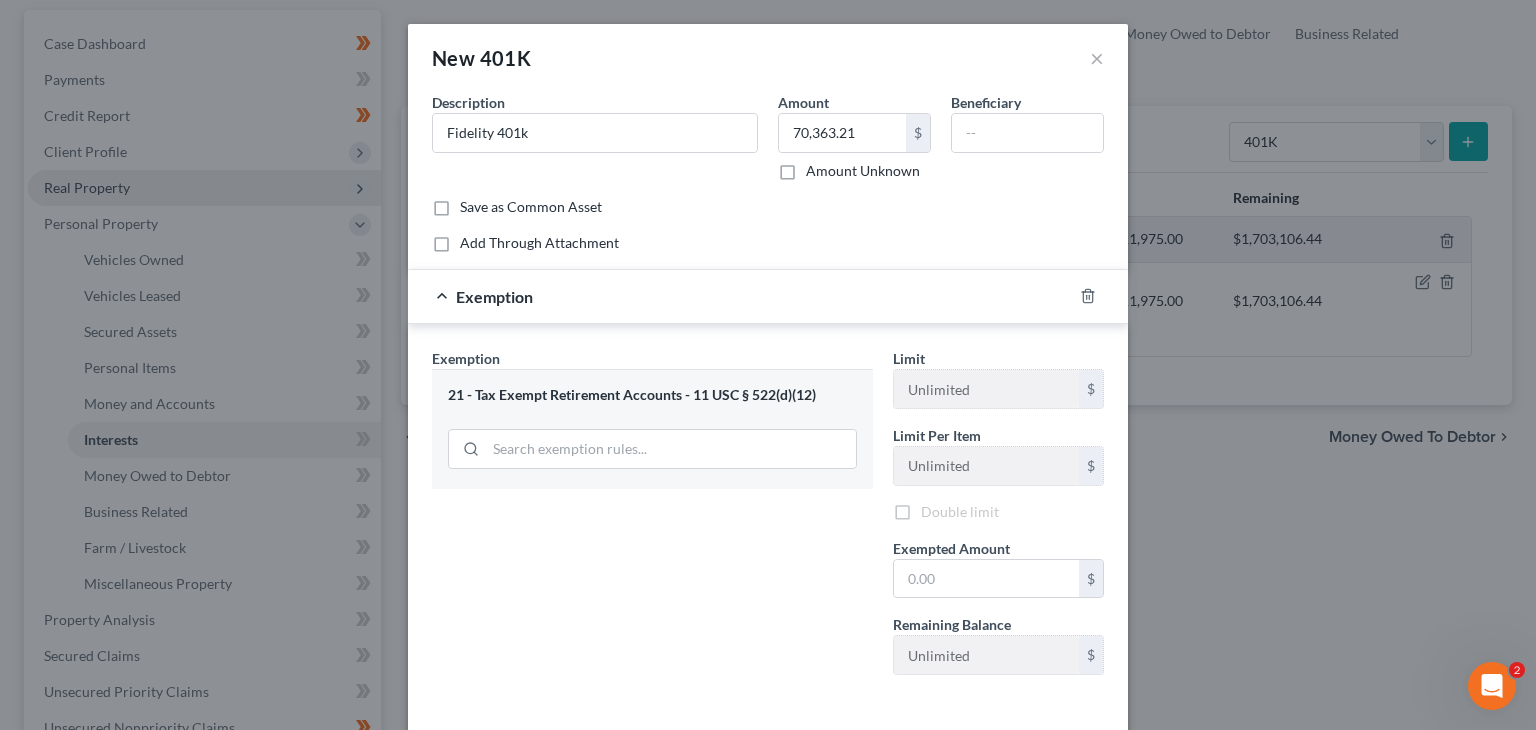 click on "Exemption Set must be selected for CA.
Exemption
*
21 - Tax Exempt Retirement Accounts - 11 USC § 522(d)(12)" at bounding box center [652, 519] 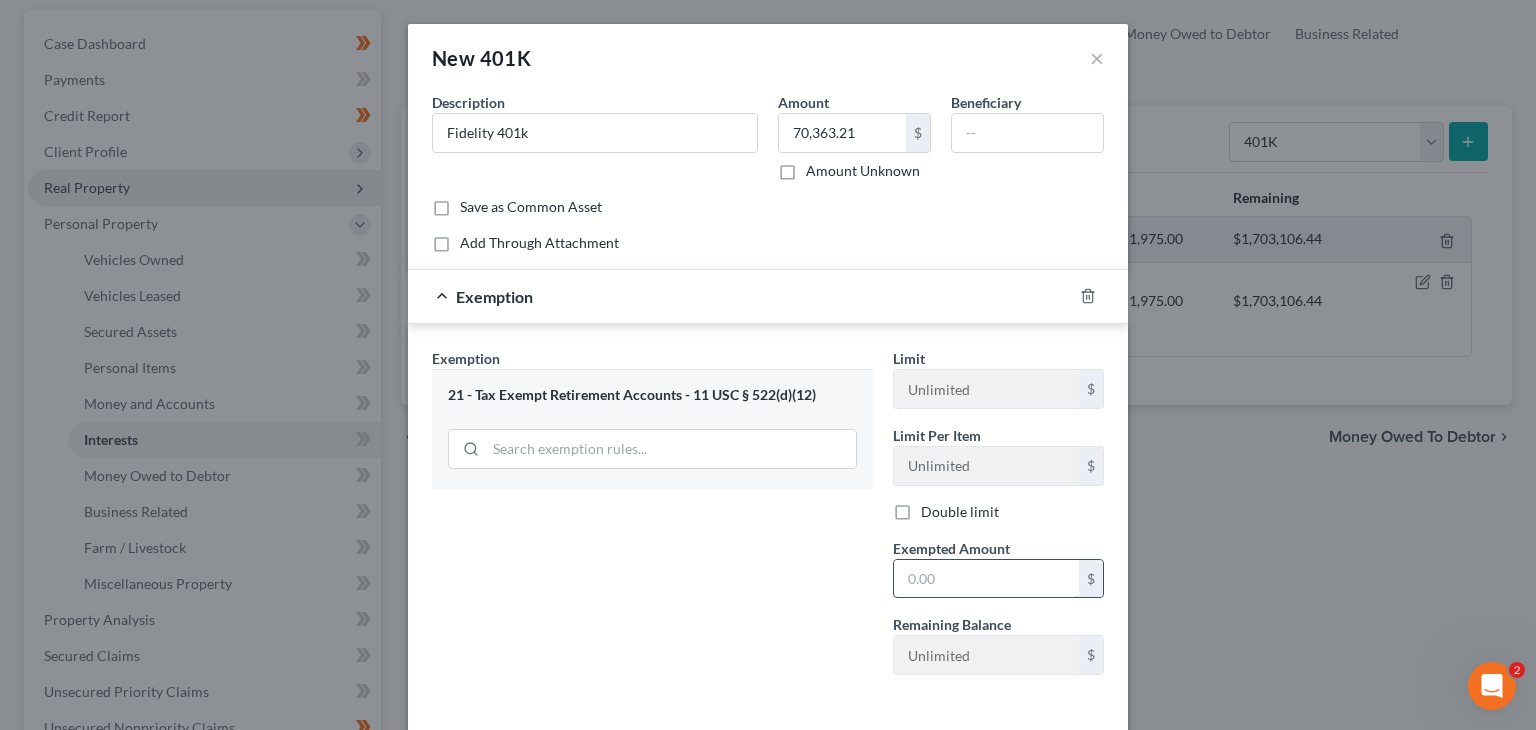 click at bounding box center [986, 579] 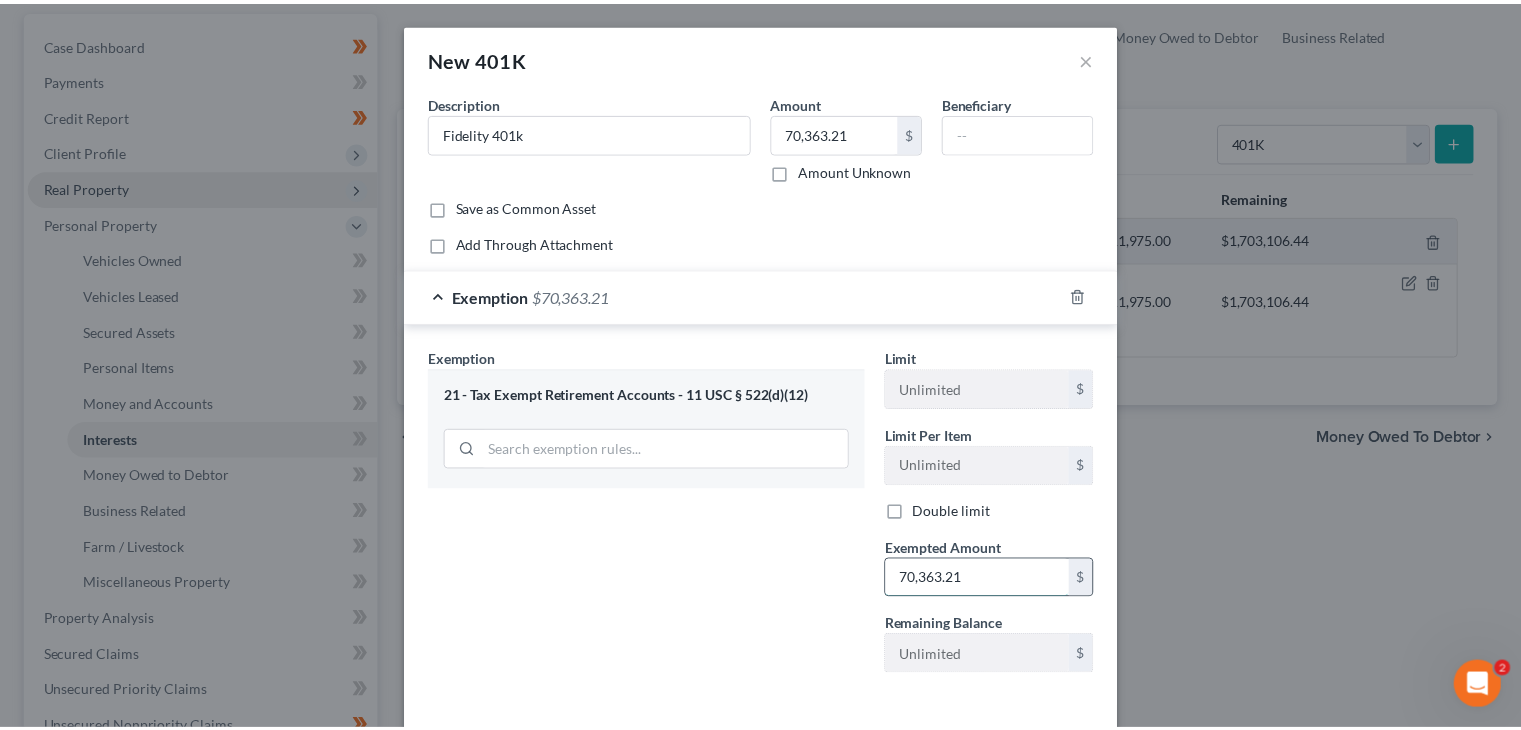 scroll, scrollTop: 85, scrollLeft: 0, axis: vertical 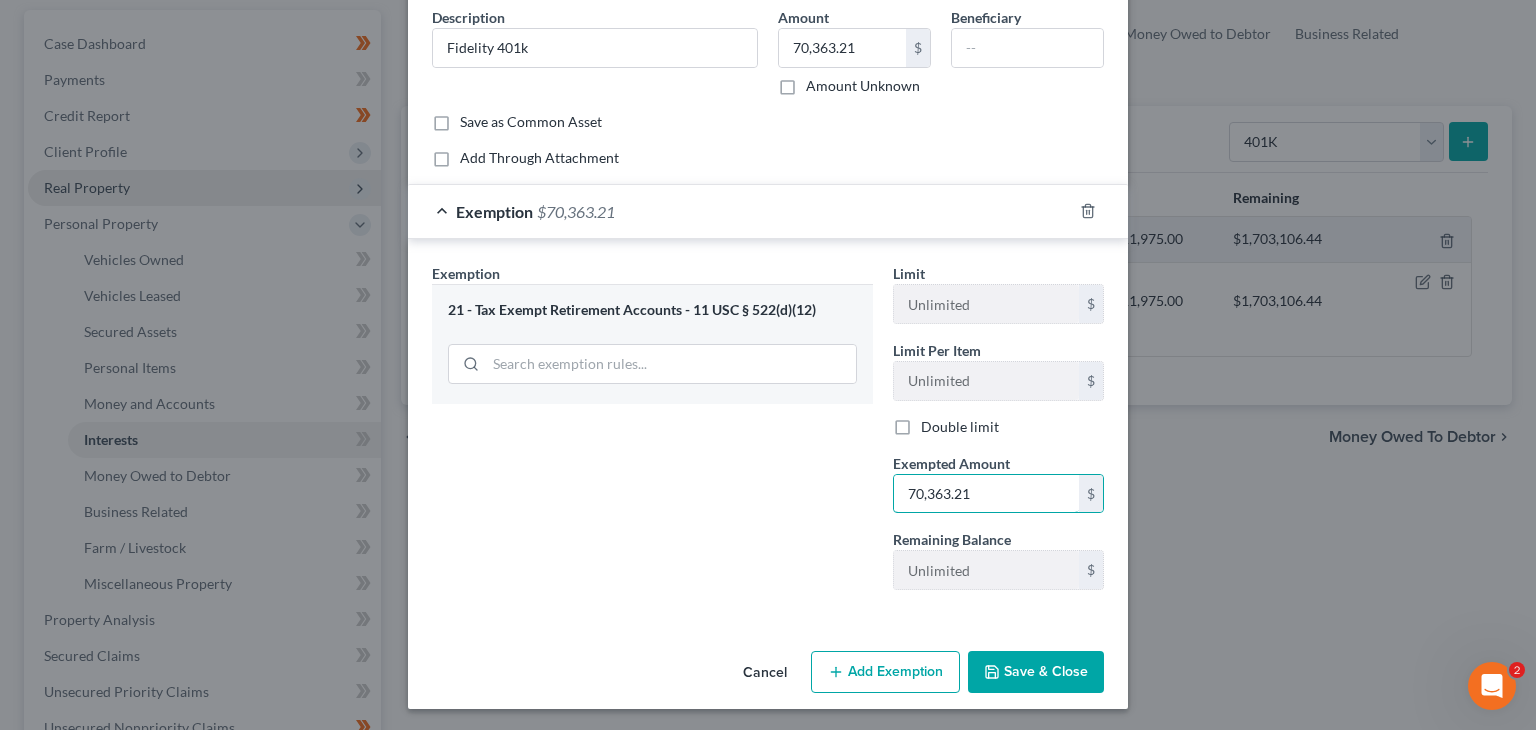 type on "70,363.21" 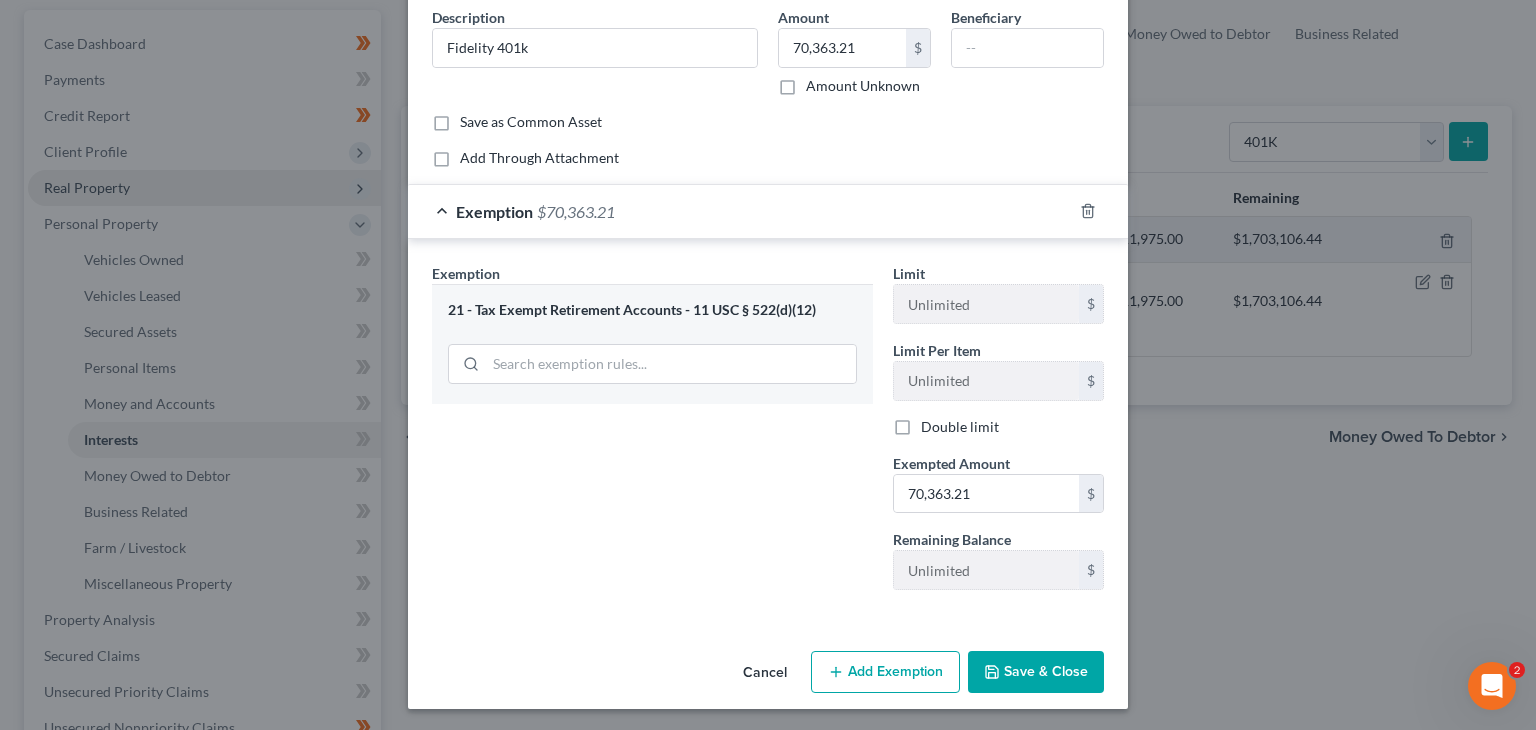 click on "Cancel Add Exemption Save & Close" at bounding box center (768, 676) 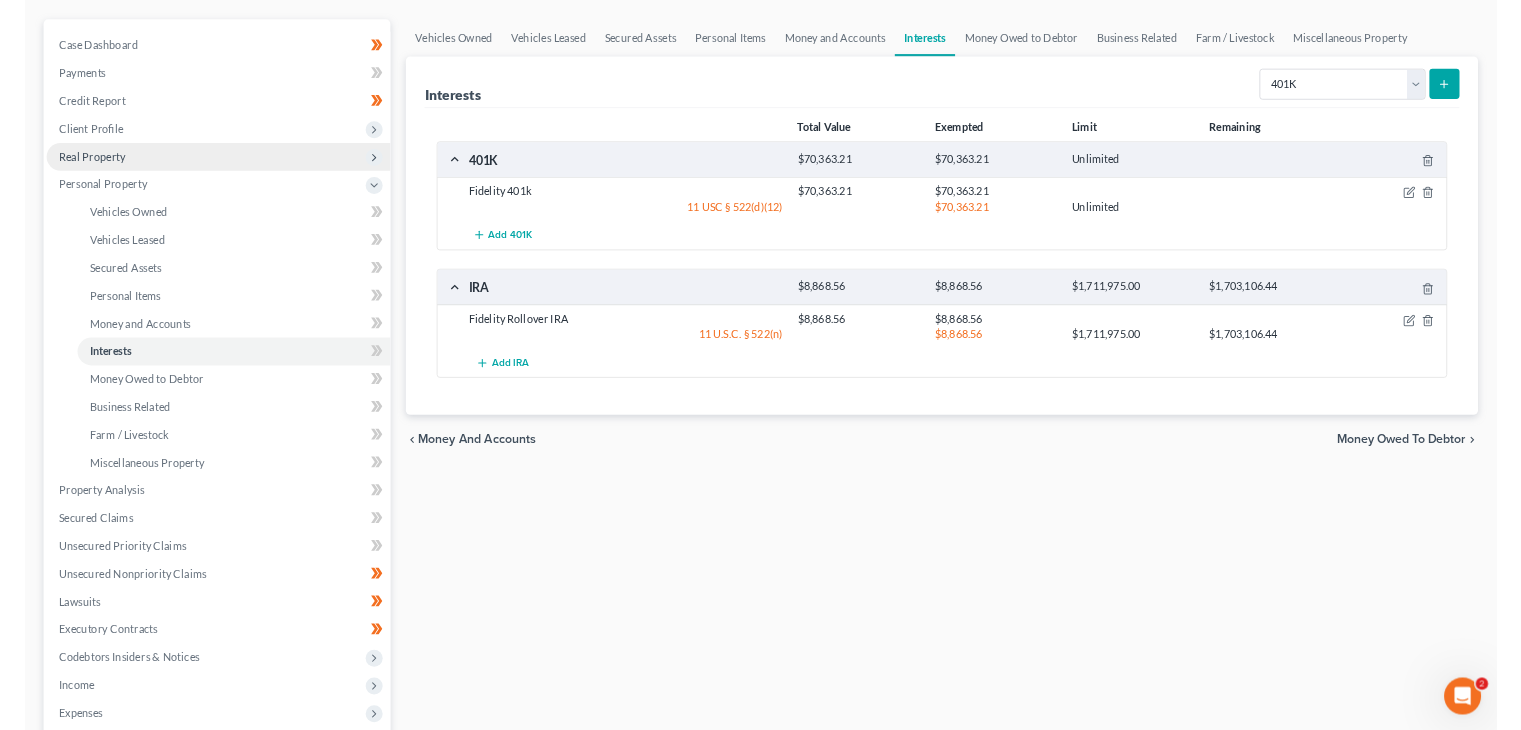 scroll, scrollTop: 167, scrollLeft: 0, axis: vertical 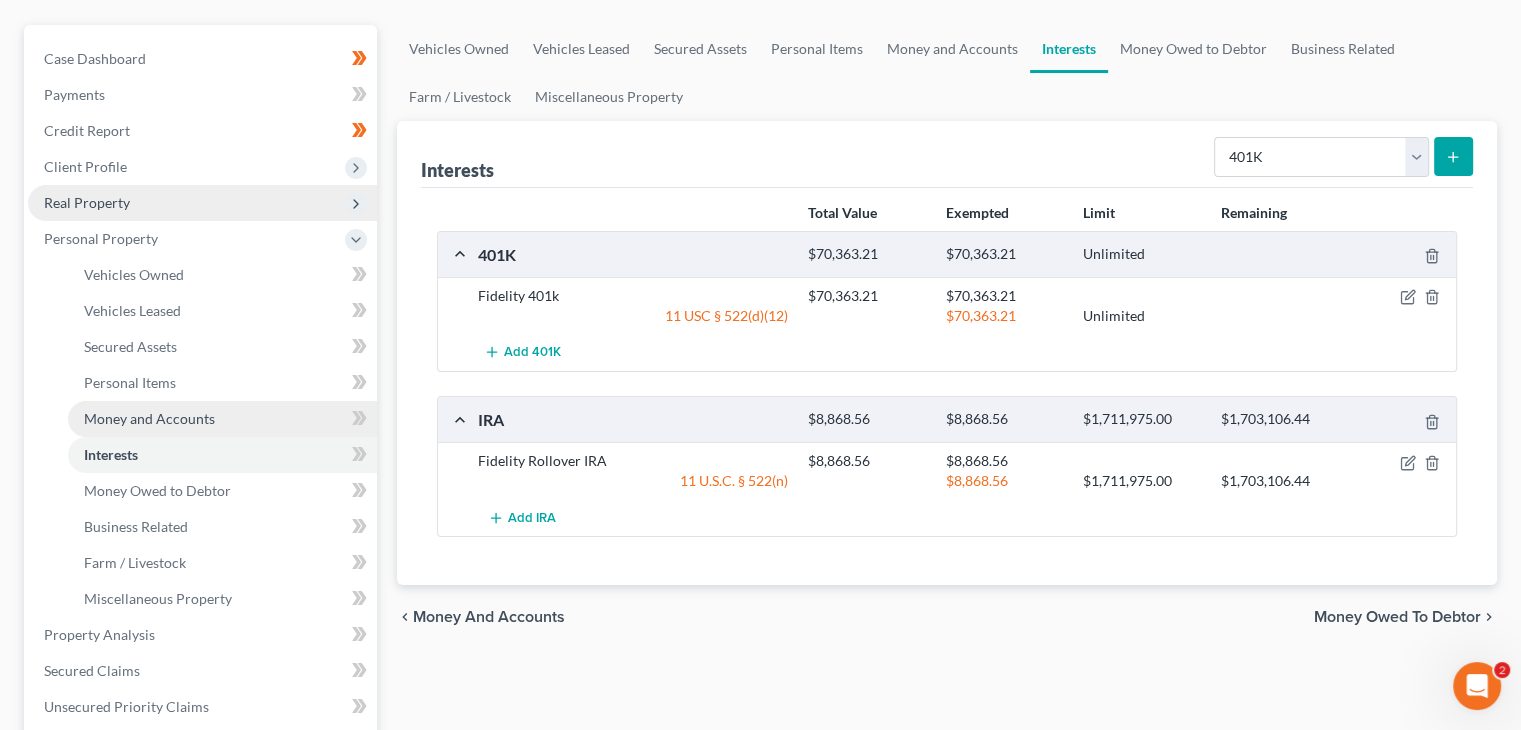 click on "Money and Accounts" at bounding box center (222, 419) 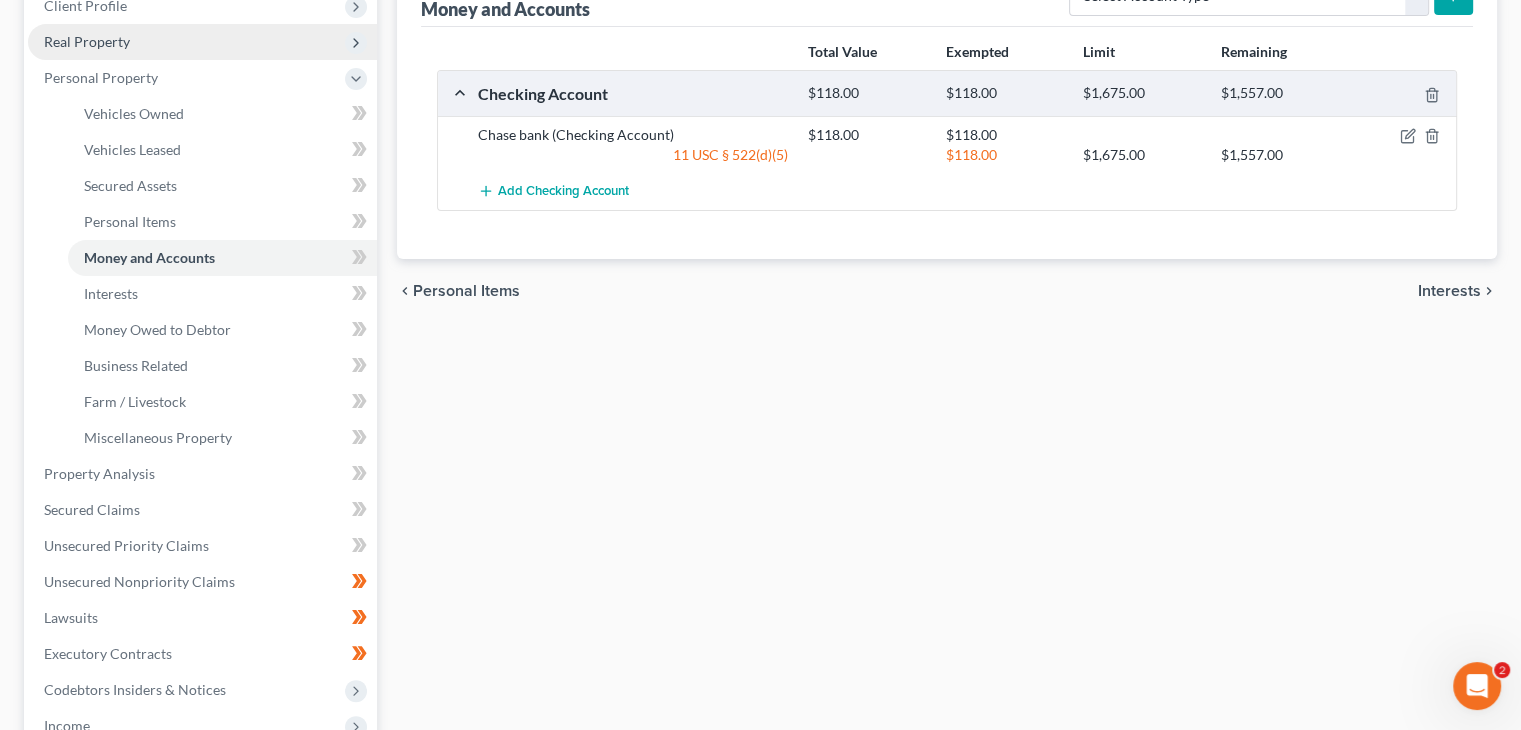scroll, scrollTop: 582, scrollLeft: 0, axis: vertical 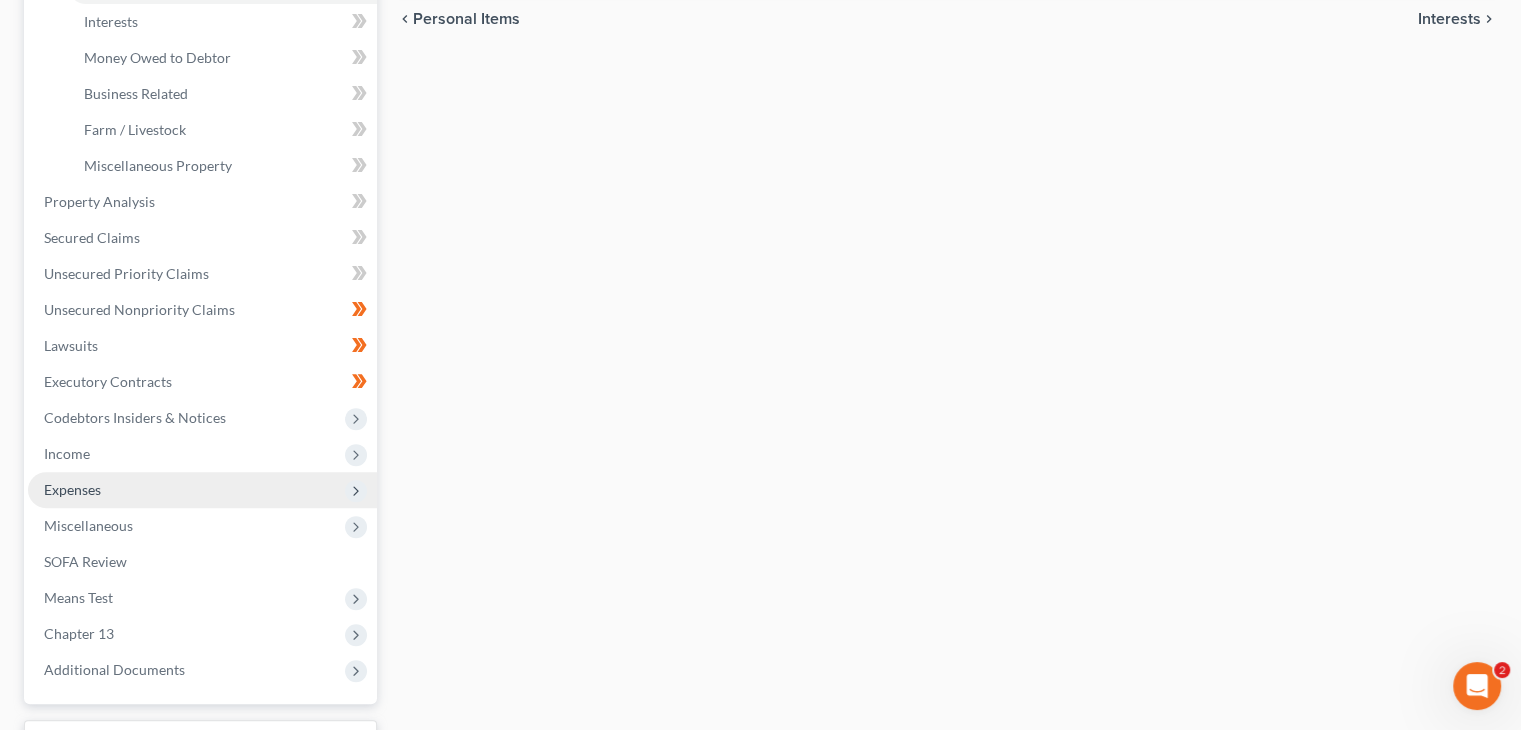 click on "Expenses" at bounding box center (202, 490) 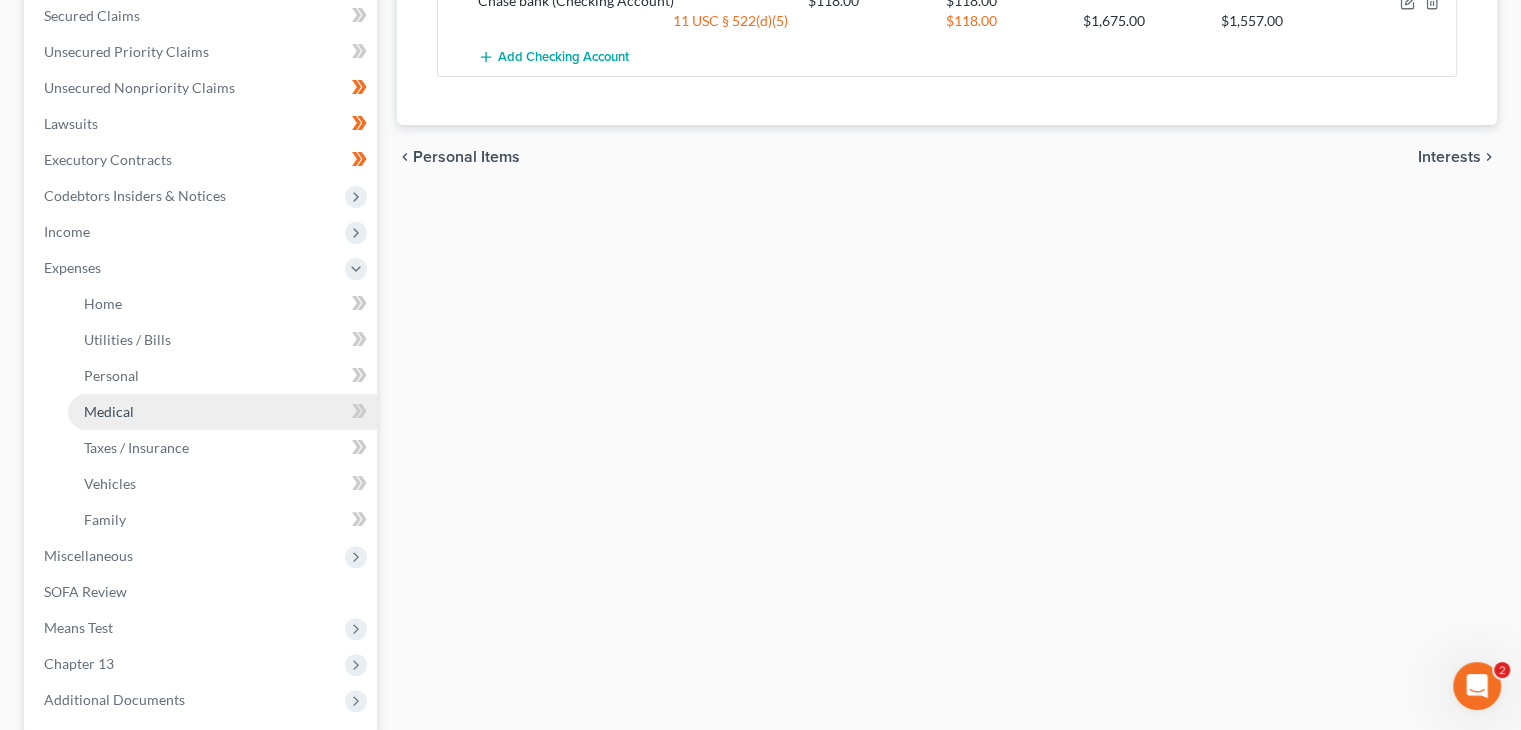 scroll, scrollTop: 460, scrollLeft: 0, axis: vertical 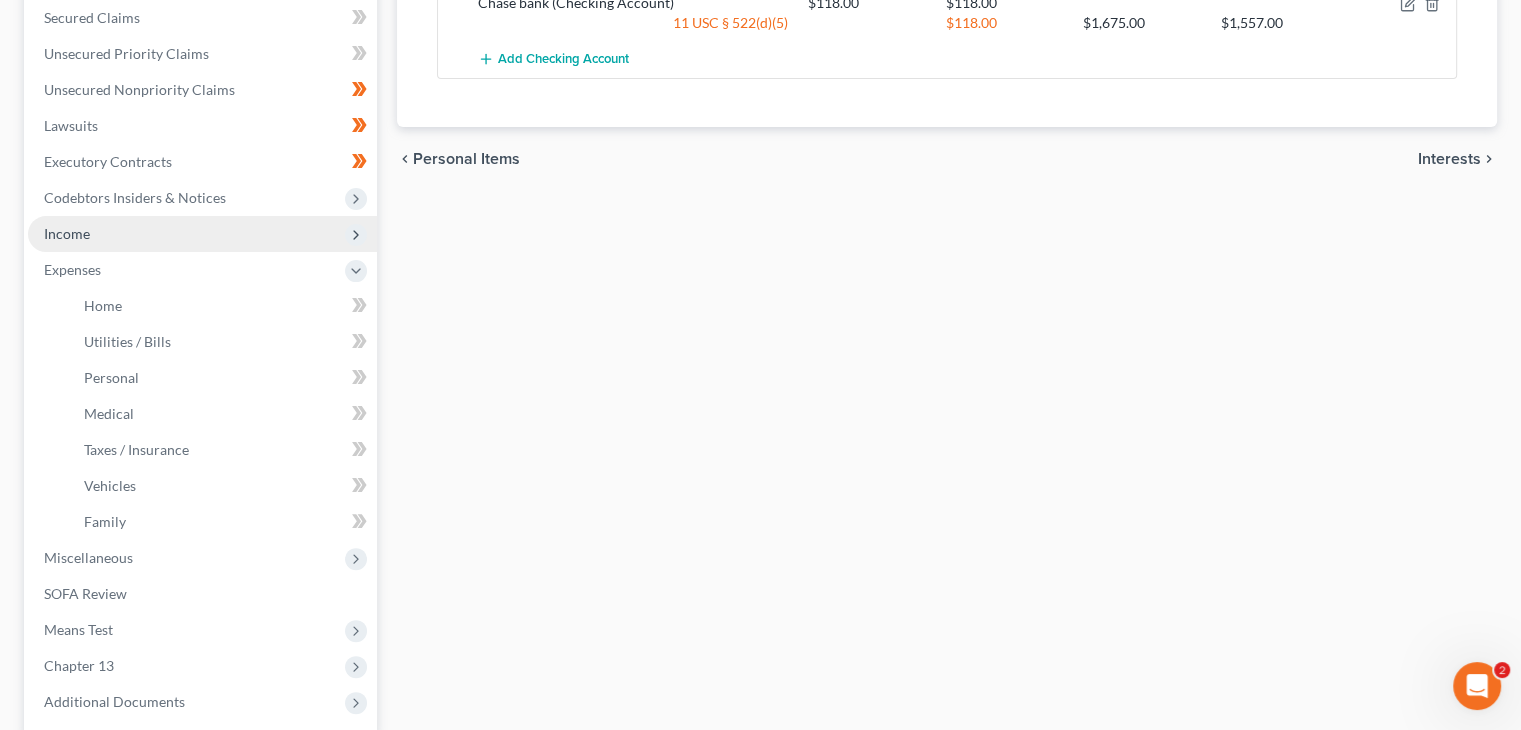 click on "Income" at bounding box center [202, 234] 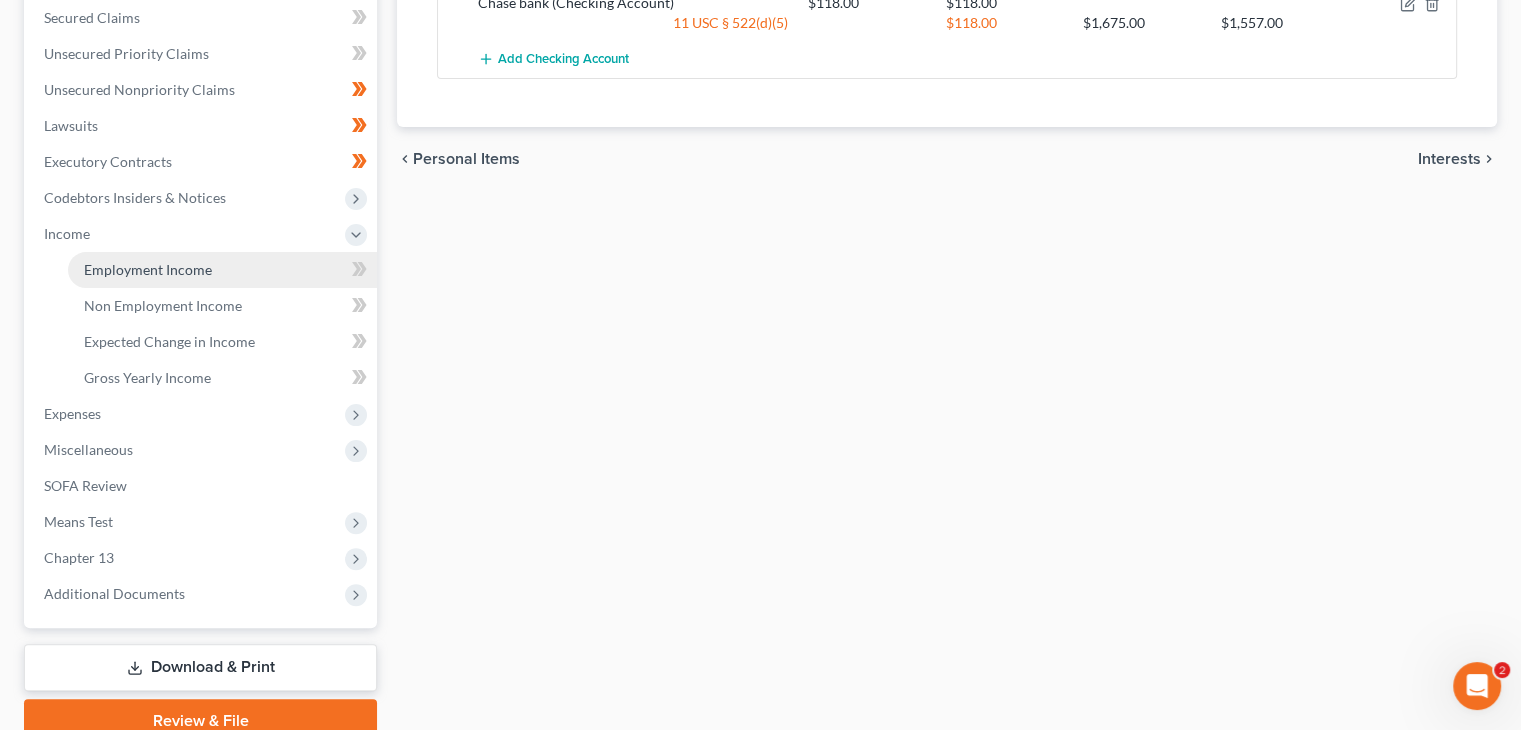 click on "Employment Income" at bounding box center (148, 269) 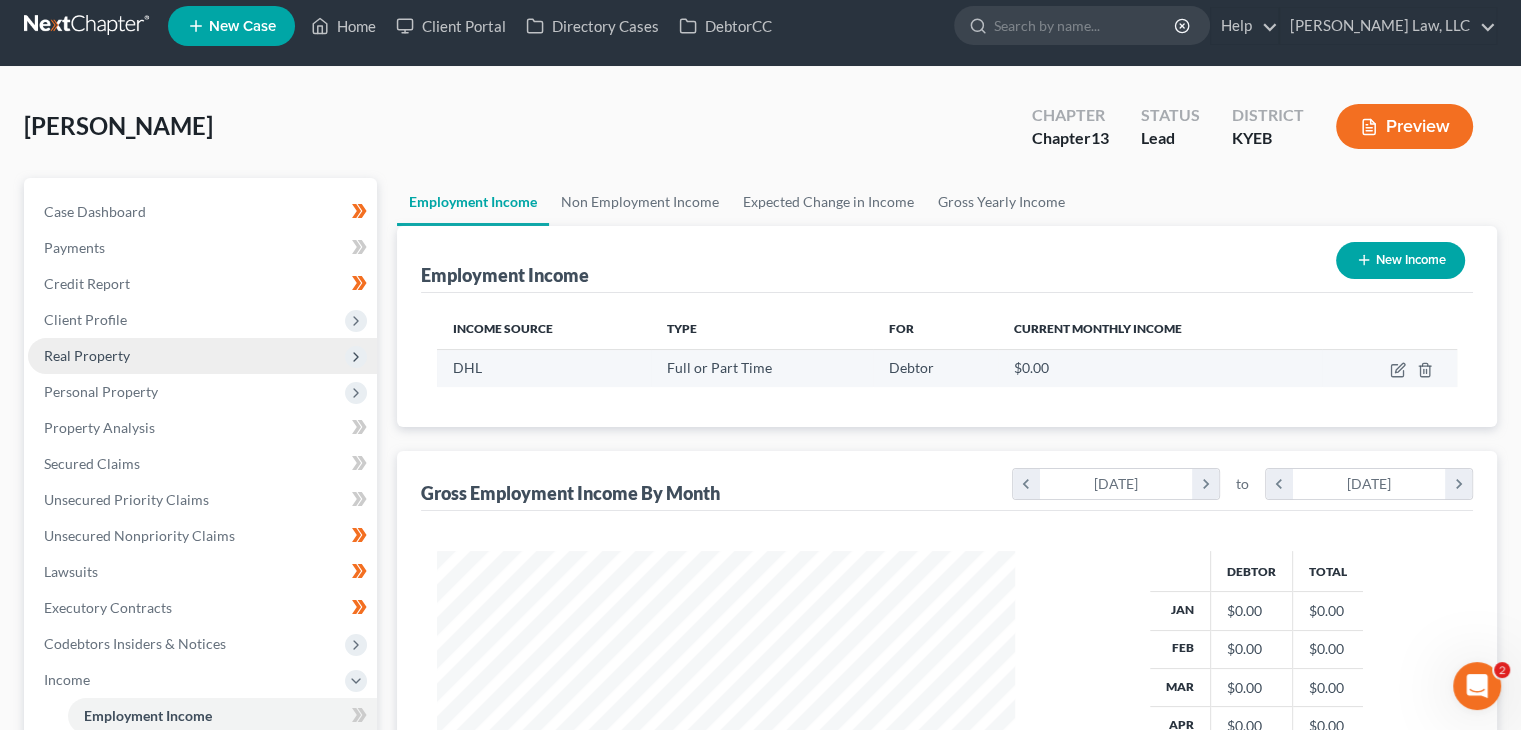 scroll, scrollTop: 0, scrollLeft: 0, axis: both 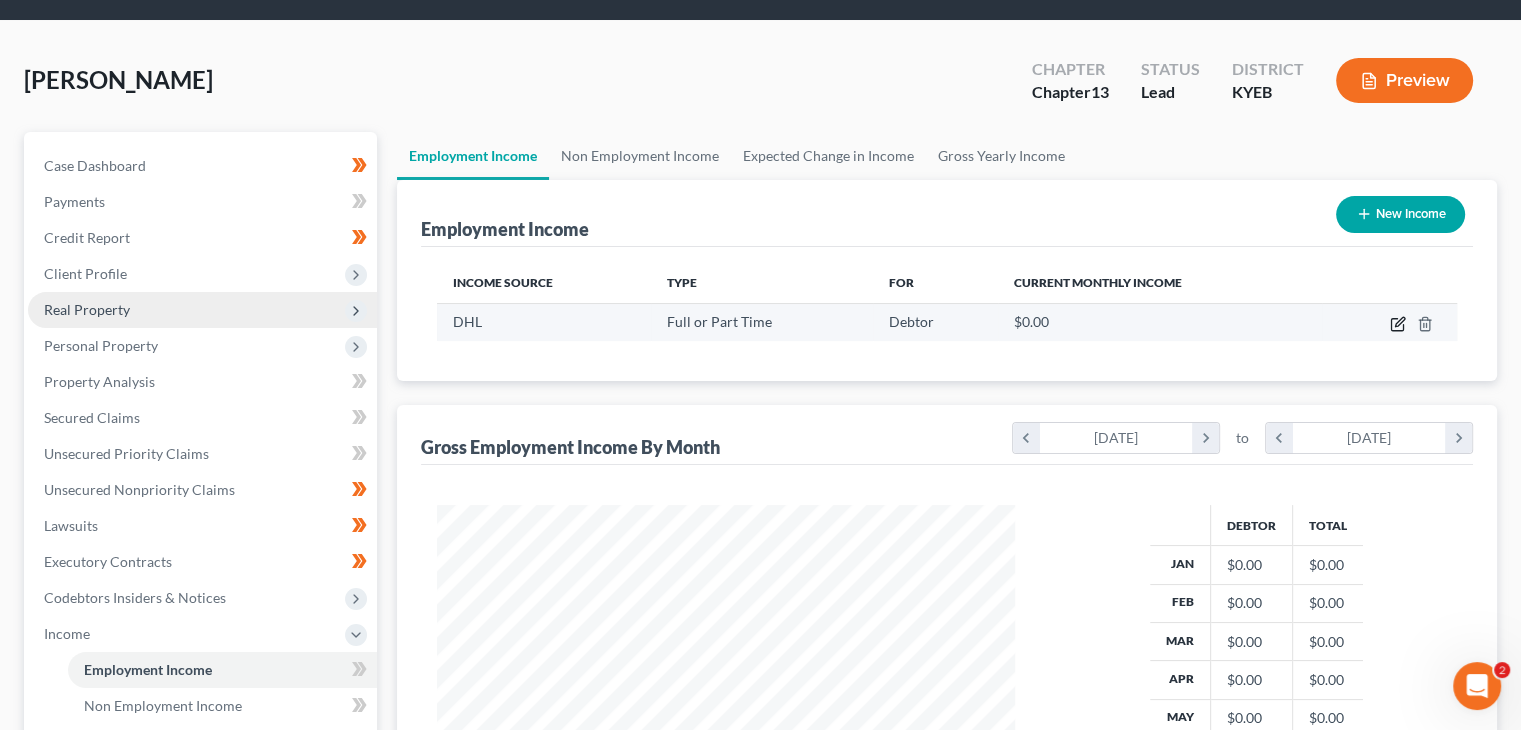 click 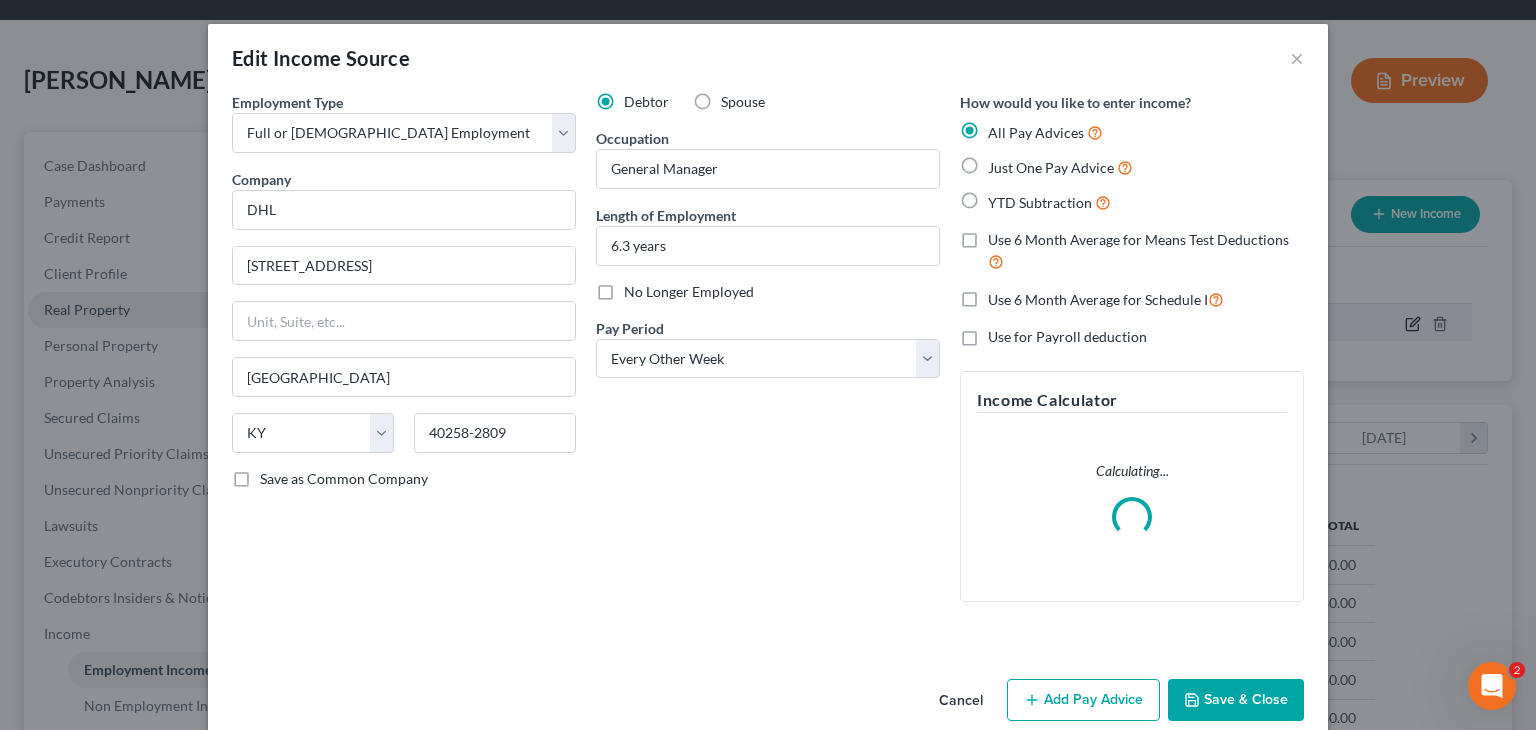 scroll, scrollTop: 999643, scrollLeft: 999375, axis: both 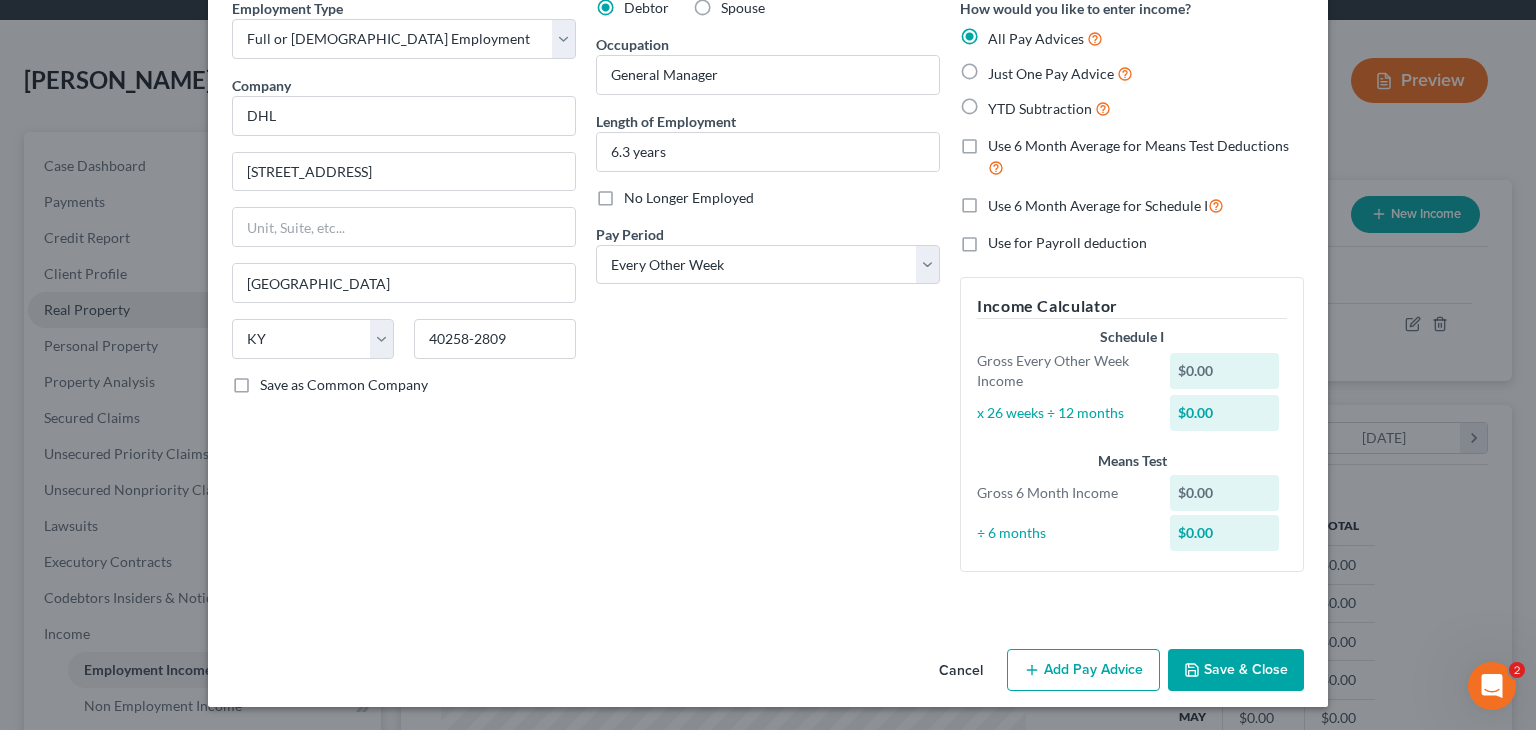 click on "Add Pay Advice" at bounding box center (1083, 670) 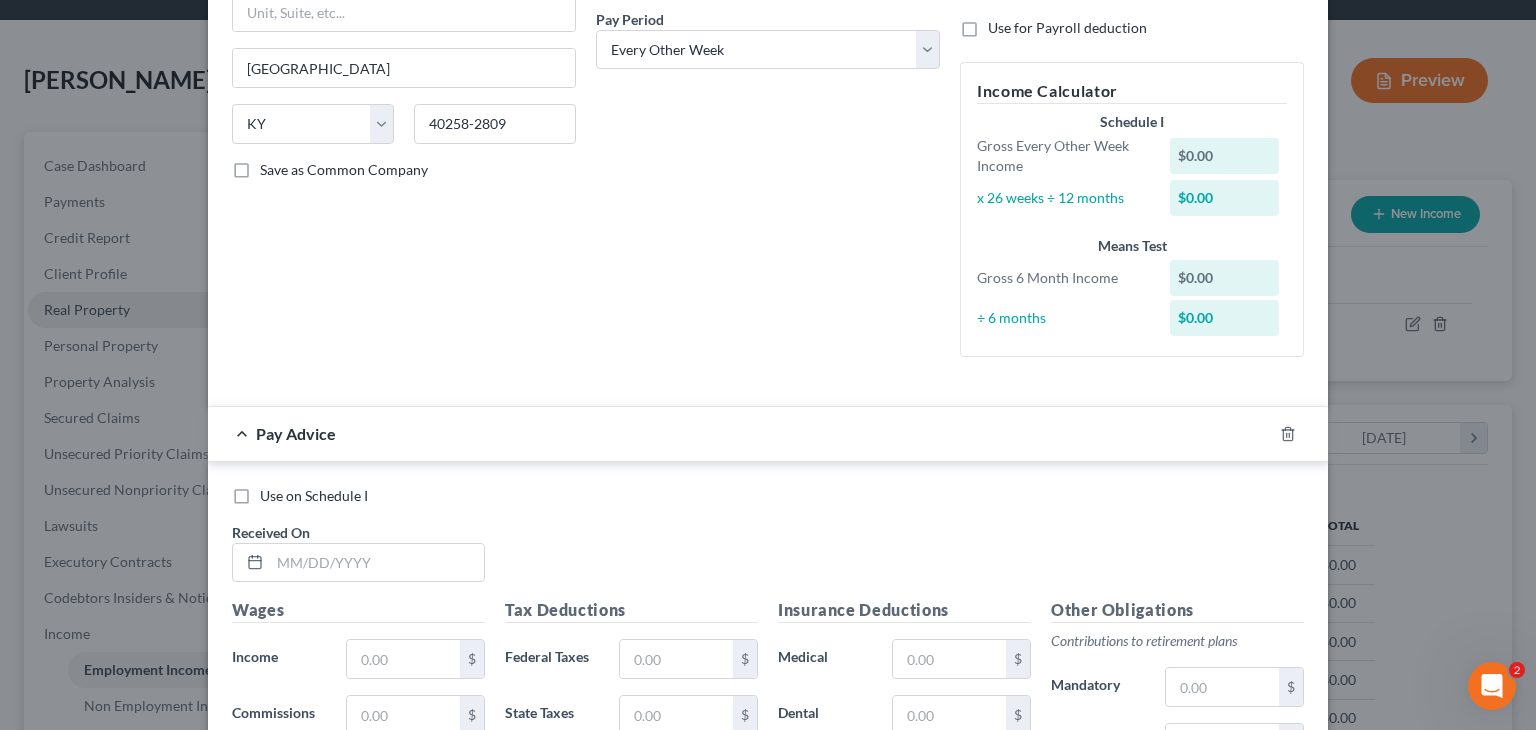 scroll, scrollTop: 324, scrollLeft: 0, axis: vertical 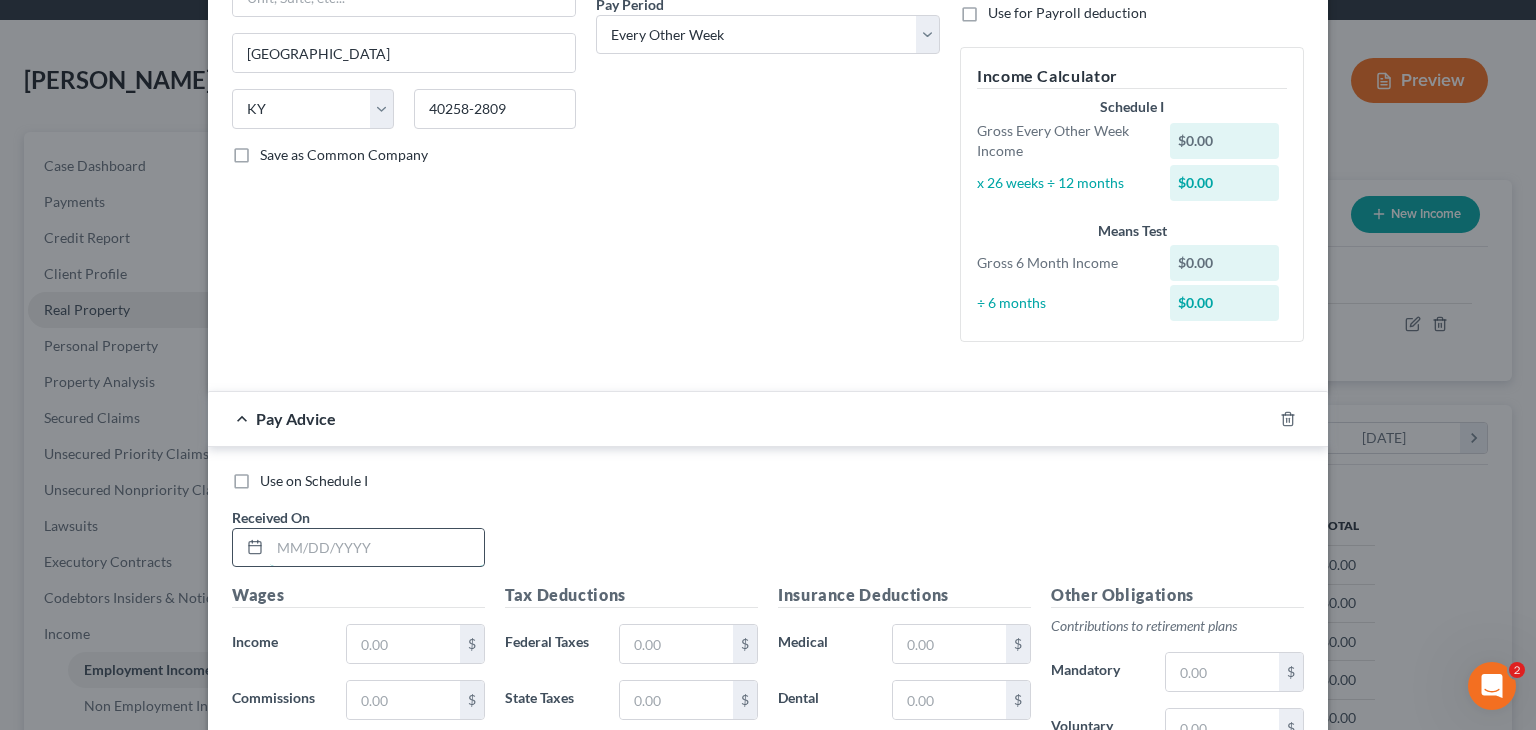 click at bounding box center (377, 548) 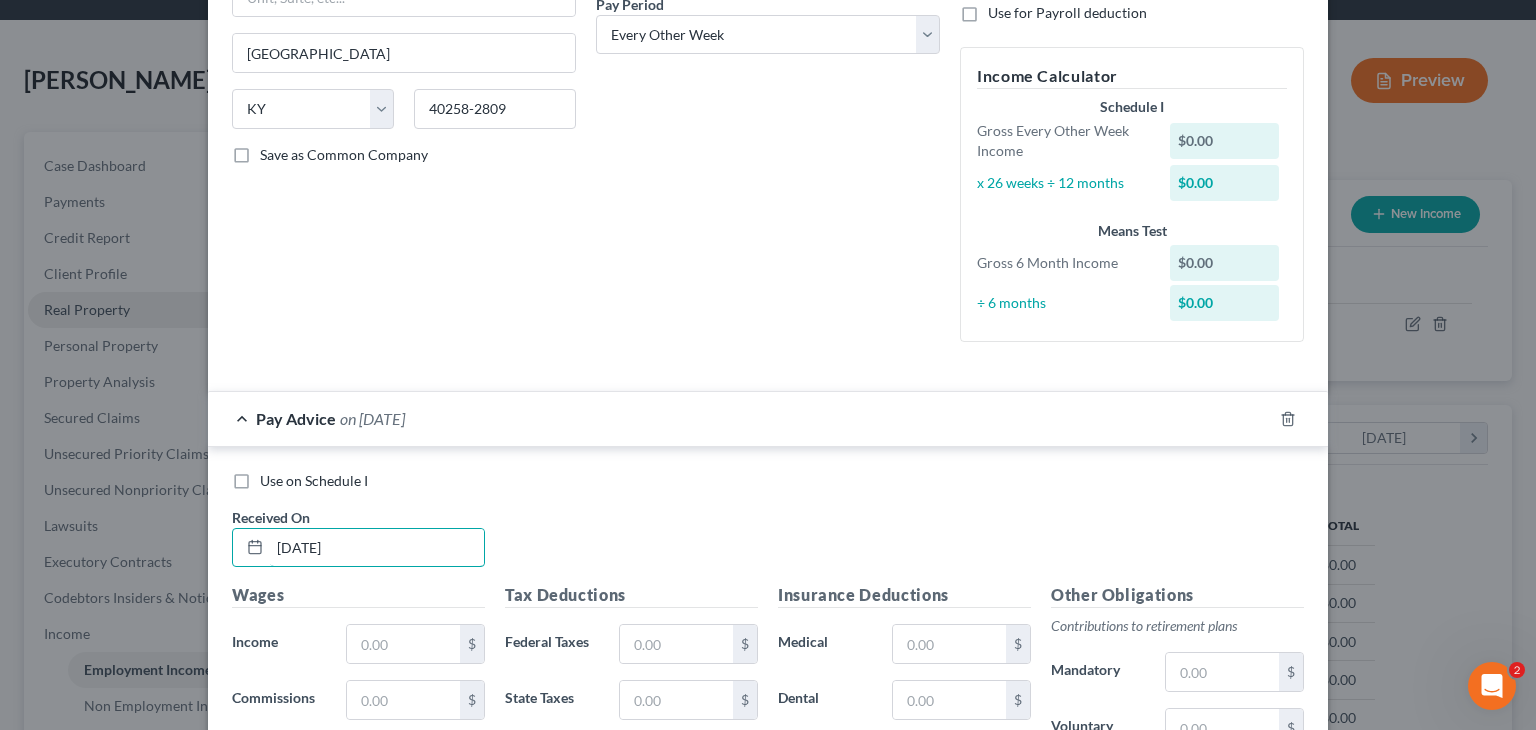 type on "[DATE]" 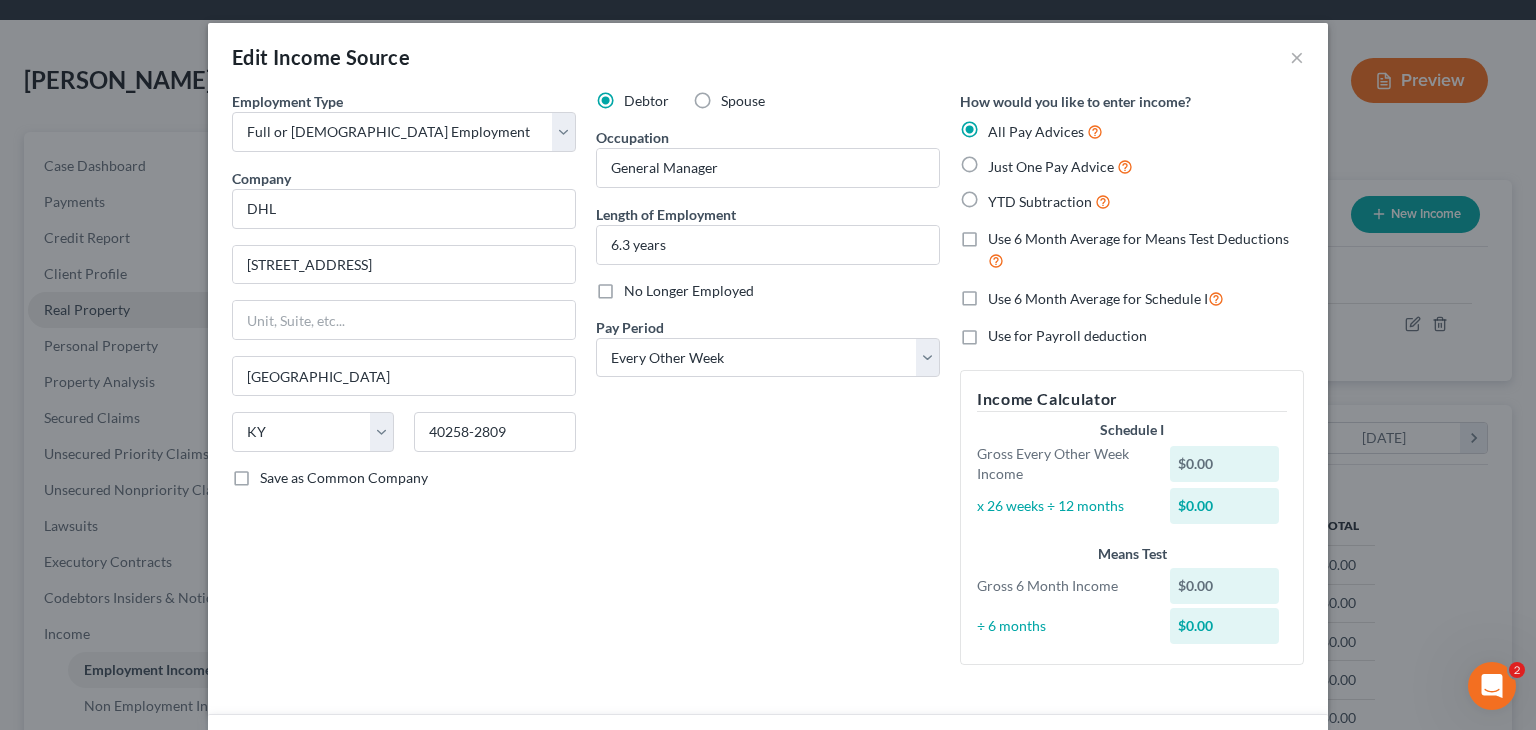 scroll, scrollTop: 0, scrollLeft: 0, axis: both 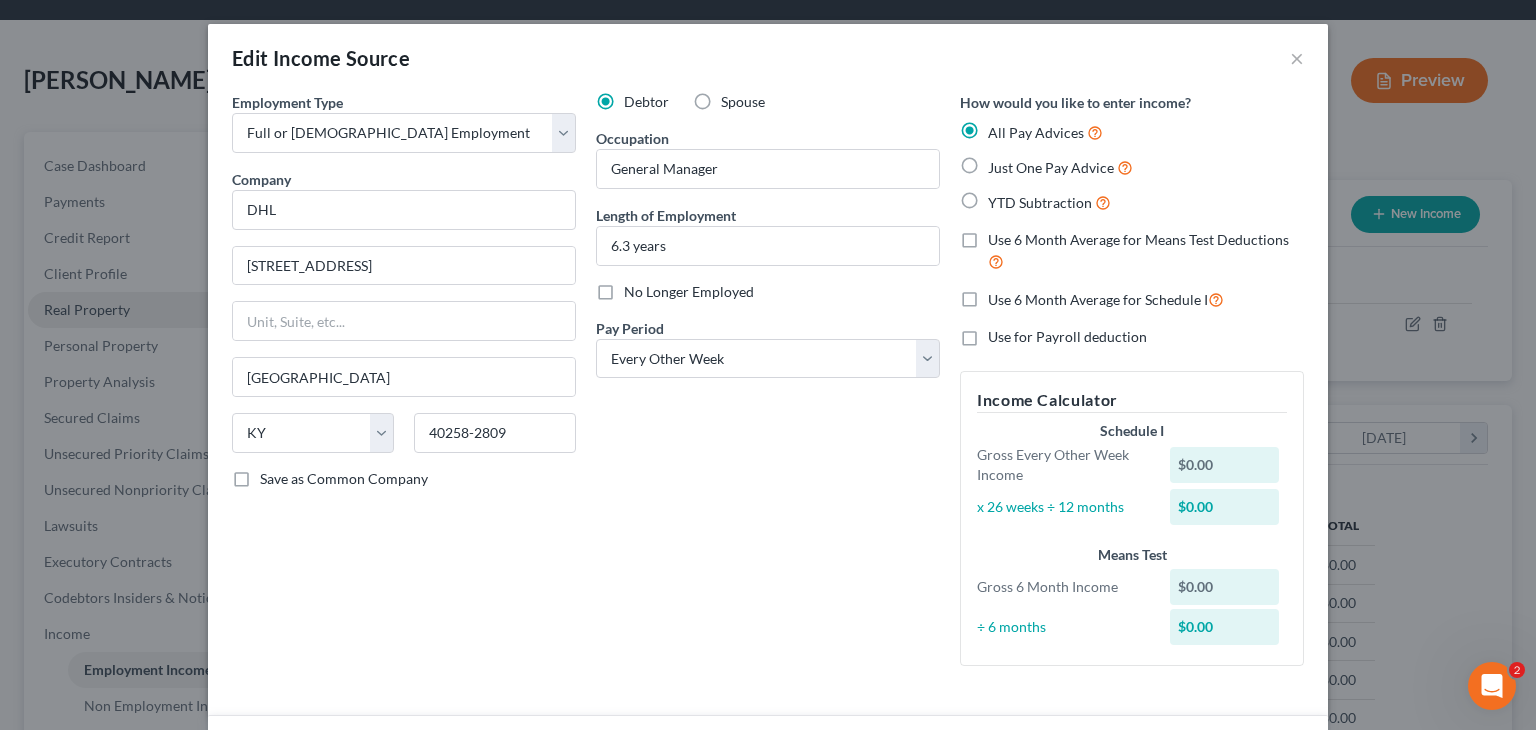 click on "All Pay Advices
Just One Pay Advice
YTD Subtraction" at bounding box center (1132, 167) 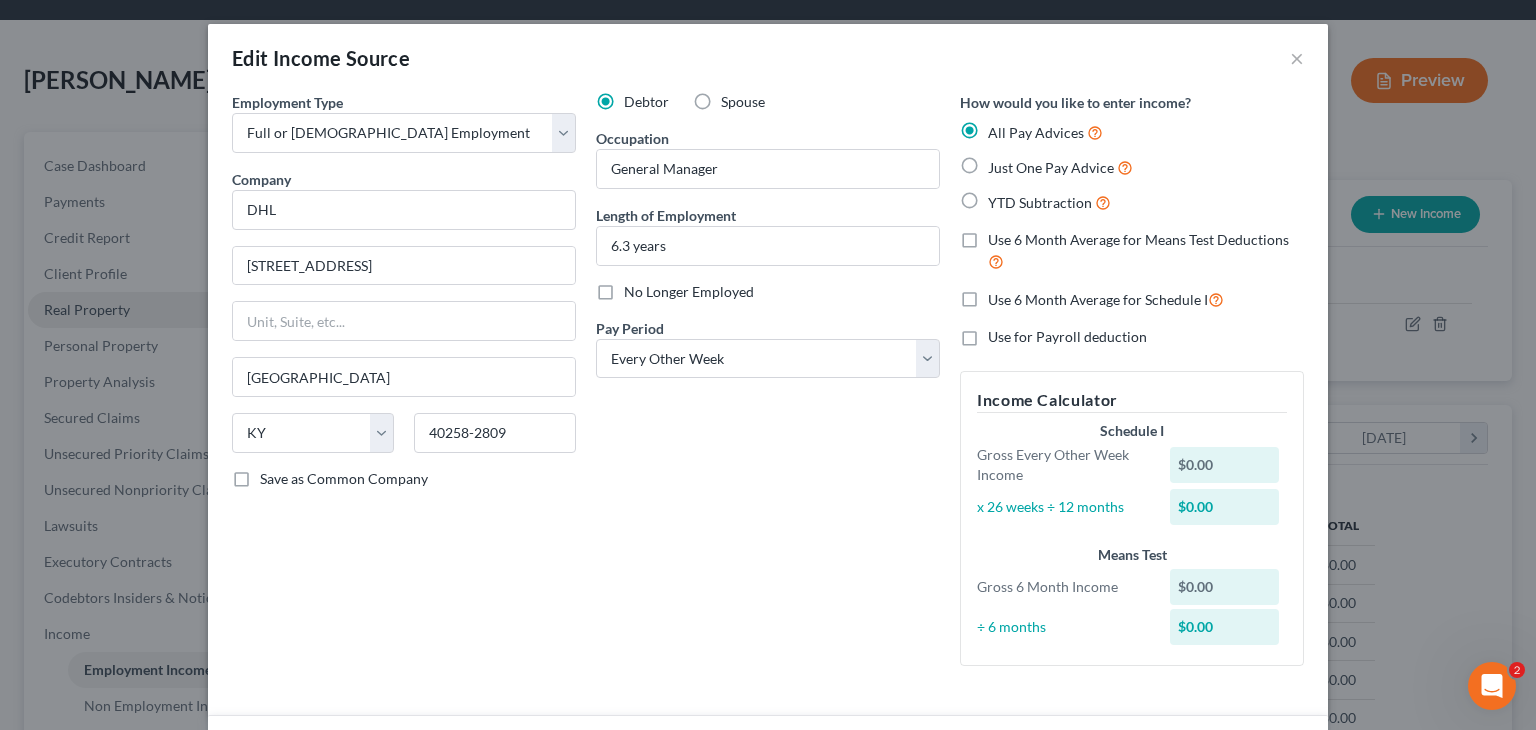 radio on "true" 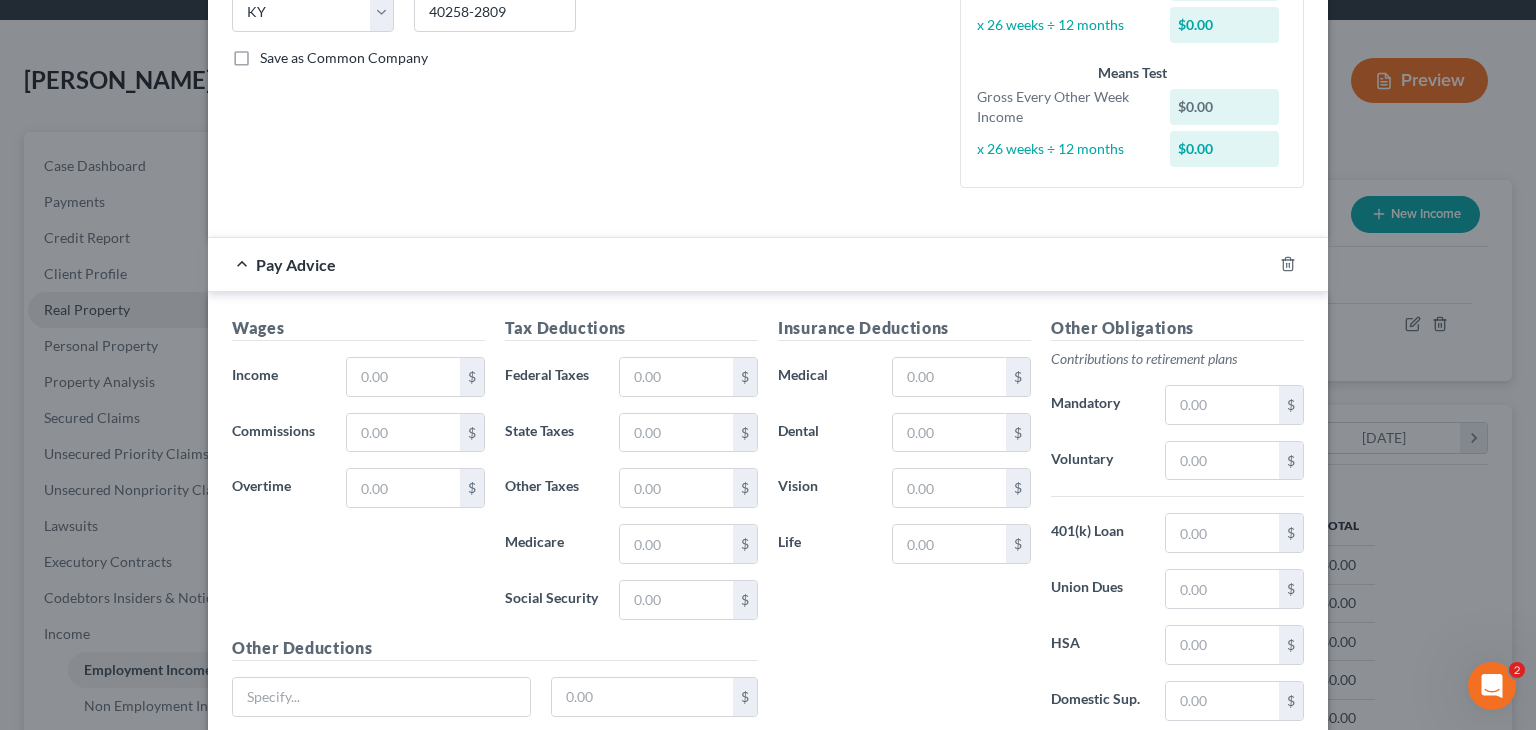 scroll, scrollTop: 425, scrollLeft: 0, axis: vertical 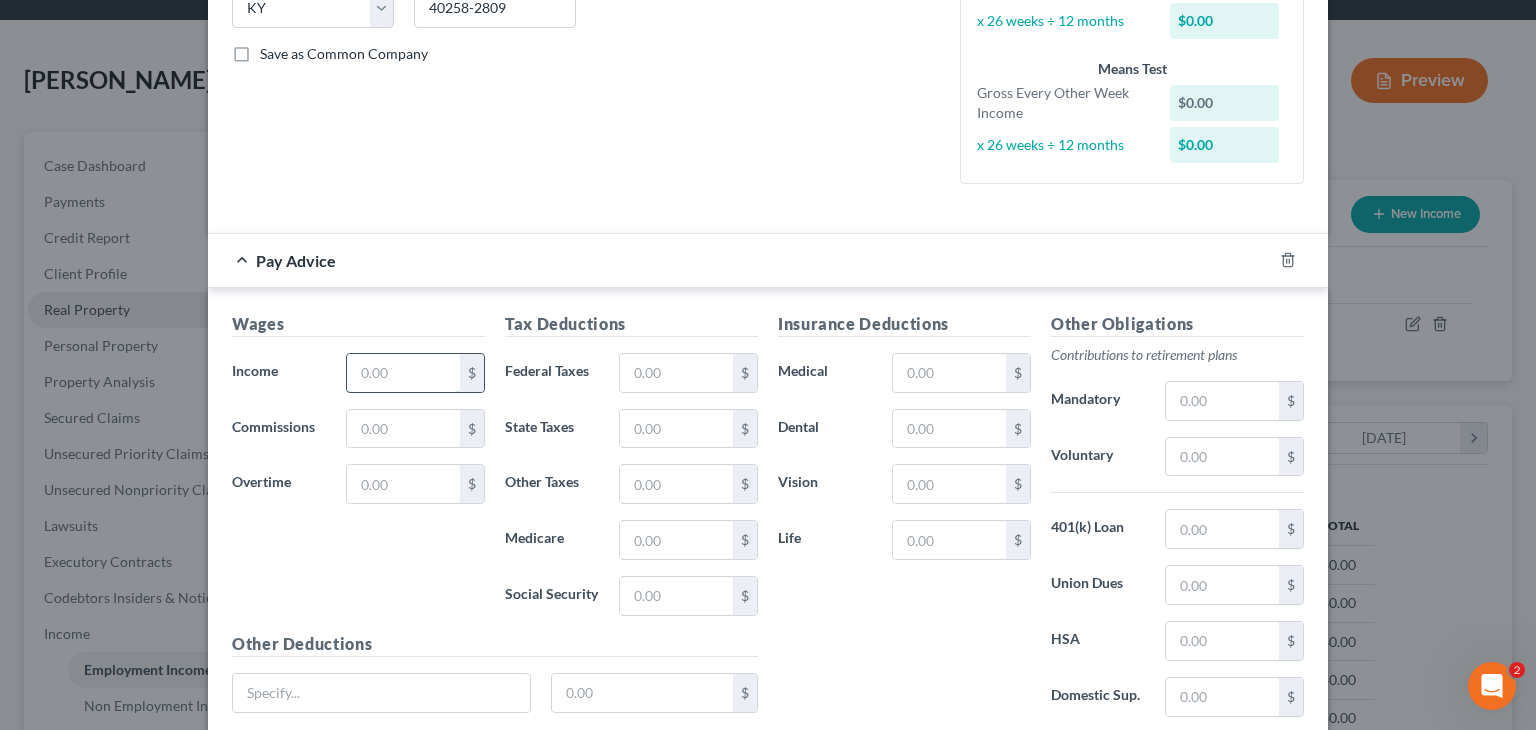 click at bounding box center [403, 373] 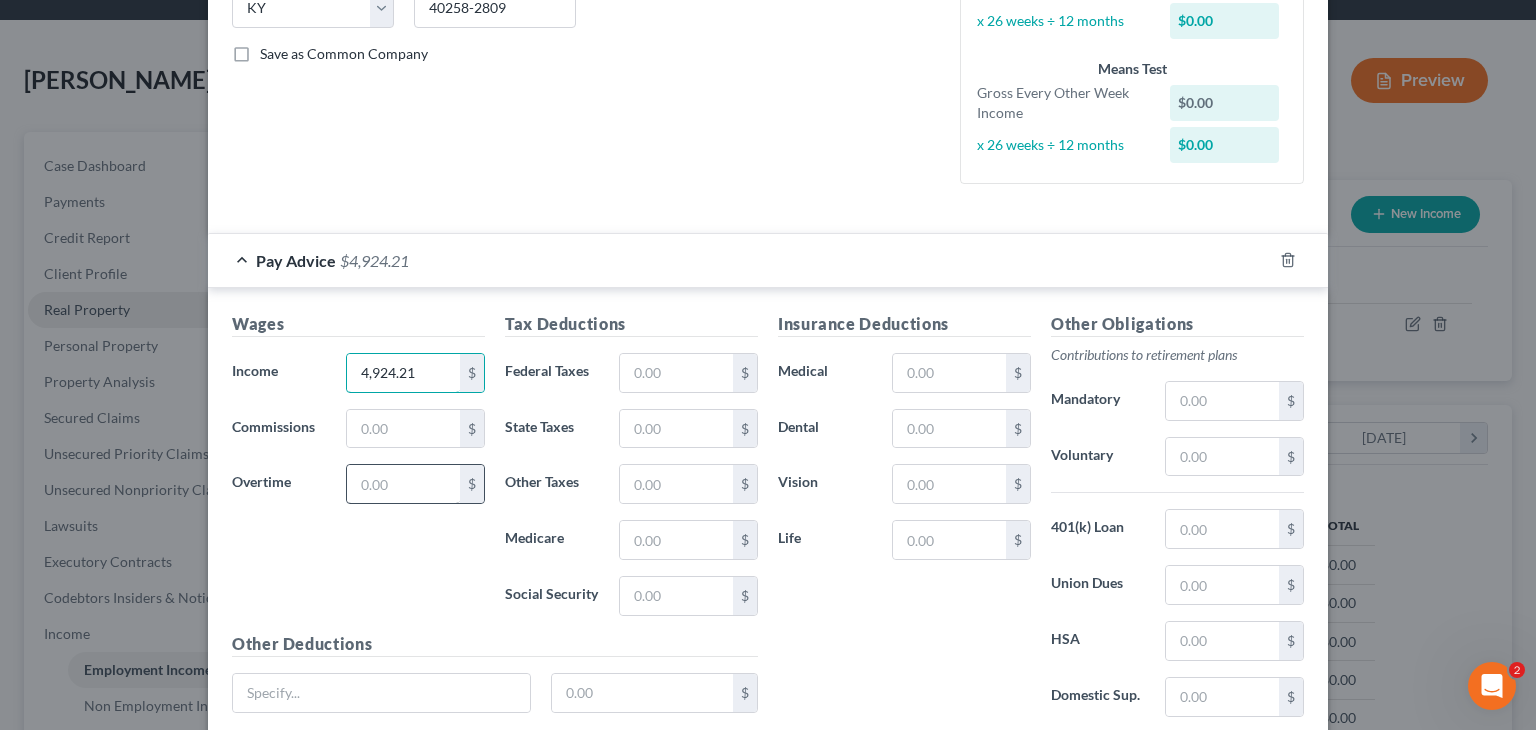 type on "4,924.21" 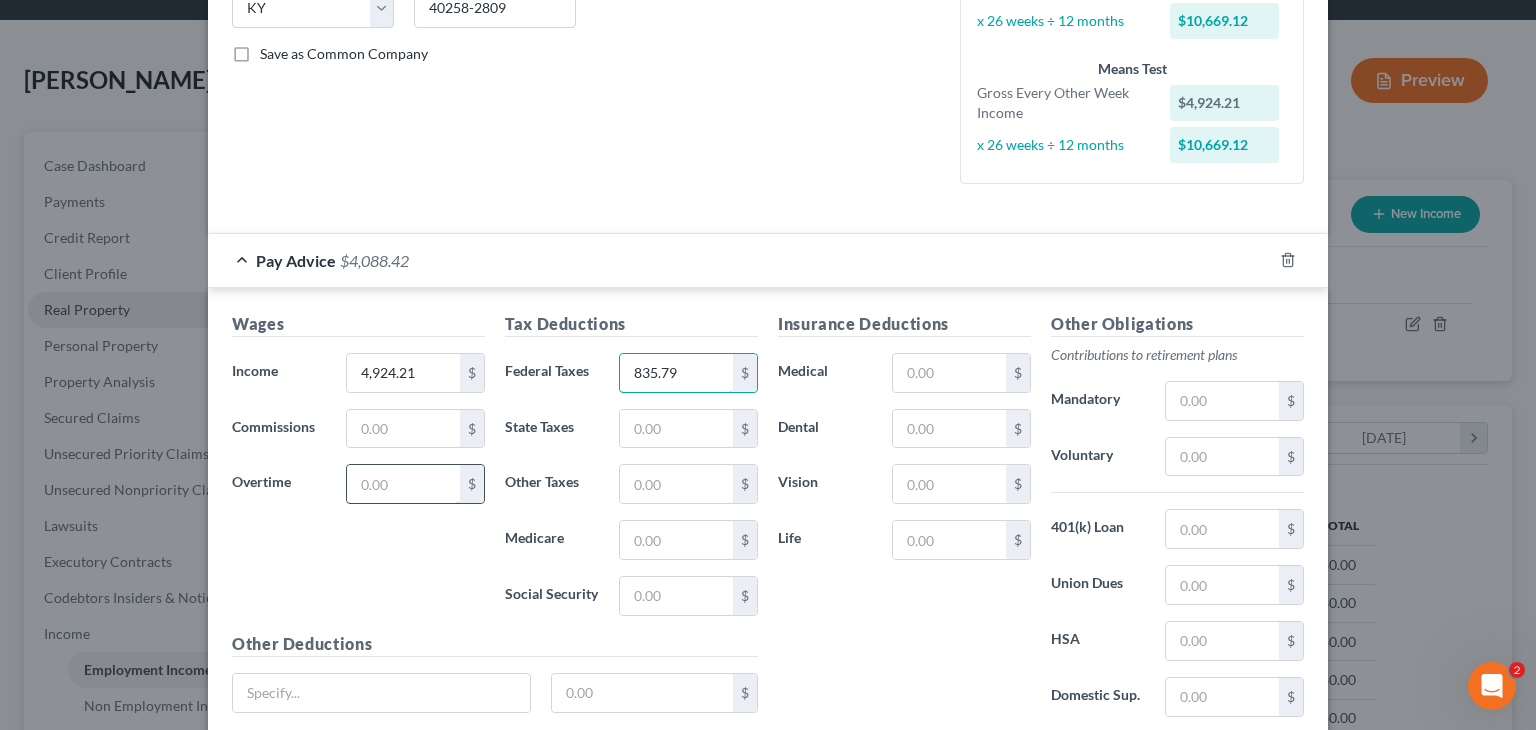 type on "835.79" 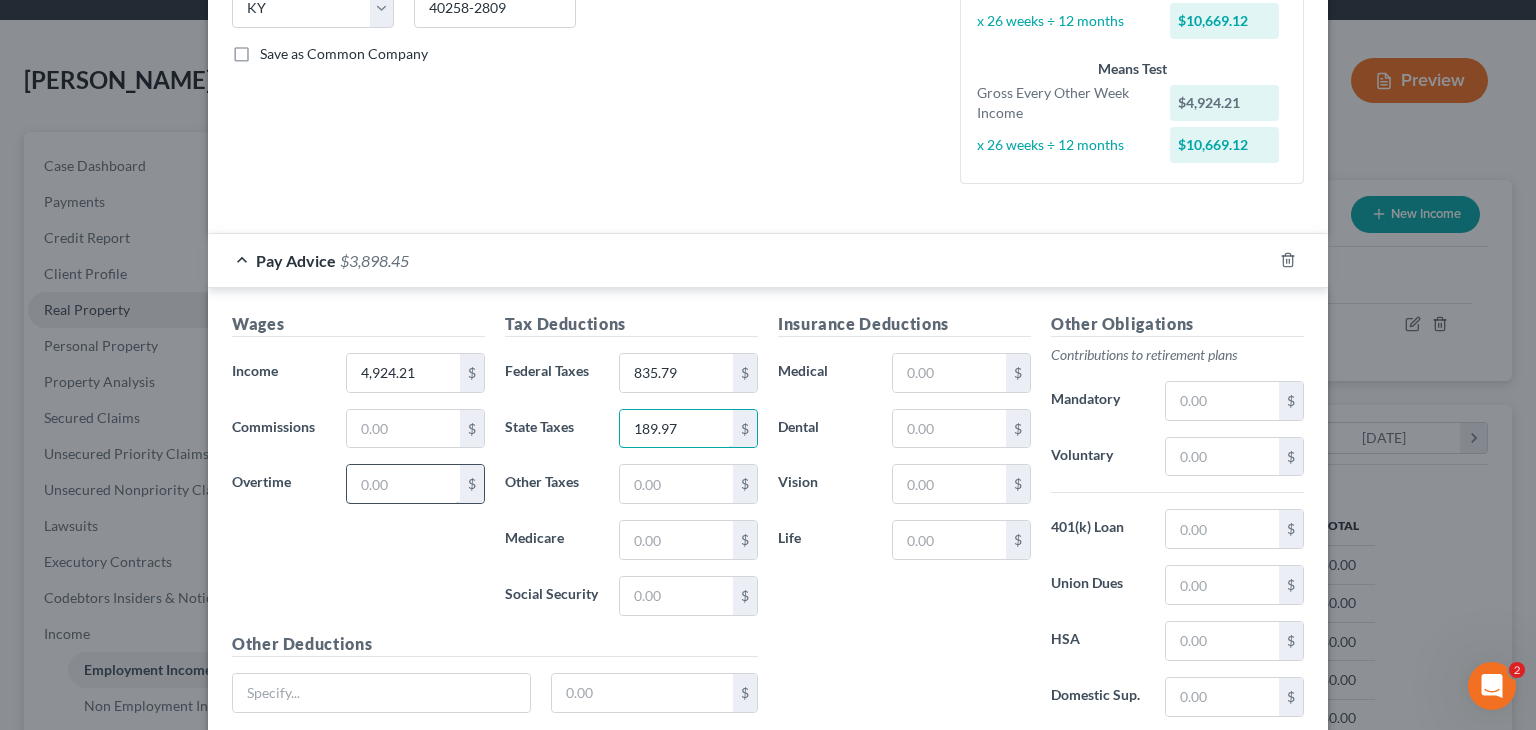 type on "189.97" 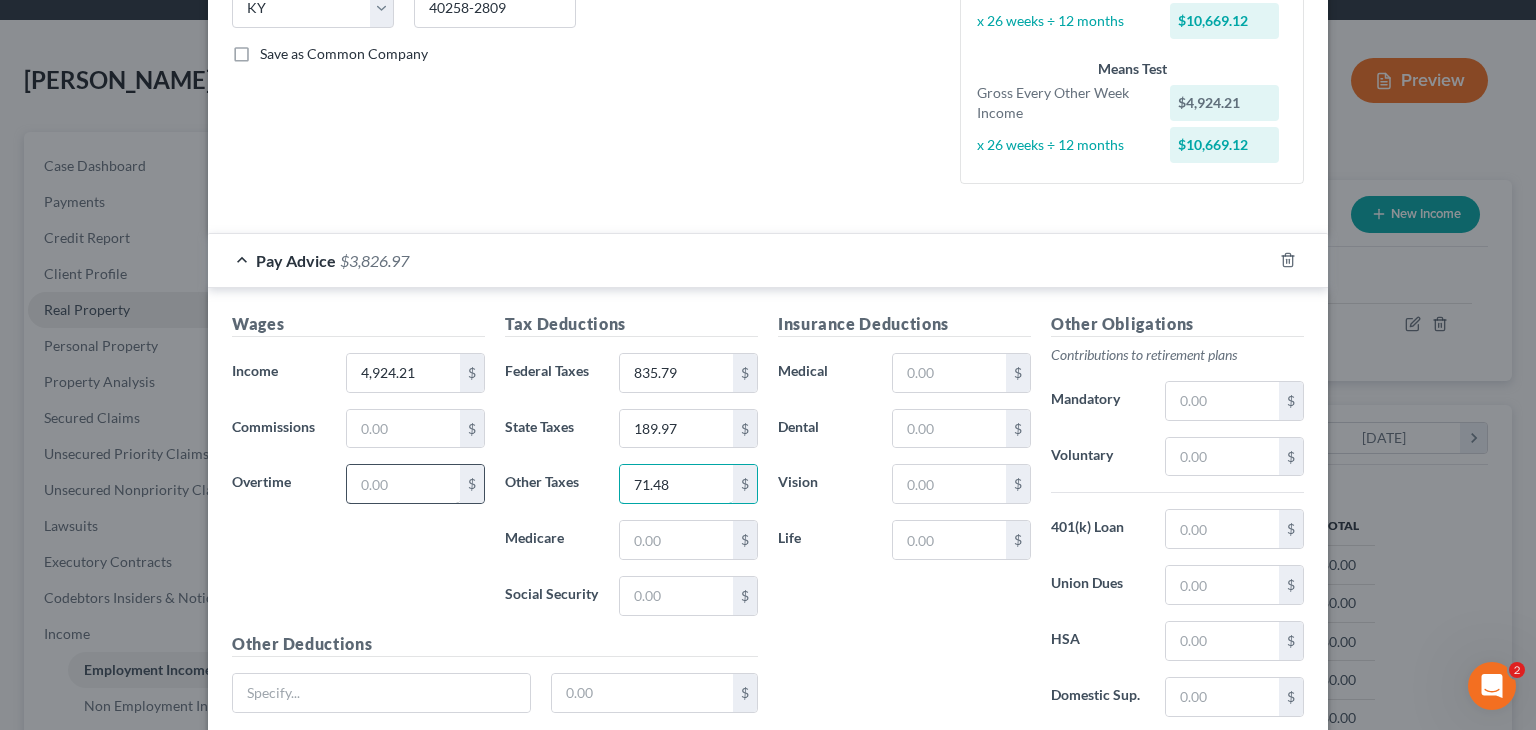 type on "71.48" 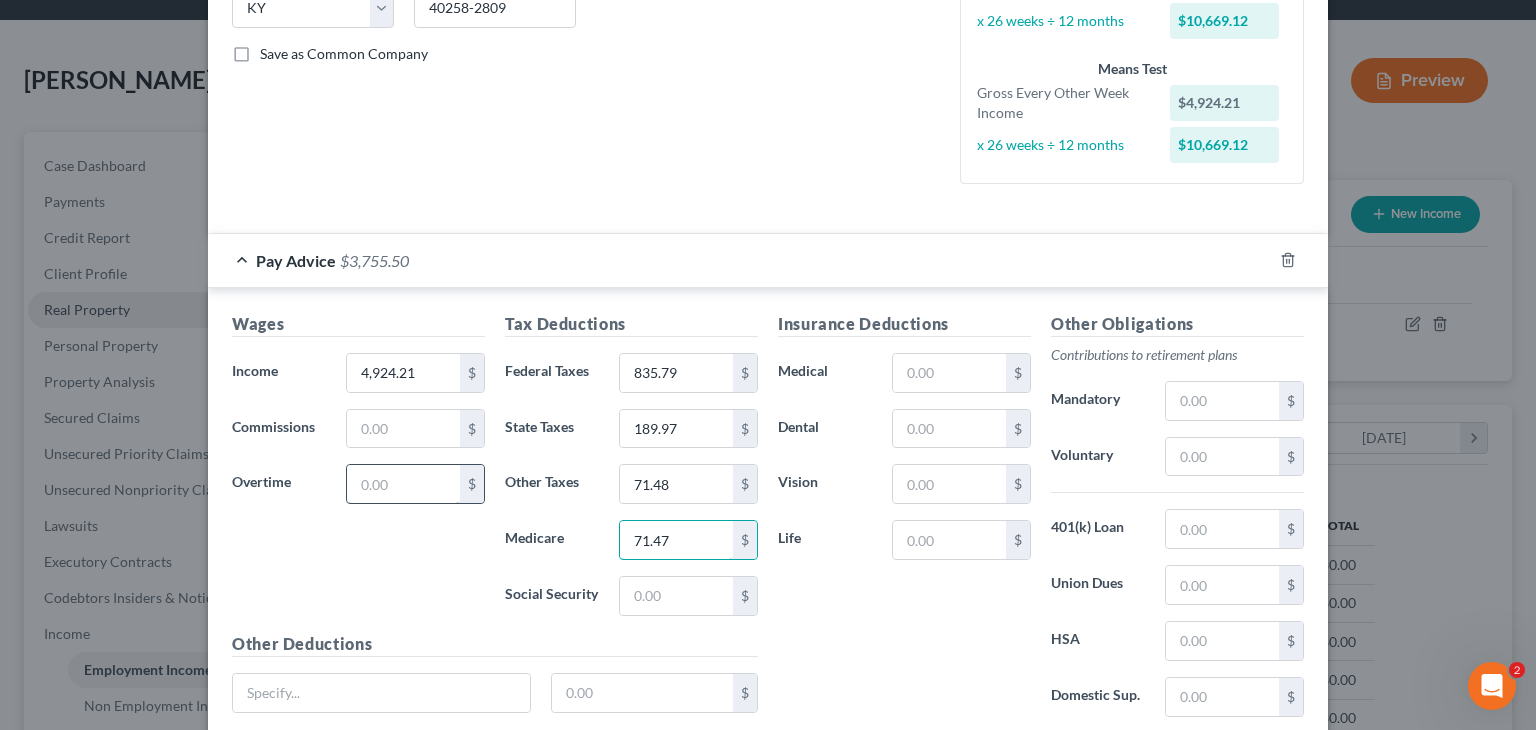 type on "71.47" 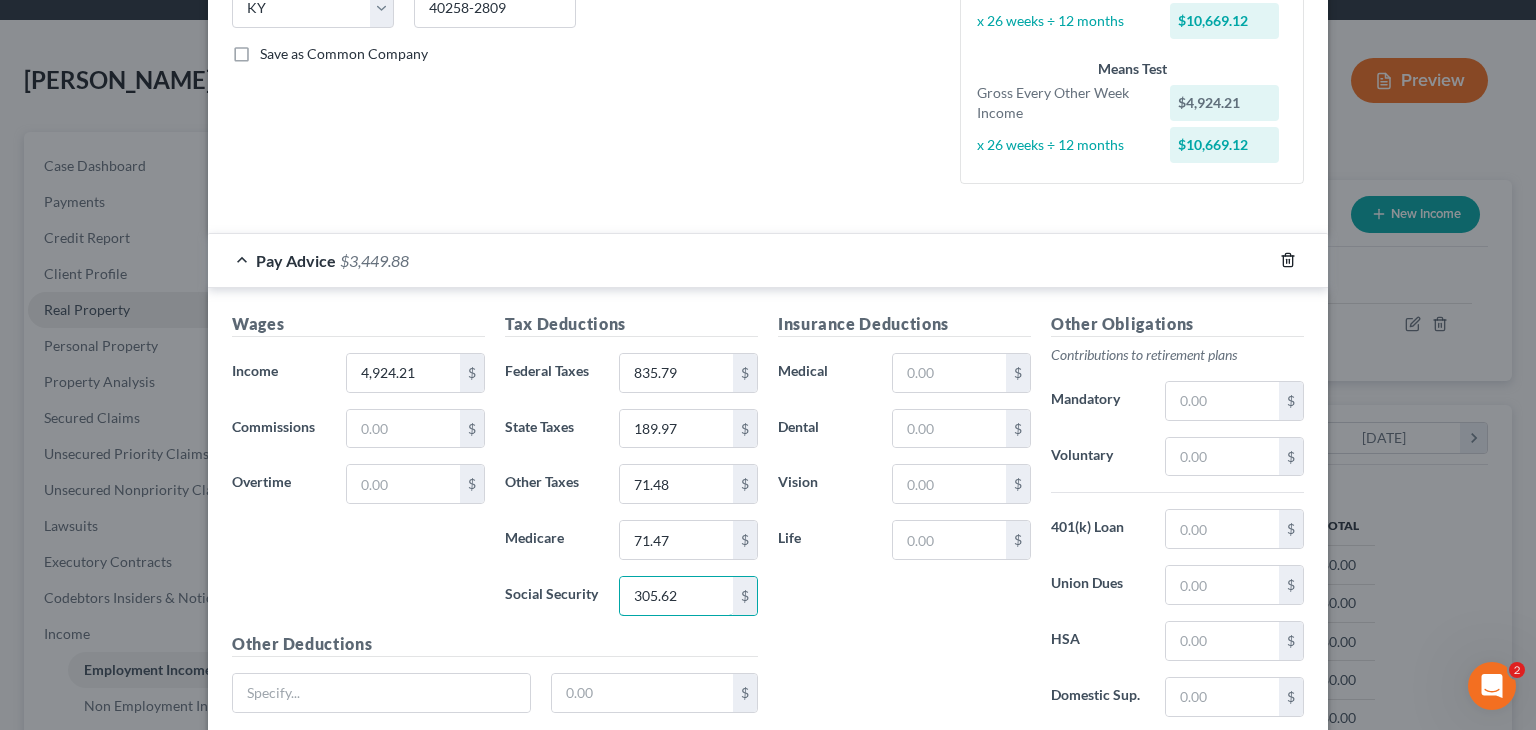 type on "305.62" 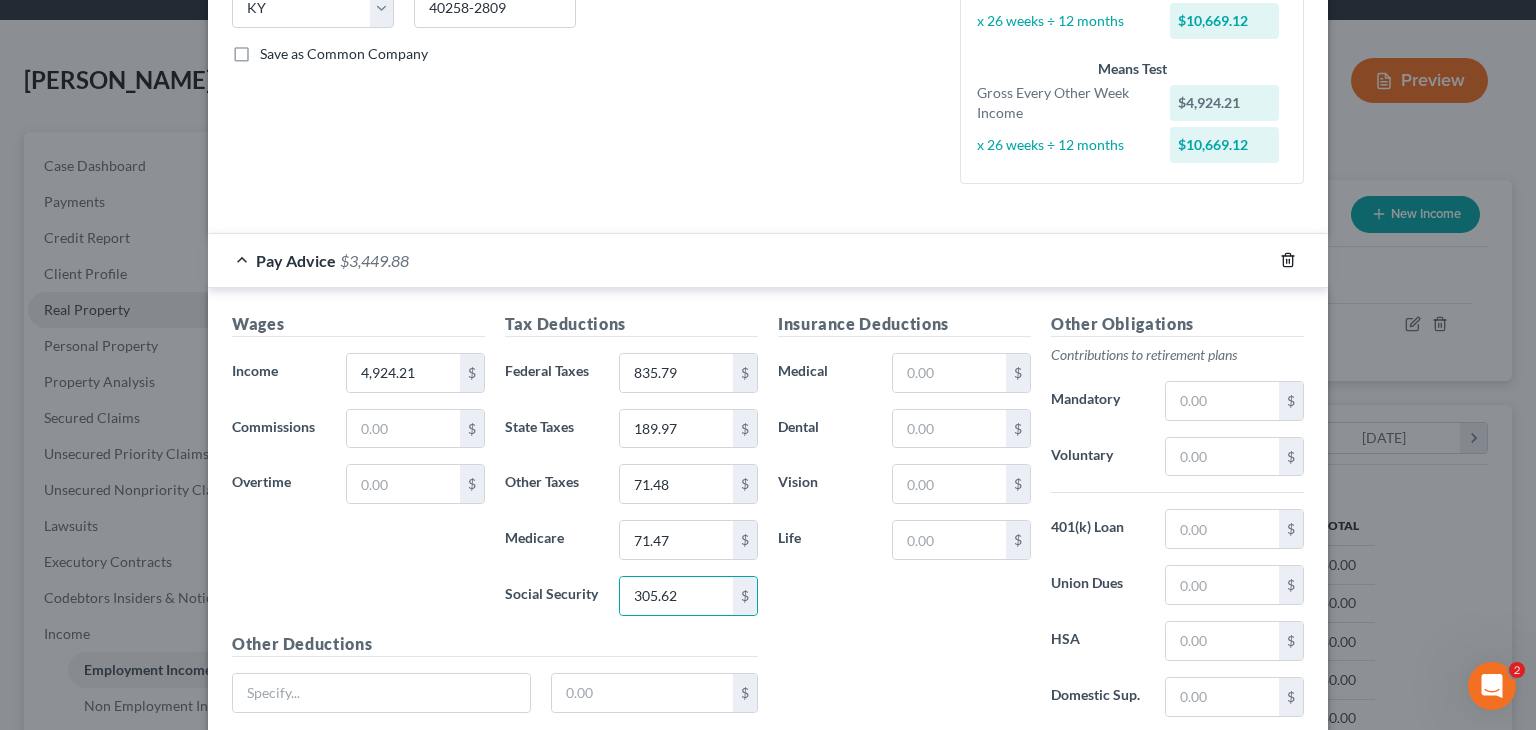 click 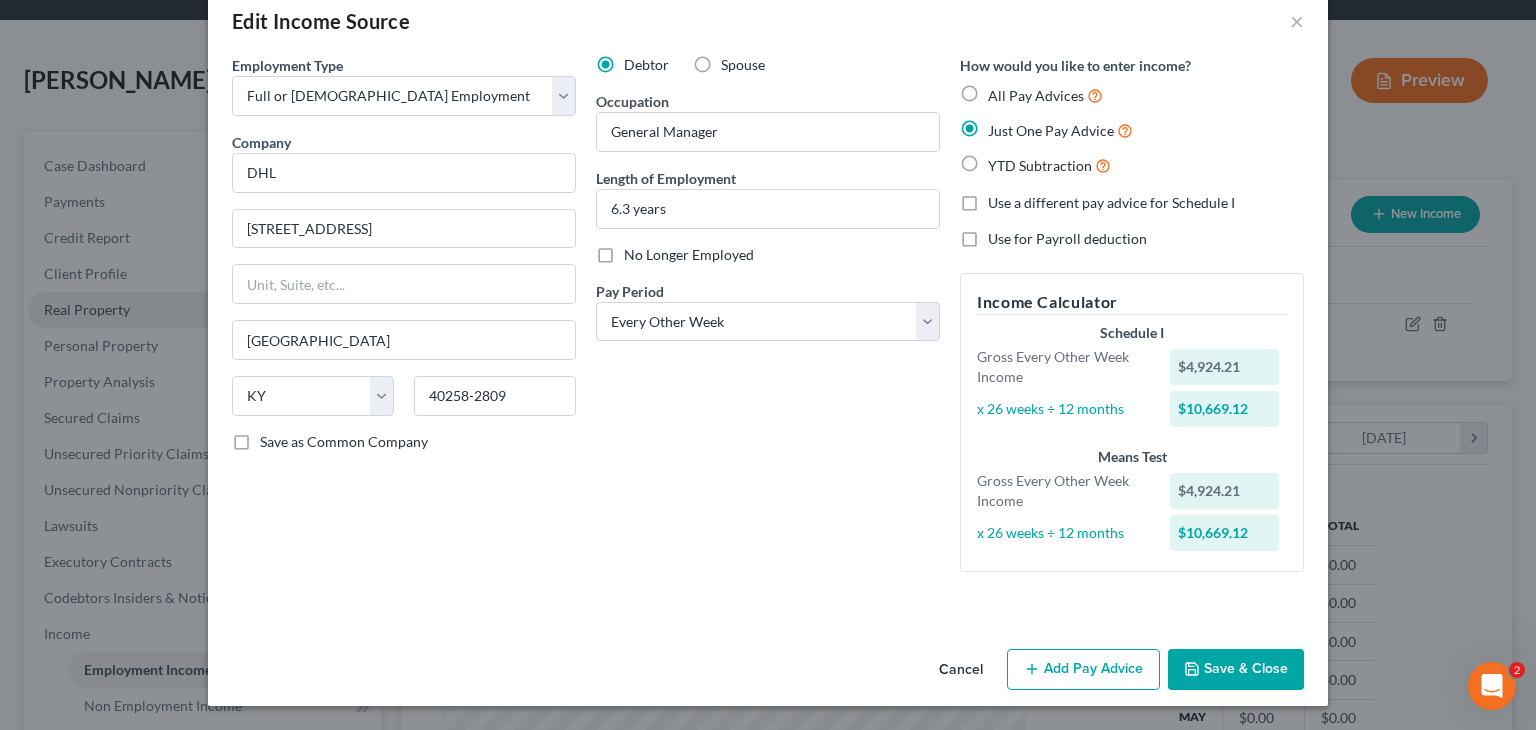 scroll, scrollTop: 36, scrollLeft: 0, axis: vertical 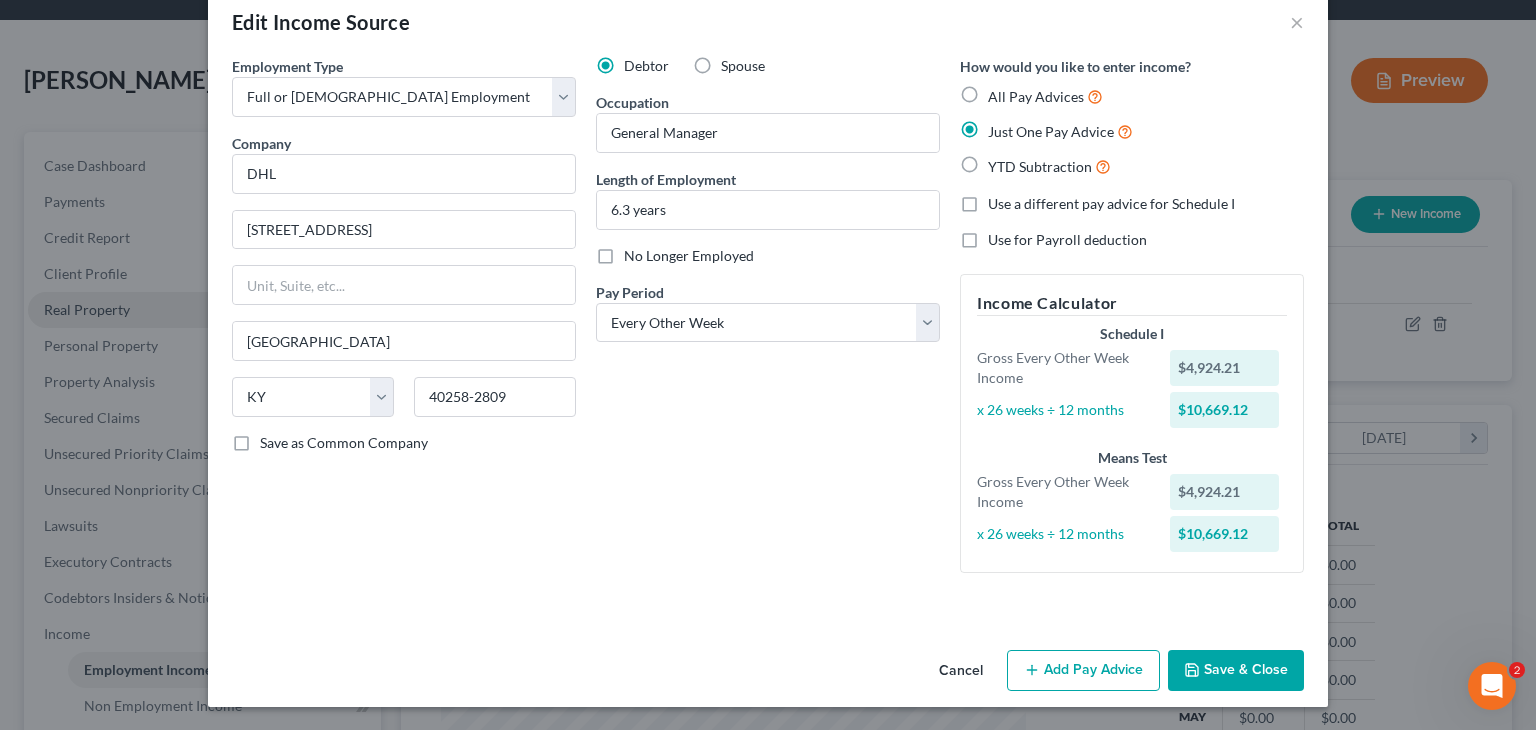 click on "All Pay Advices" at bounding box center (1036, 96) 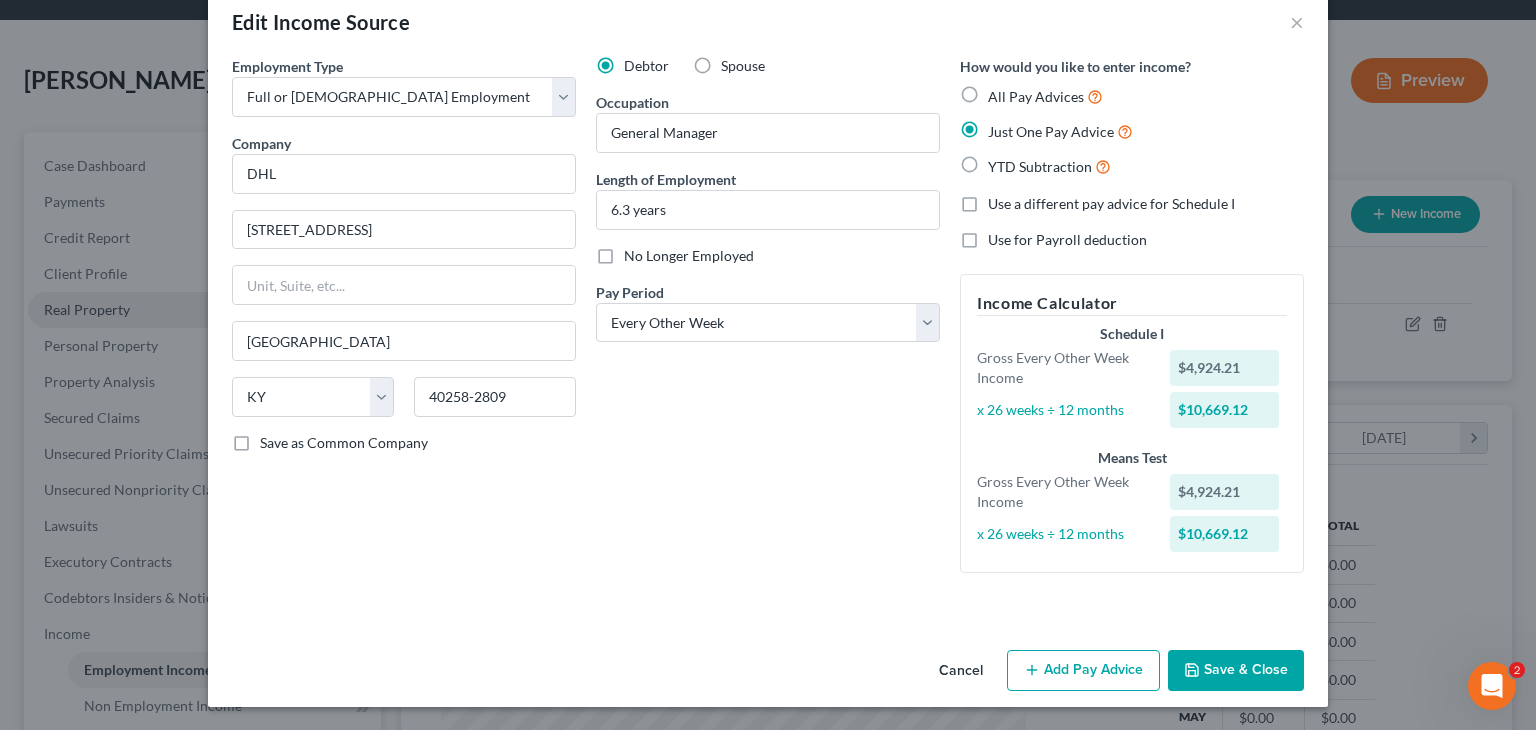 click on "All Pay Advices" at bounding box center [1002, 91] 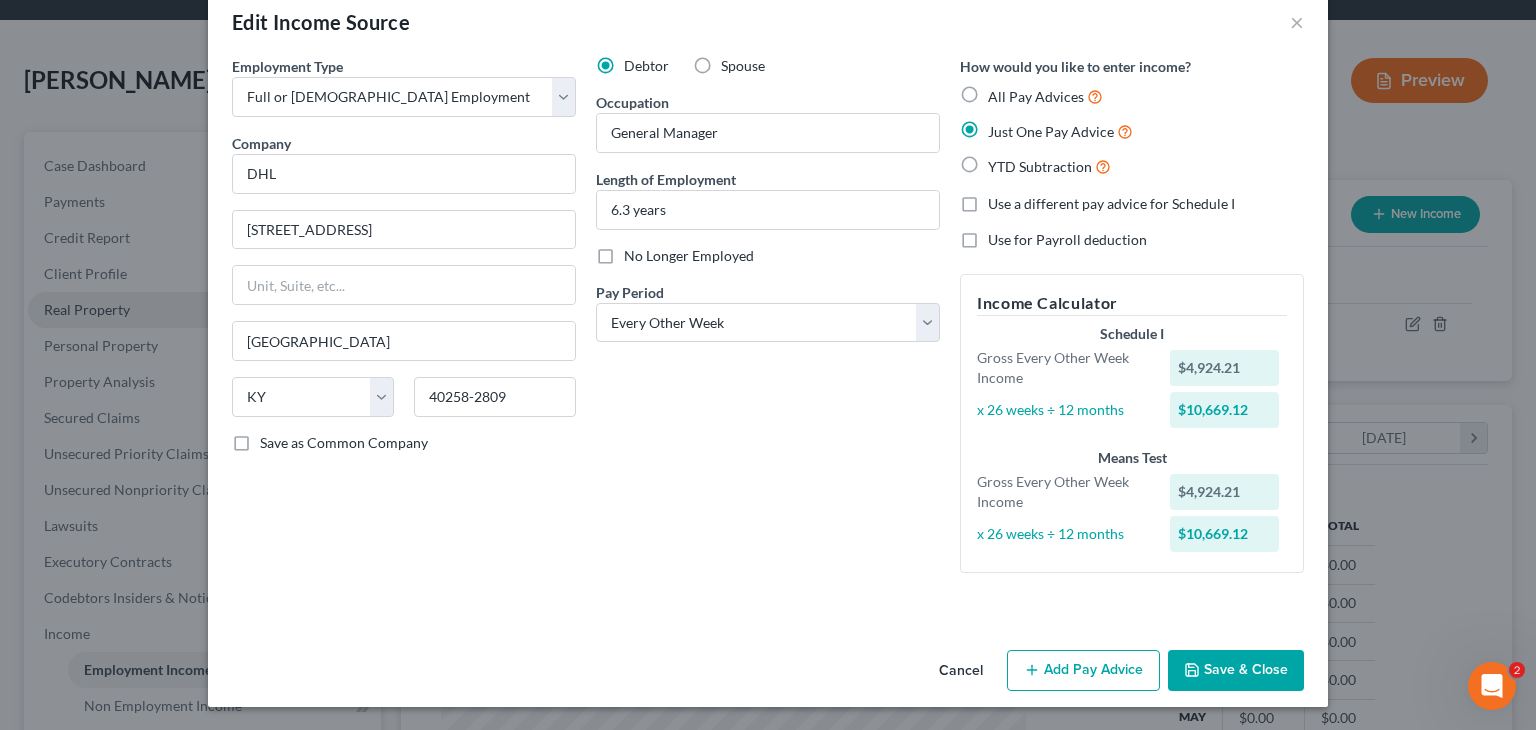 radio on "true" 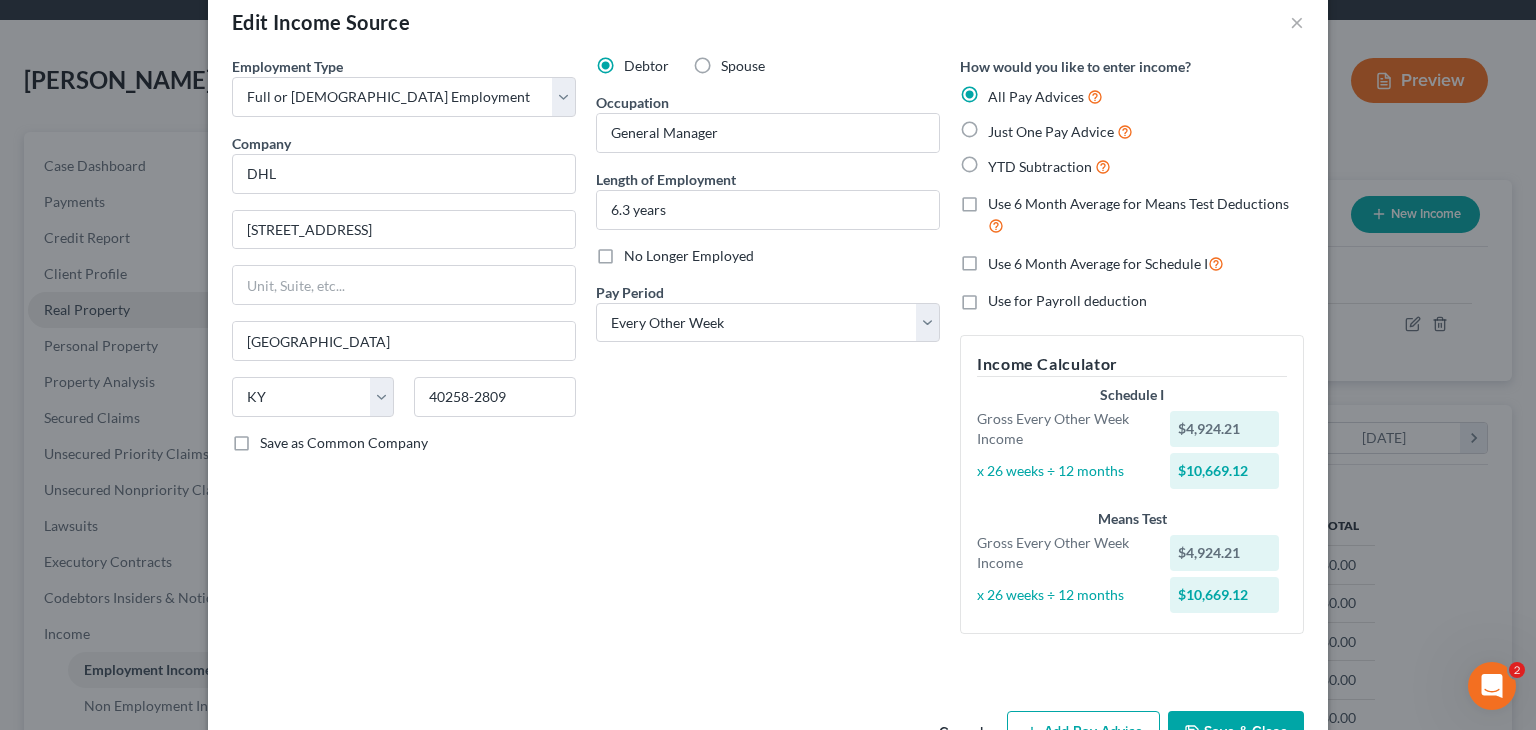 scroll, scrollTop: 98, scrollLeft: 0, axis: vertical 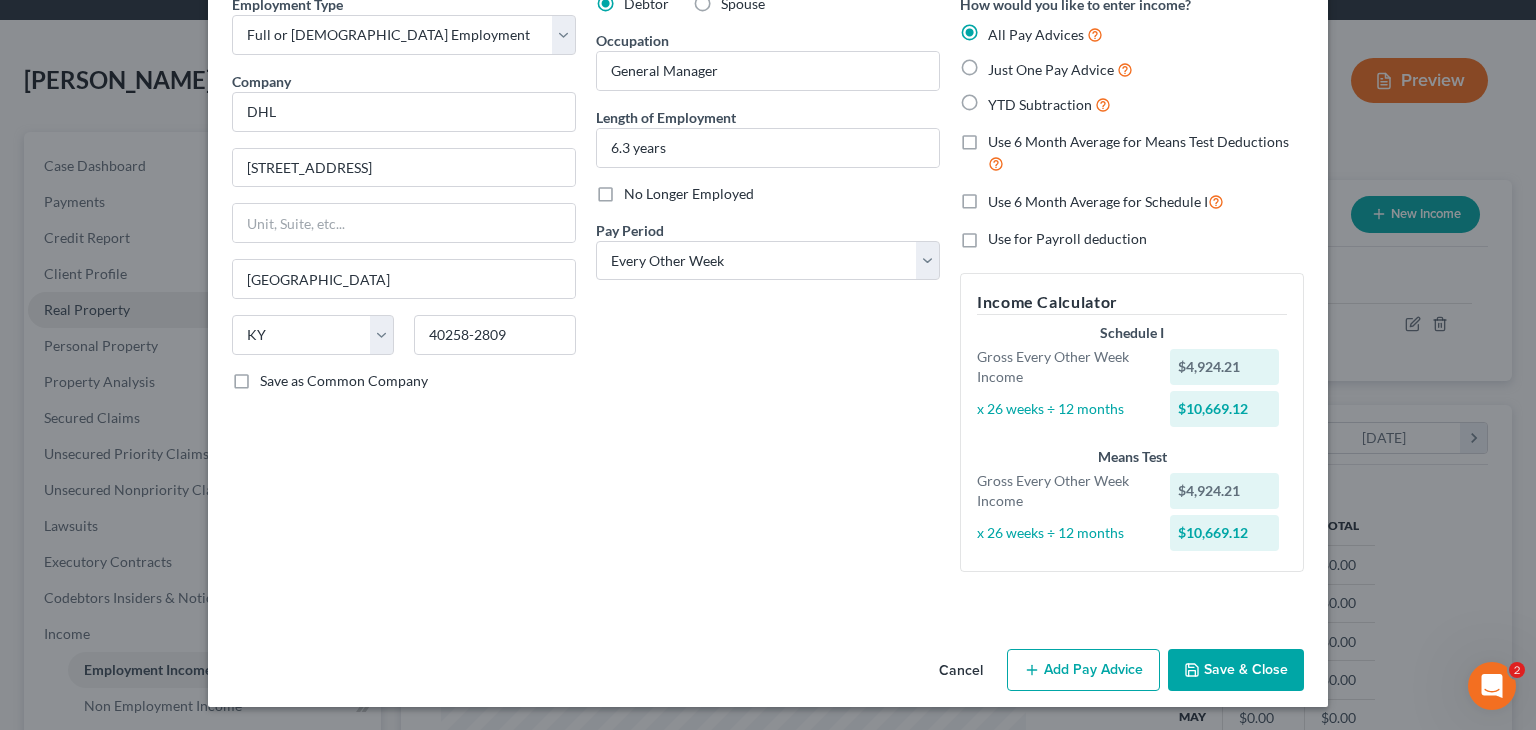 click on "Add Pay Advice" at bounding box center [1083, 670] 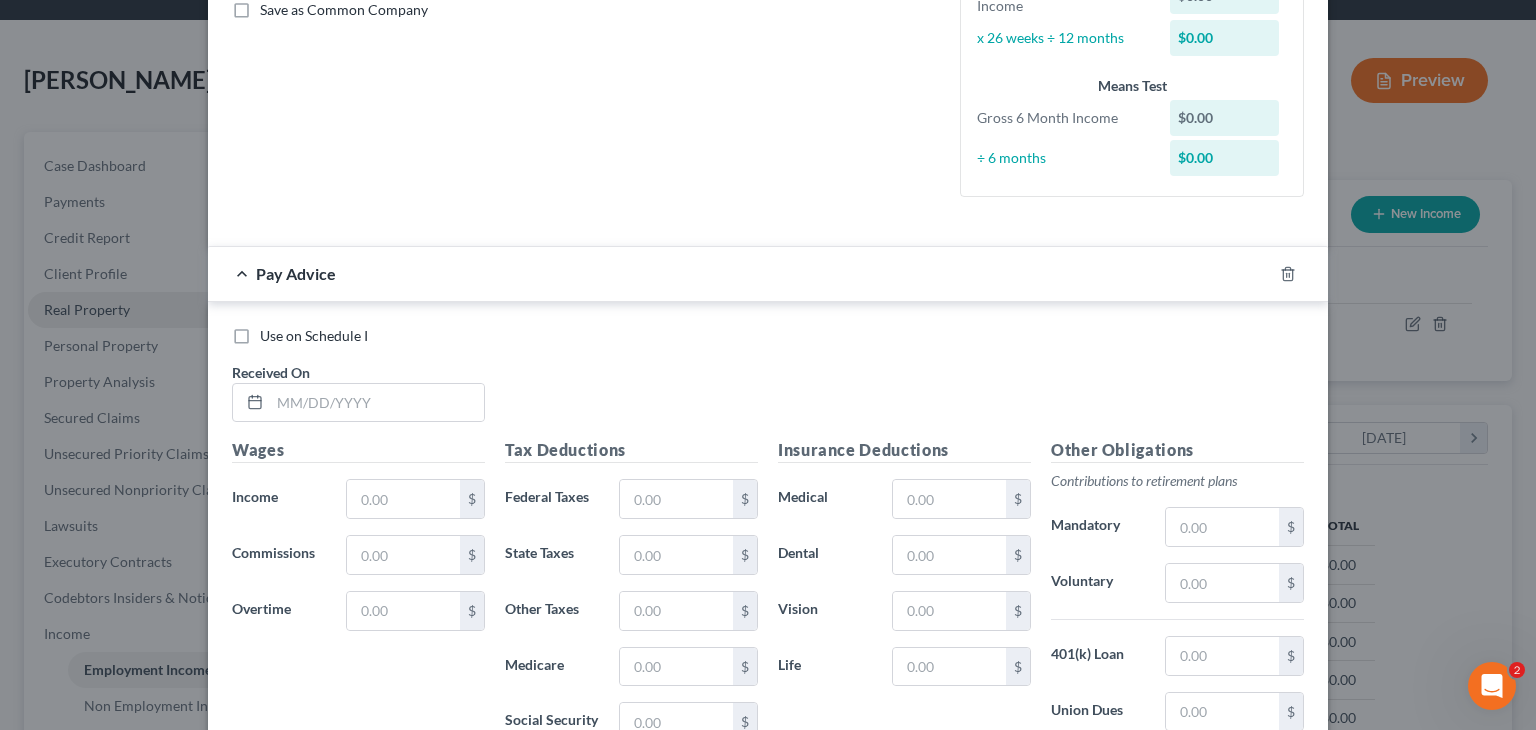 scroll, scrollTop: 470, scrollLeft: 0, axis: vertical 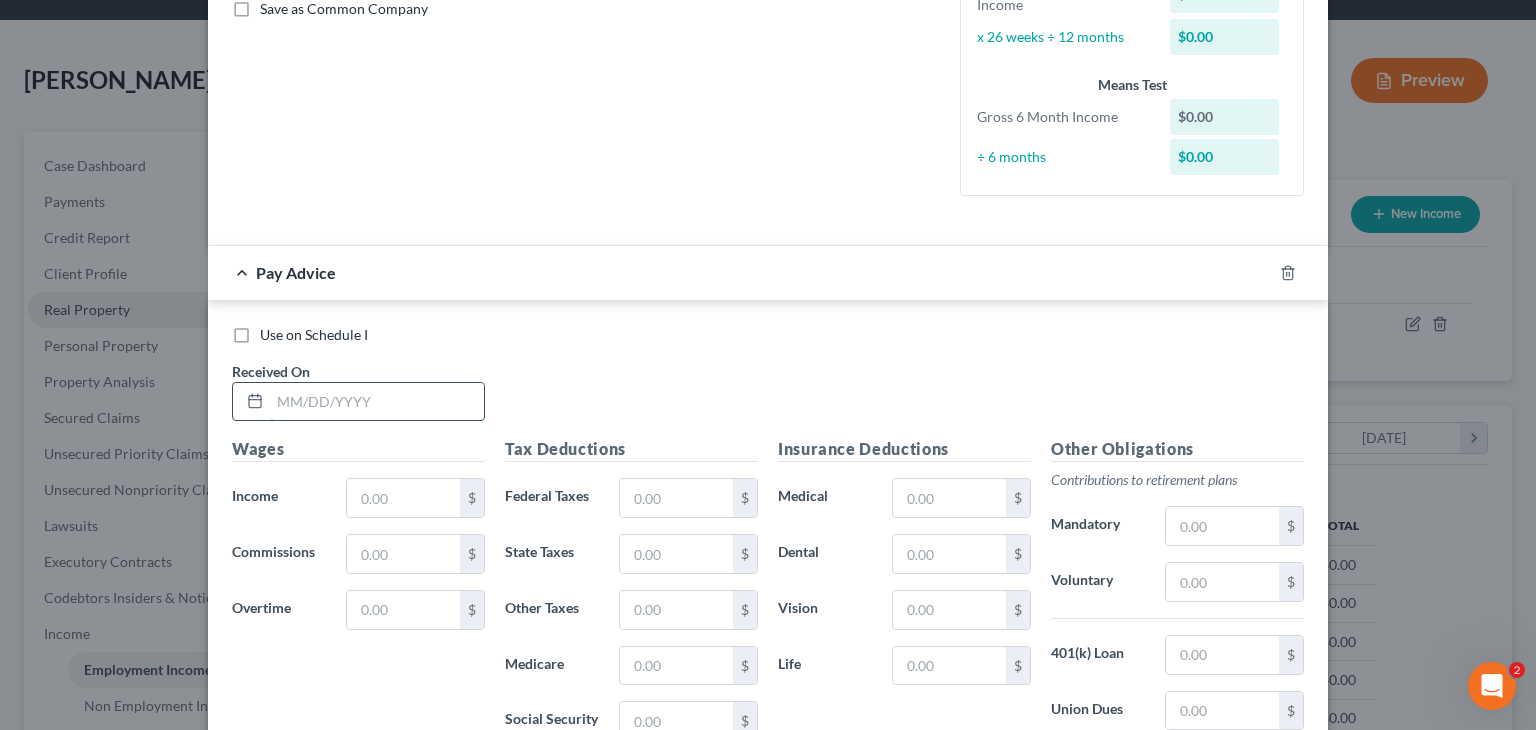 click at bounding box center (377, 402) 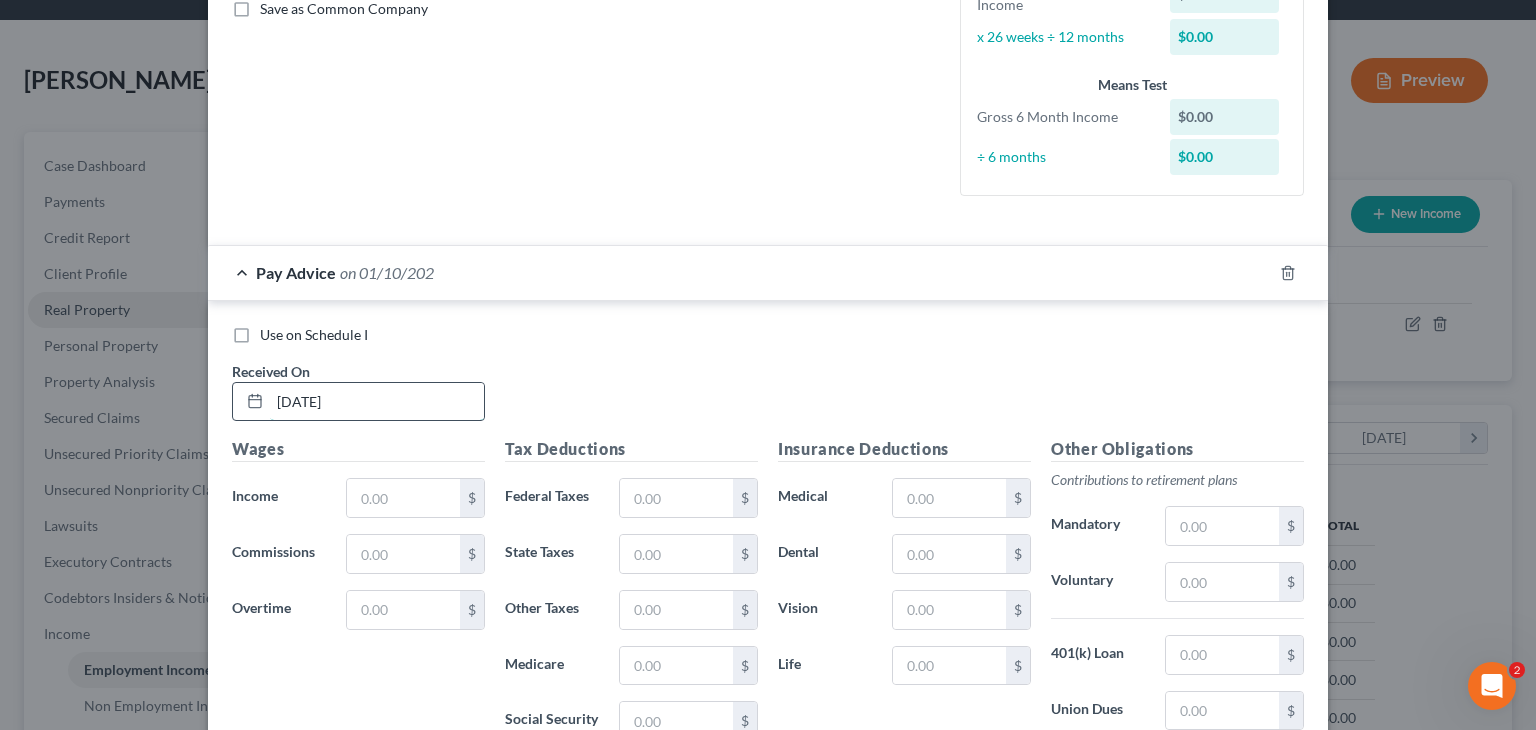 type on "[DATE]" 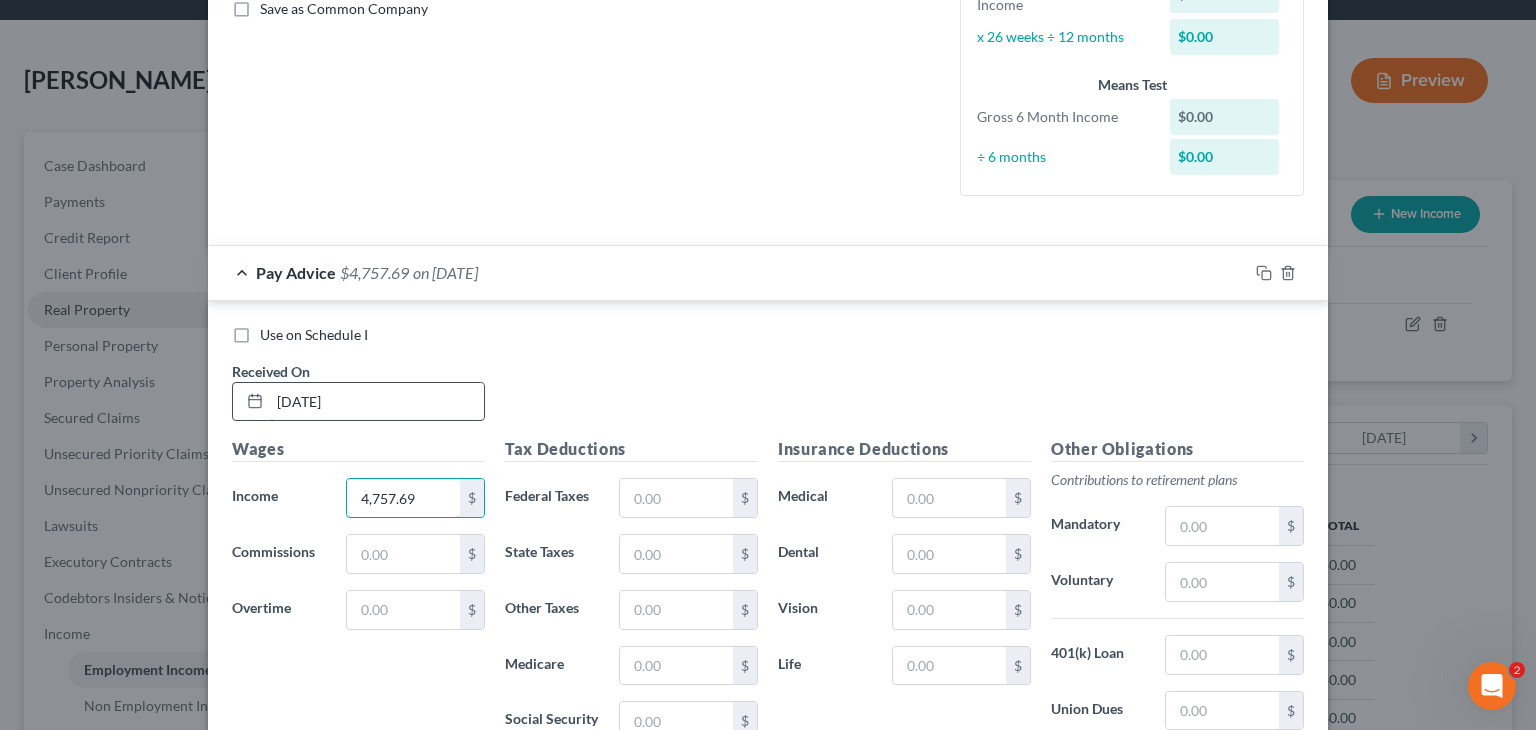 type on "4,757.69" 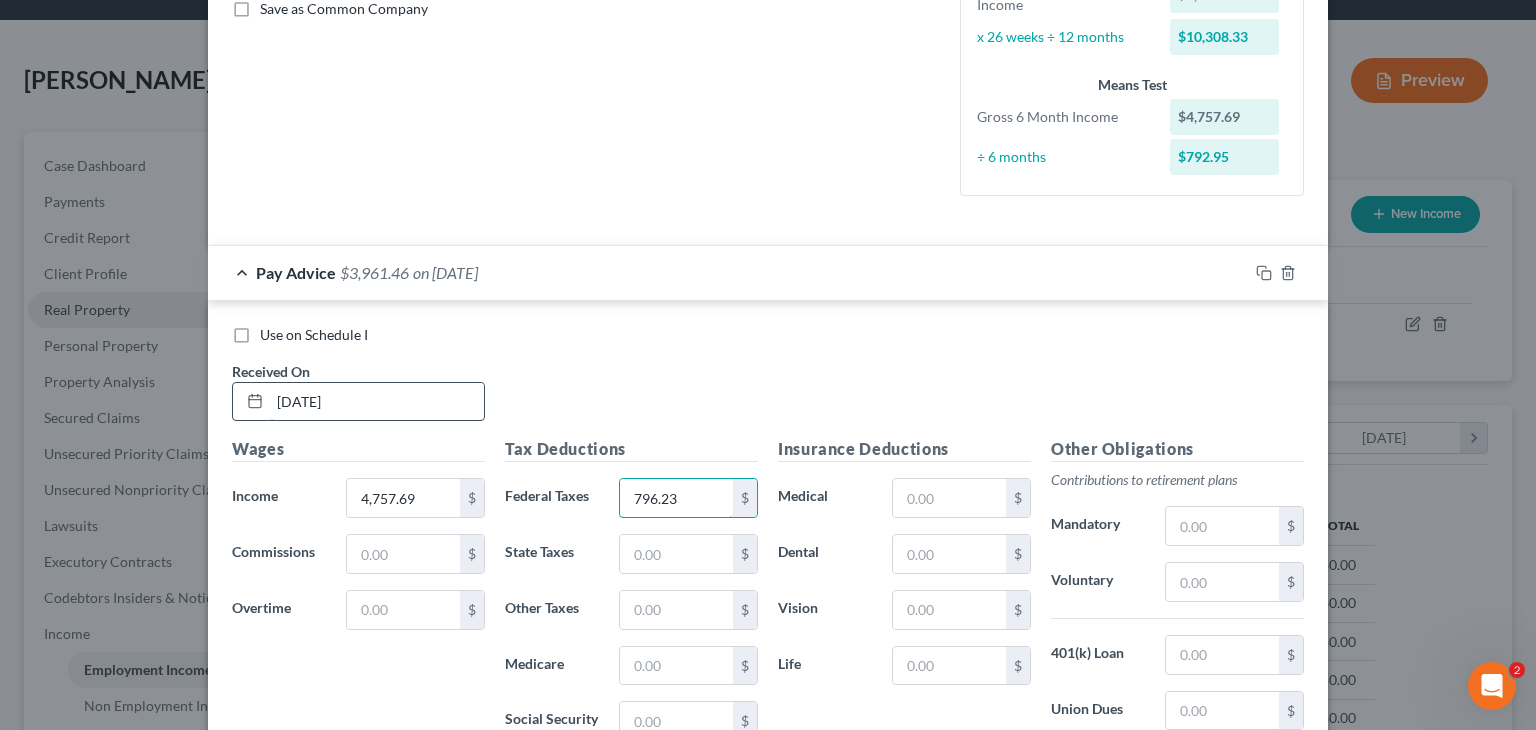 type on "796.23" 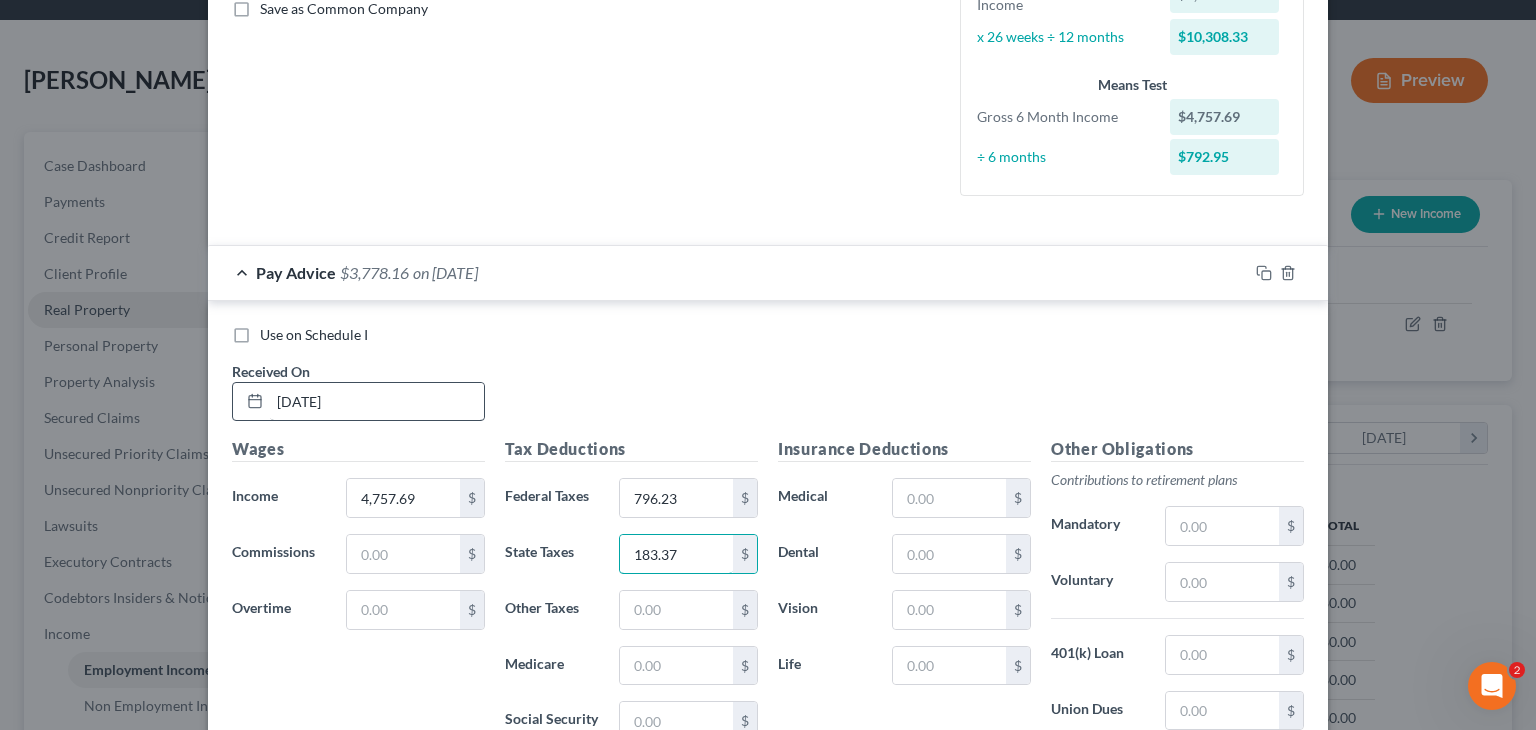 type on "183.37" 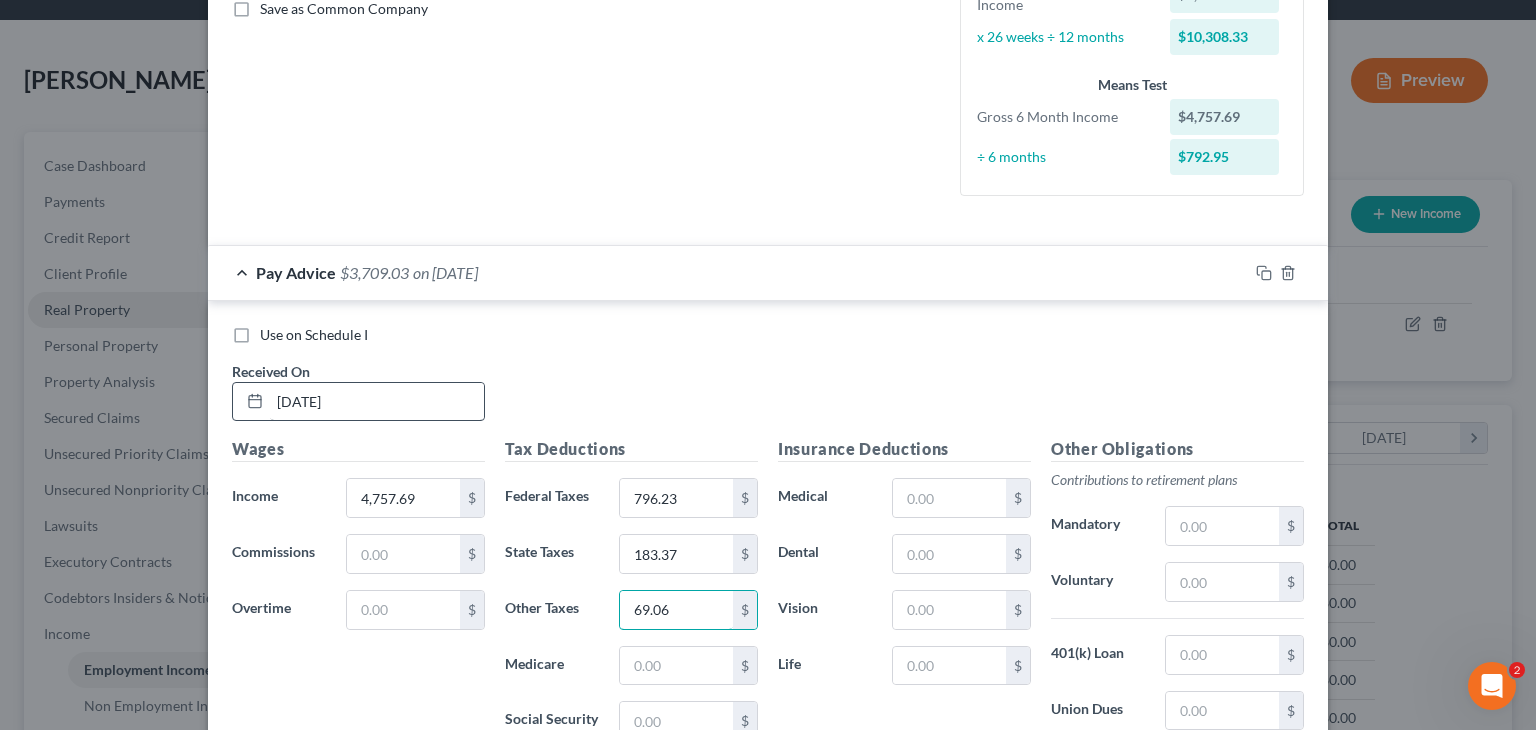 type on "69.06" 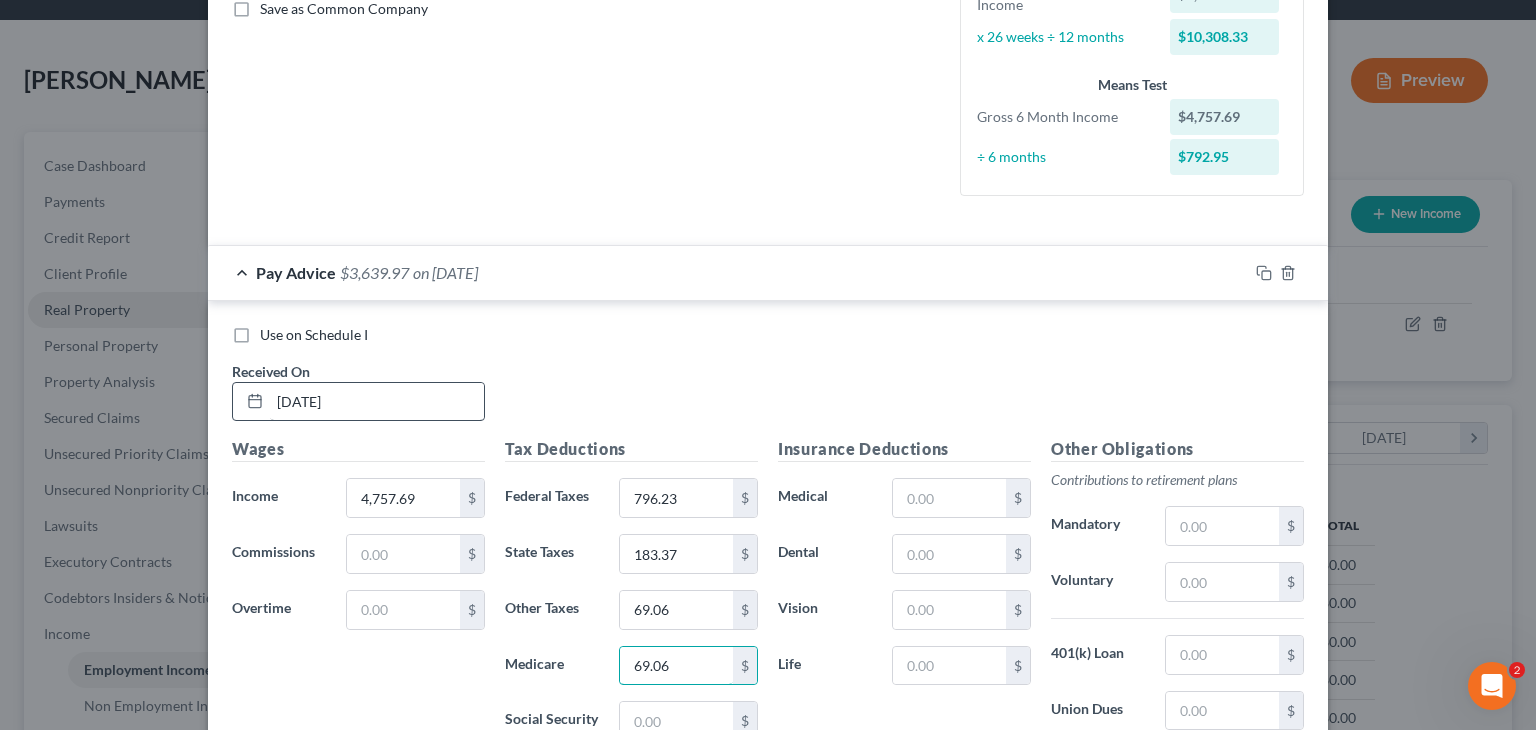 type on "69.06" 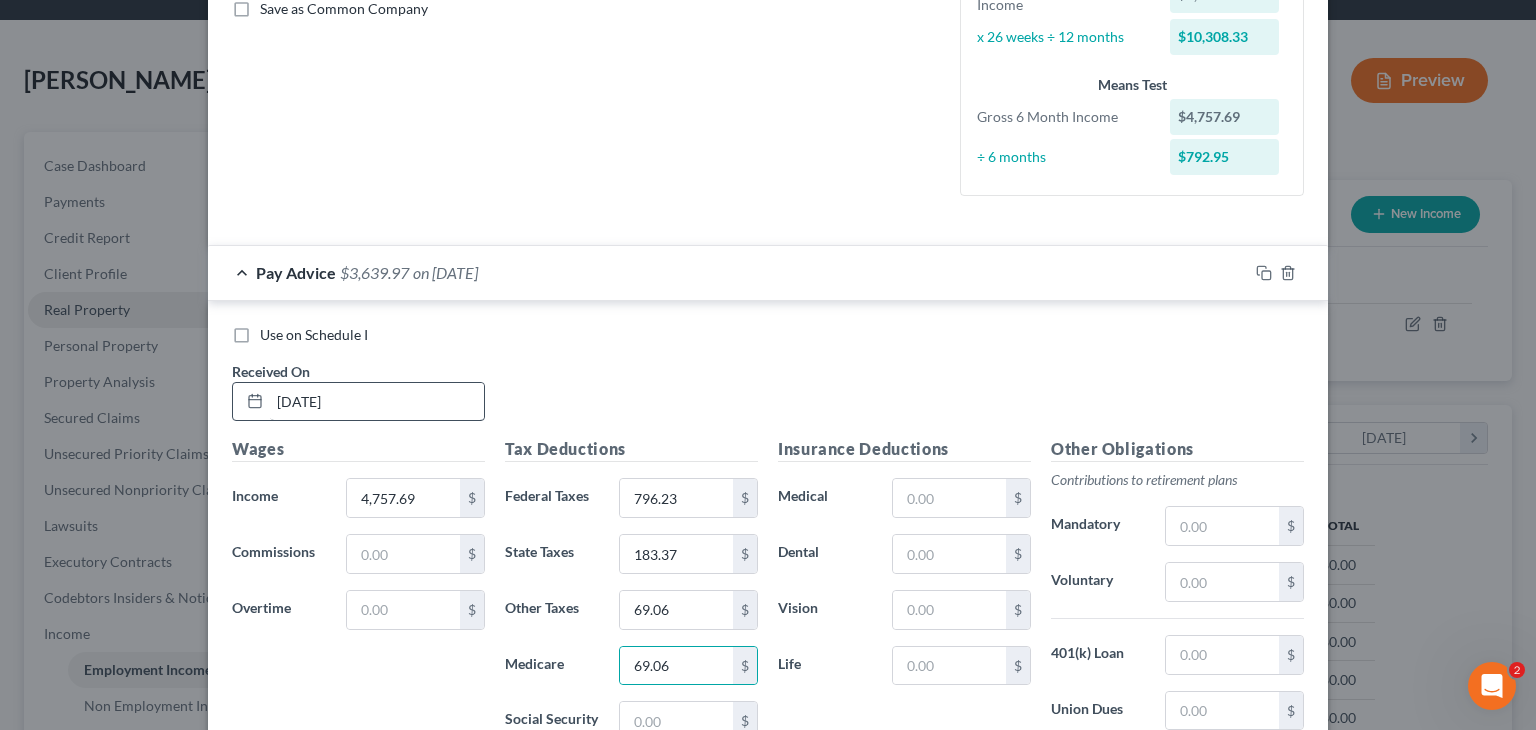 scroll, scrollTop: 477, scrollLeft: 0, axis: vertical 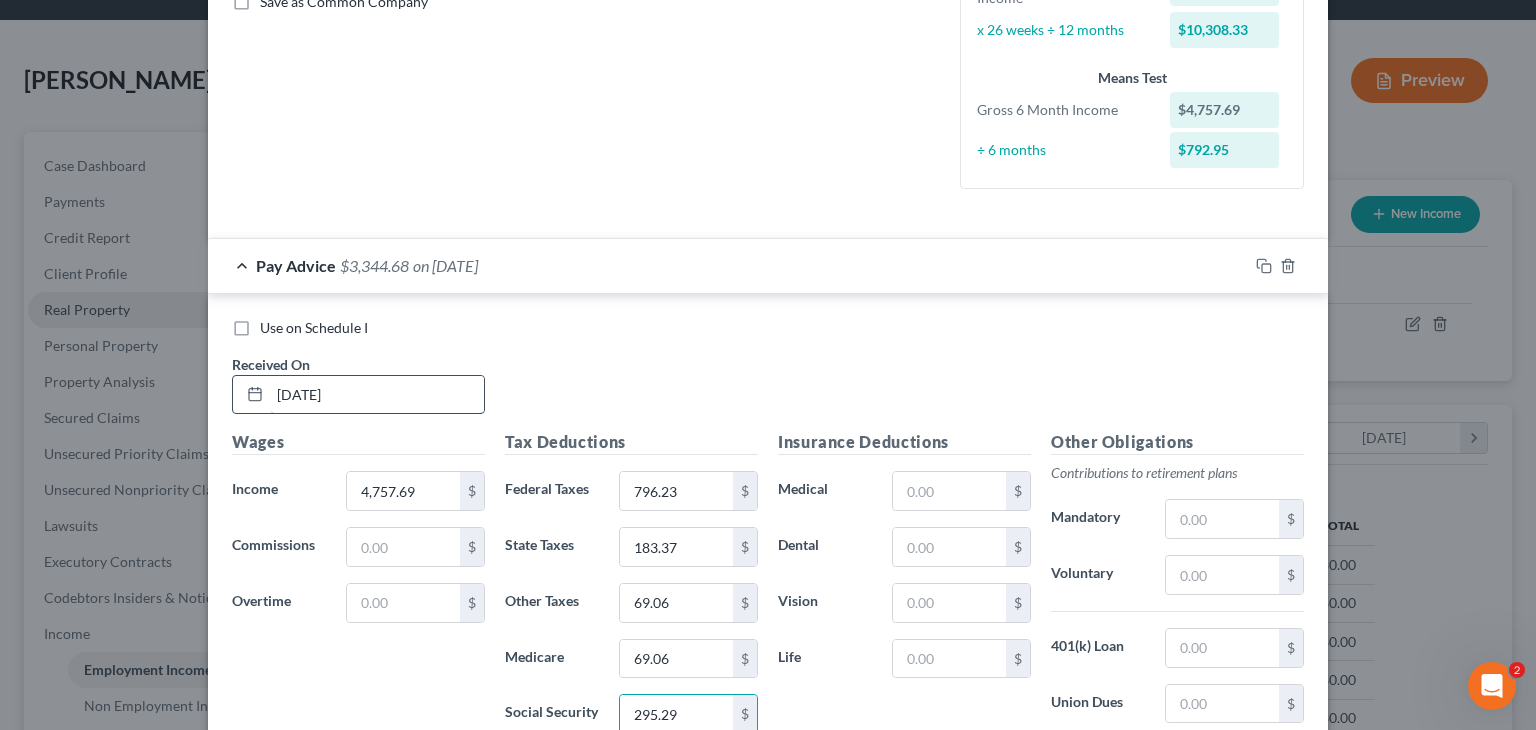 type on "295.29" 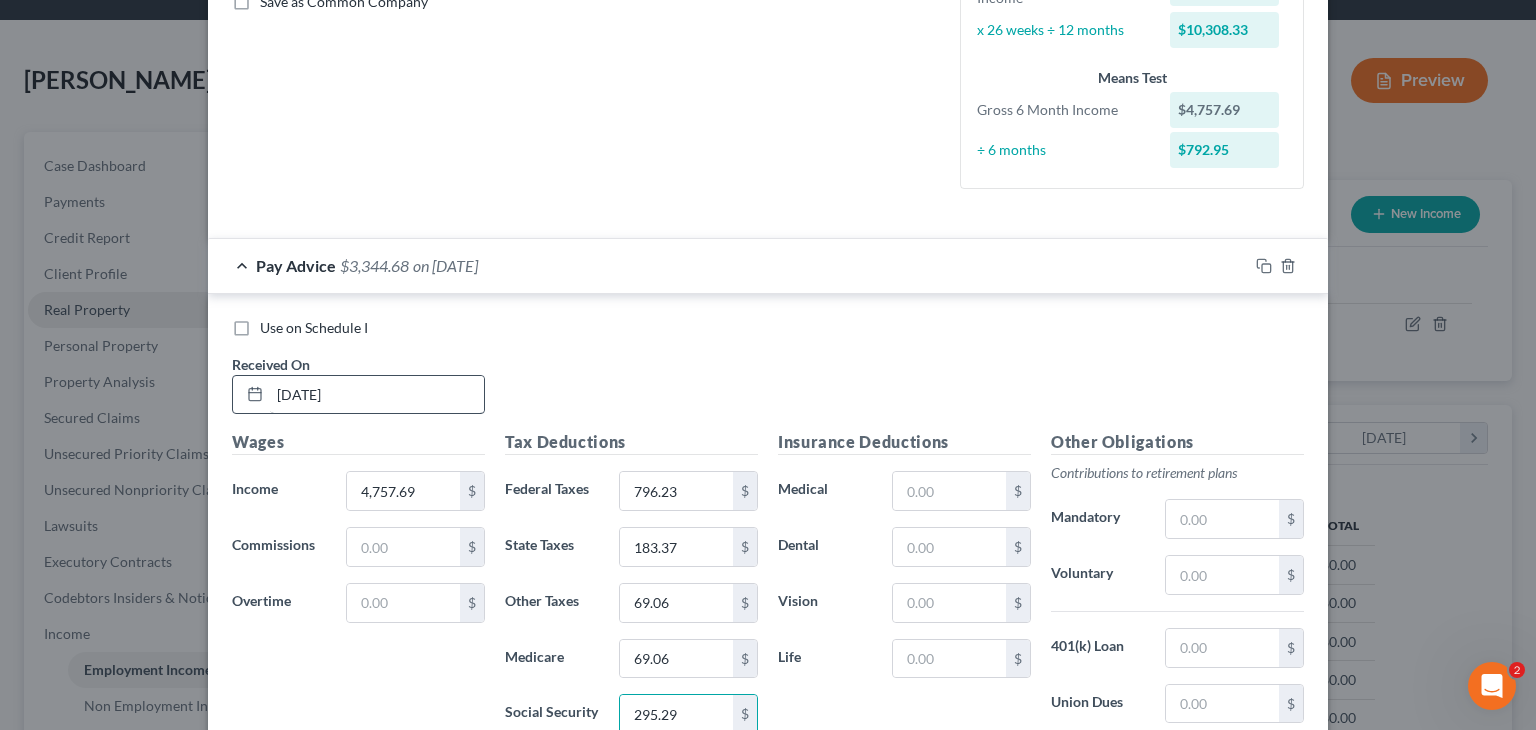 scroll, scrollTop: 748, scrollLeft: 0, axis: vertical 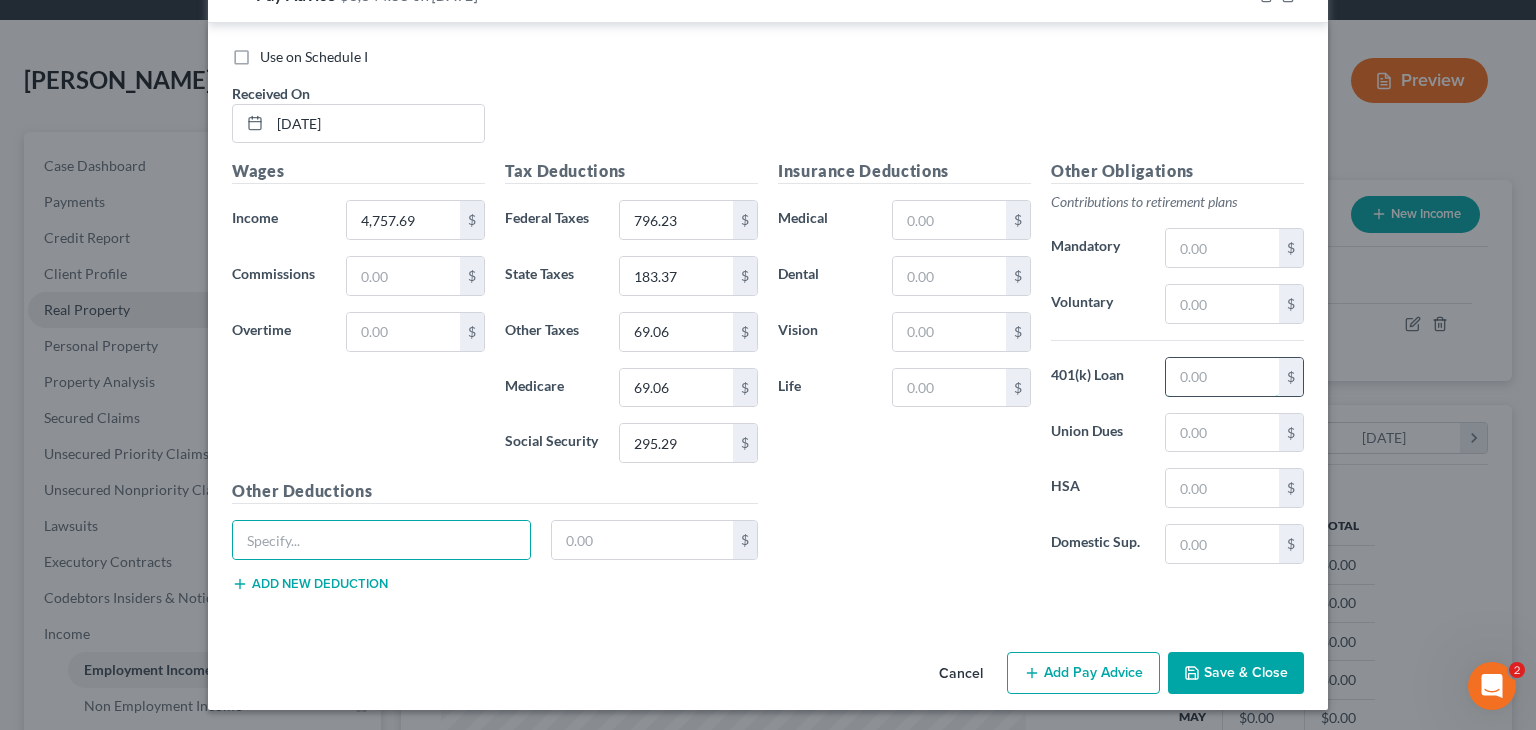 click at bounding box center [1222, 377] 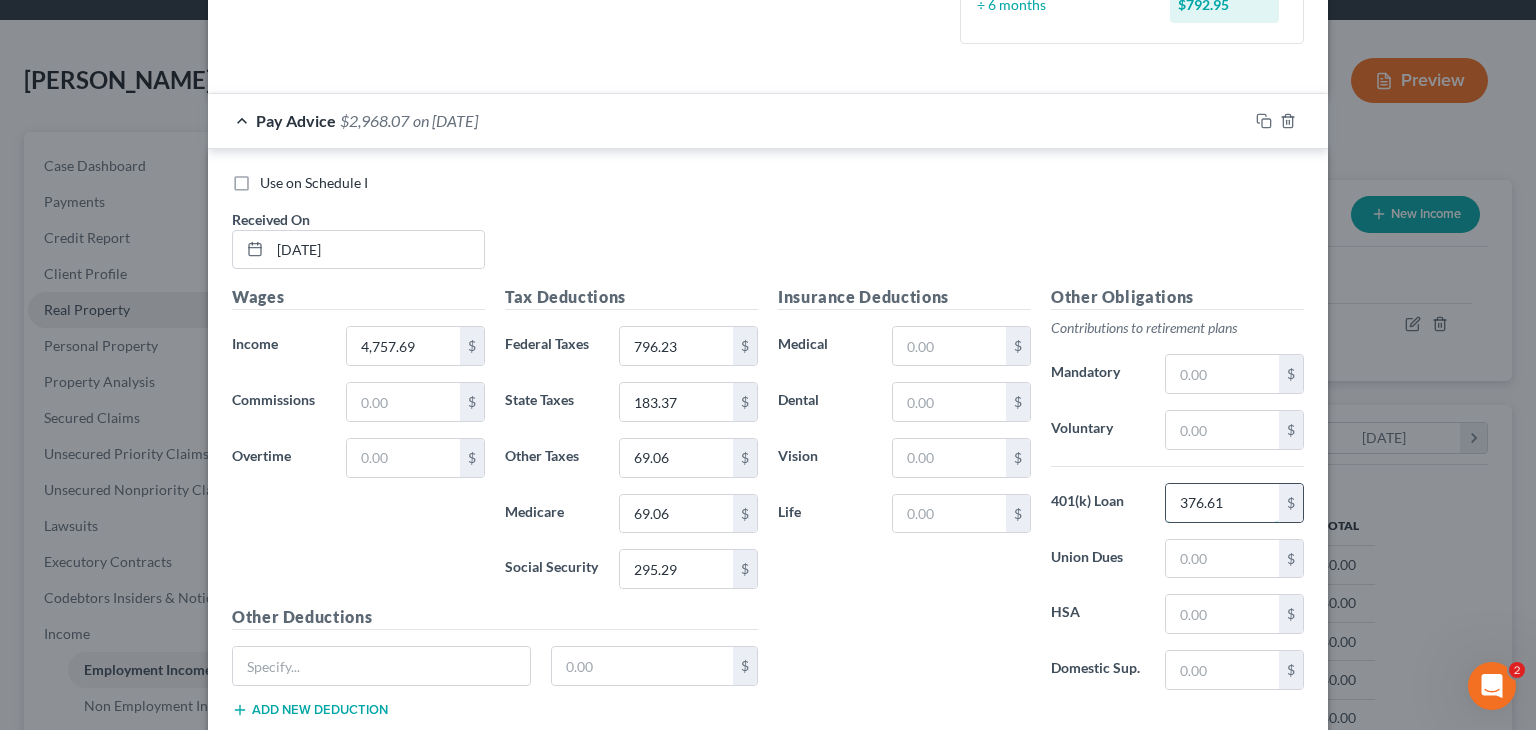 scroll, scrollTop: 616, scrollLeft: 0, axis: vertical 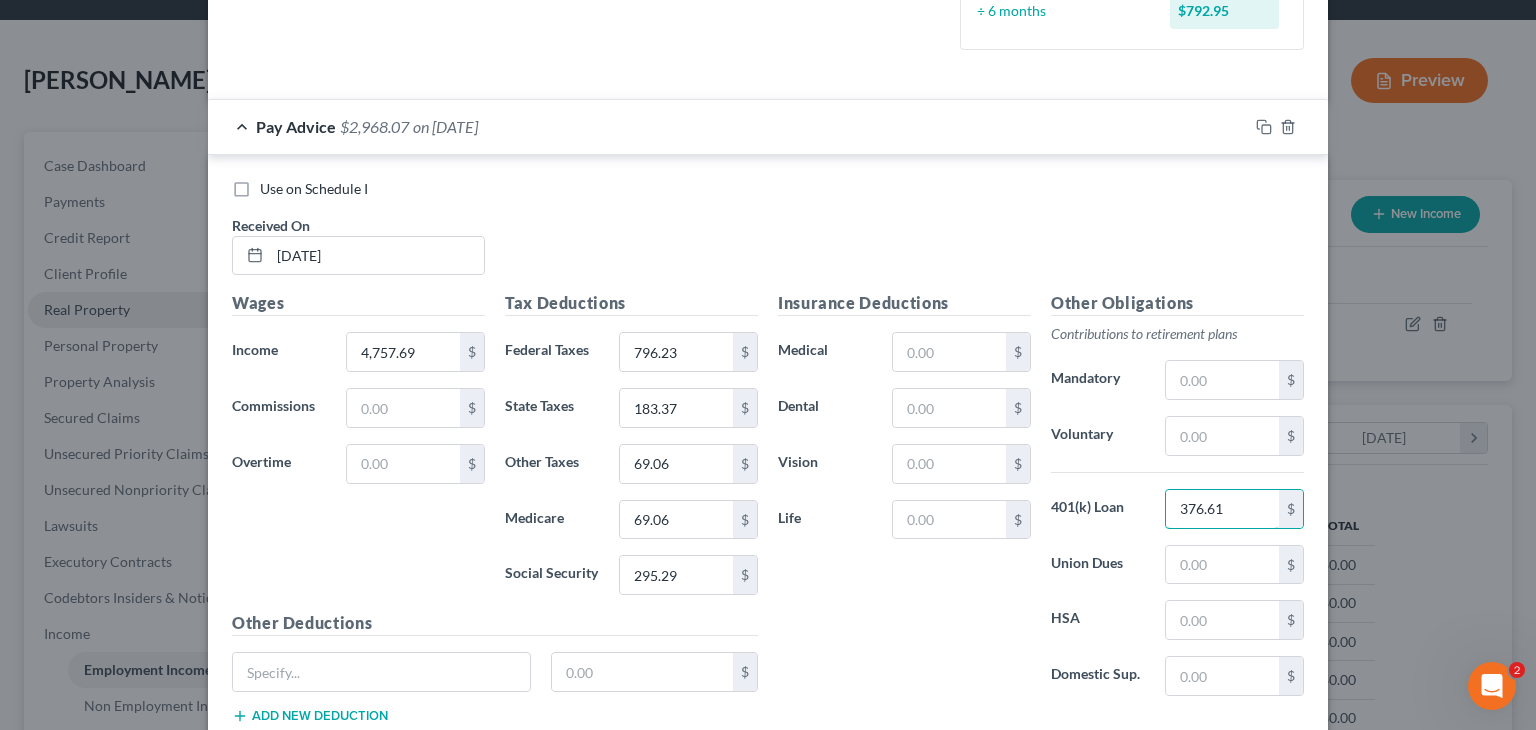 type on "376.61" 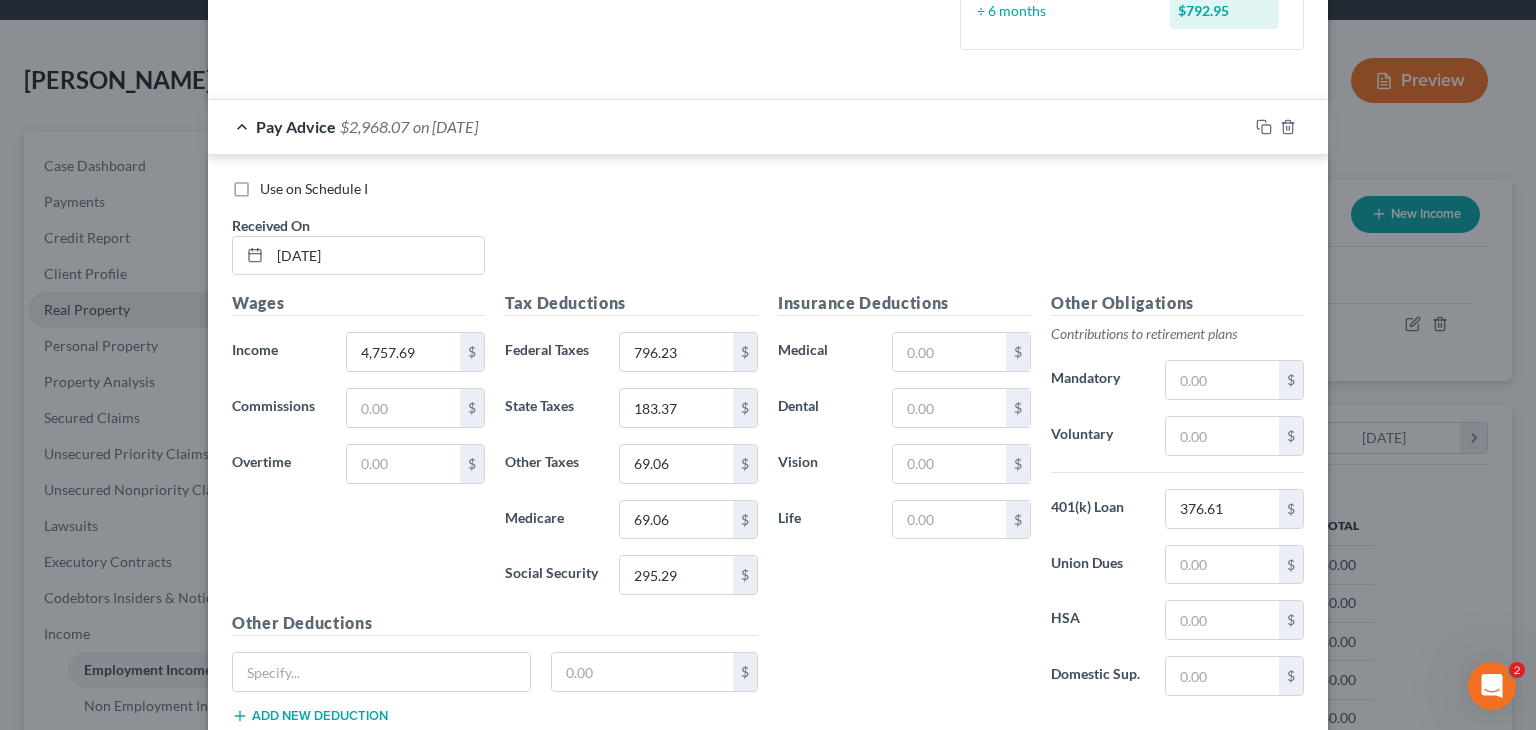 click on "Use on Schedule I
Received On
*
[DATE]" at bounding box center (768, 235) 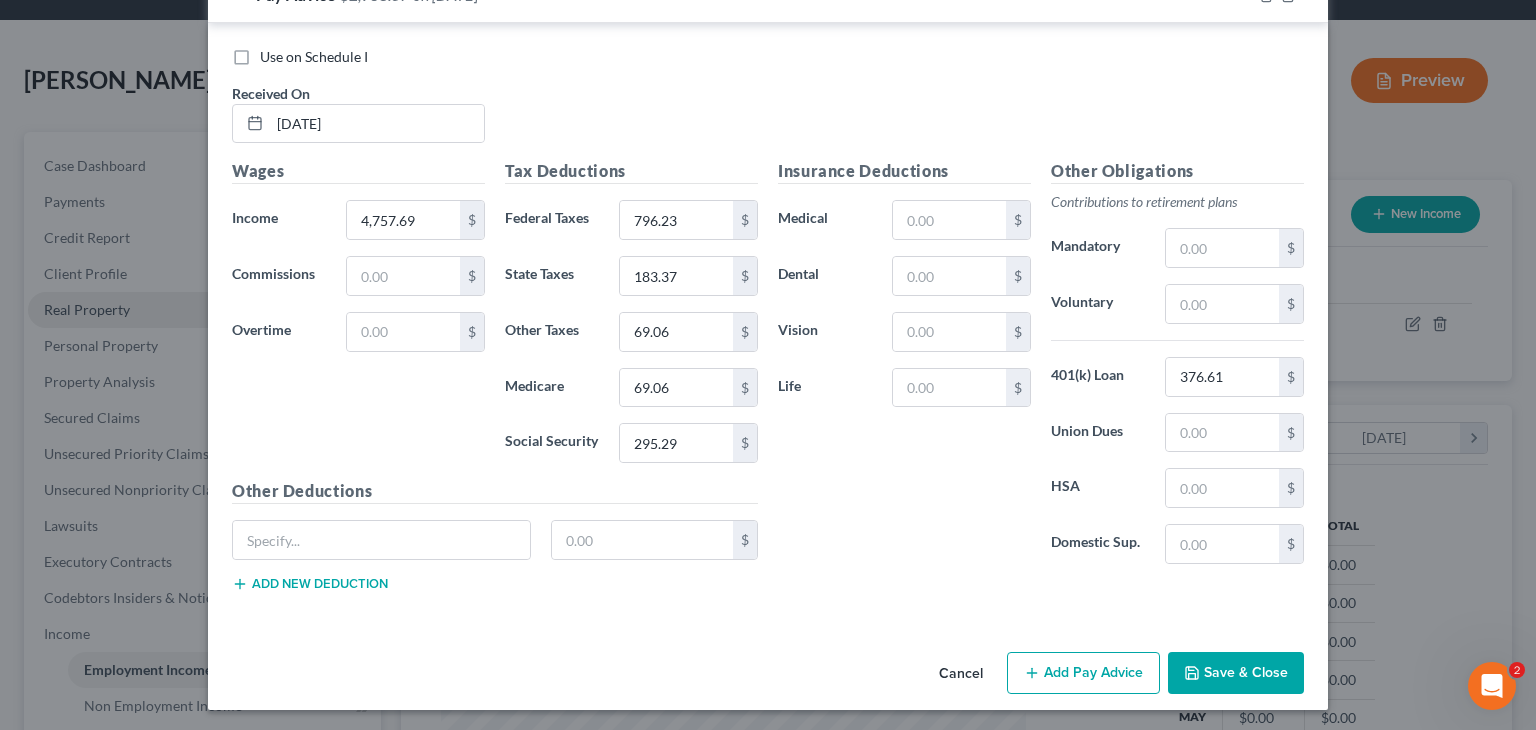 scroll, scrollTop: 686, scrollLeft: 0, axis: vertical 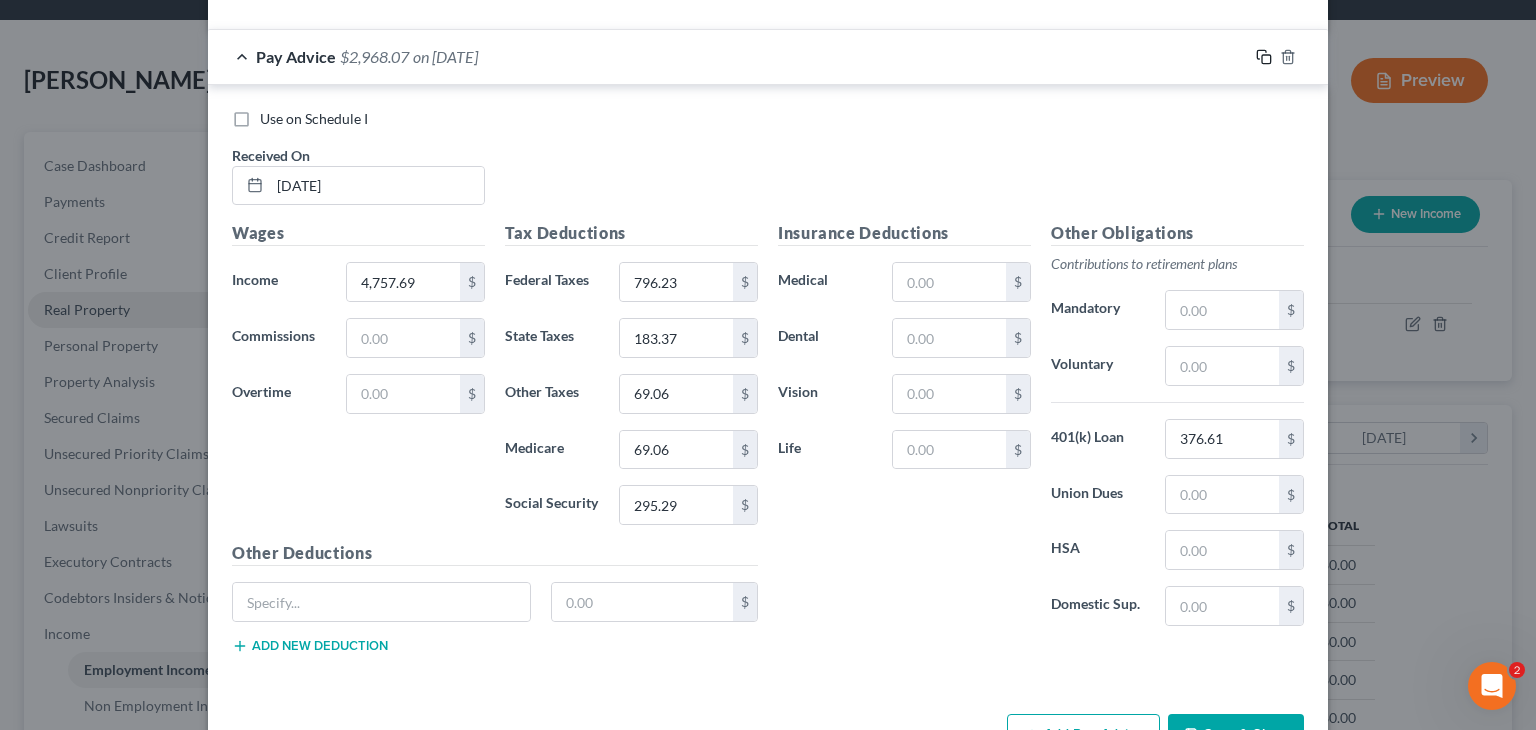 click 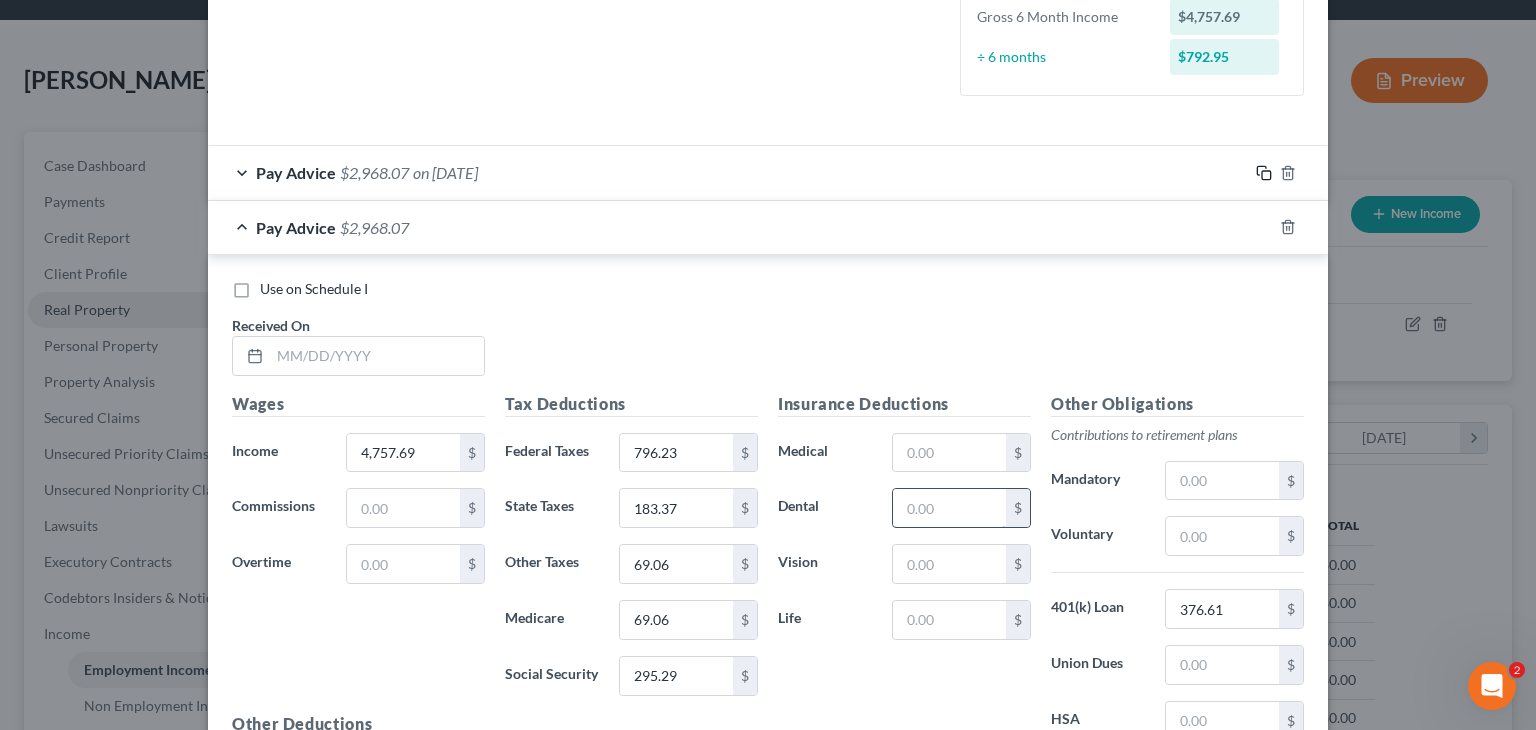scroll, scrollTop: 580, scrollLeft: 0, axis: vertical 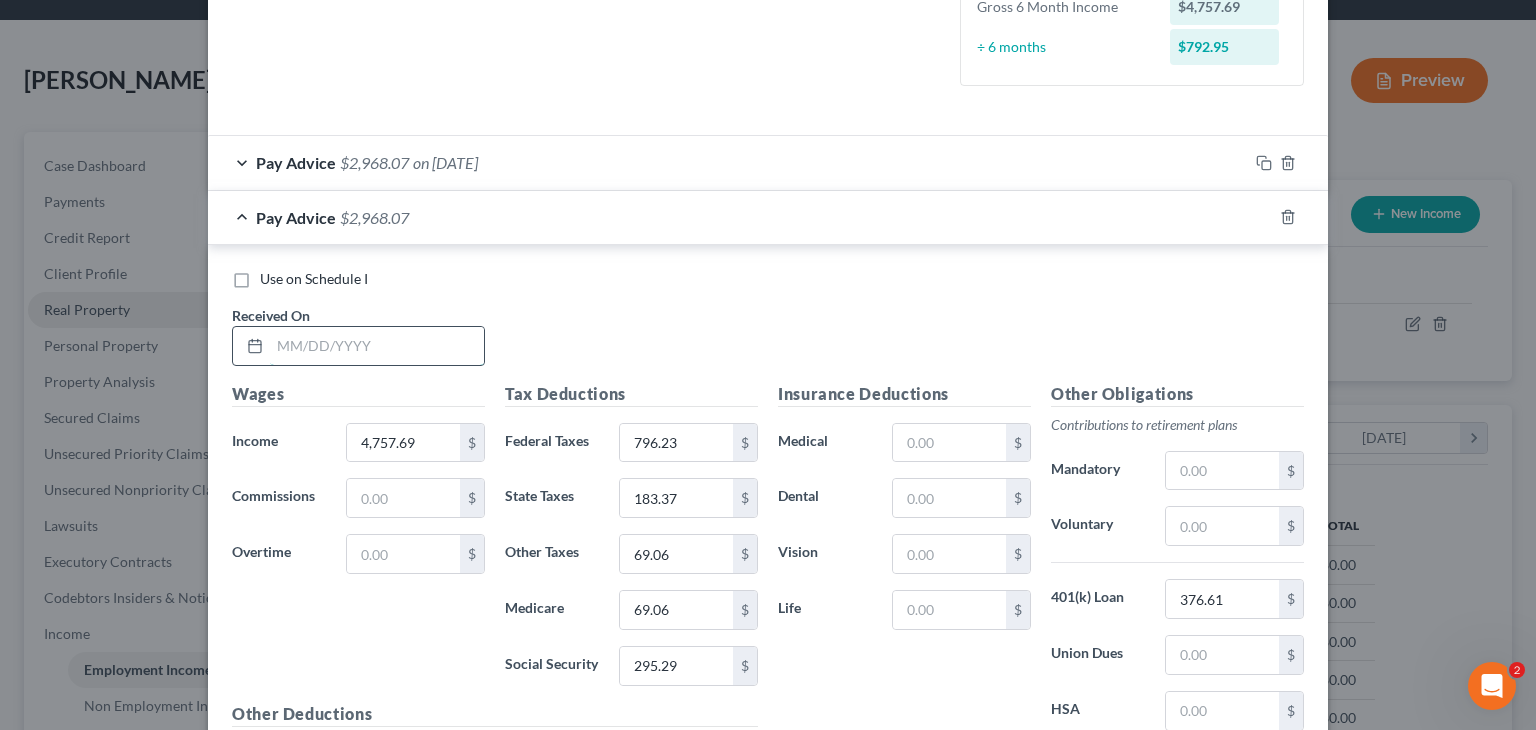click at bounding box center [377, 346] 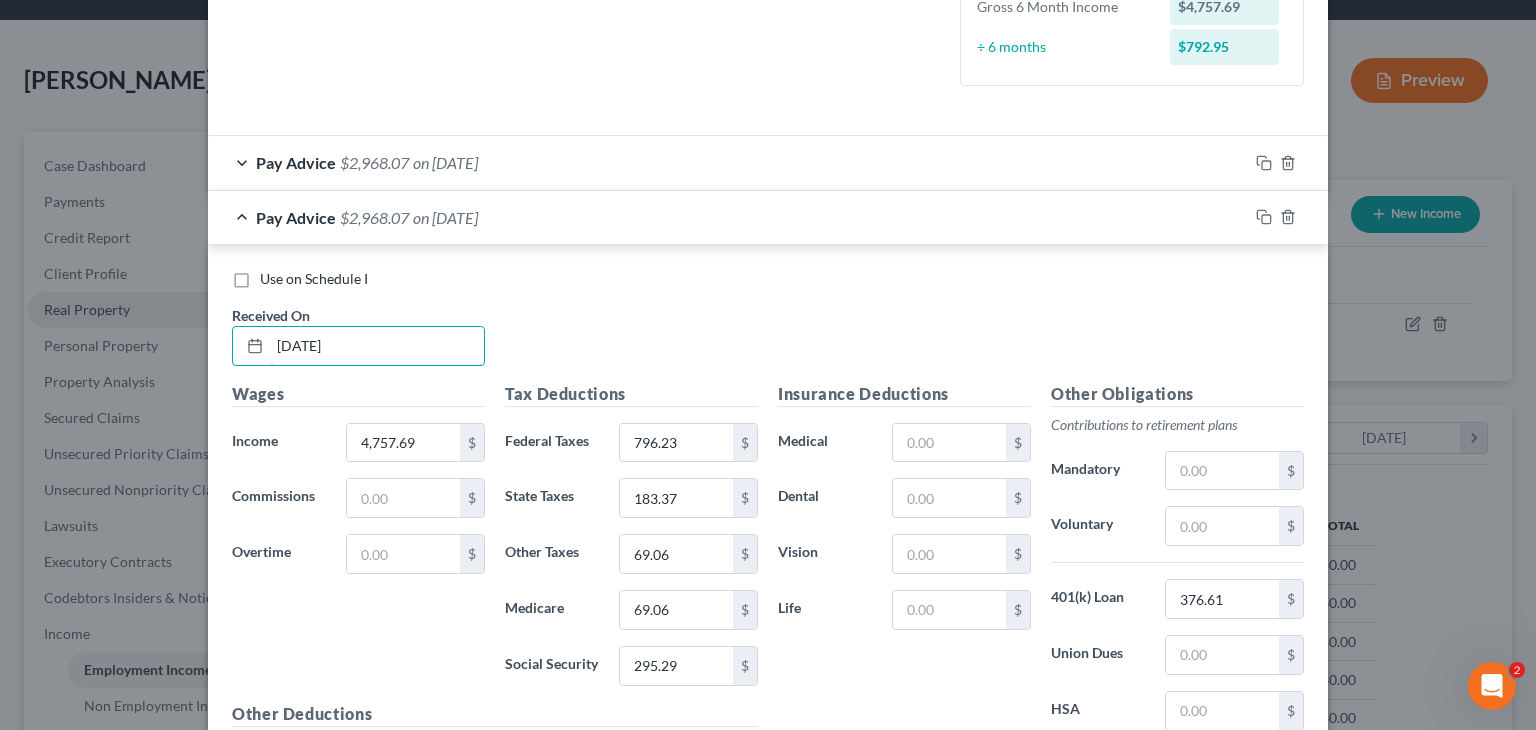 type on "[DATE]" 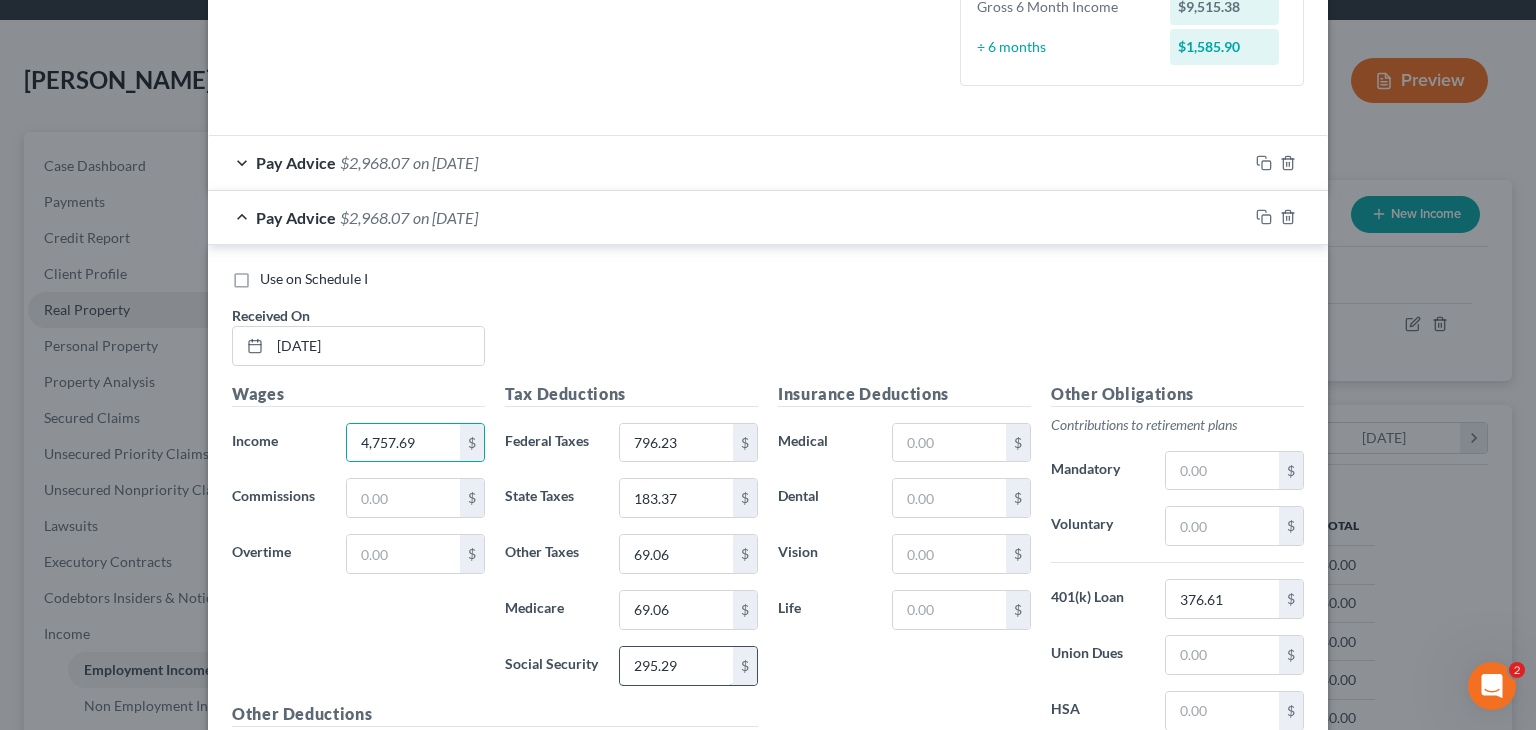 click on "295.29" at bounding box center (676, 666) 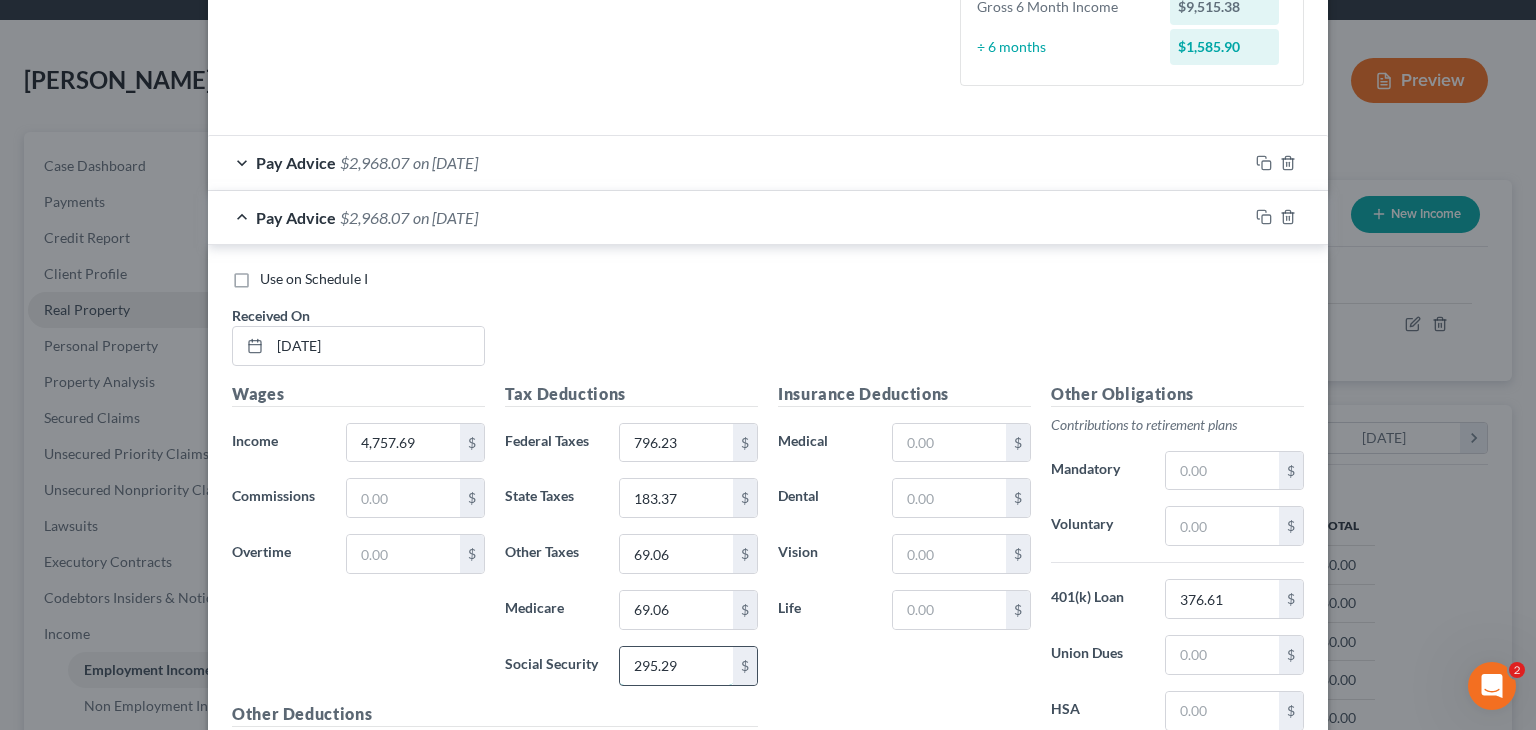 click on "295.29" at bounding box center [676, 666] 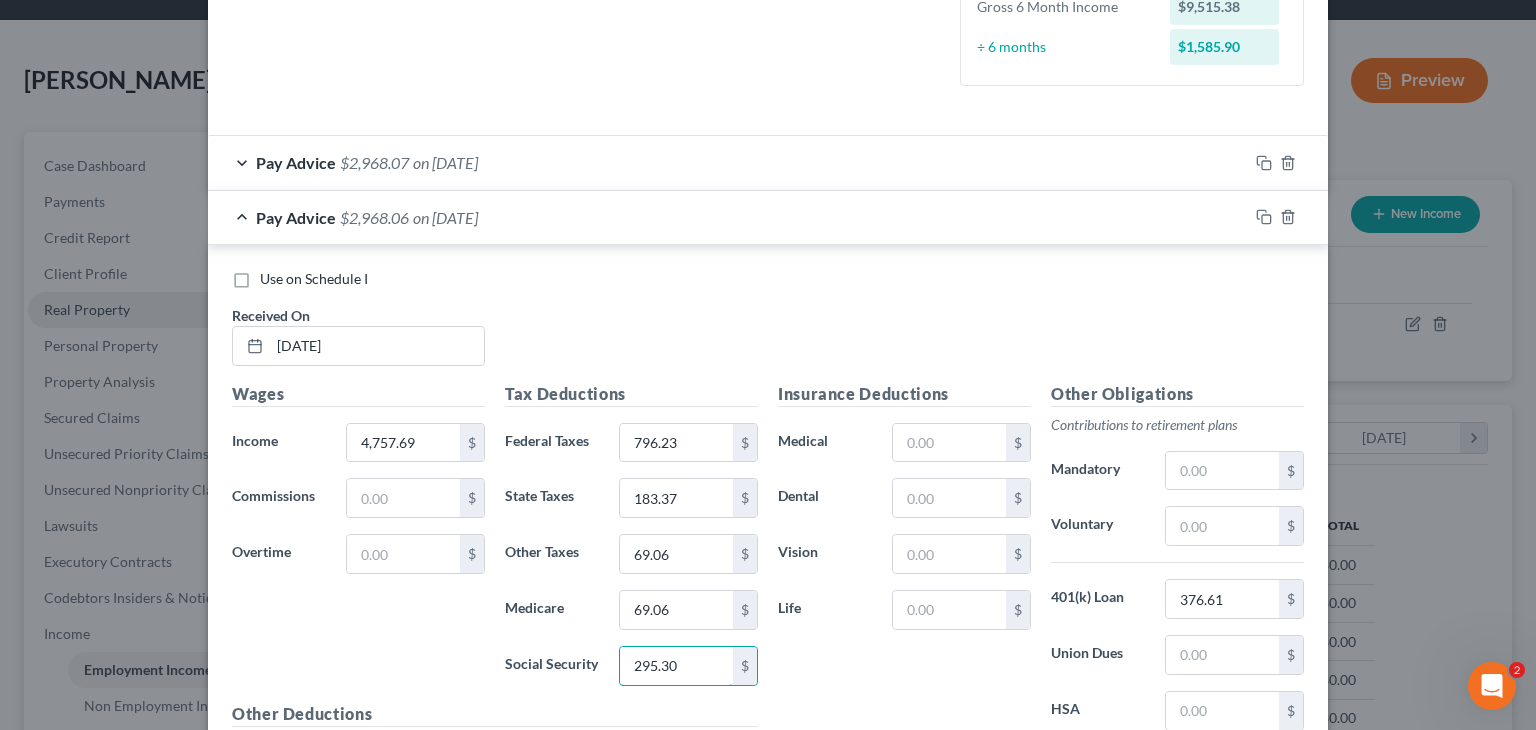 type on "295.30" 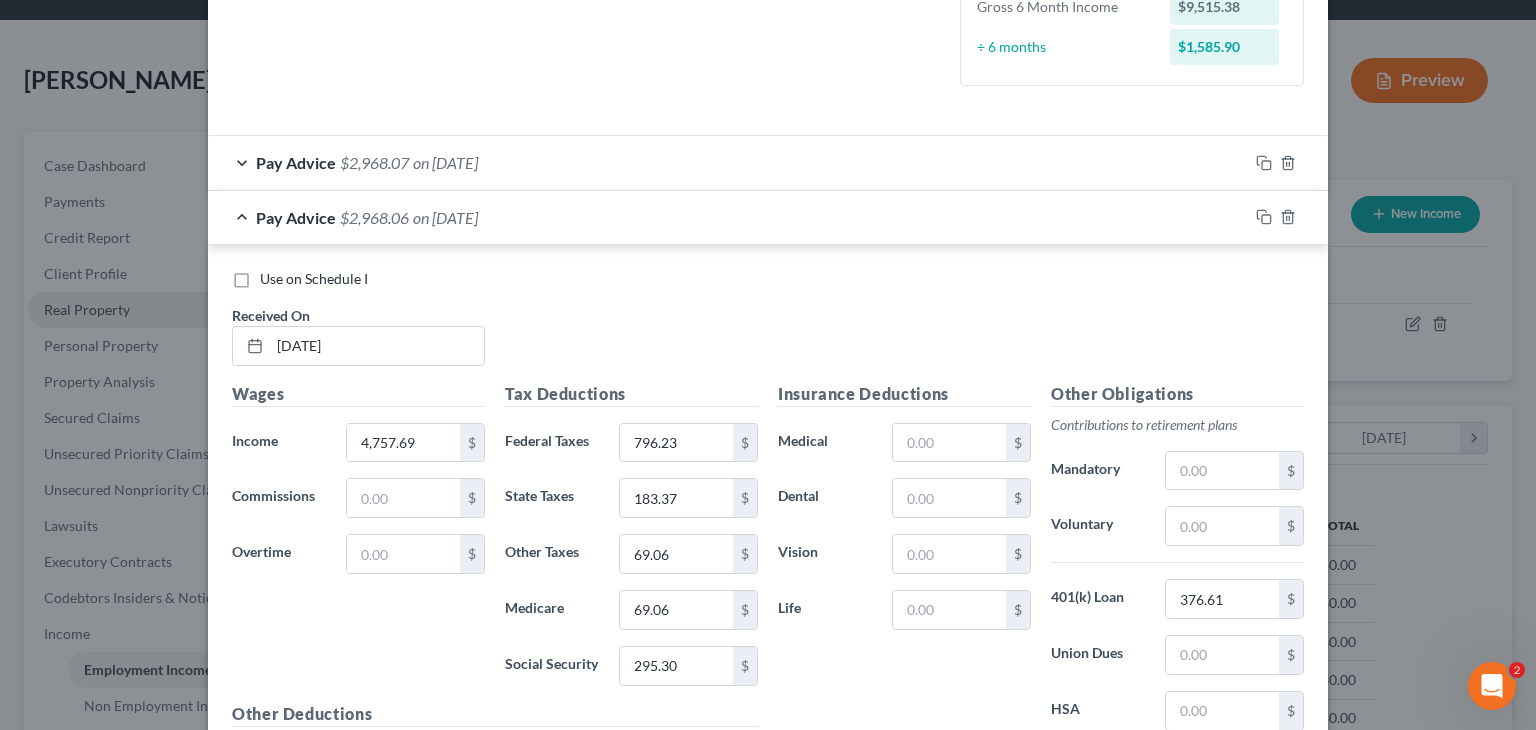 click on "Insurance Deductions Medical $ Dental $ Vision $ Life $" at bounding box center [904, 592] 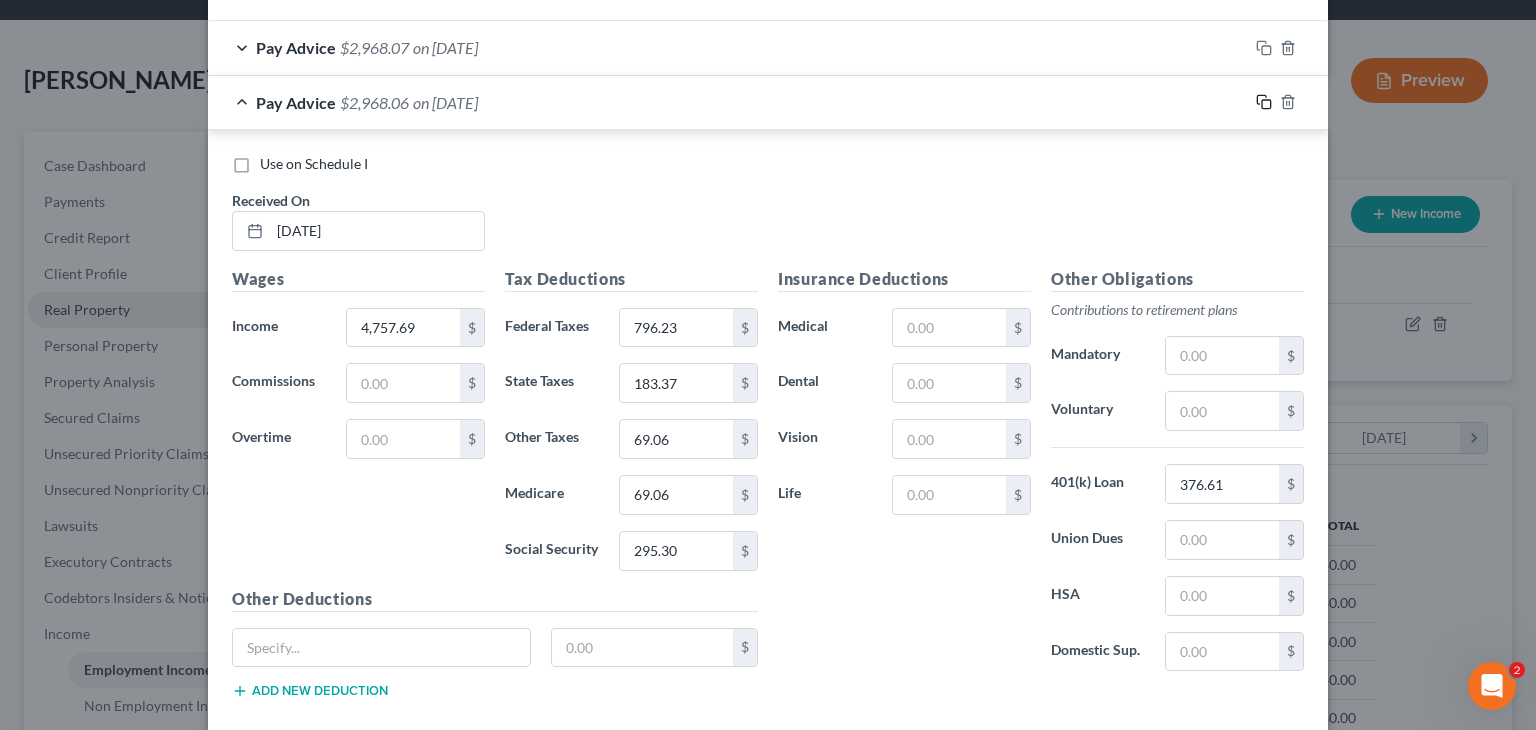 scroll, scrollTop: 694, scrollLeft: 0, axis: vertical 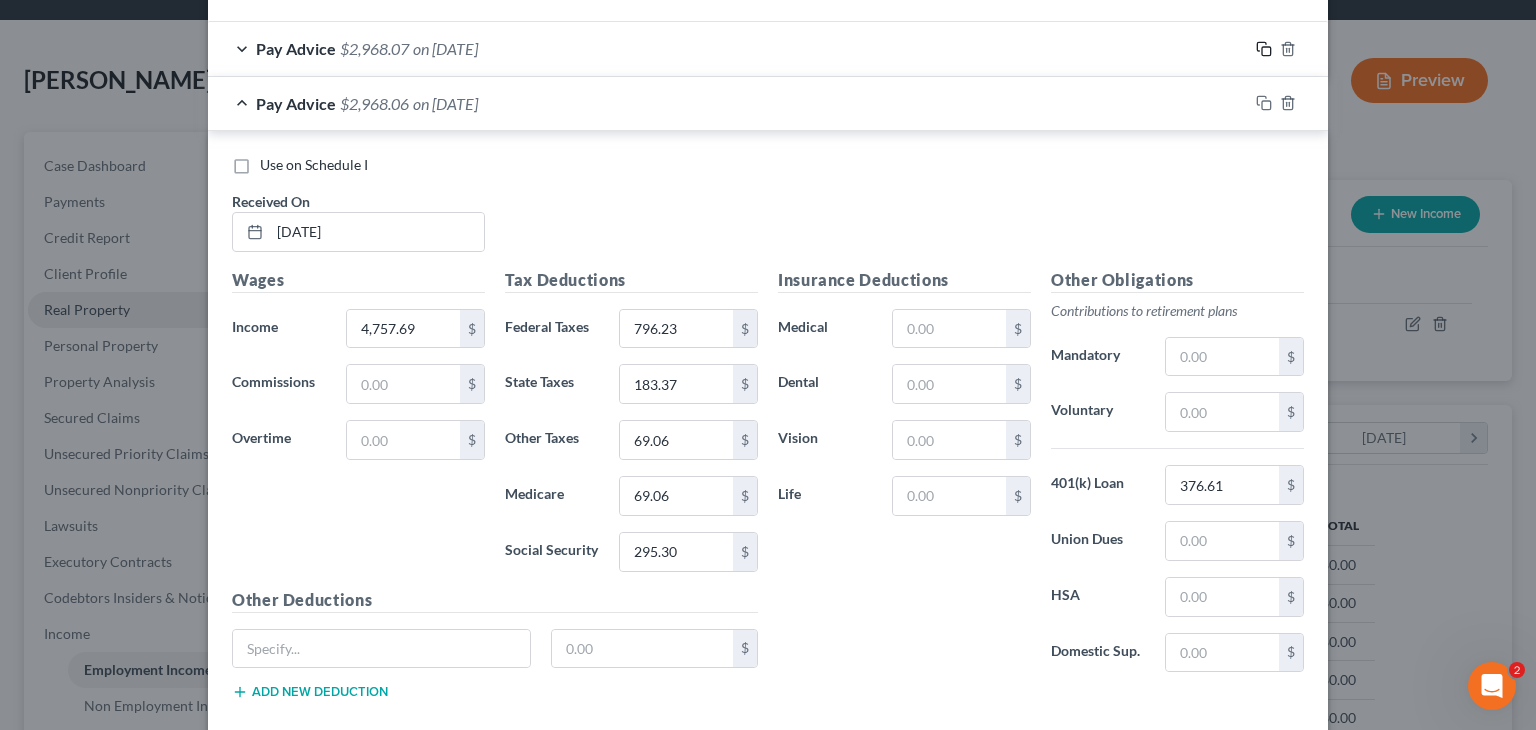 click 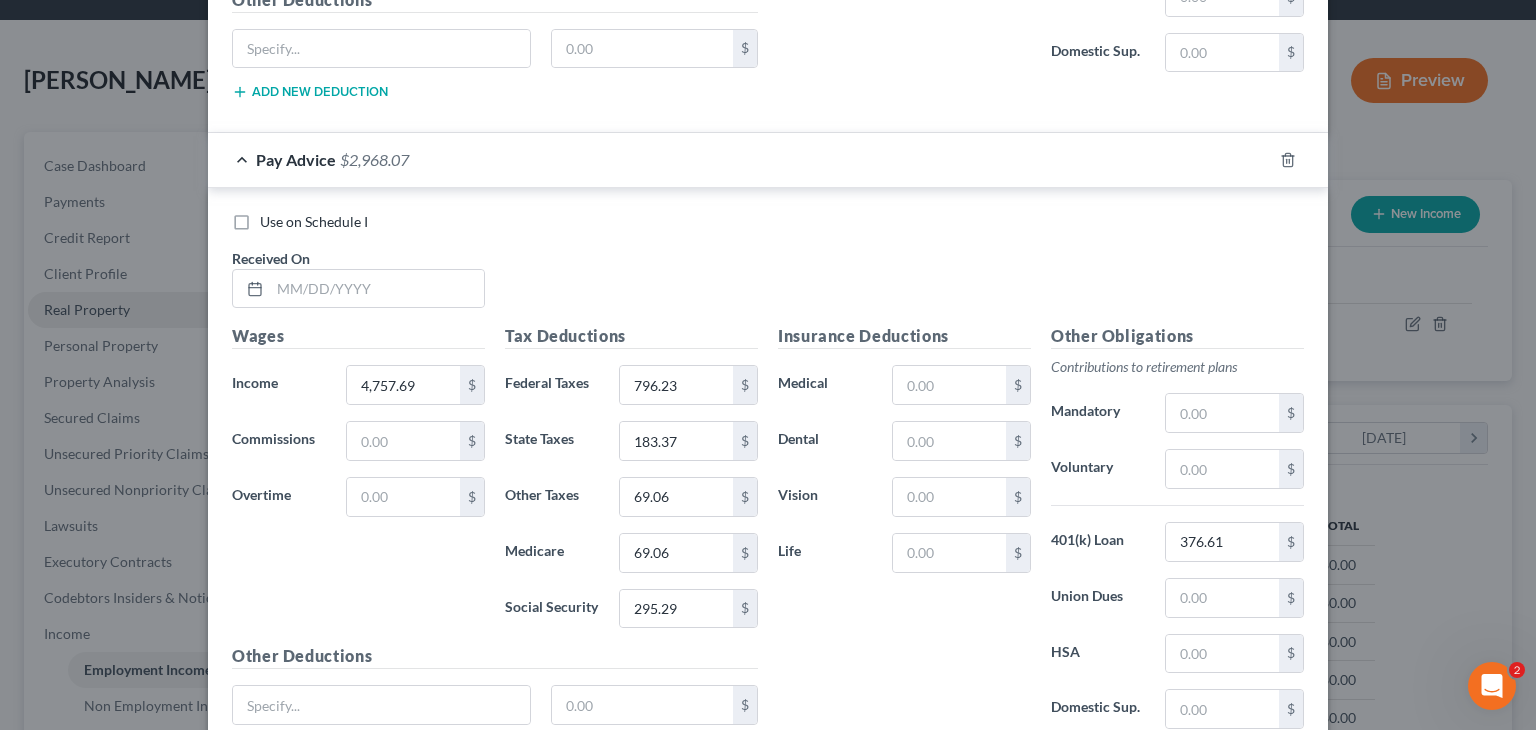 scroll, scrollTop: 1295, scrollLeft: 0, axis: vertical 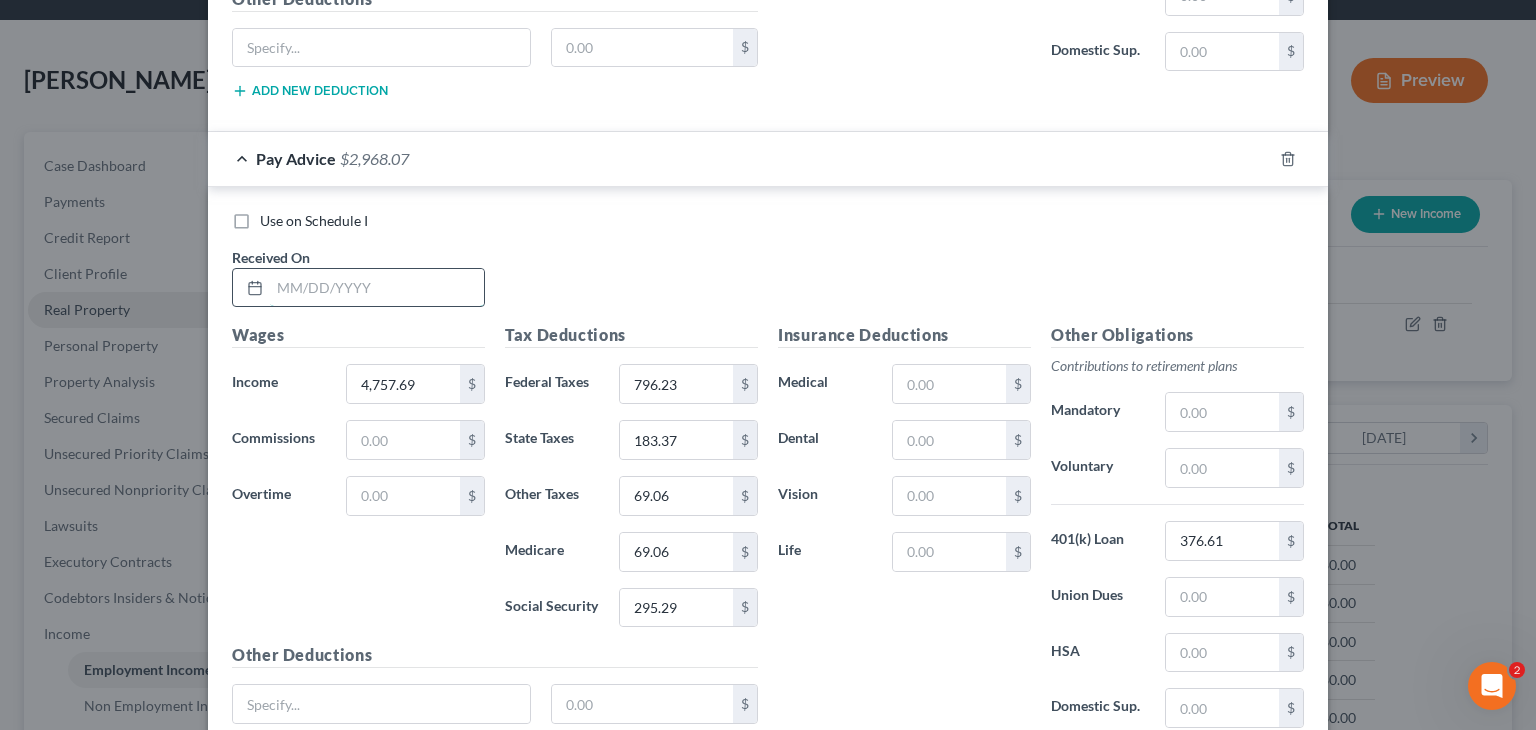 click at bounding box center [377, 288] 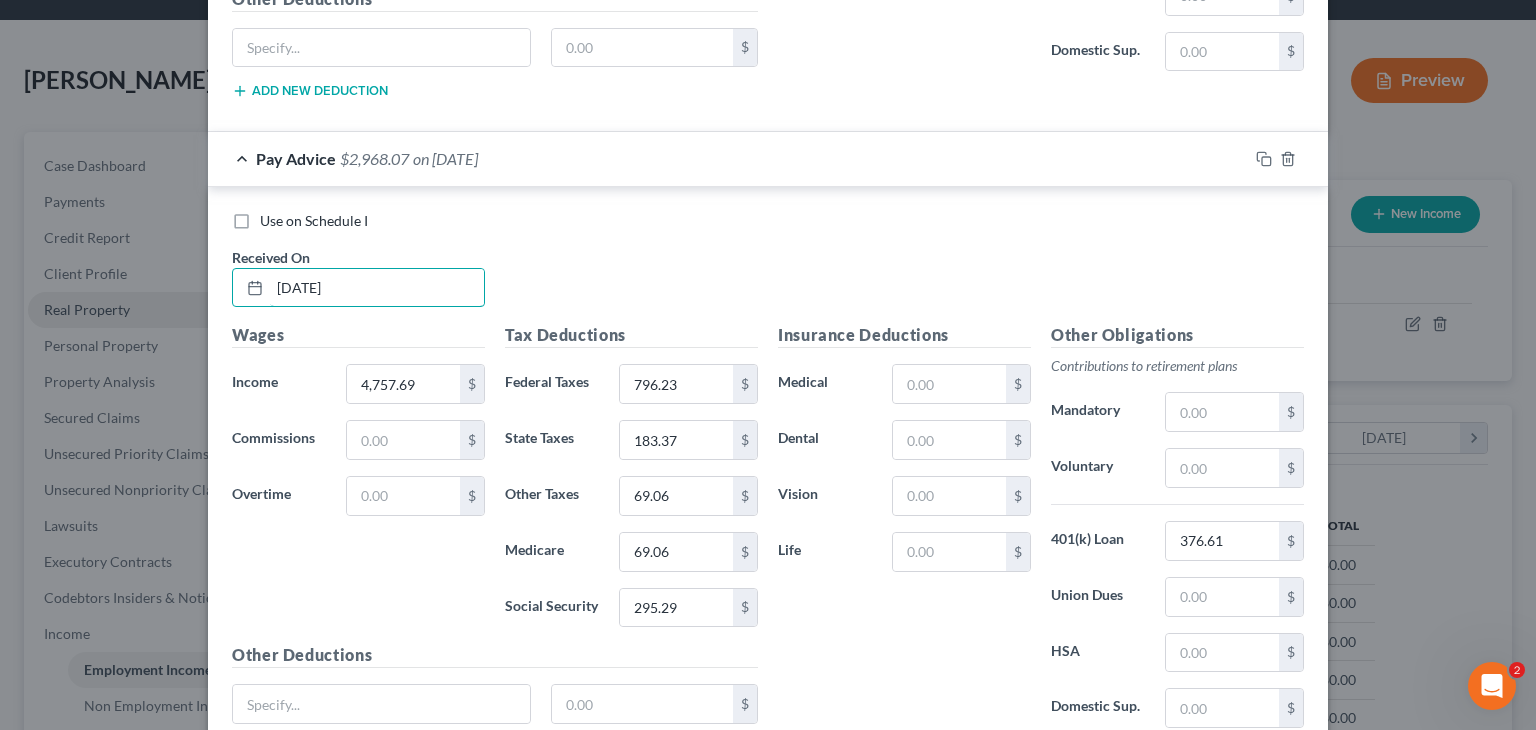 type on "[DATE]" 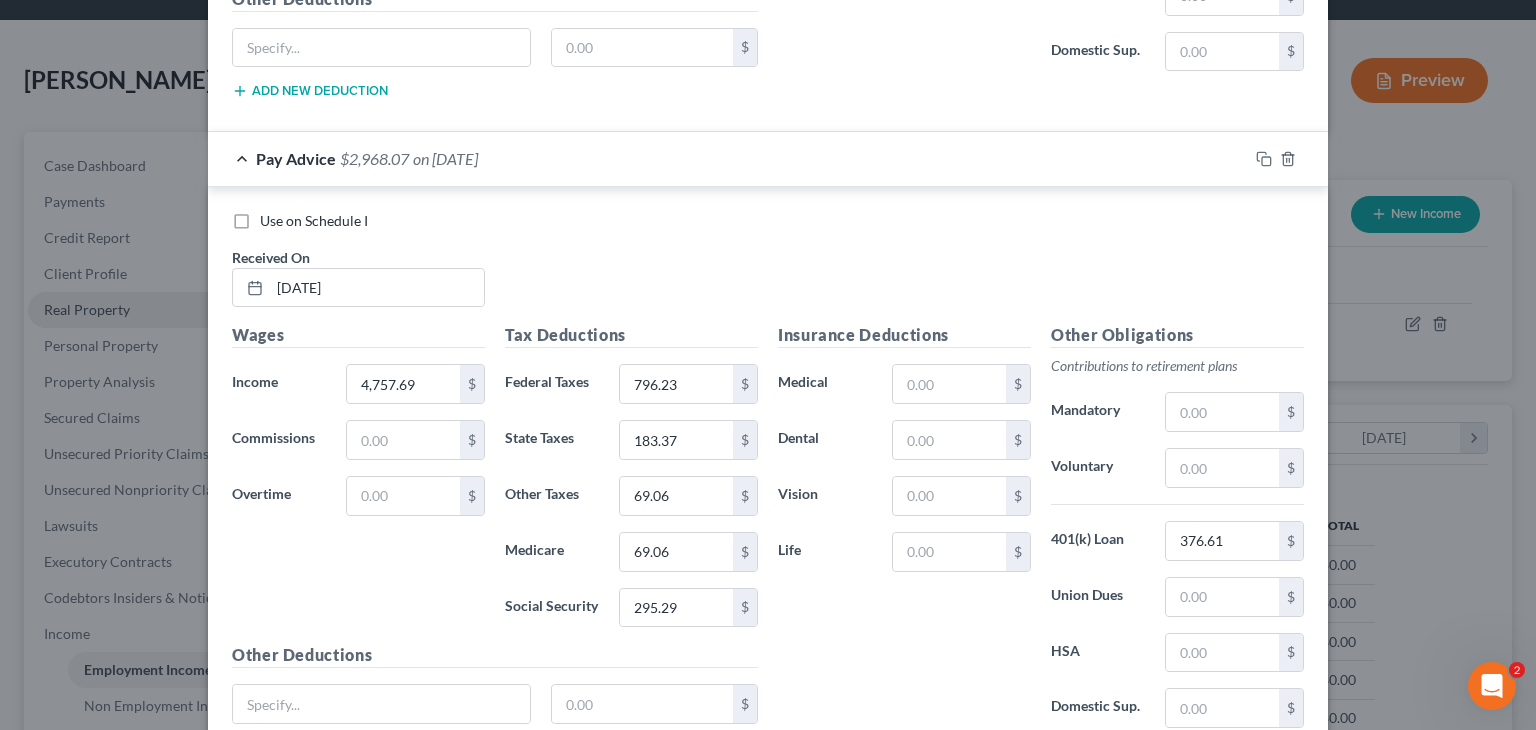 drag, startPoint x: 746, startPoint y: 283, endPoint x: 660, endPoint y: 296, distance: 86.977005 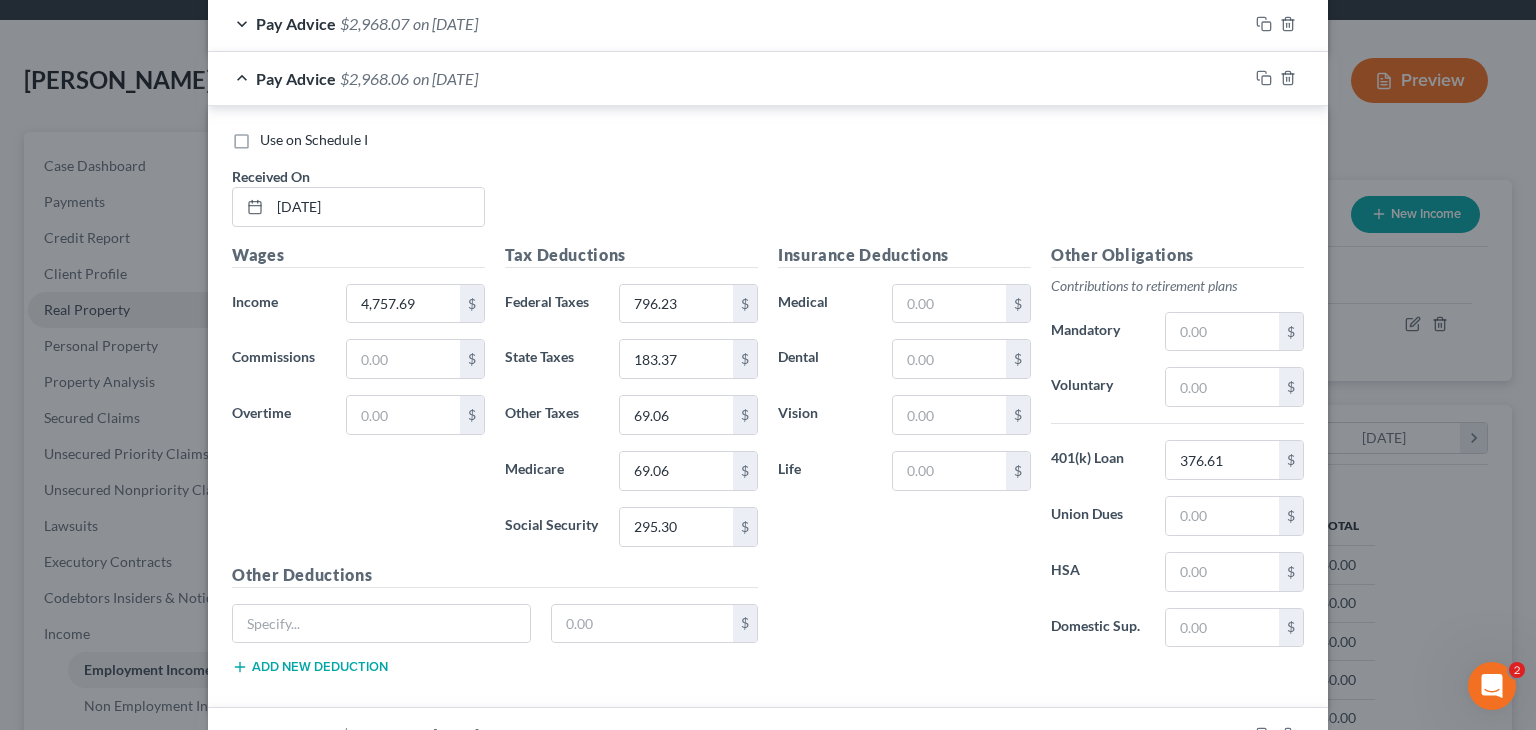 scroll, scrollTop: 666, scrollLeft: 0, axis: vertical 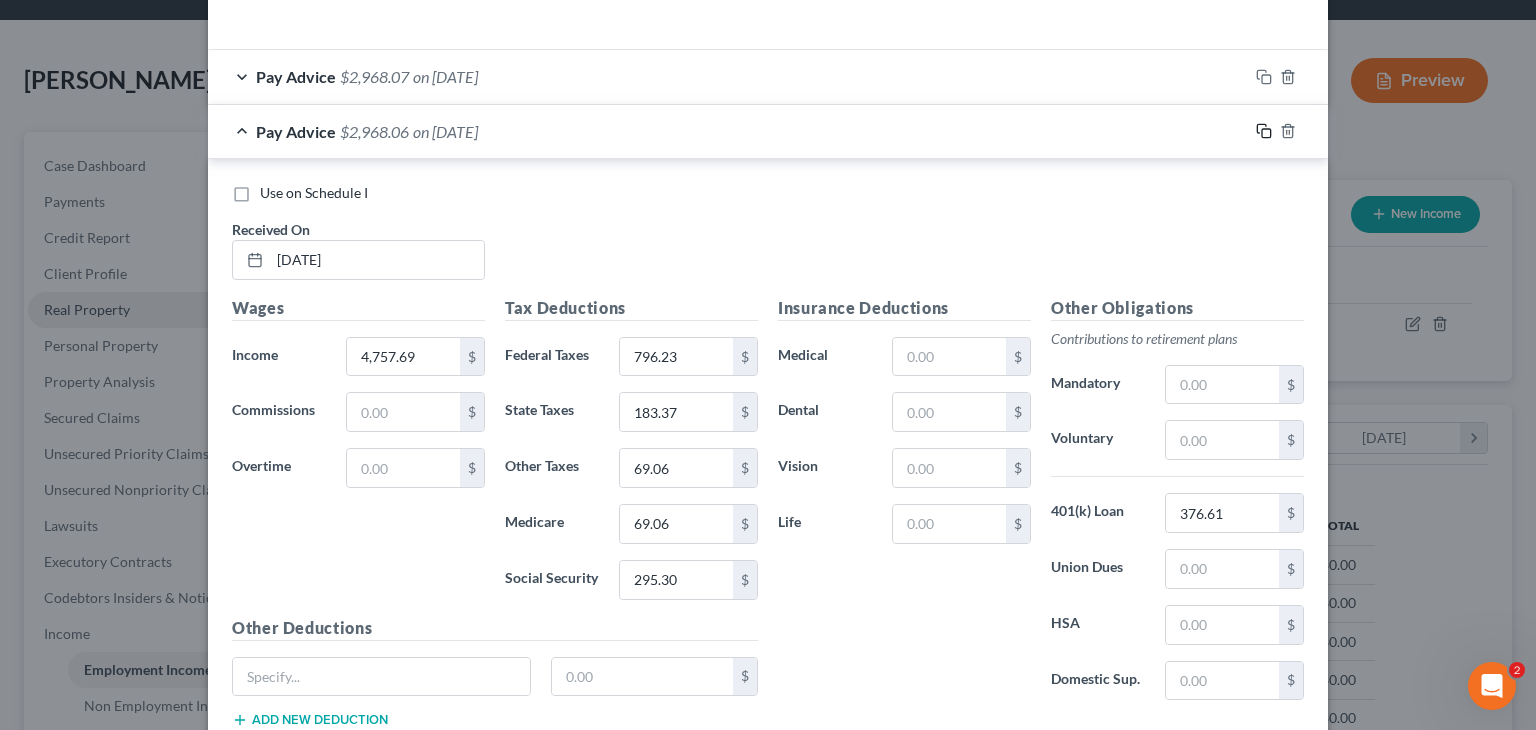 click 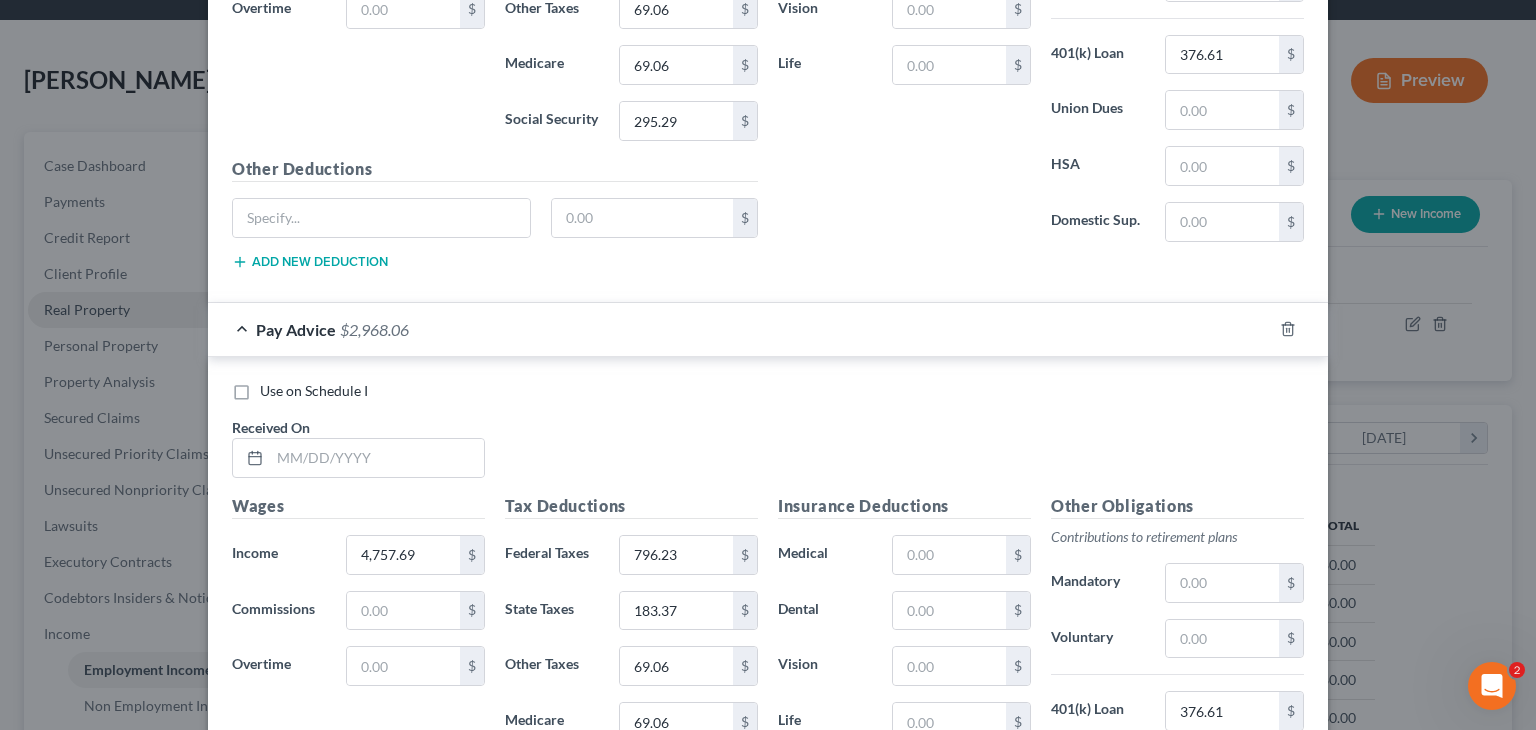 scroll, scrollTop: 1200, scrollLeft: 0, axis: vertical 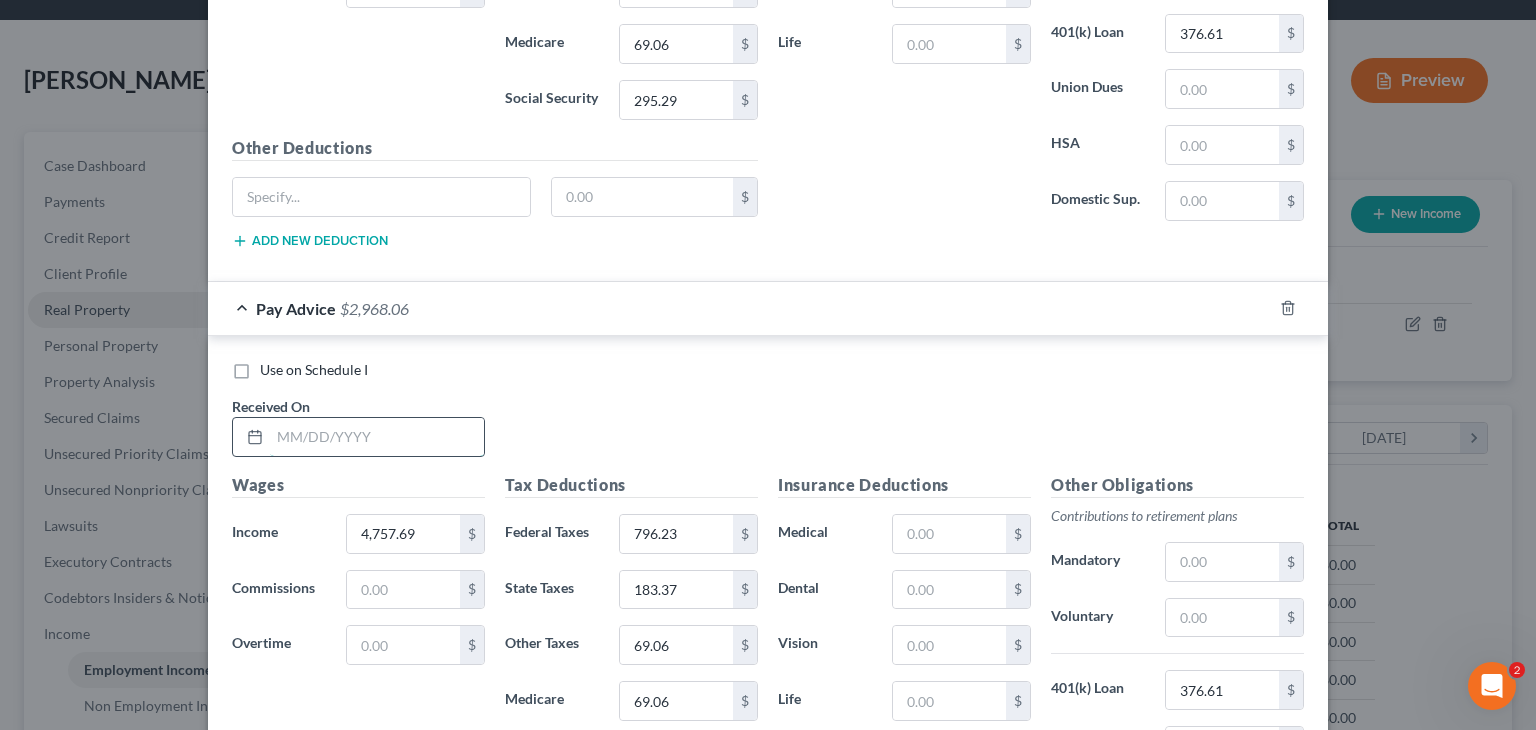 click at bounding box center (377, 437) 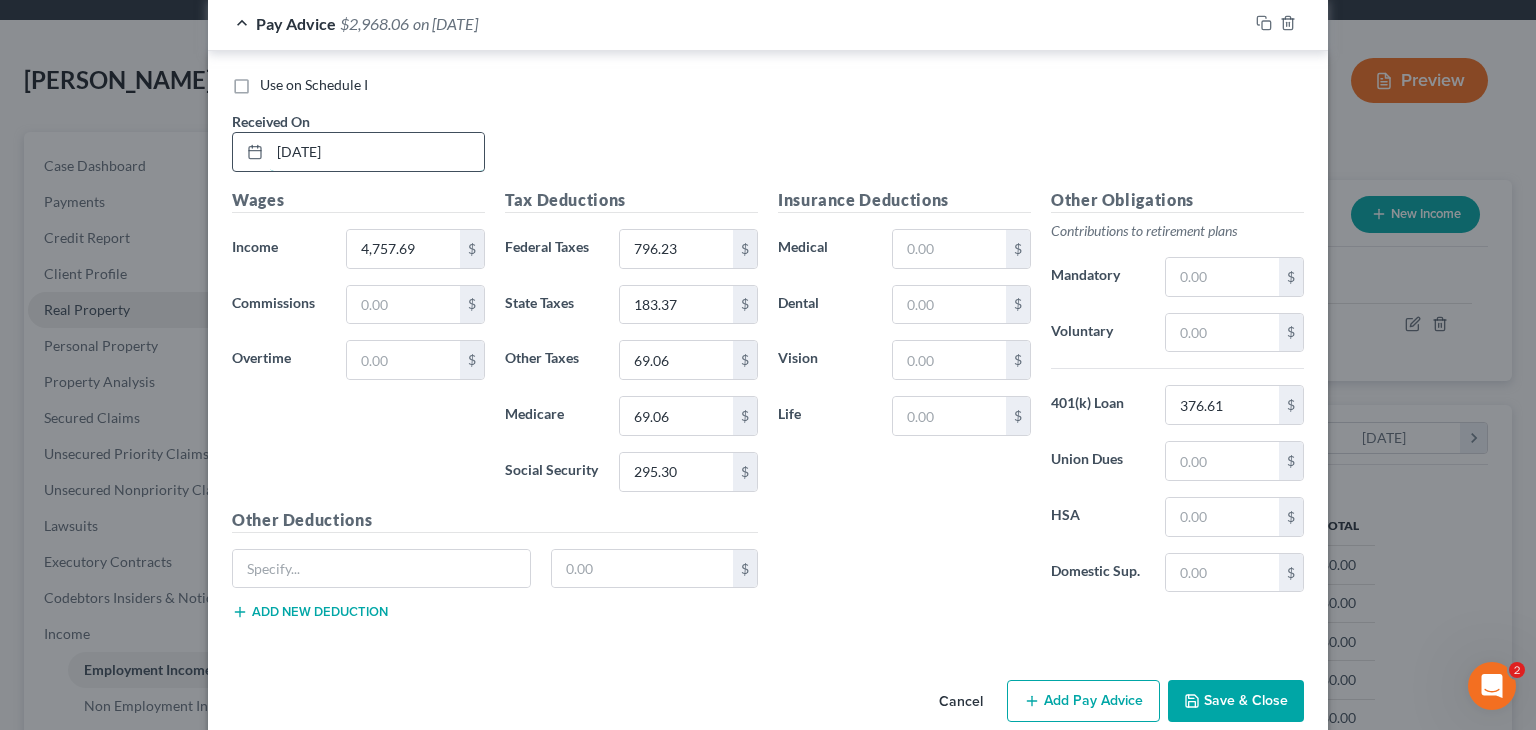 scroll, scrollTop: 1509, scrollLeft: 0, axis: vertical 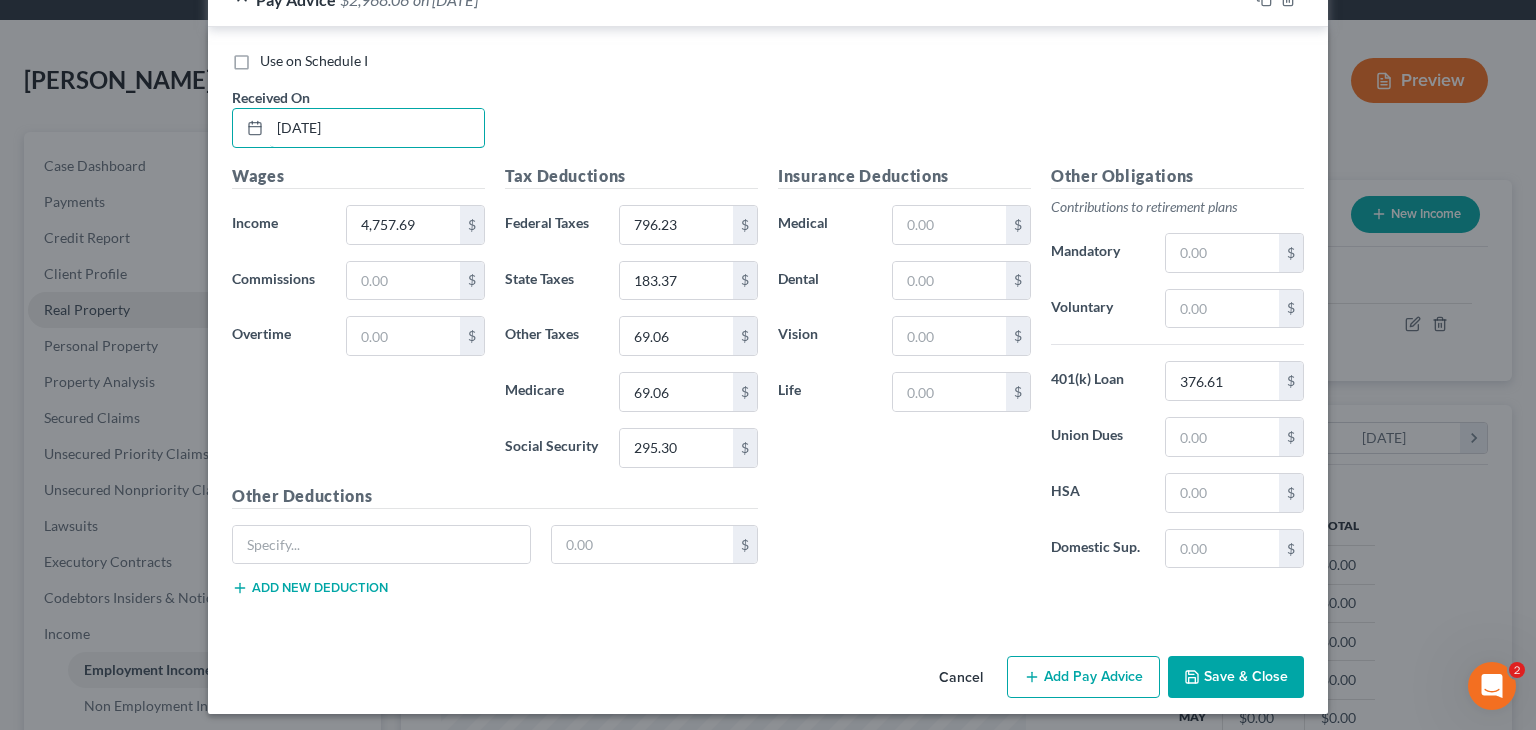 type on "[DATE]" 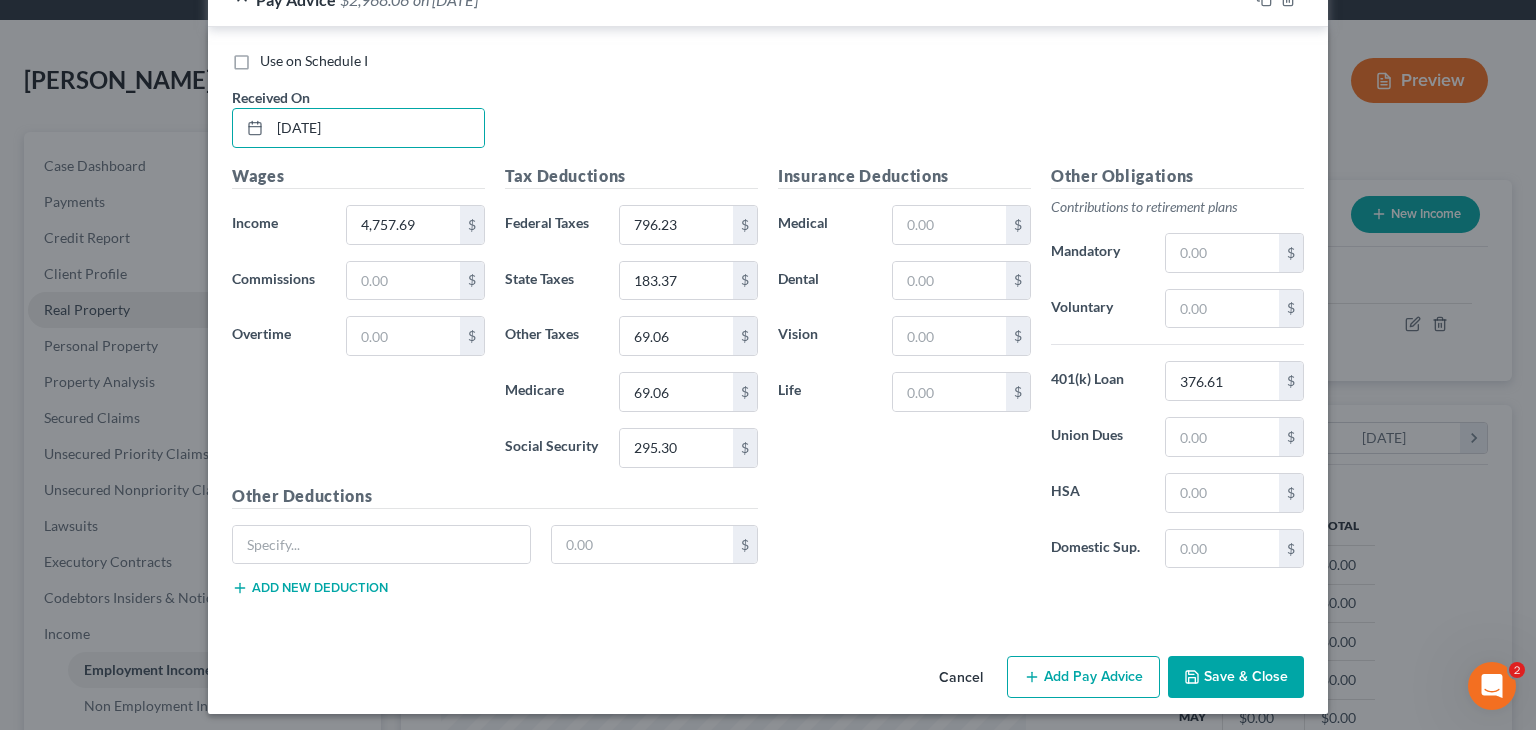 click on "Insurance Deductions Medical $ Dental $ Vision $ Life $" at bounding box center (904, 374) 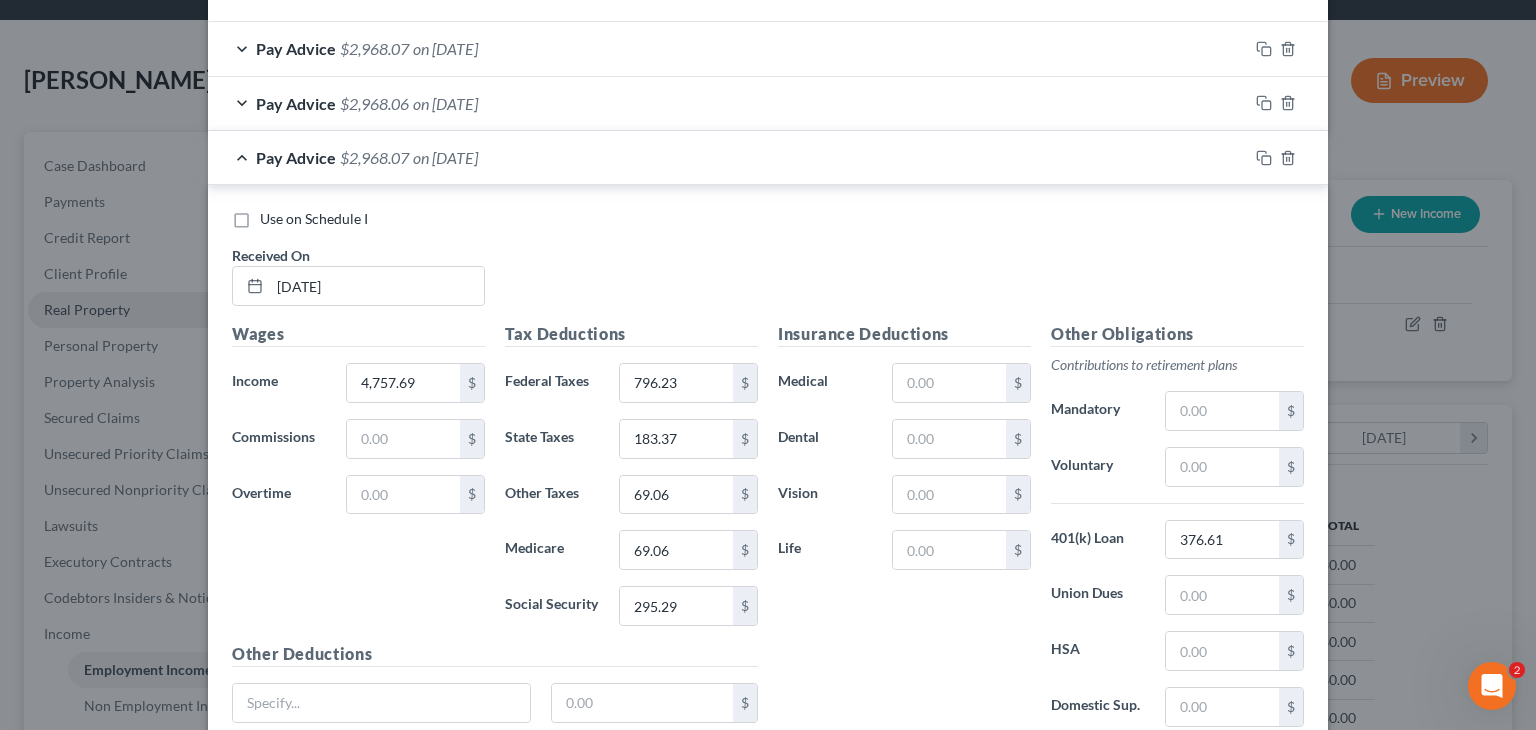 scroll, scrollTop: 654, scrollLeft: 0, axis: vertical 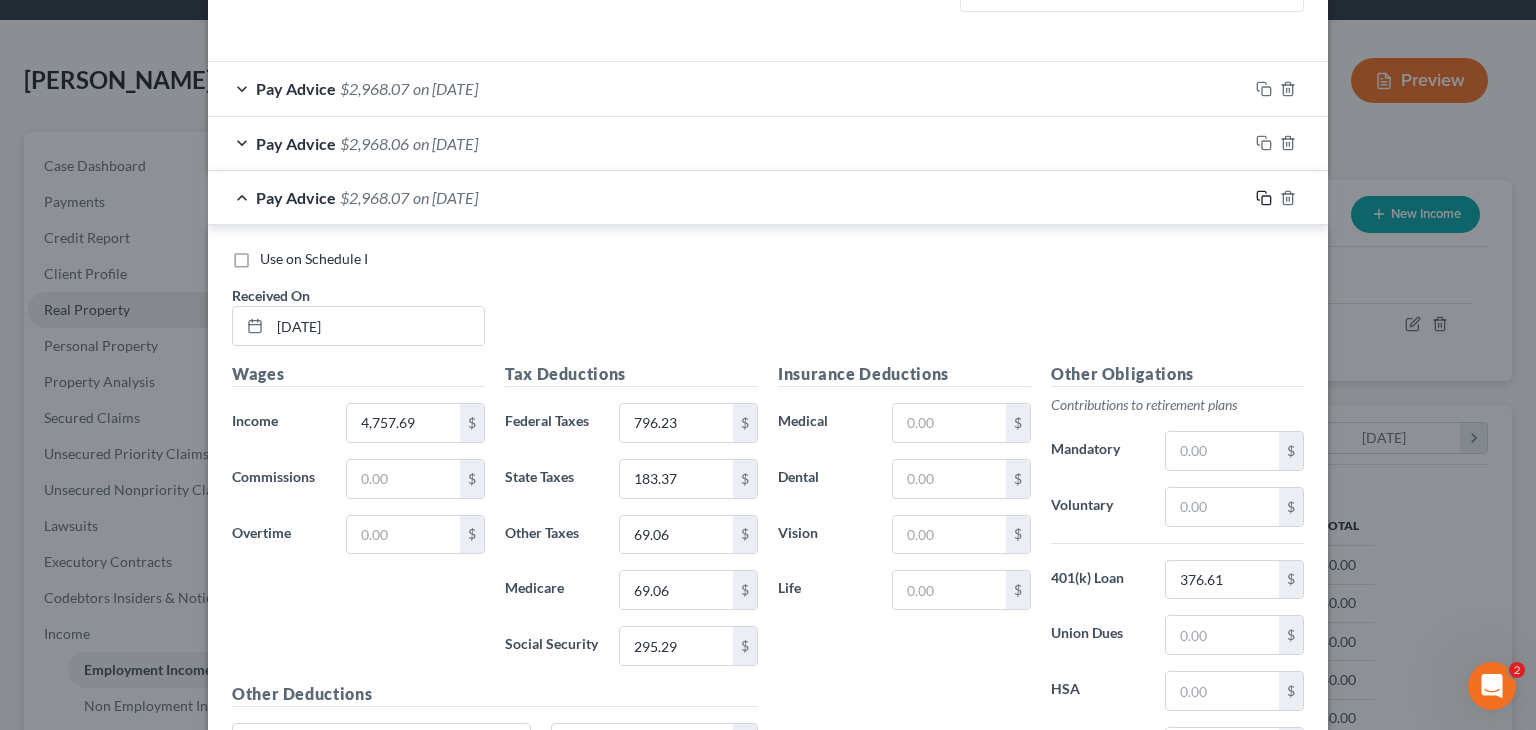 click 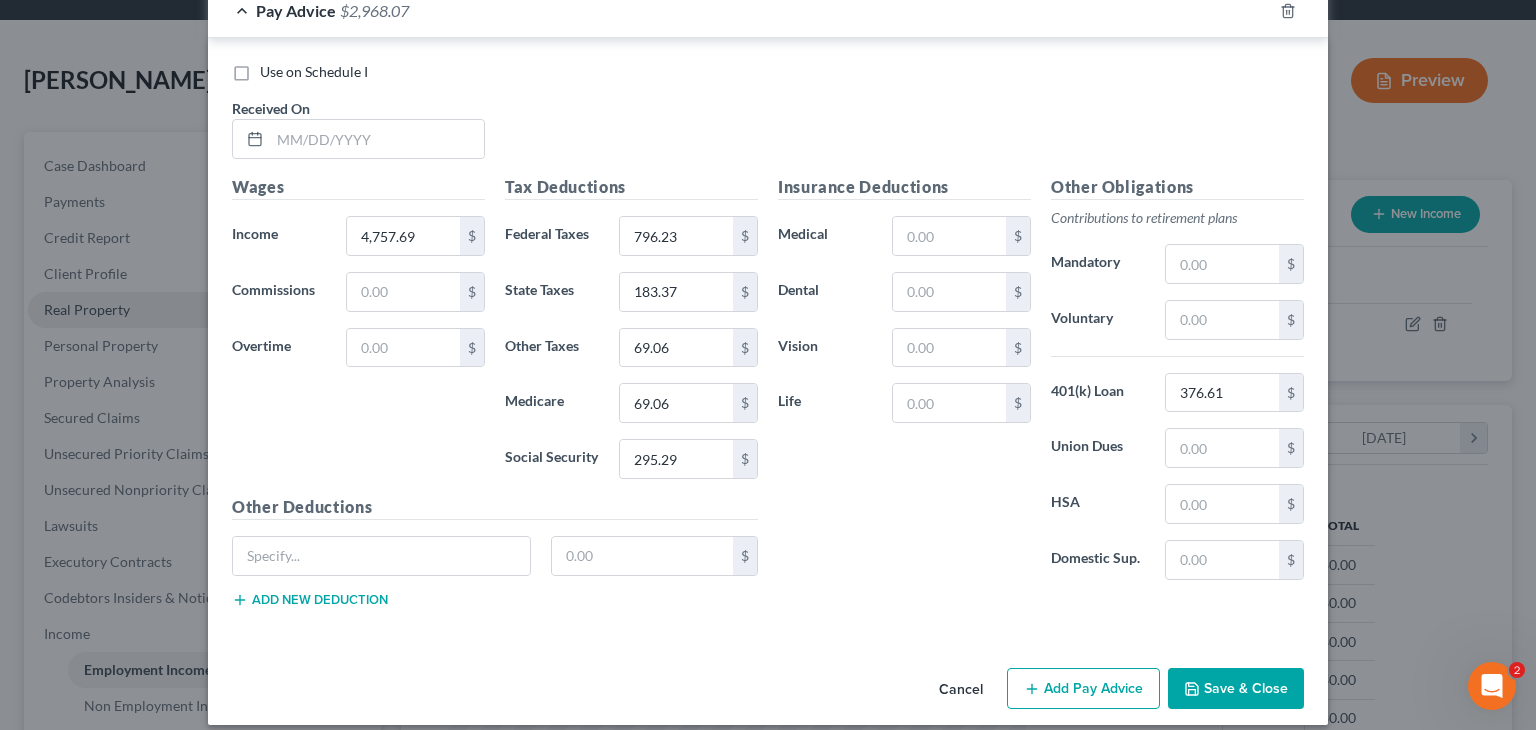 scroll, scrollTop: 1564, scrollLeft: 0, axis: vertical 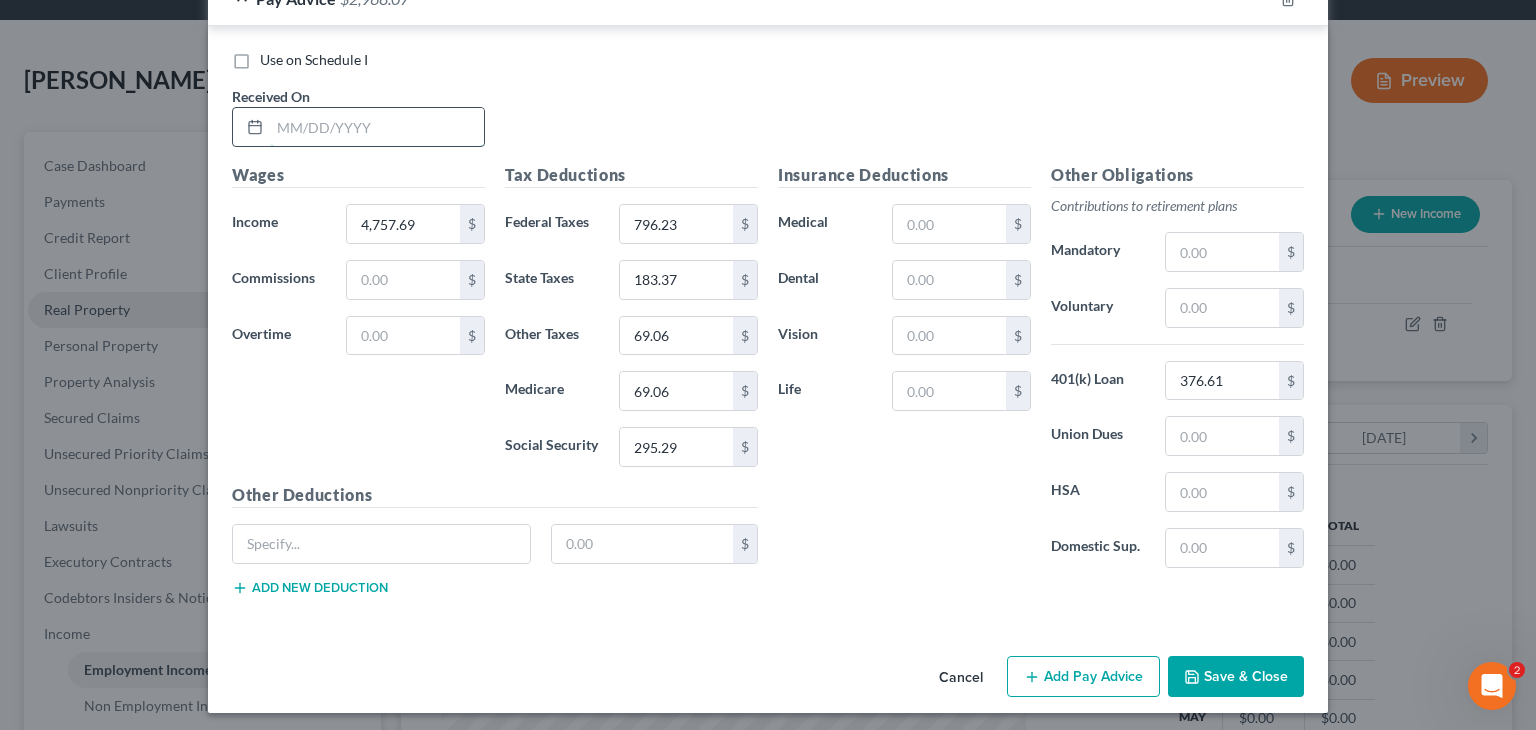 click at bounding box center [377, 127] 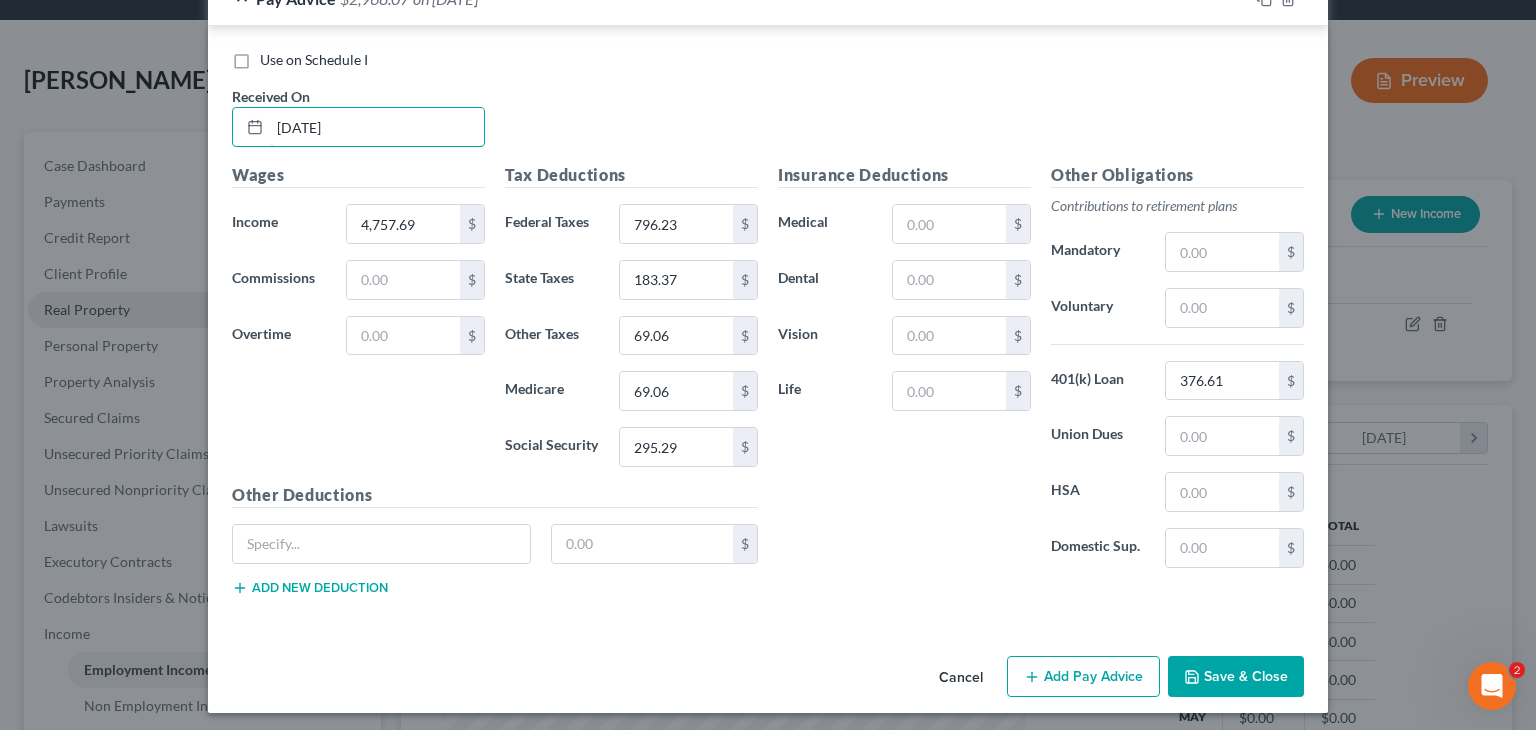 type on "[DATE]" 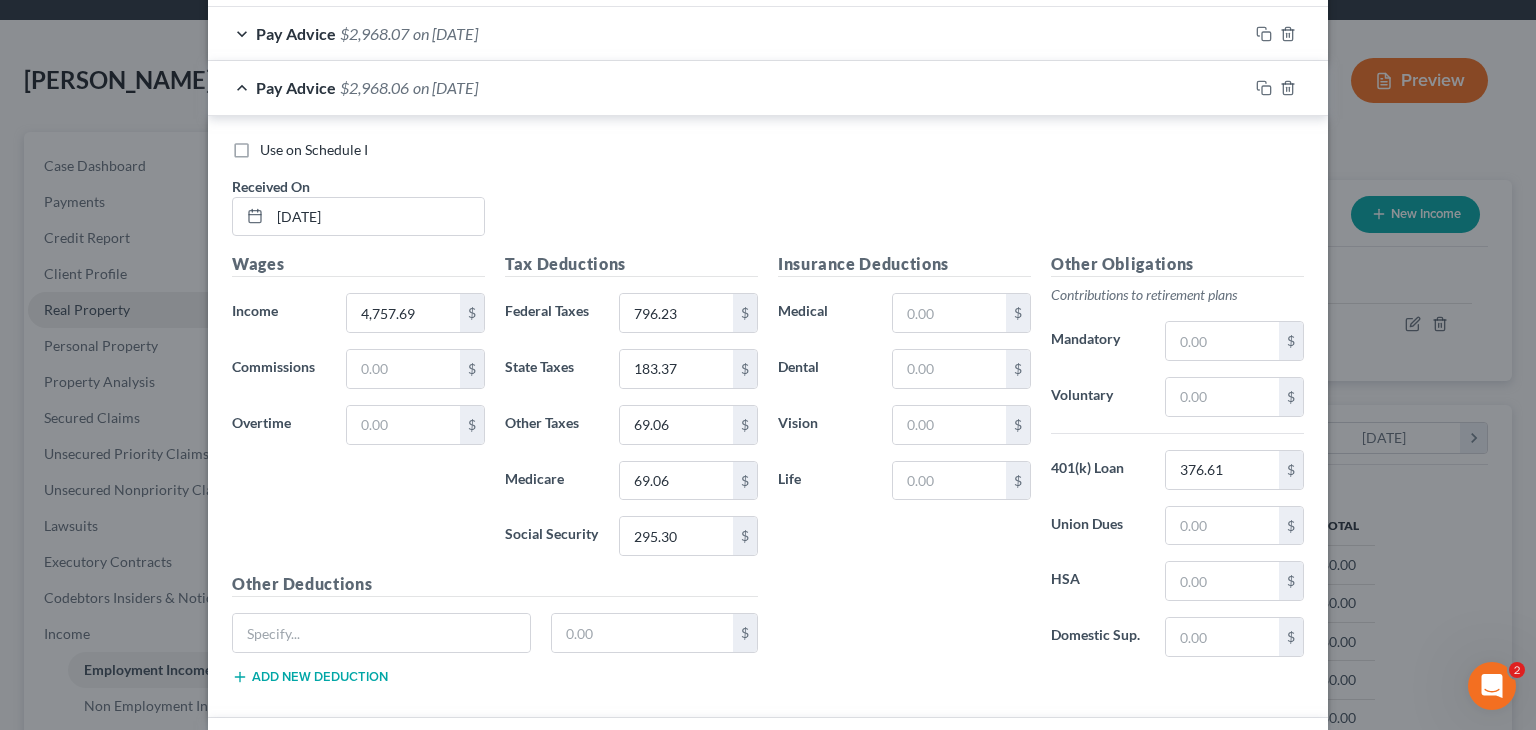 scroll, scrollTop: 751, scrollLeft: 0, axis: vertical 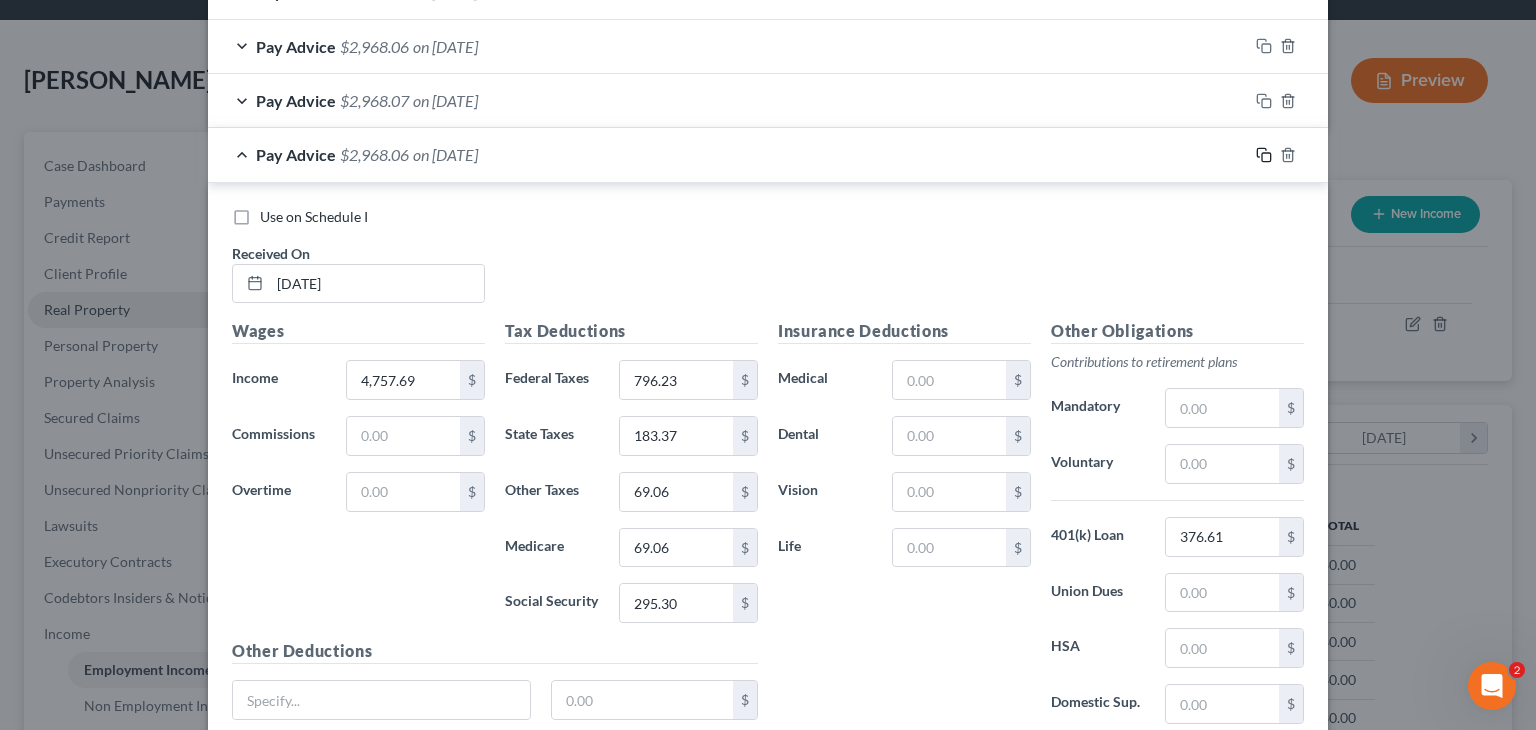 click 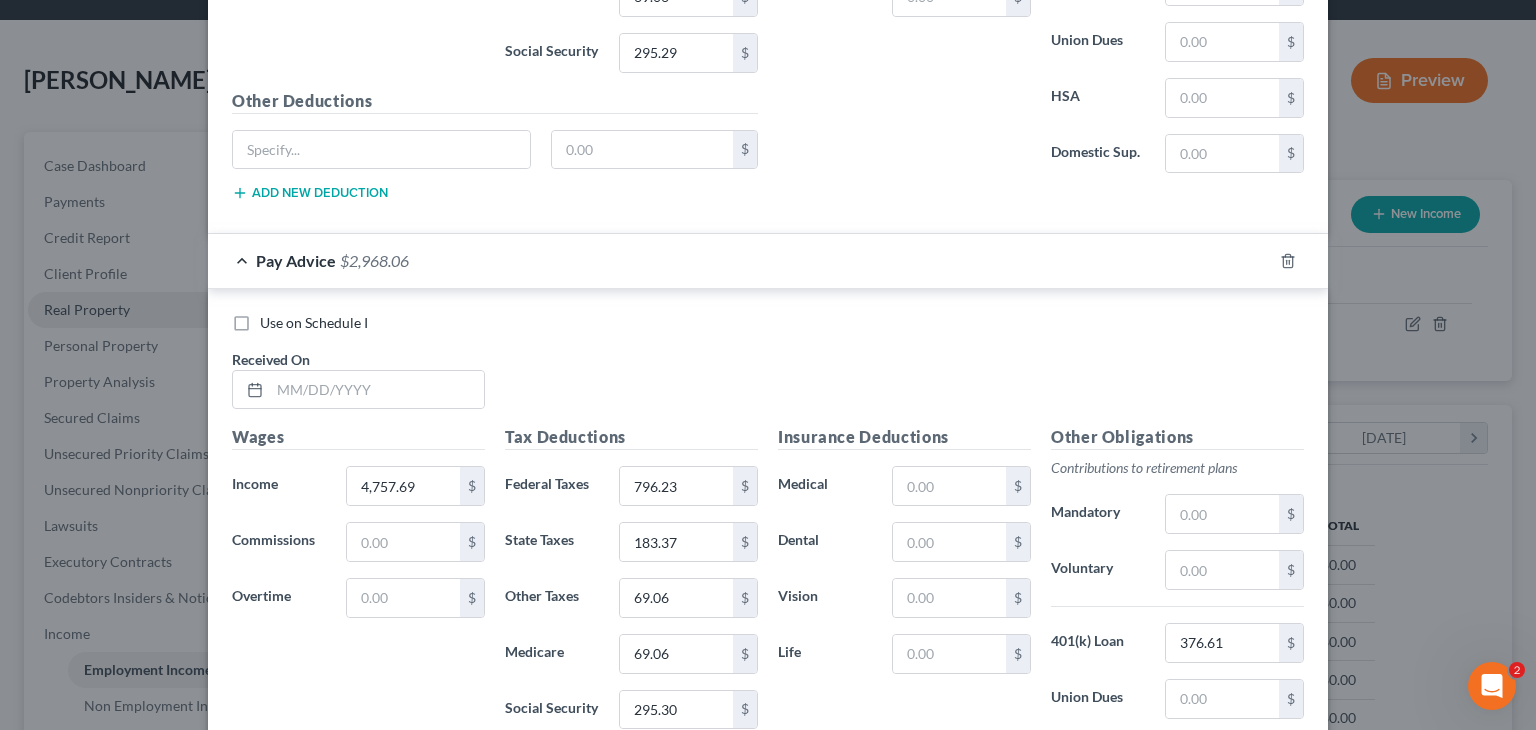 scroll, scrollTop: 1617, scrollLeft: 0, axis: vertical 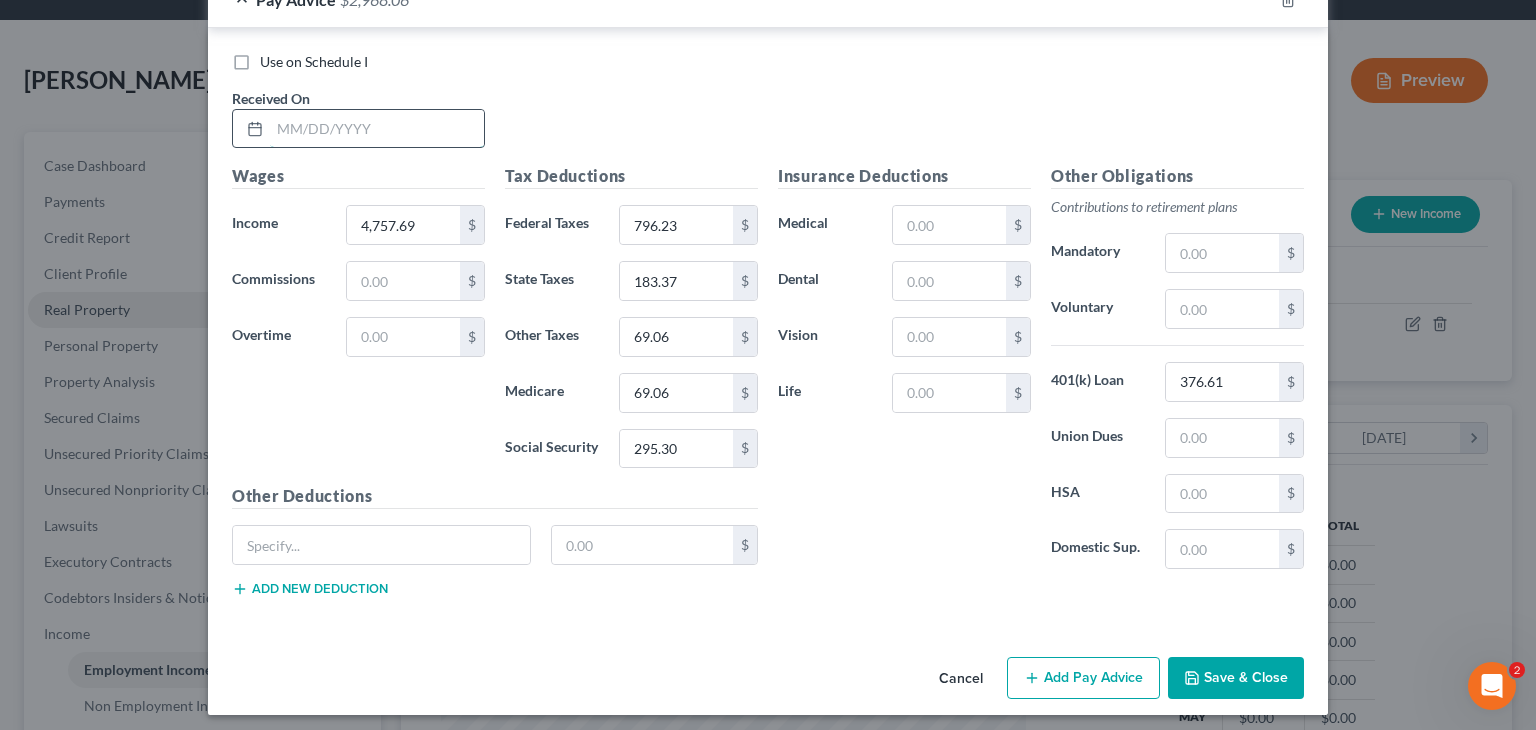 click at bounding box center [377, 129] 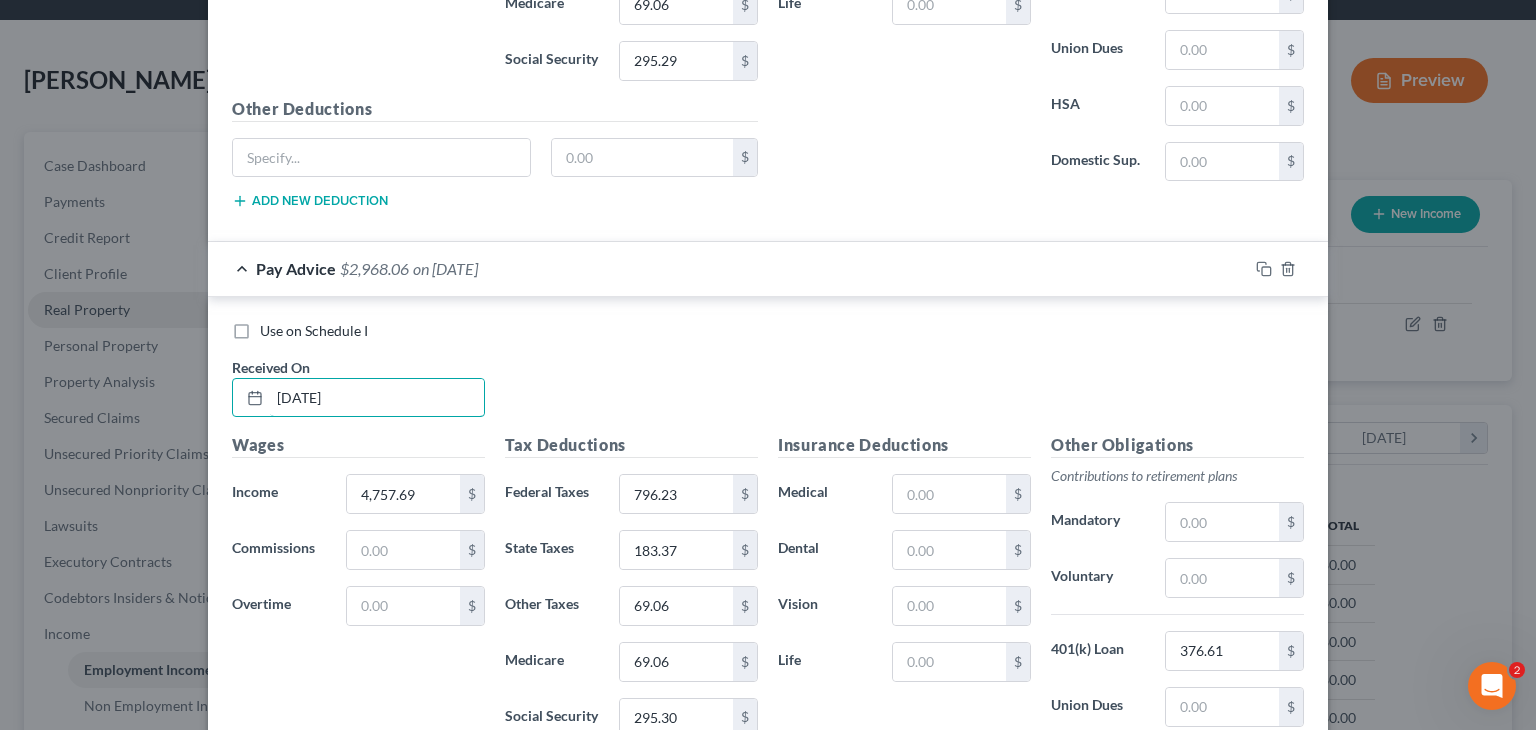 scroll, scrollTop: 1617, scrollLeft: 0, axis: vertical 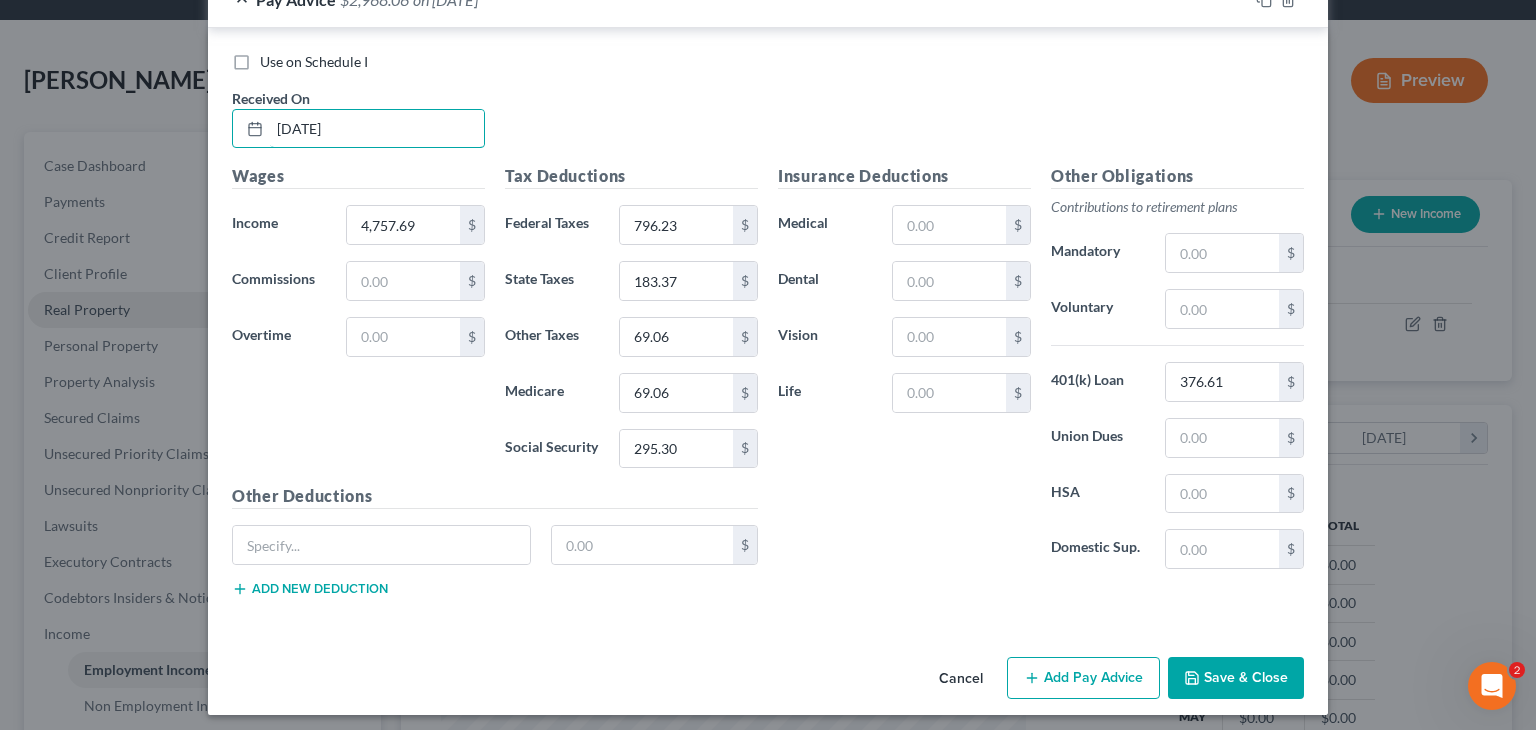 type on "[DATE]" 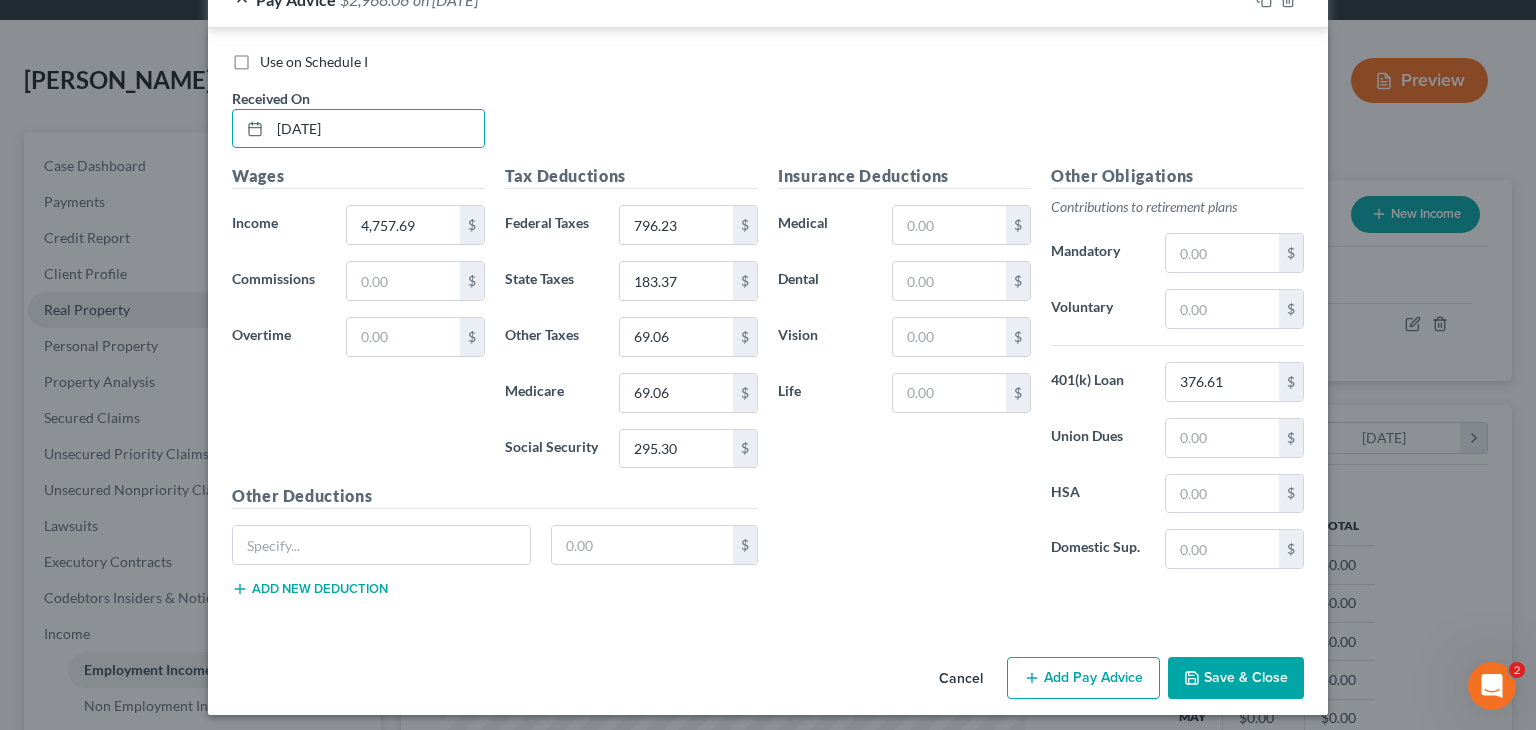 click on "Add Pay Advice" at bounding box center (1083, 678) 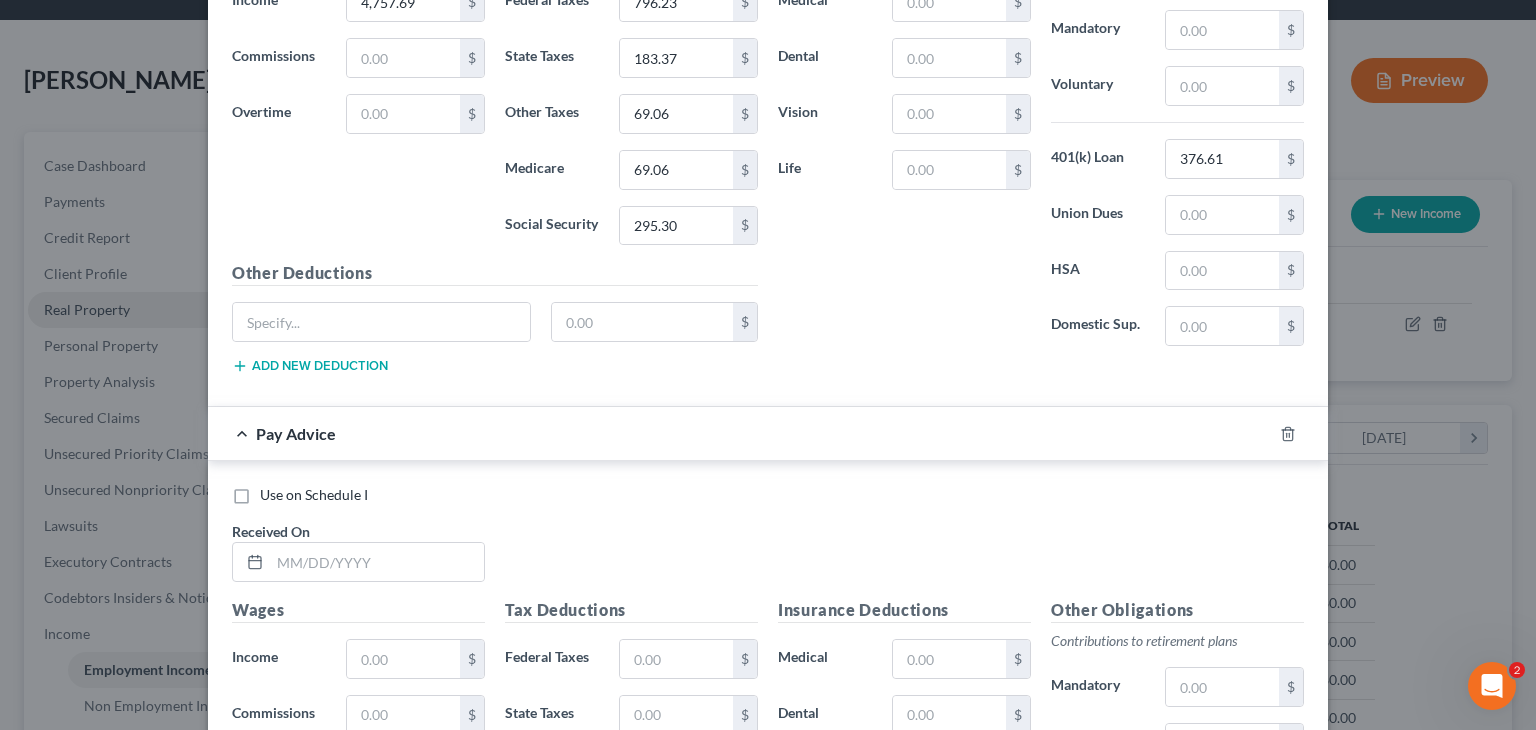 scroll, scrollTop: 1844, scrollLeft: 0, axis: vertical 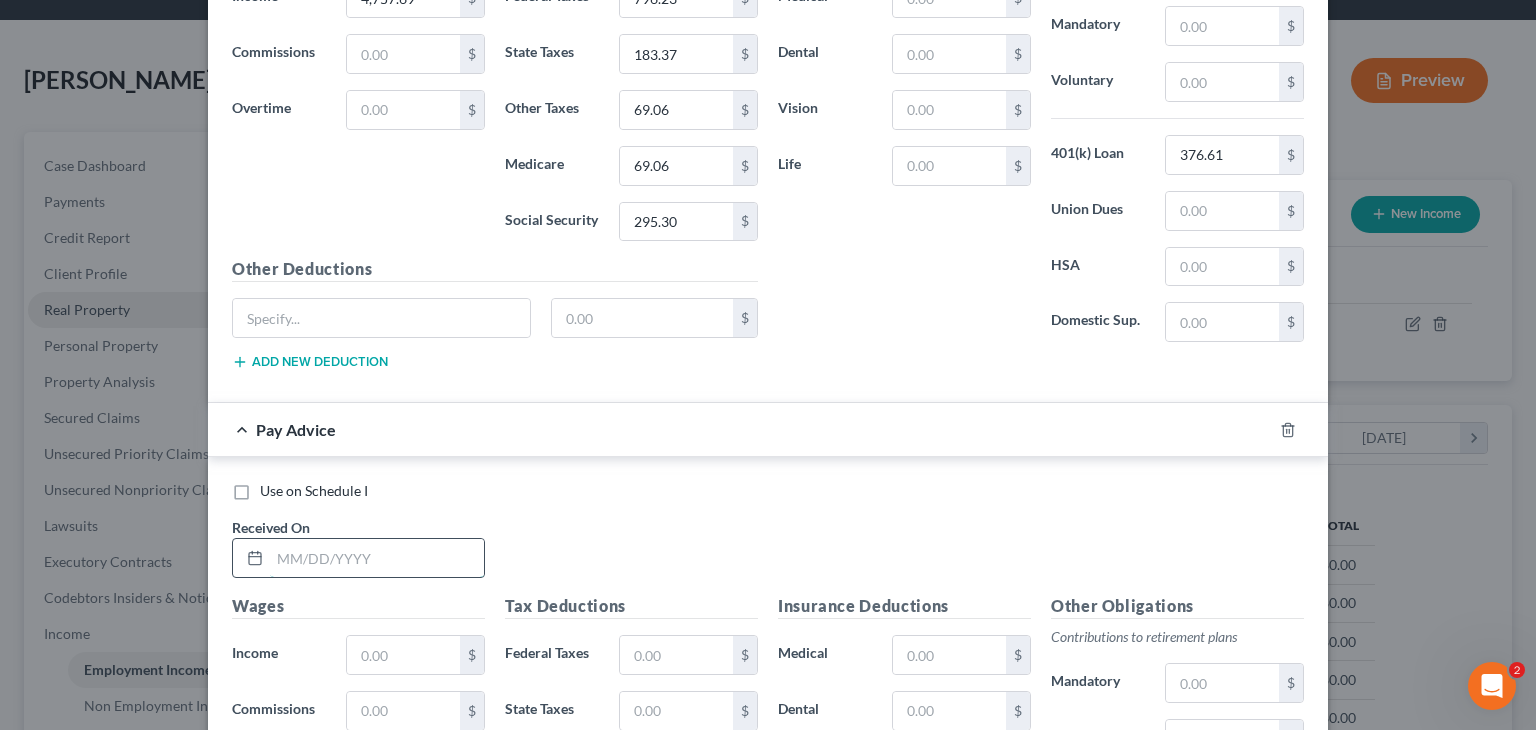 click at bounding box center [377, 558] 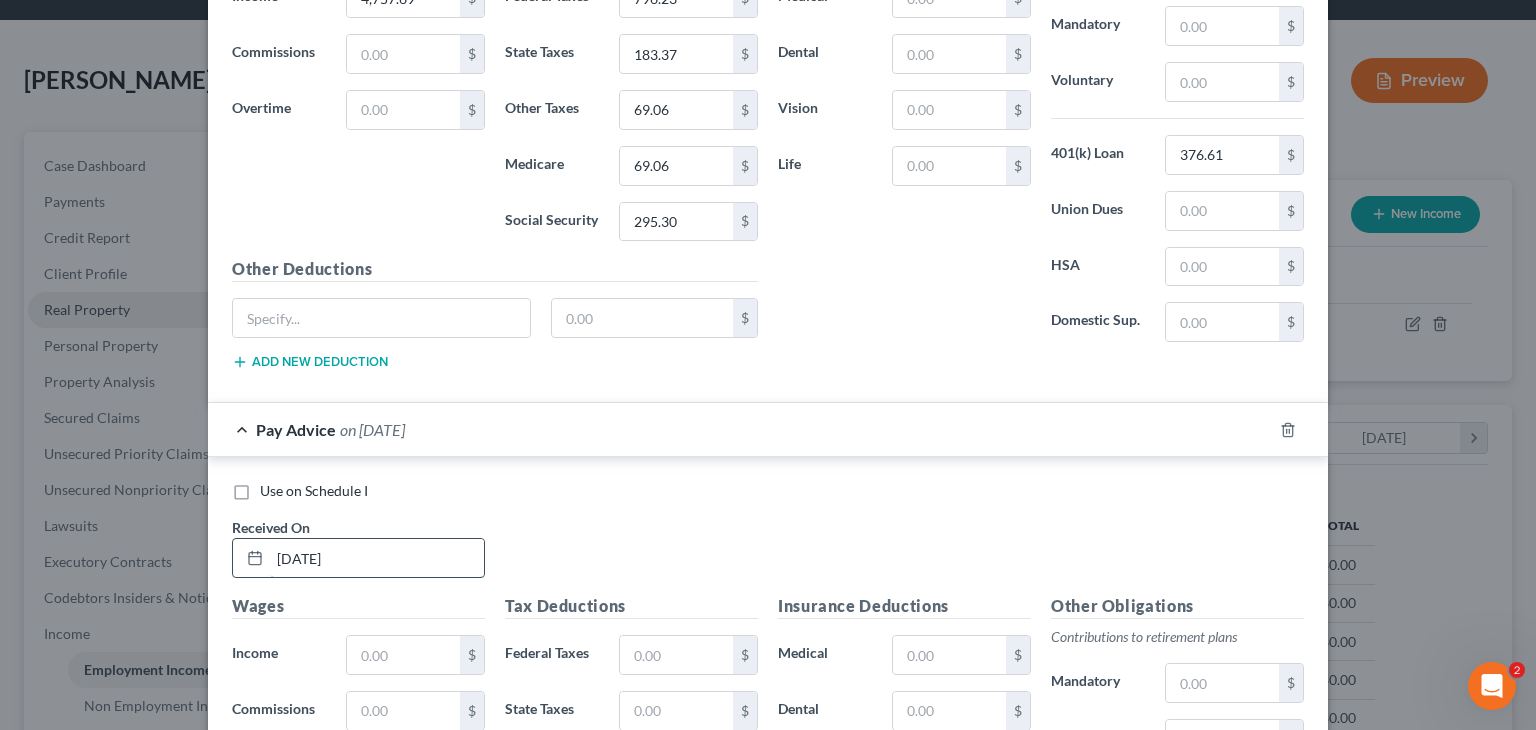 type on "[DATE]" 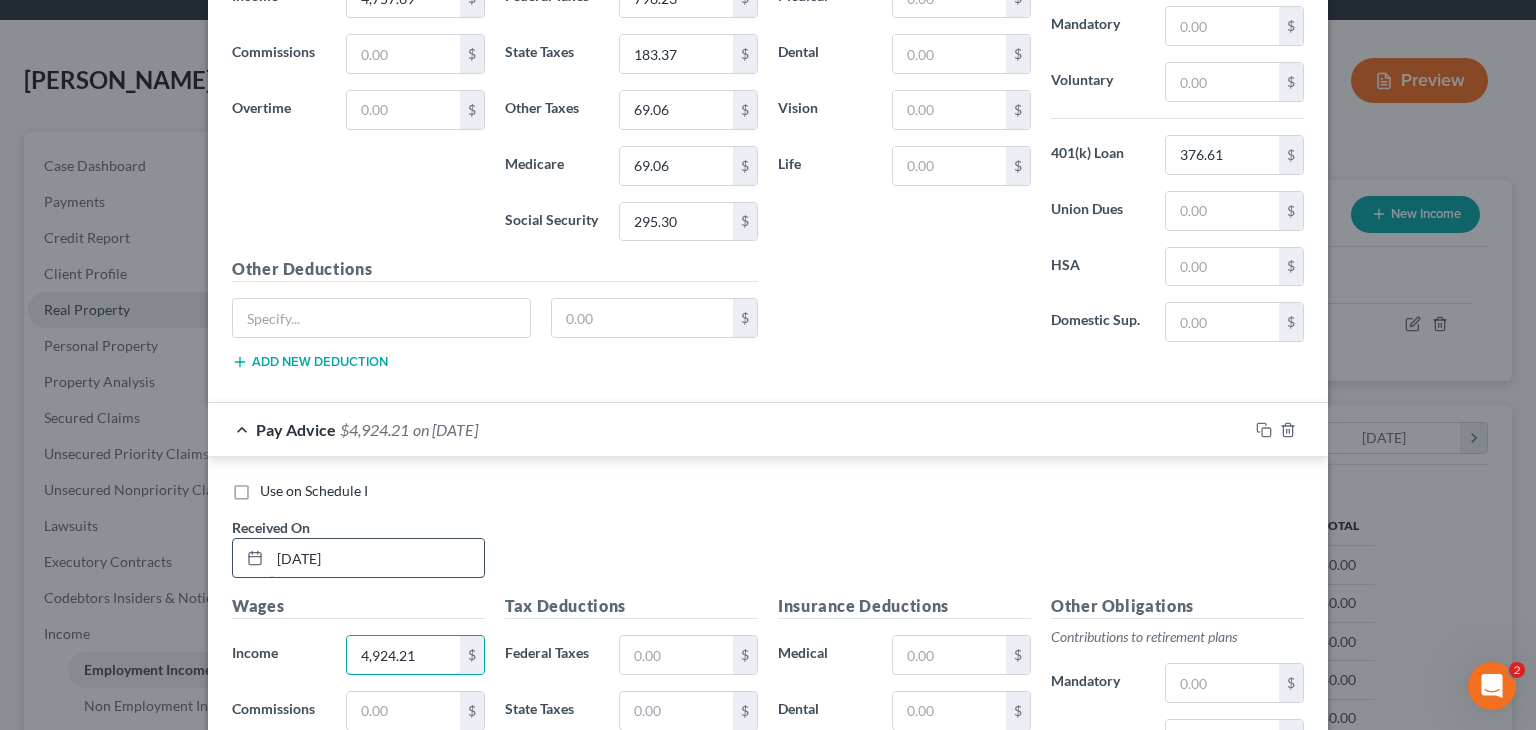 scroll, scrollTop: 2004, scrollLeft: 0, axis: vertical 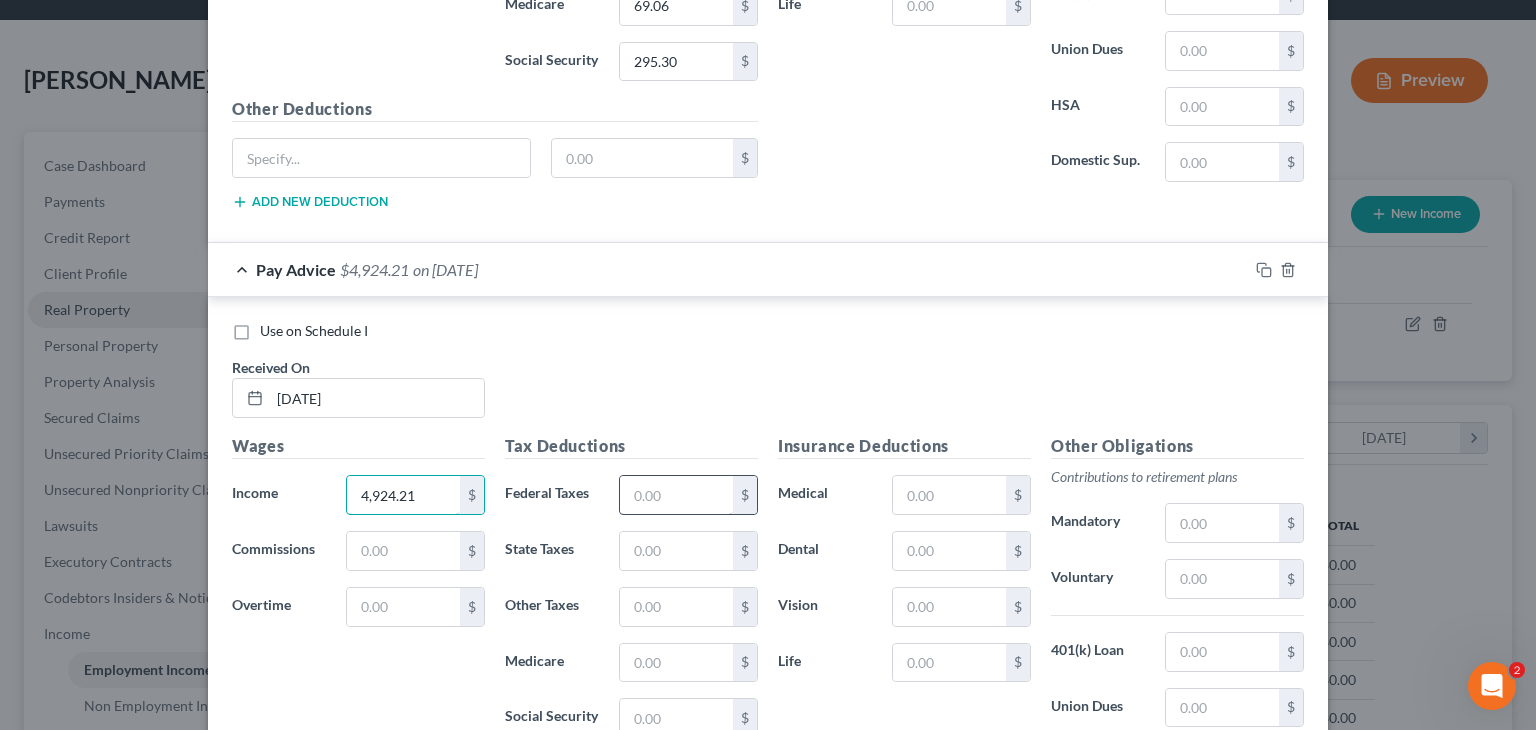 type on "4,924.21" 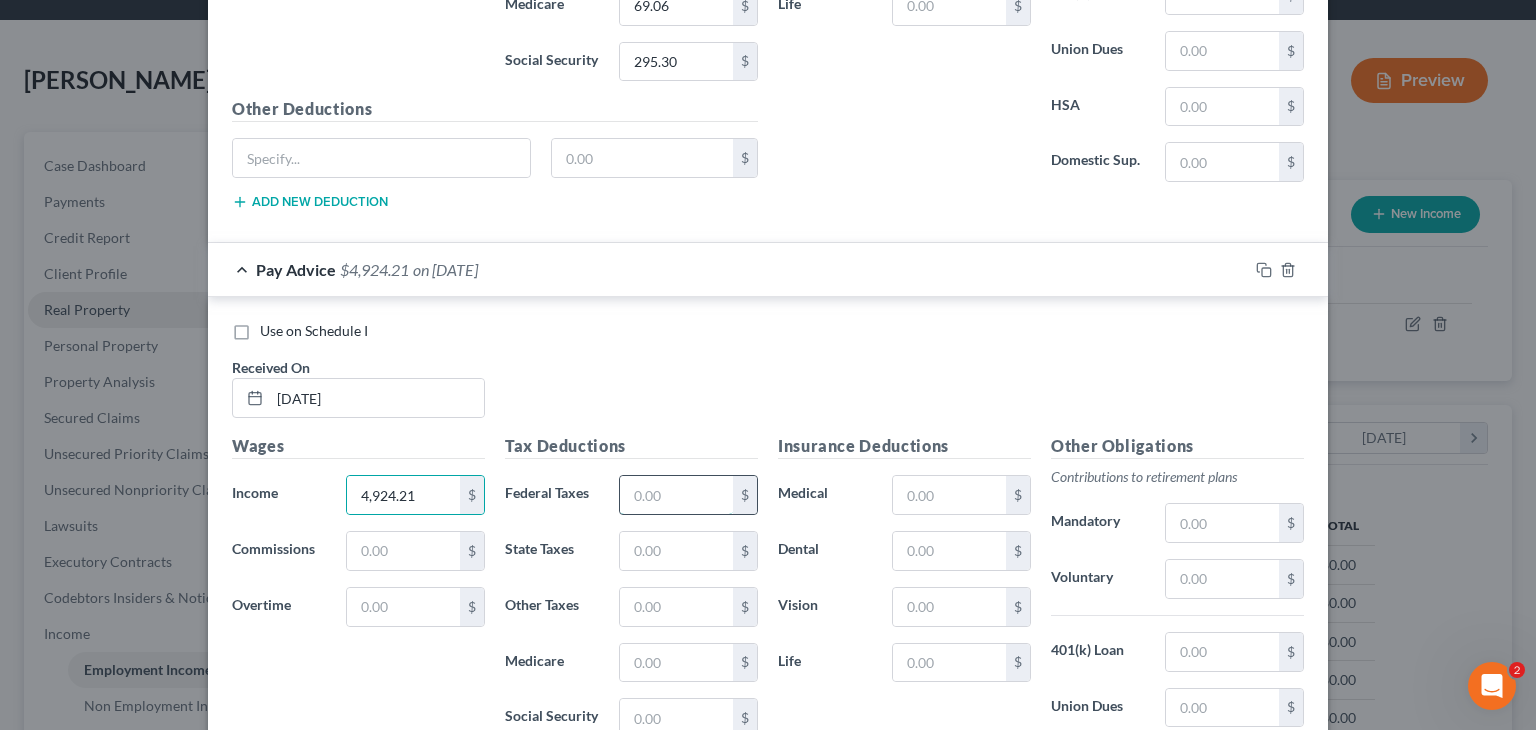 click at bounding box center (676, 495) 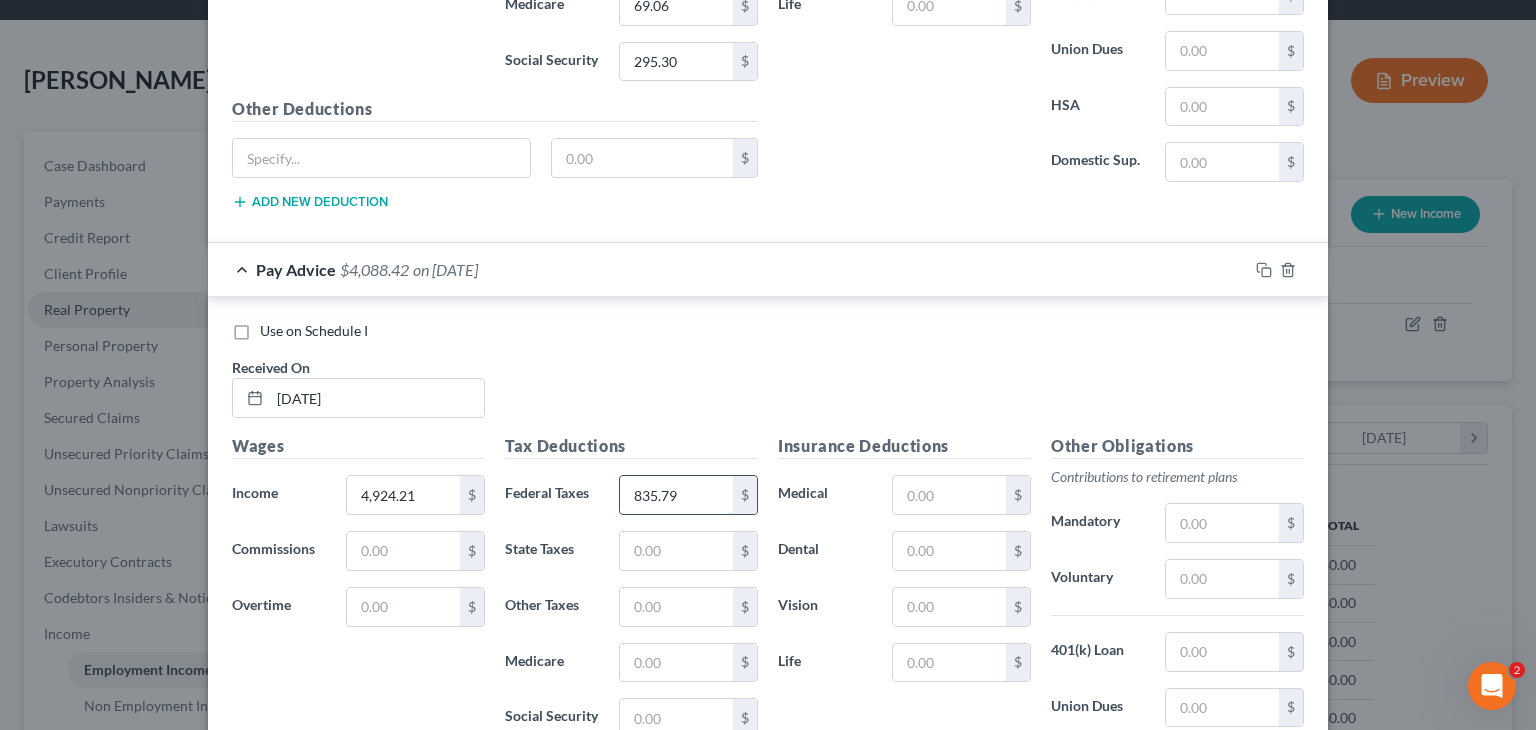 type on "835.79" 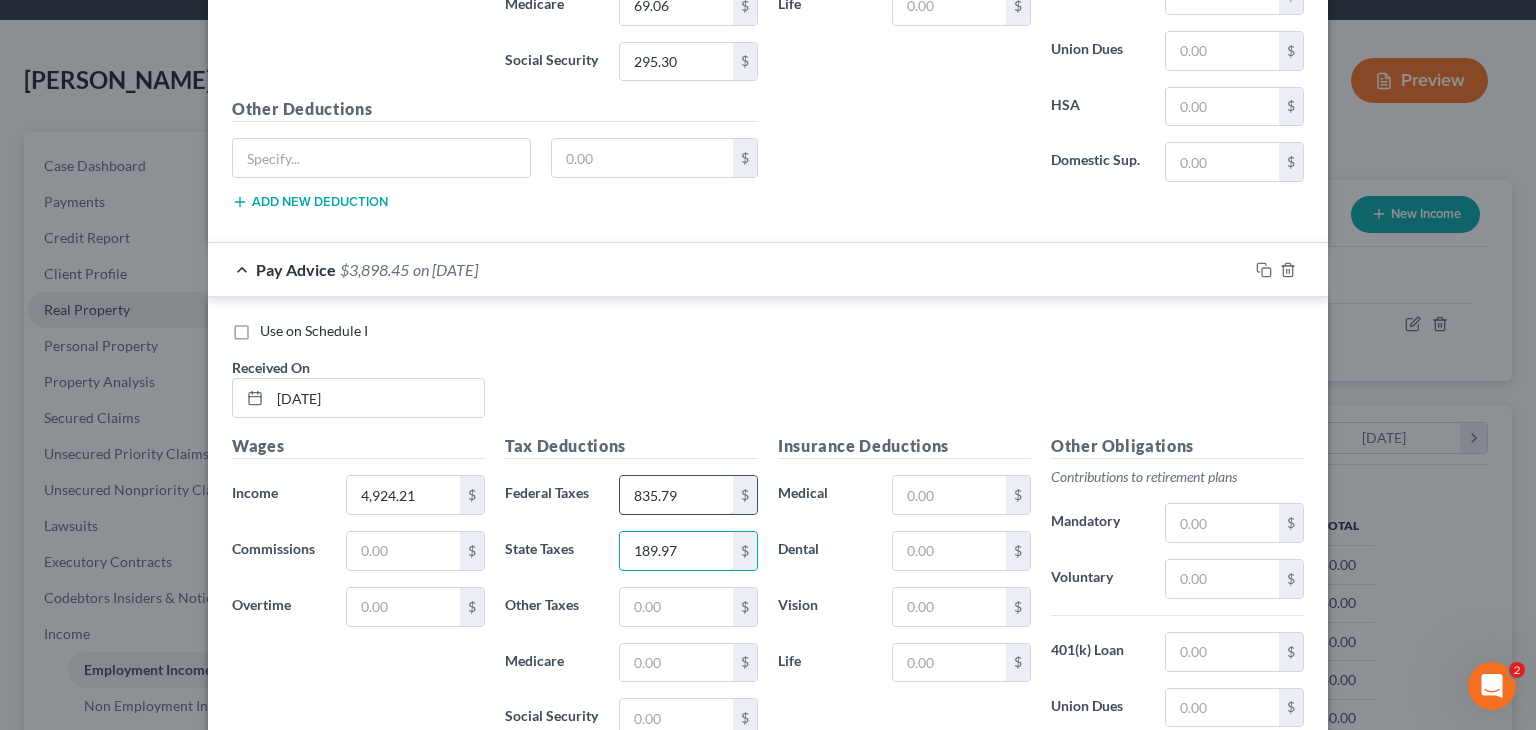 type on "189.97" 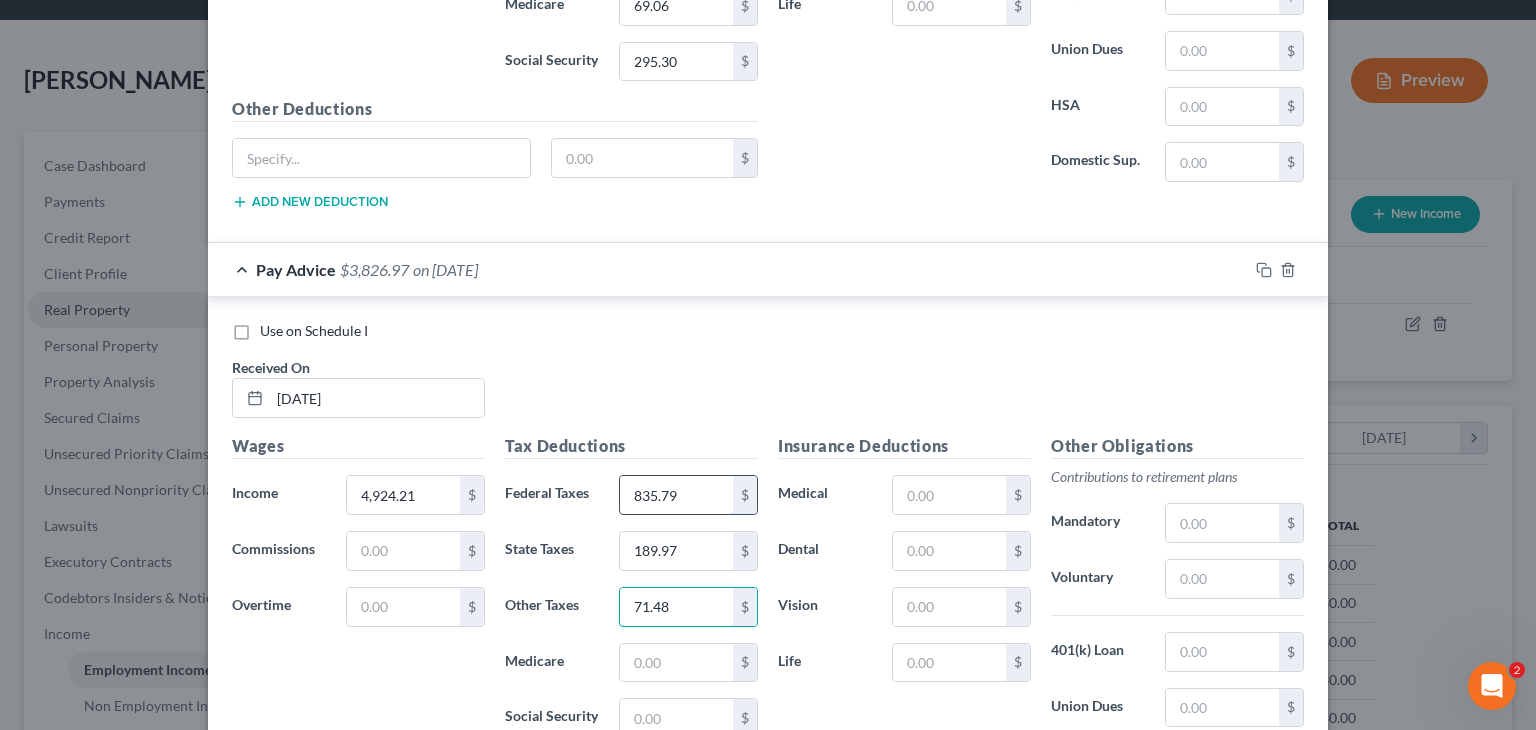 type on "71.48" 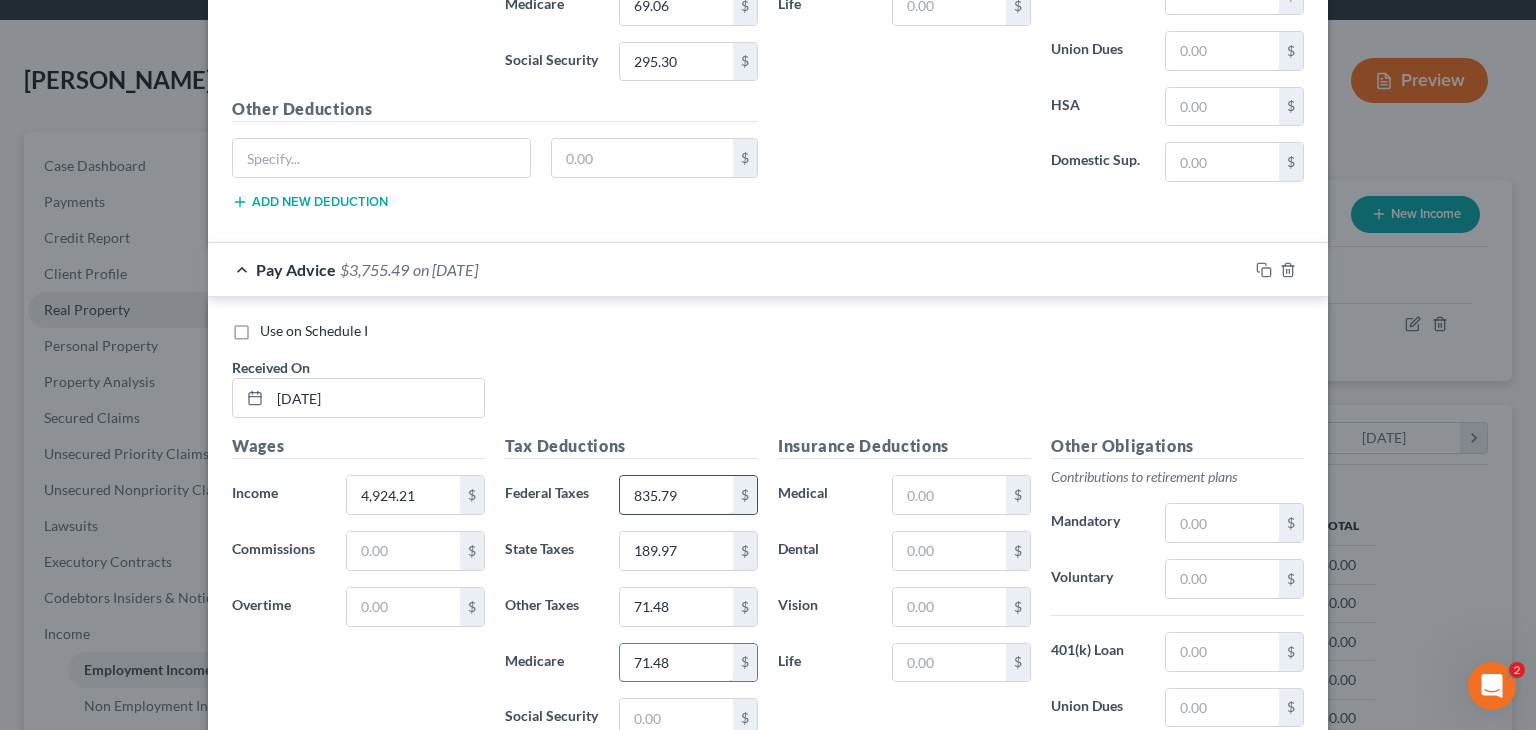 type on "71.48" 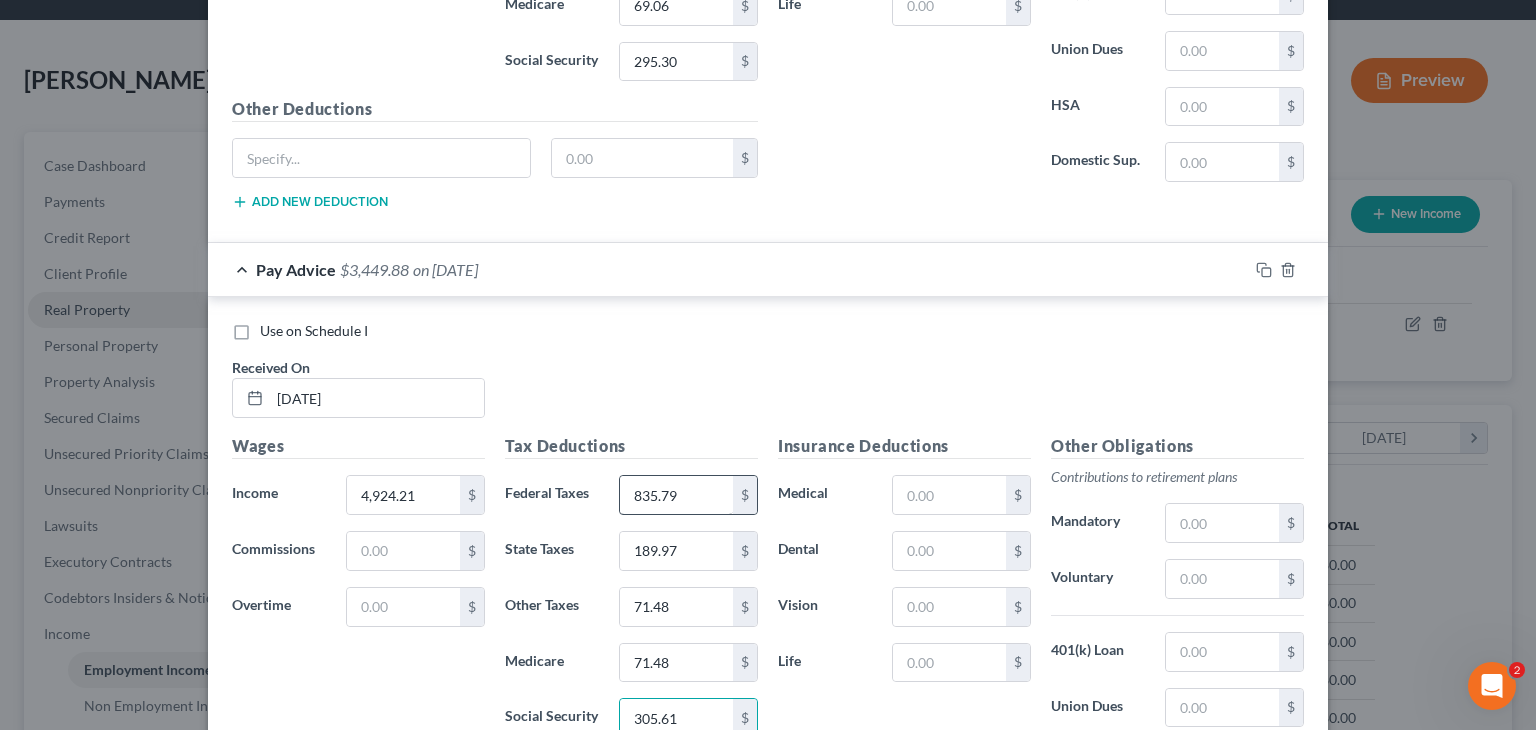 type on "305.61" 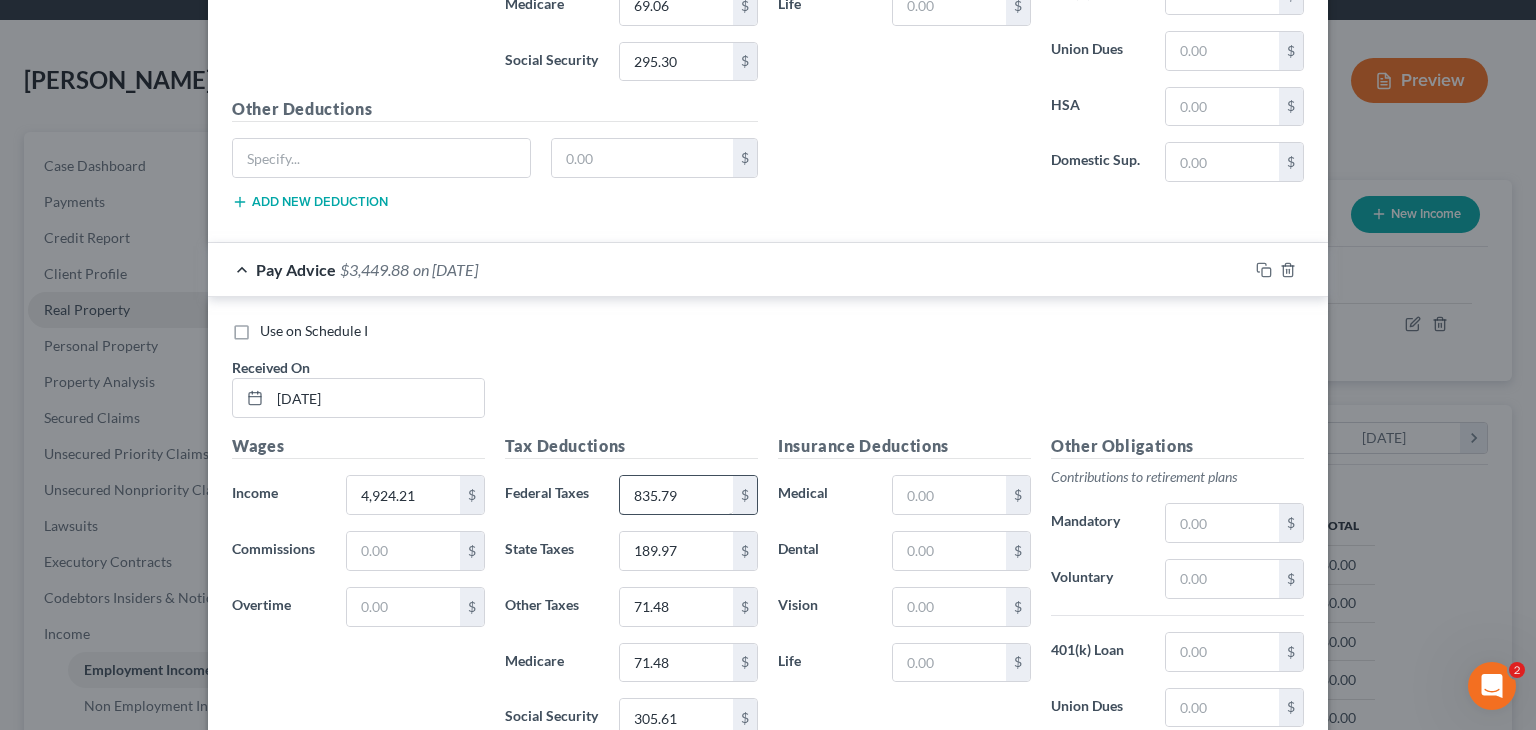 scroll, scrollTop: 2271, scrollLeft: 0, axis: vertical 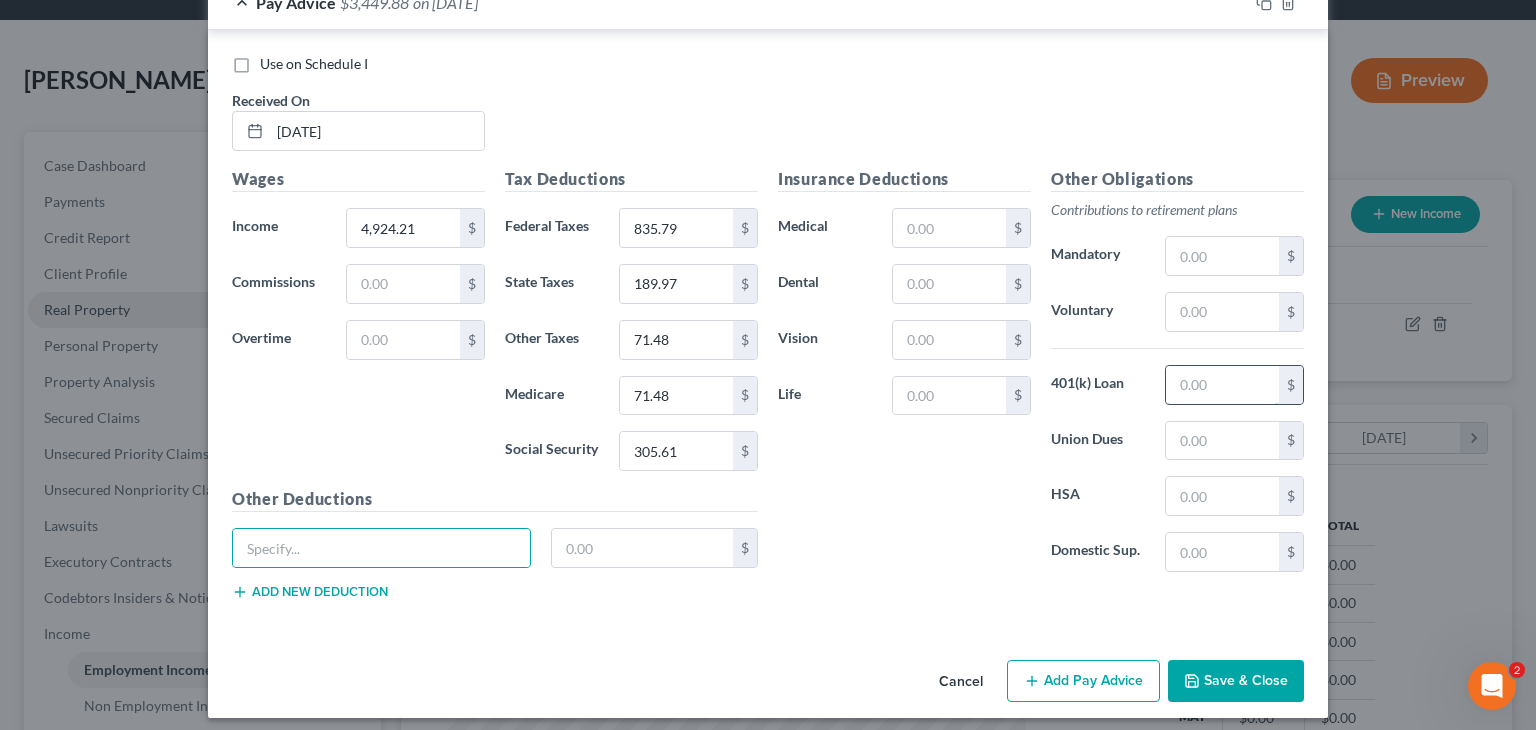 click at bounding box center (1222, 385) 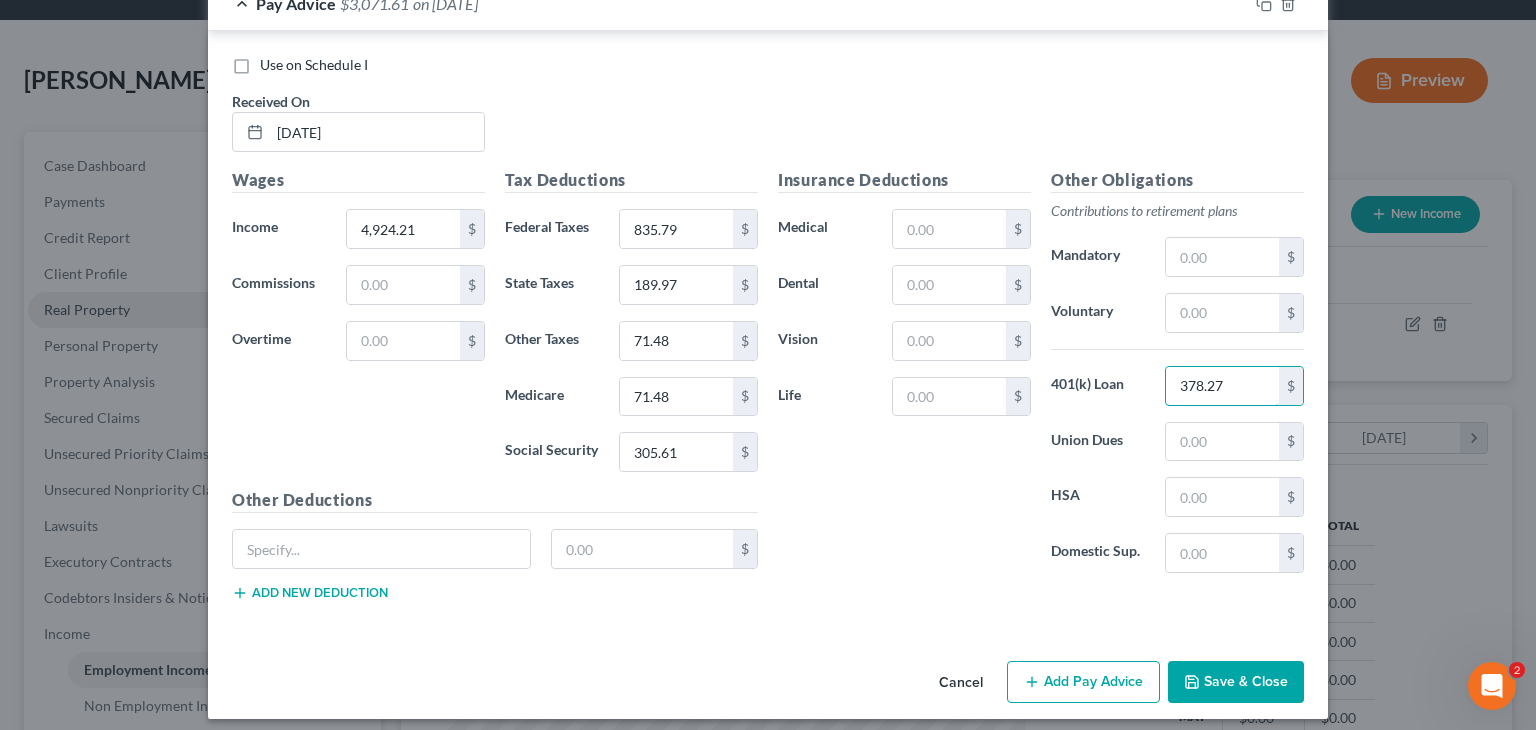 scroll, scrollTop: 2269, scrollLeft: 0, axis: vertical 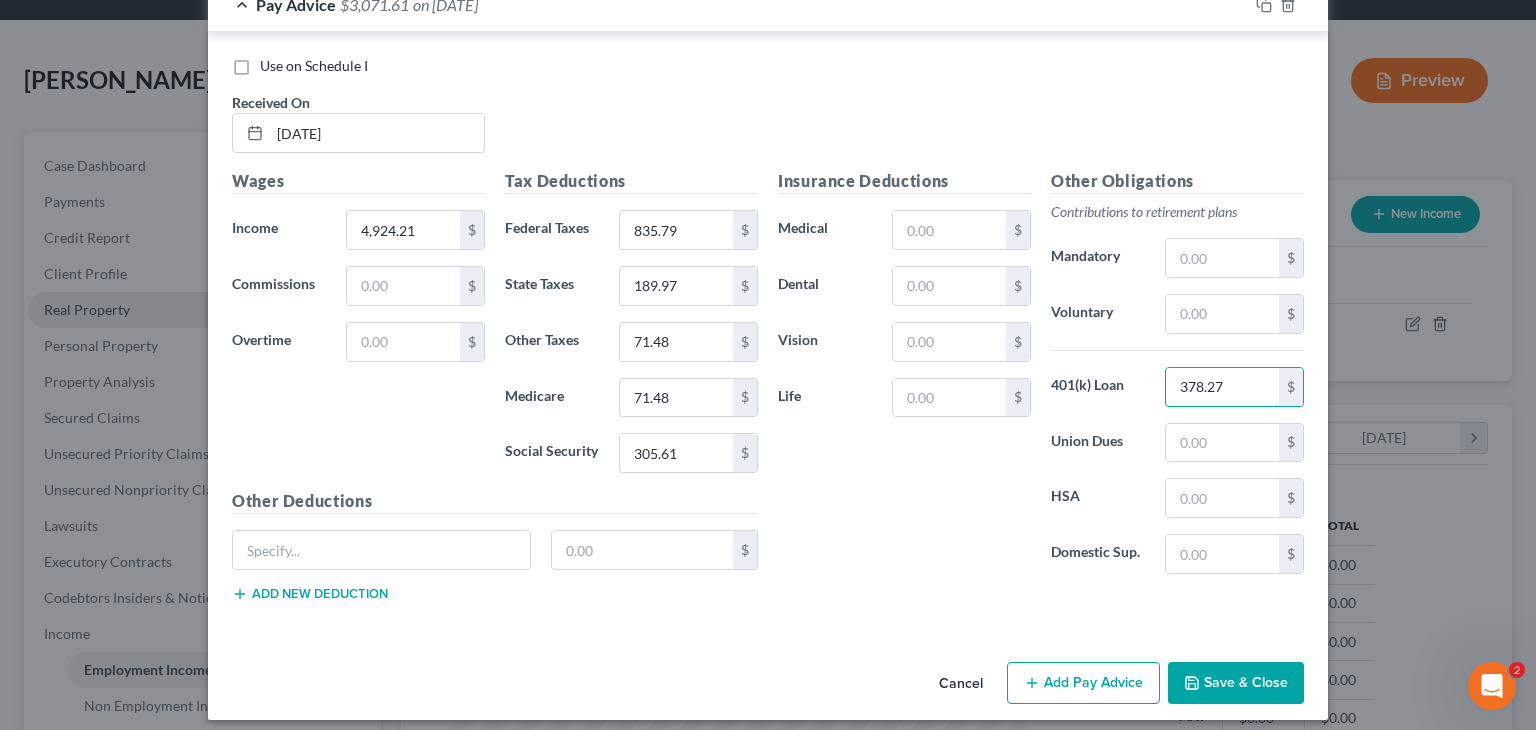 type on "378.27" 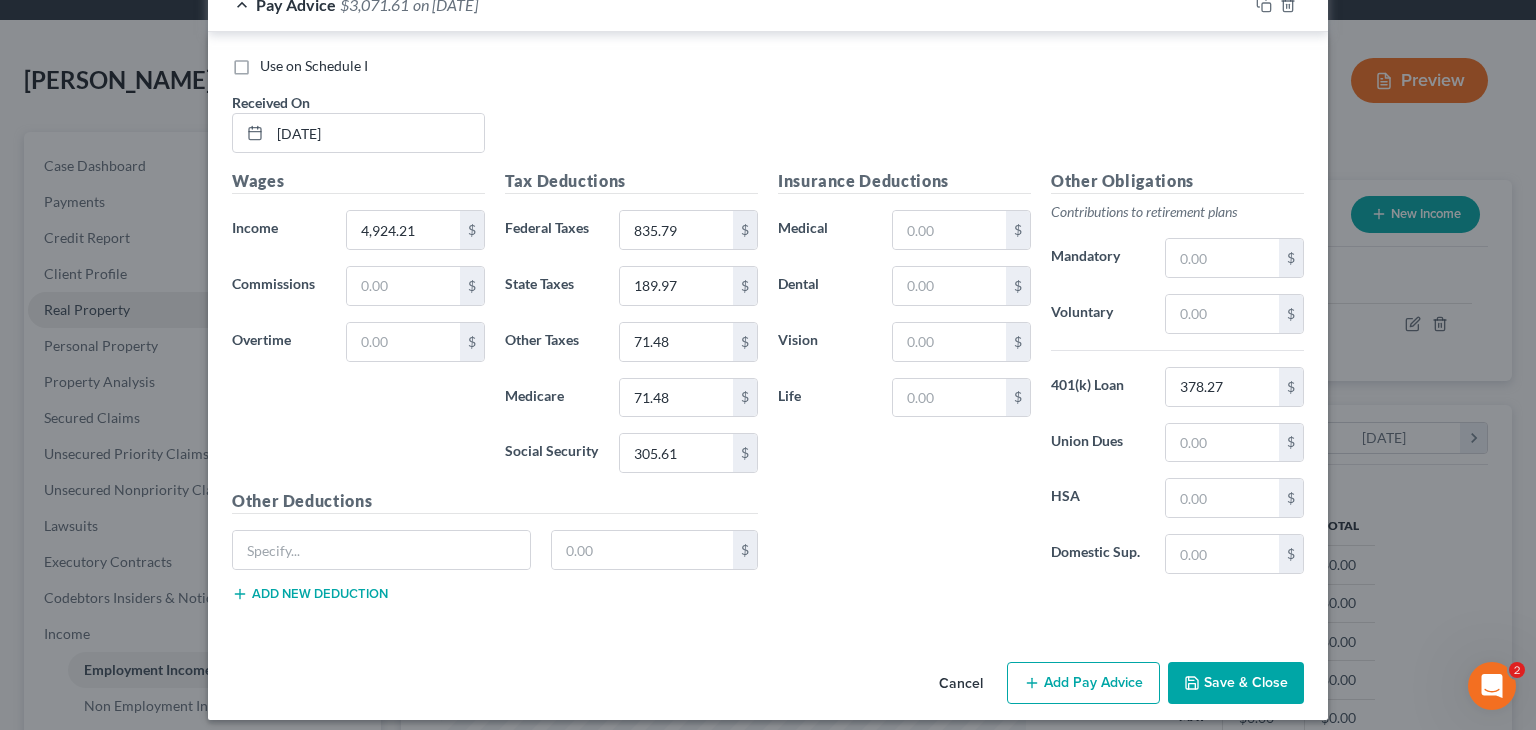 click on "Add Pay Advice" at bounding box center [1083, 683] 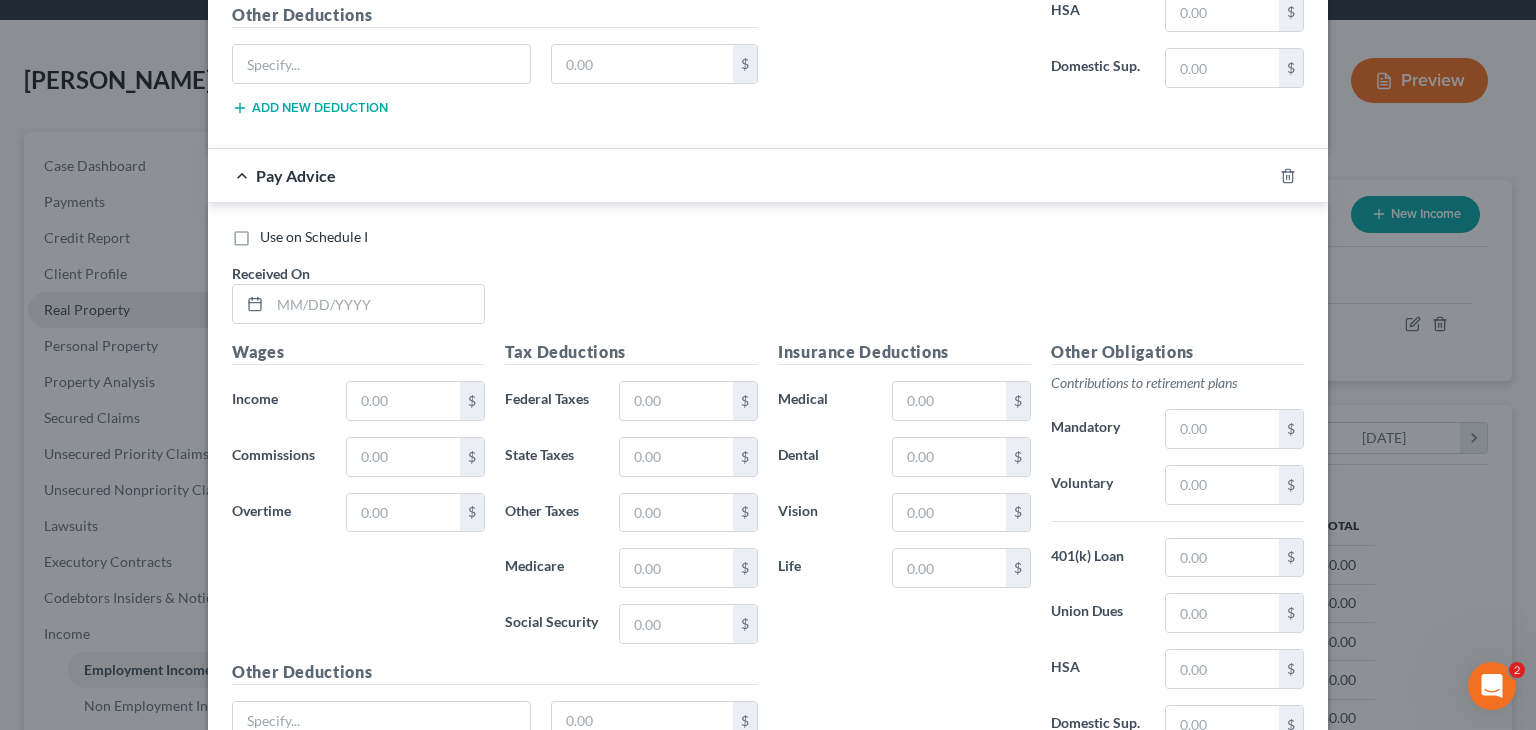 scroll, scrollTop: 2761, scrollLeft: 0, axis: vertical 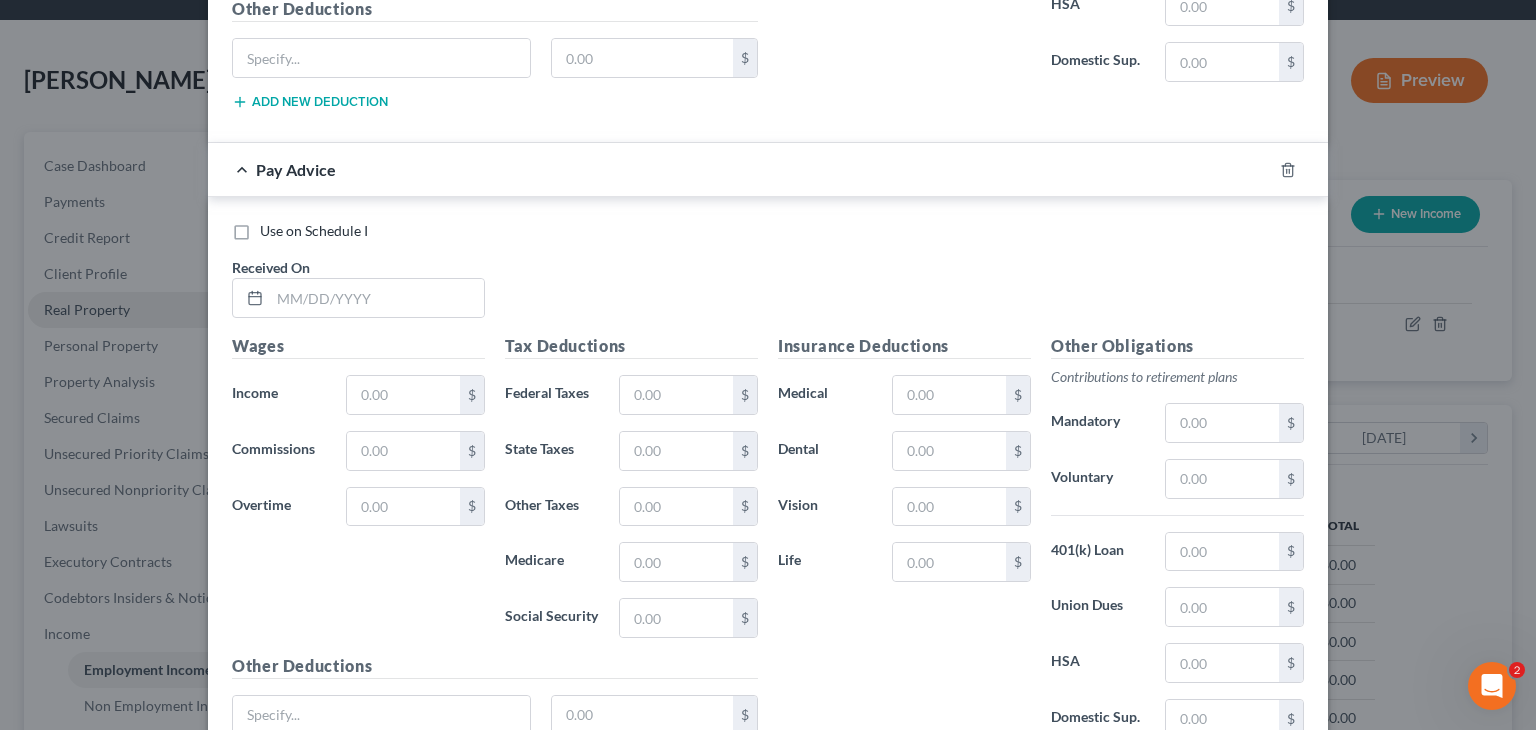 click on "Use on Schedule I
Received On
*" at bounding box center (768, 277) 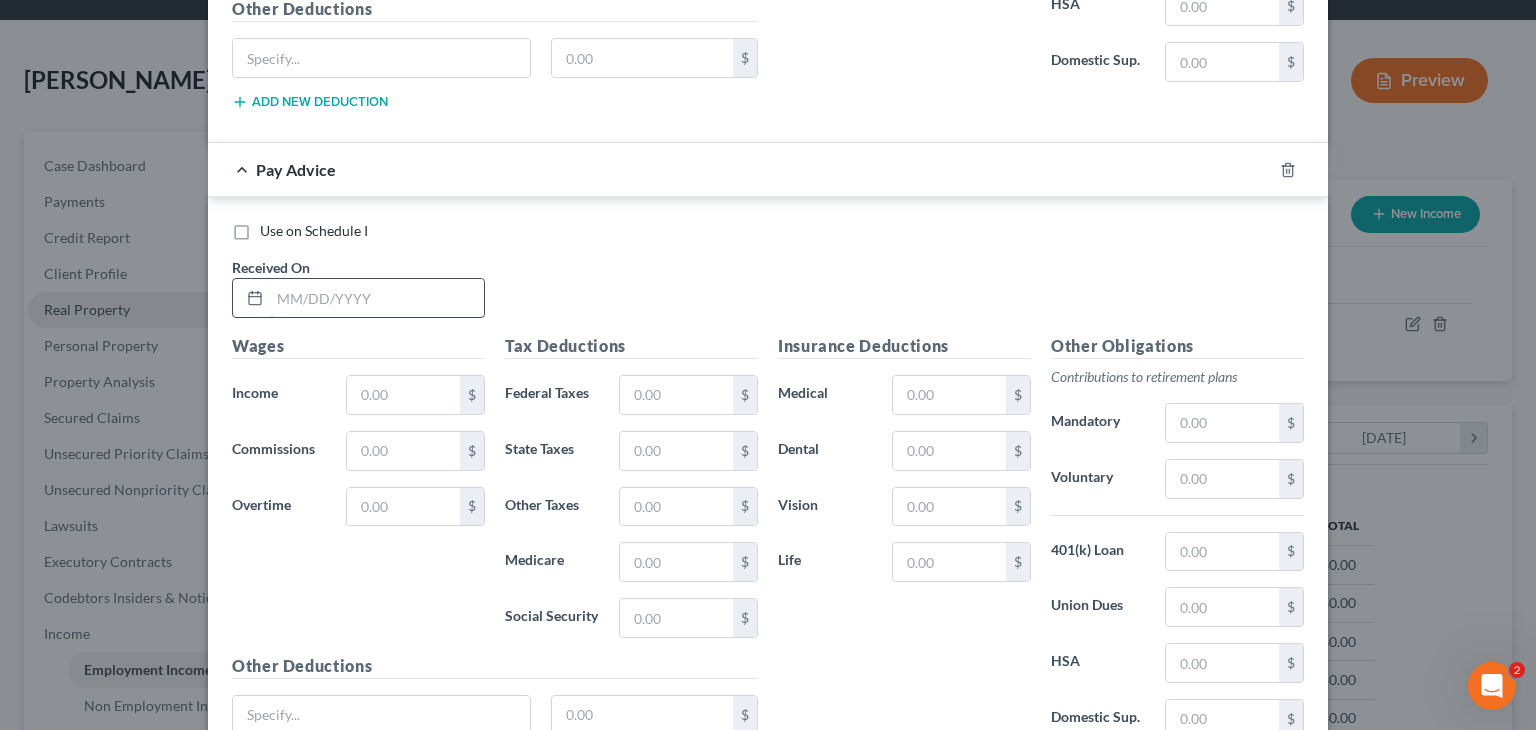click at bounding box center [377, 298] 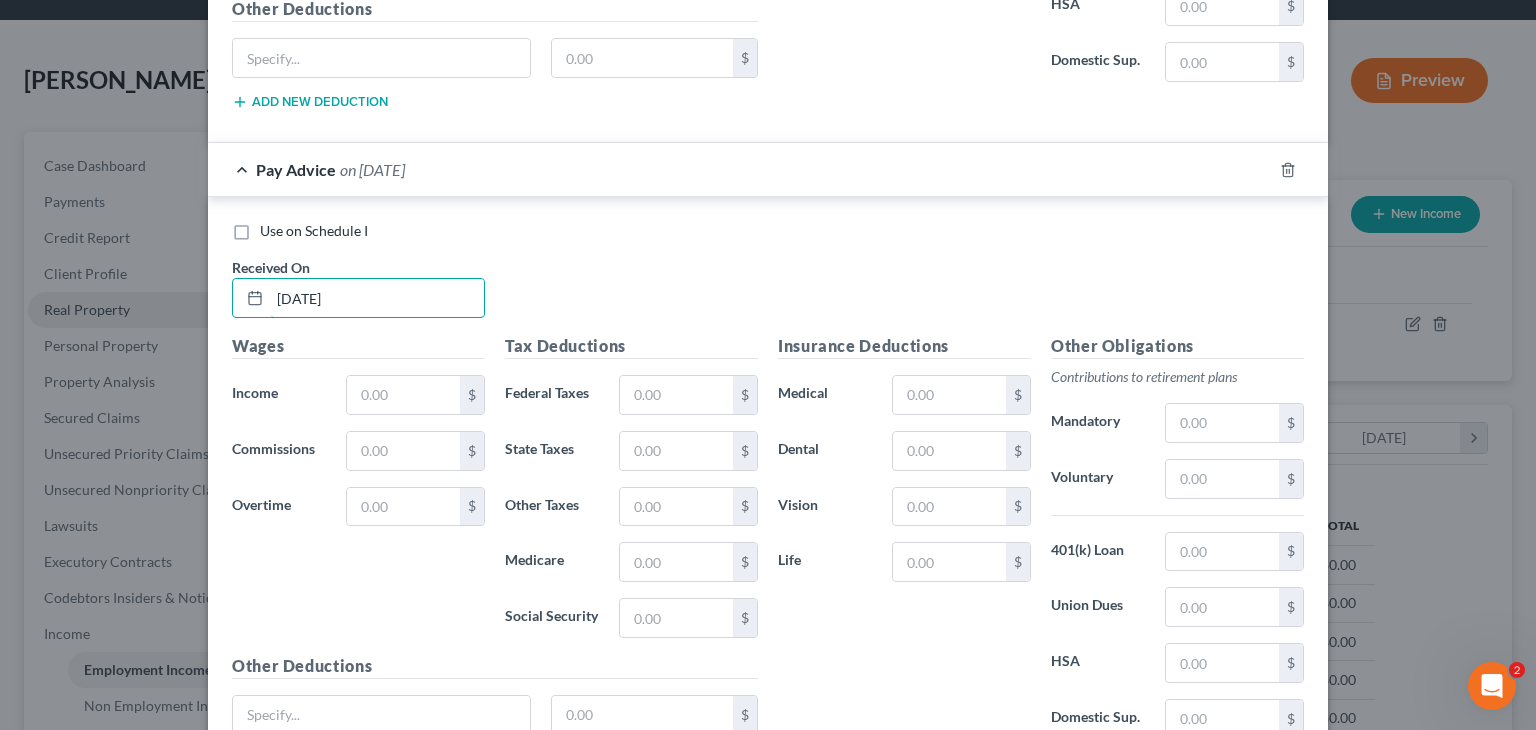 scroll, scrollTop: 2807, scrollLeft: 0, axis: vertical 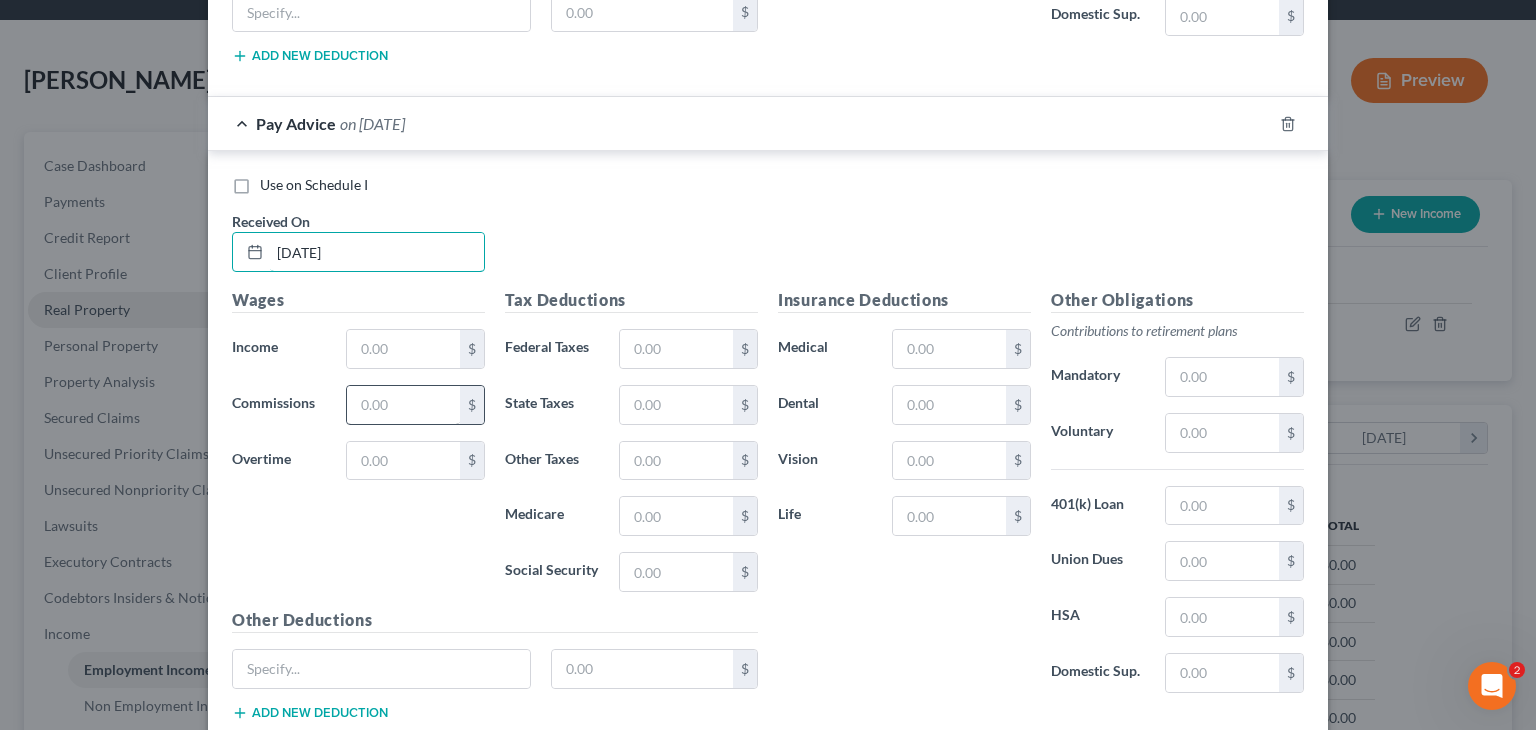 type on "[DATE]" 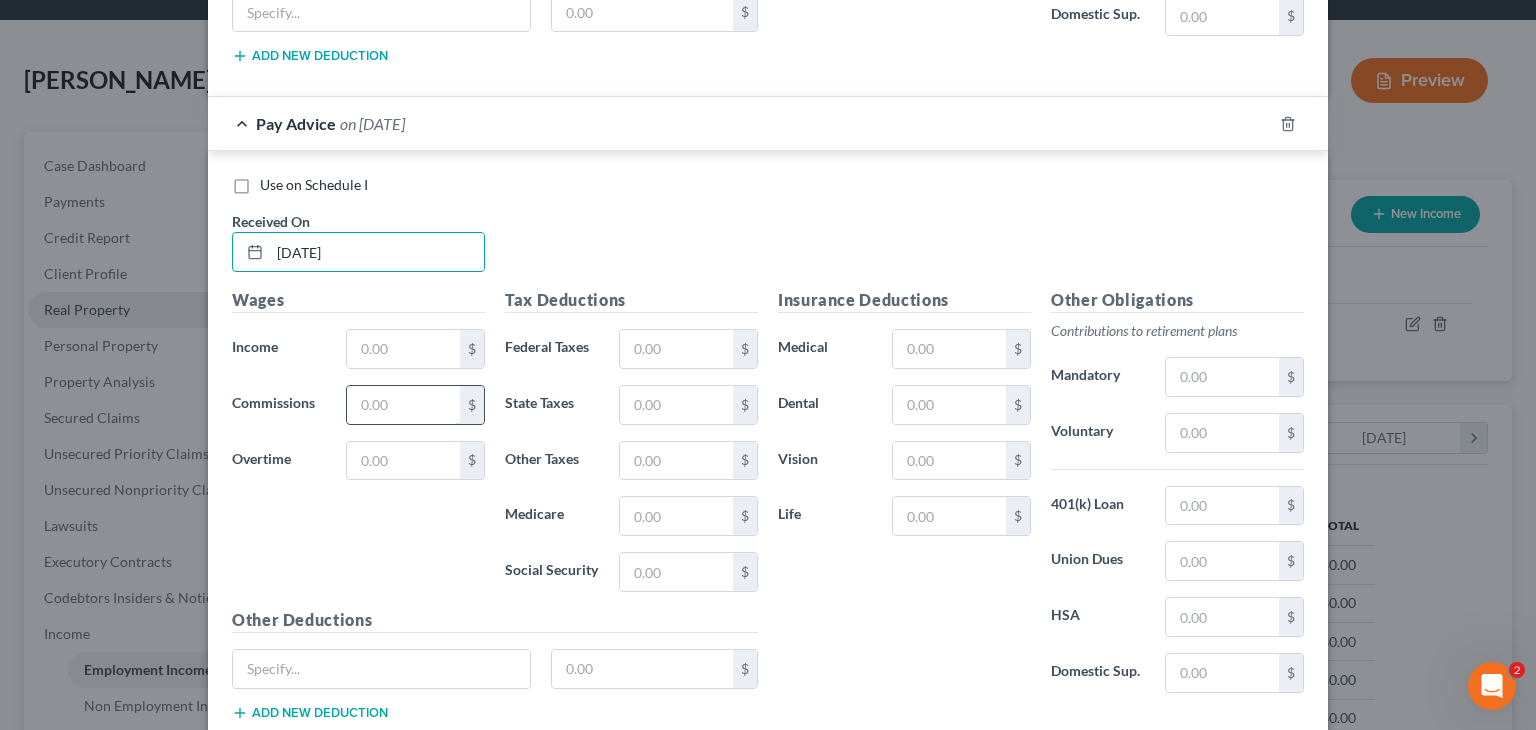 click at bounding box center (403, 405) 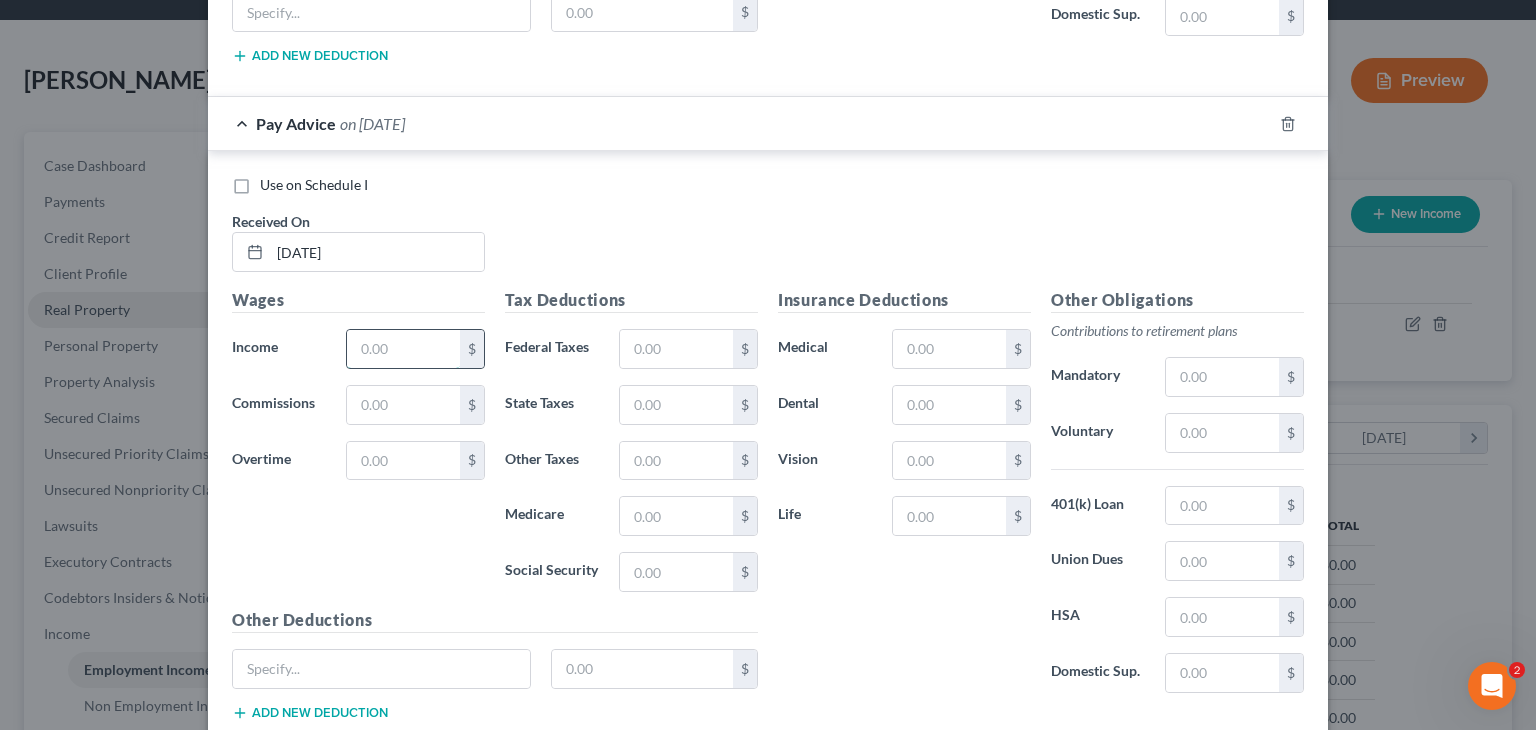 click at bounding box center [403, 349] 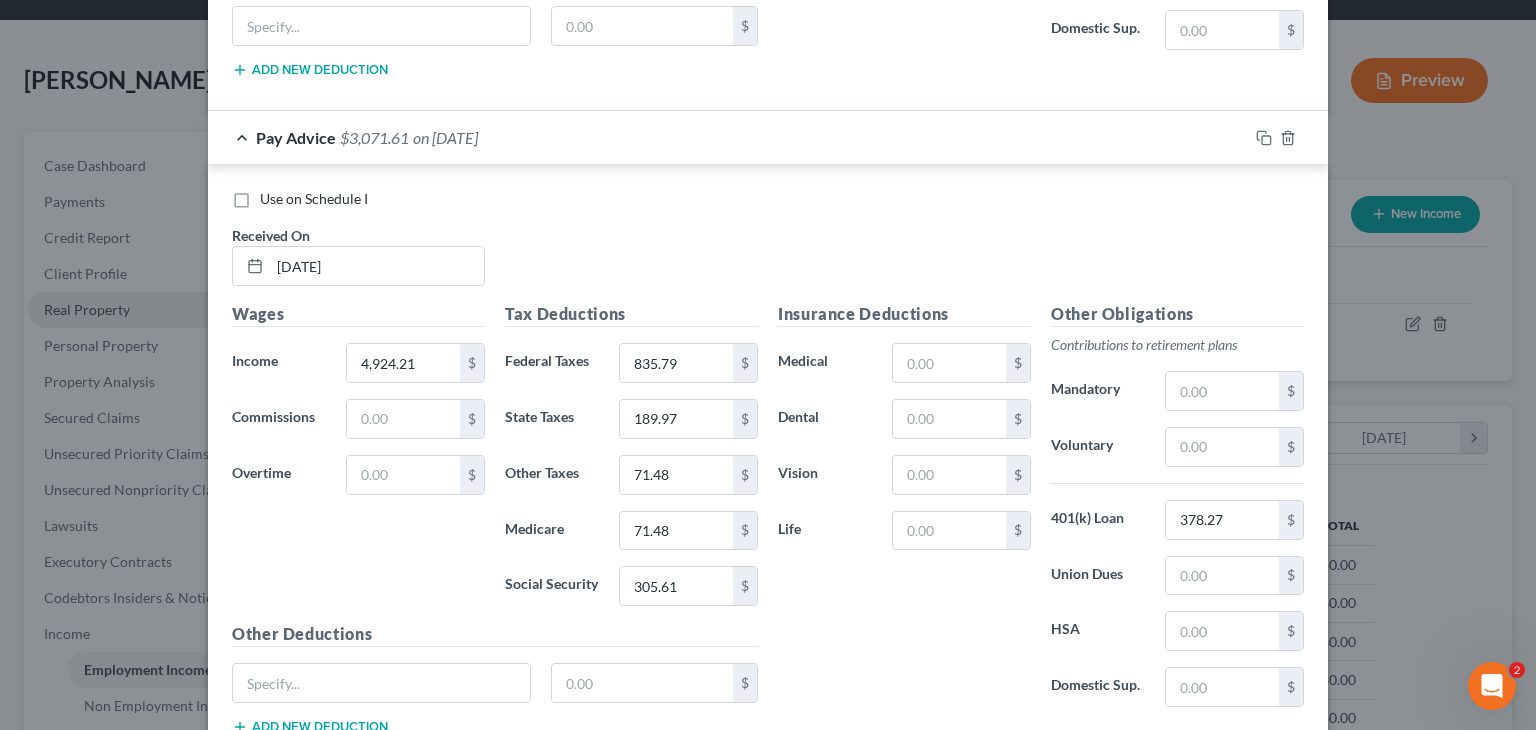 scroll, scrollTop: 2136, scrollLeft: 0, axis: vertical 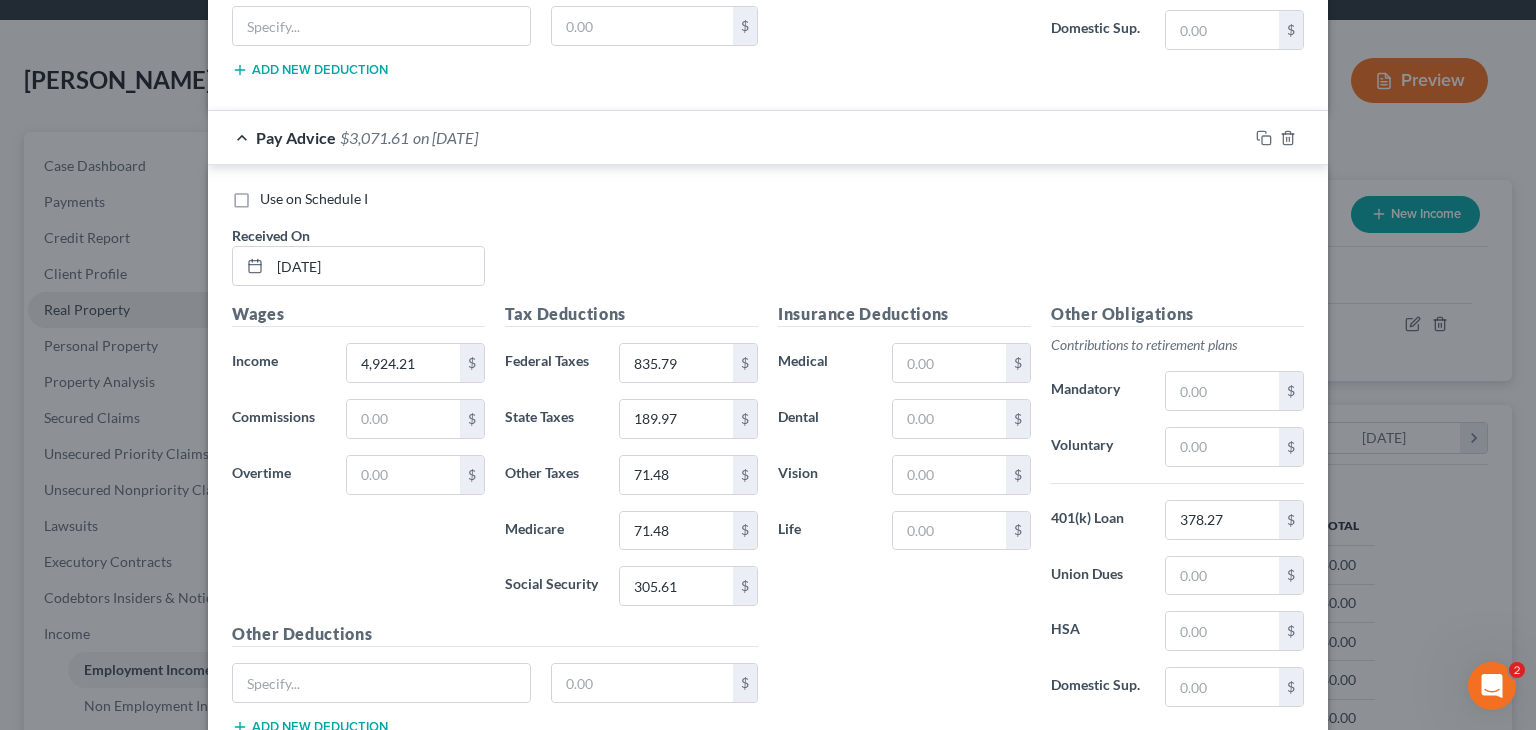 type on "27,667.84" 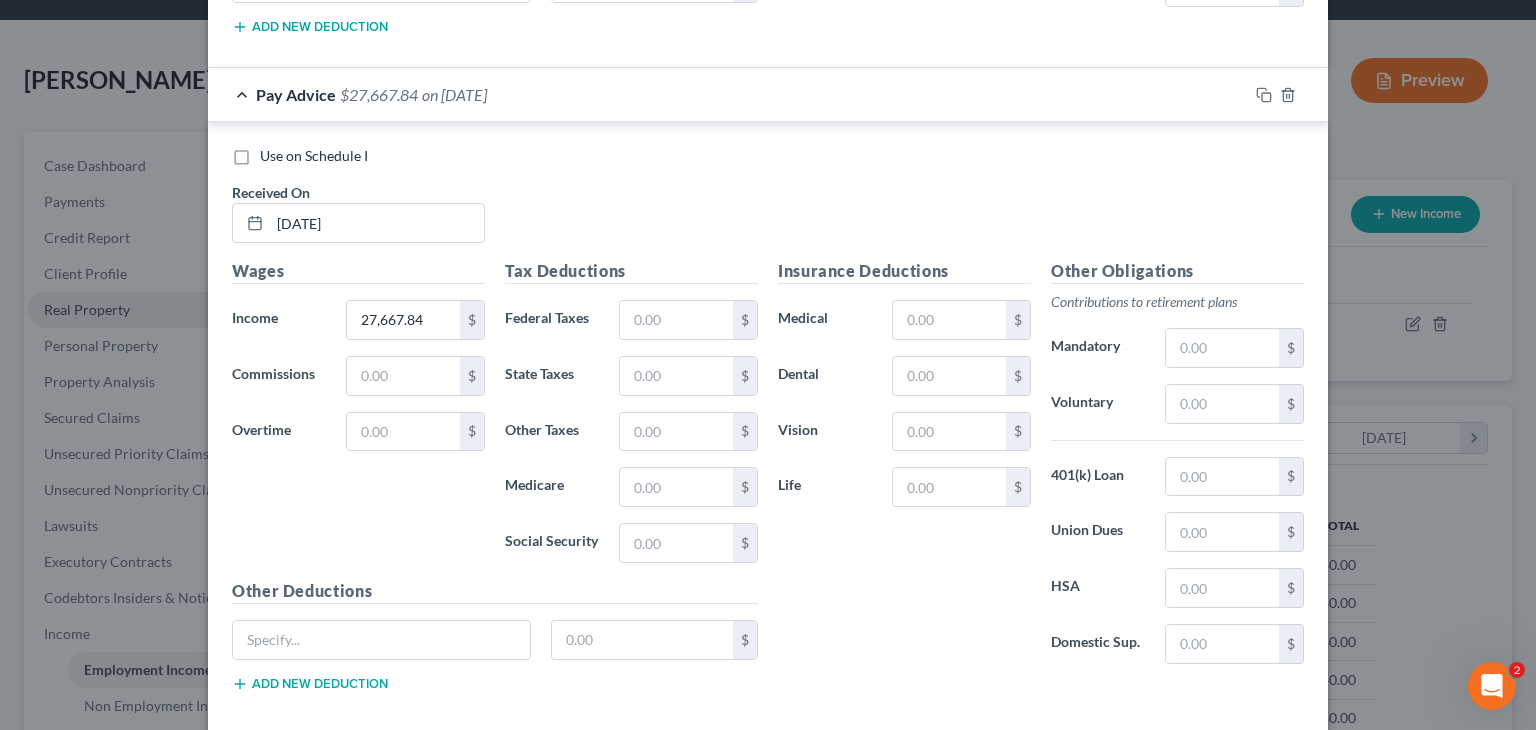 scroll, scrollTop: 2924, scrollLeft: 0, axis: vertical 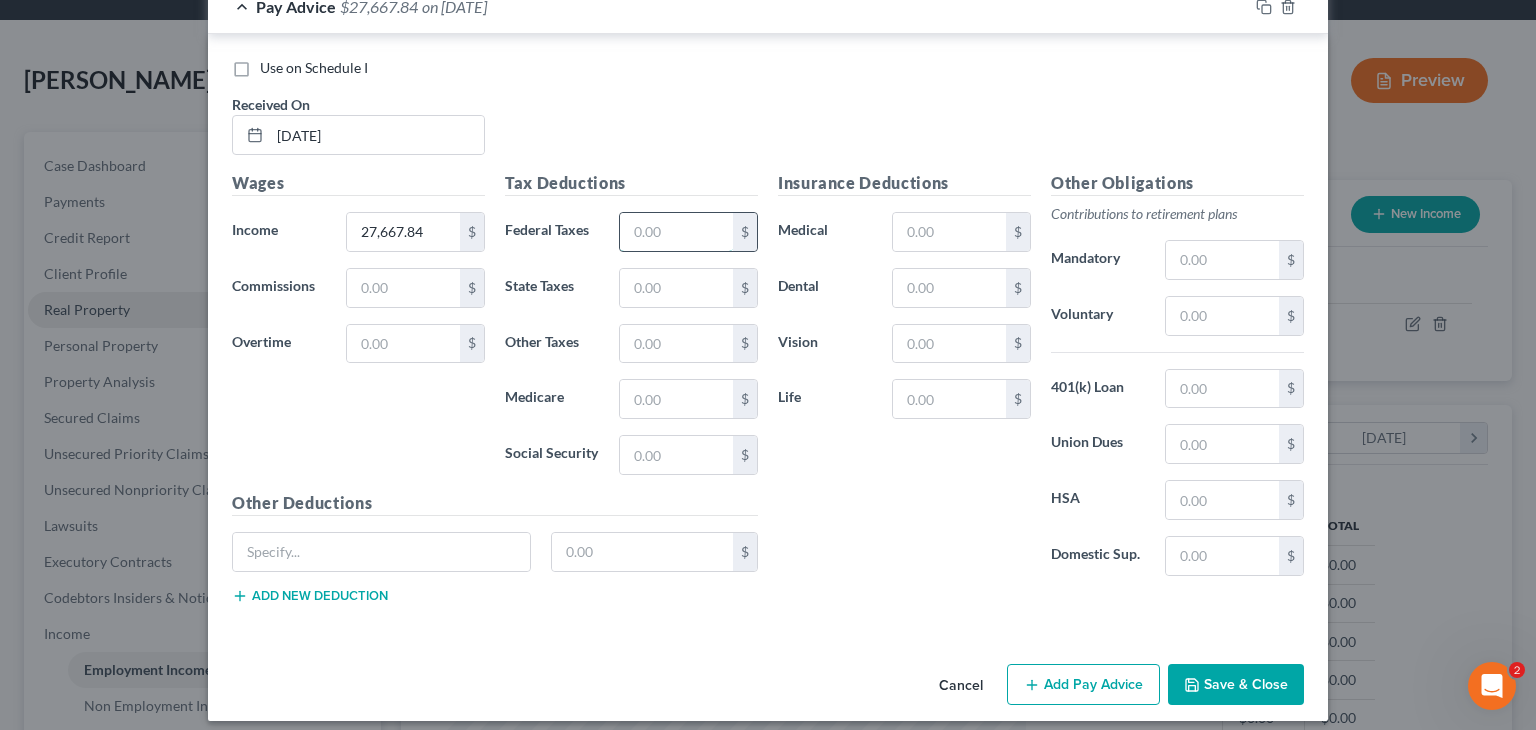 click at bounding box center [676, 232] 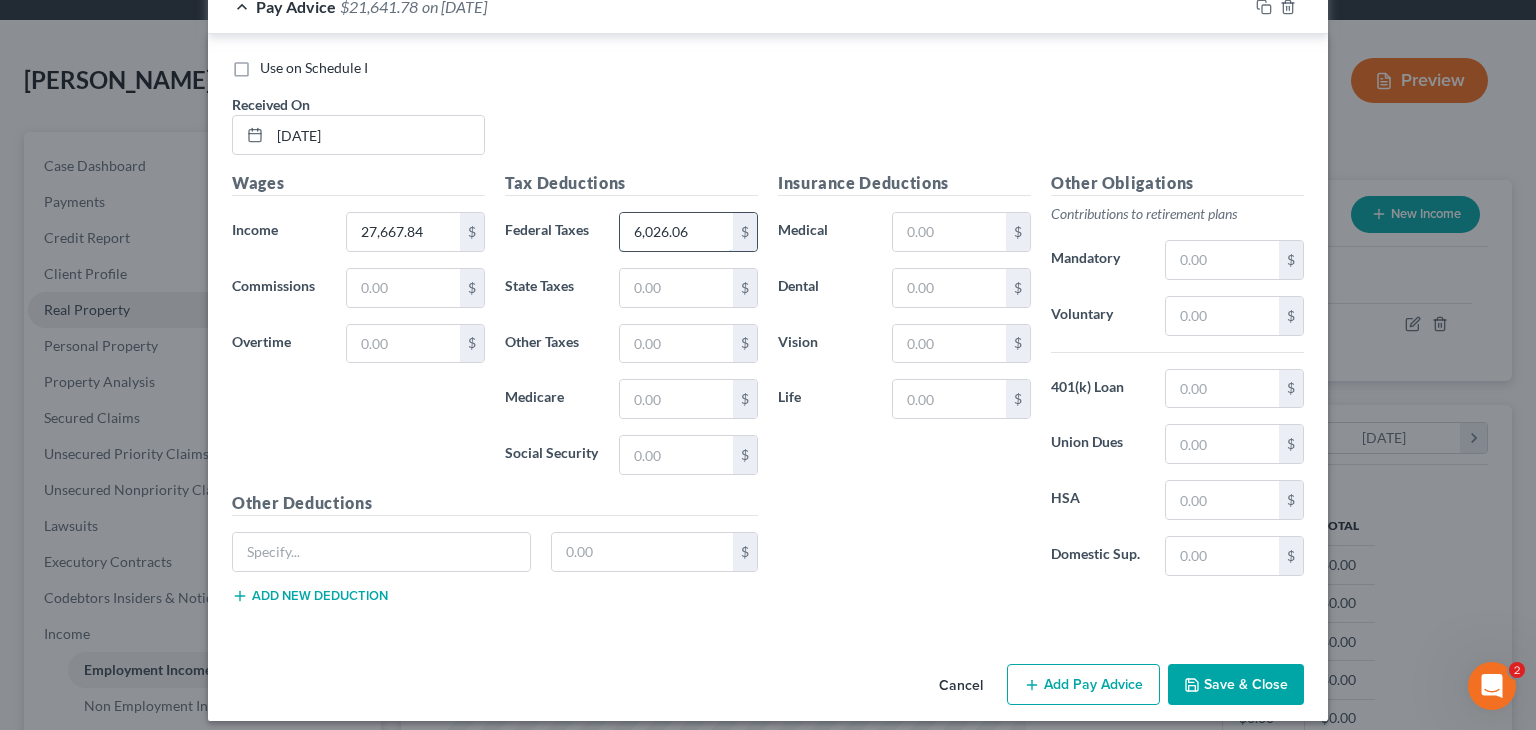 type on "6,026.06" 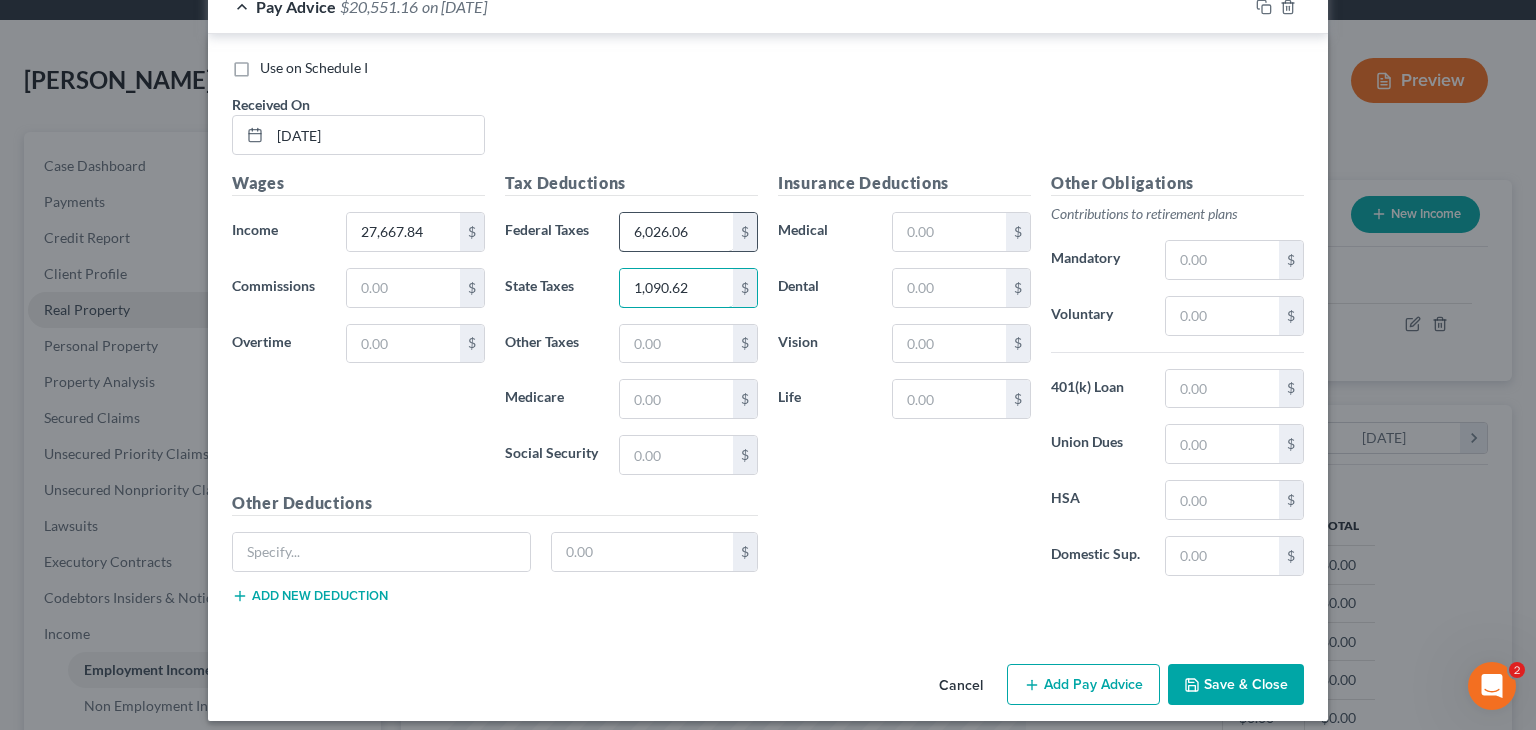 type on "1,090.62" 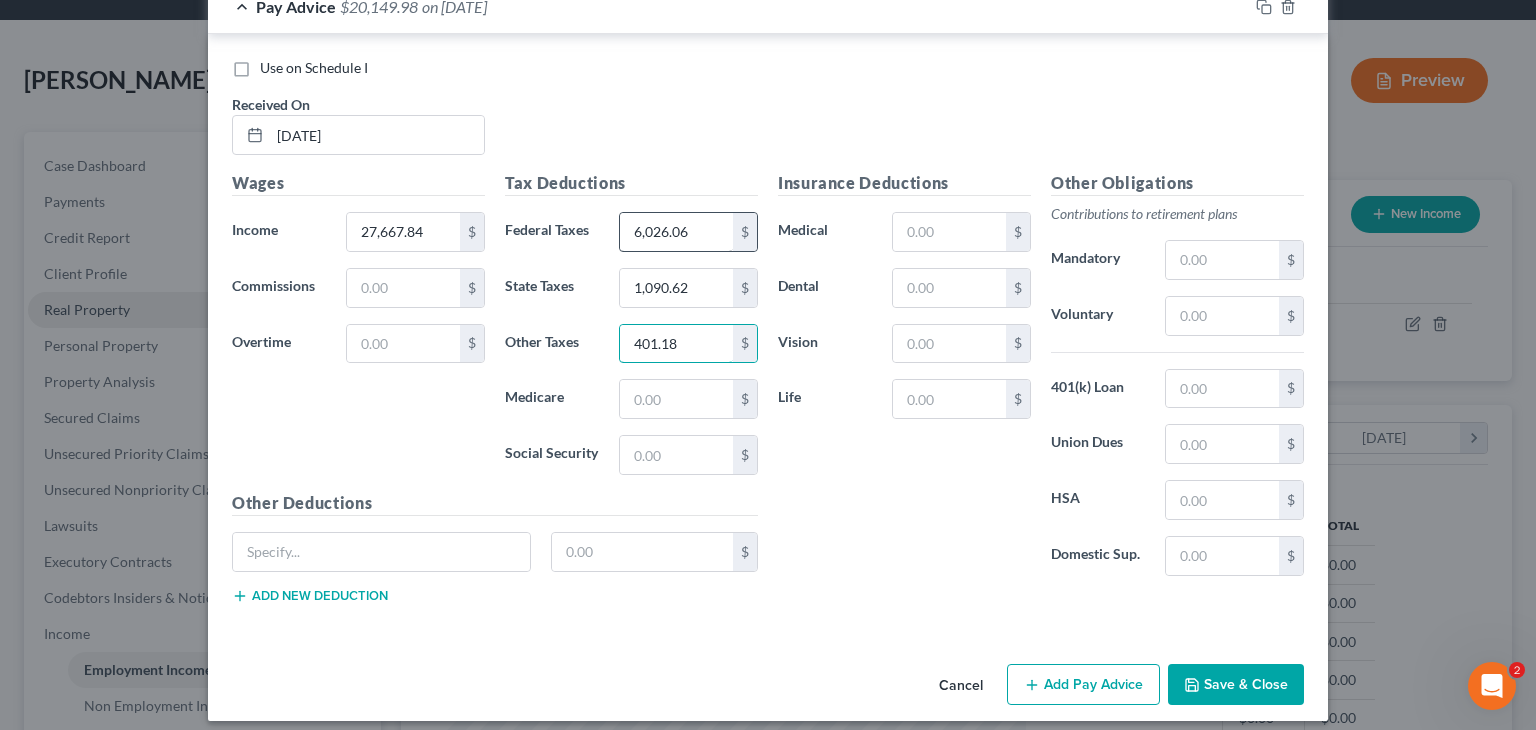type on "401.18" 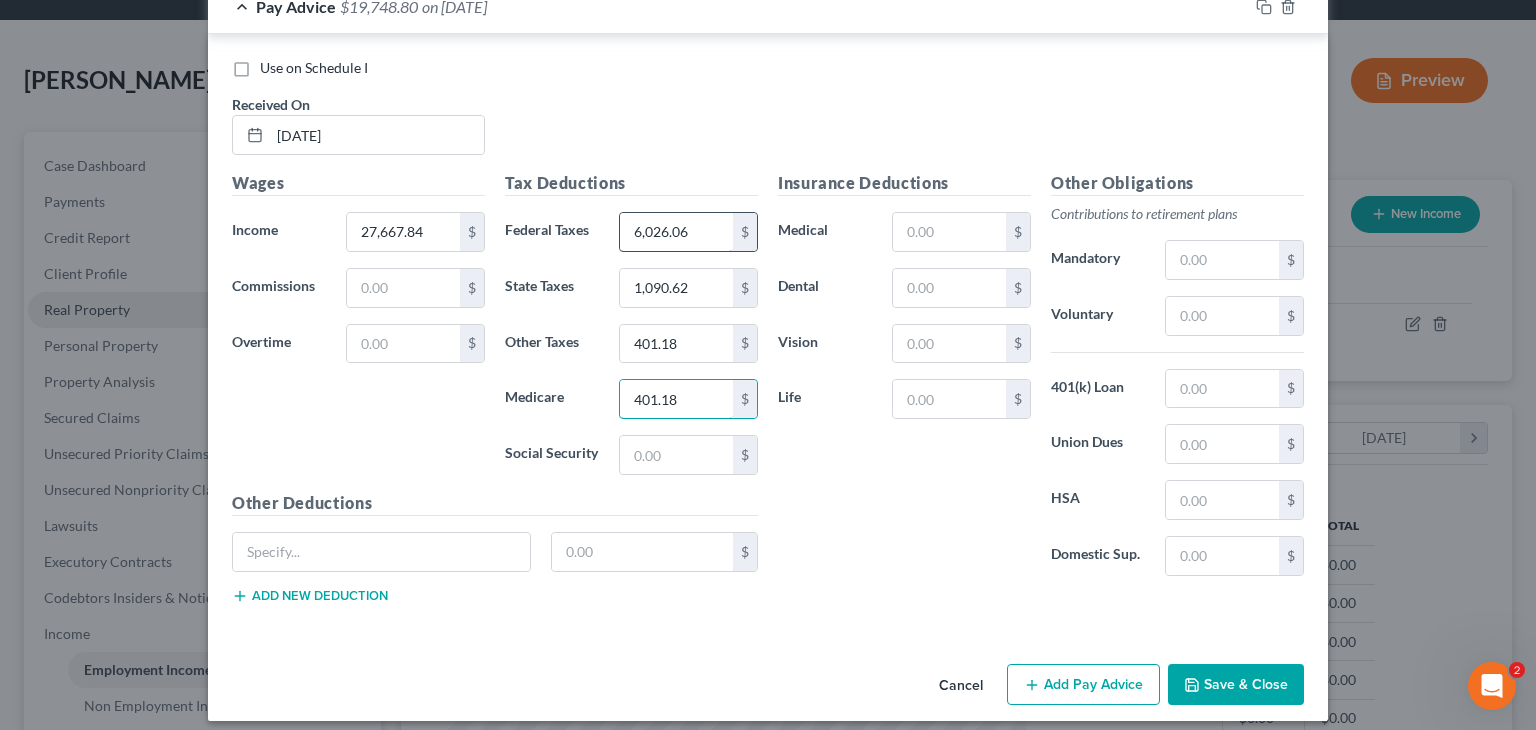 type on "401.18" 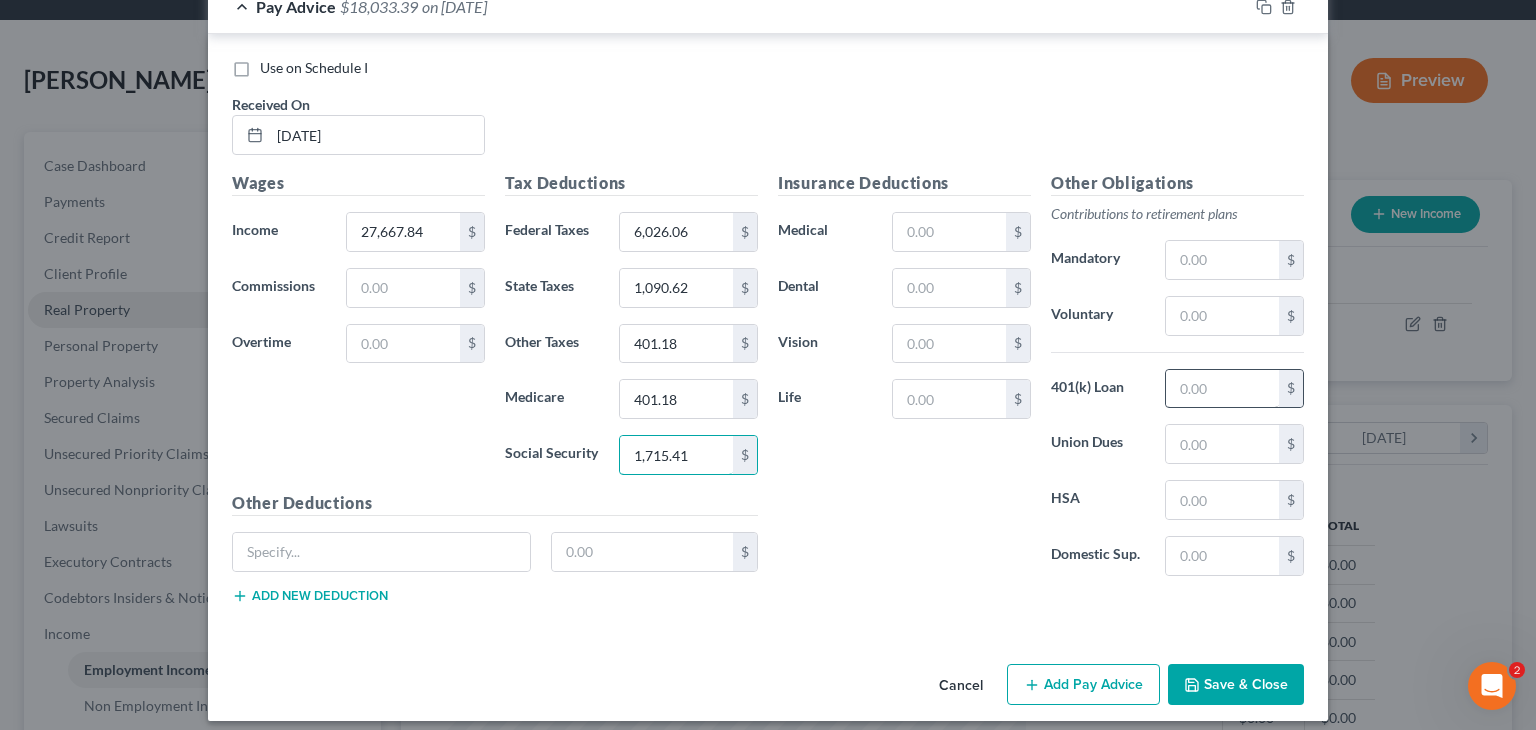 type on "1,715.41" 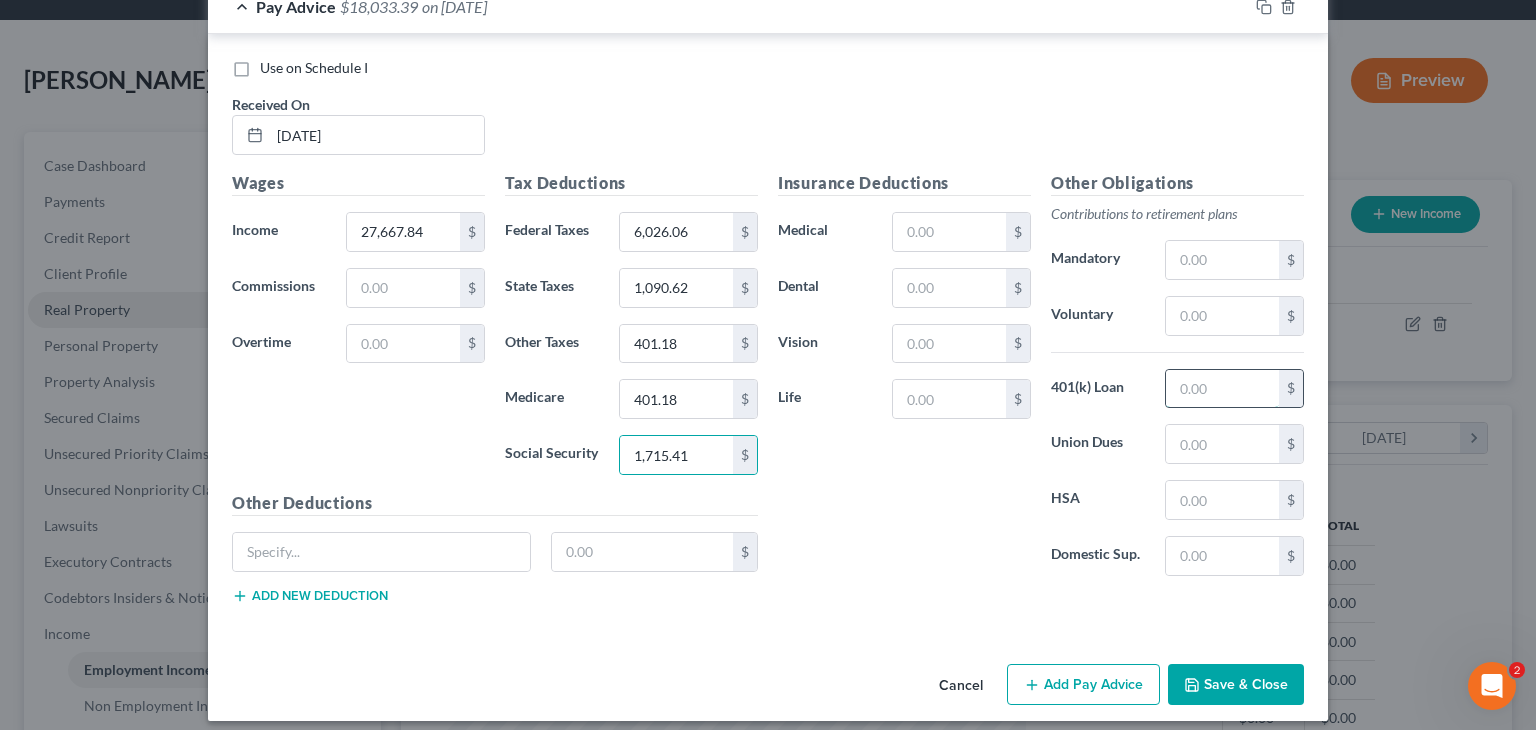 click at bounding box center (1222, 389) 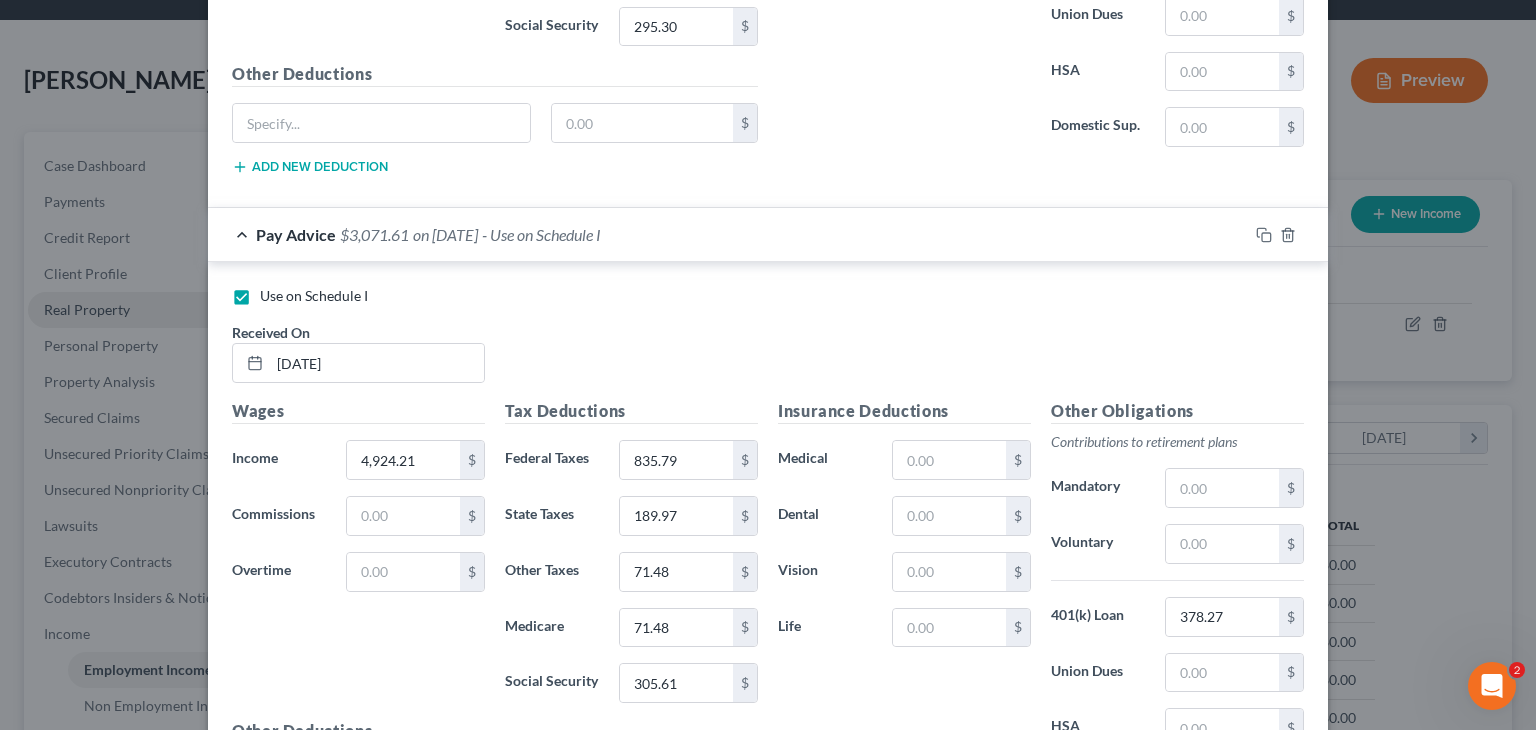 scroll, scrollTop: 2036, scrollLeft: 0, axis: vertical 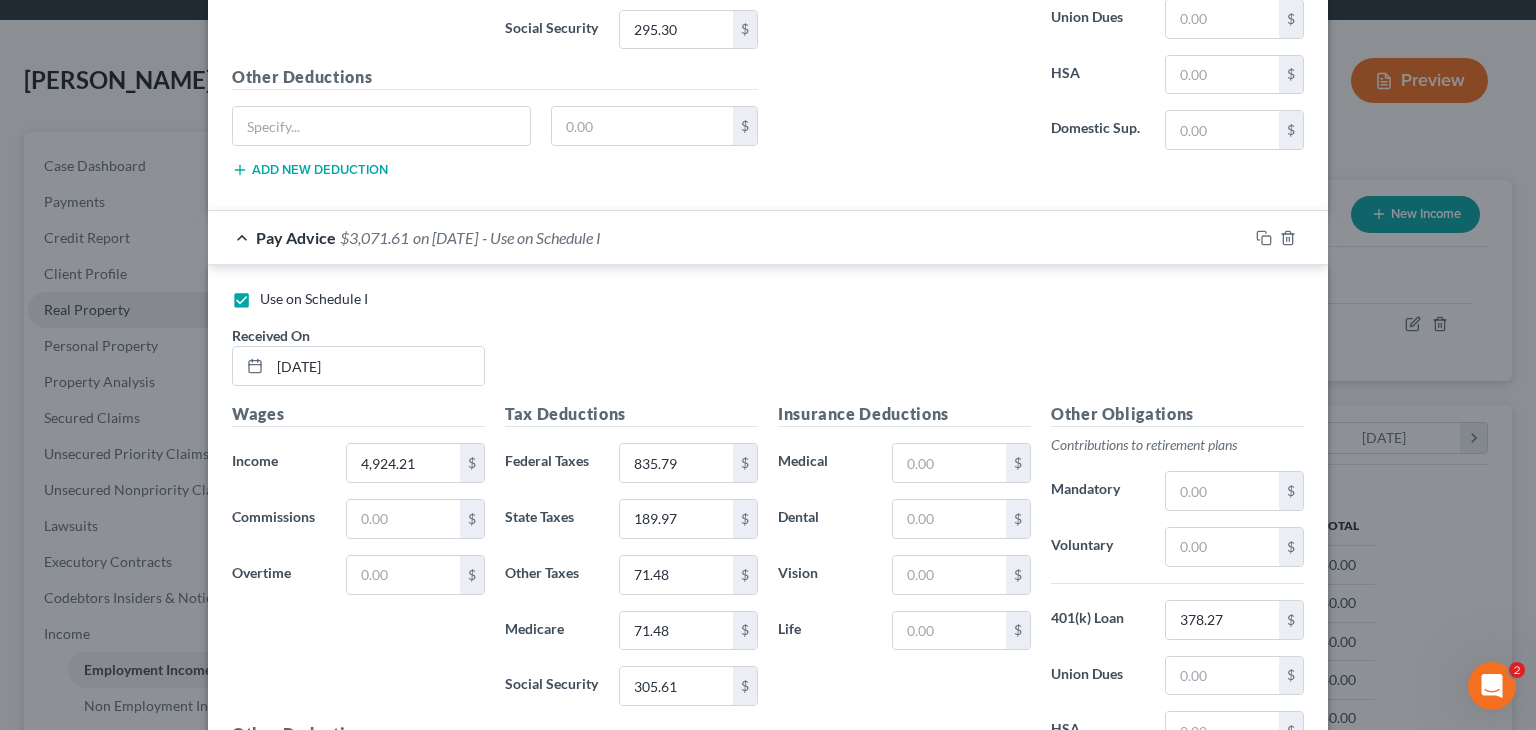 type on "276.68" 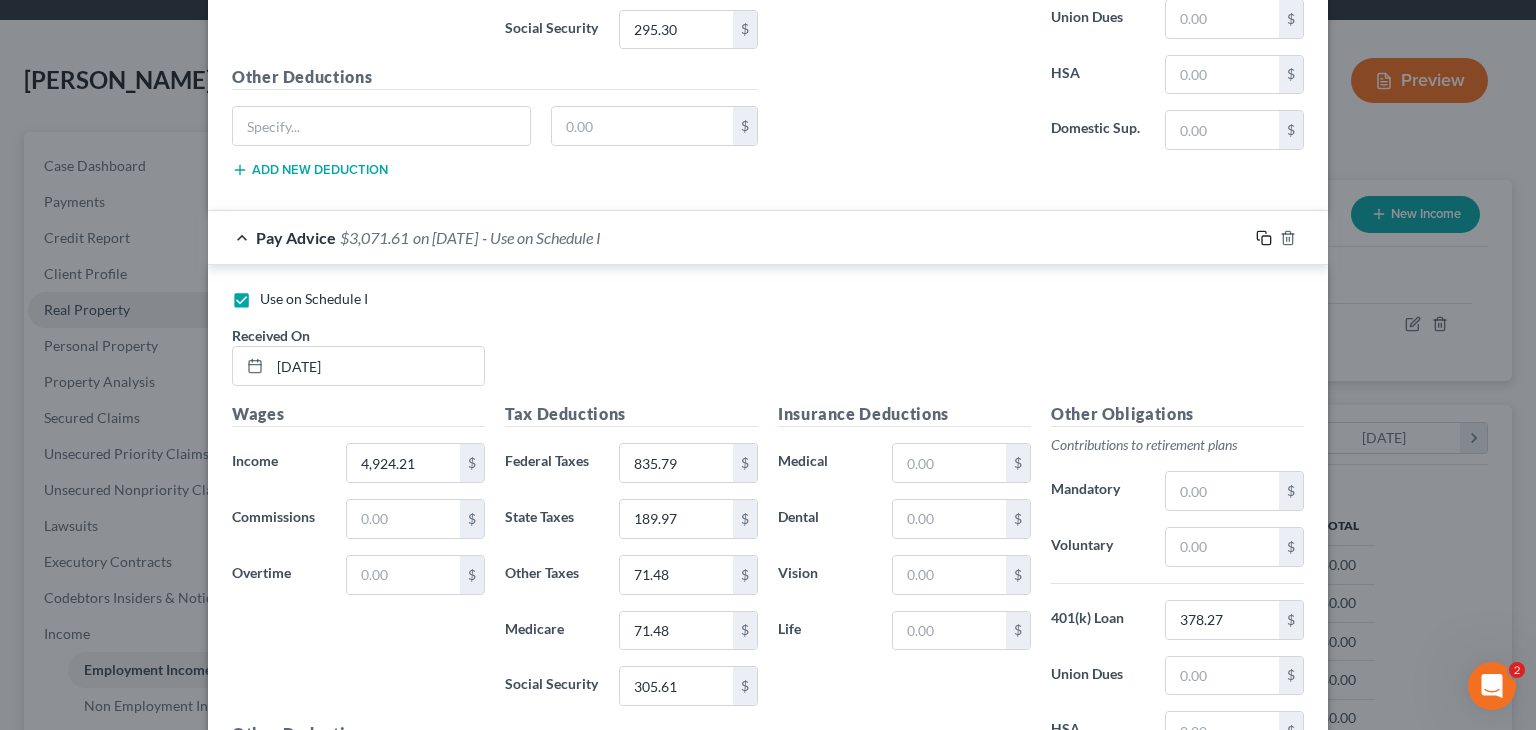 click 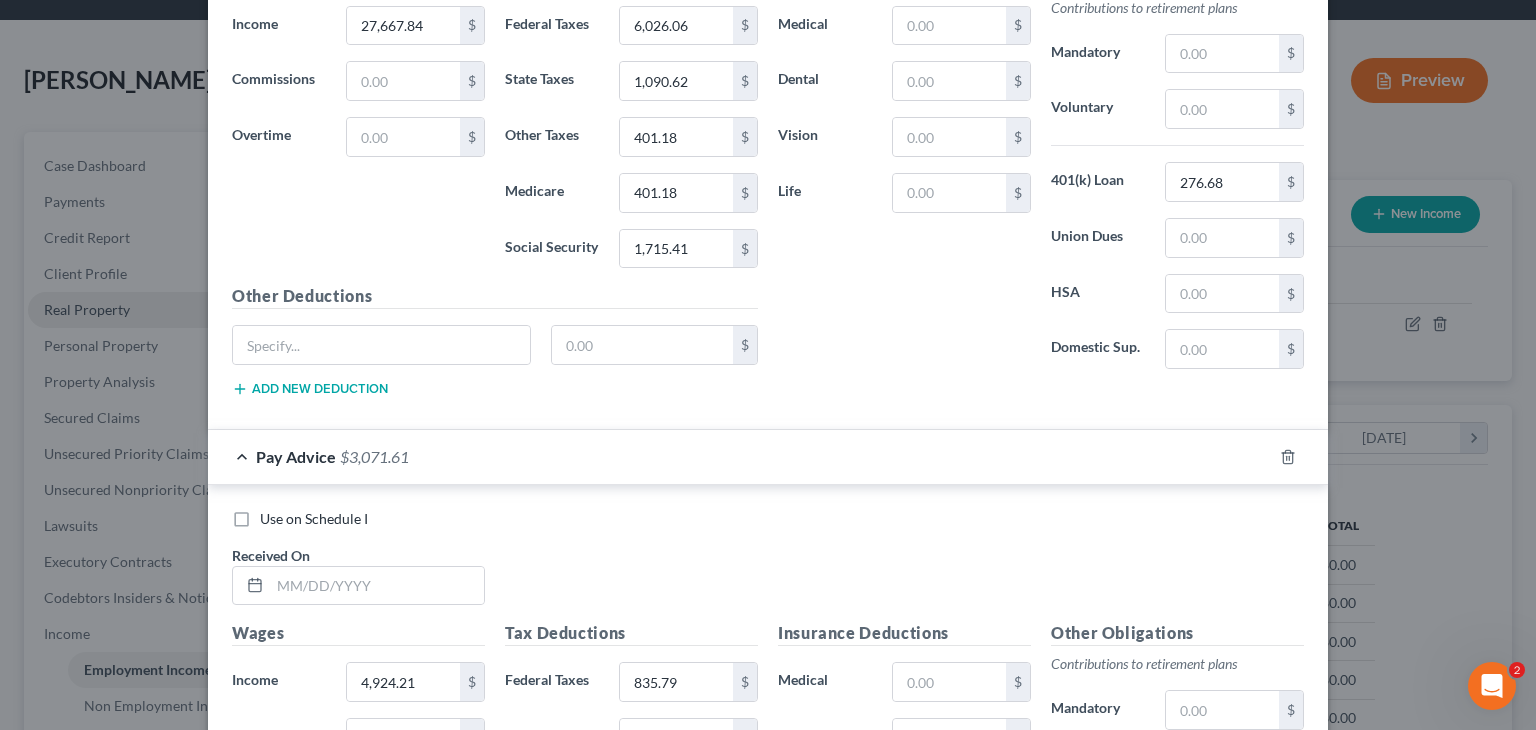 scroll, scrollTop: 2978, scrollLeft: 0, axis: vertical 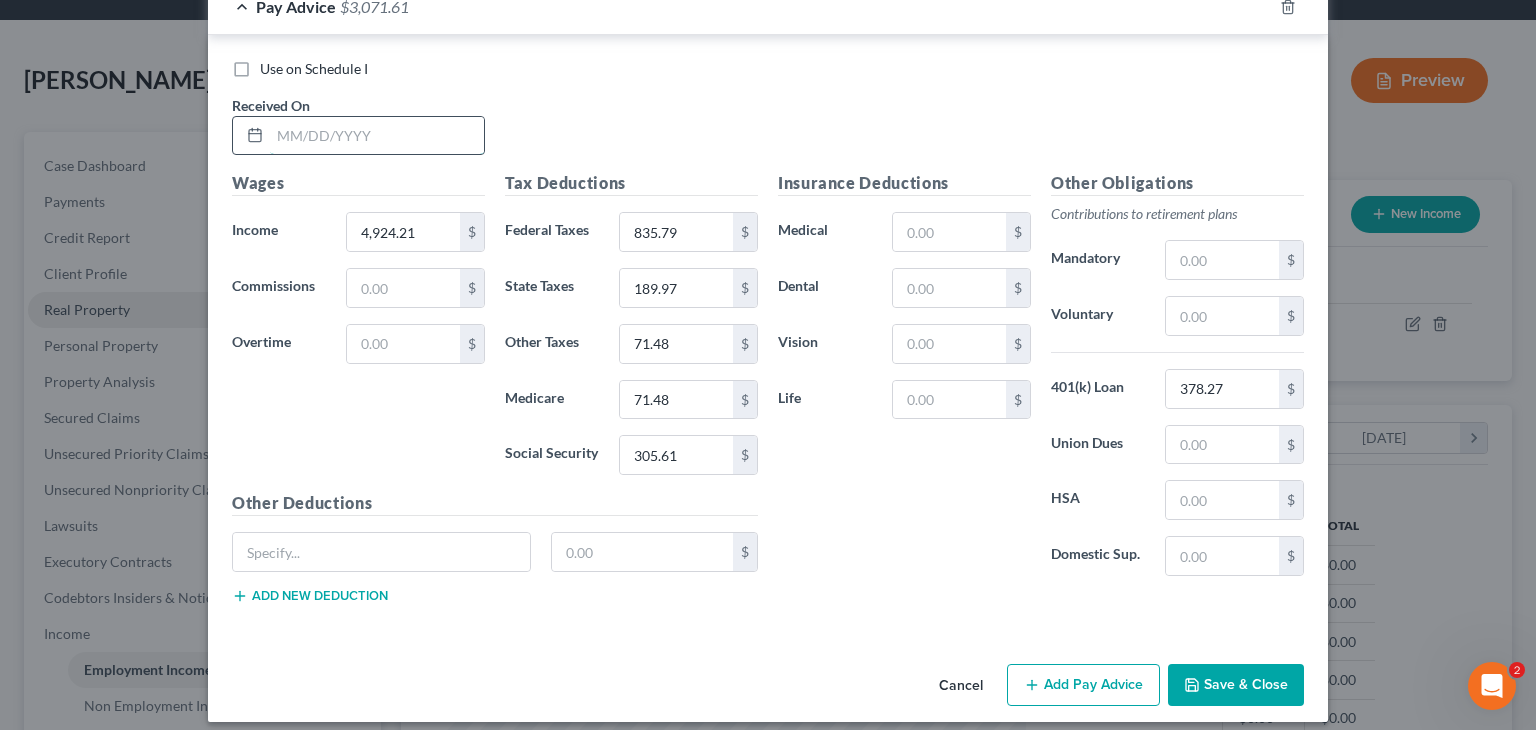 click at bounding box center (377, 136) 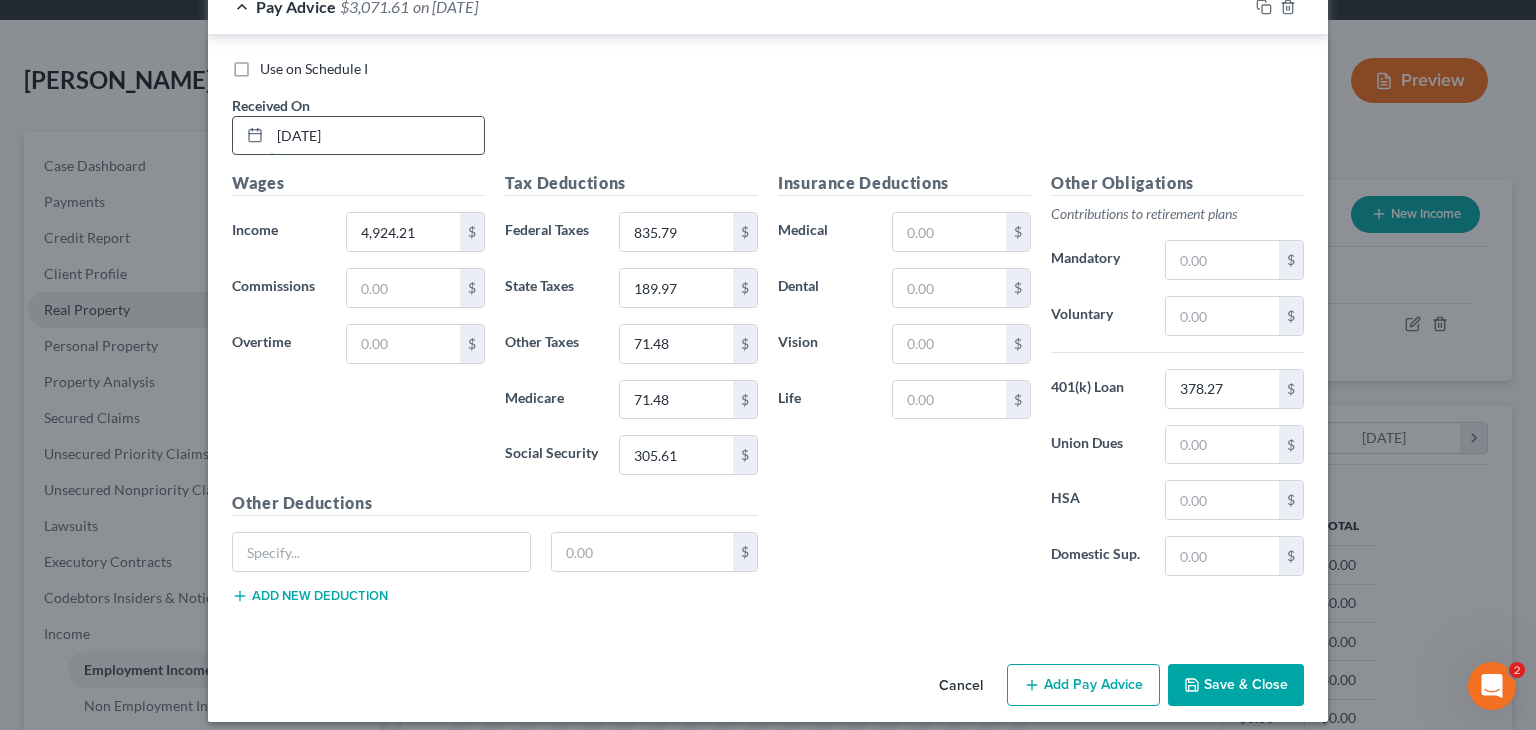 type on "[DATE]" 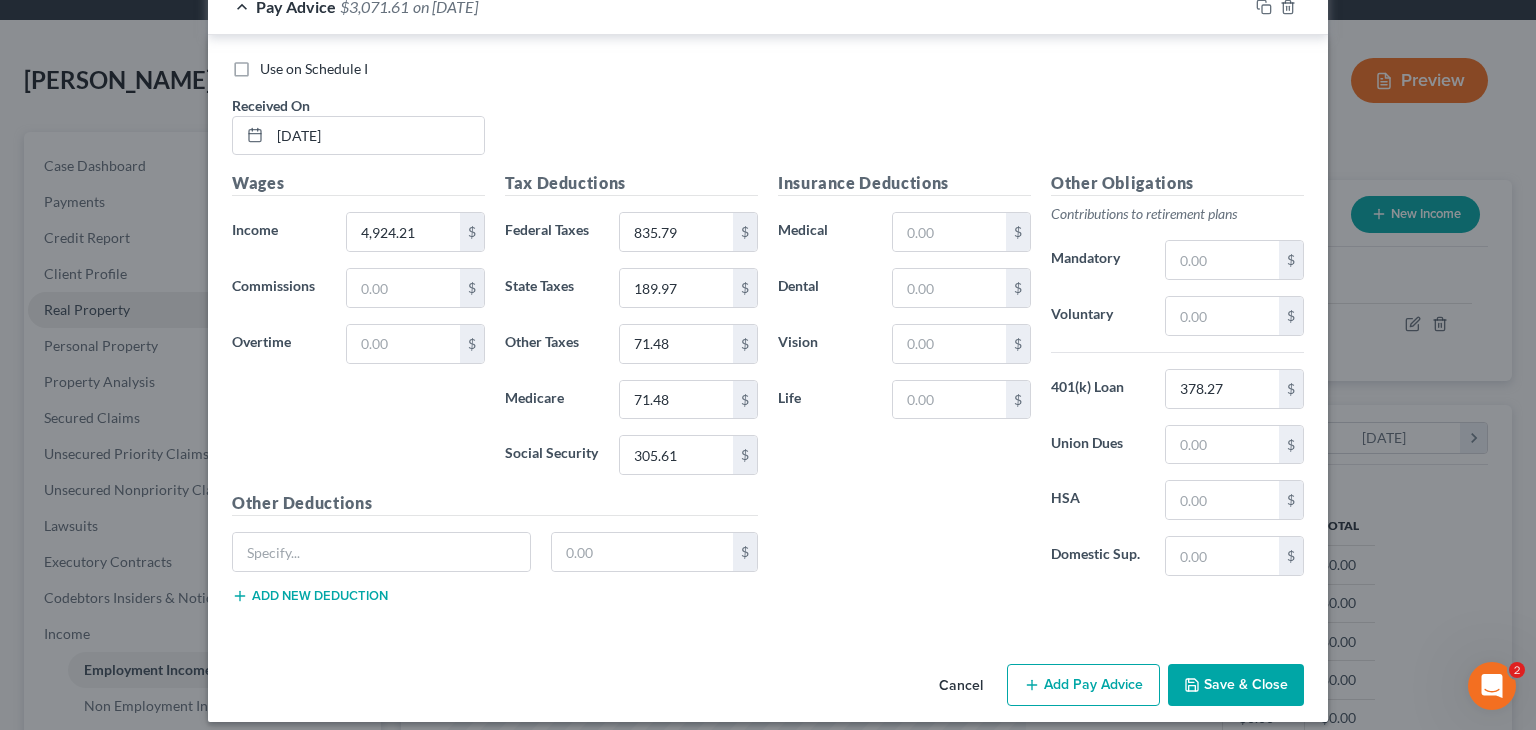 click on "Domestic Sup." at bounding box center (1098, 556) 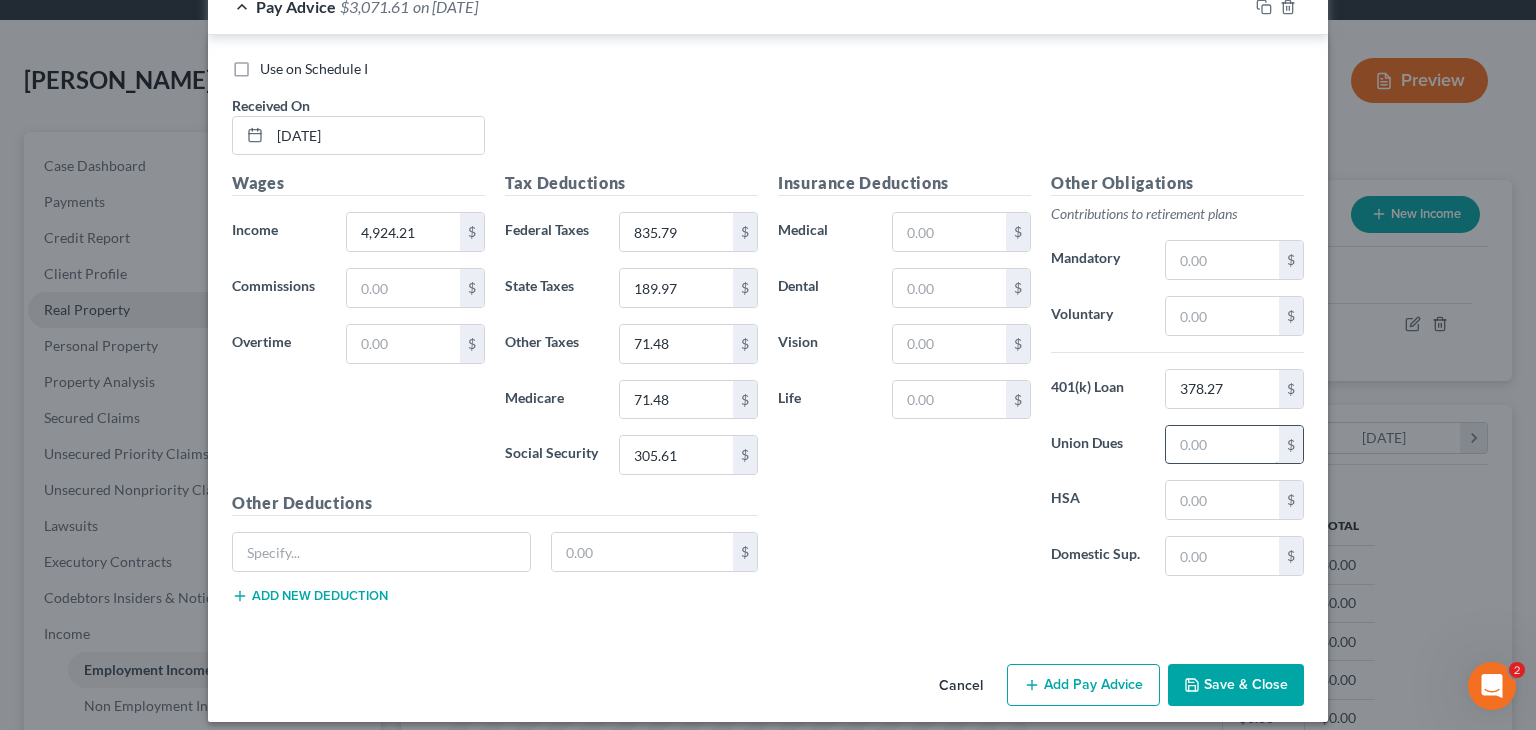 scroll, scrollTop: 2957, scrollLeft: 0, axis: vertical 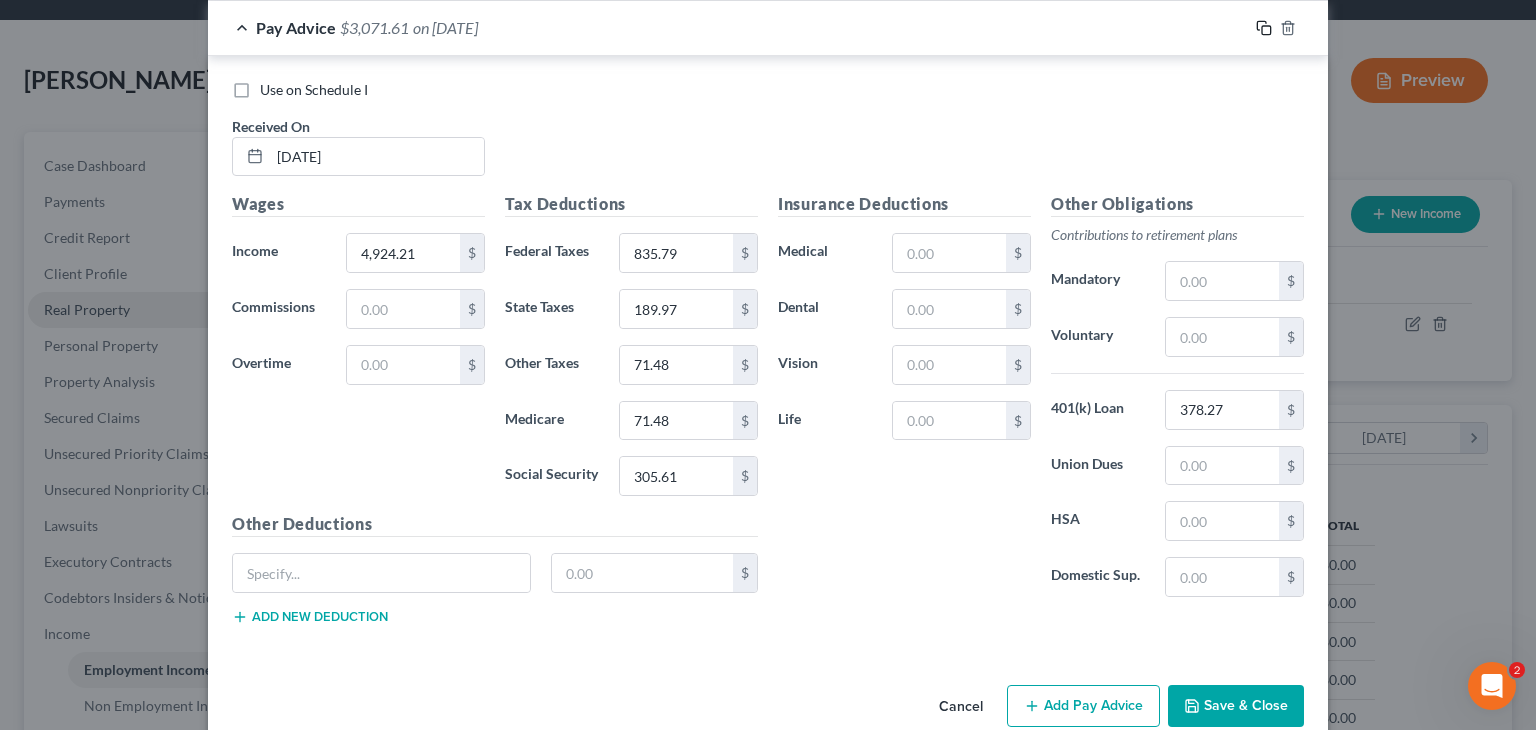 click 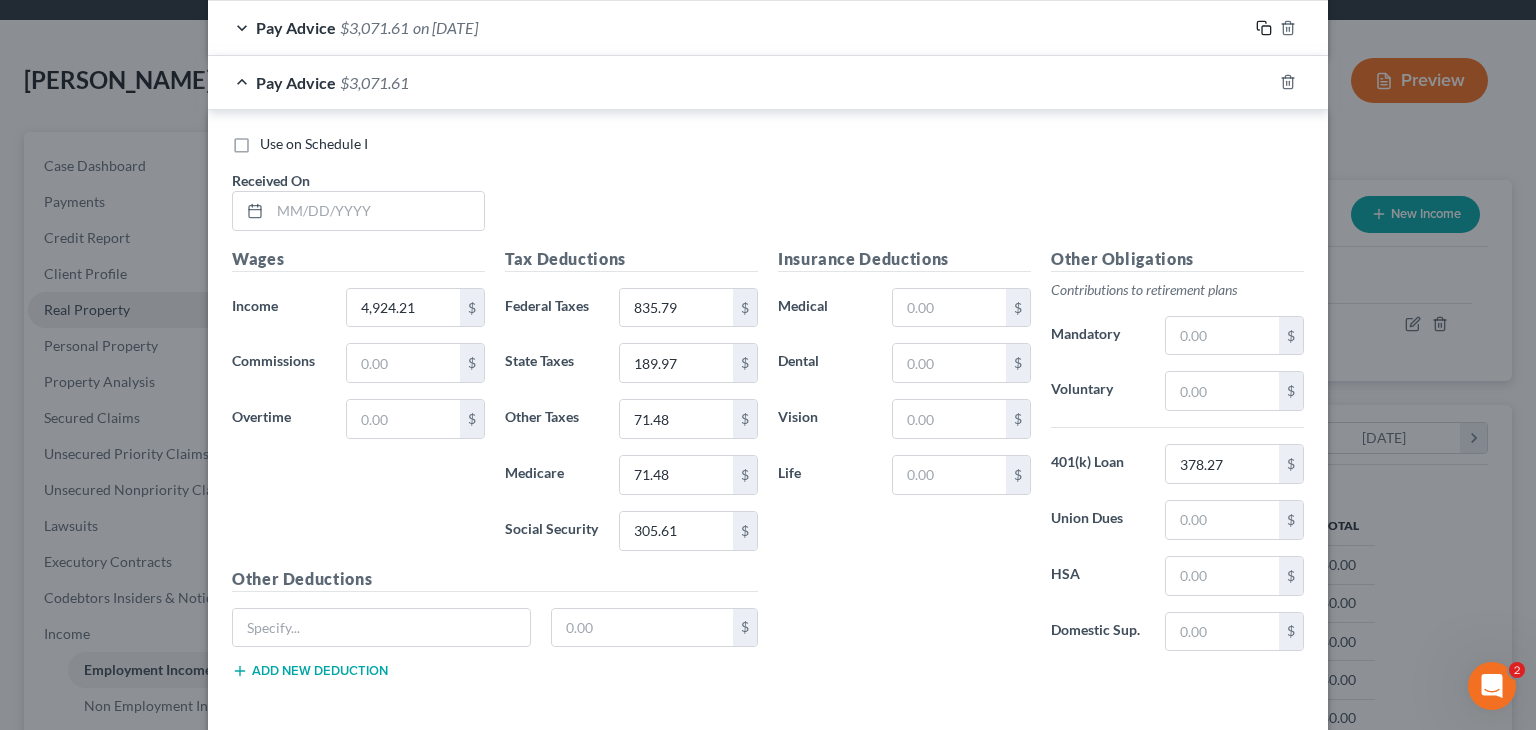 scroll, scrollTop: 3032, scrollLeft: 0, axis: vertical 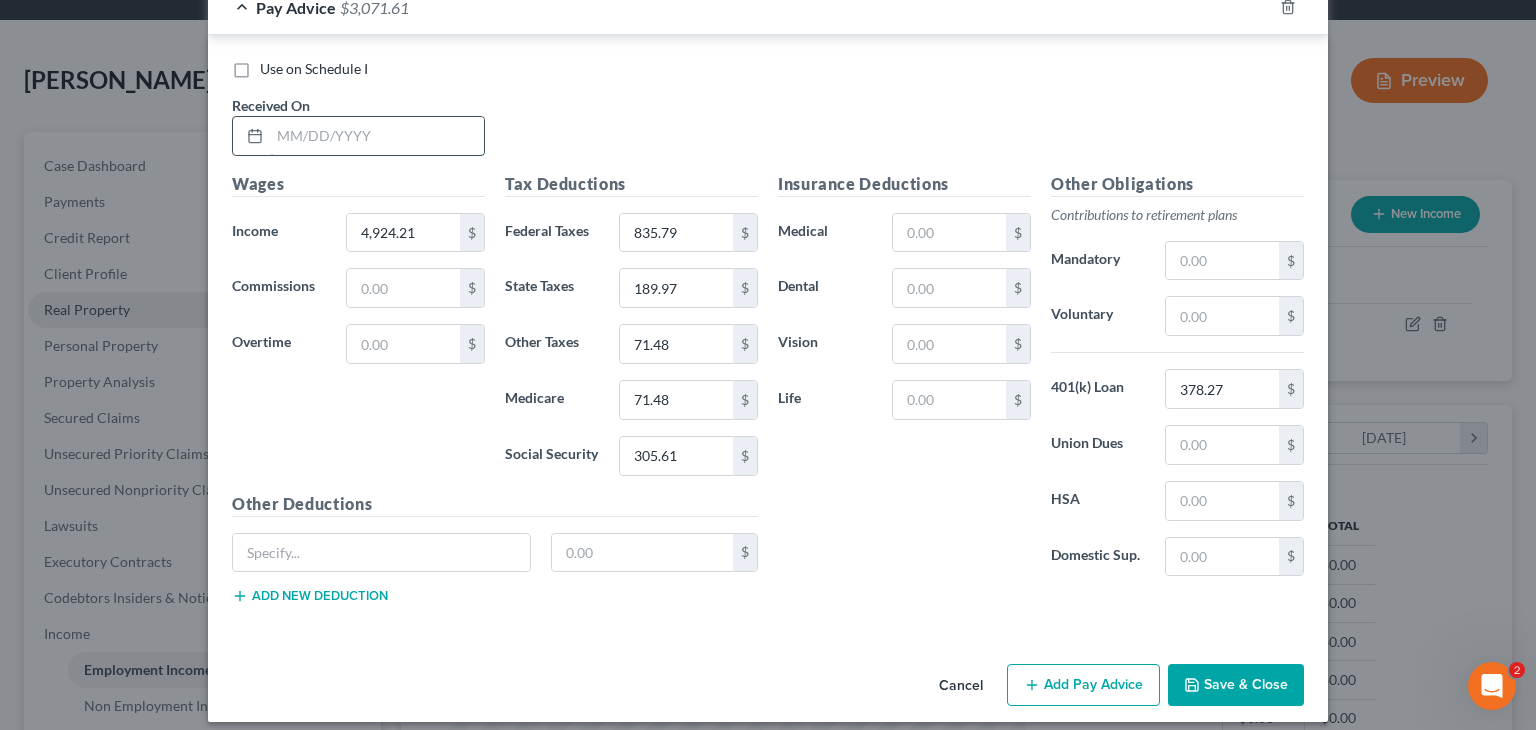 click at bounding box center [377, 136] 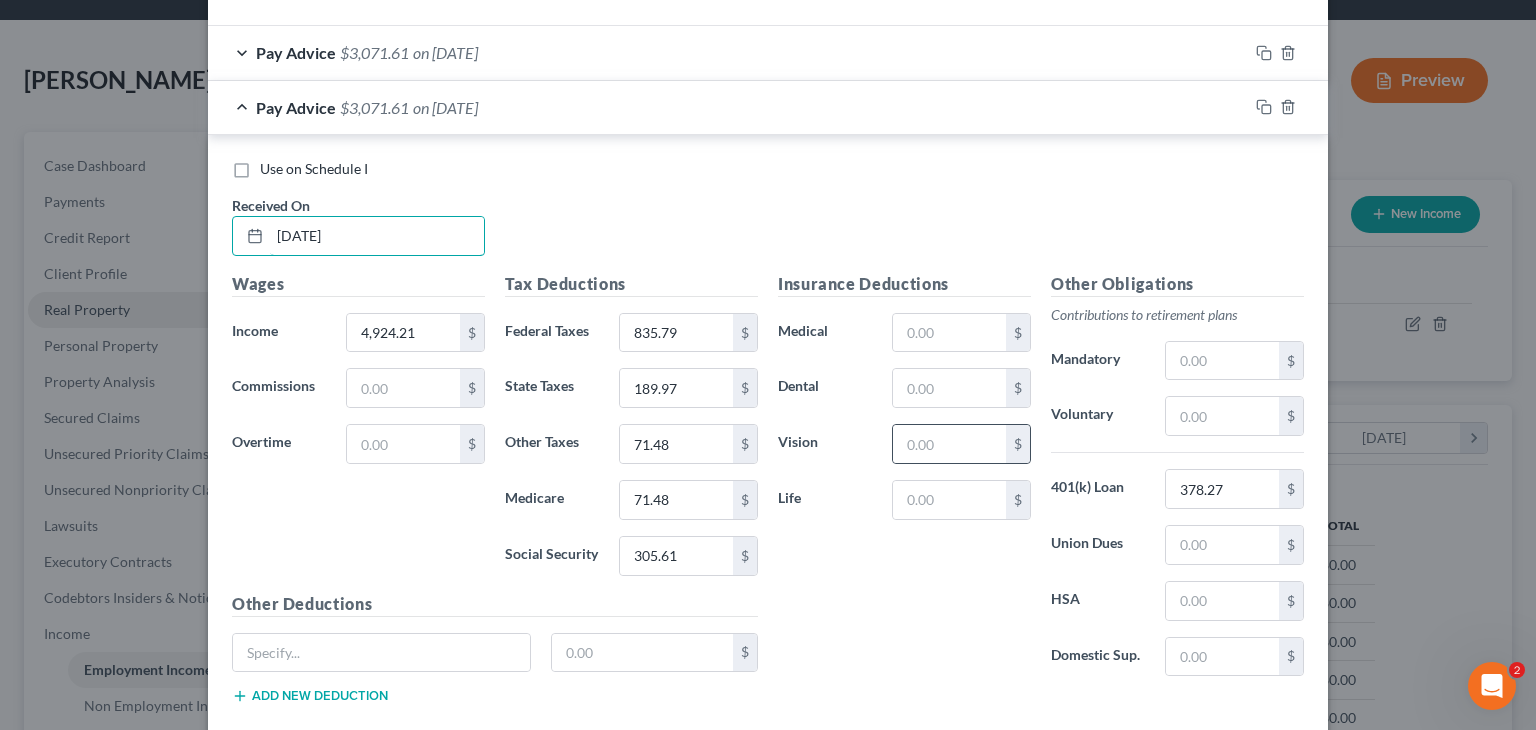 scroll, scrollTop: 2905, scrollLeft: 0, axis: vertical 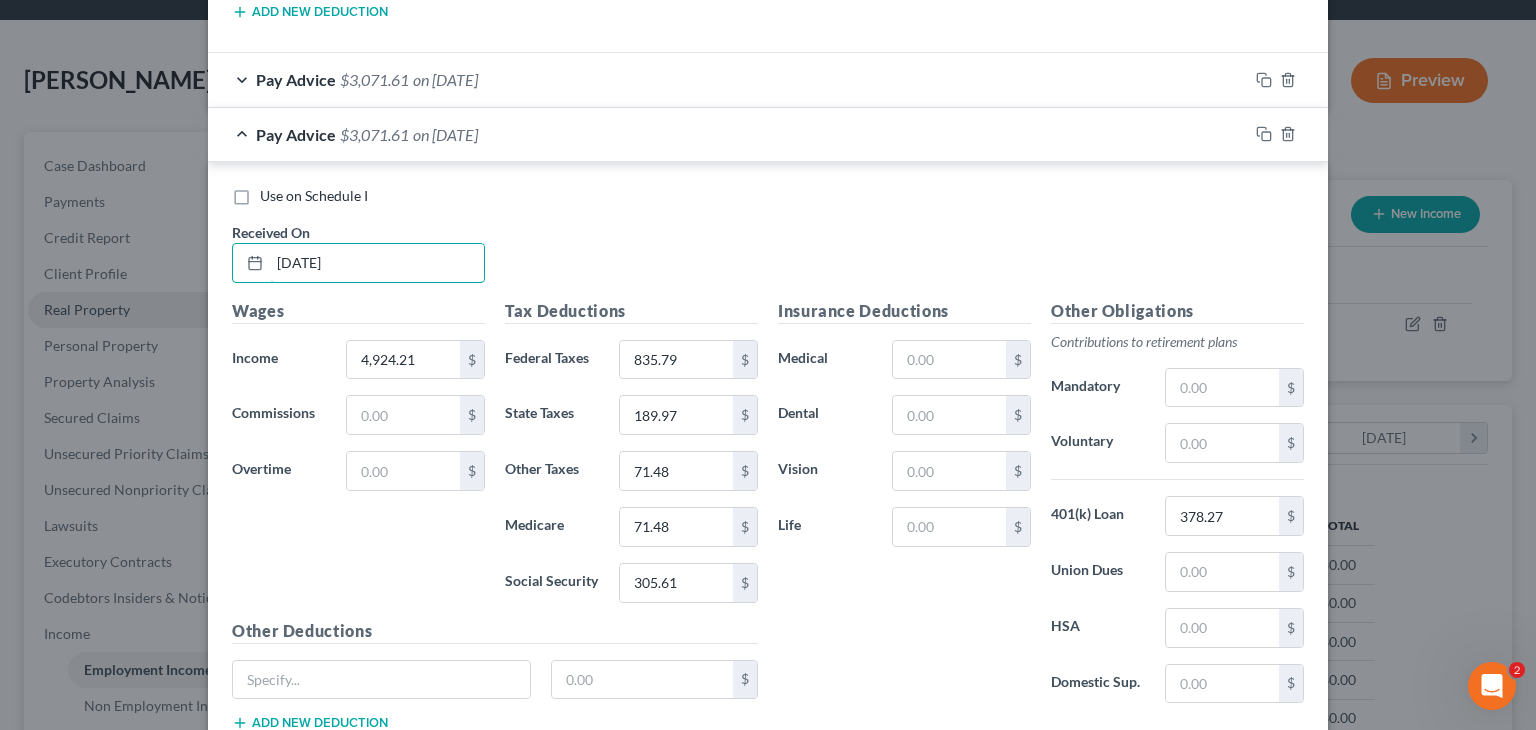 type on "[DATE]" 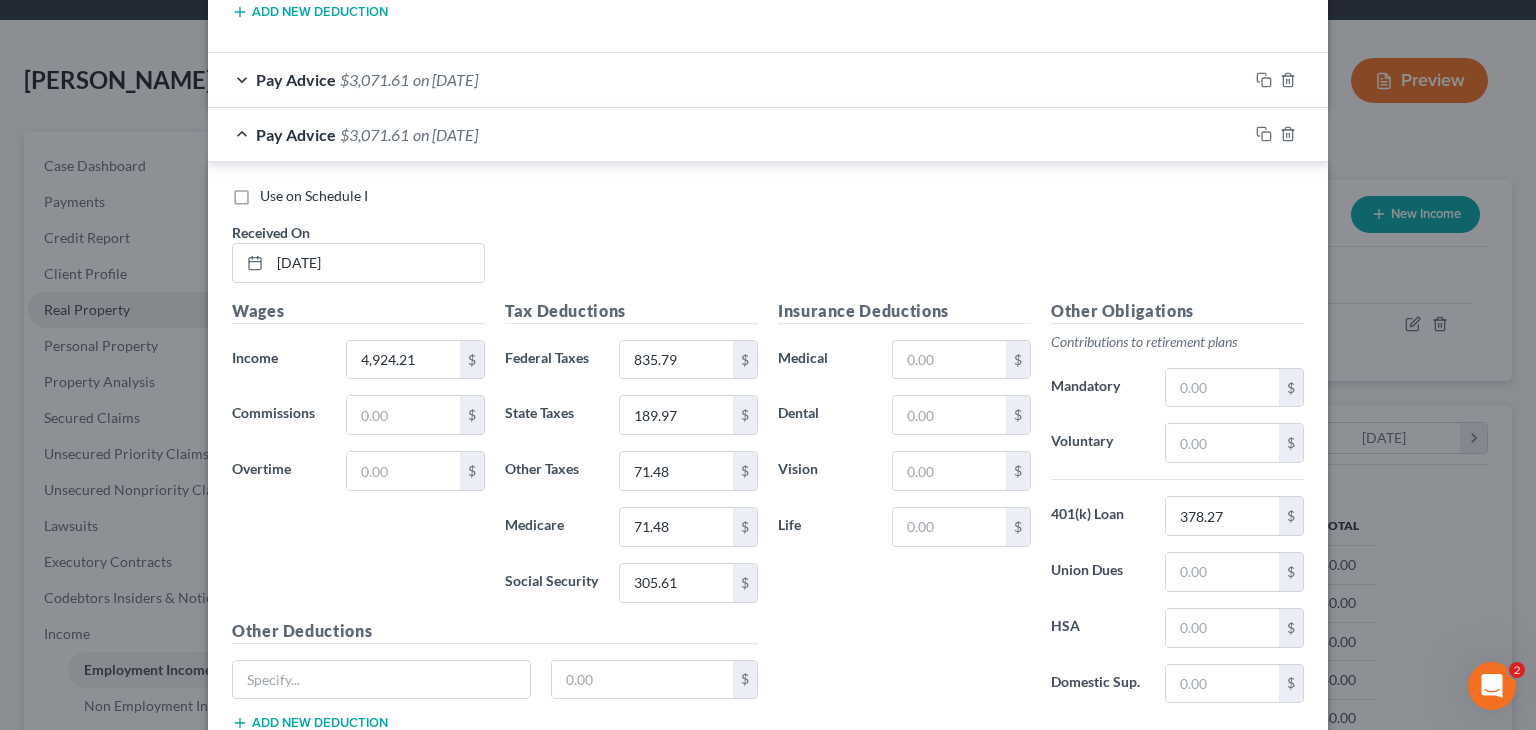 click at bounding box center (1288, 134) 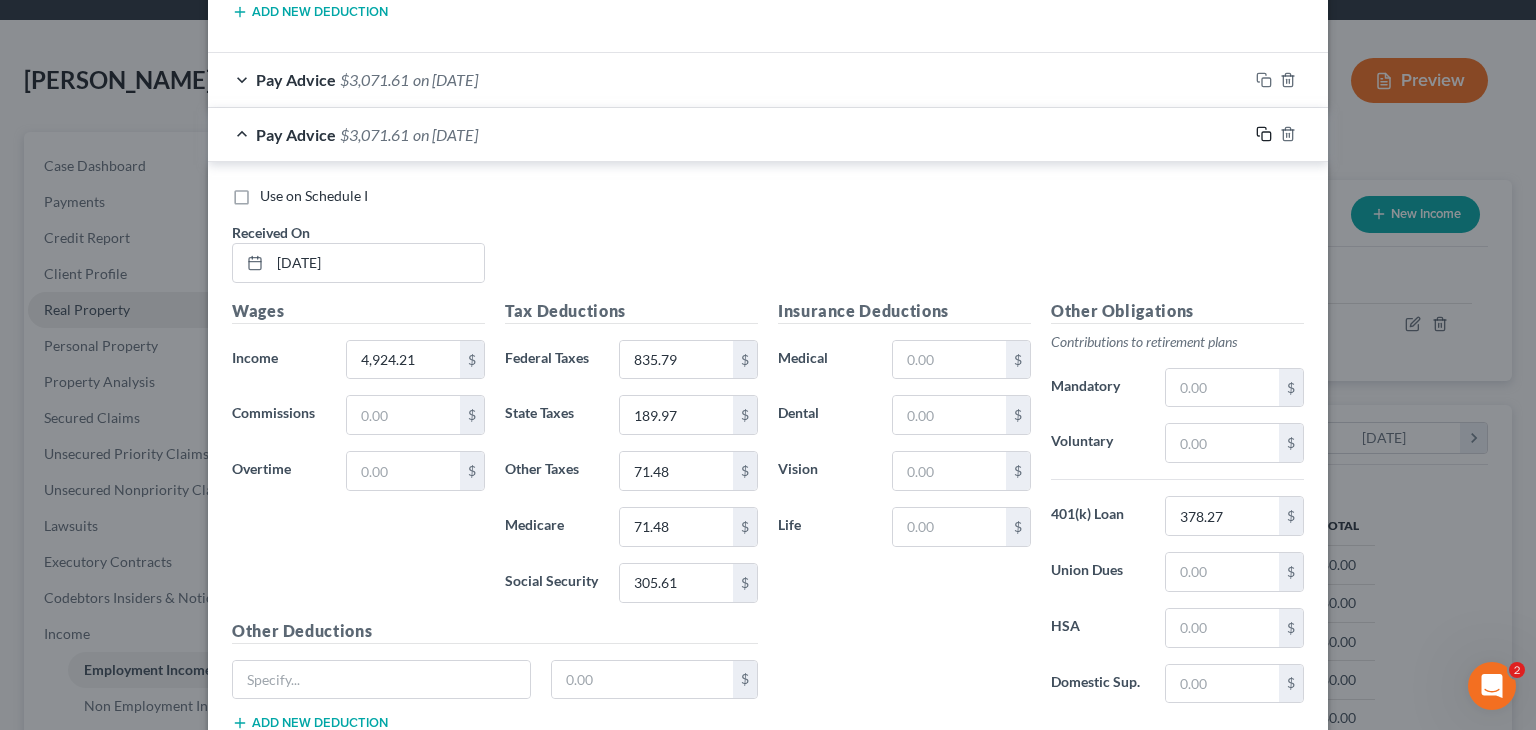 click 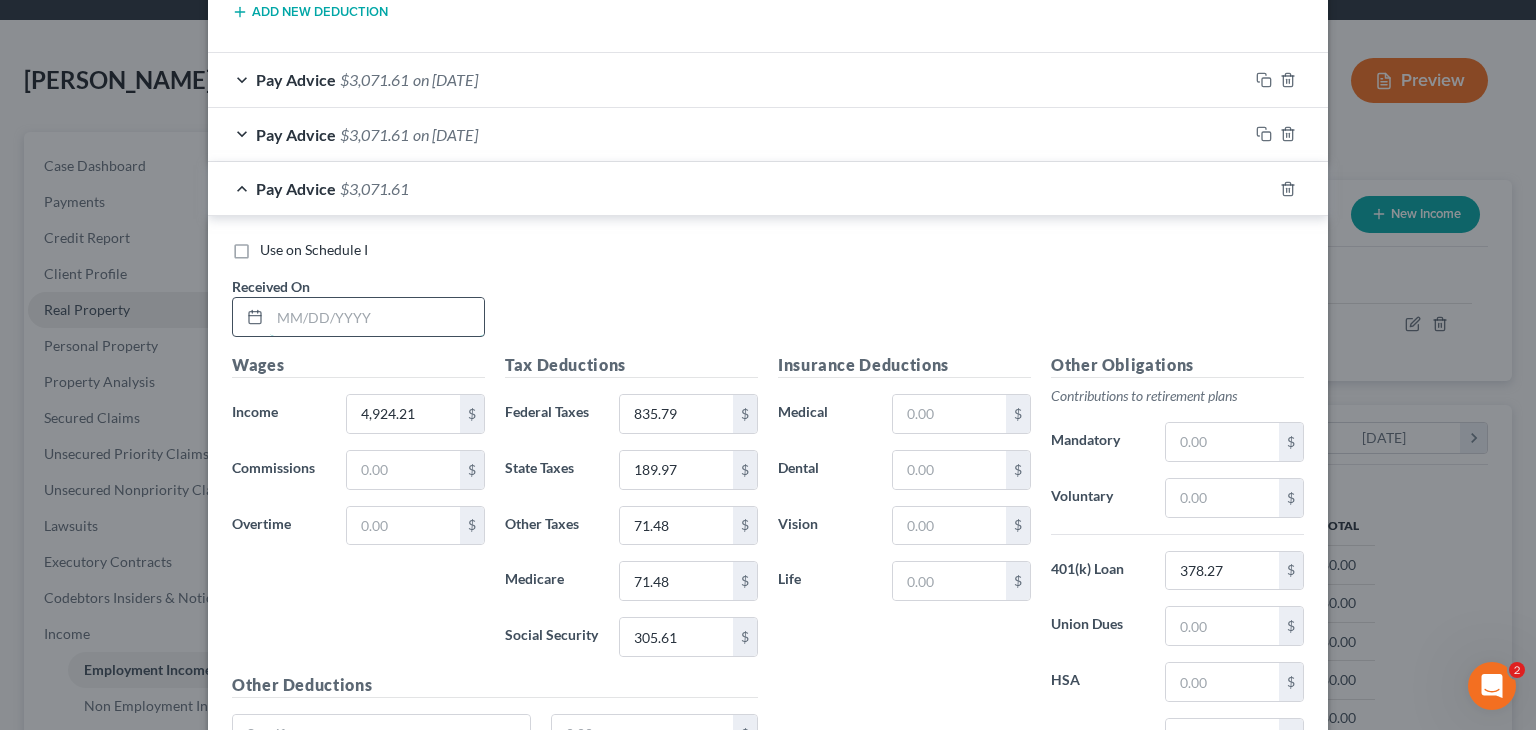 click at bounding box center [377, 317] 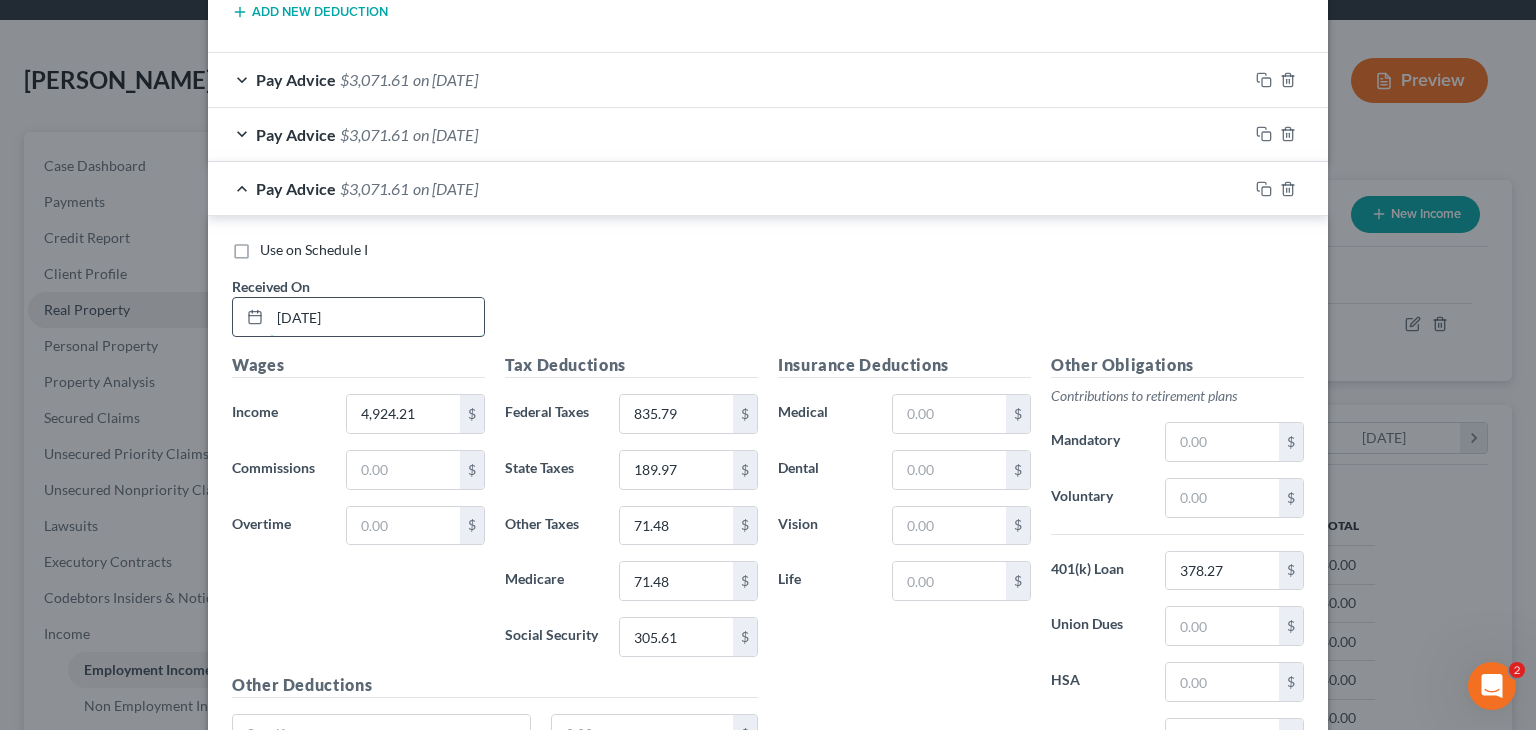 type on "[DATE]" 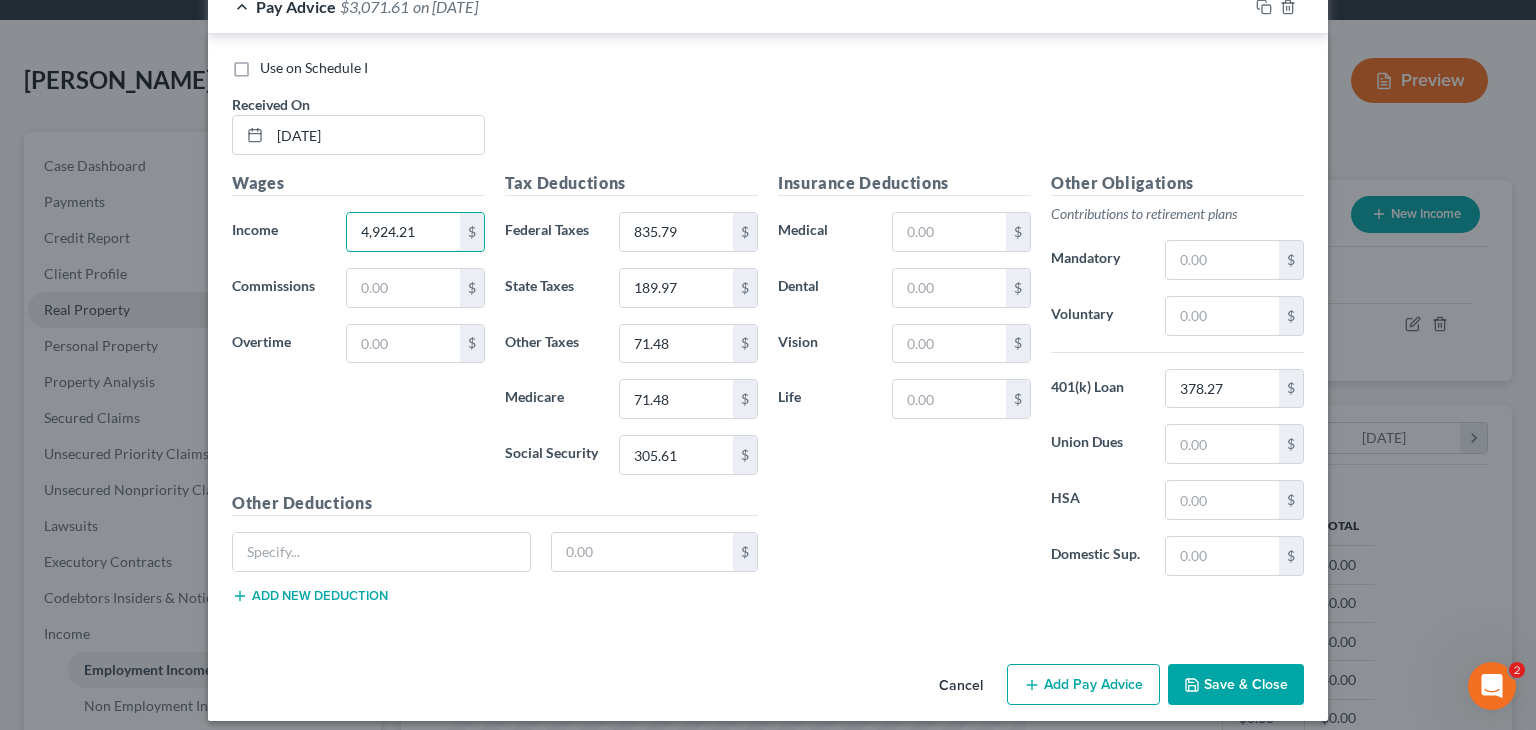 scroll, scrollTop: 2959, scrollLeft: 0, axis: vertical 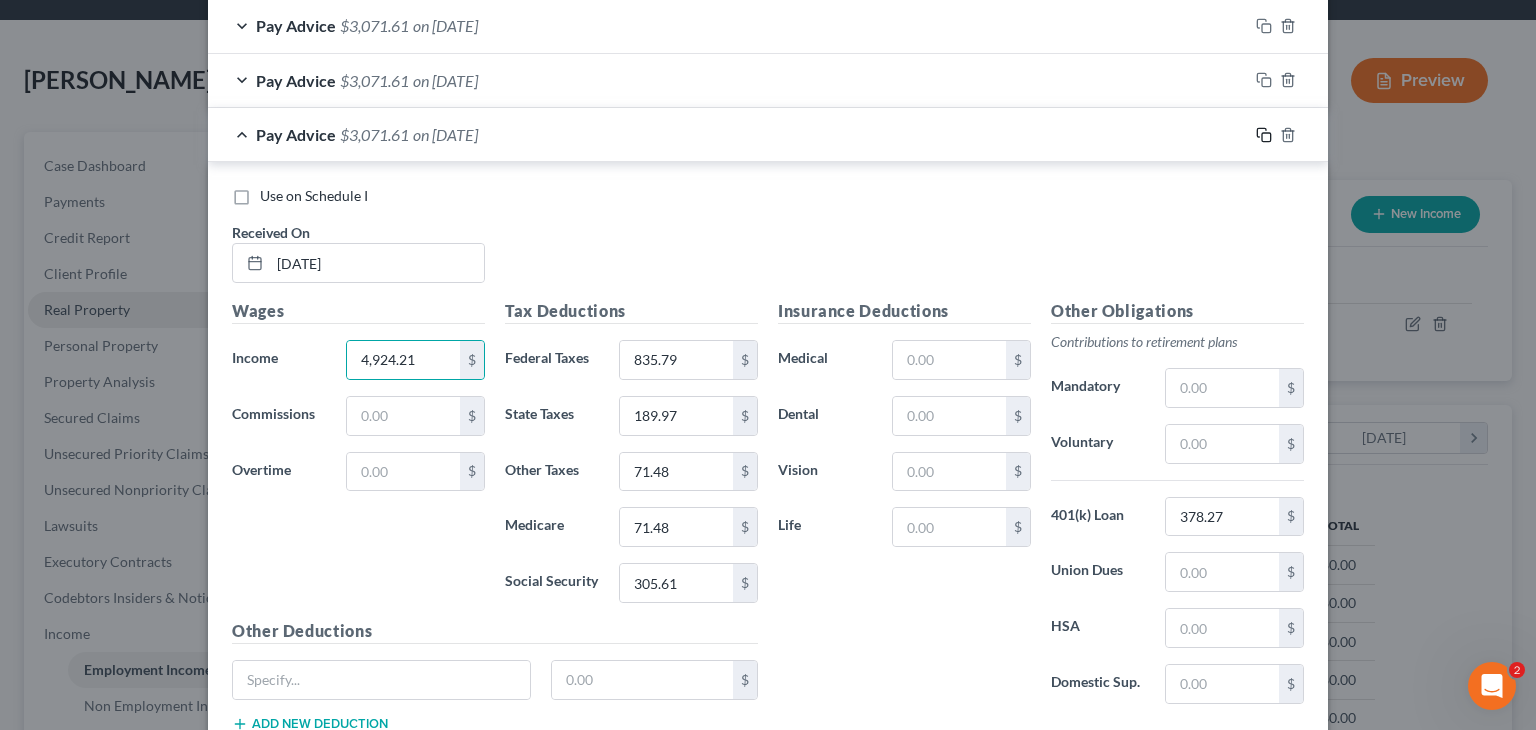 click 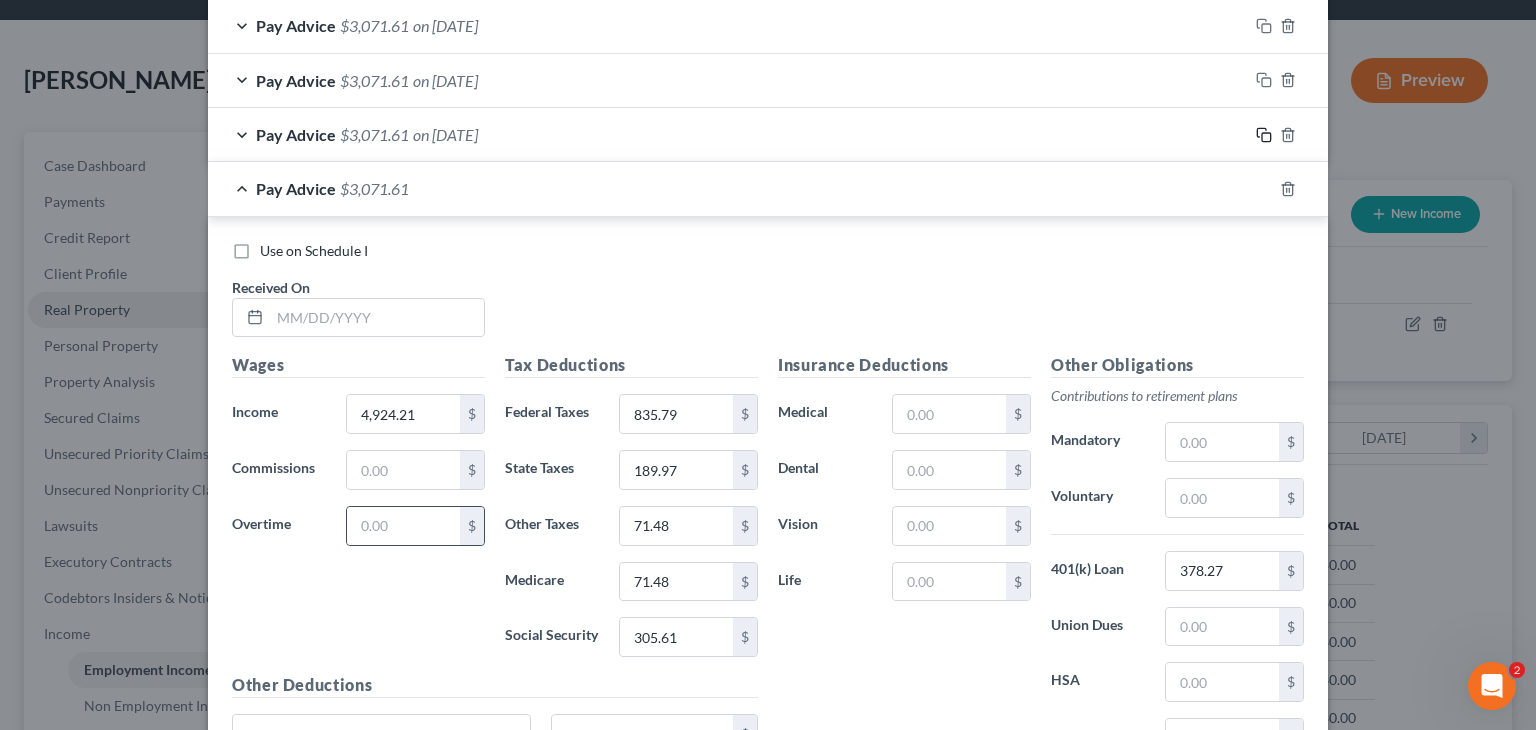 scroll, scrollTop: 3140, scrollLeft: 0, axis: vertical 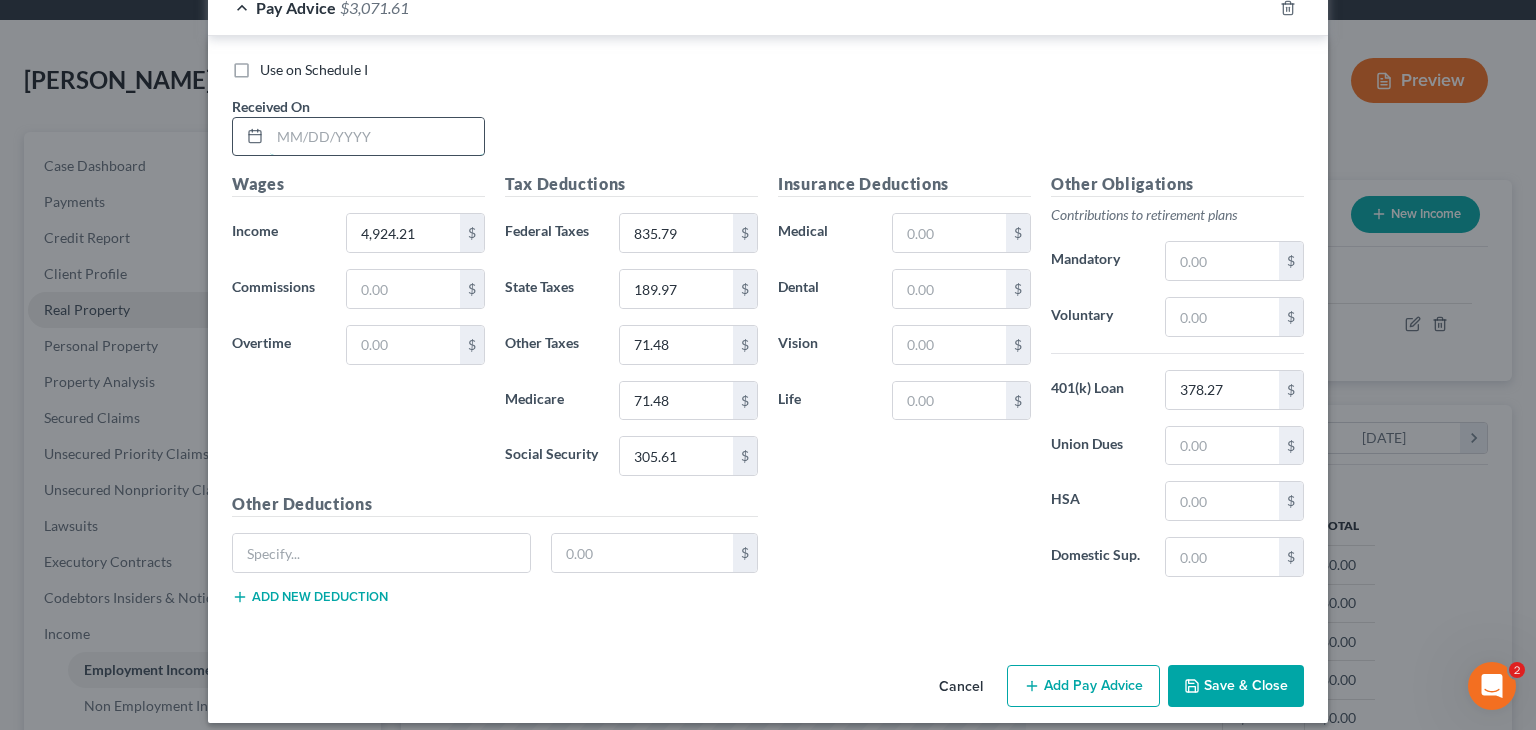 click at bounding box center [377, 137] 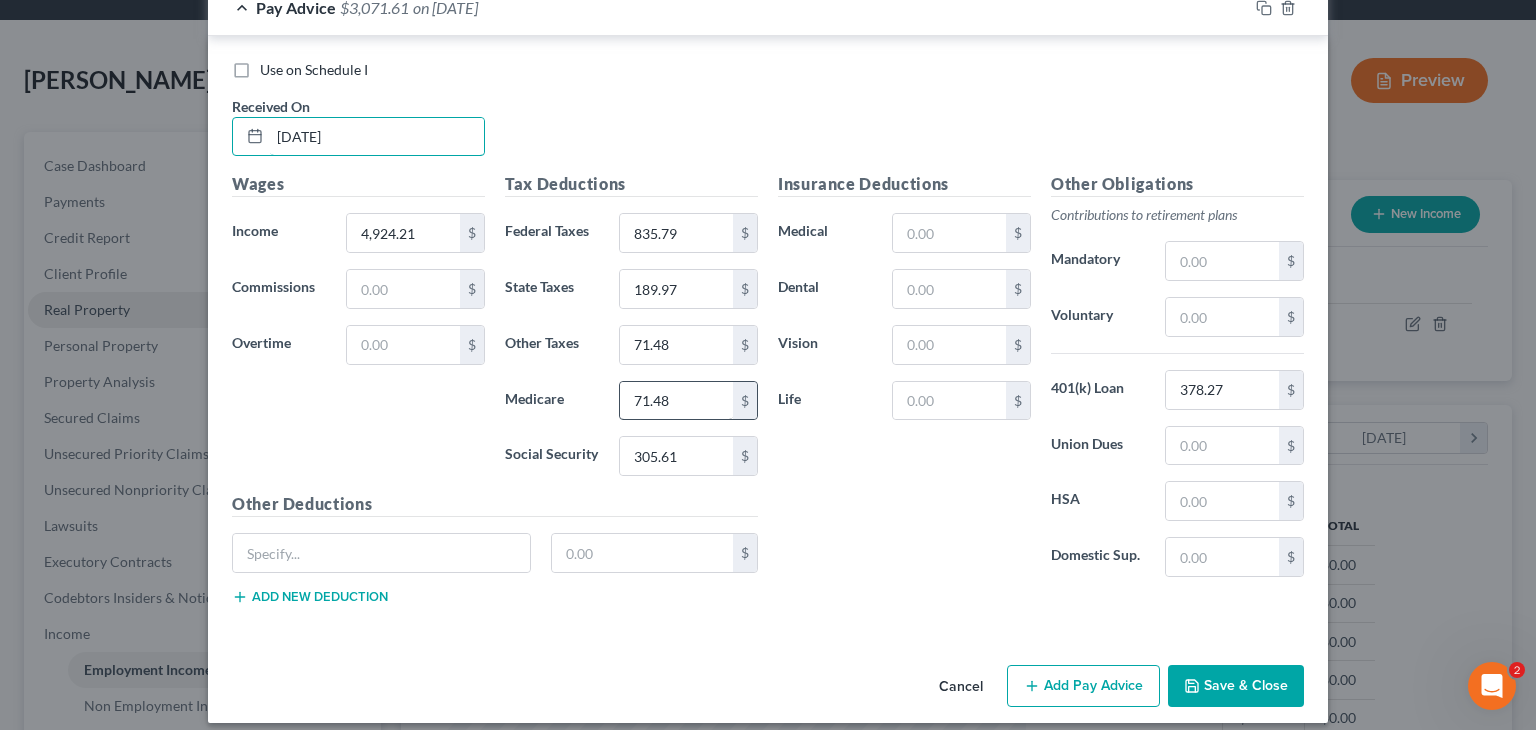 type on "[DATE]" 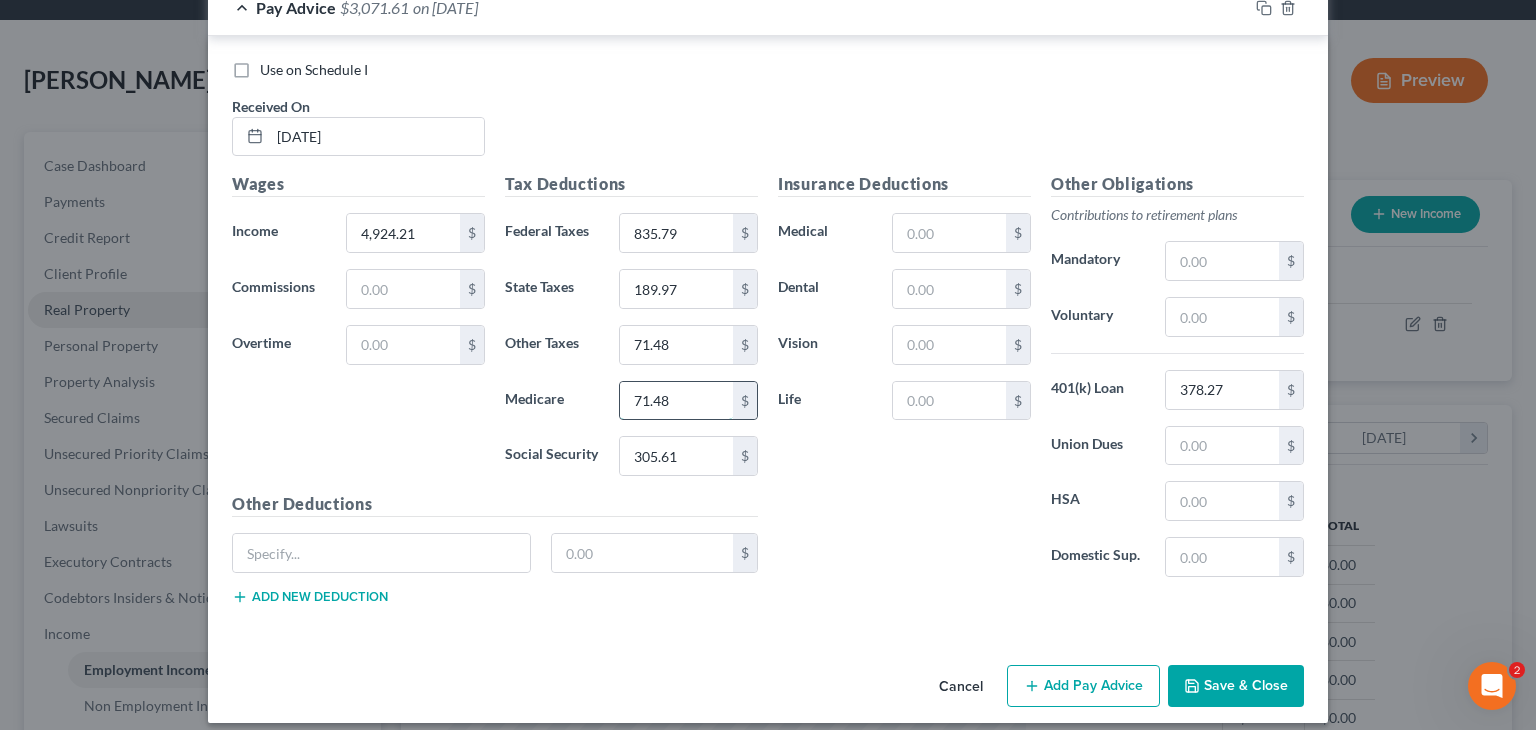 click on "71.48" at bounding box center [676, 401] 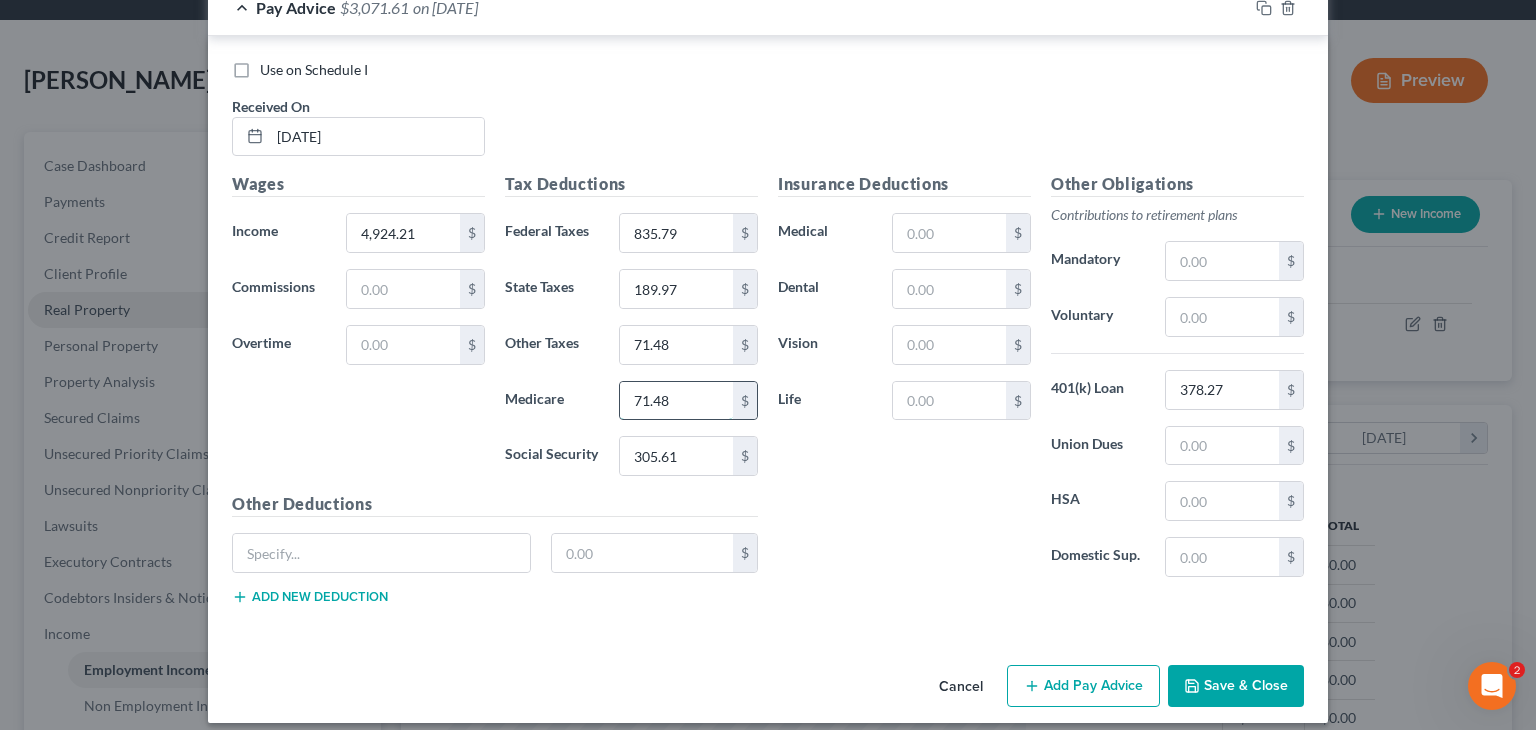 click on "71.48" at bounding box center [676, 401] 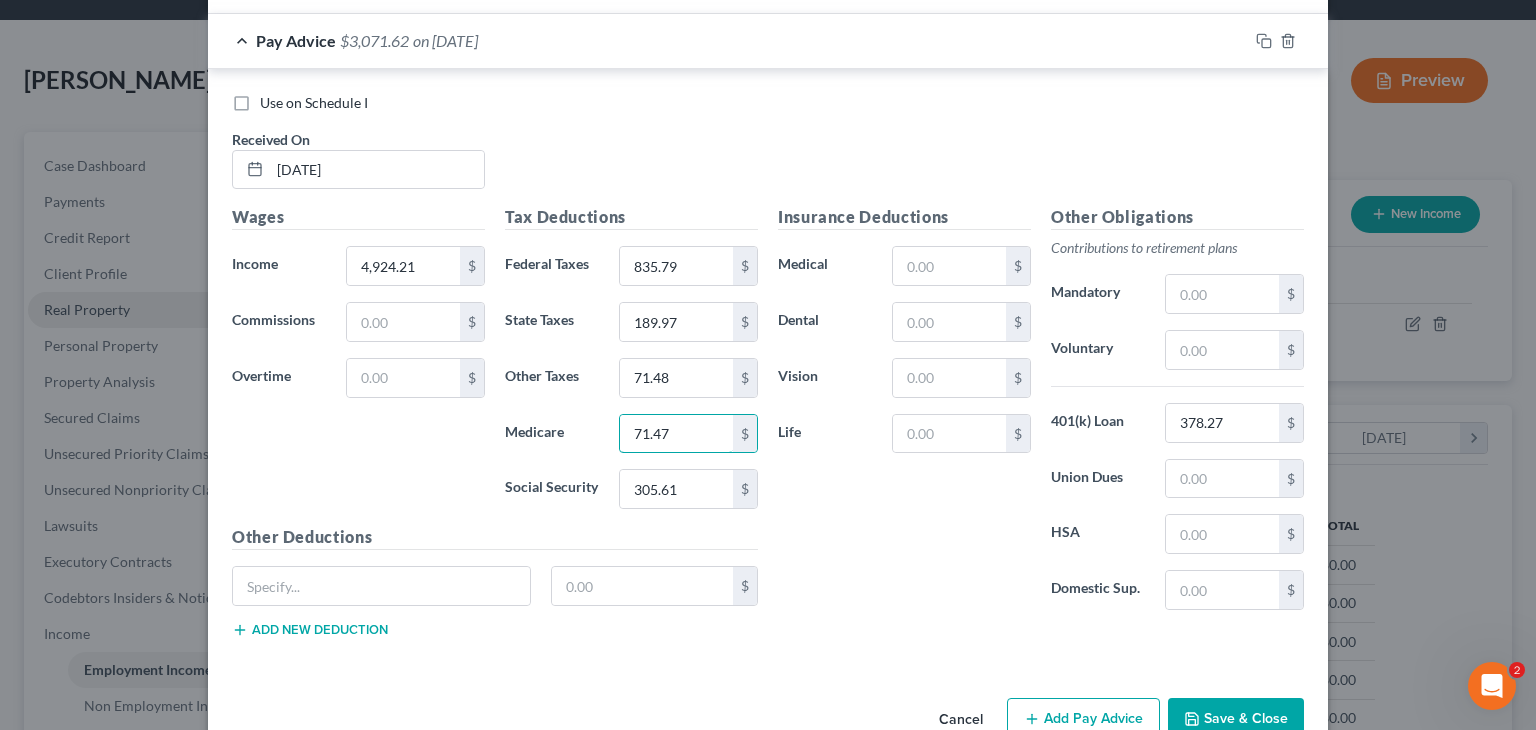 scroll, scrollTop: 3088, scrollLeft: 0, axis: vertical 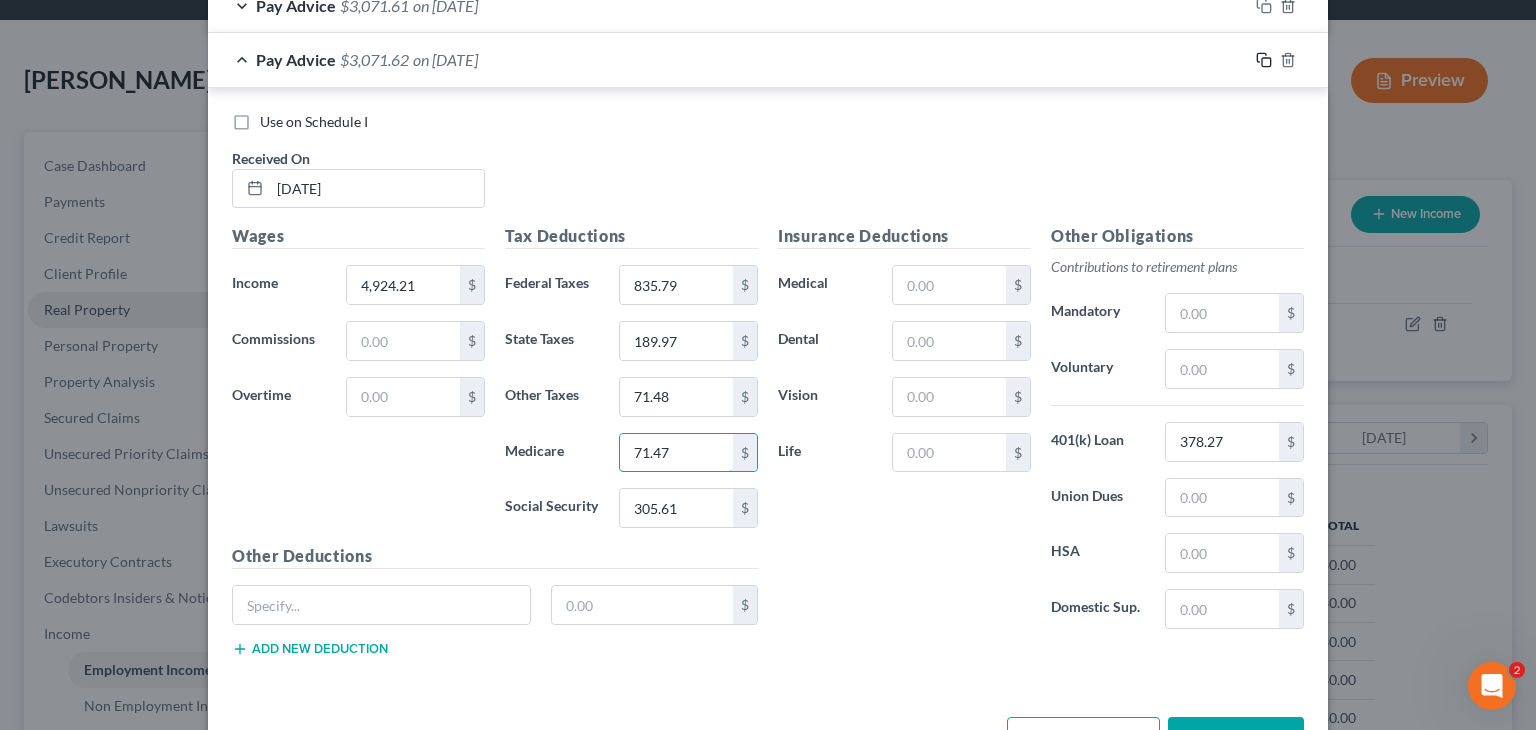 type on "71.47" 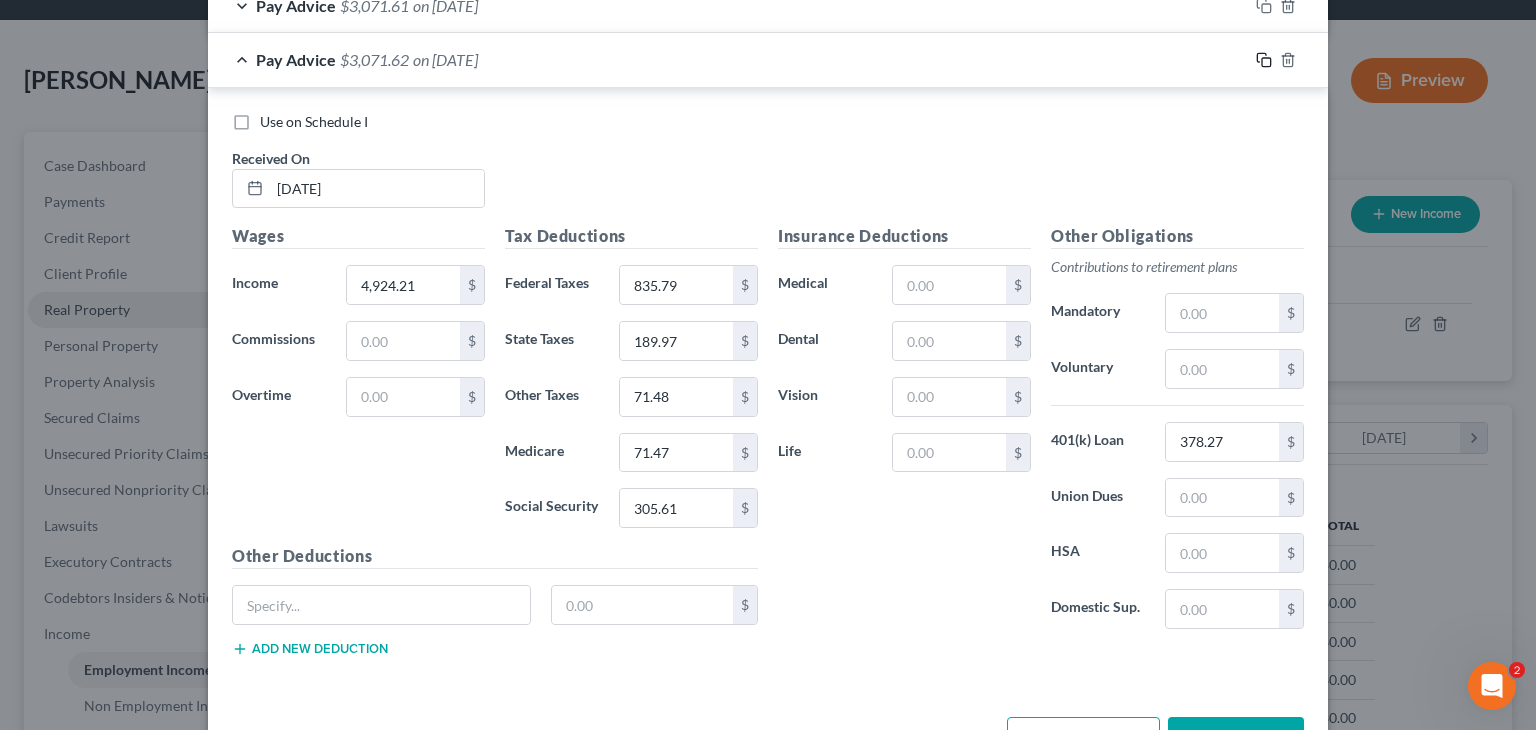 click 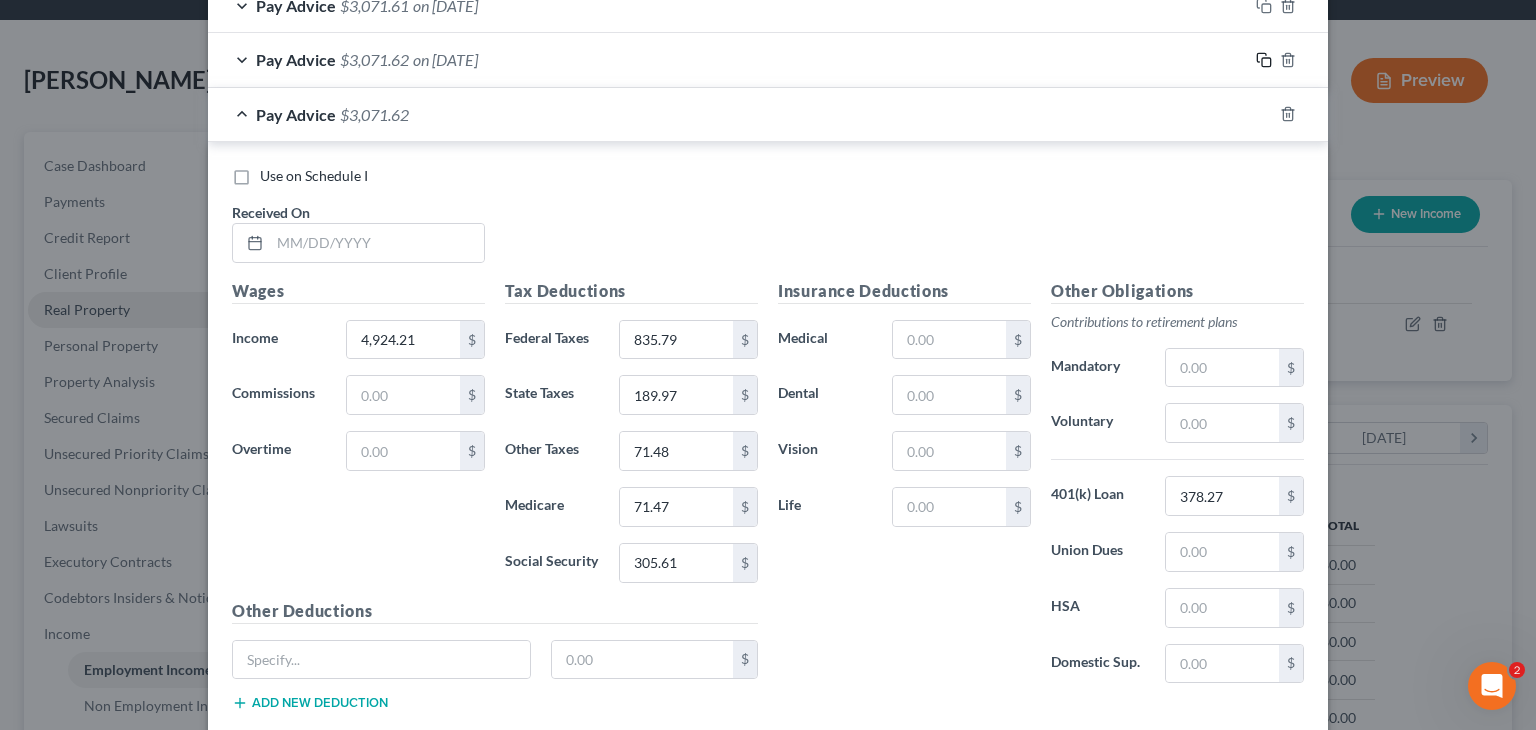 scroll, scrollTop: 3195, scrollLeft: 0, axis: vertical 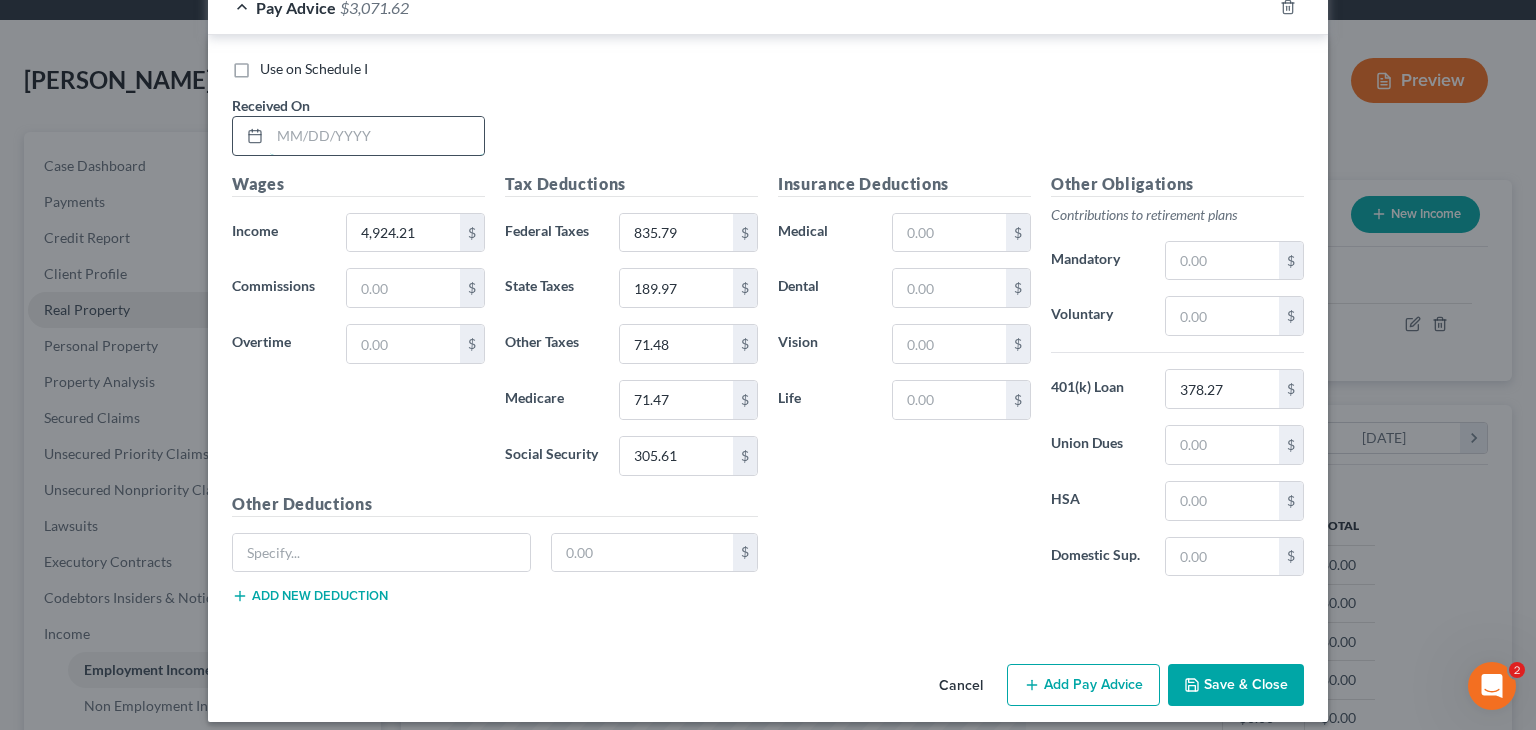 click at bounding box center (377, 136) 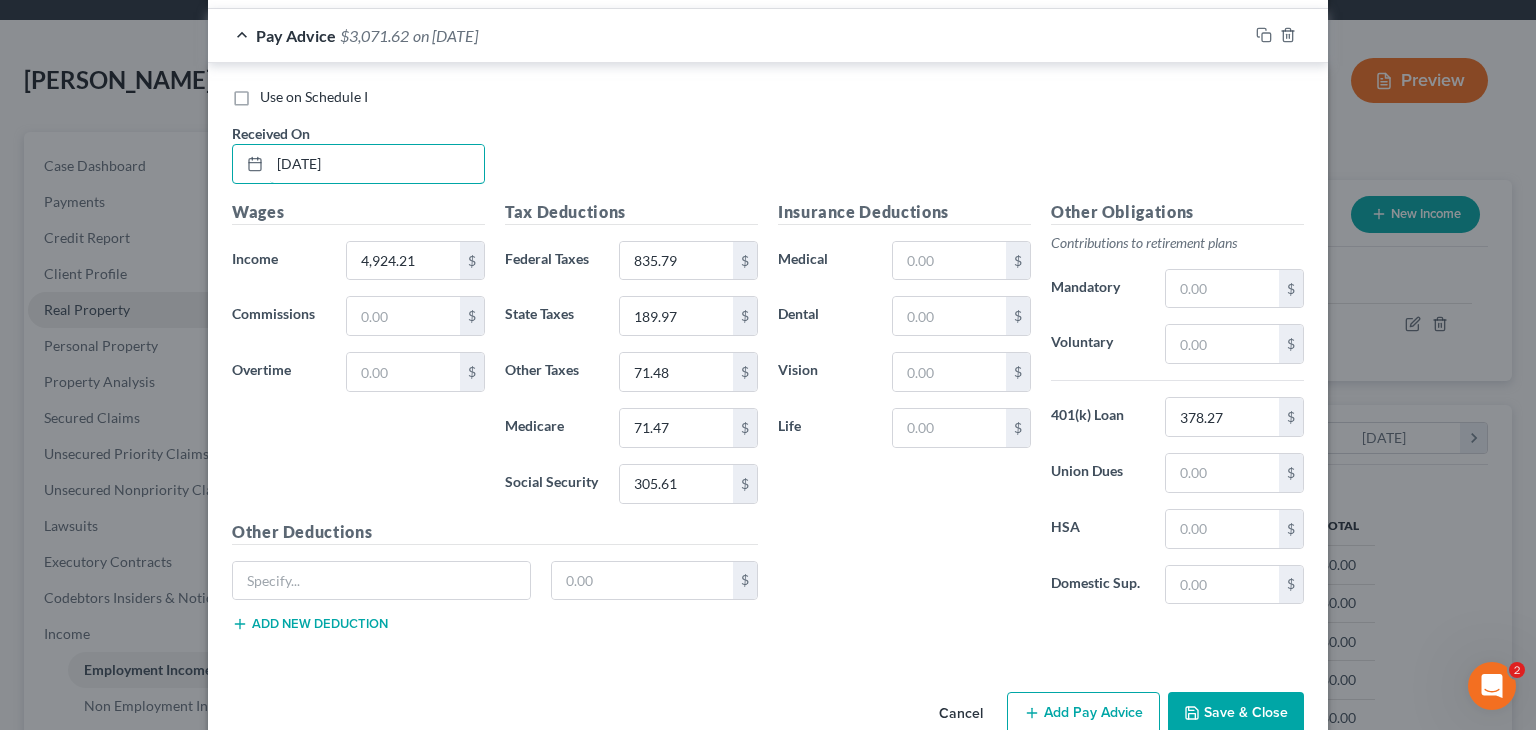 scroll, scrollTop: 3166, scrollLeft: 0, axis: vertical 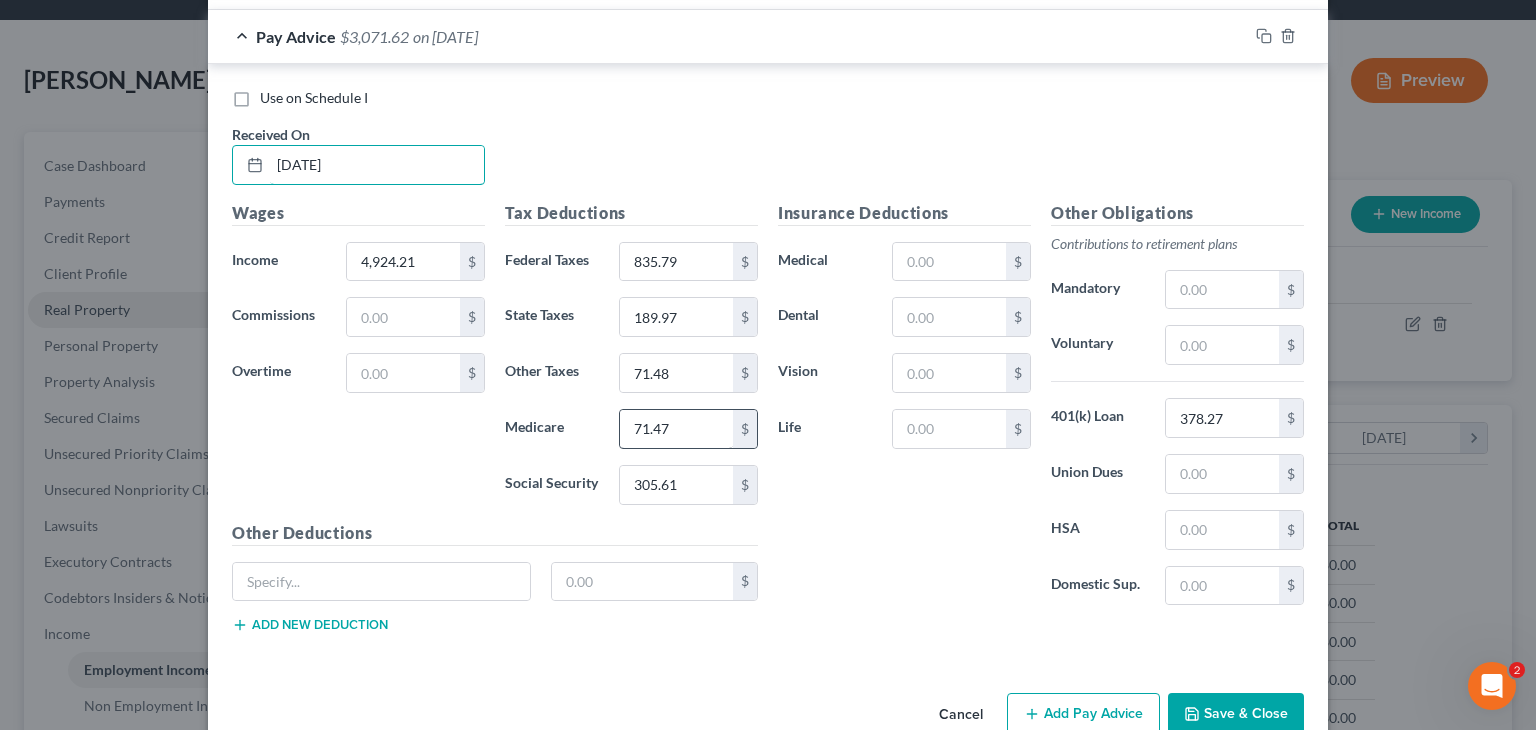 type on "[DATE]" 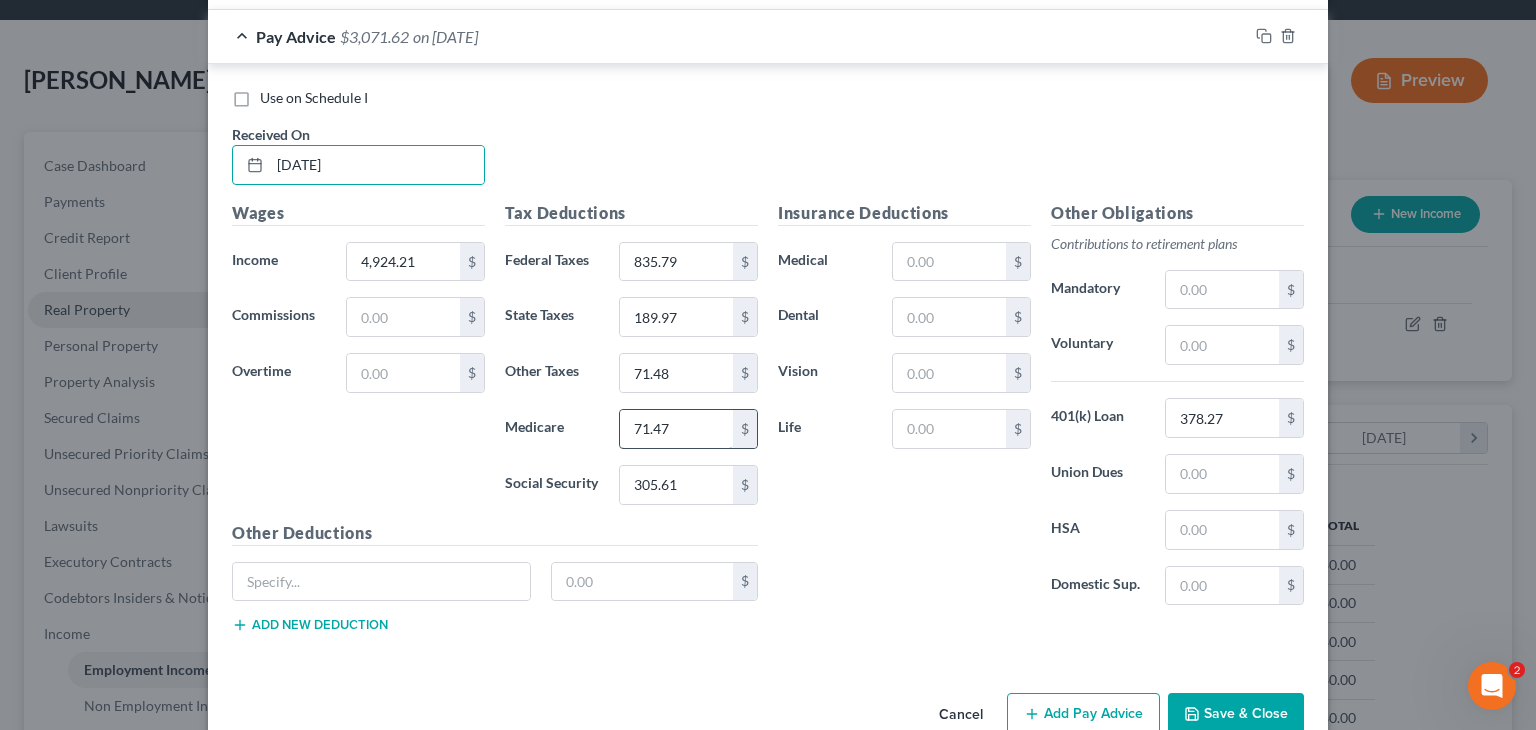 click on "71.47" at bounding box center (676, 429) 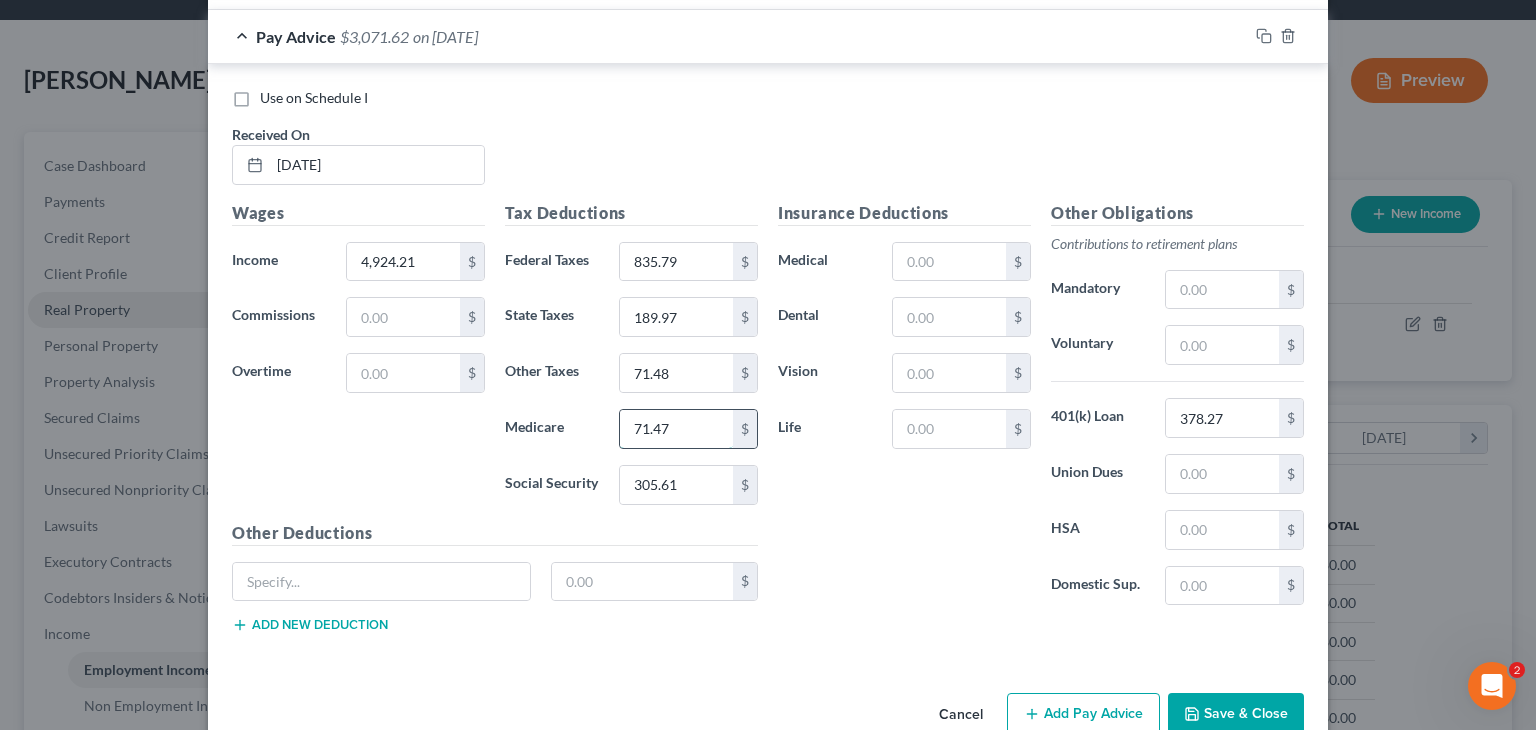 click on "71.47" at bounding box center [676, 429] 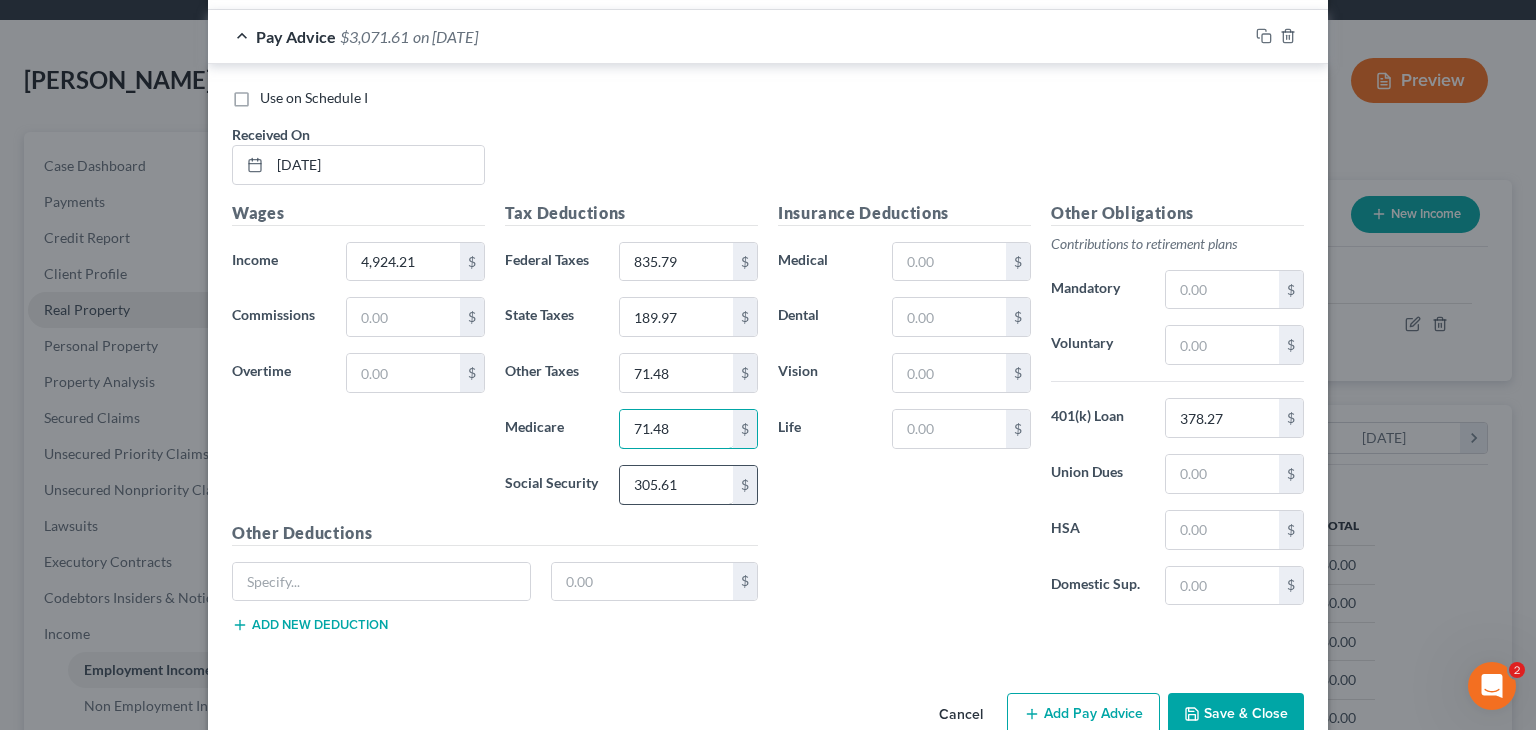 type on "71.48" 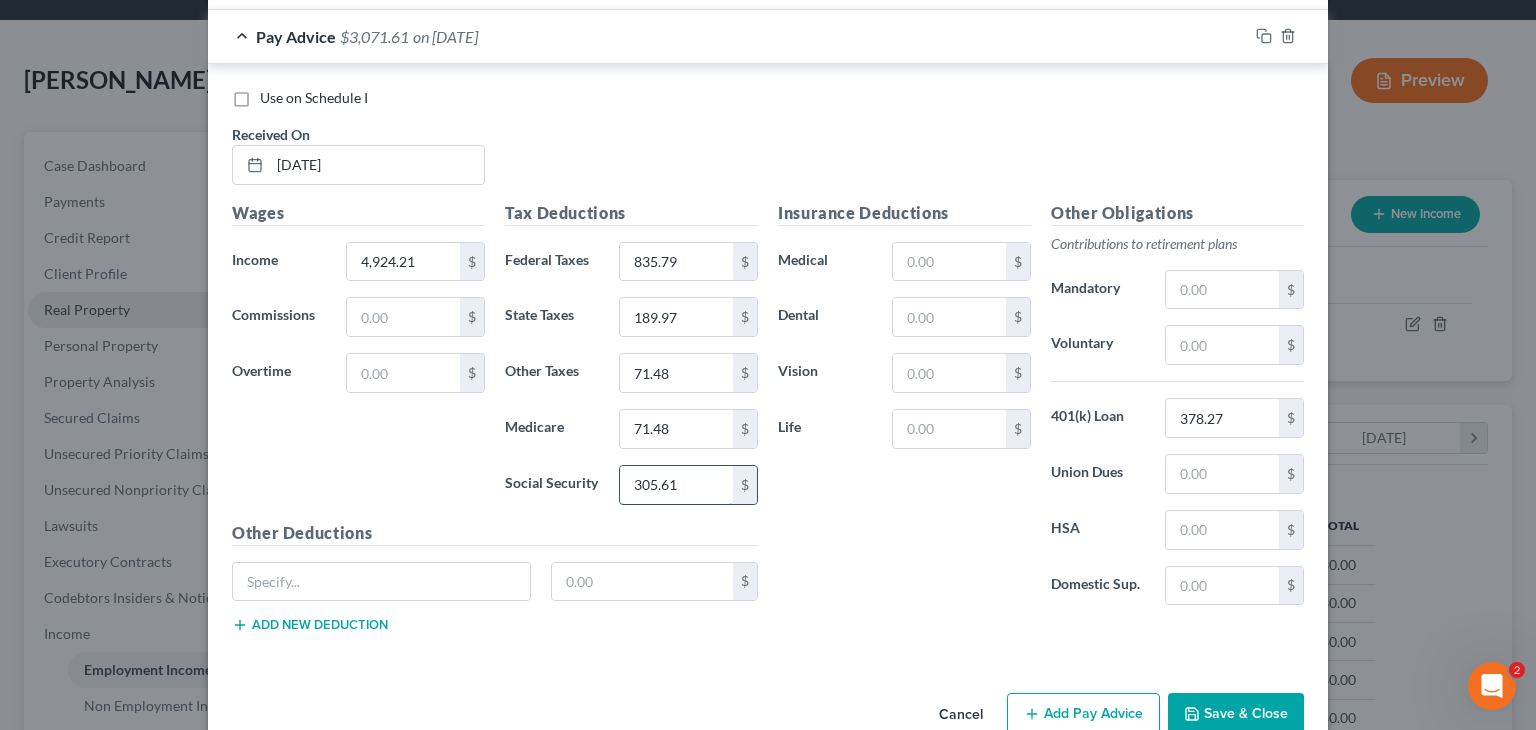 click on "305.61" at bounding box center (676, 485) 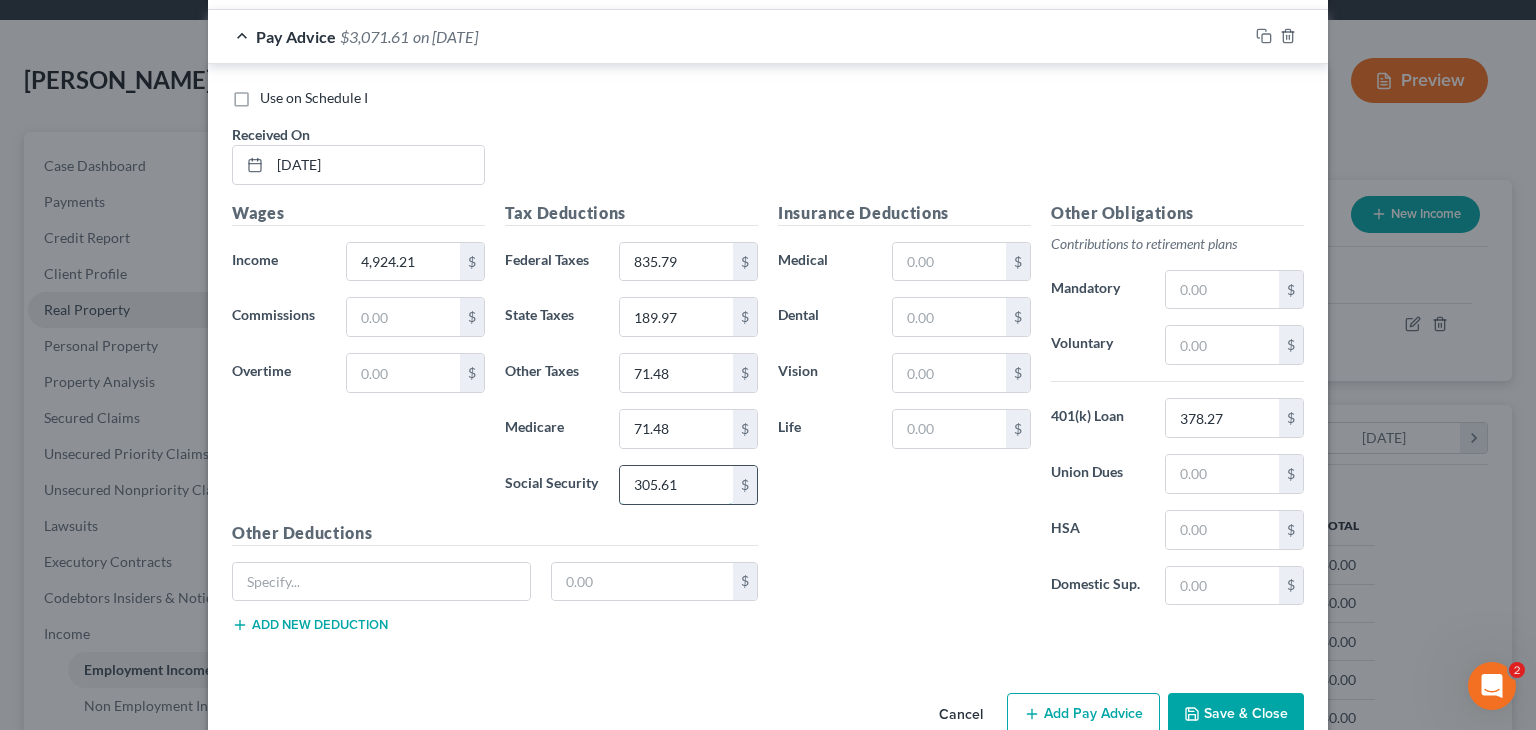click on "305.61" at bounding box center [676, 485] 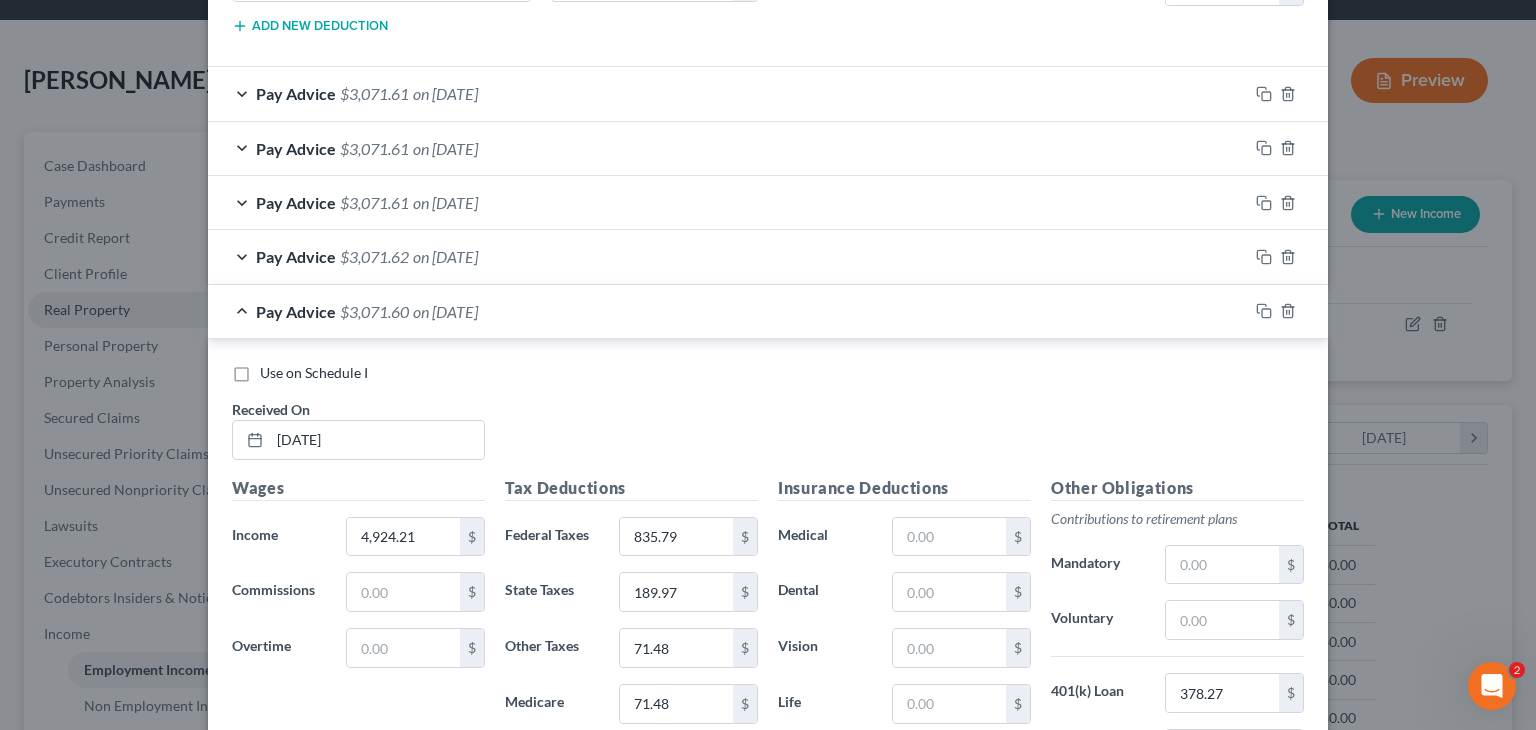 scroll, scrollTop: 2862, scrollLeft: 0, axis: vertical 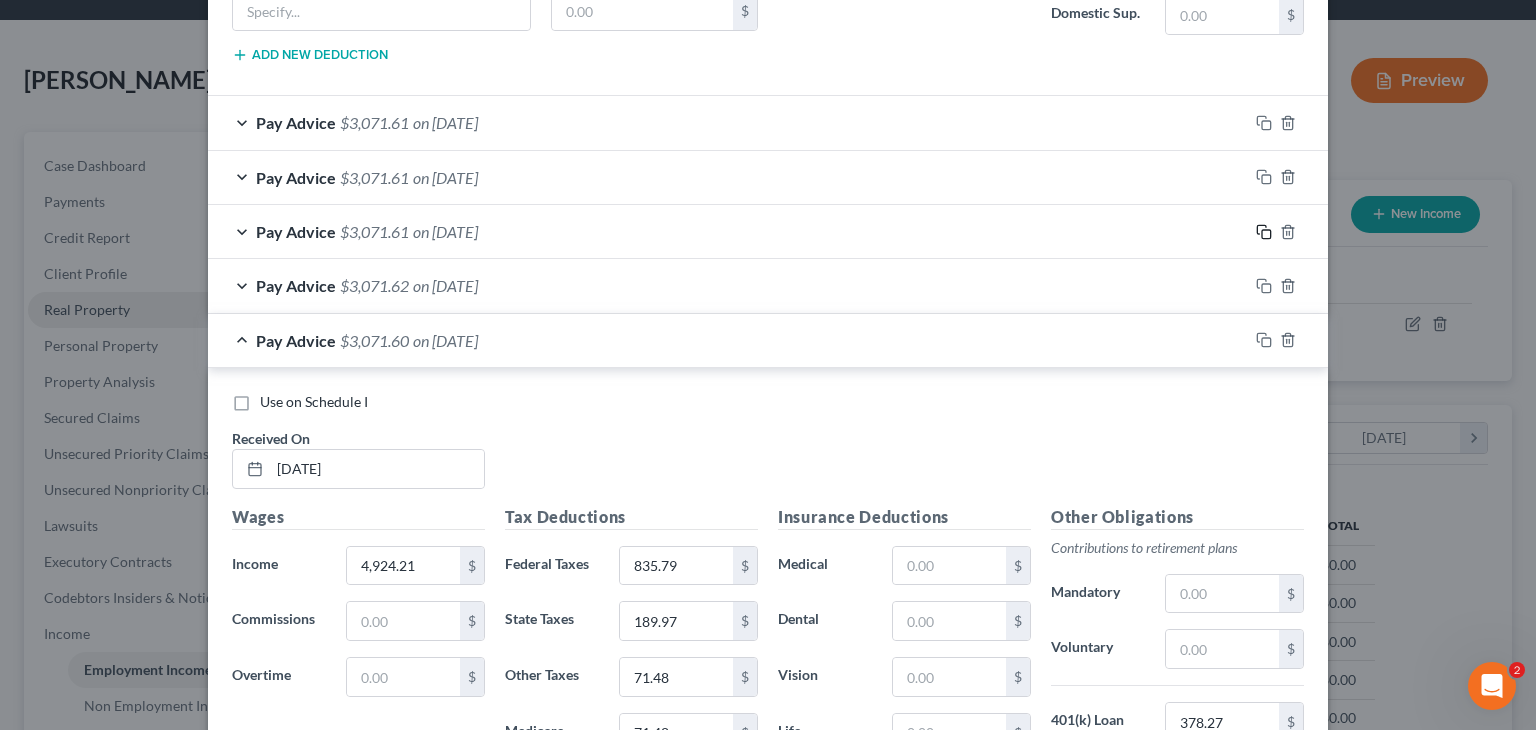 type on "305.62" 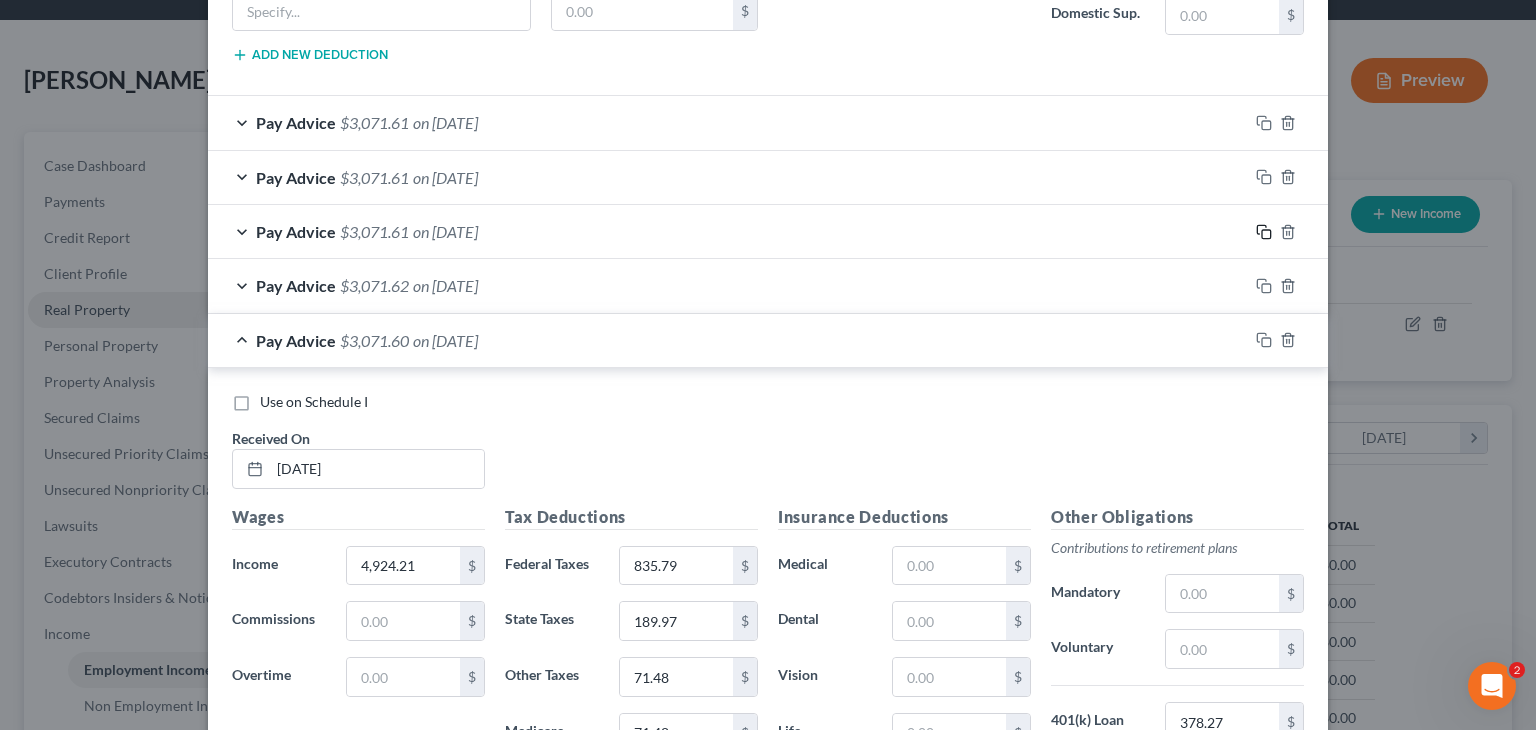 click 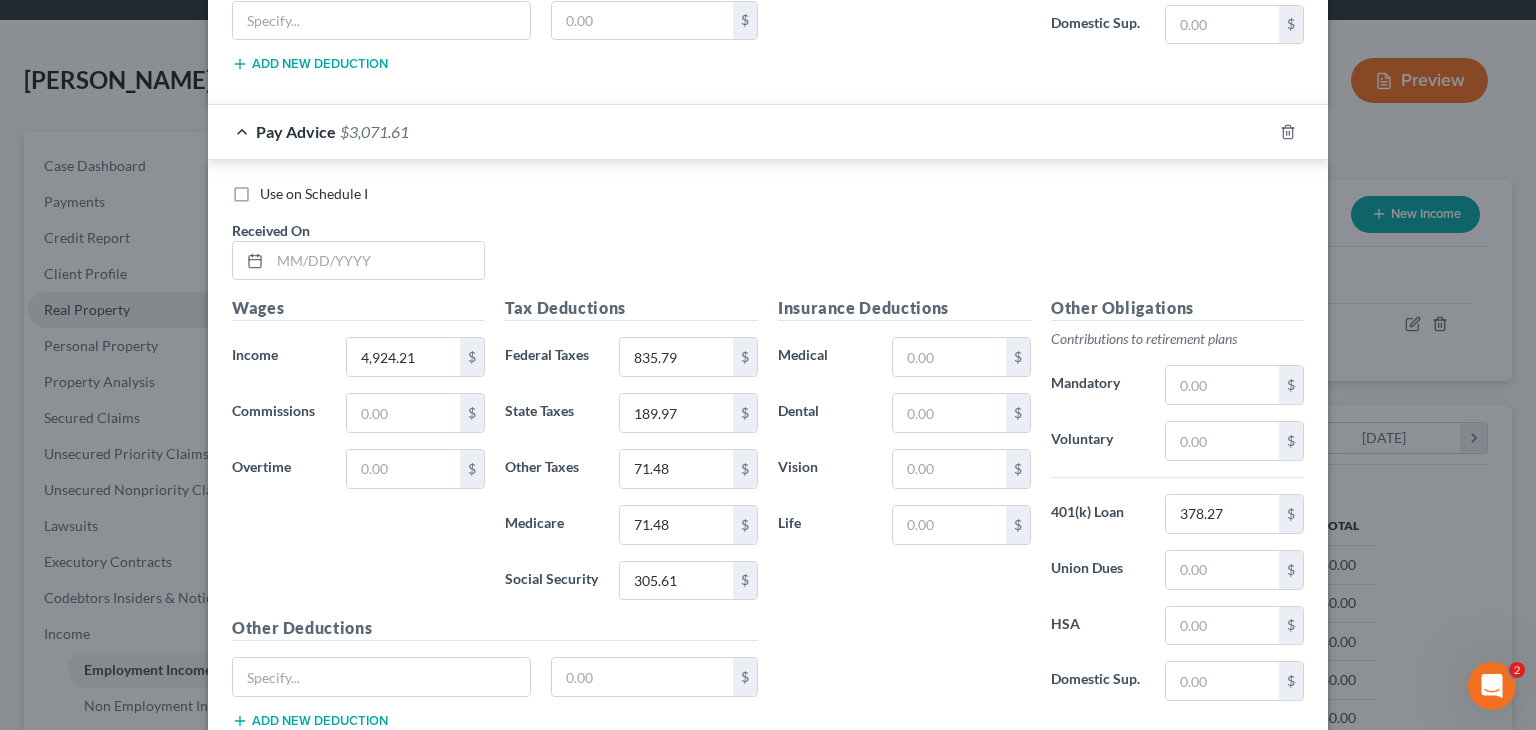scroll, scrollTop: 3848, scrollLeft: 0, axis: vertical 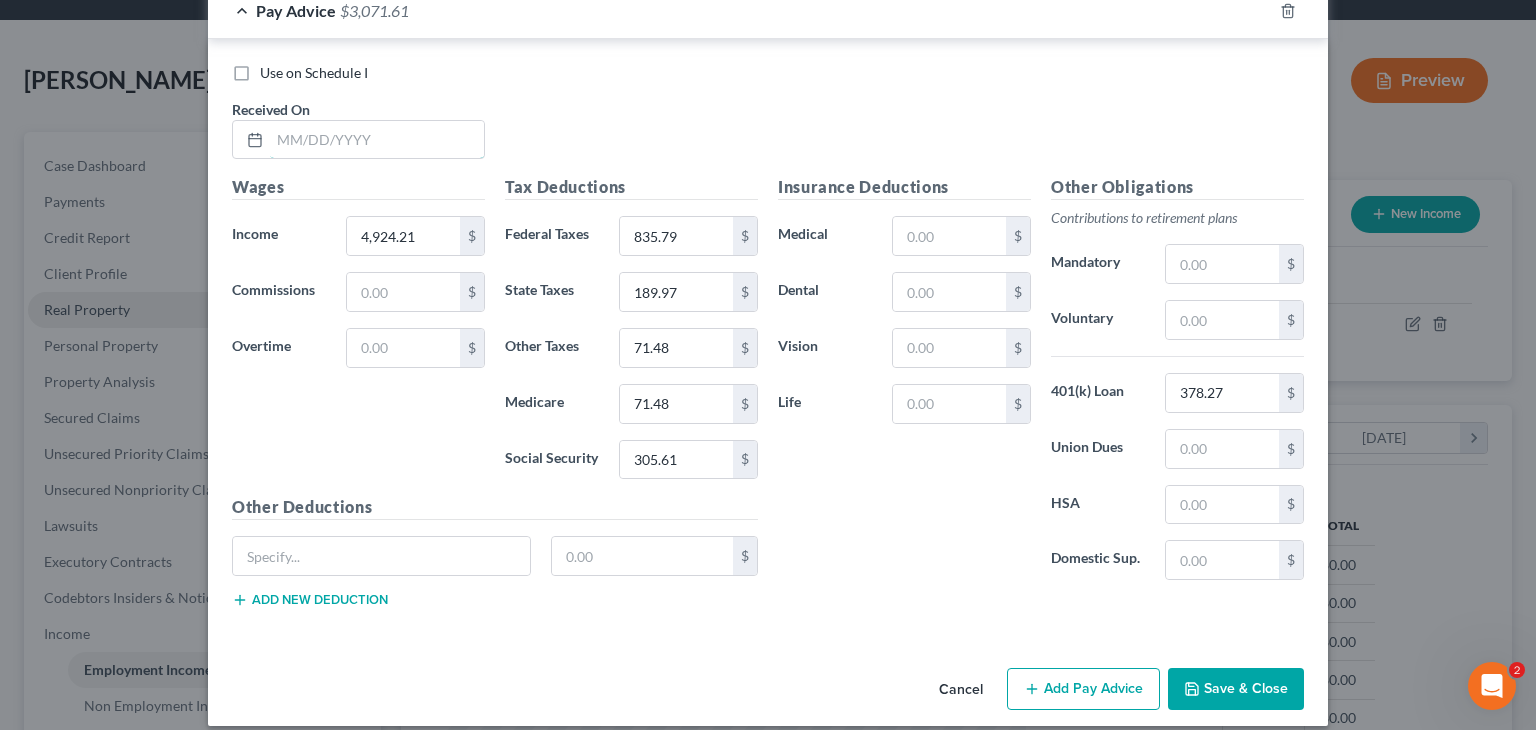 drag, startPoint x: 305, startPoint y: 122, endPoint x: 854, endPoint y: 269, distance: 568.33966 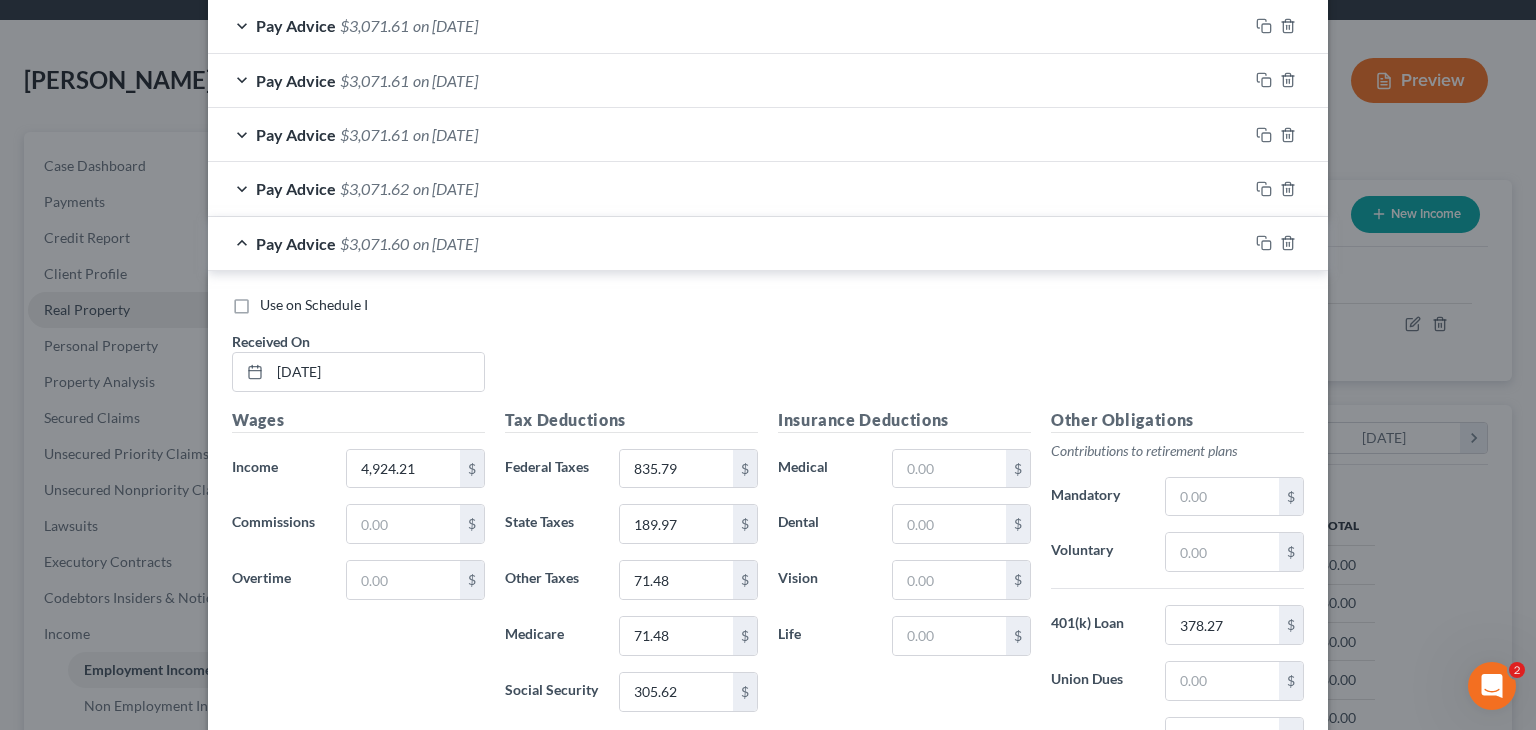 scroll, scrollTop: 2957, scrollLeft: 0, axis: vertical 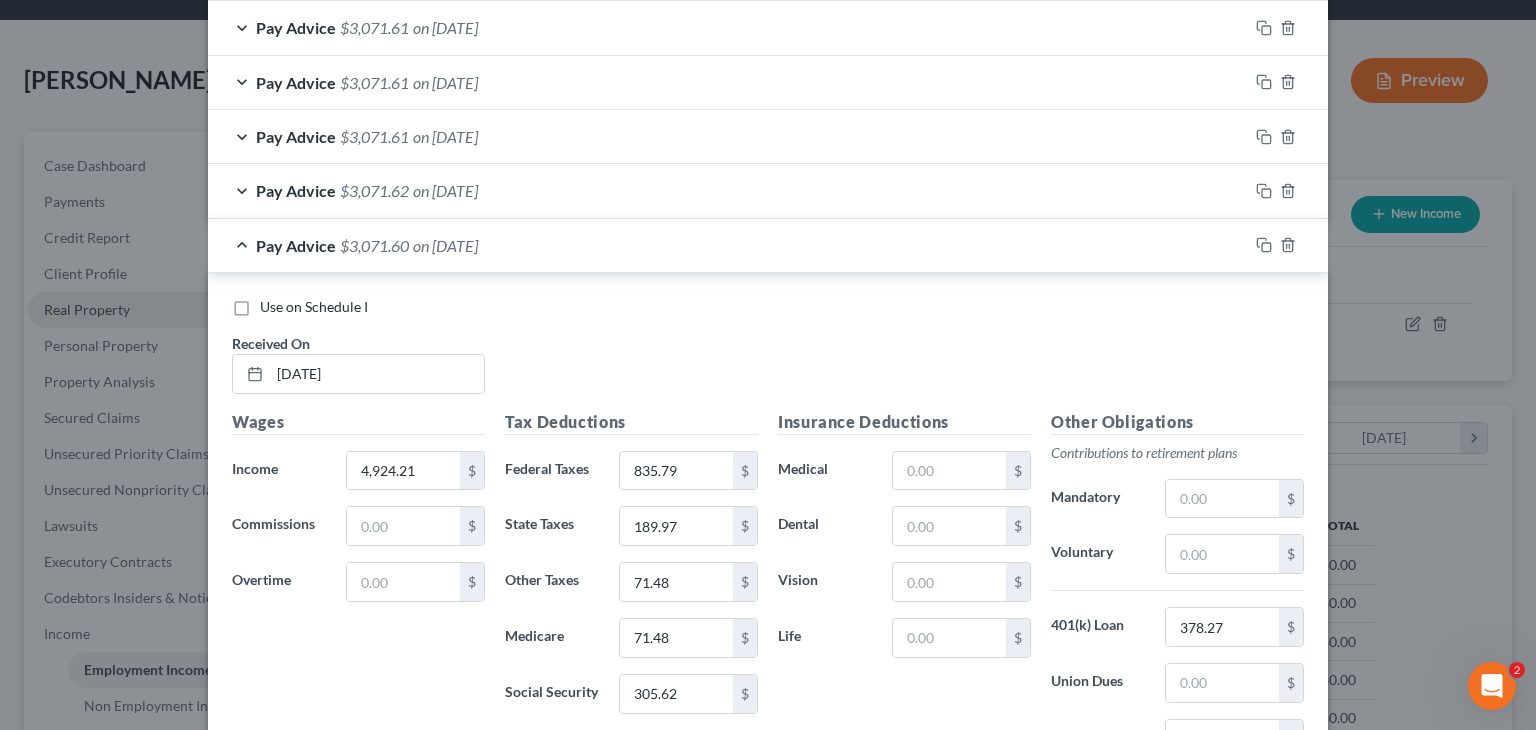 type on "[DATE]" 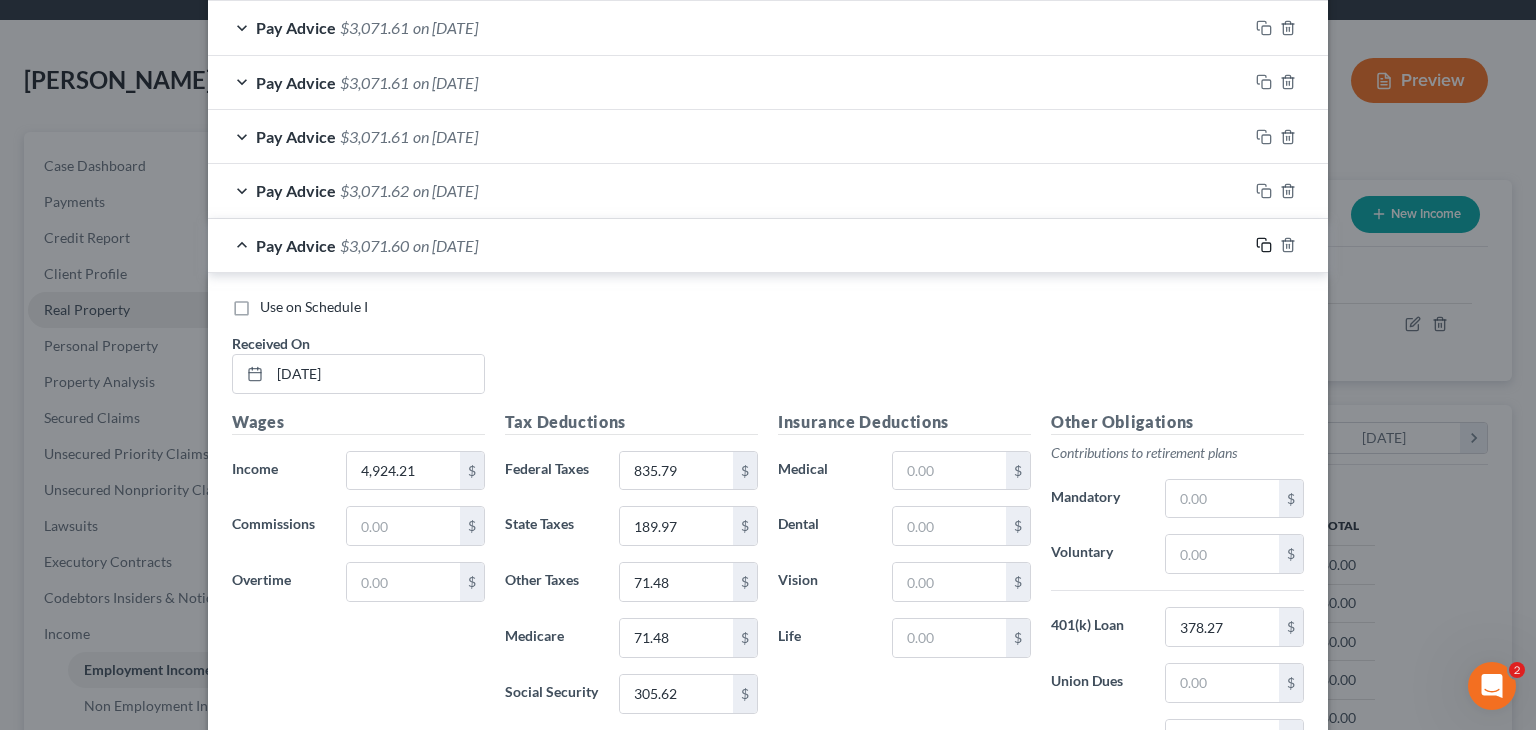 click 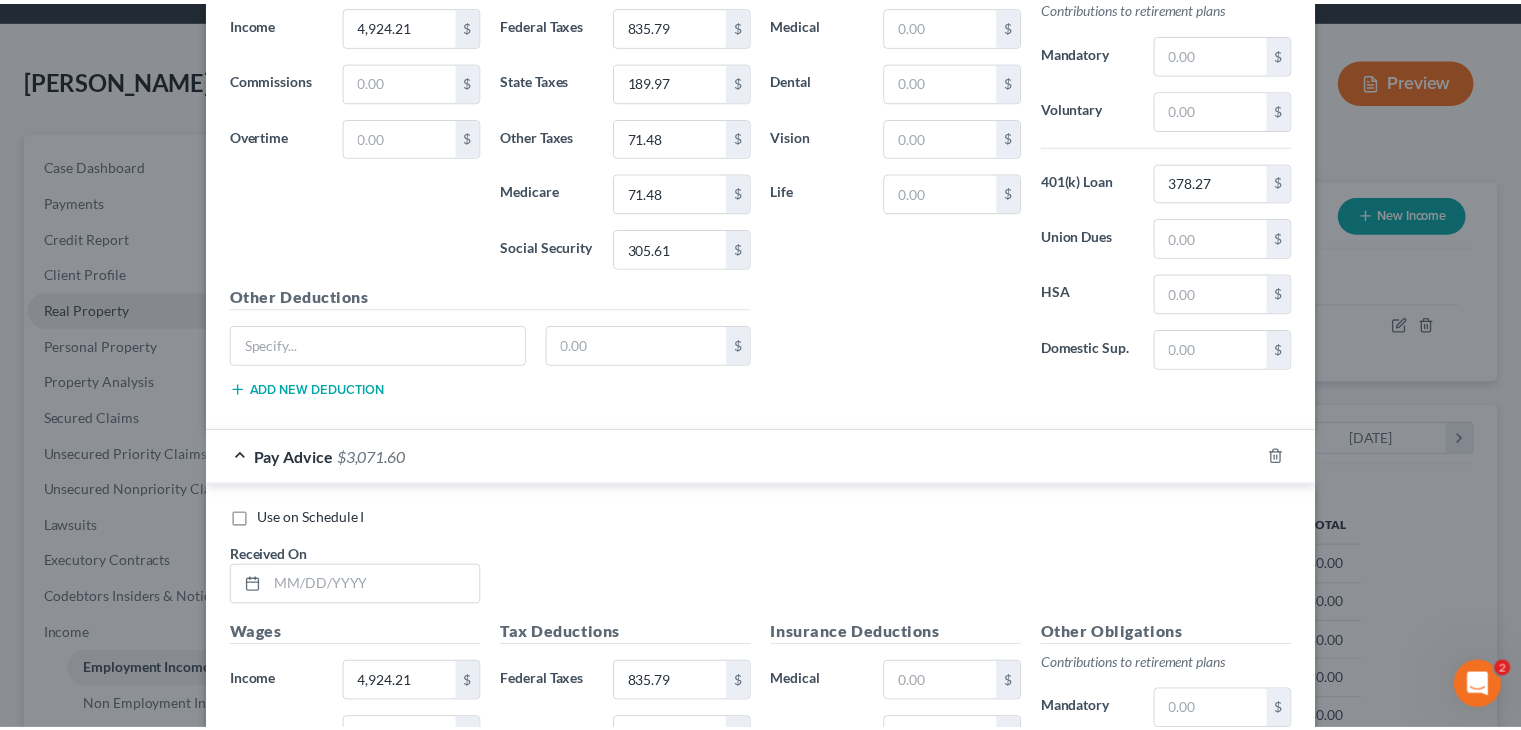 scroll, scrollTop: 3902, scrollLeft: 0, axis: vertical 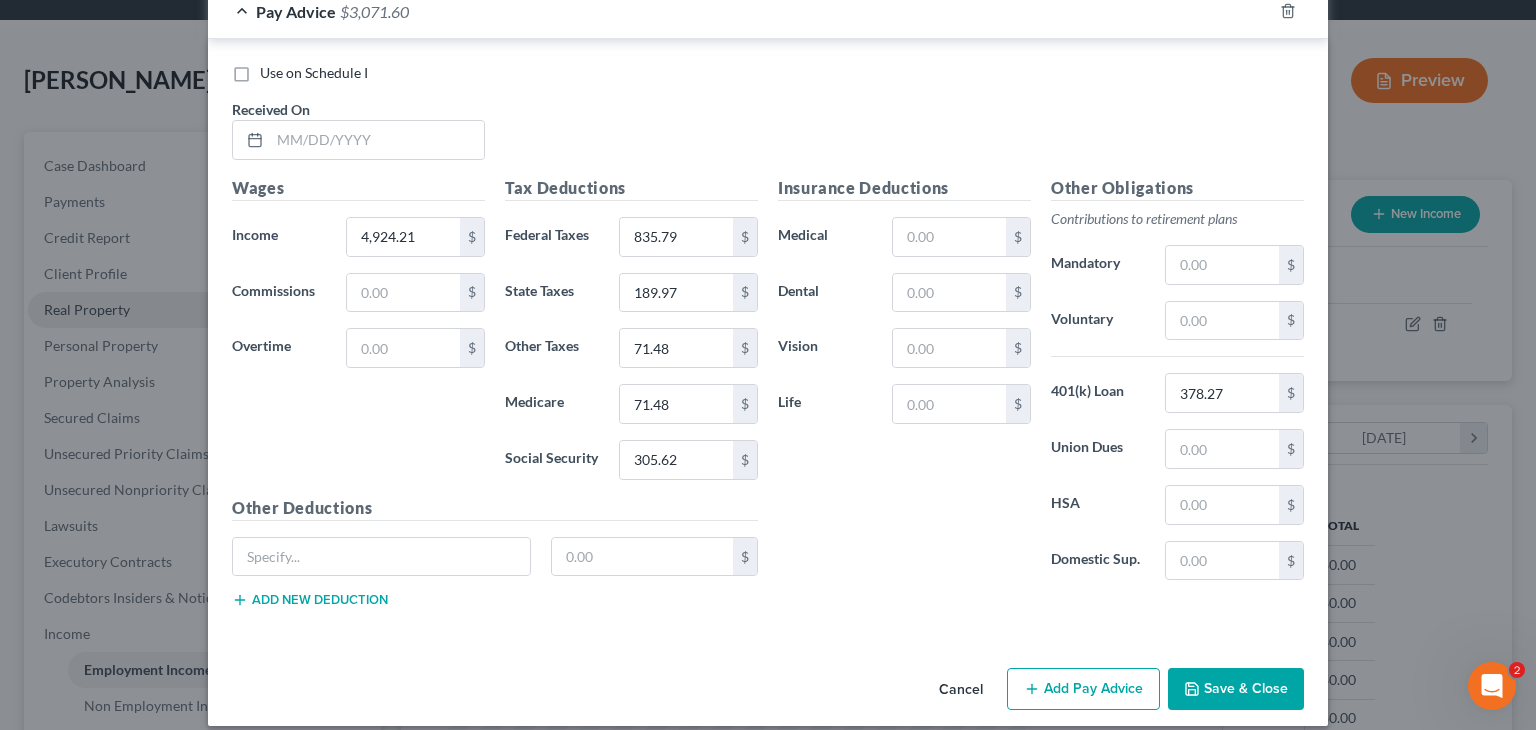 click on "Received On" at bounding box center (271, 109) 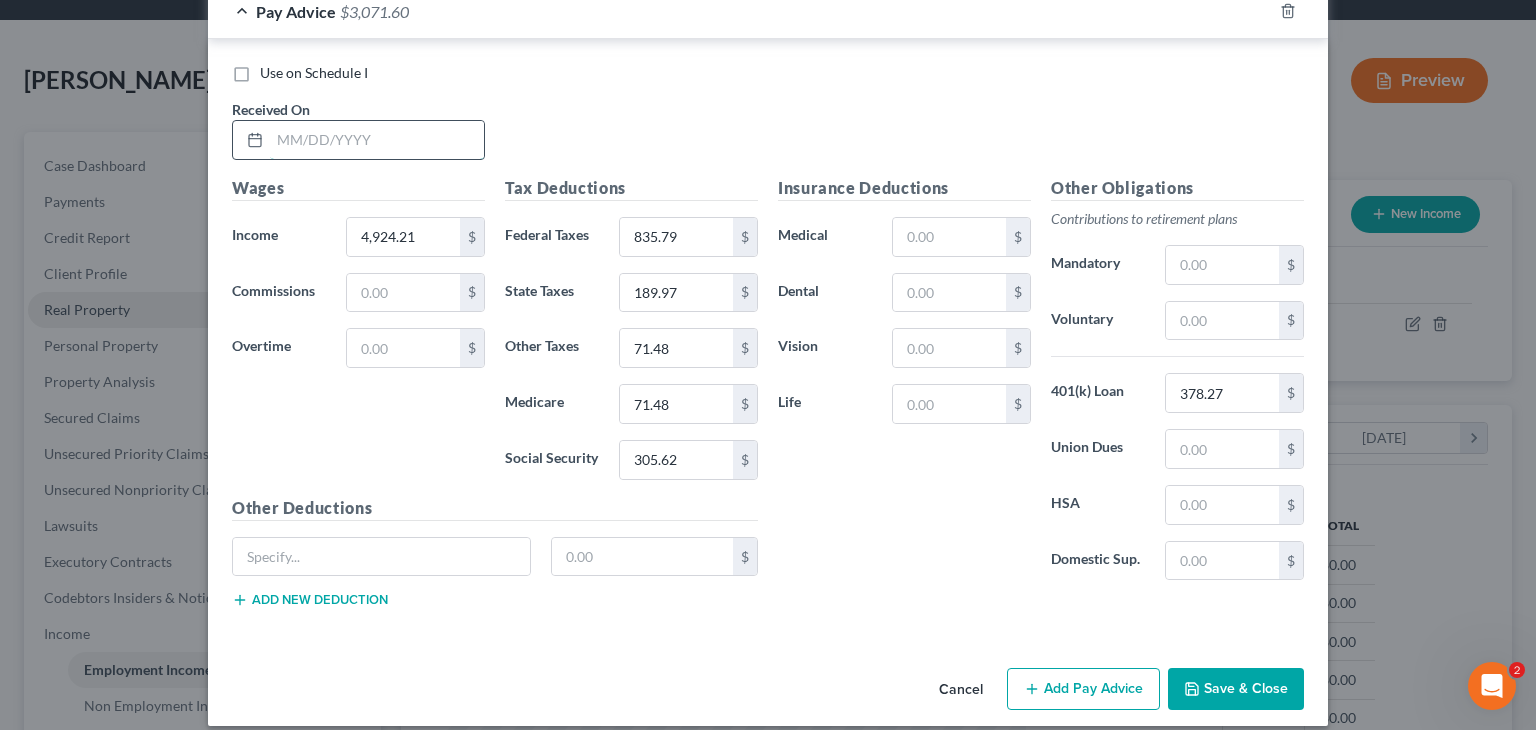 click at bounding box center [377, 140] 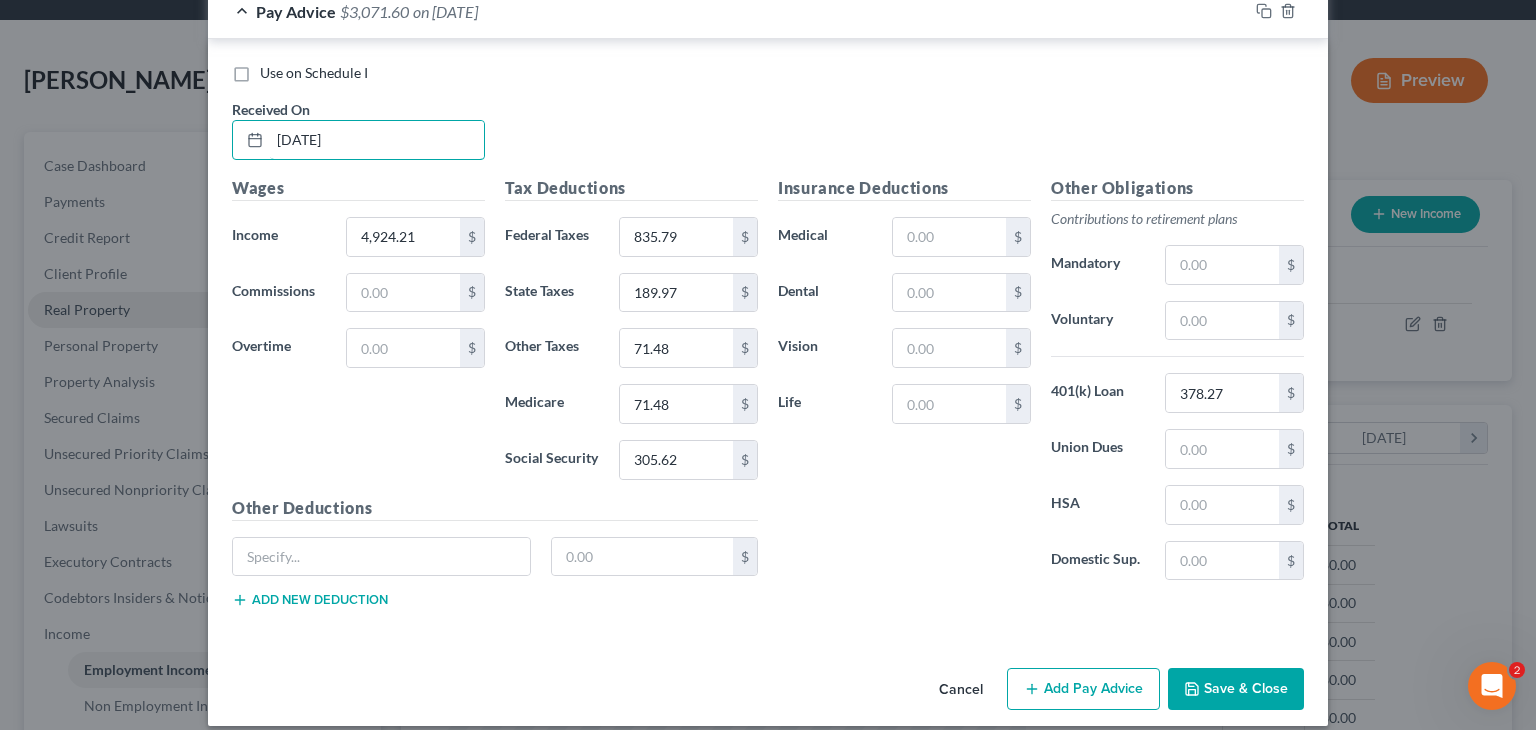 type on "[DATE]" 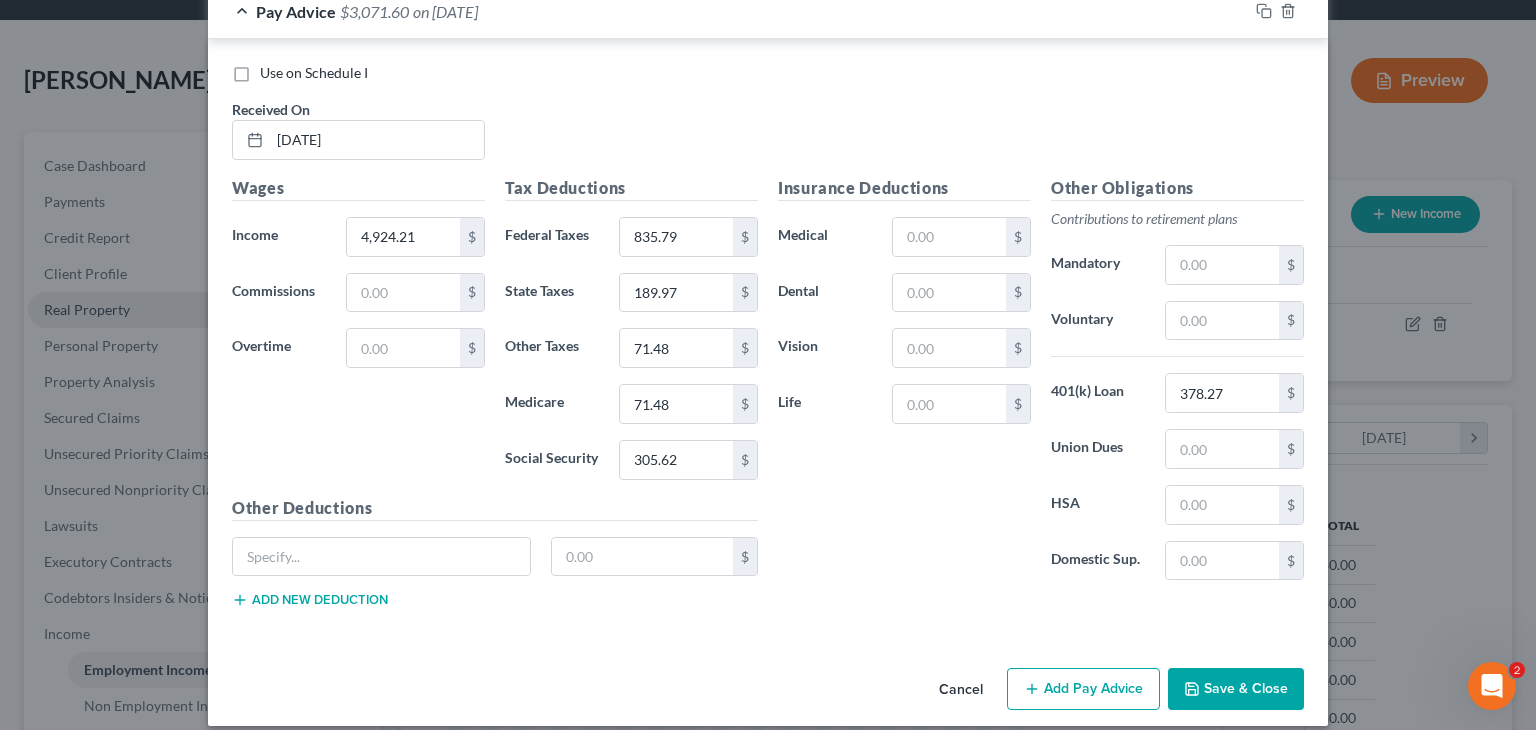 click on "Save & Close" at bounding box center (1236, 689) 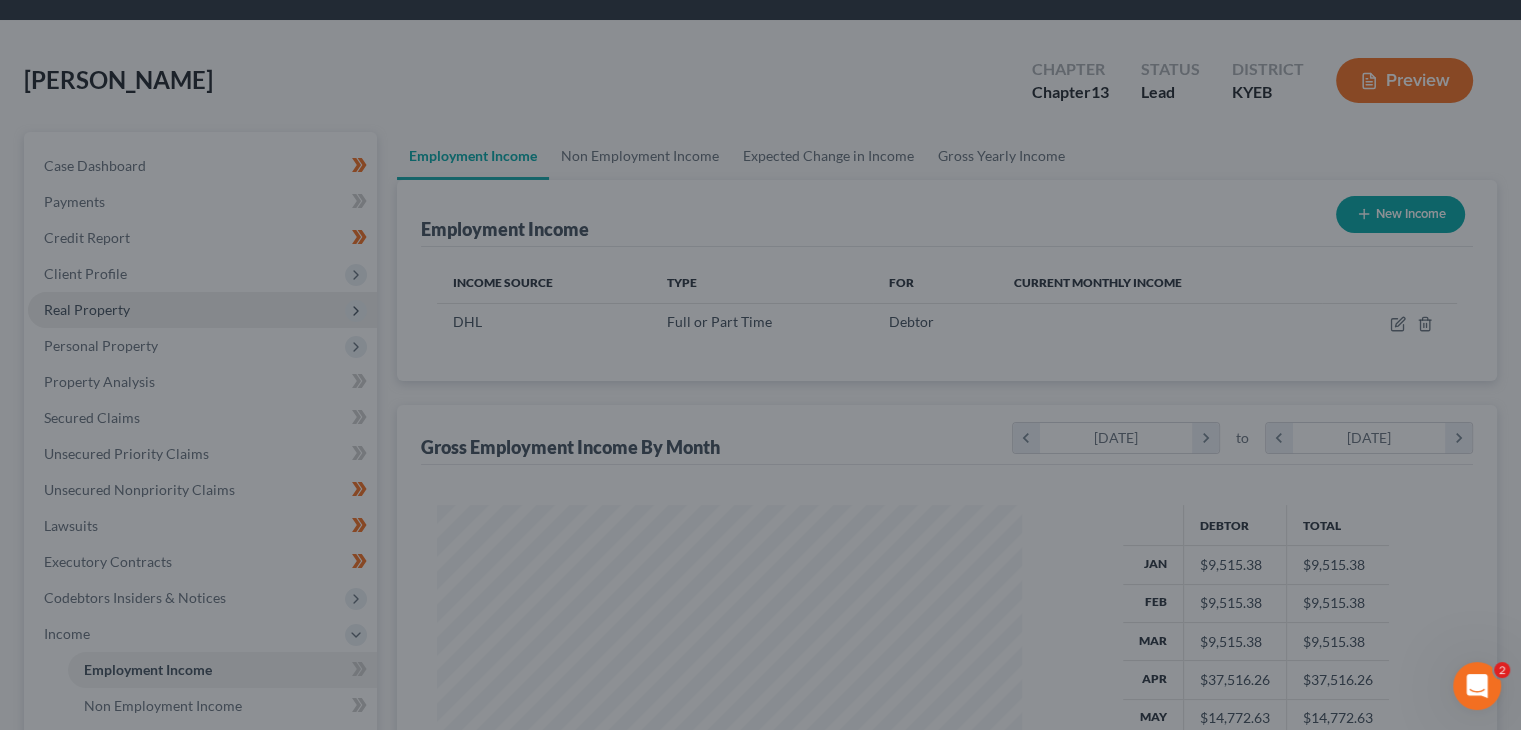 scroll, scrollTop: 356, scrollLeft: 617, axis: both 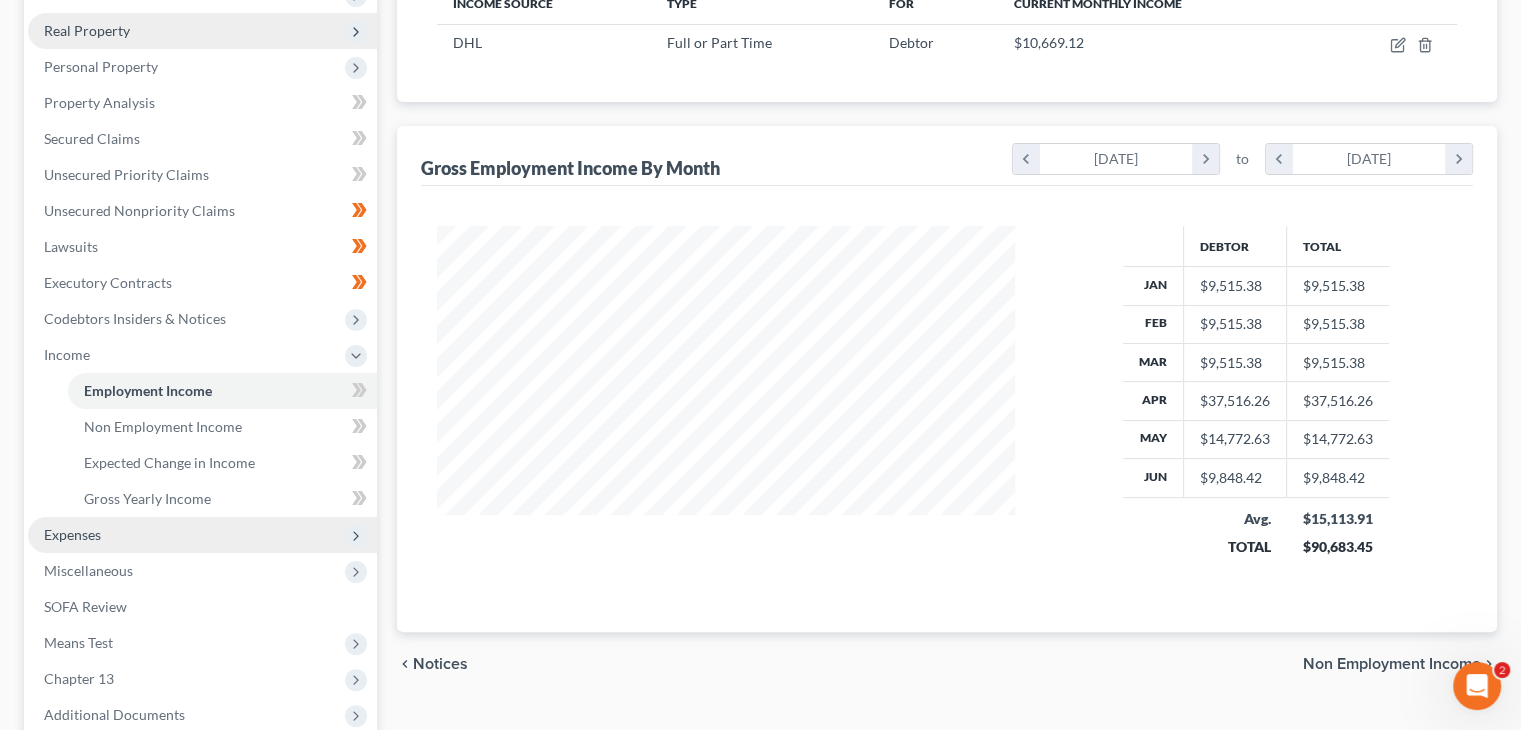 click on "Expenses" at bounding box center [202, 535] 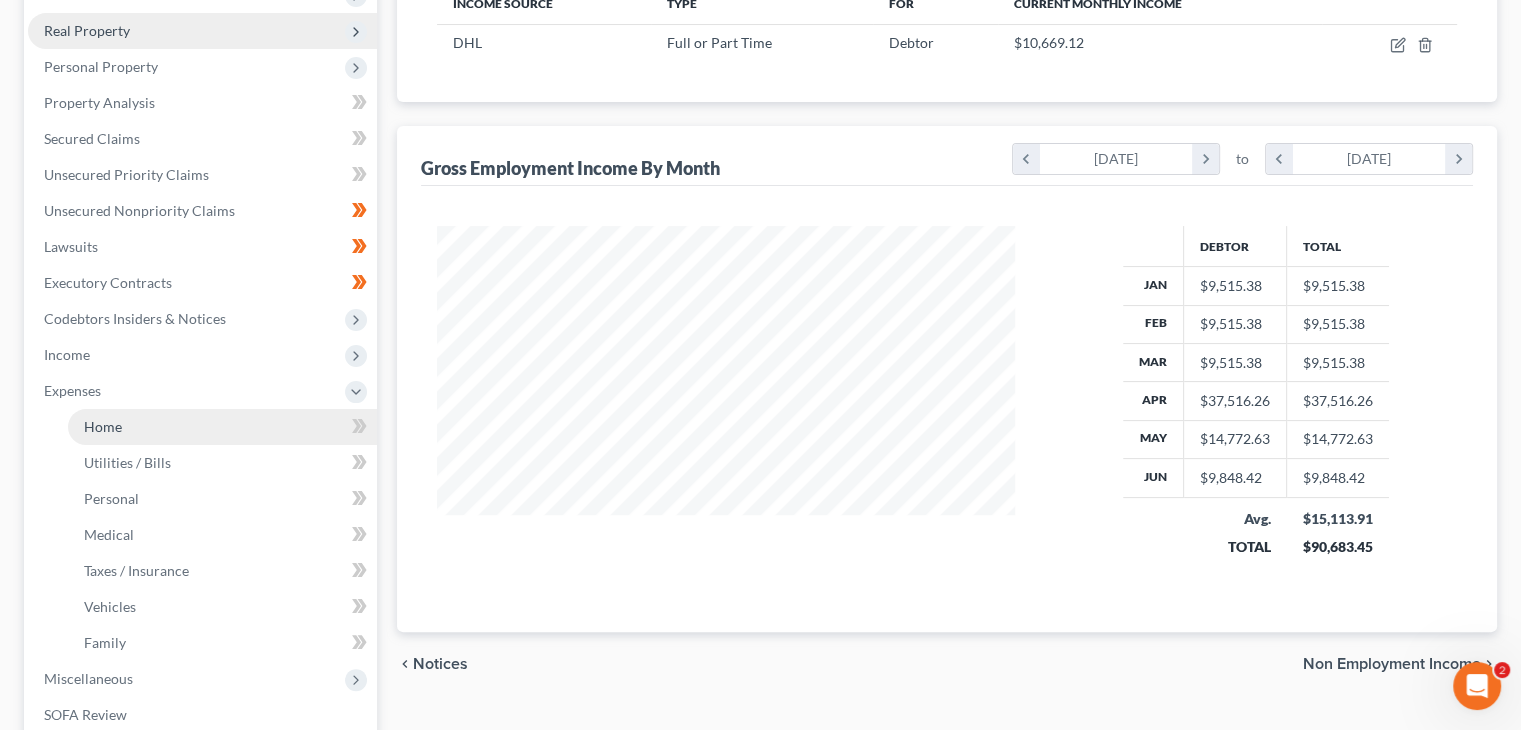 click on "Home" at bounding box center [222, 427] 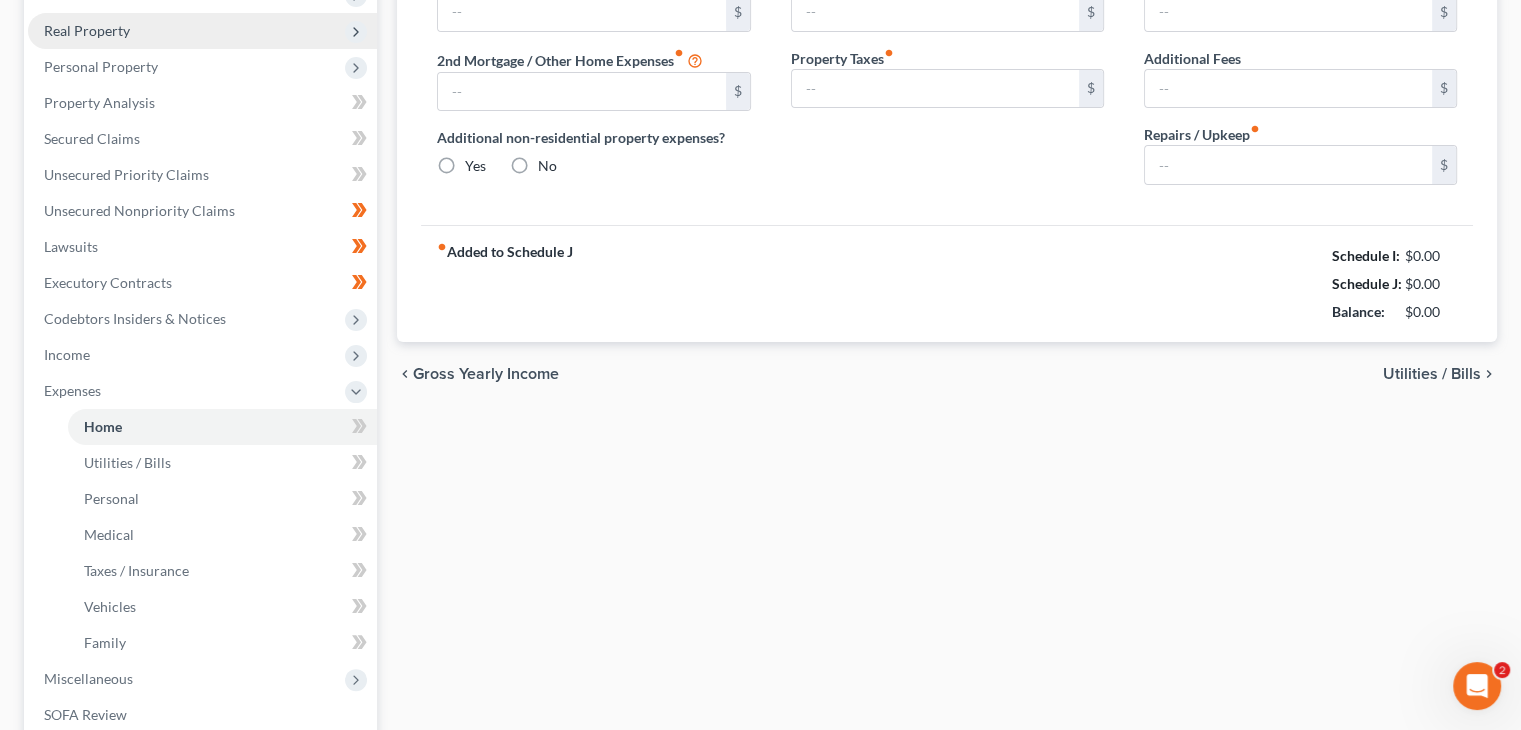 scroll, scrollTop: 257, scrollLeft: 0, axis: vertical 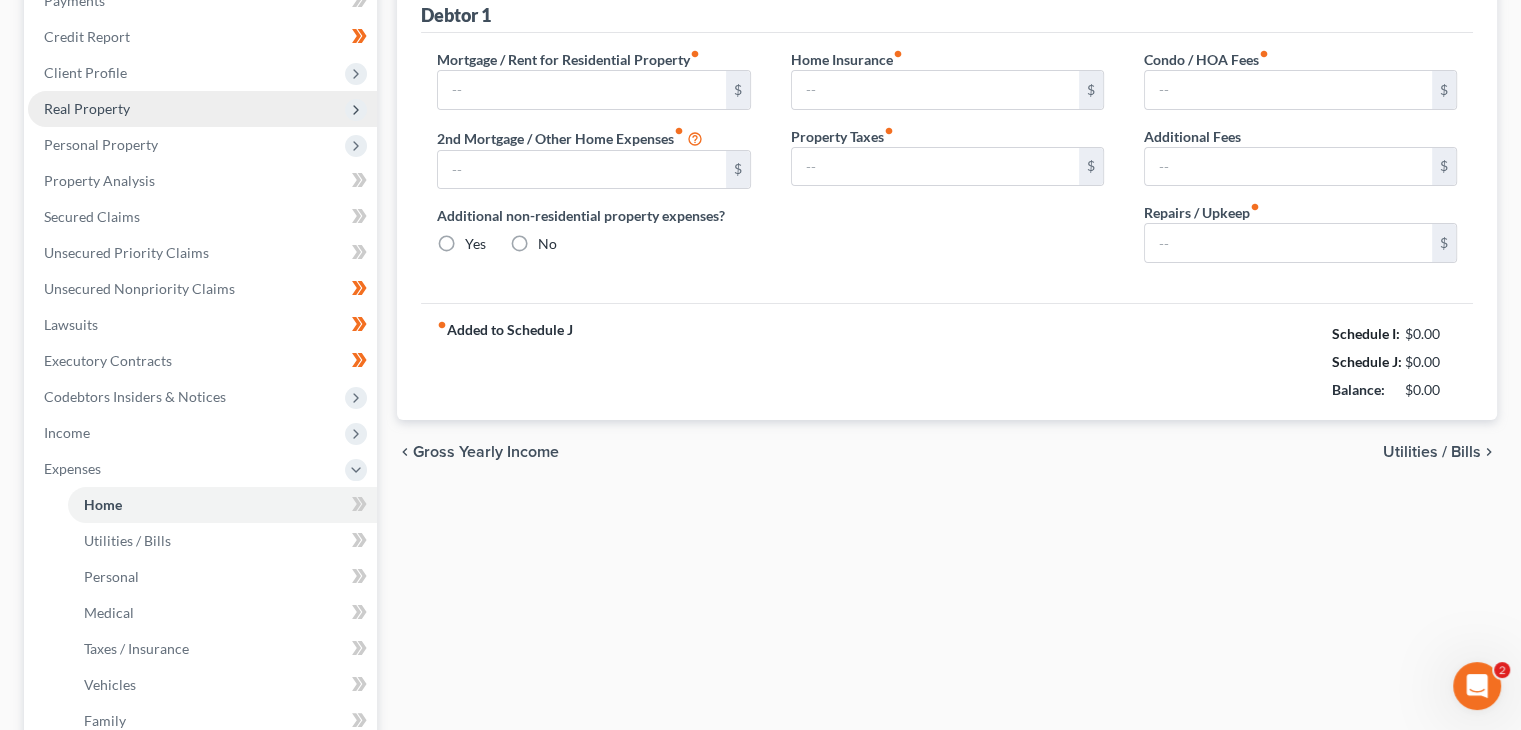 radio on "true" 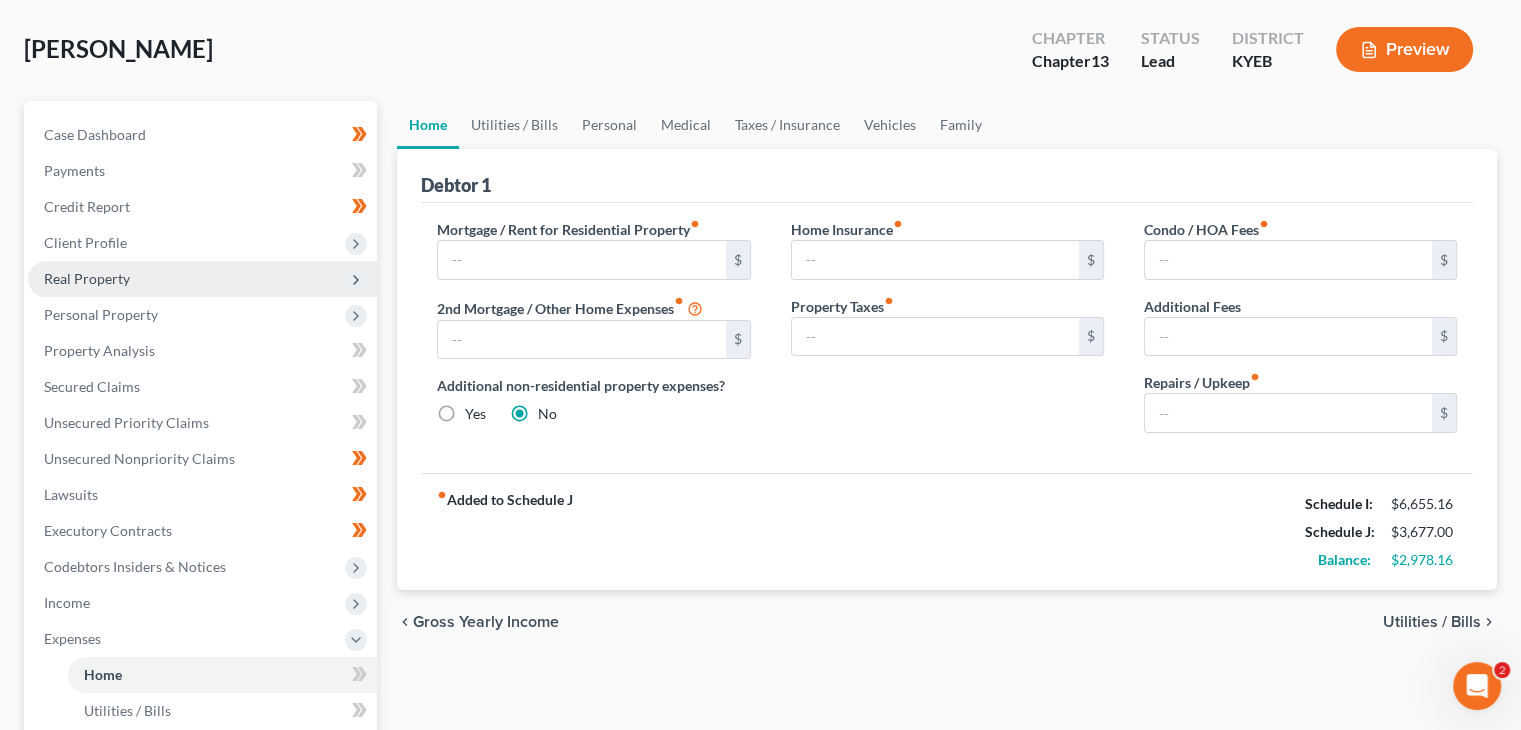 scroll, scrollTop: 88, scrollLeft: 0, axis: vertical 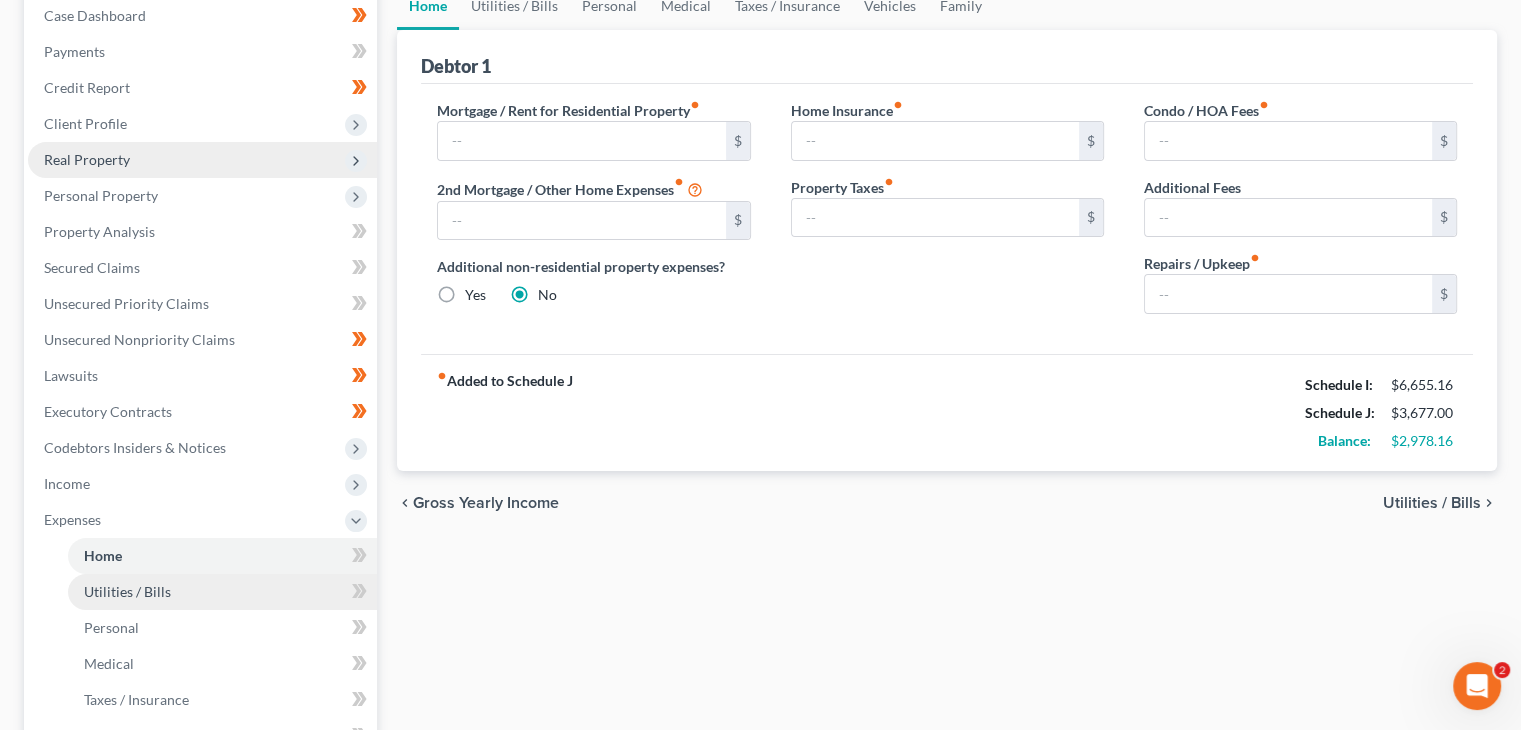 click on "Utilities / Bills" at bounding box center (222, 592) 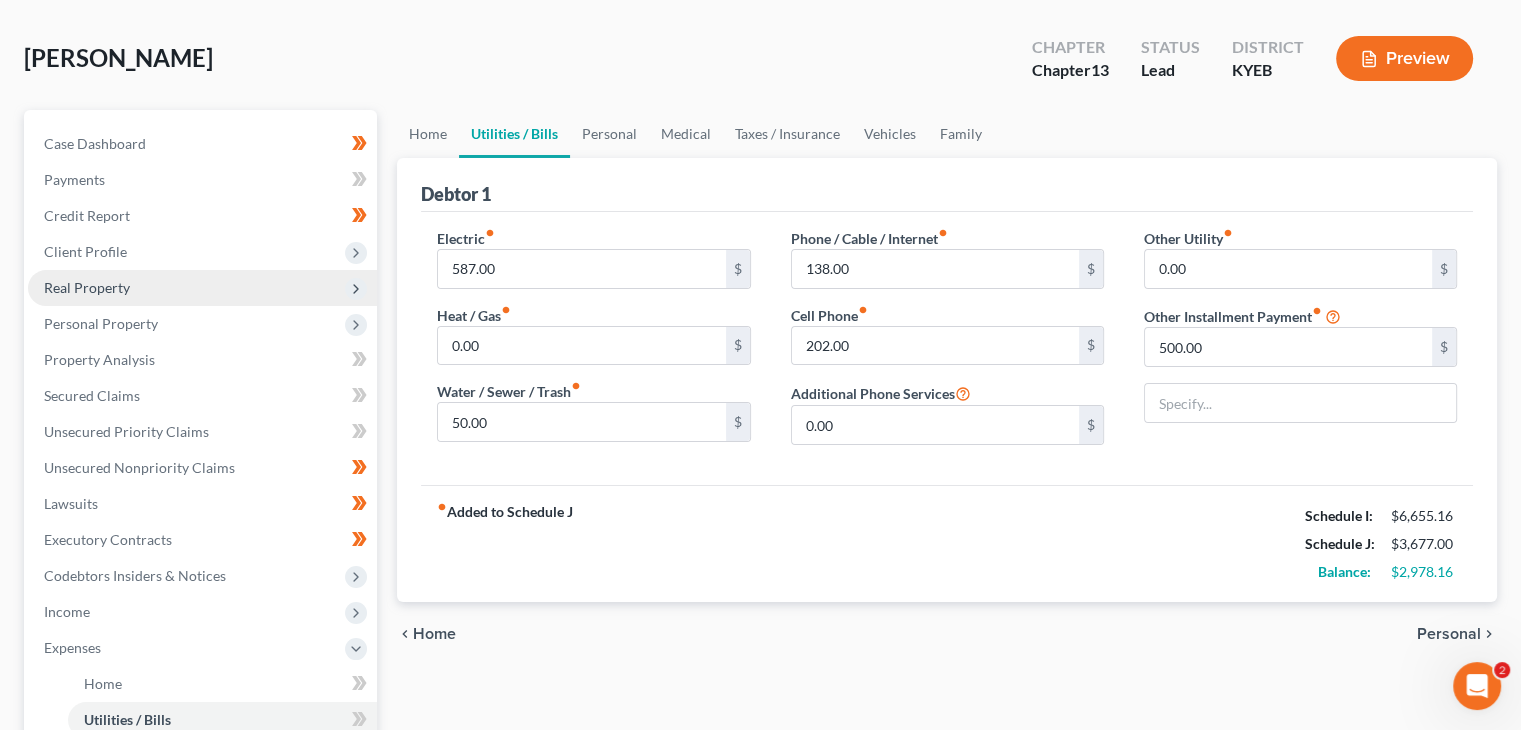 scroll, scrollTop: 62, scrollLeft: 0, axis: vertical 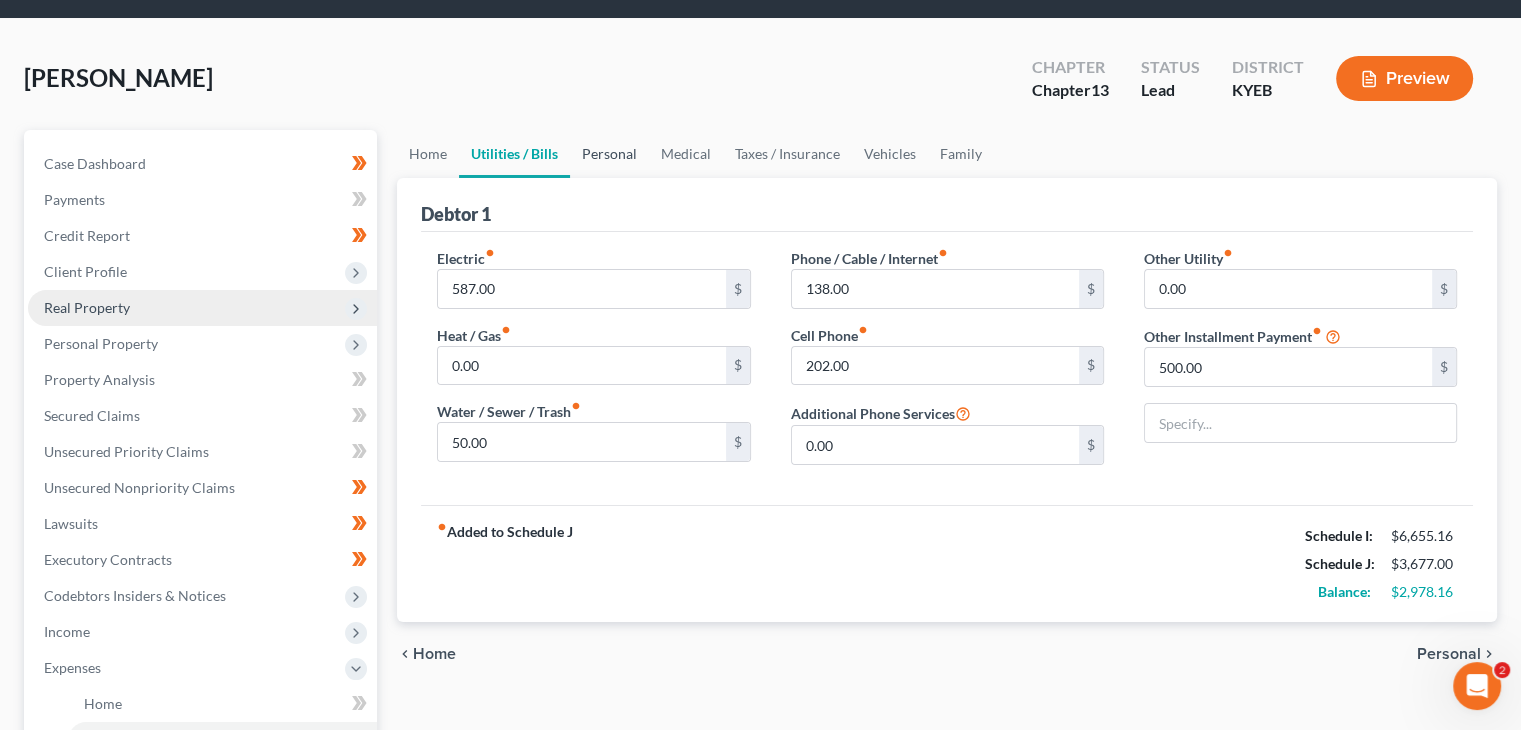 click on "Personal" at bounding box center (609, 154) 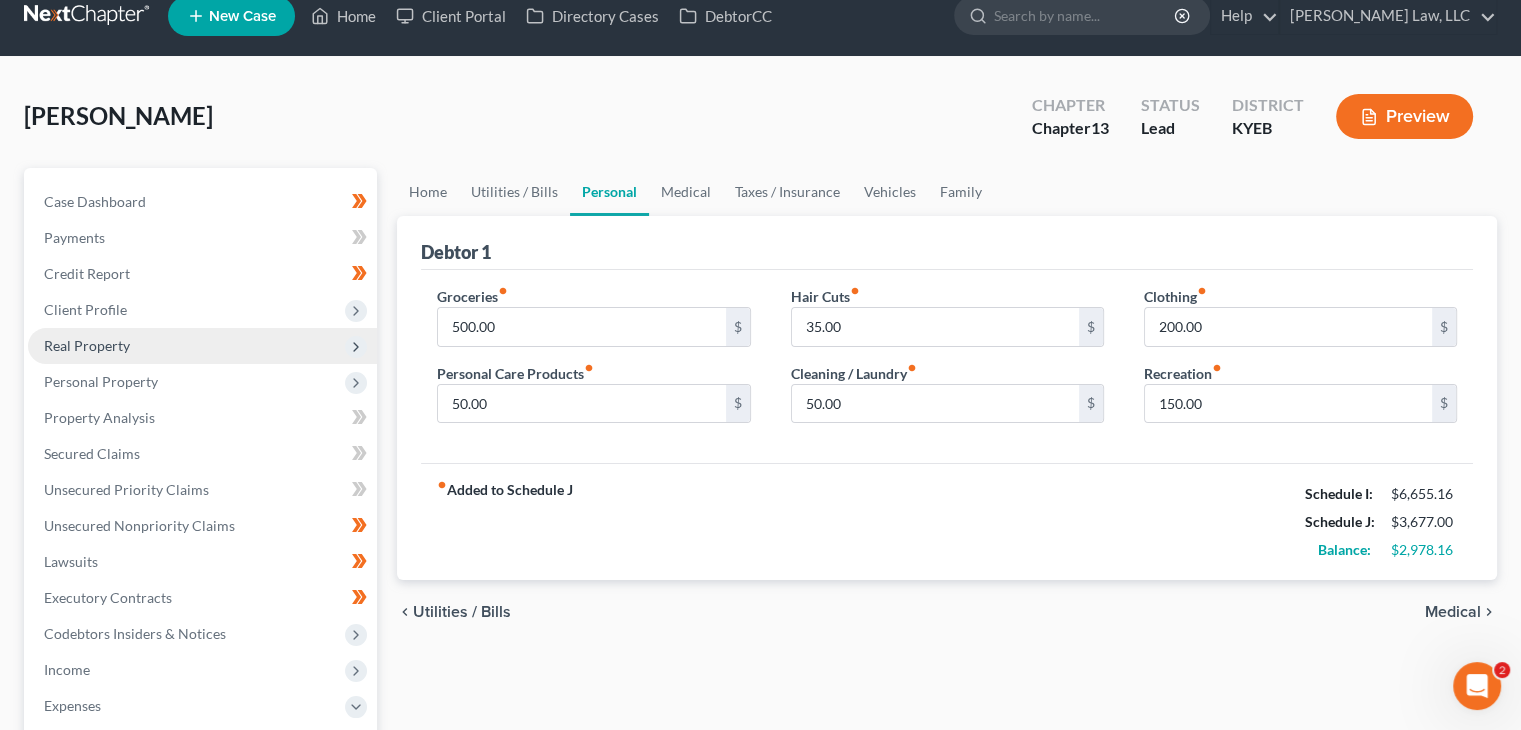 scroll, scrollTop: 0, scrollLeft: 0, axis: both 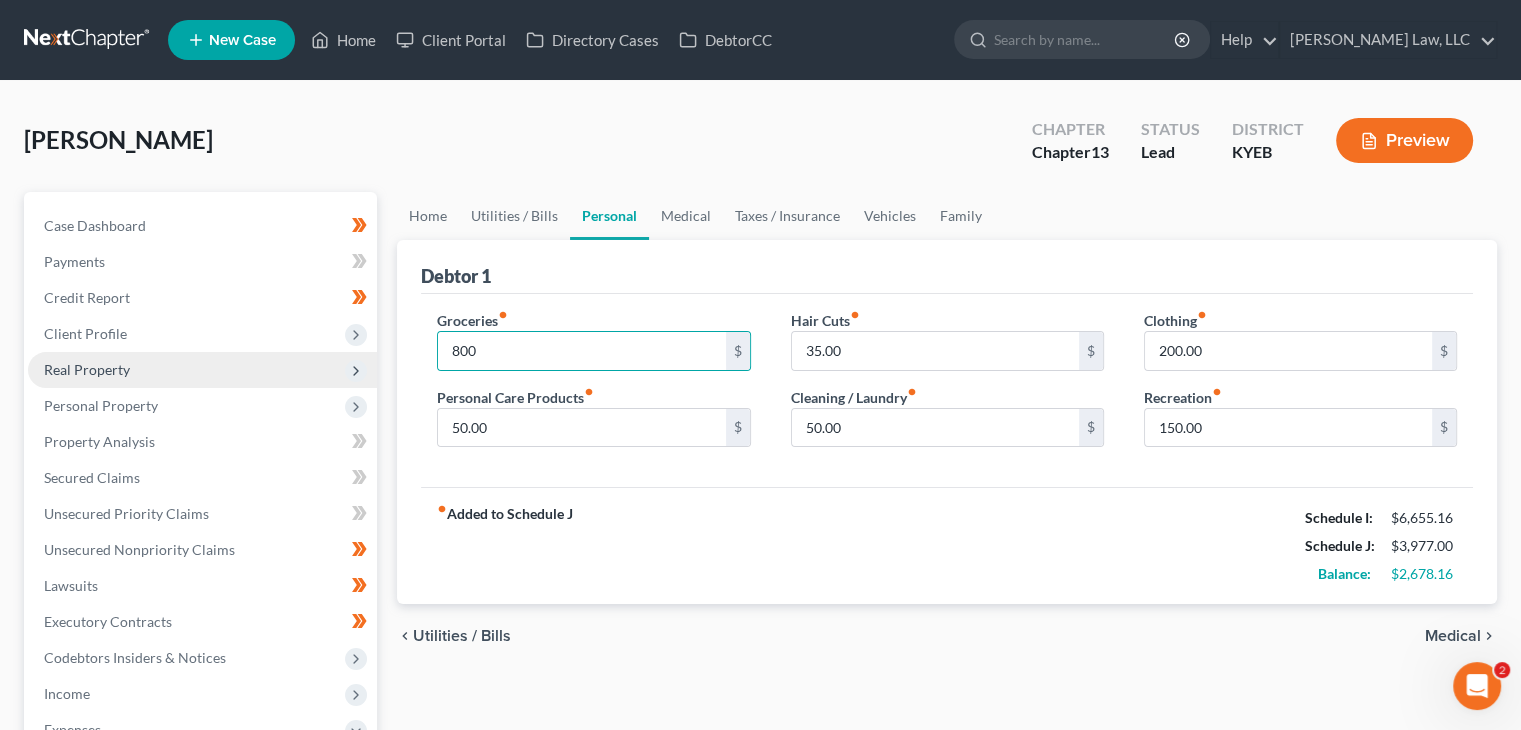 click on "fiber_manual_record  Added to Schedule J Schedule I: $6,655.16 Schedule J: $3,977.00 Balance: $2,678.16" at bounding box center [947, 545] 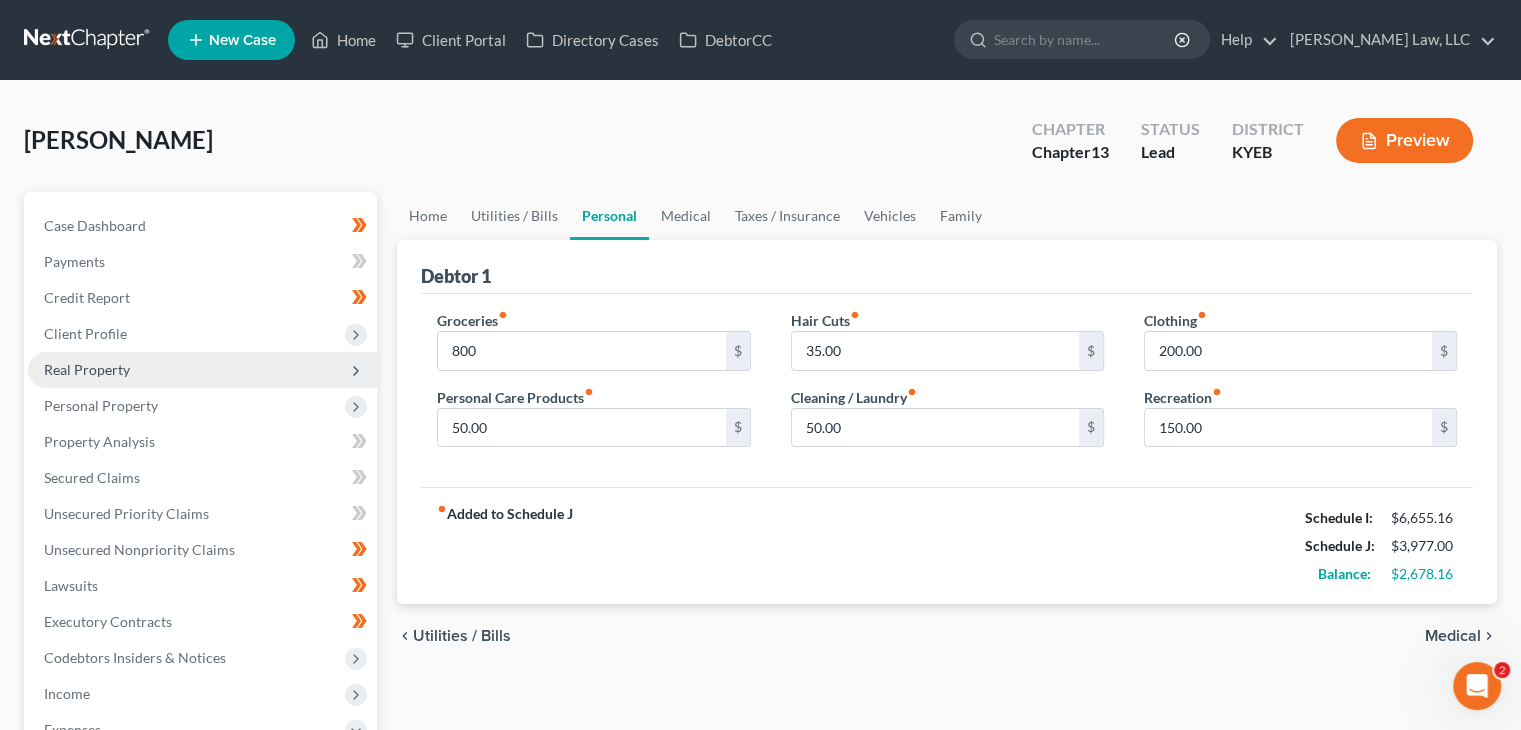 click on "fiber_manual_record  Added to Schedule J Schedule I: $6,655.16 Schedule J: $3,977.00 Balance: $2,678.16" at bounding box center (947, 545) 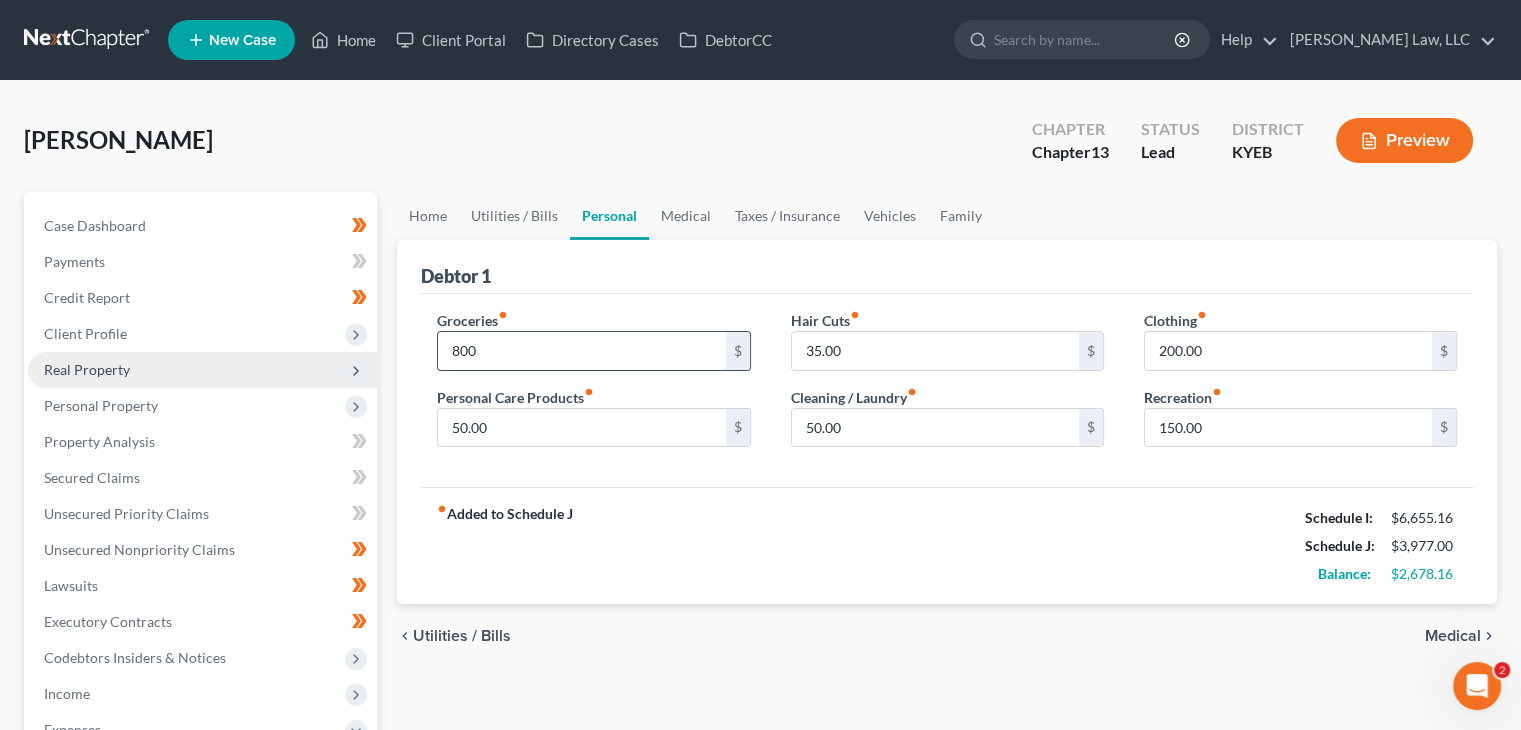 click on "800" at bounding box center (581, 351) 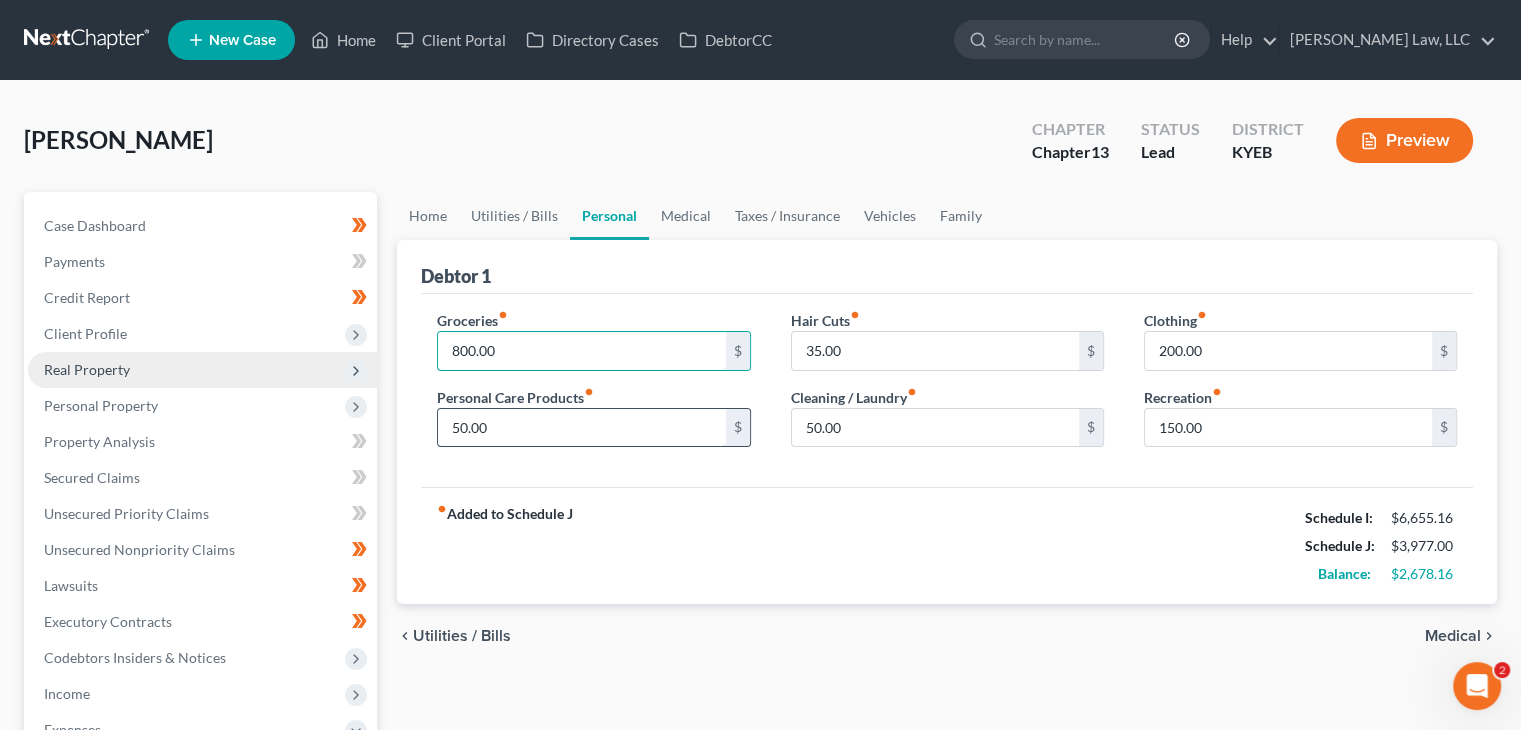 type on "800.00" 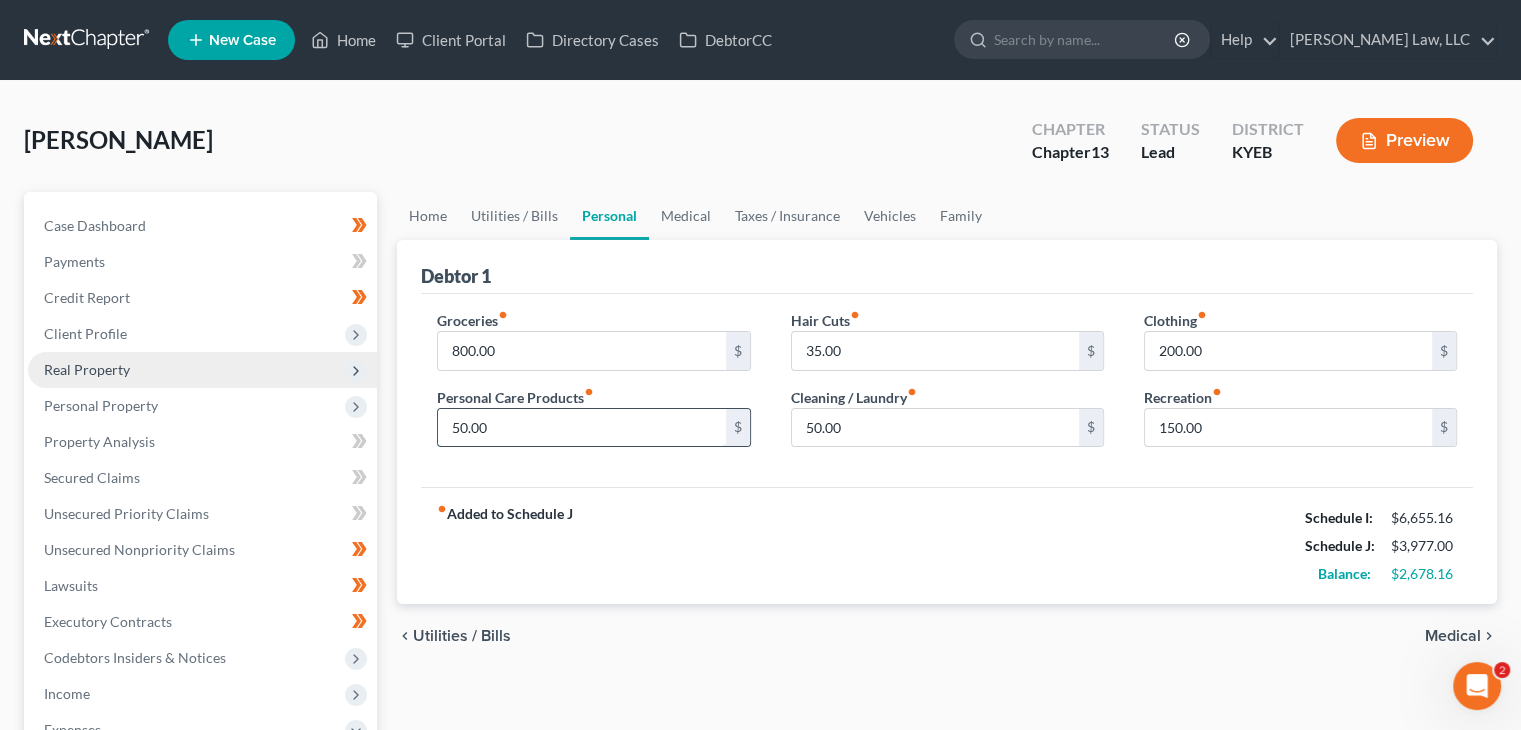 click on "50.00" at bounding box center (581, 428) 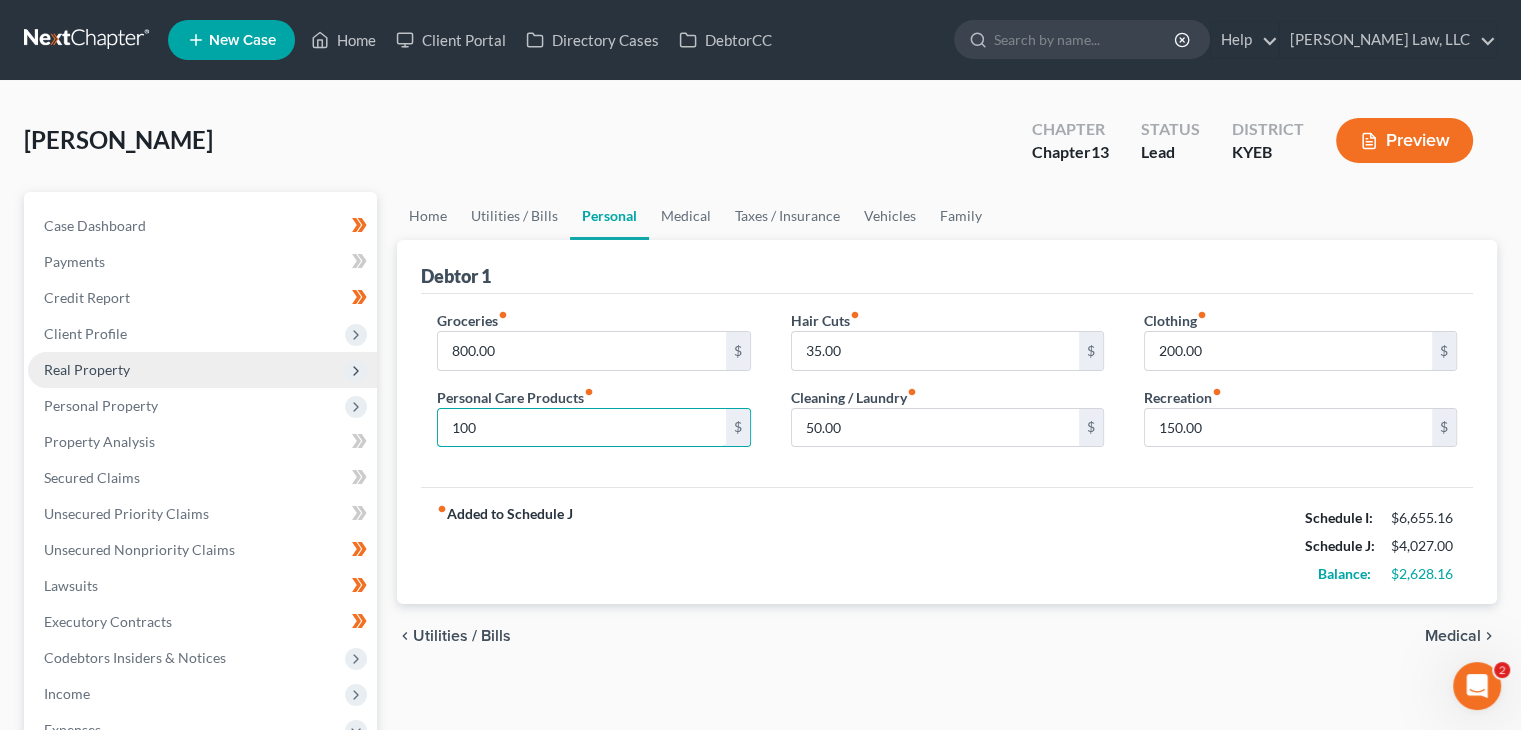 type on "100" 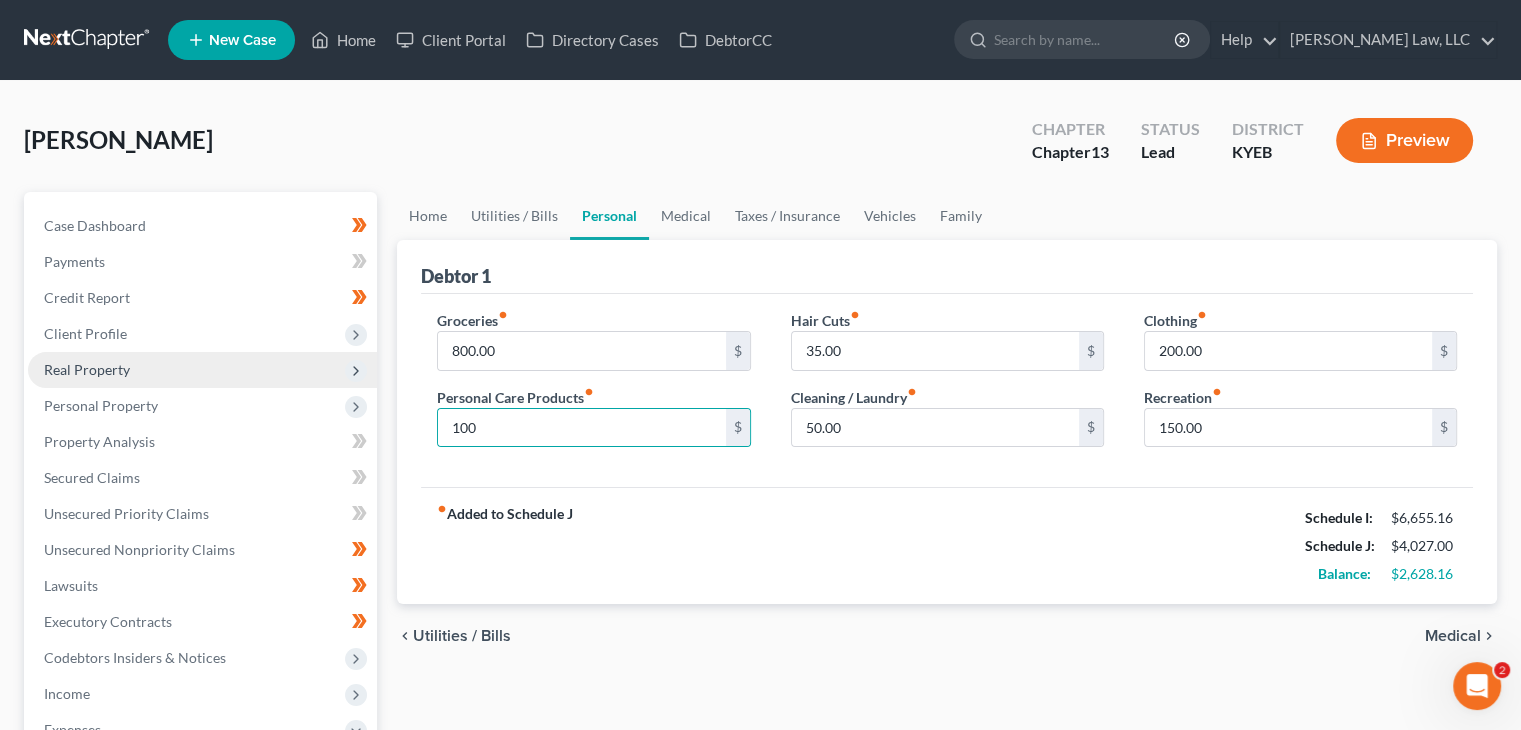 click on "Hair Cuts  fiber_manual_record 35.00 $ Cleaning / Laundry  fiber_manual_record 50.00 $" at bounding box center (947, 387) 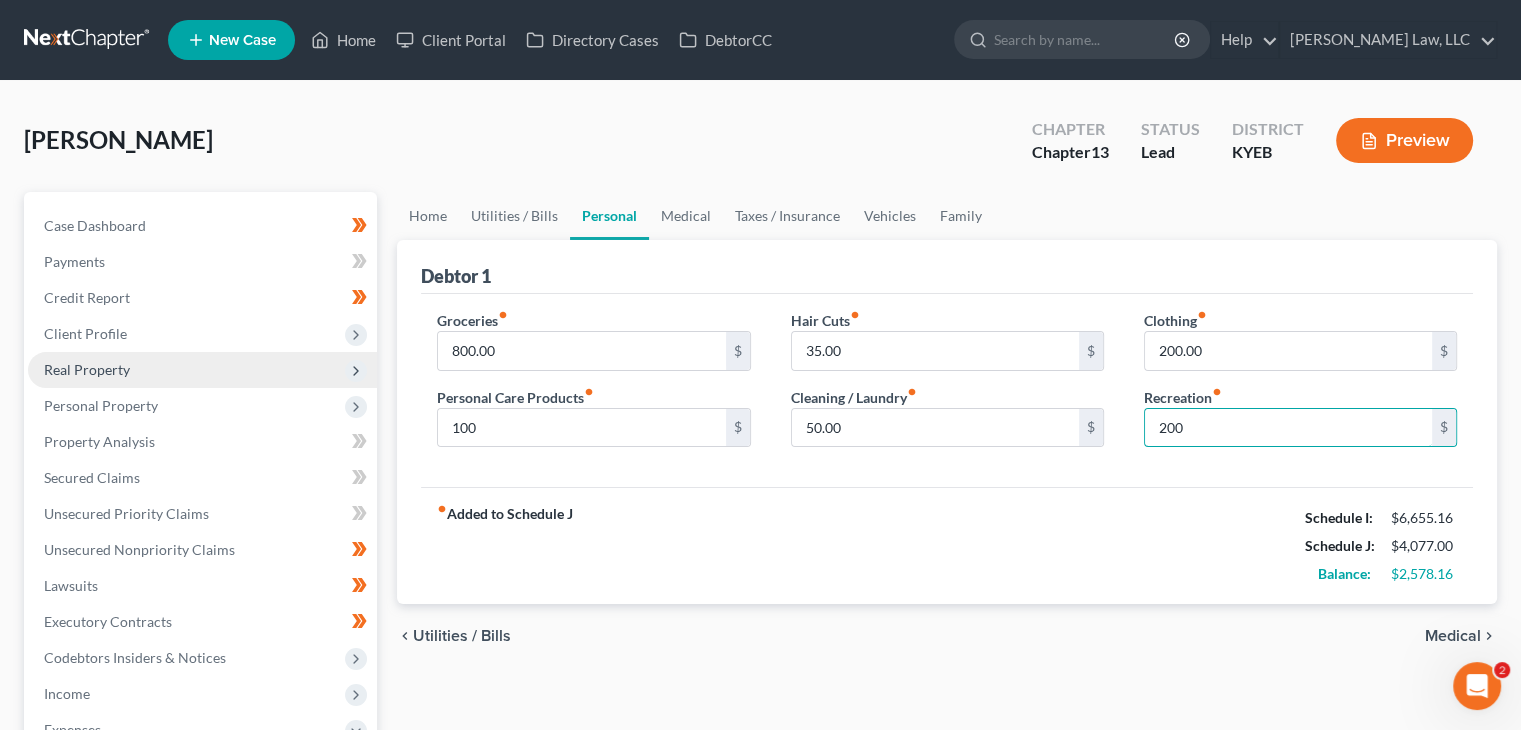 type on "200" 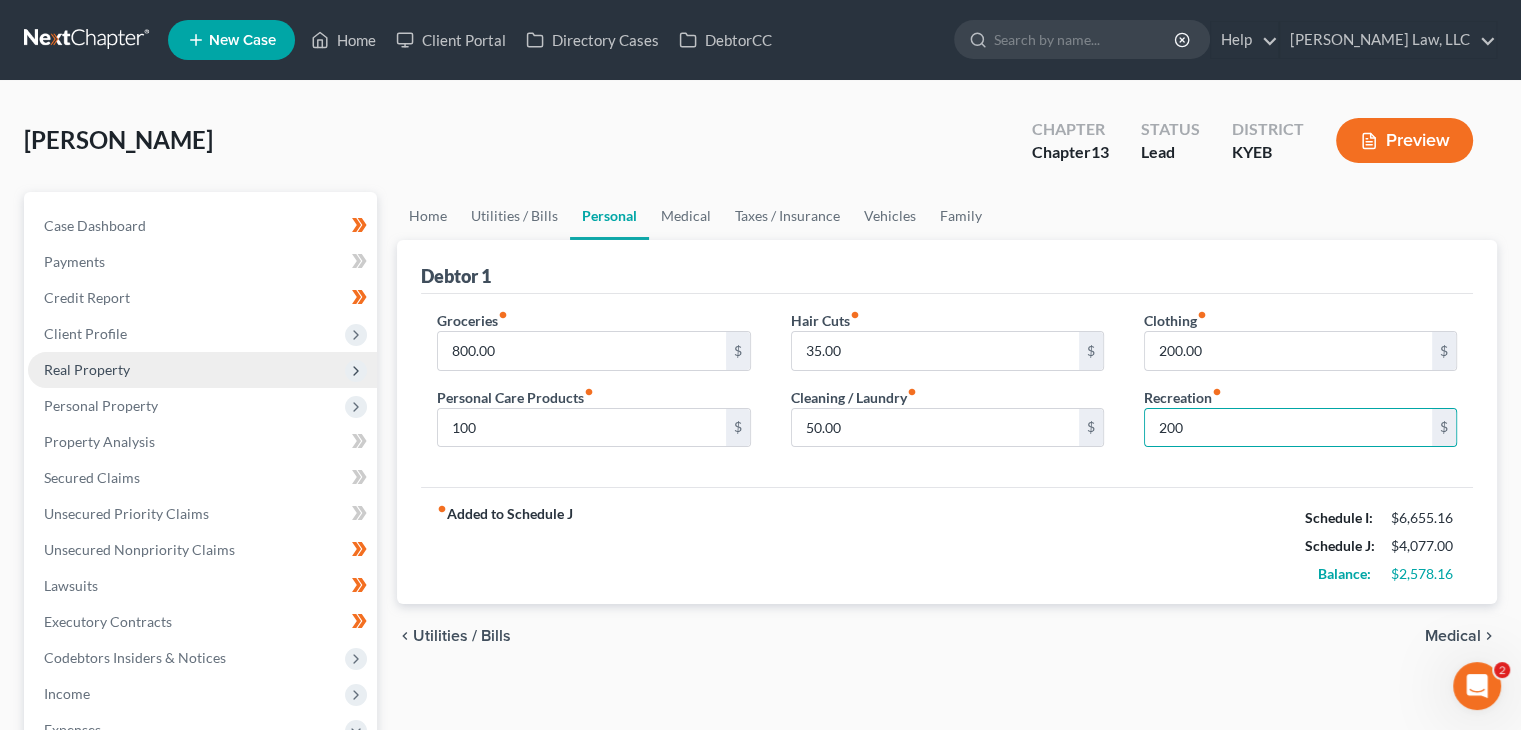 click on "fiber_manual_record  Added to Schedule J Schedule I: $6,655.16 Schedule J: $4,077.00 Balance: $2,578.16" at bounding box center [947, 545] 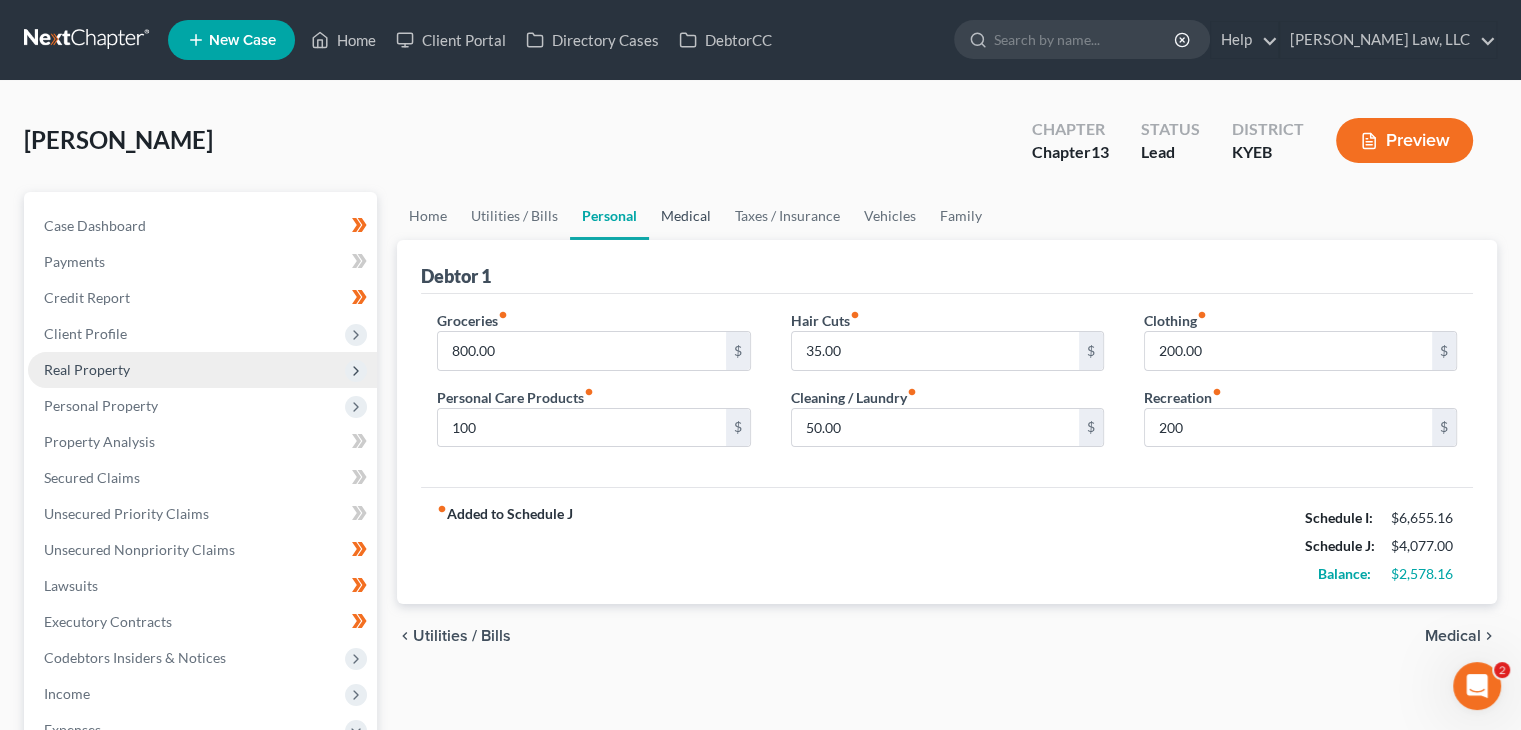 click on "Medical" at bounding box center (686, 216) 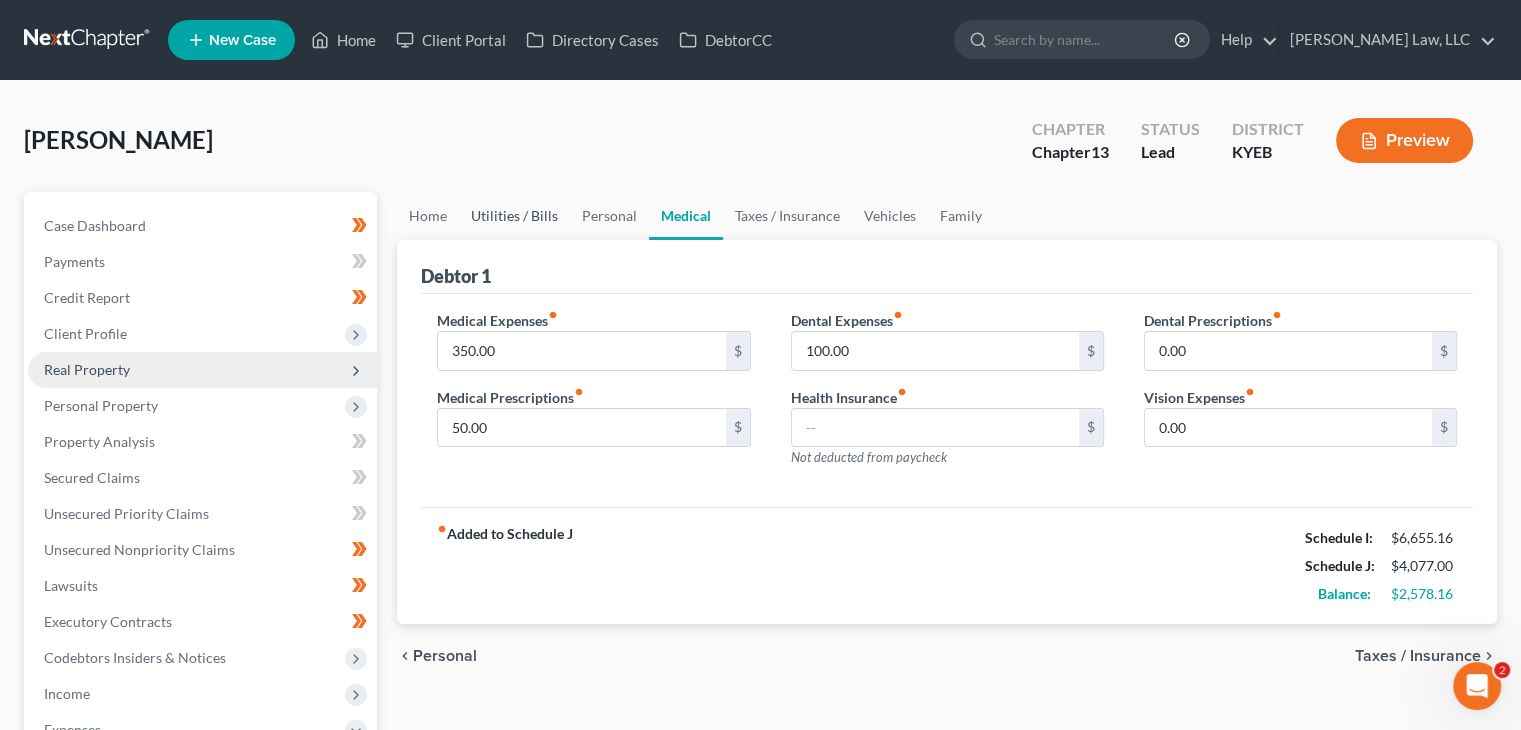 click on "Utilities / Bills" at bounding box center (514, 216) 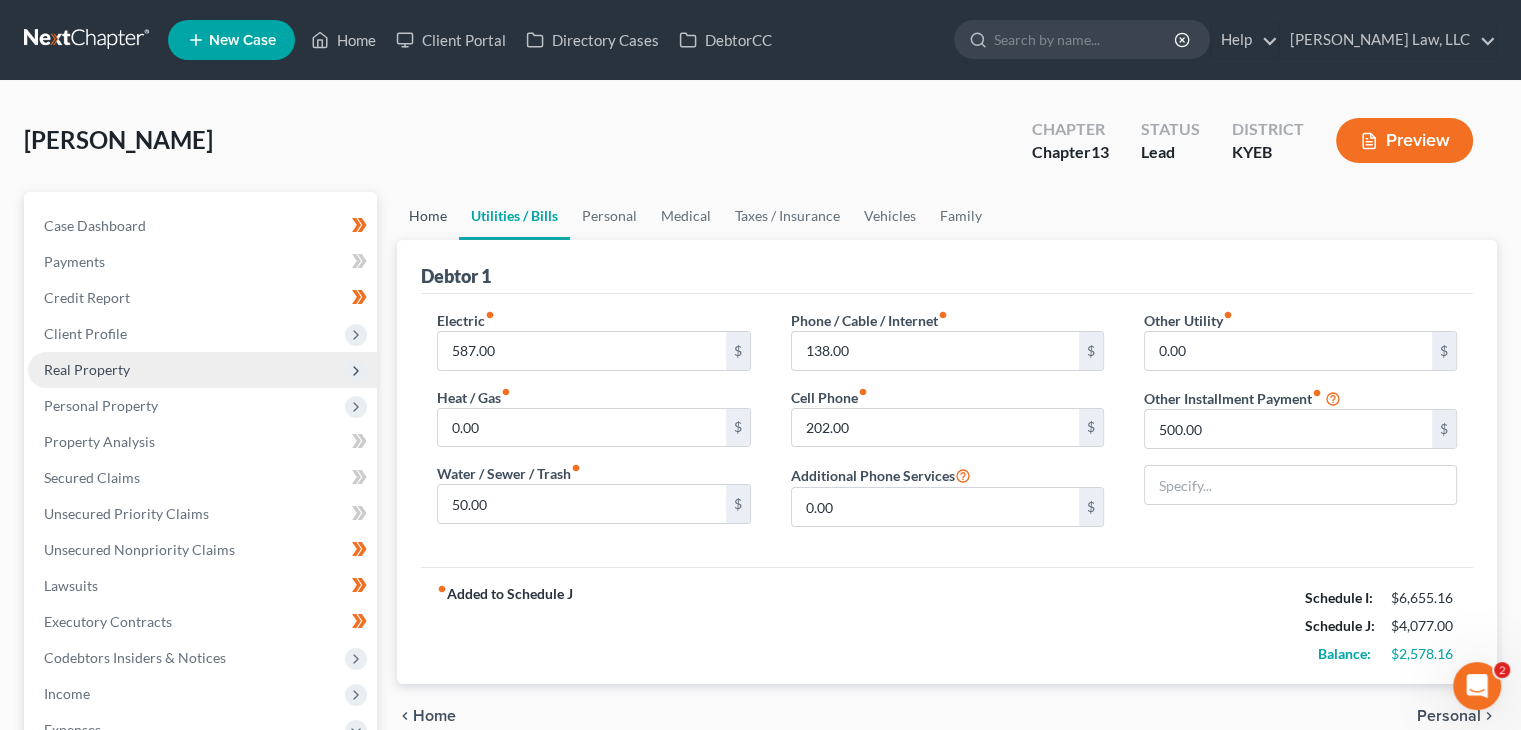 click on "Home" at bounding box center [428, 216] 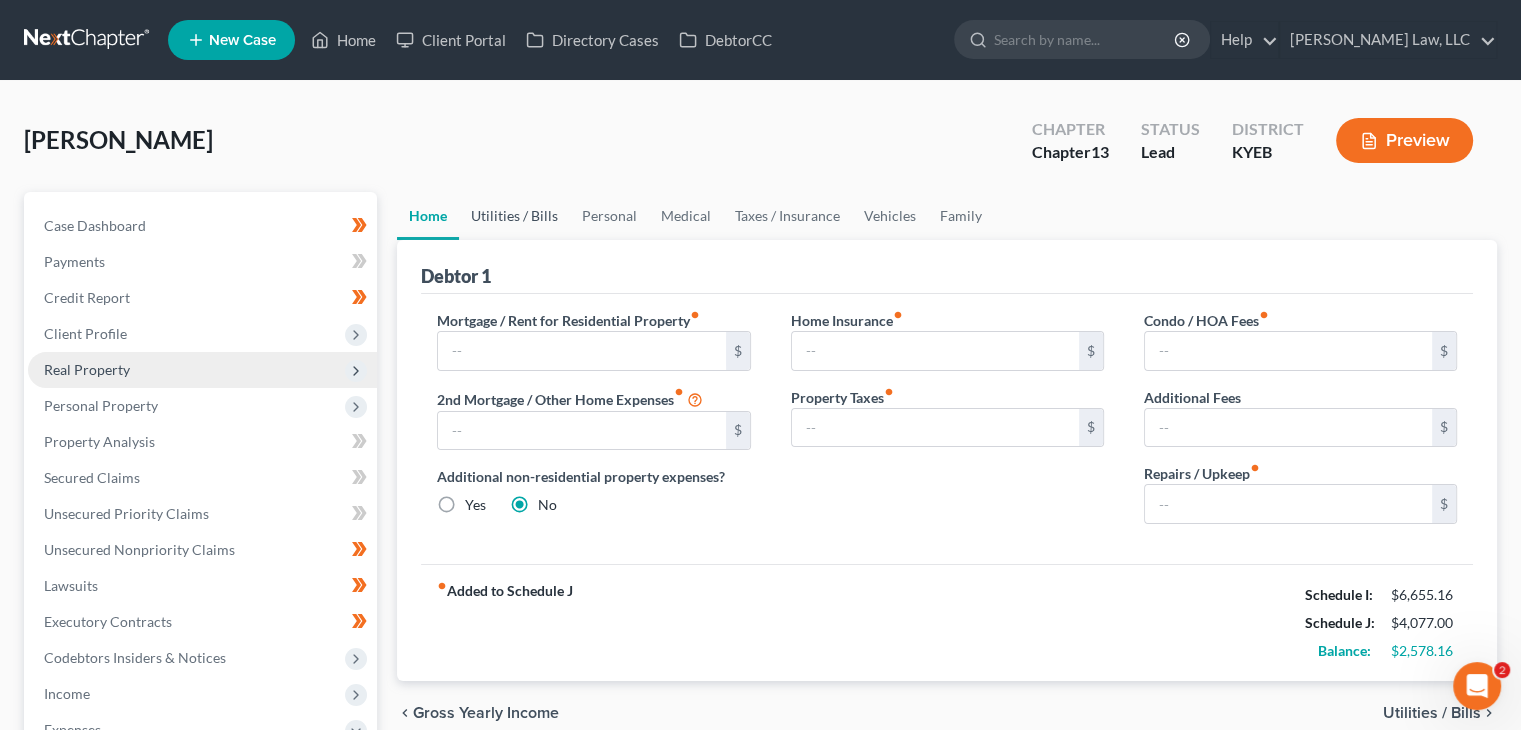 click on "Utilities / Bills" at bounding box center (514, 216) 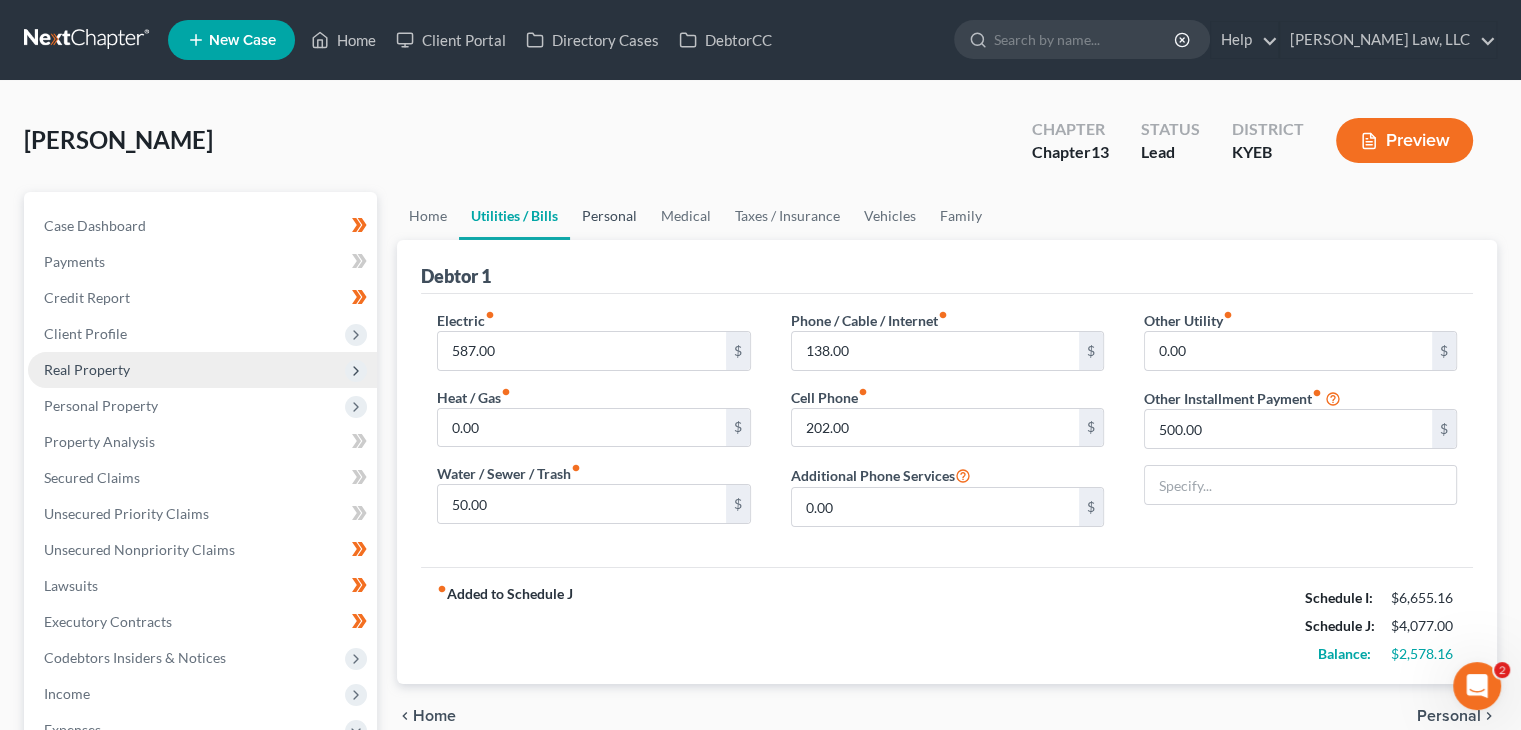 click on "Personal" at bounding box center [609, 216] 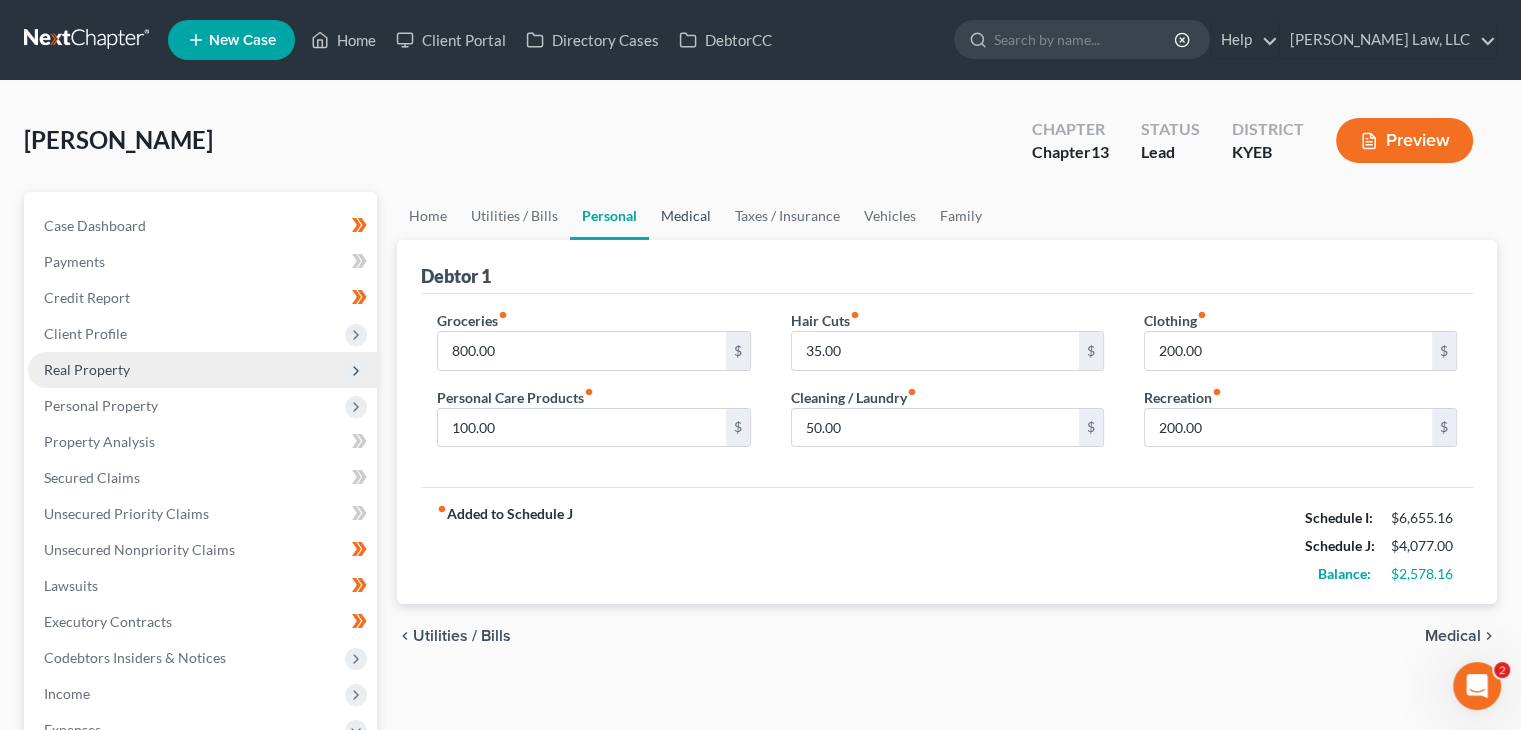 click on "Medical" at bounding box center [686, 216] 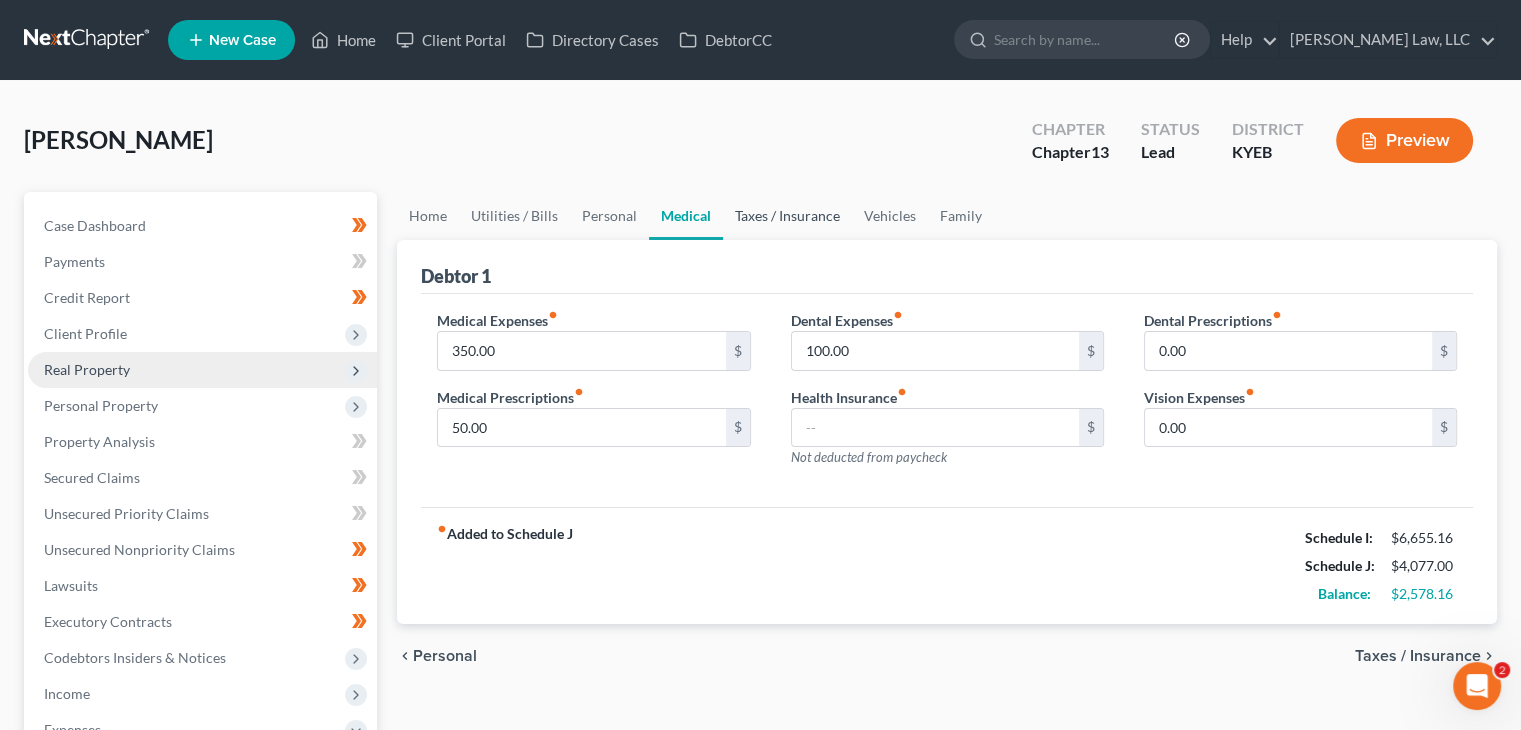 click on "Taxes / Insurance" at bounding box center [787, 216] 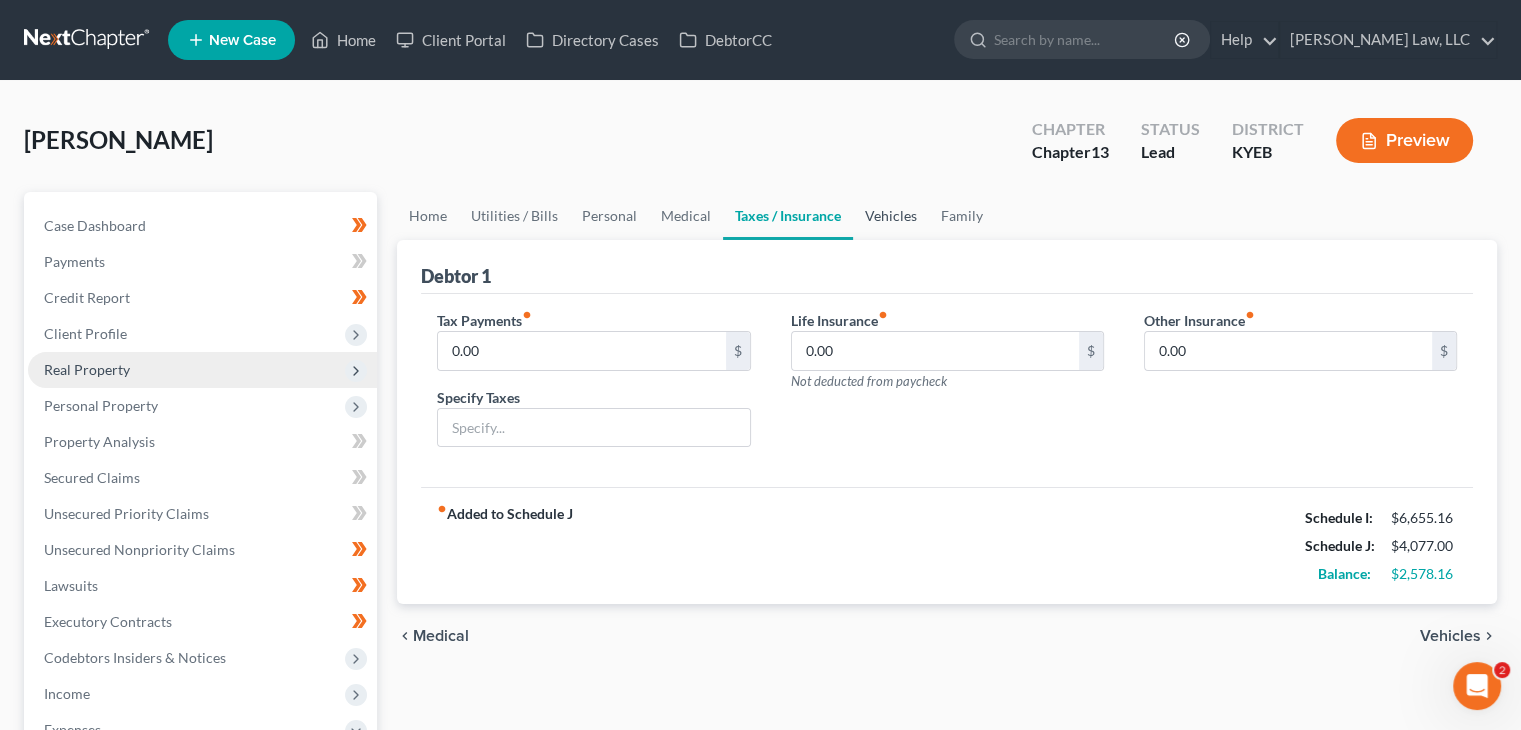 click on "Vehicles" at bounding box center [891, 216] 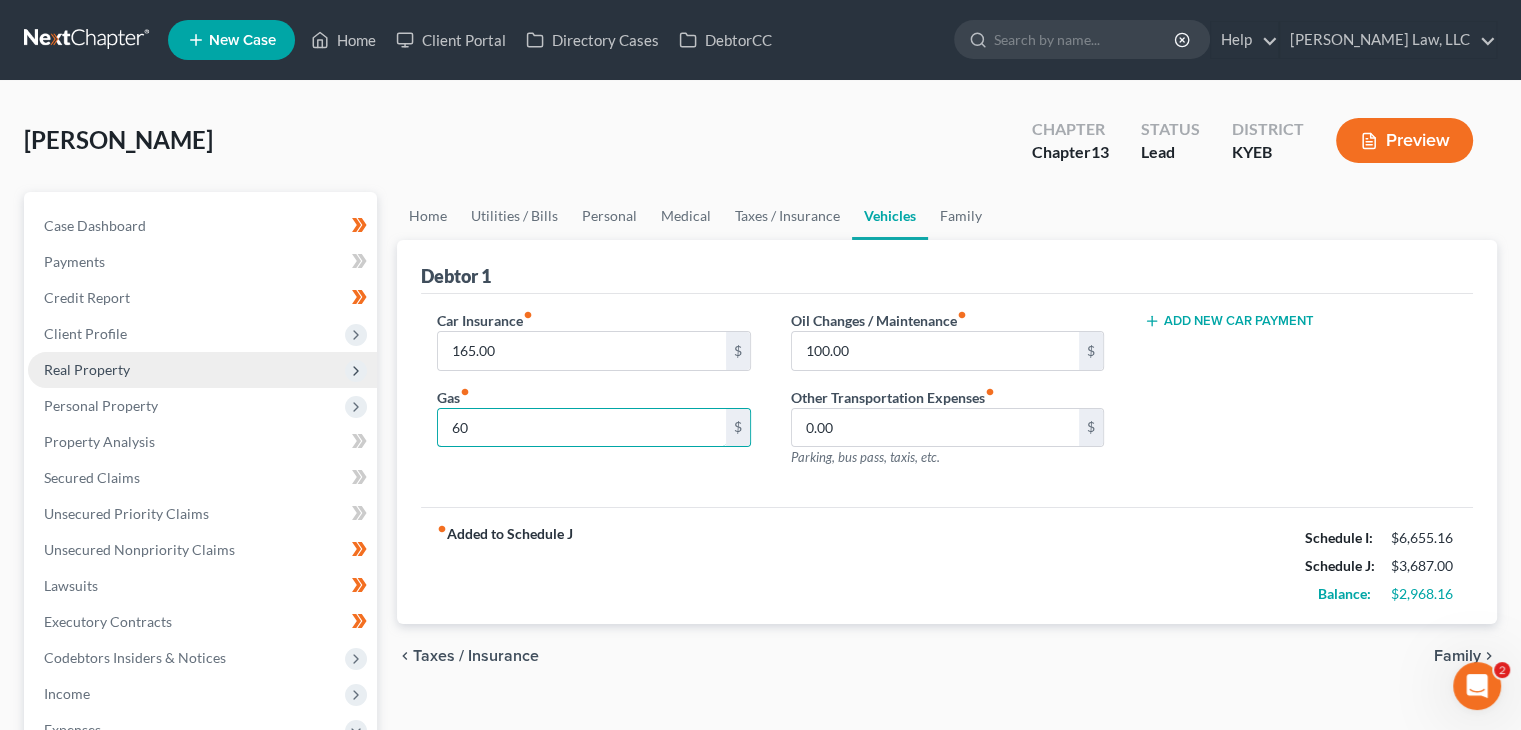 type on "6" 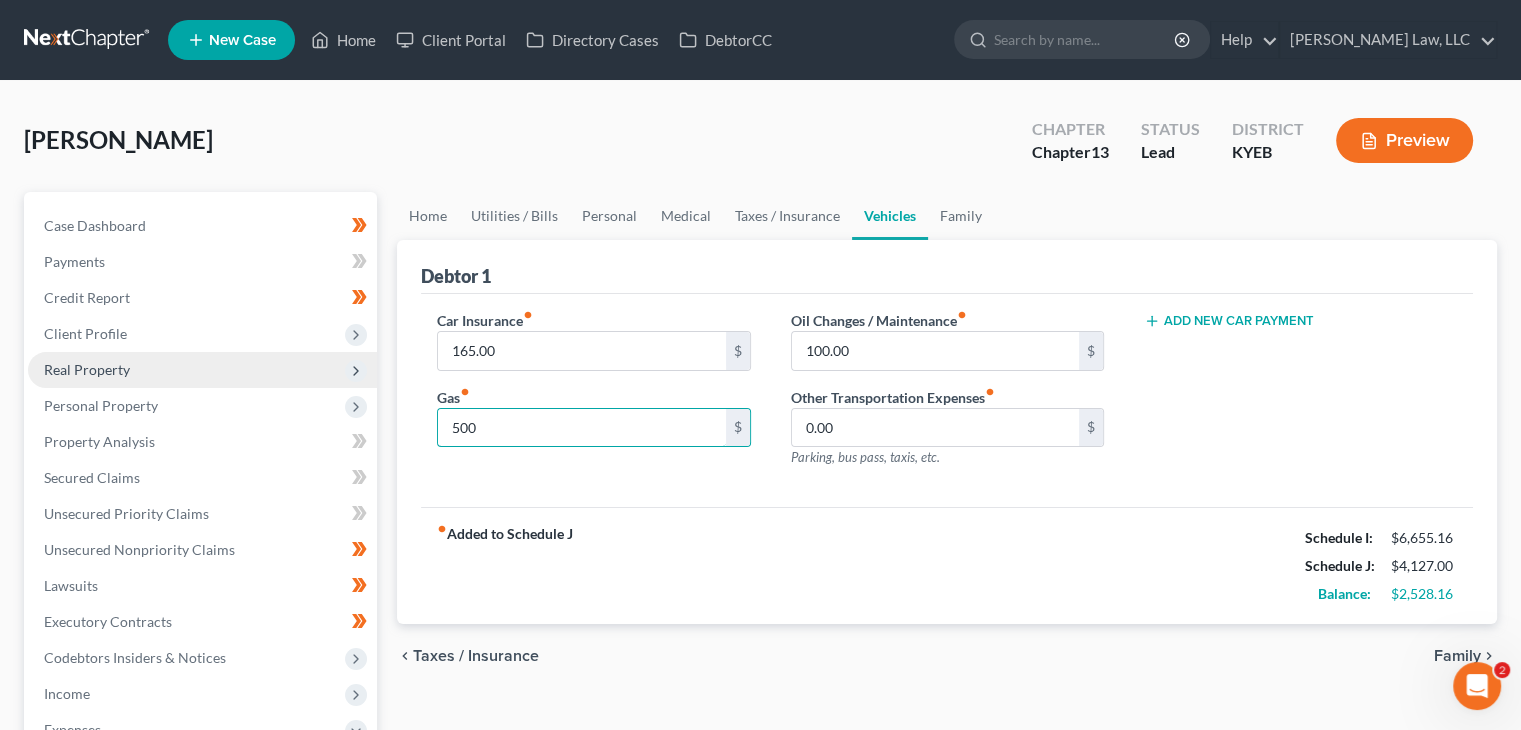 type on "500" 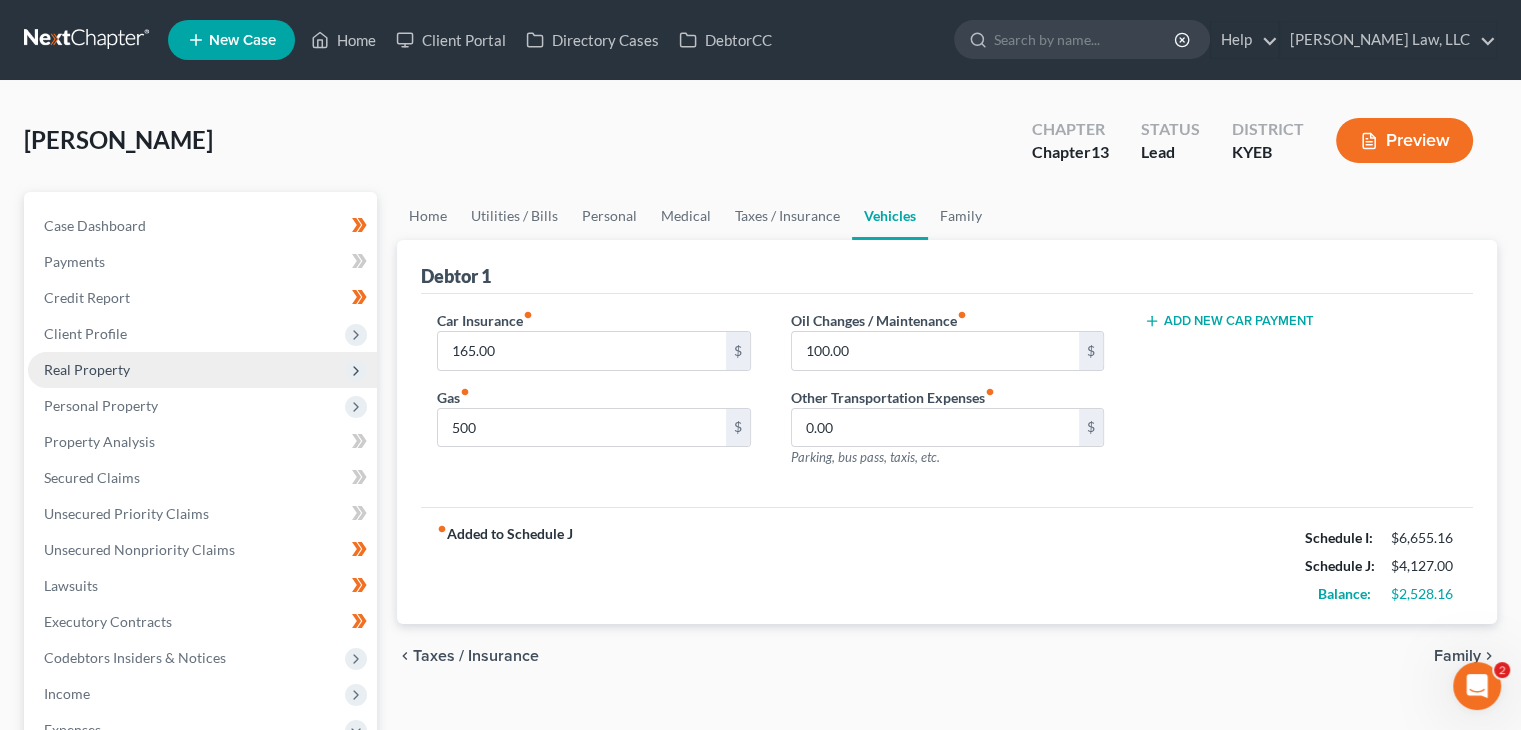 click on "fiber_manual_record  Added to Schedule J Schedule I: $6,655.16 Schedule J: $4,127.00 Balance: $2,528.16" at bounding box center (947, 565) 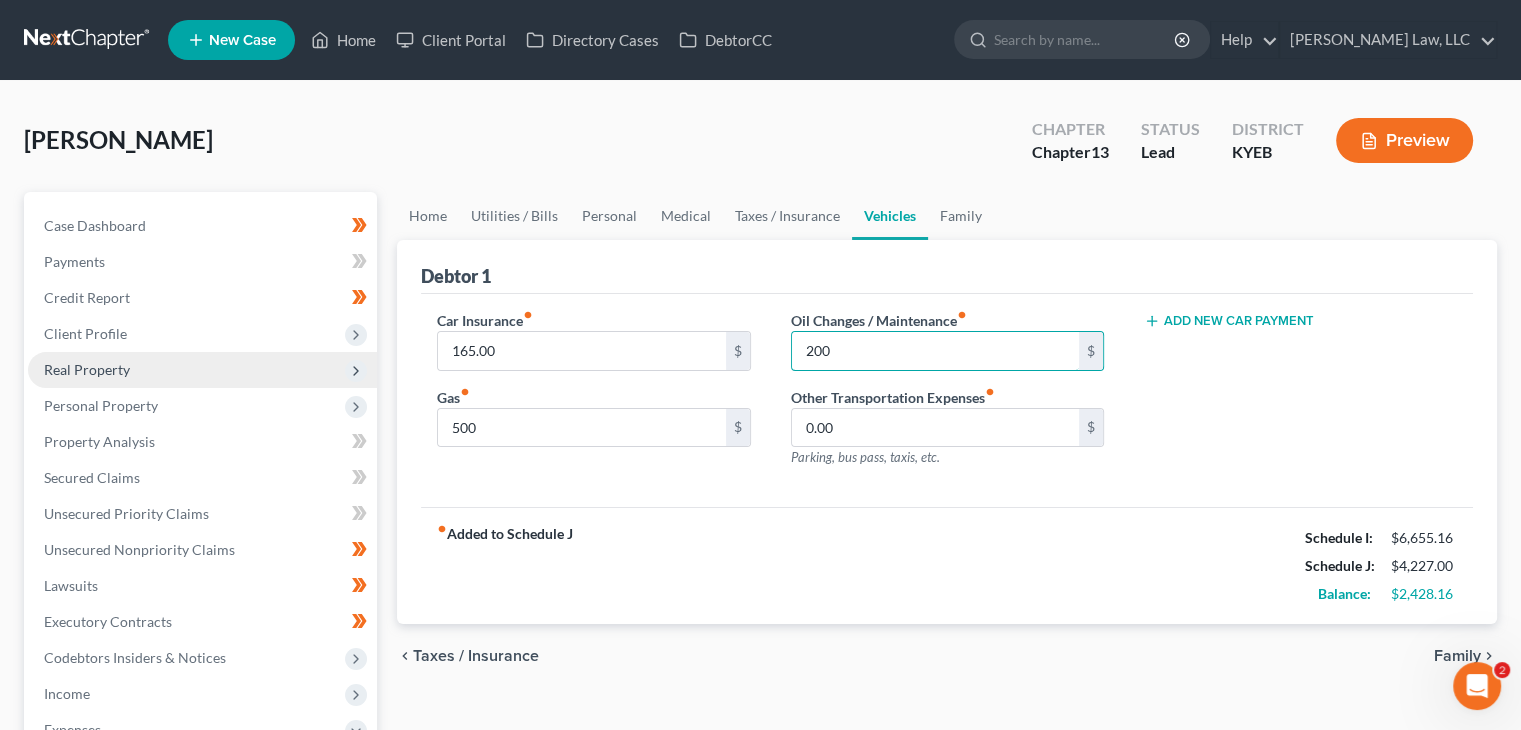 type on "200" 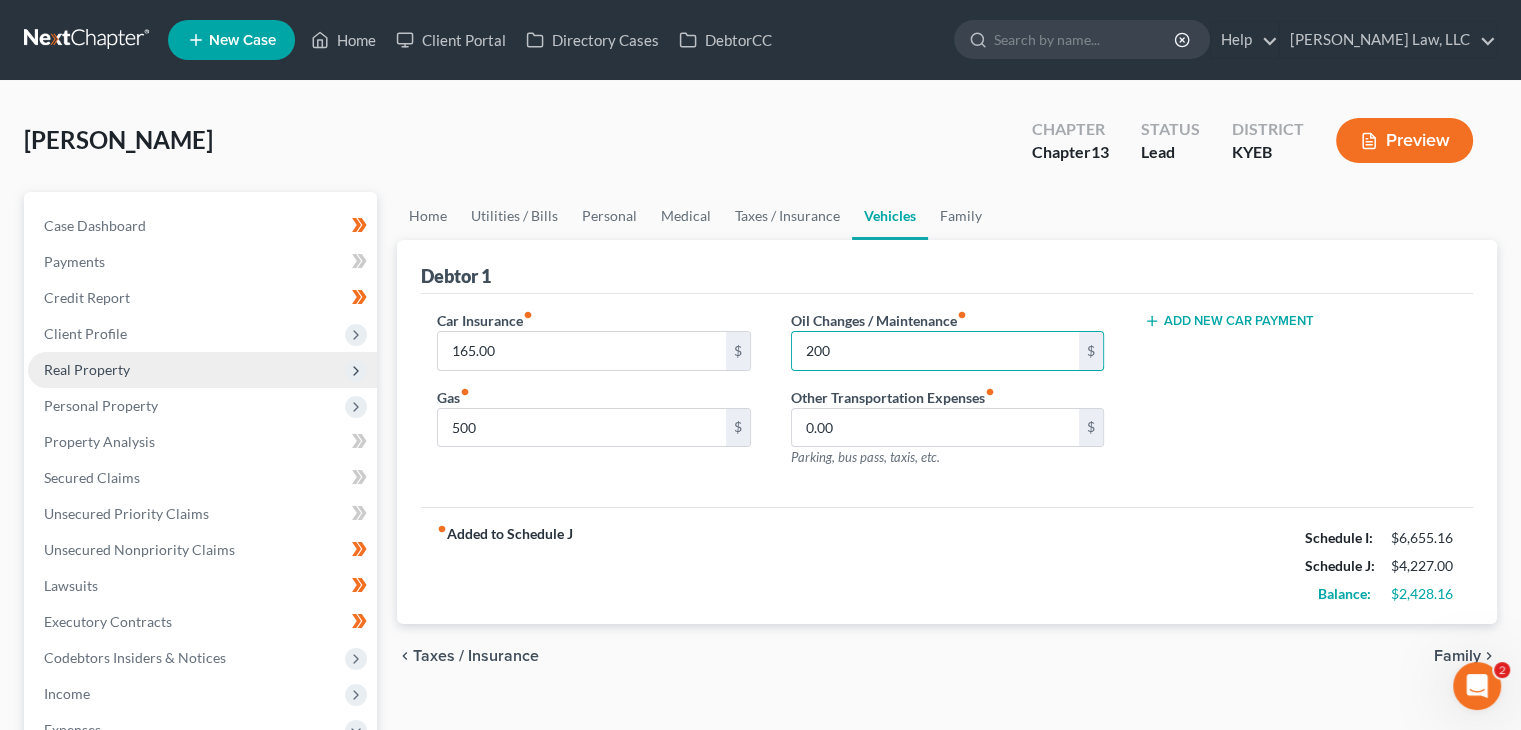 click on "Car Insurance  fiber_manual_record 165.00 $ Gas  fiber_manual_record 500 $" at bounding box center [593, 397] 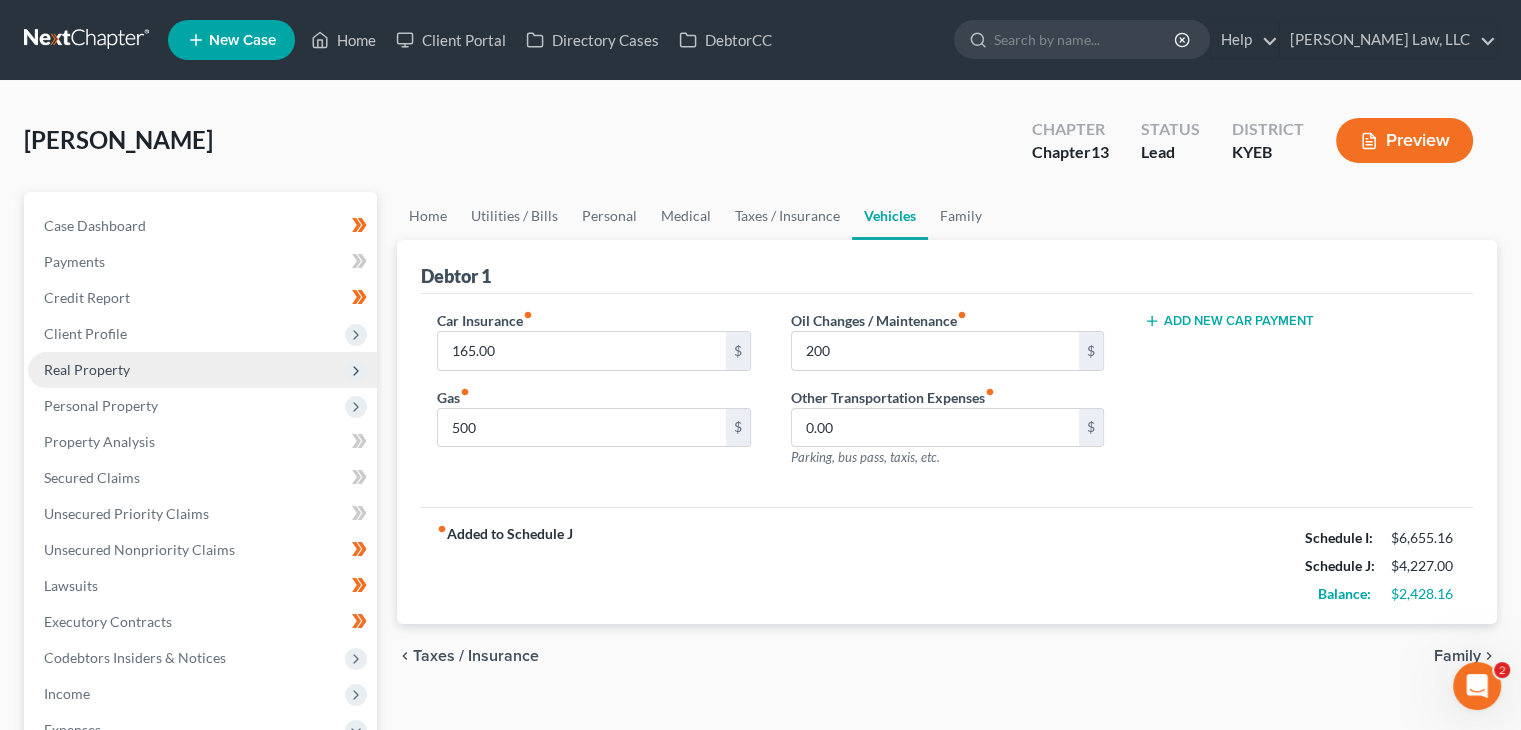 click on "Car Insurance  fiber_manual_record 165.00 $ Gas  fiber_manual_record 500 $" at bounding box center (593, 397) 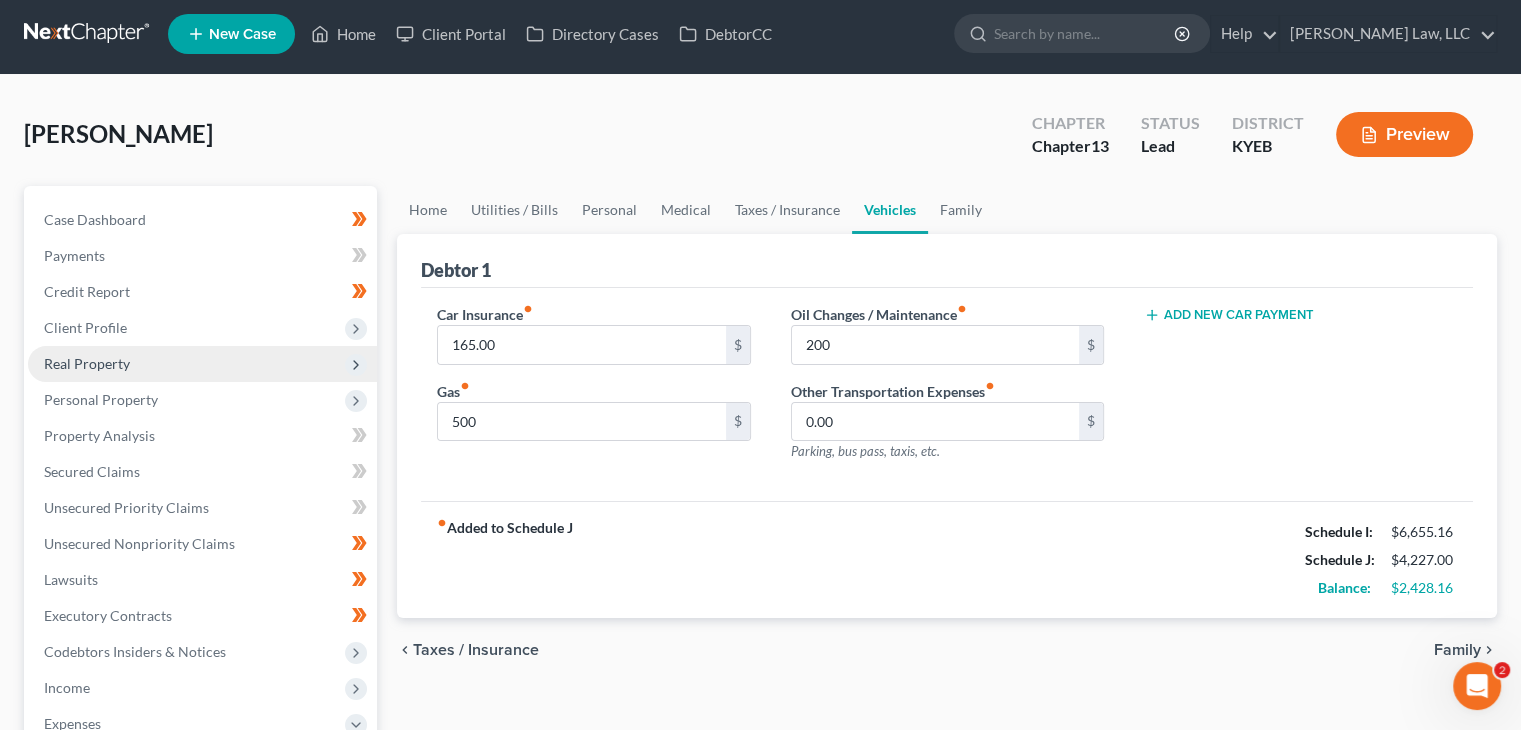 scroll, scrollTop: 0, scrollLeft: 0, axis: both 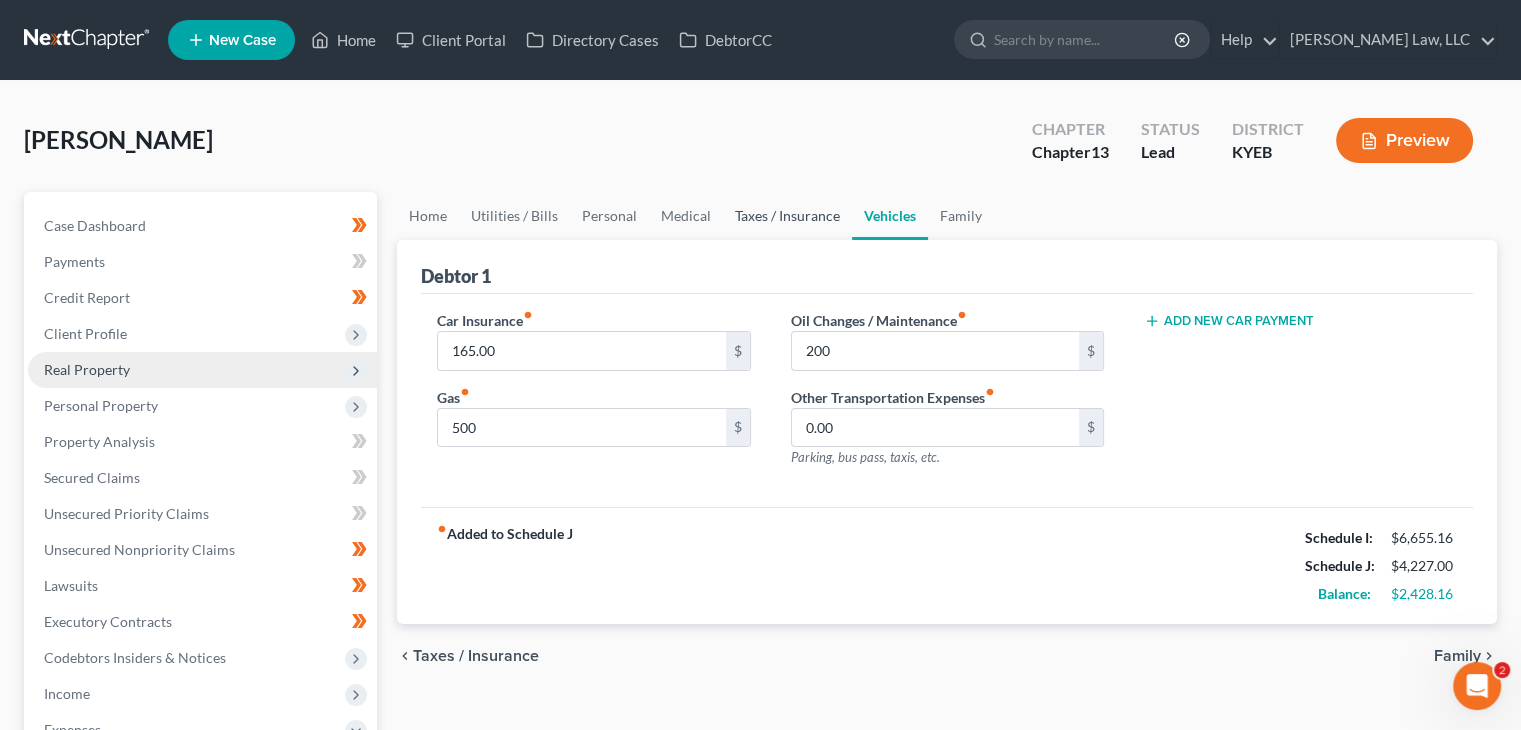 click on "Taxes / Insurance" at bounding box center [787, 216] 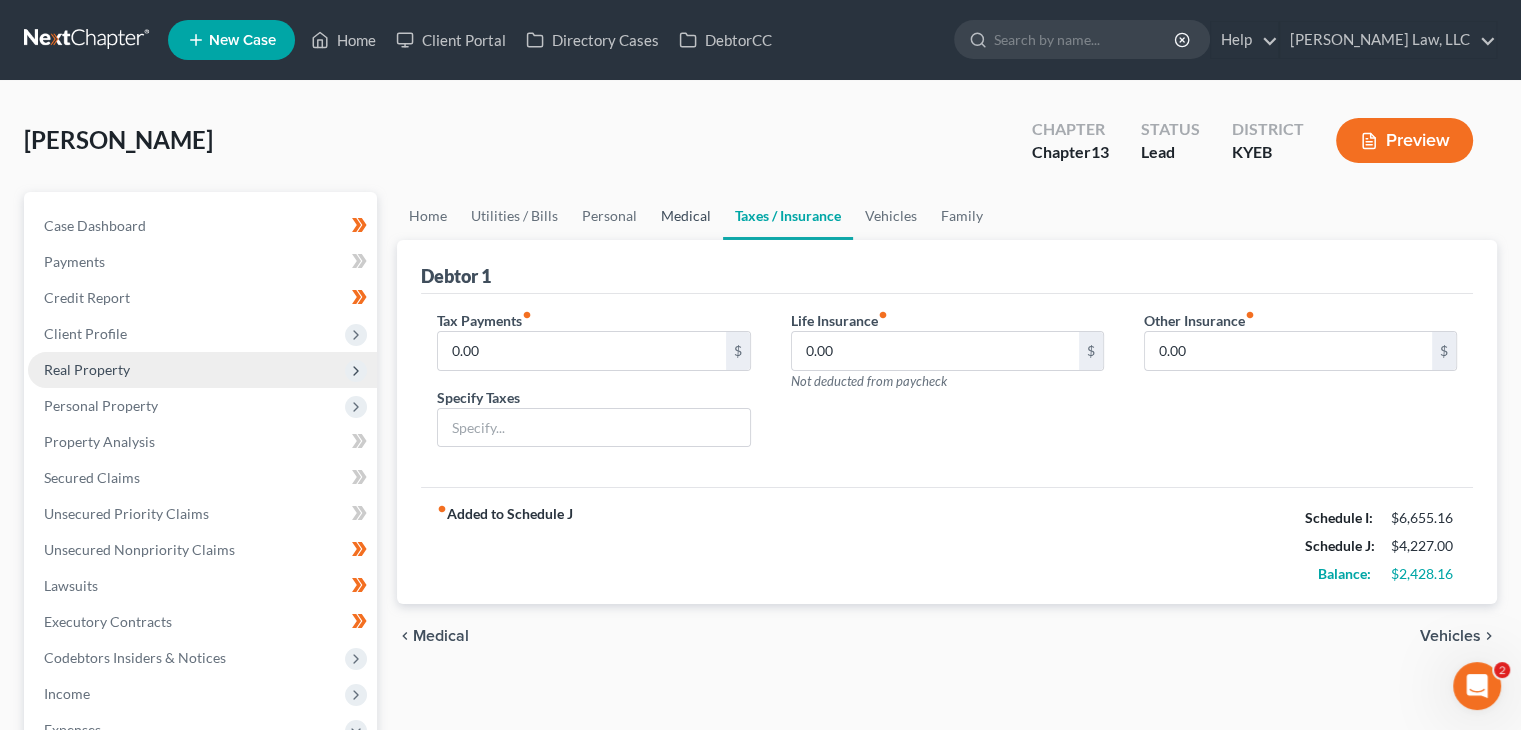 click on "Medical" at bounding box center (686, 216) 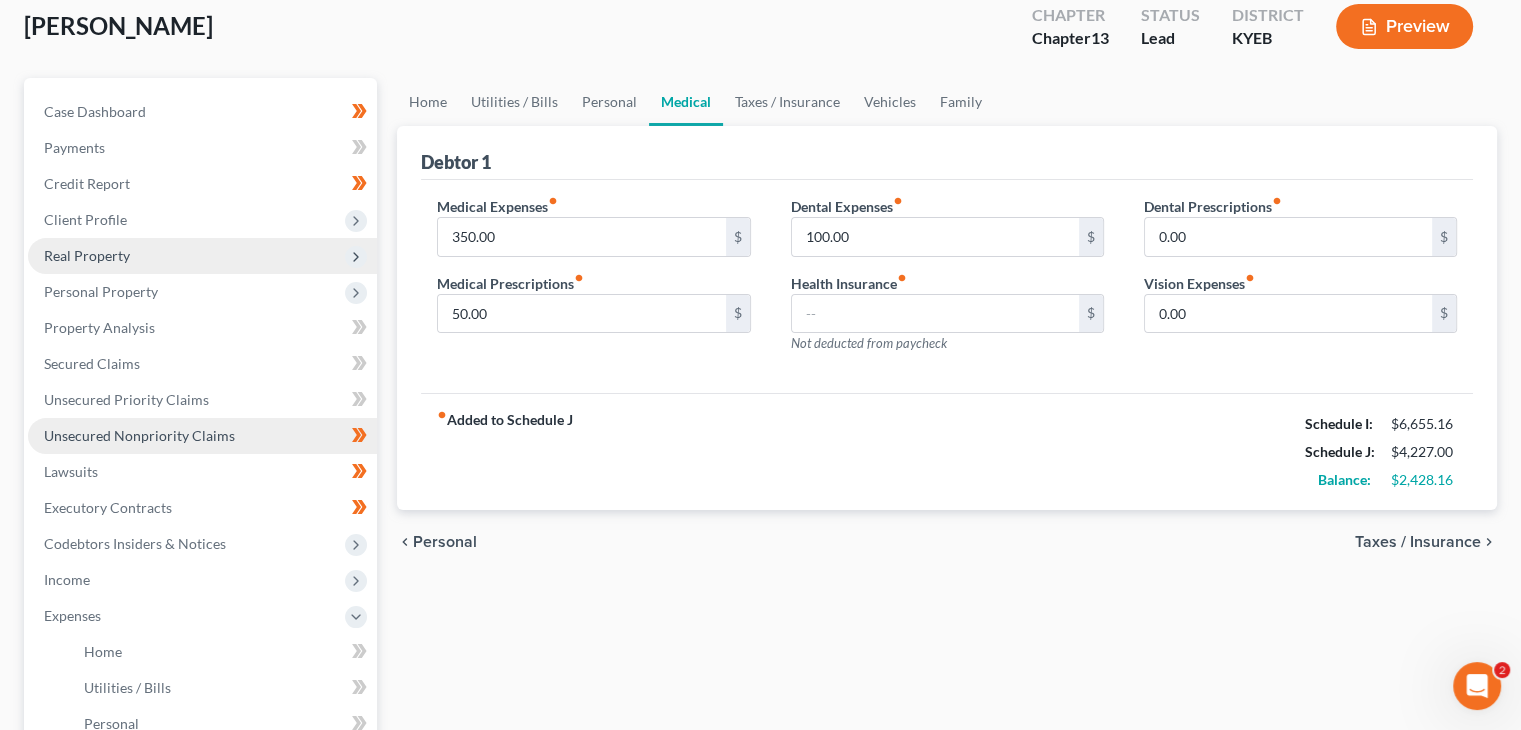 scroll, scrollTop: 115, scrollLeft: 0, axis: vertical 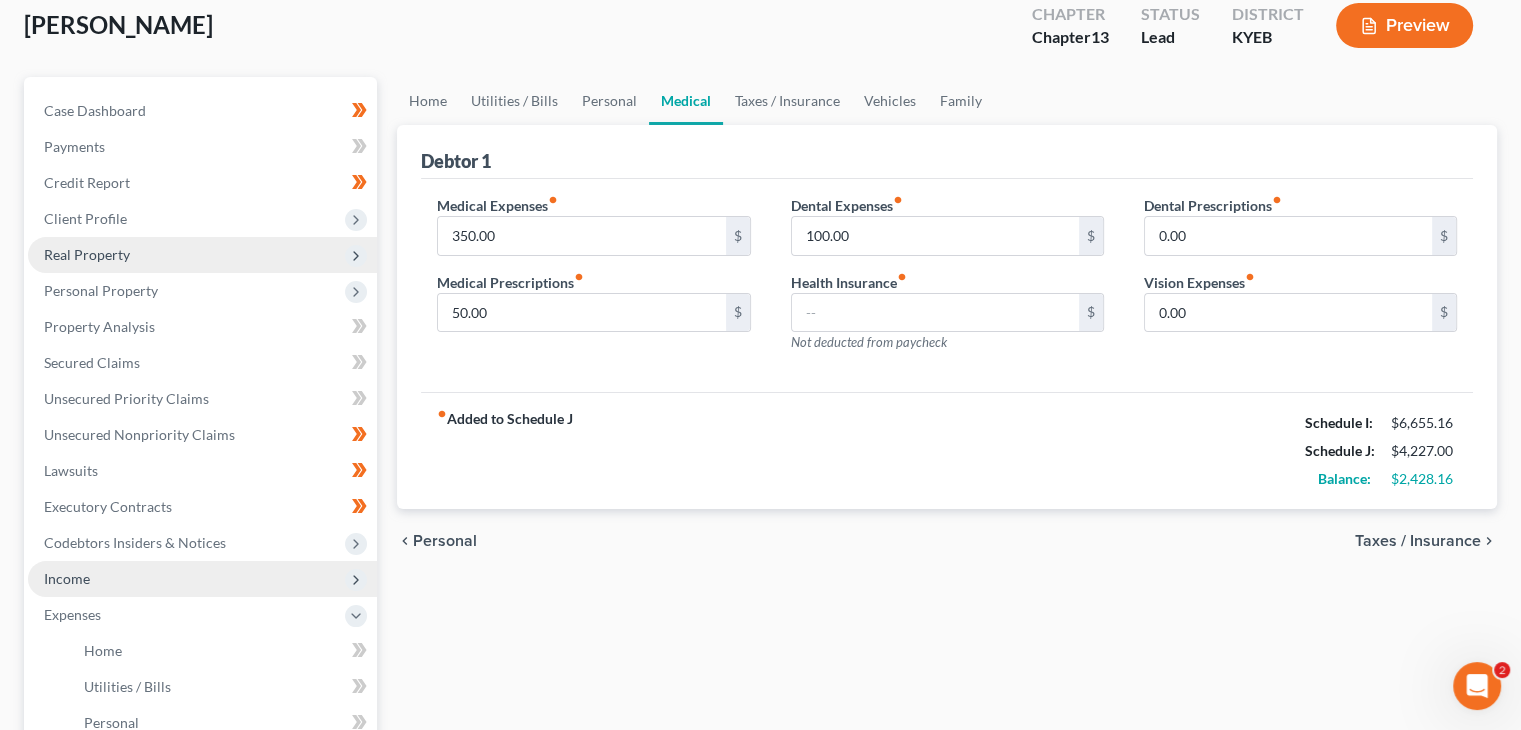 click on "Income" at bounding box center (202, 579) 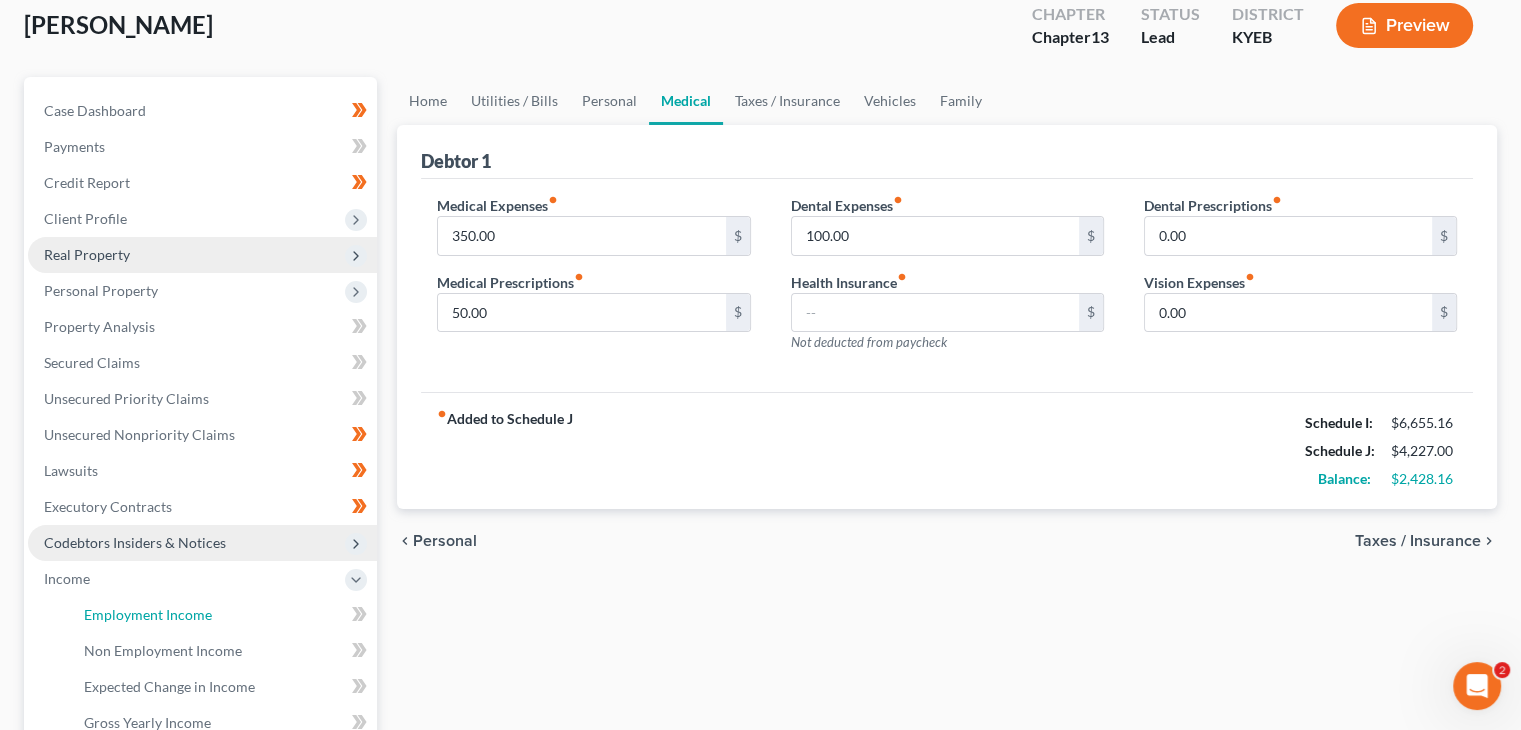 click on "Employment Income" at bounding box center [148, 614] 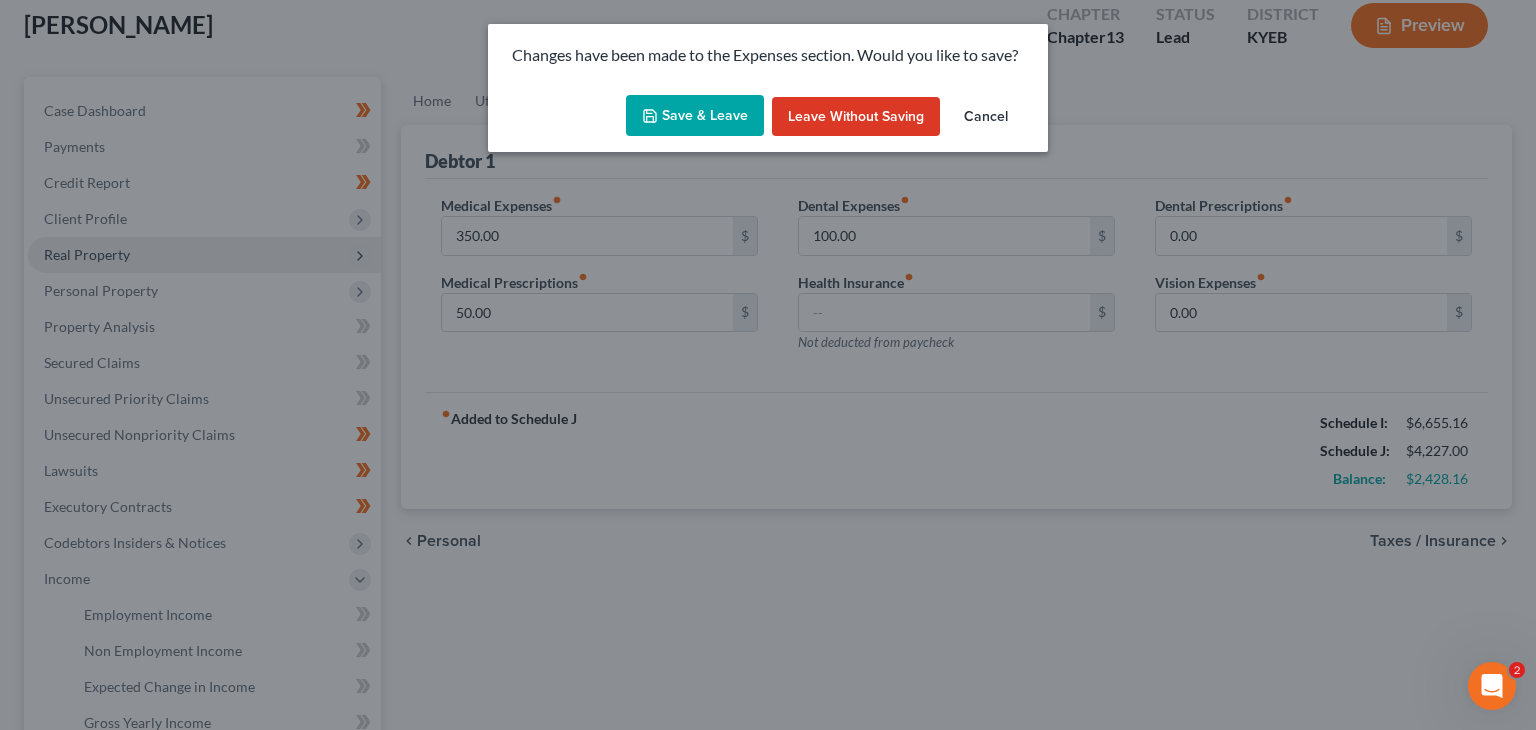 click on "Save & Leave" at bounding box center [695, 116] 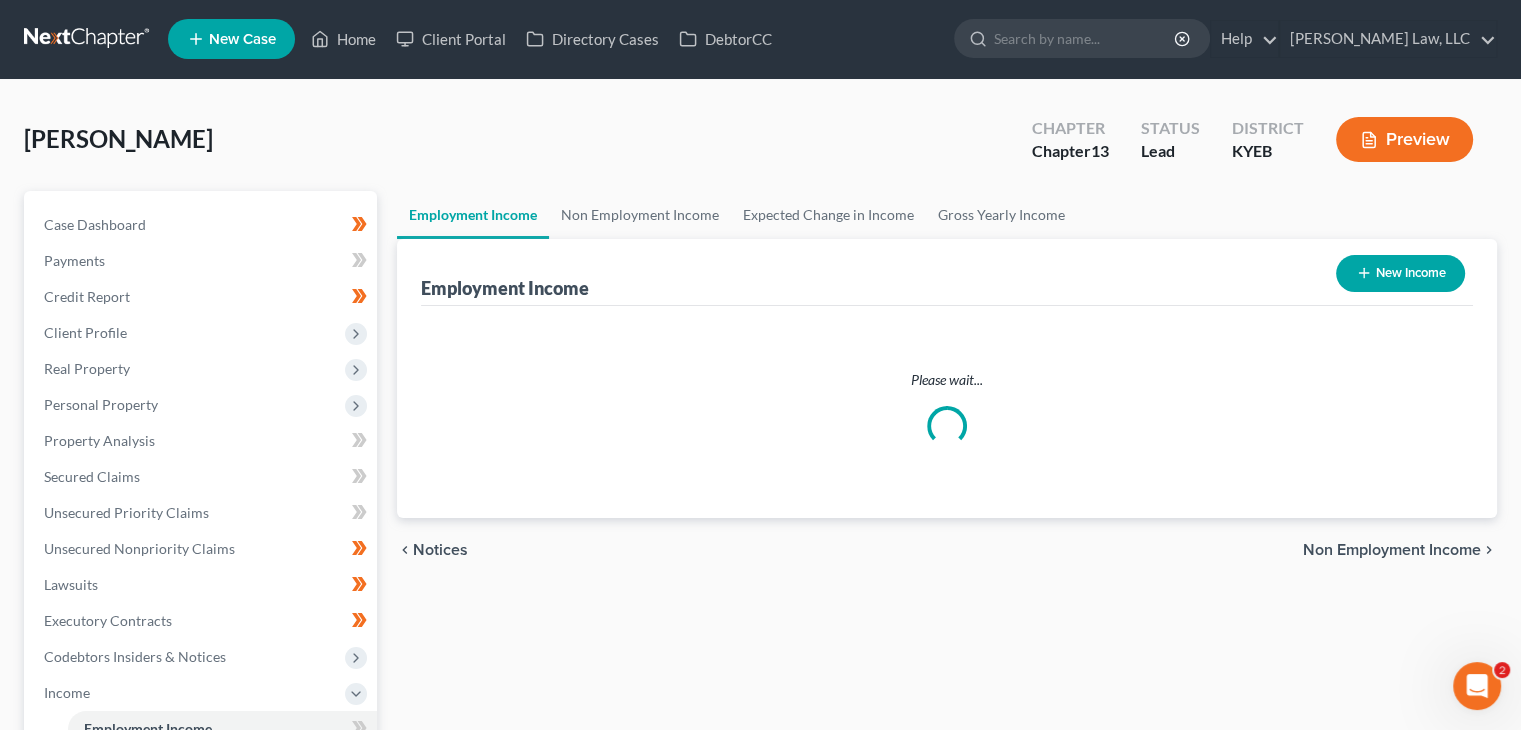 scroll, scrollTop: 0, scrollLeft: 0, axis: both 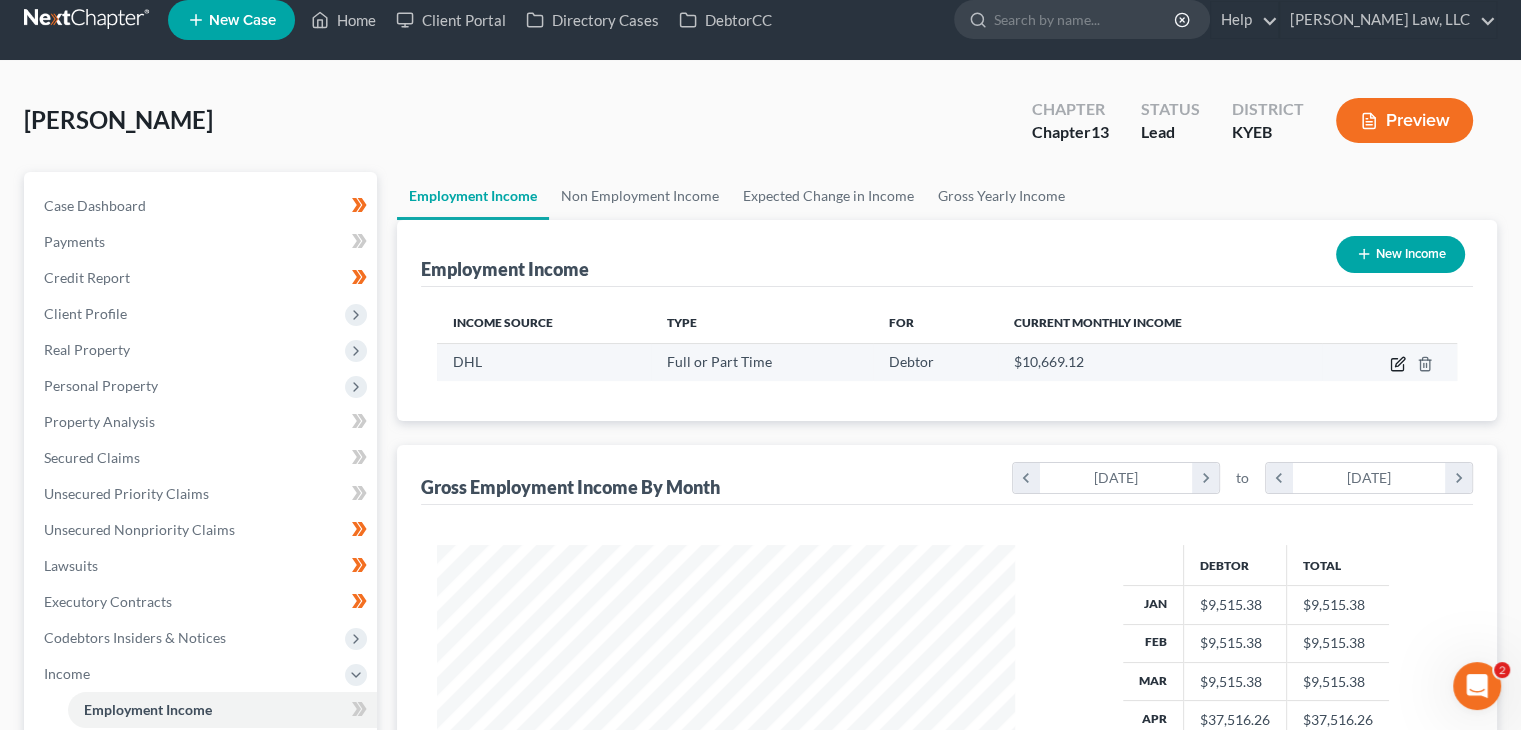 click 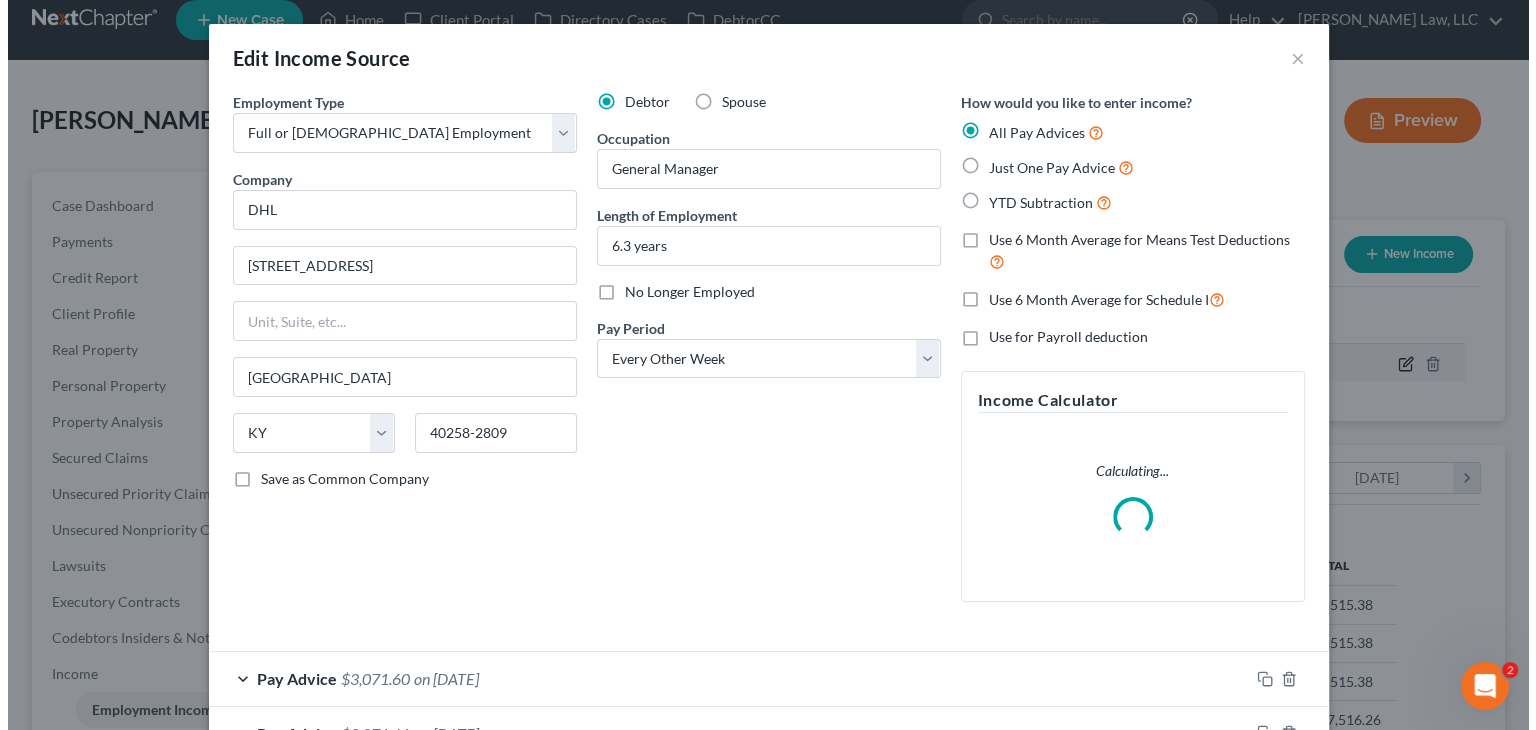 scroll, scrollTop: 999643, scrollLeft: 999375, axis: both 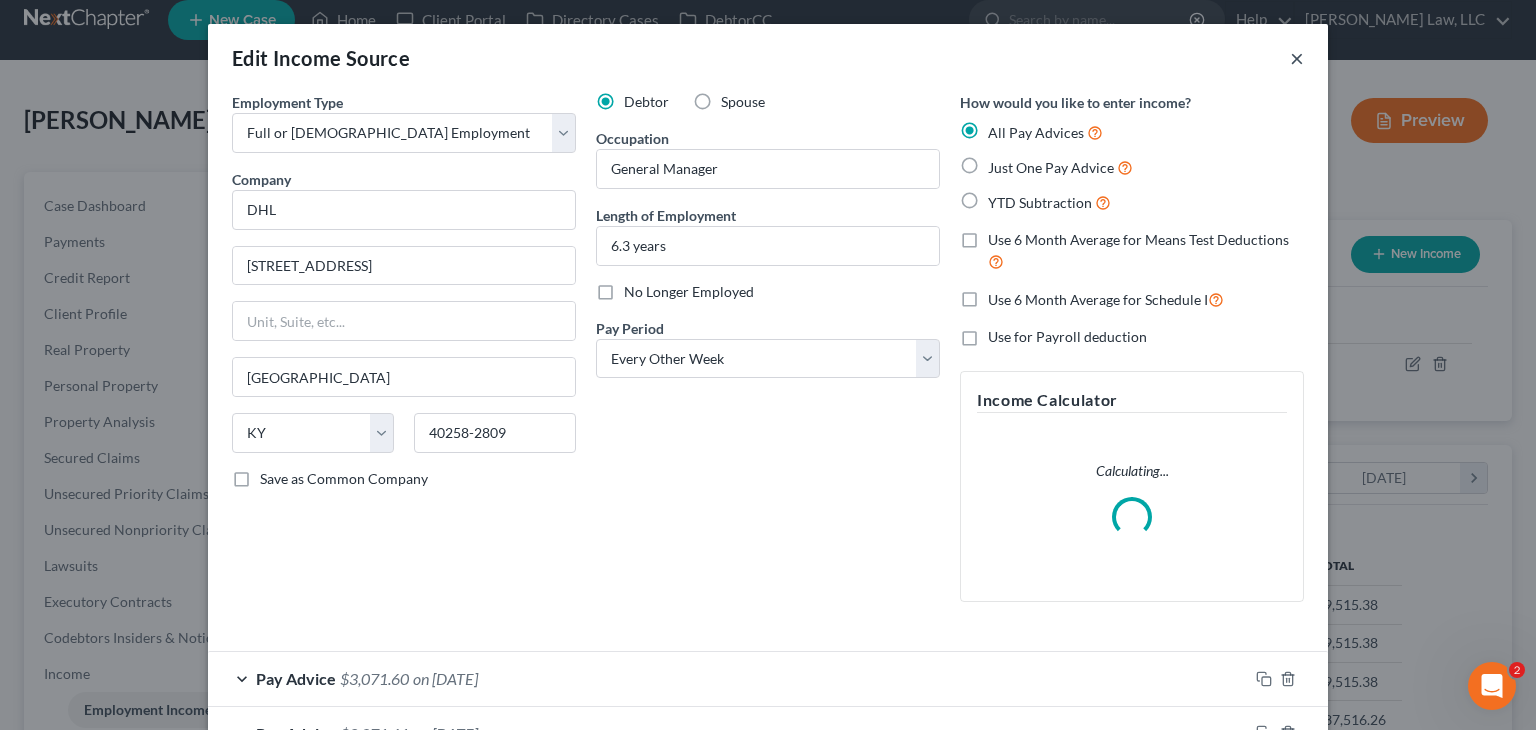 click on "×" at bounding box center [1297, 58] 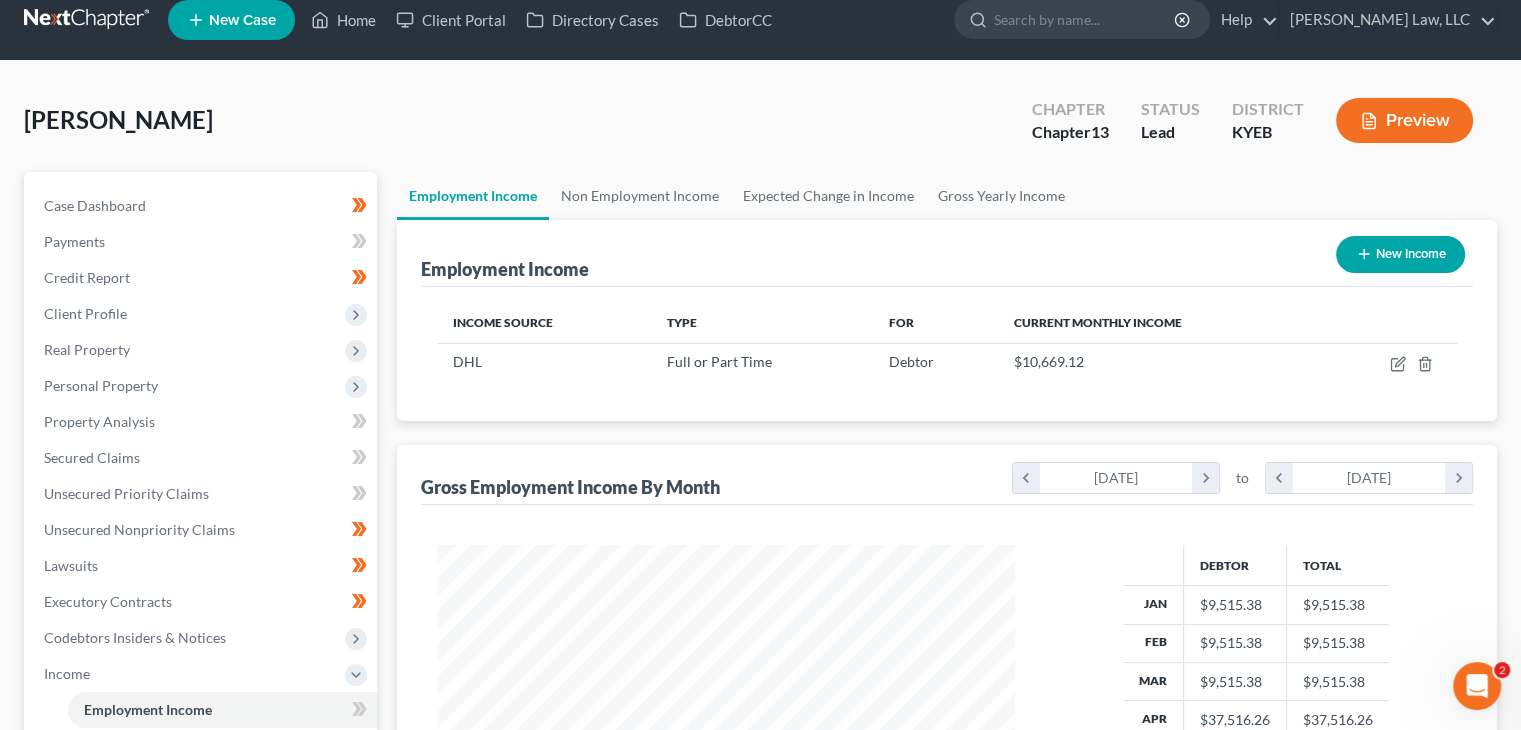 scroll, scrollTop: 356, scrollLeft: 617, axis: both 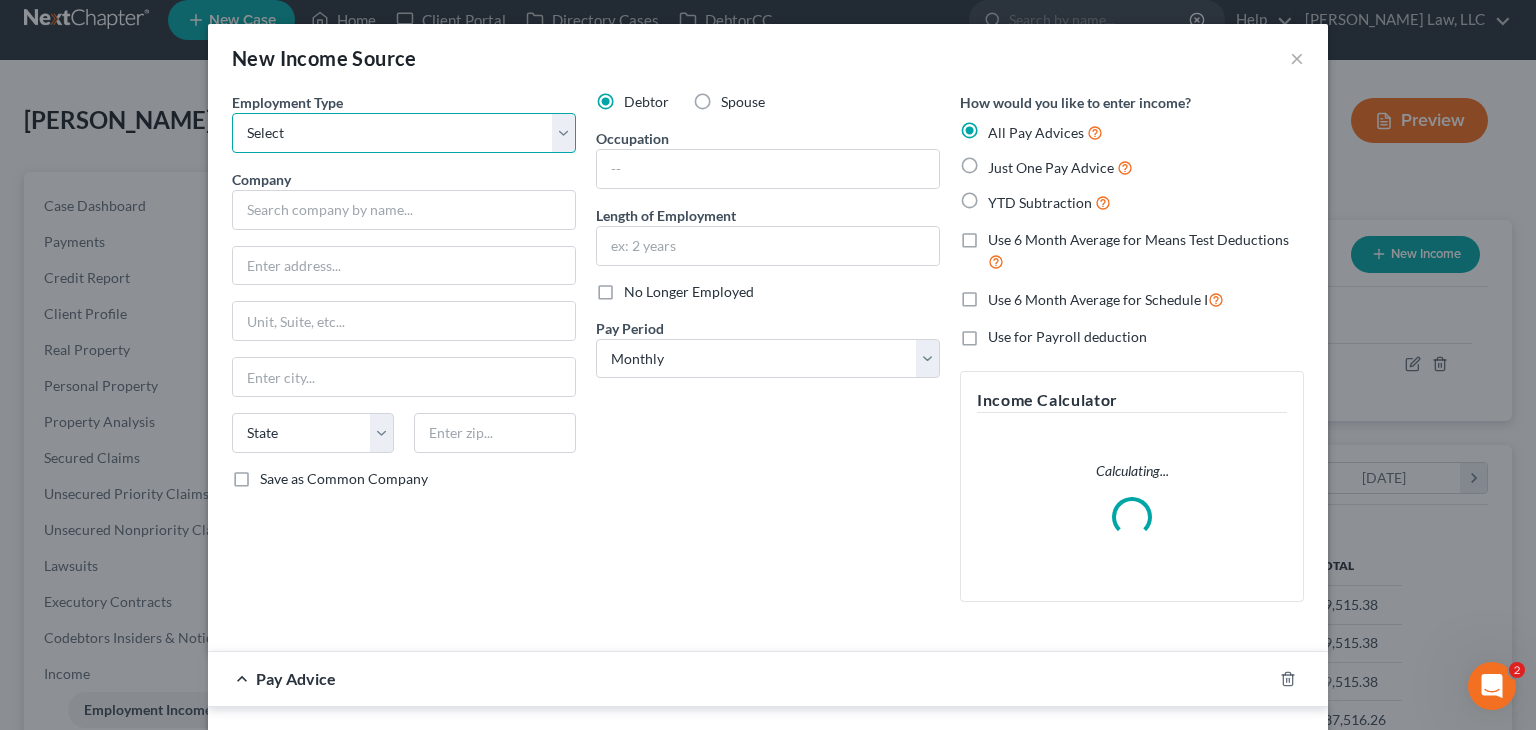 click on "Select Full or [DEMOGRAPHIC_DATA] Employment Self Employment" at bounding box center [404, 133] 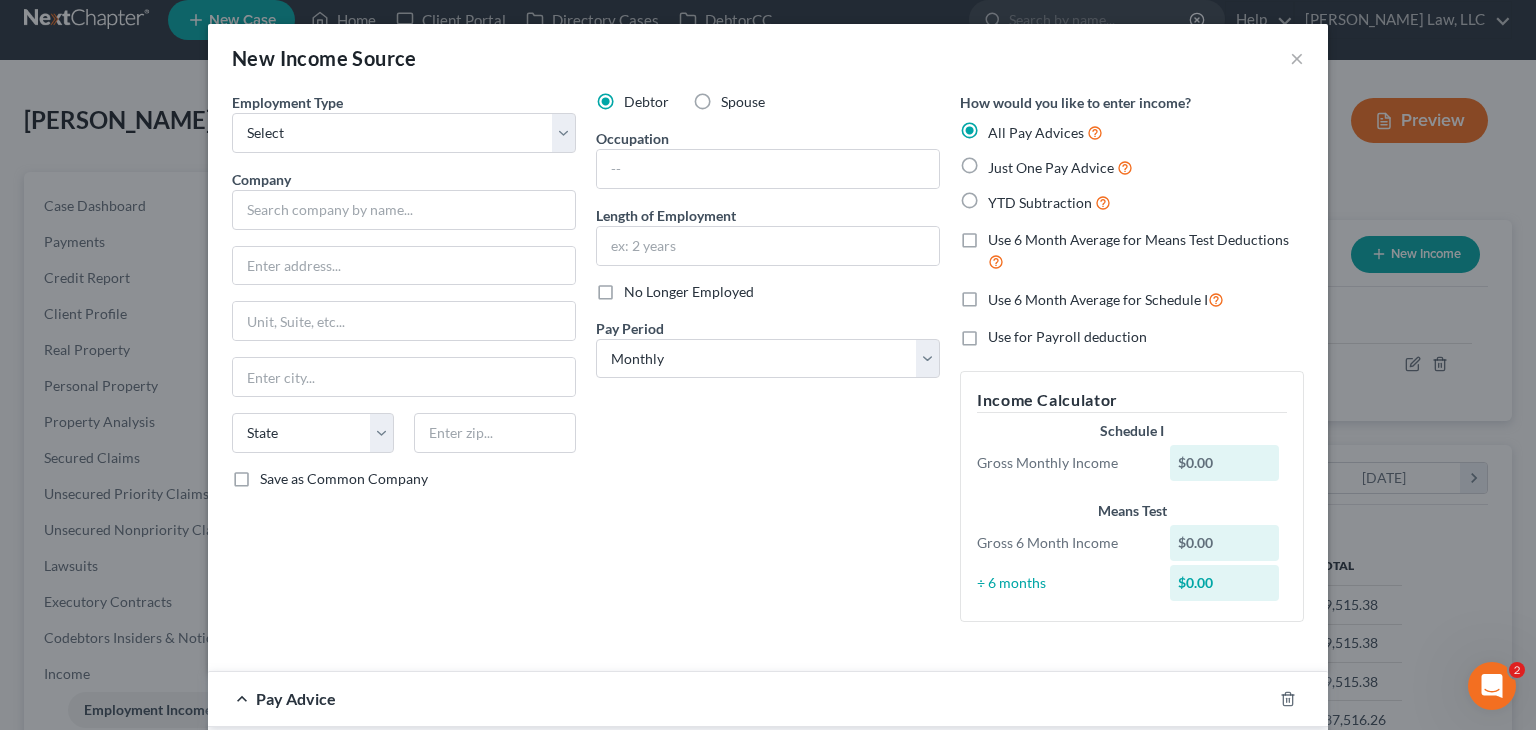 click on "Spouse" at bounding box center (743, 102) 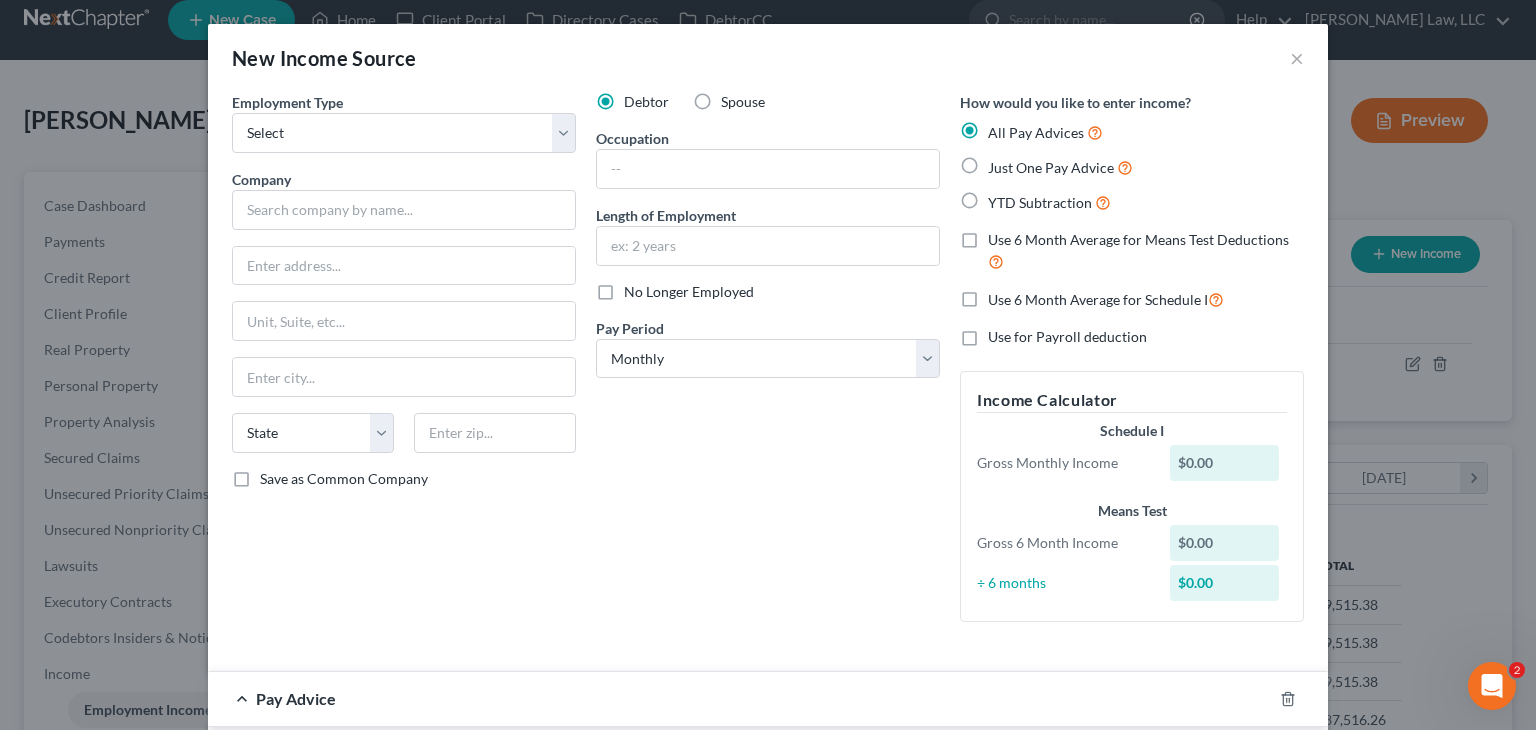 click on "Spouse" at bounding box center (735, 98) 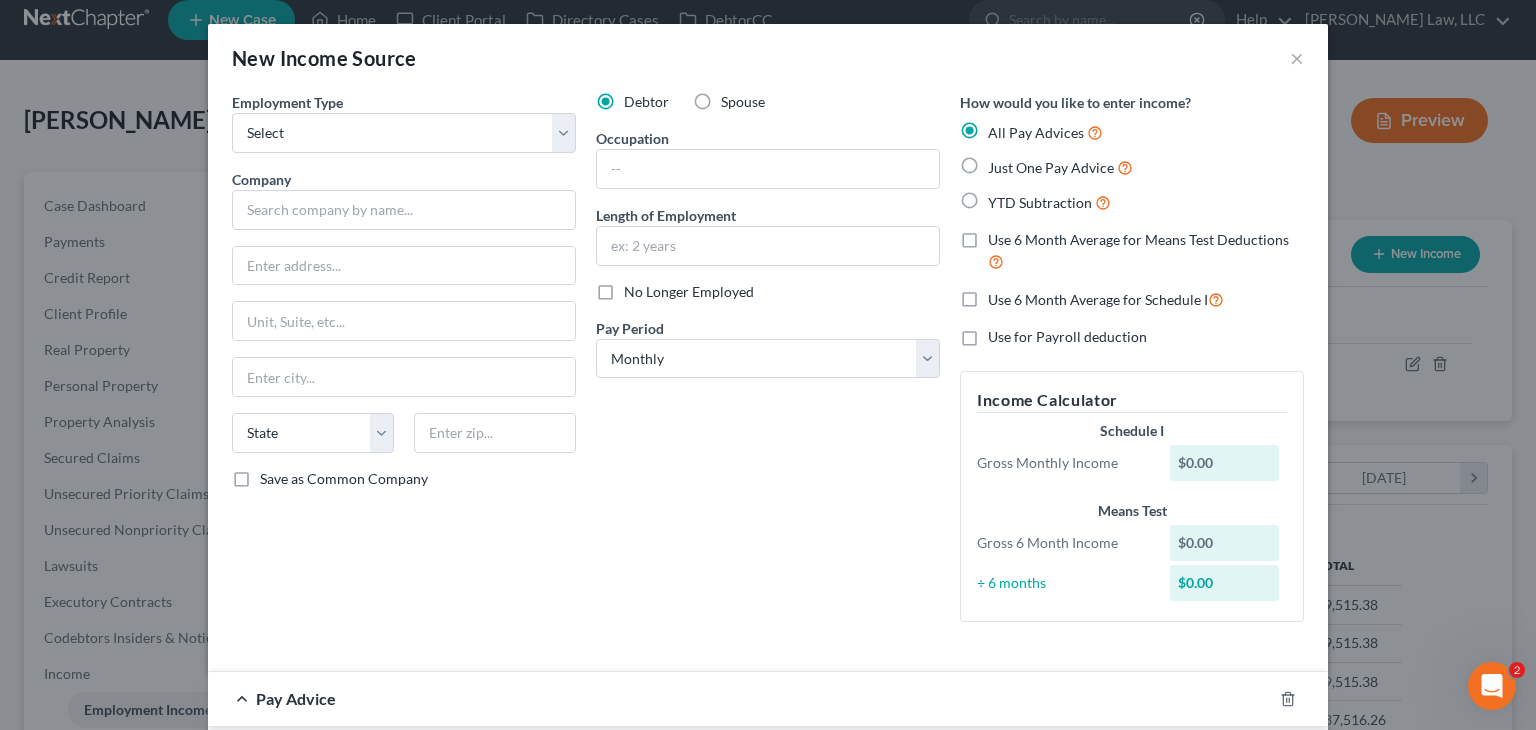 radio on "true" 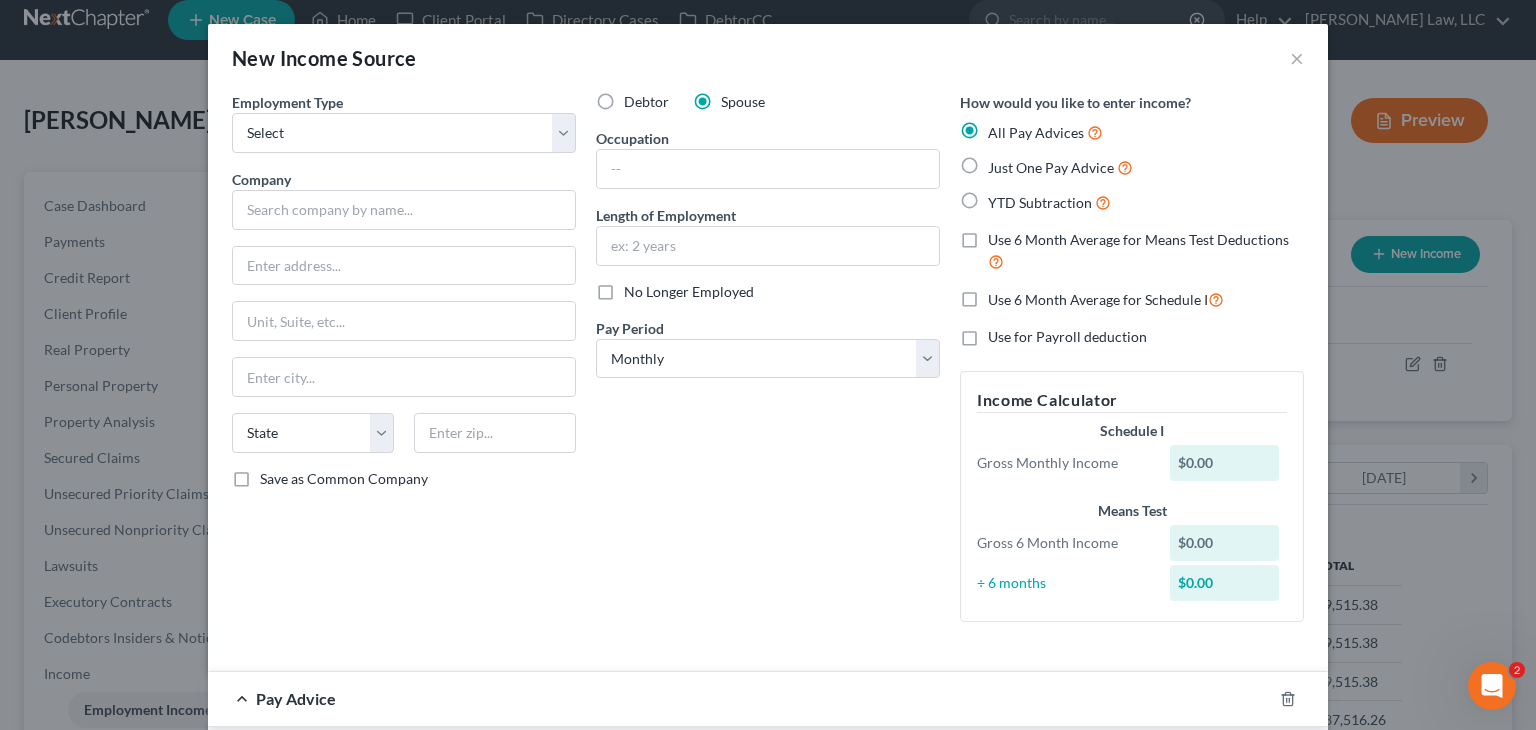 click on "Spouse" at bounding box center [743, 102] 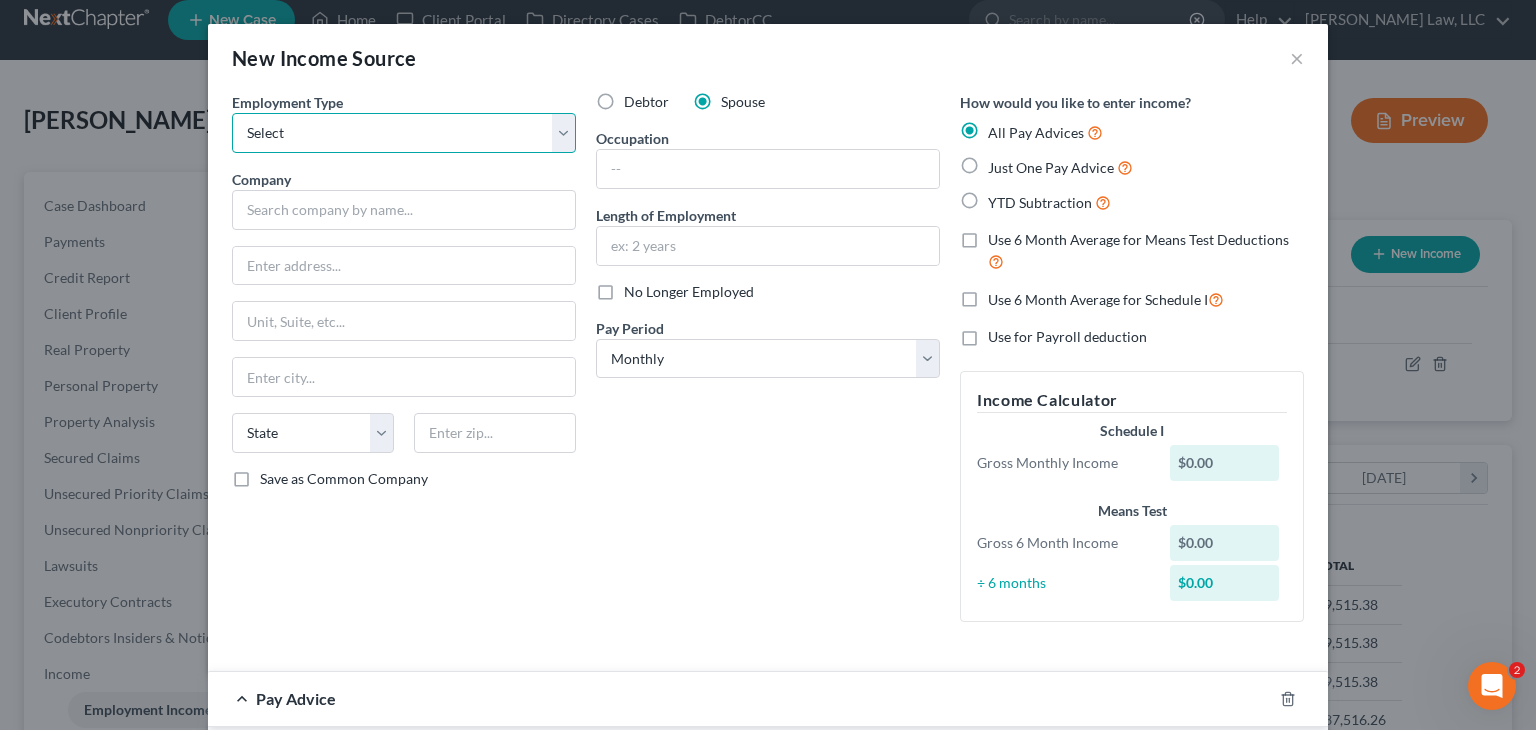 click on "Select Full or [DEMOGRAPHIC_DATA] Employment Self Employment" at bounding box center (404, 133) 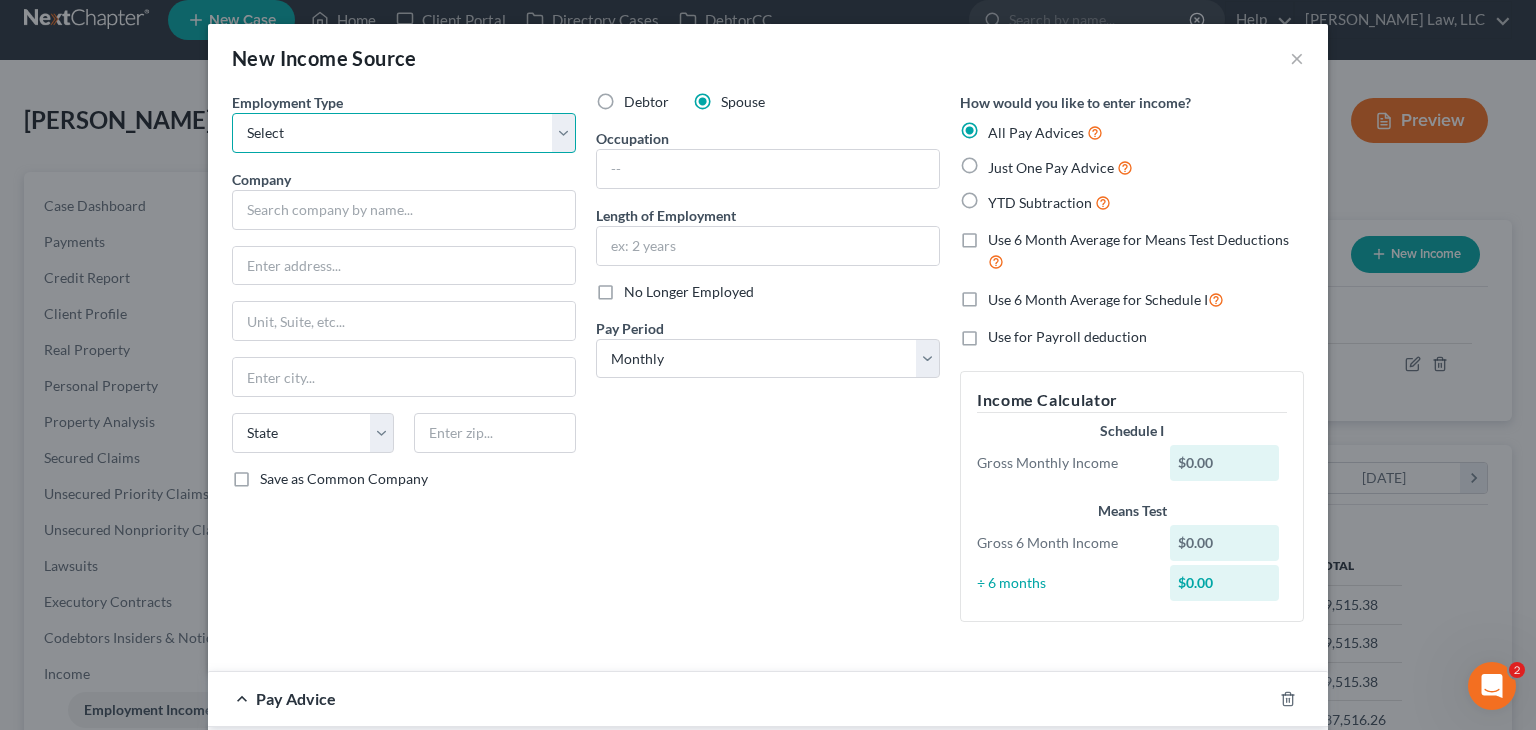 select on "0" 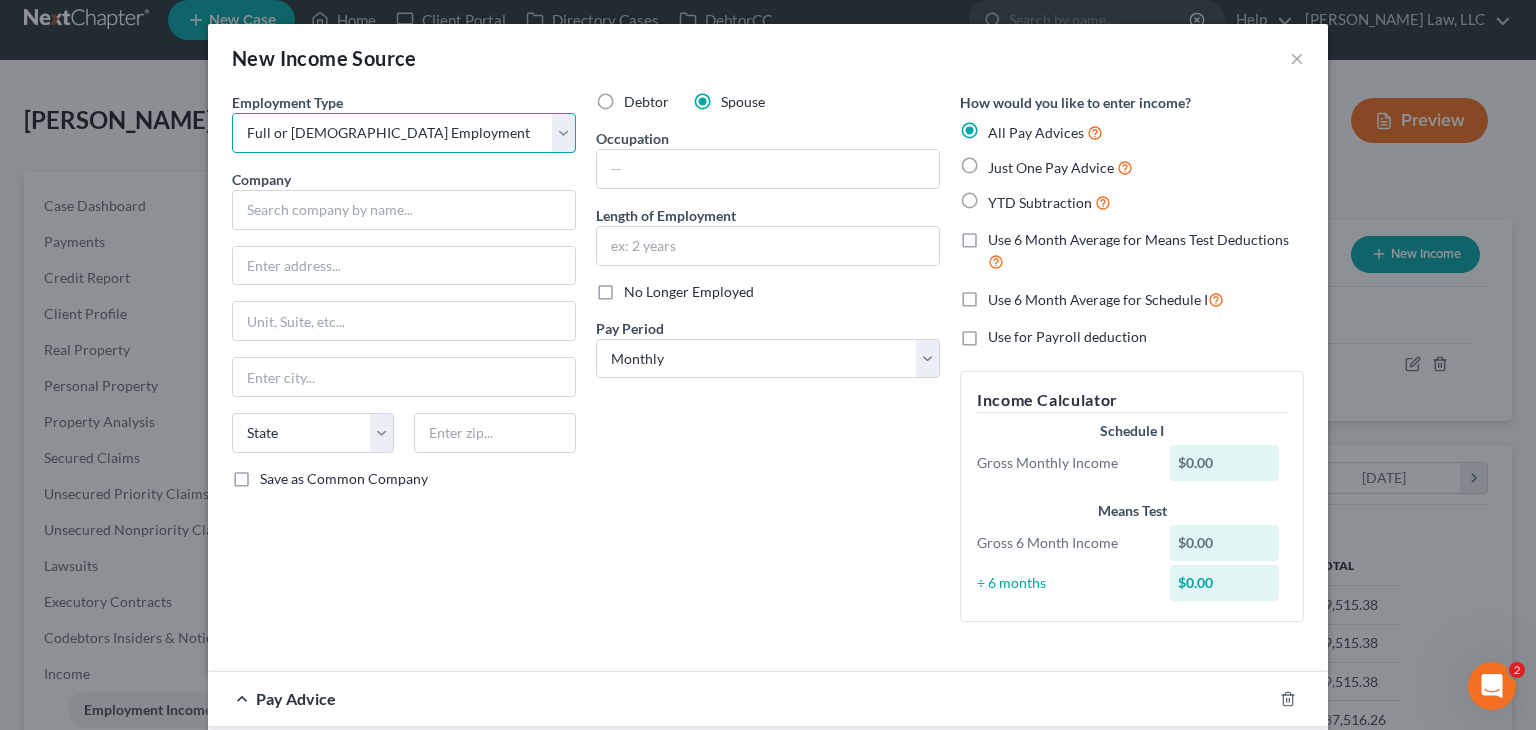 click on "Select Full or [DEMOGRAPHIC_DATA] Employment Self Employment" at bounding box center (404, 133) 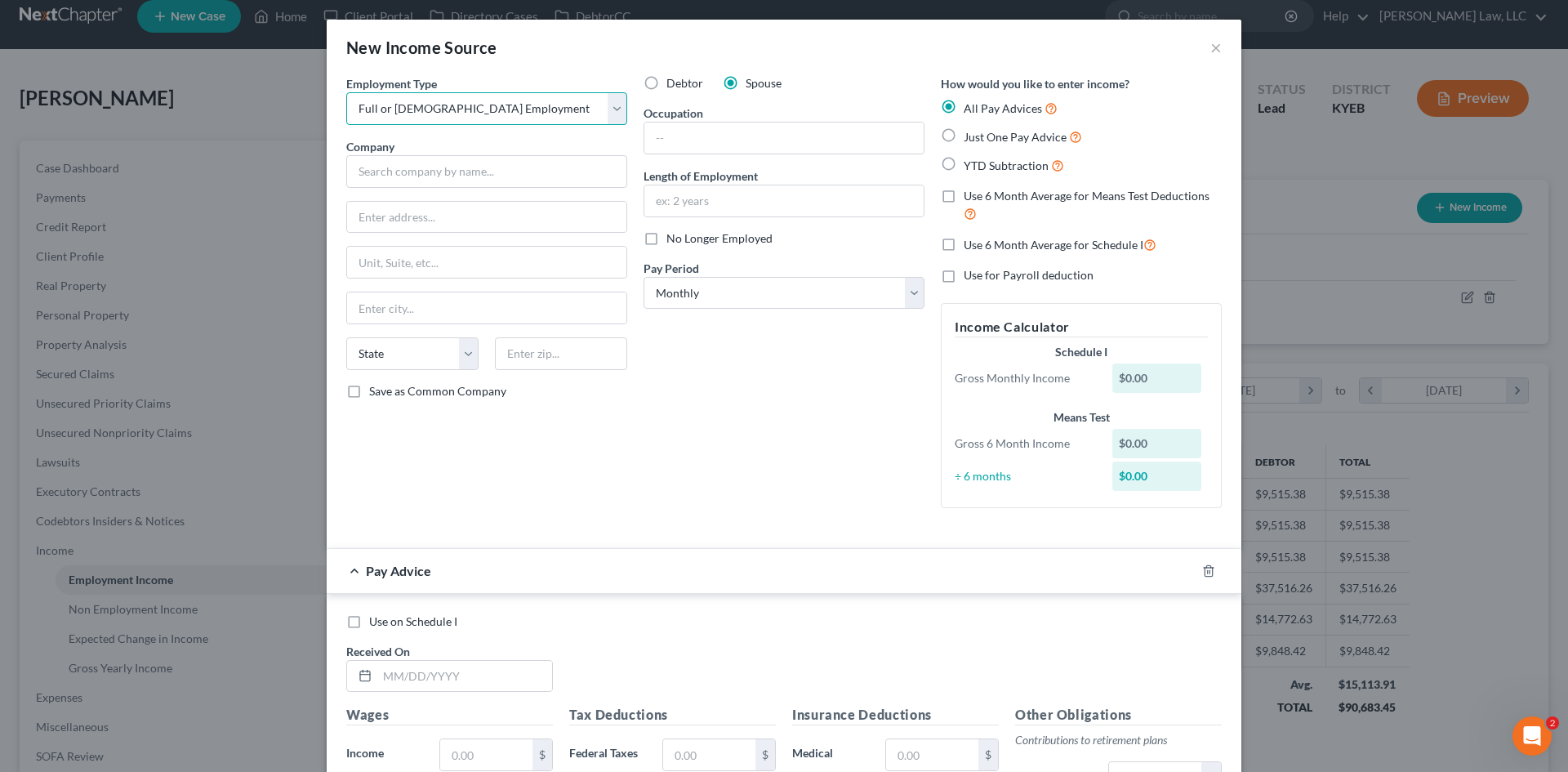 scroll, scrollTop: 816624, scrollLeft: 816019, axis: both 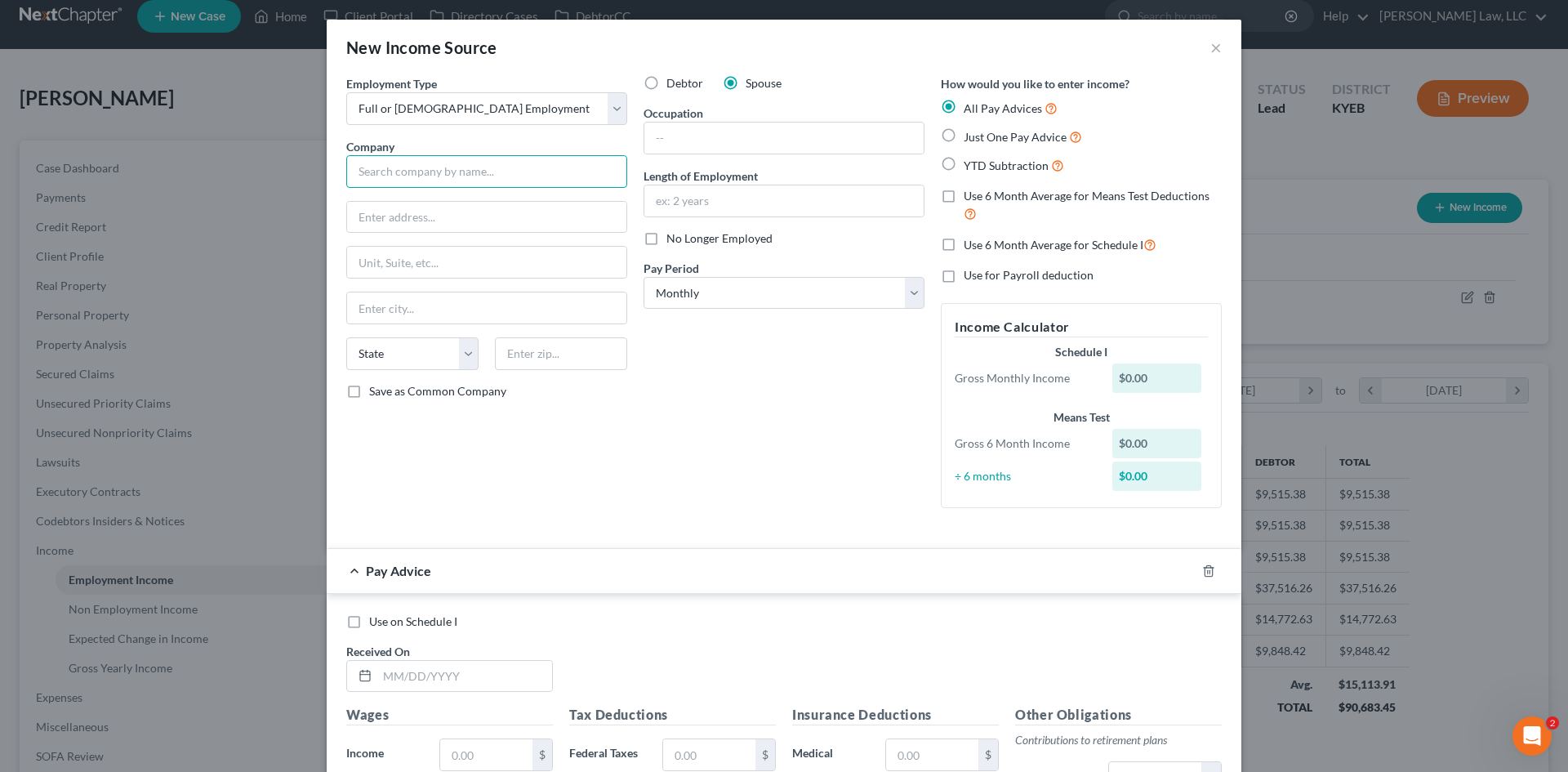 click at bounding box center (487, 172) 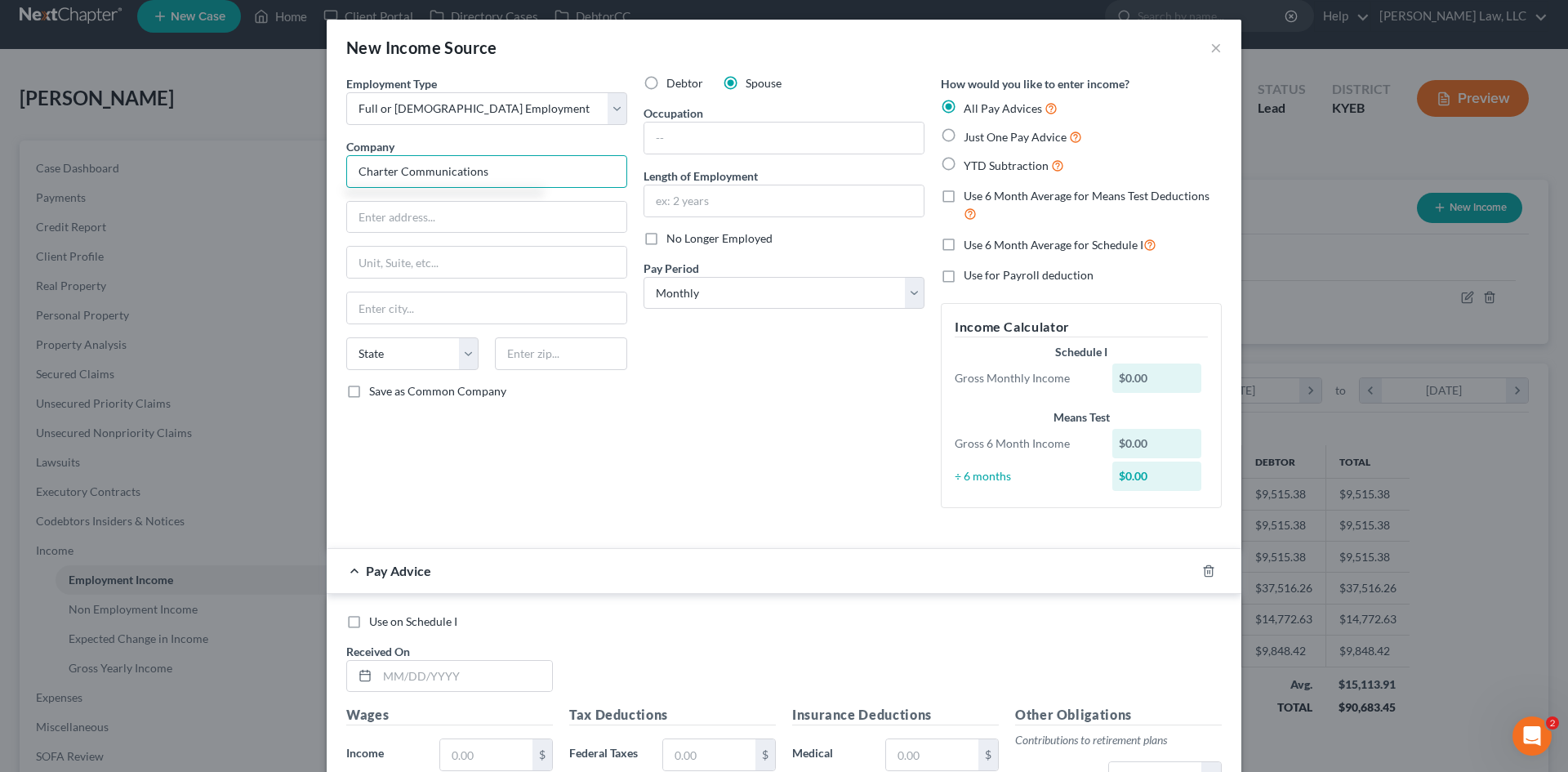 type on "Charter Communications" 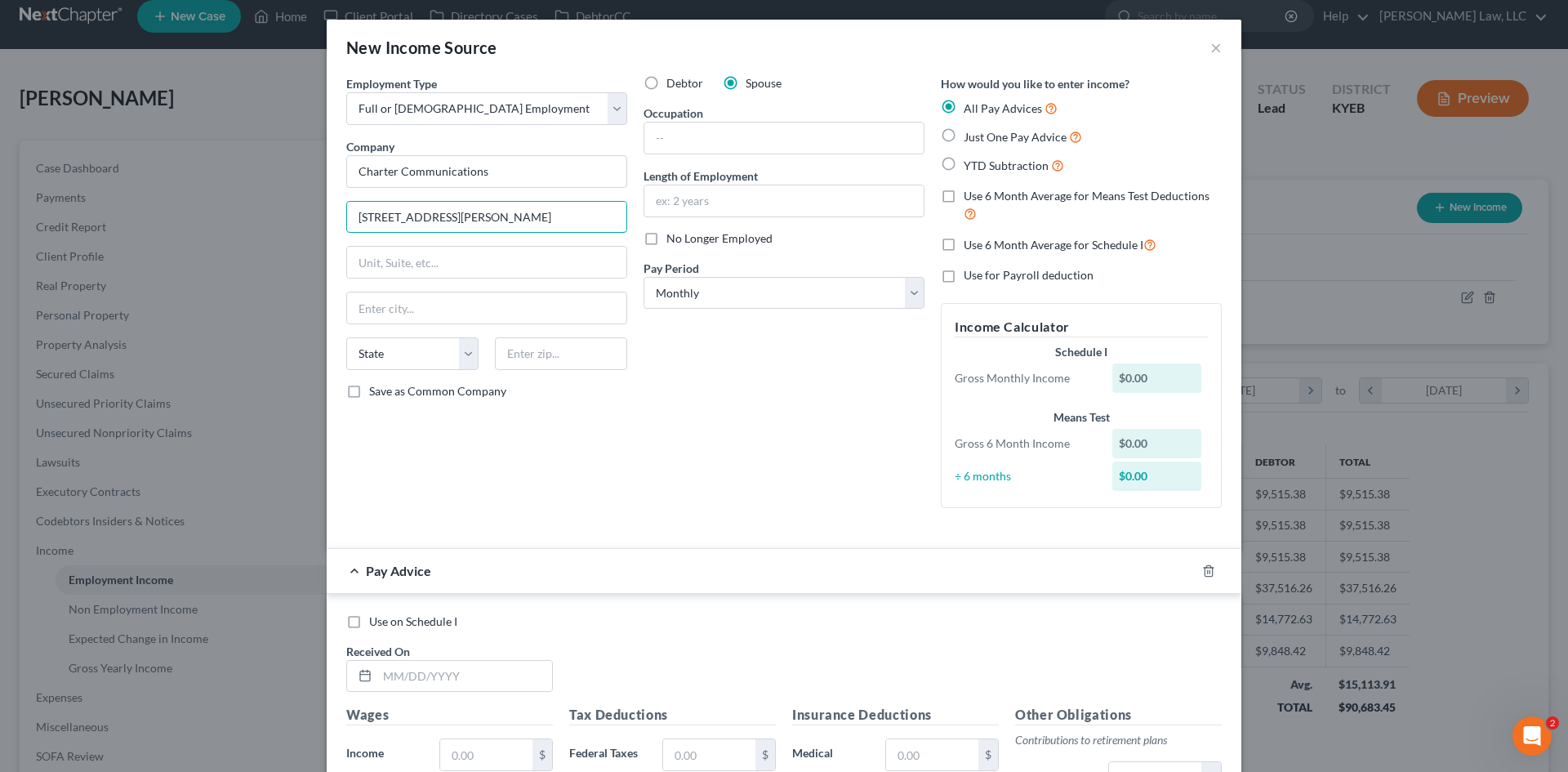type on "[STREET_ADDRESS][PERSON_NAME]" 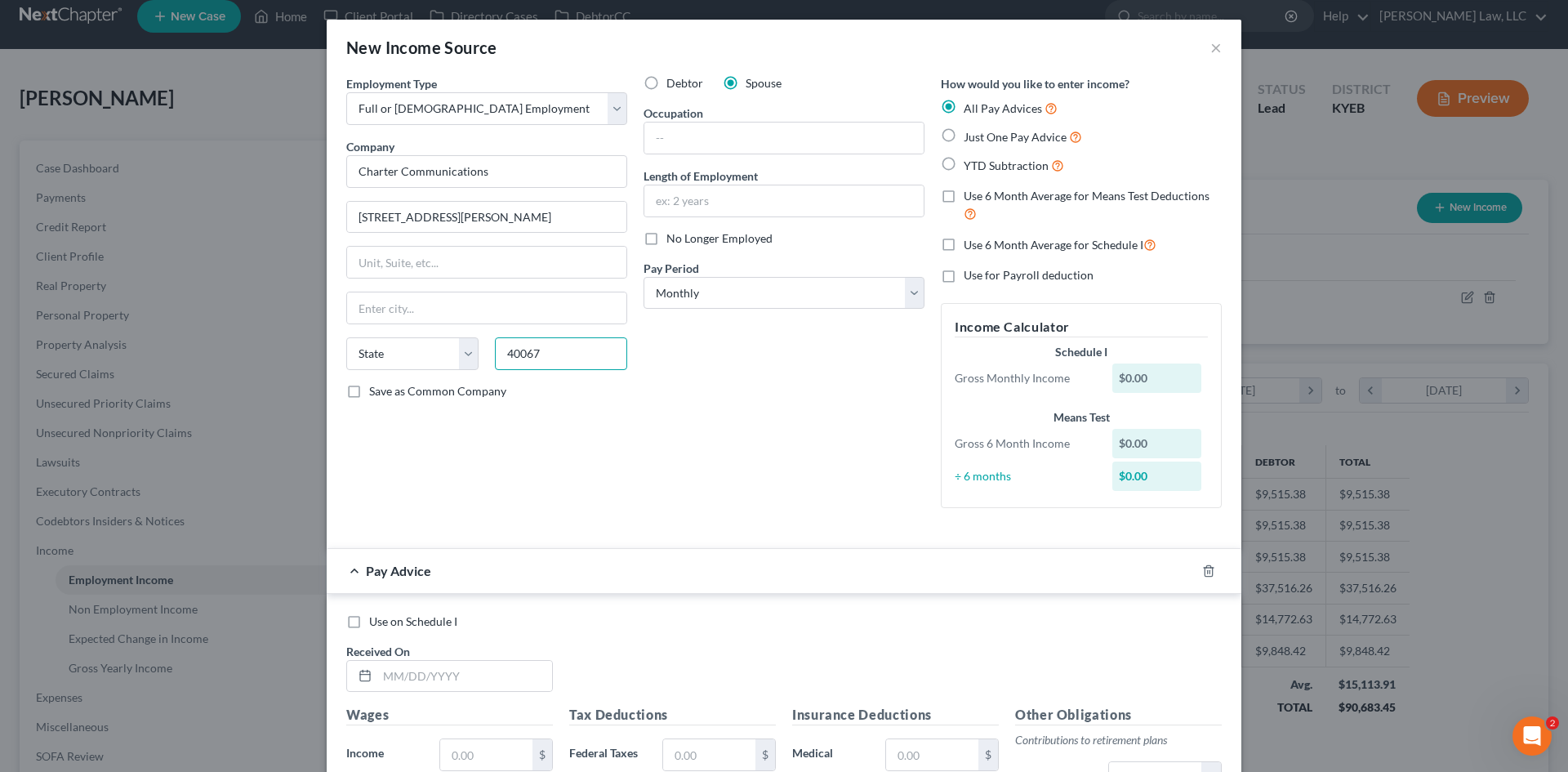 type on "40067" 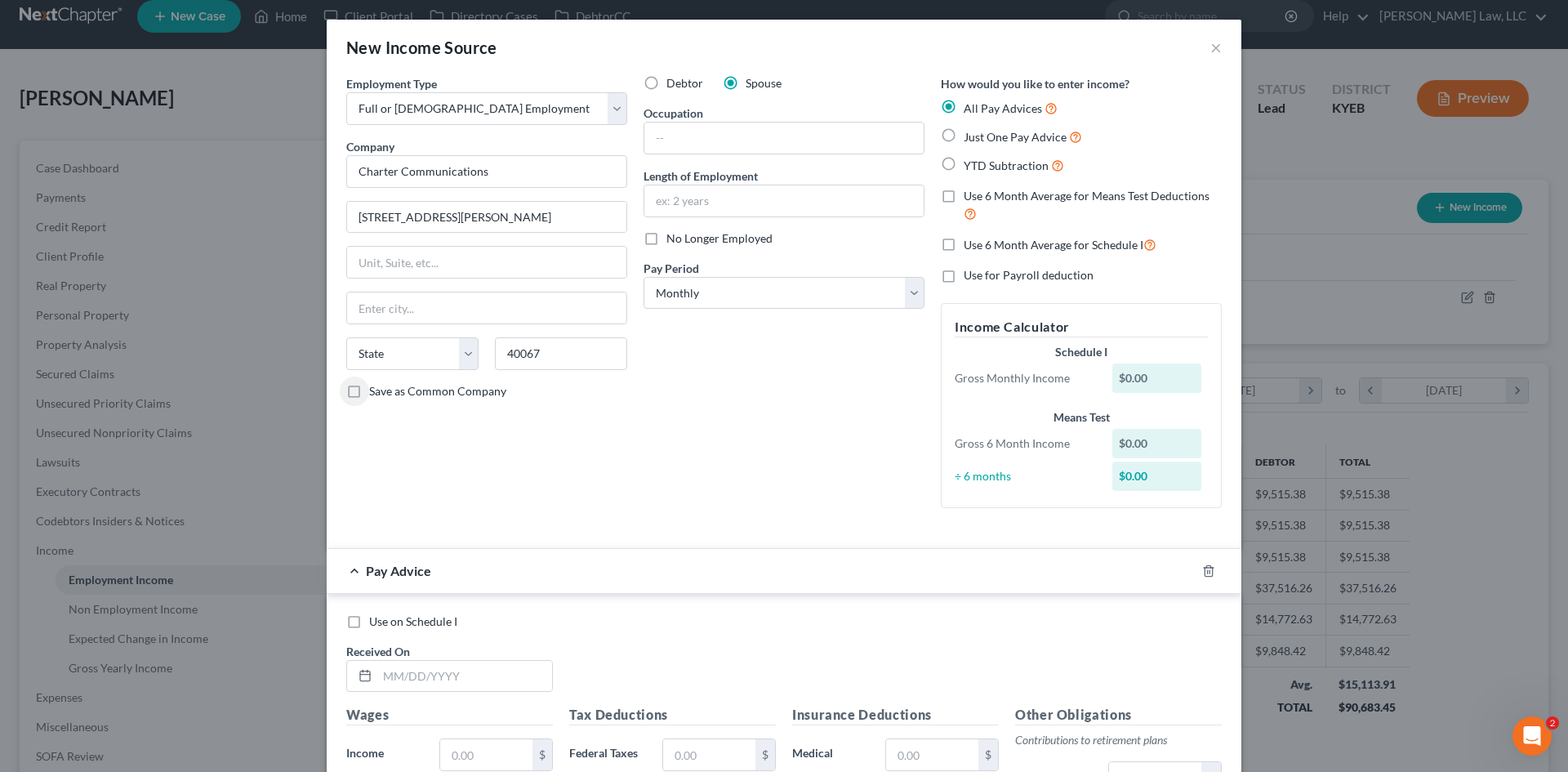 type on "[GEOGRAPHIC_DATA]" 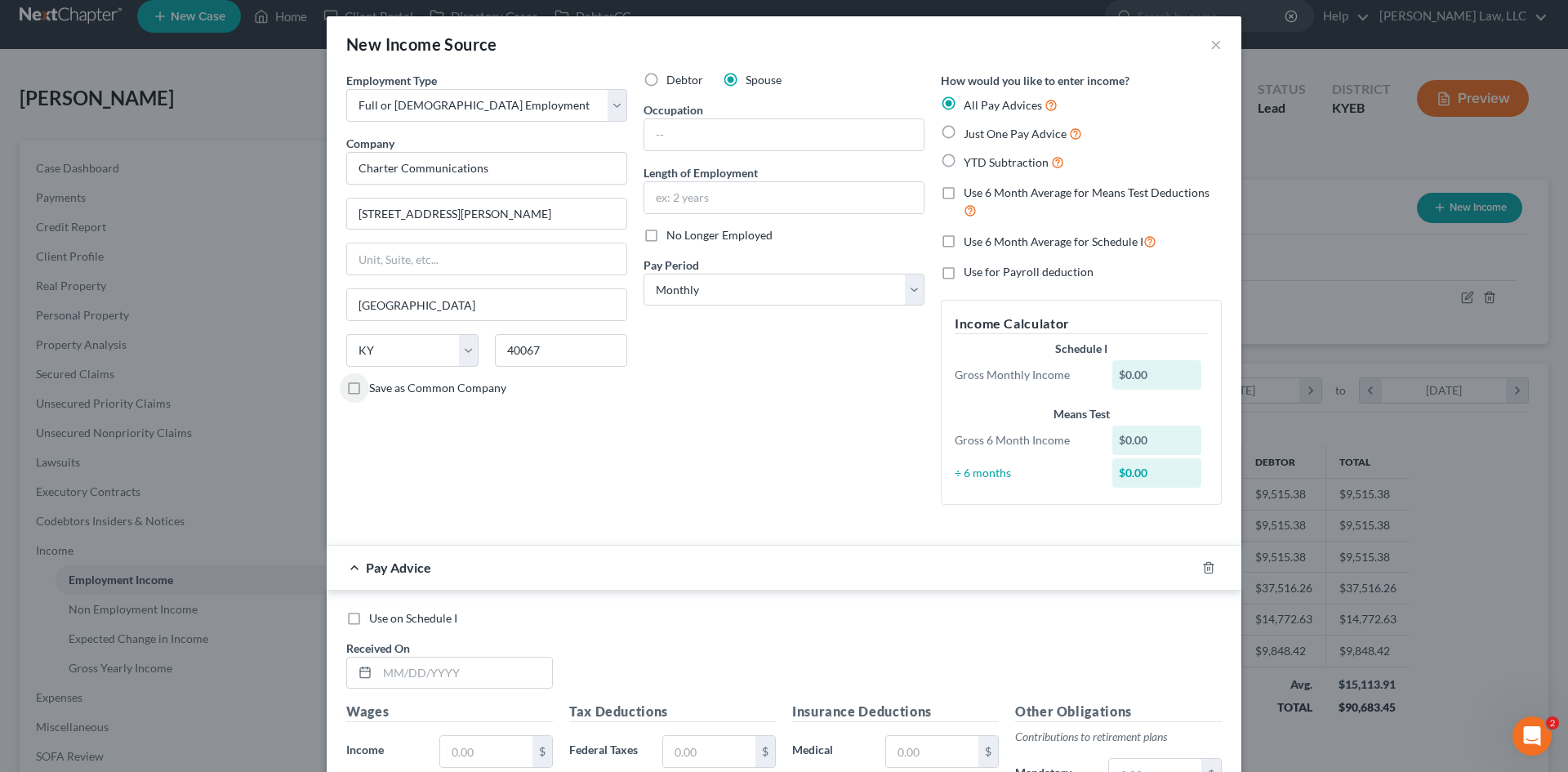 scroll, scrollTop: 2, scrollLeft: 0, axis: vertical 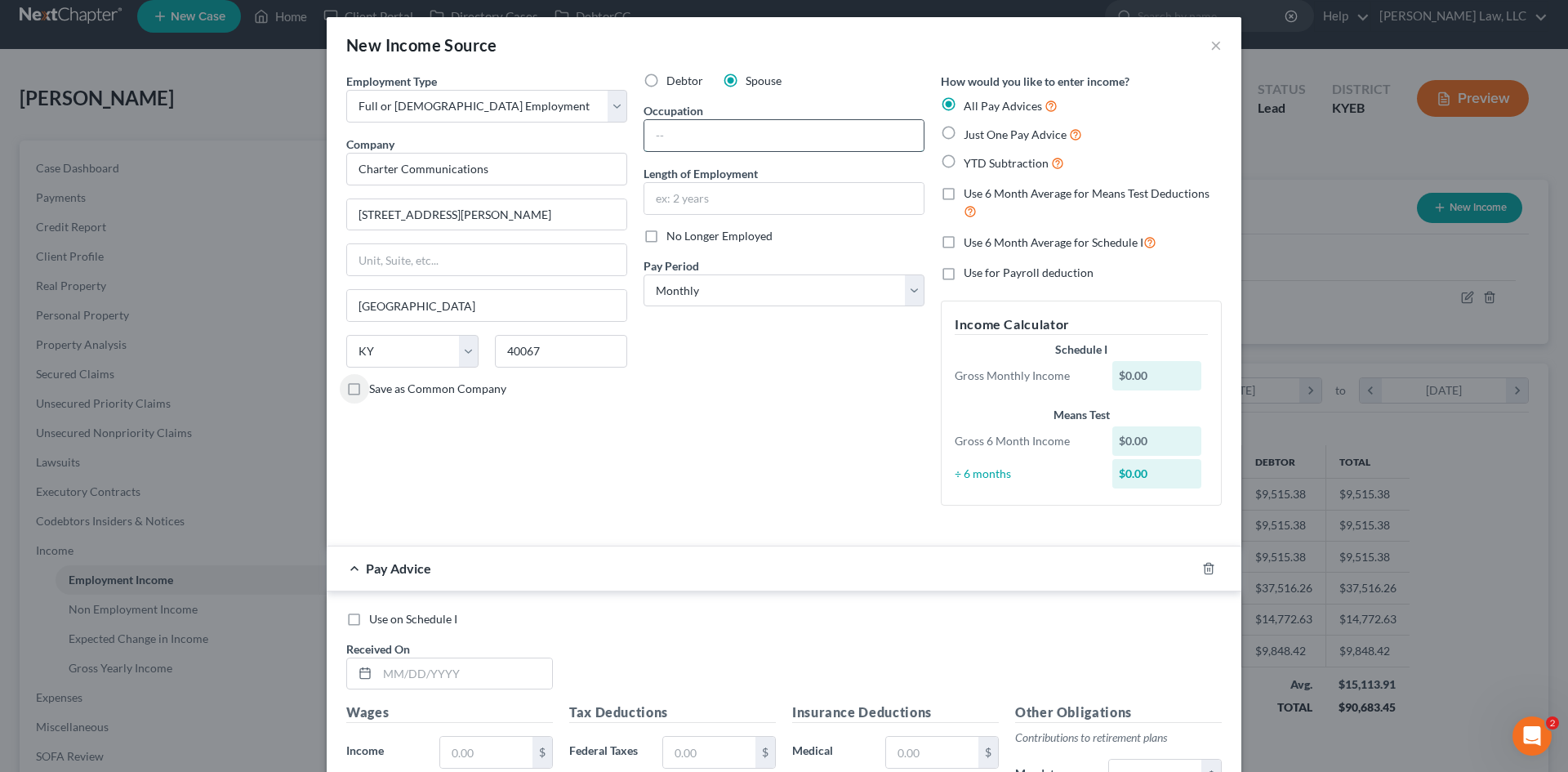 click at bounding box center (784, 136) 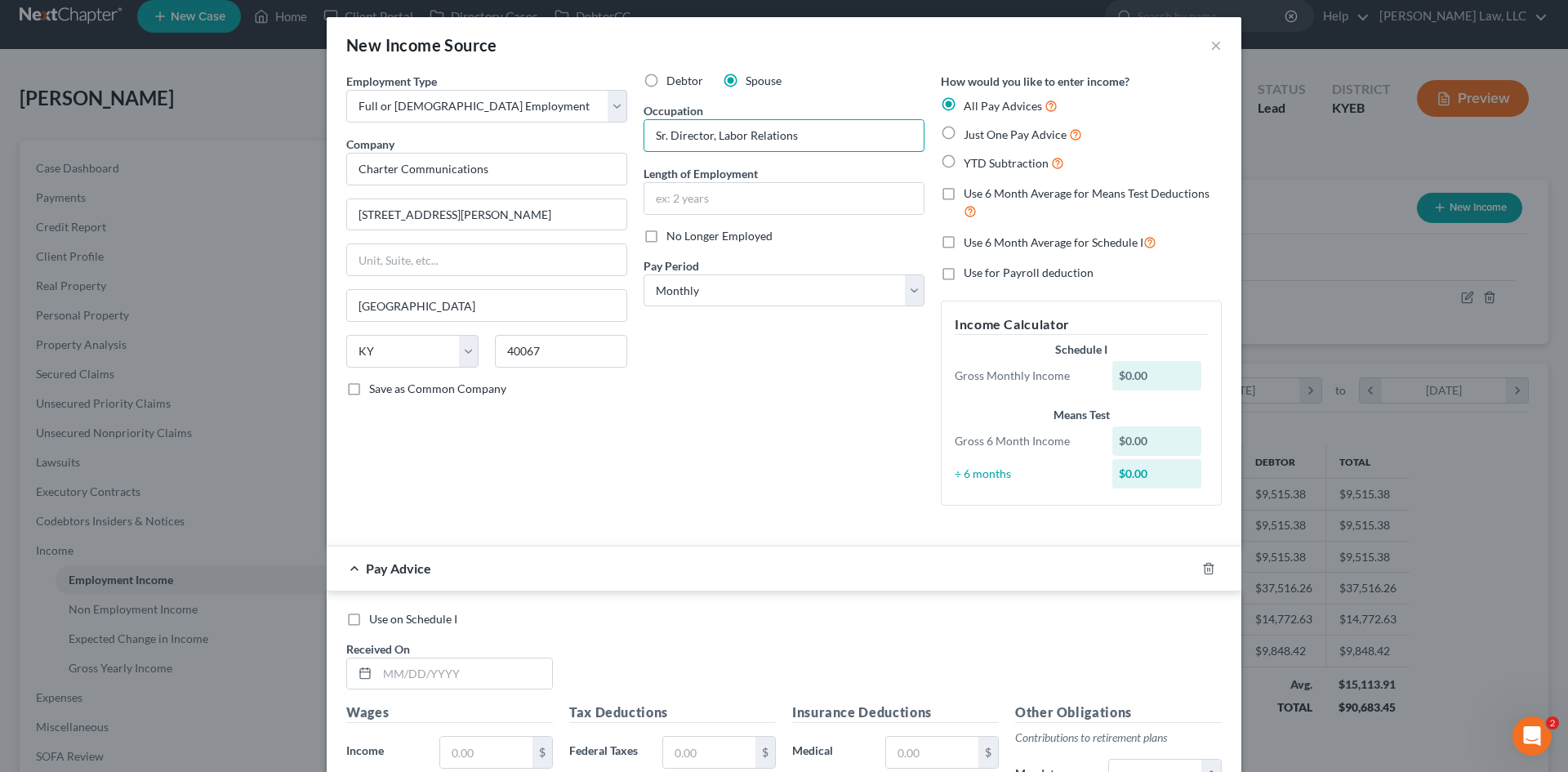 type on "Sr. Director, Labor Relations" 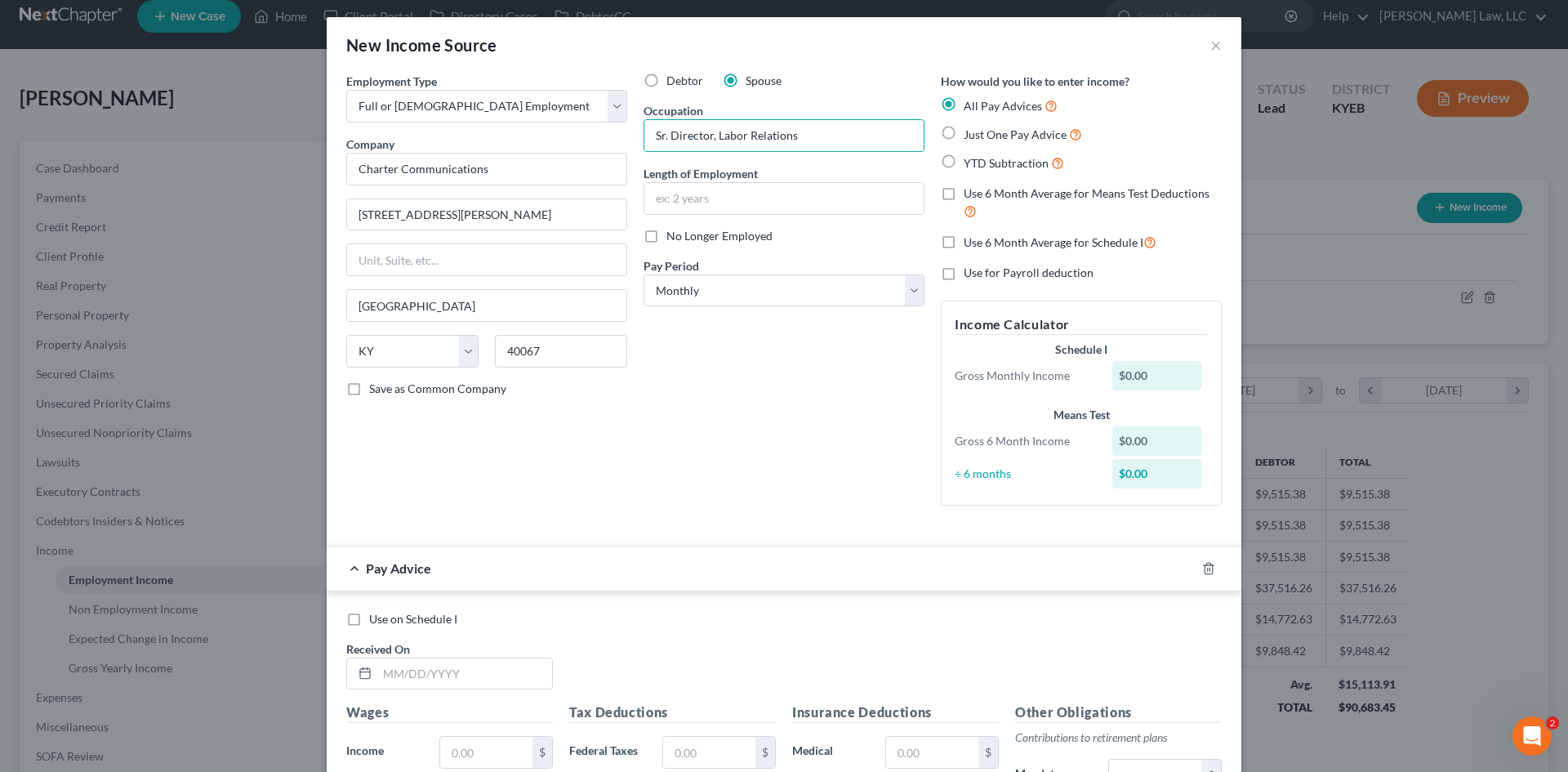 click on "Debtor Spouse Occupation Sr. Director, Labor Relations Length of Employment No Longer Employed
Pay Period
*
Select Monthly Twice Monthly Every Other Week Weekly" at bounding box center (784, 296) 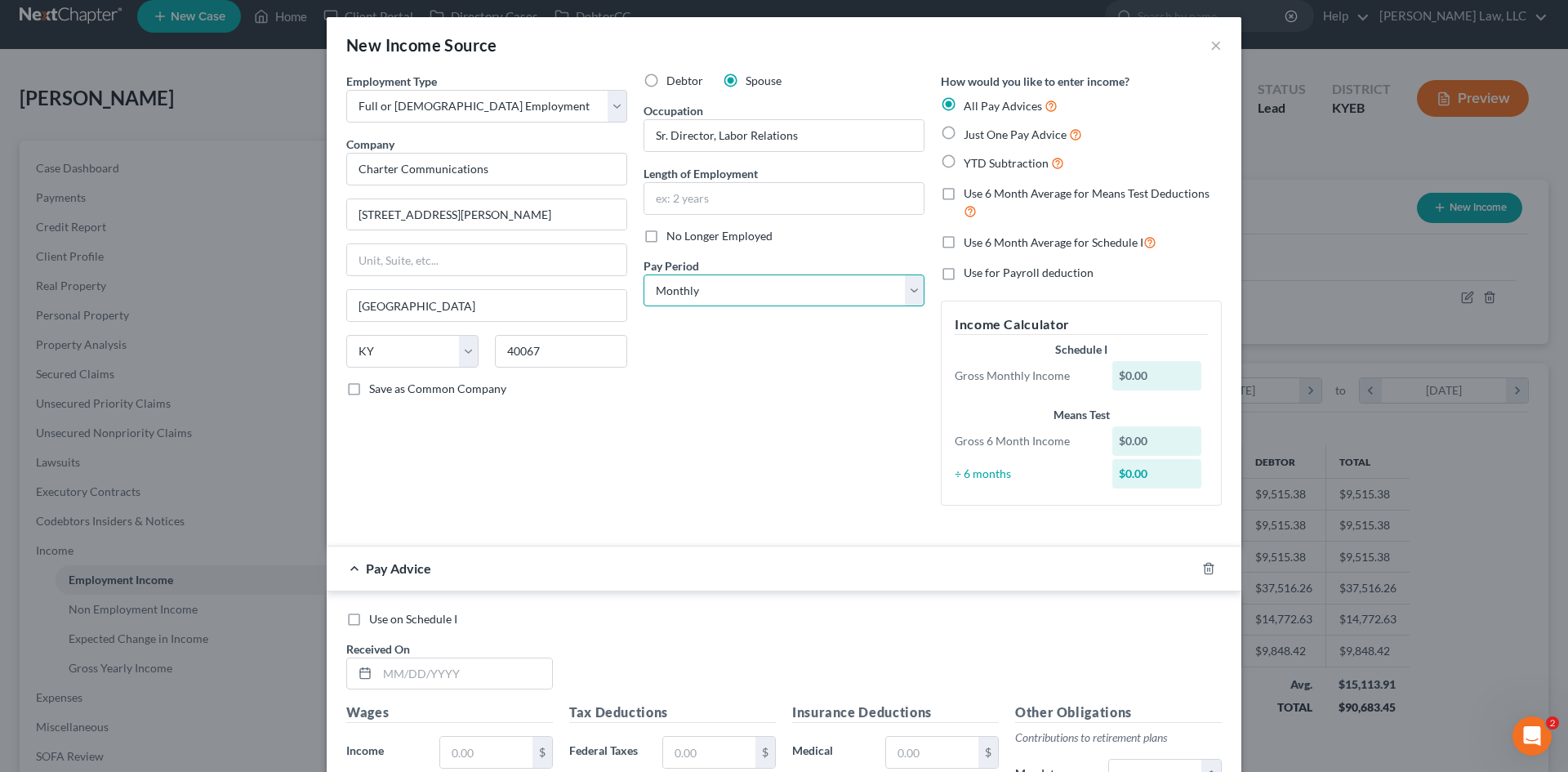 click on "Select Monthly Twice Monthly Every Other Week Weekly" at bounding box center [784, 291] 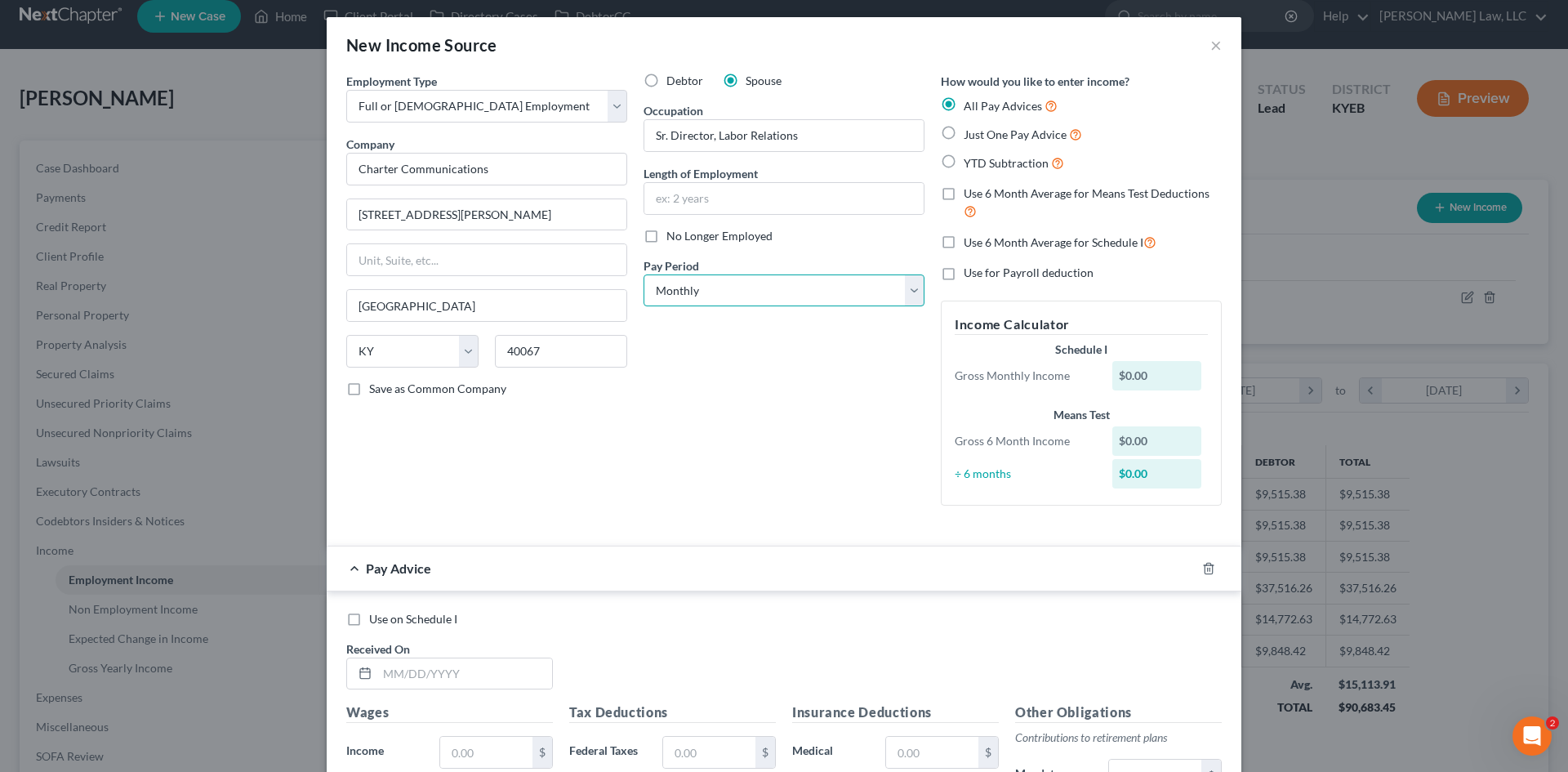 select on "2" 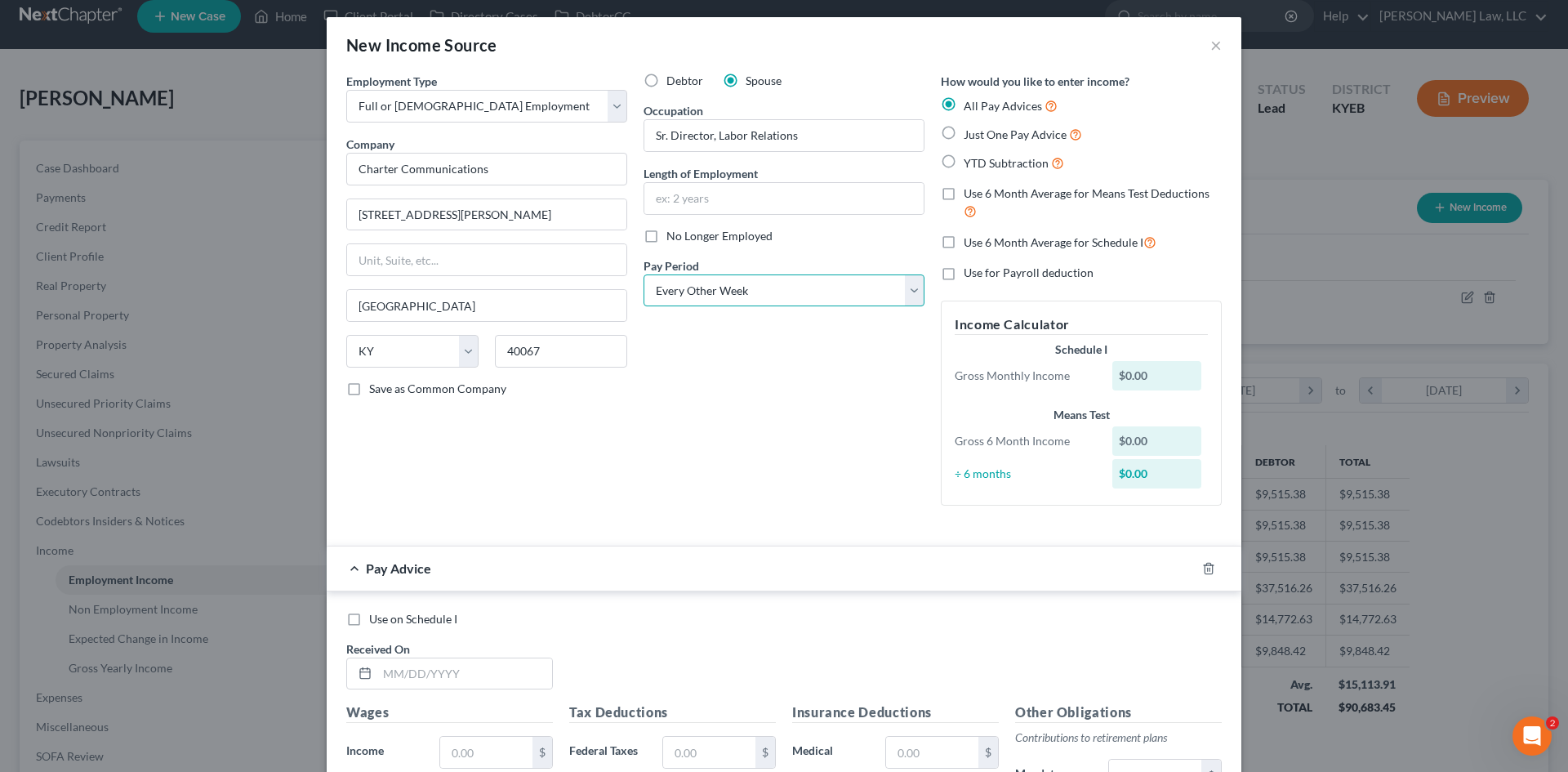 click on "Select Monthly Twice Monthly Every Other Week Weekly" at bounding box center [784, 291] 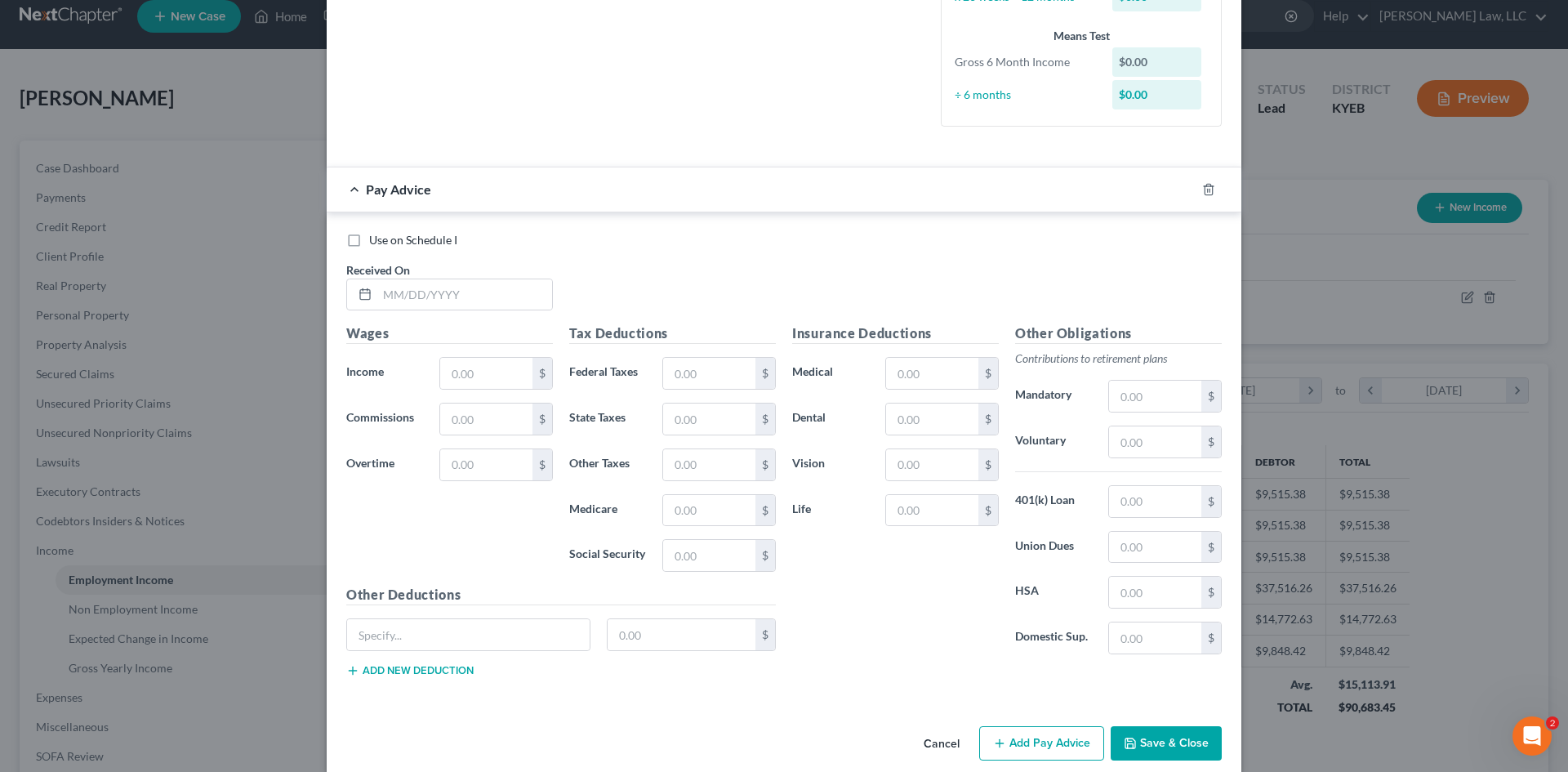 scroll, scrollTop: 439, scrollLeft: 0, axis: vertical 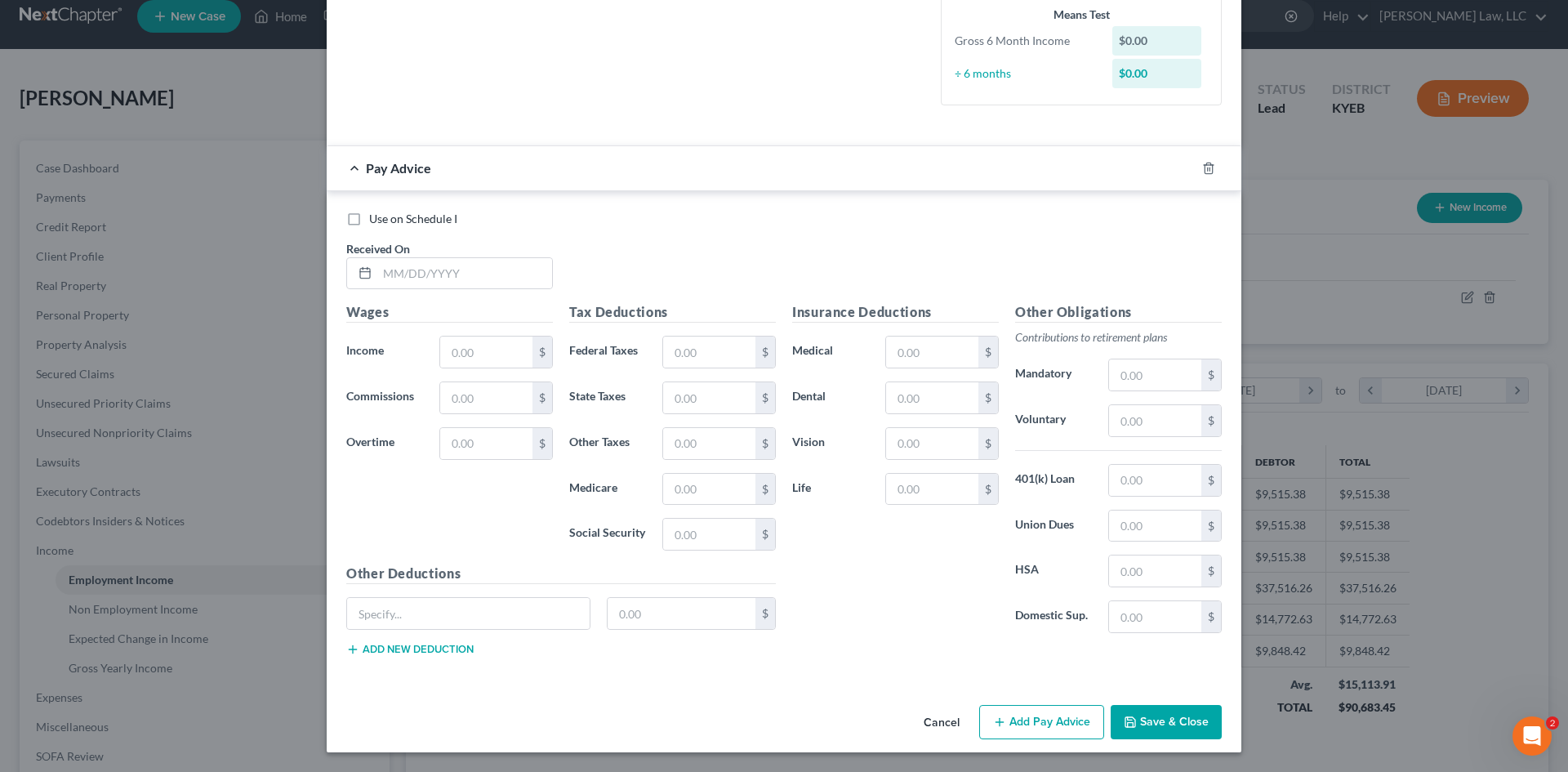 click on "Save & Close" at bounding box center [1166, 722] 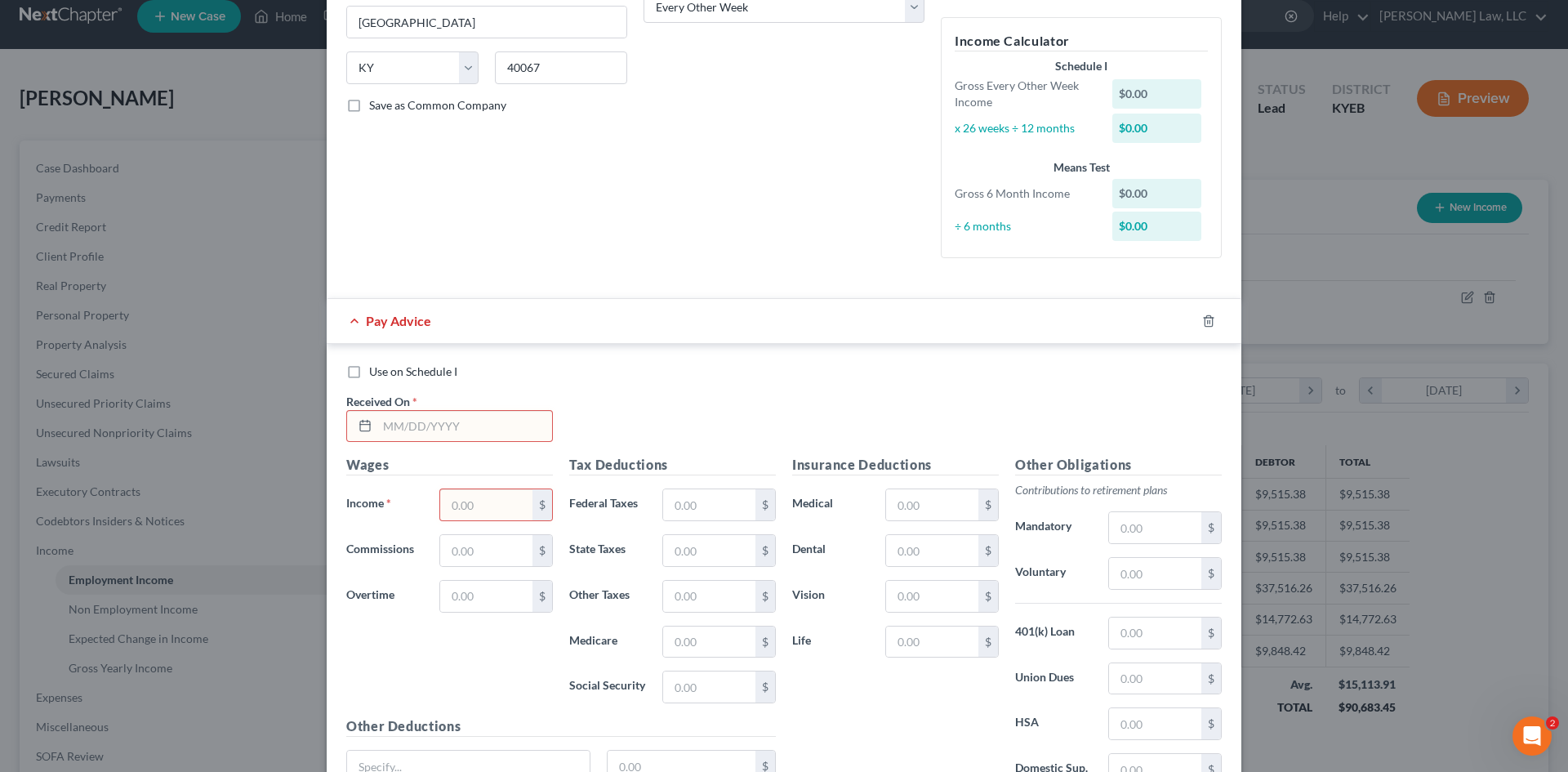 scroll, scrollTop: 289, scrollLeft: 0, axis: vertical 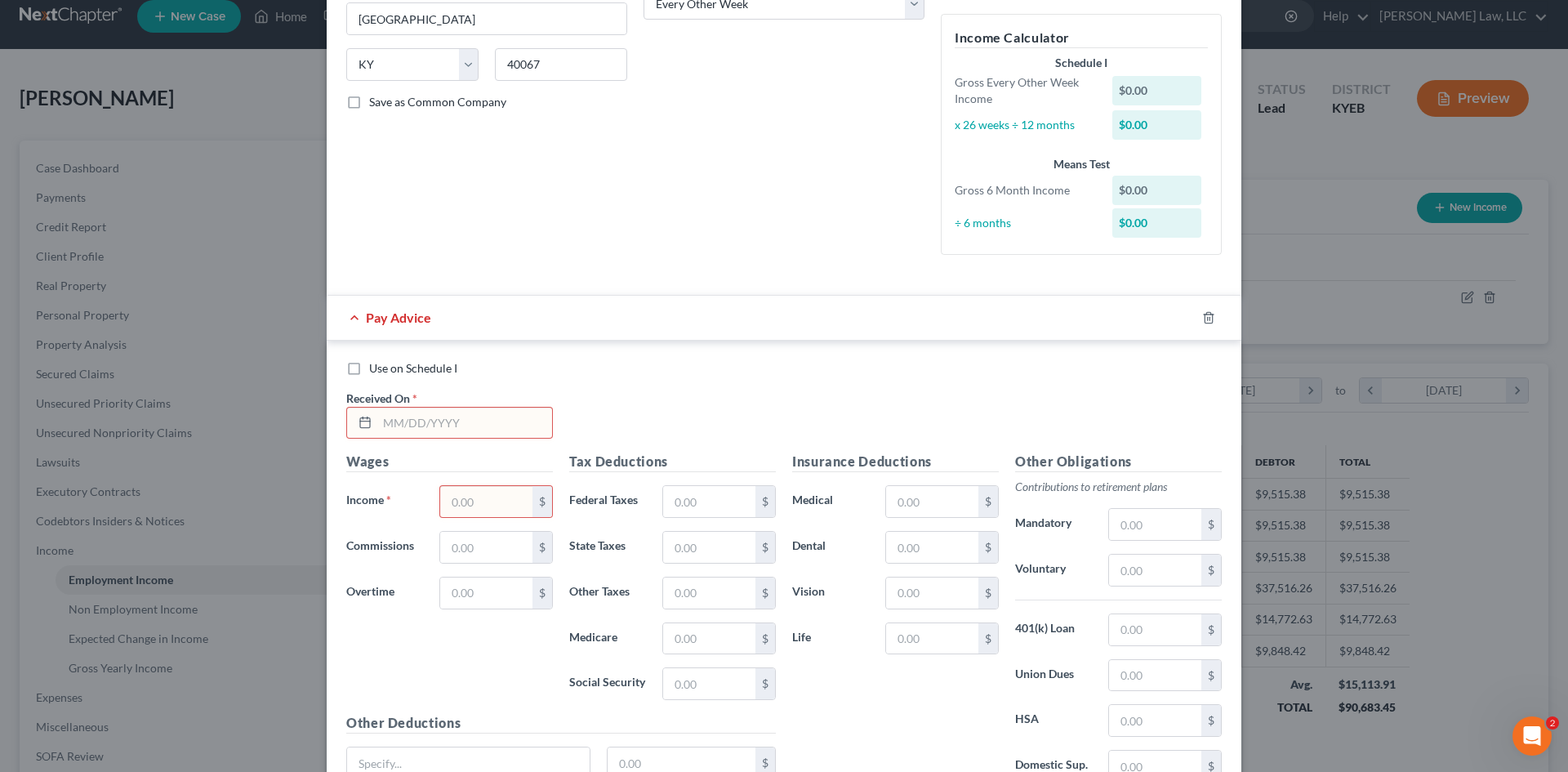click at bounding box center (465, 423) 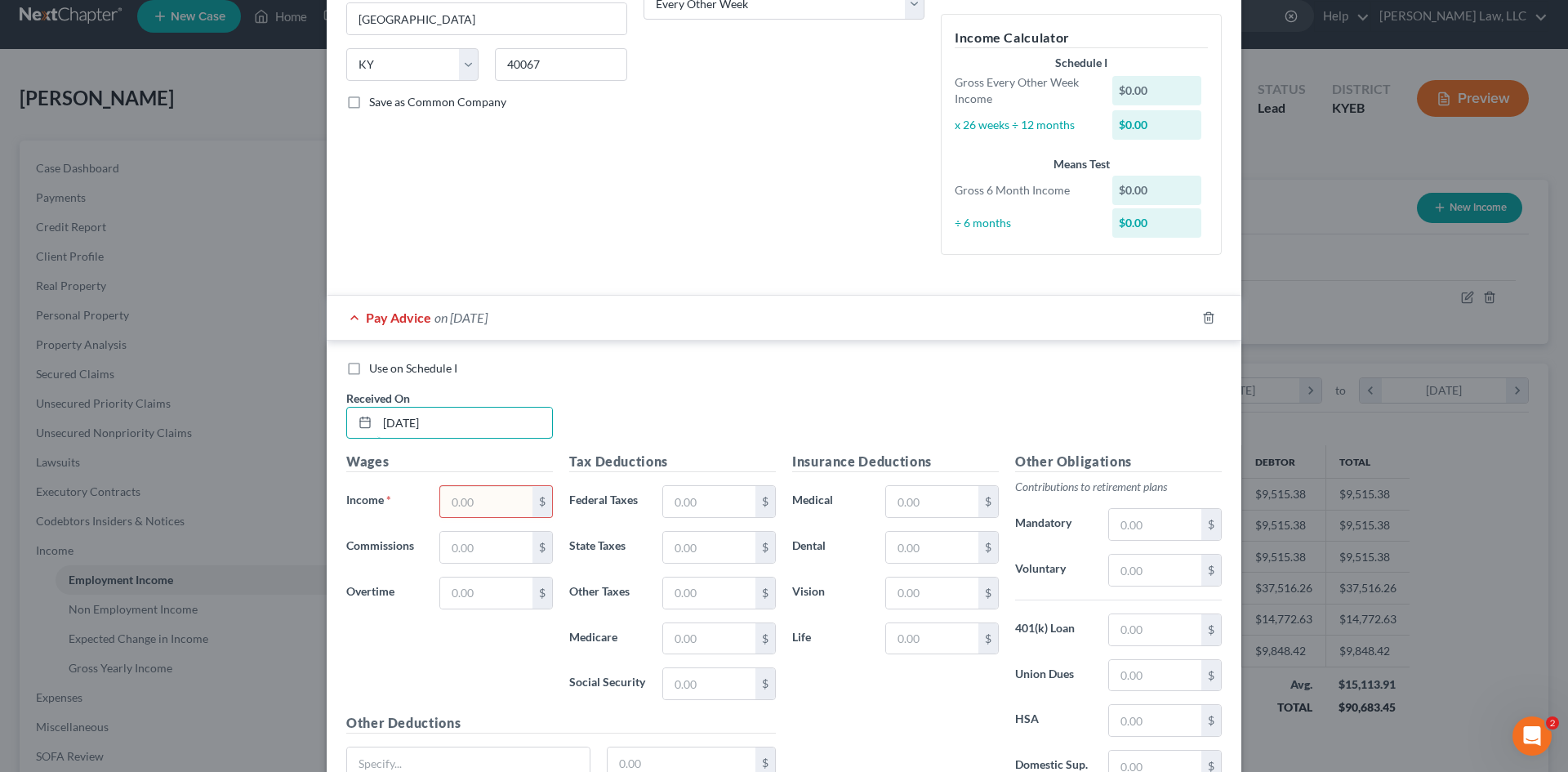 type on "[DATE]" 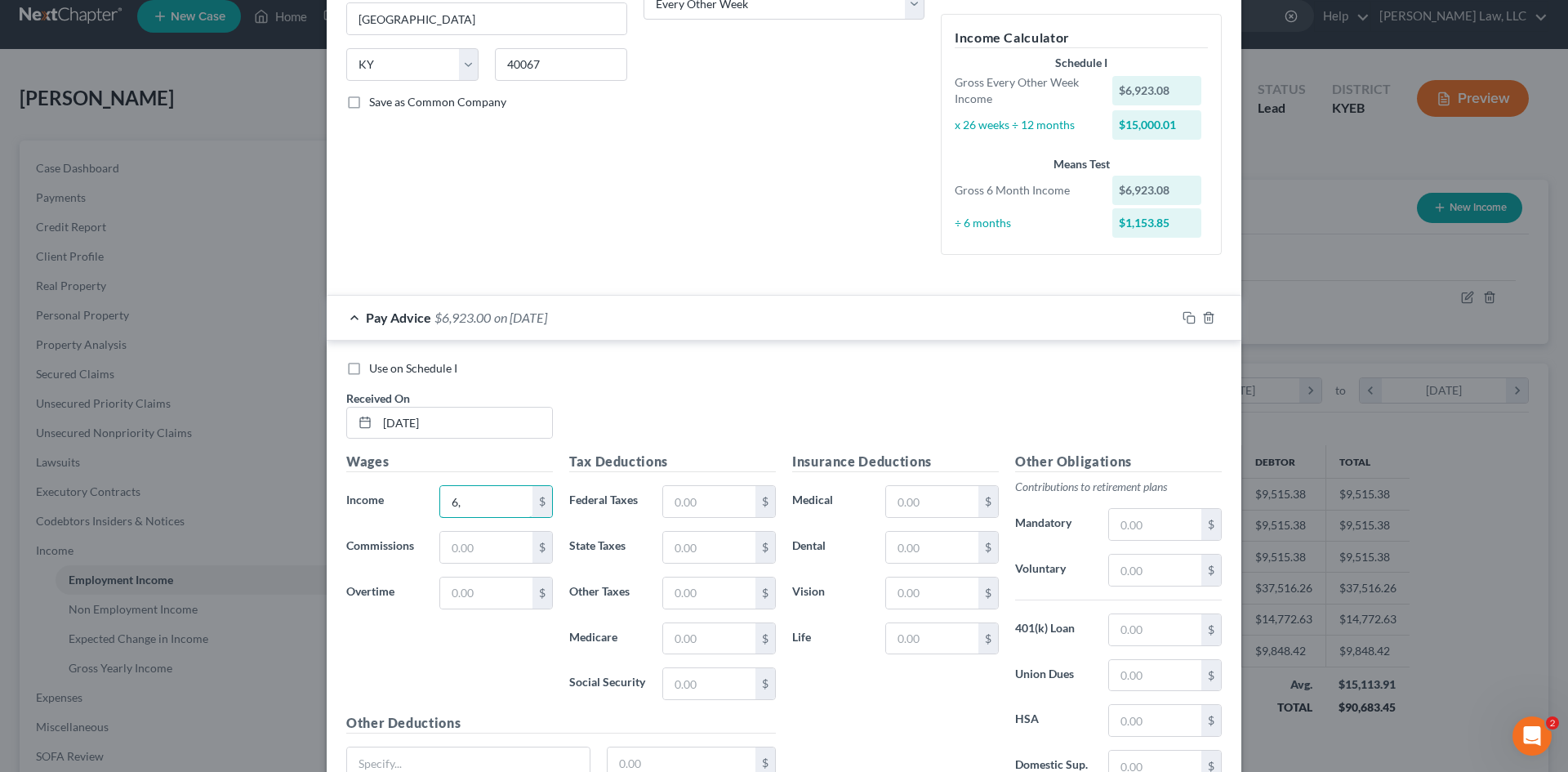 type on "6" 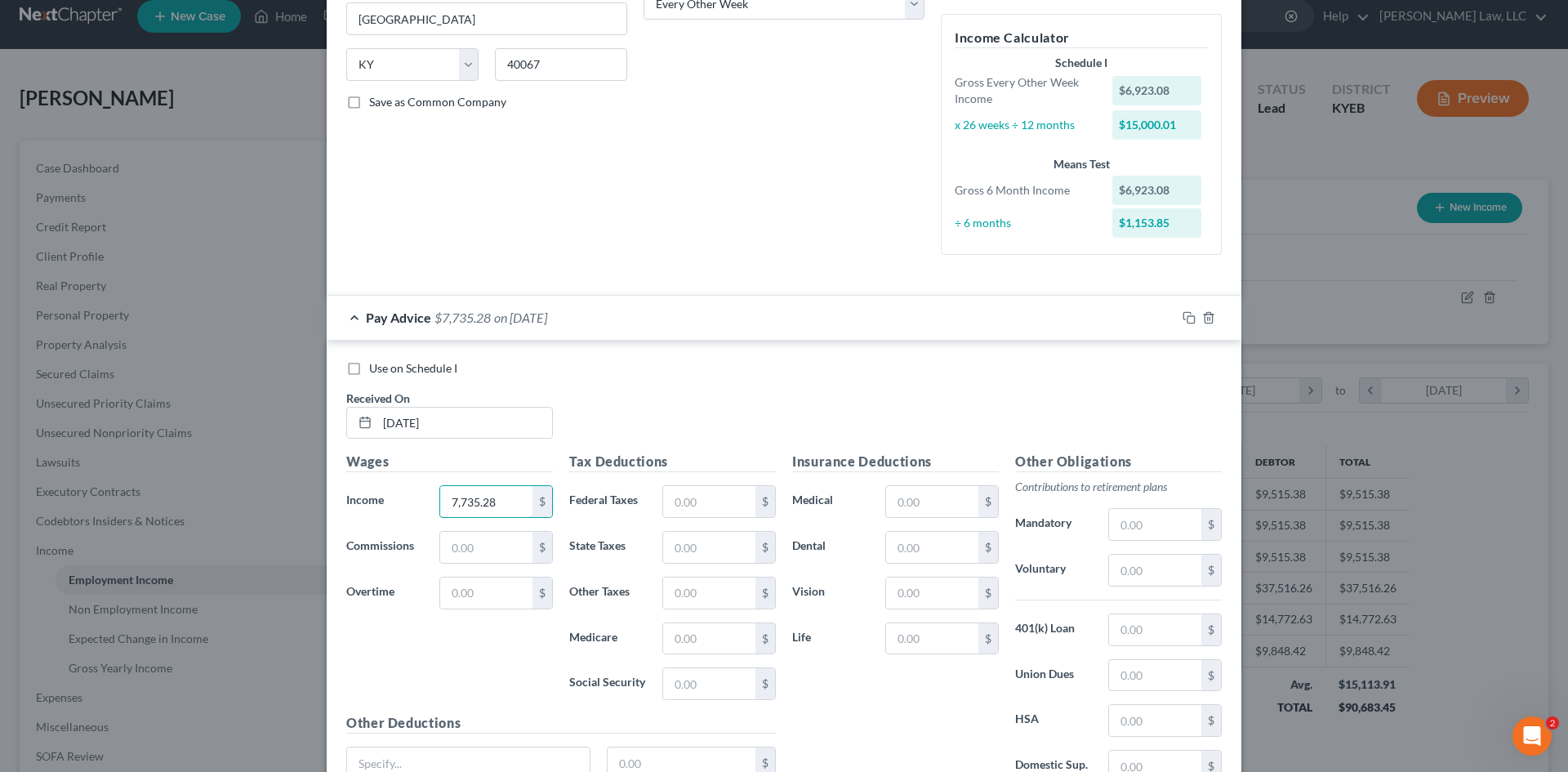 type on "7,735.28" 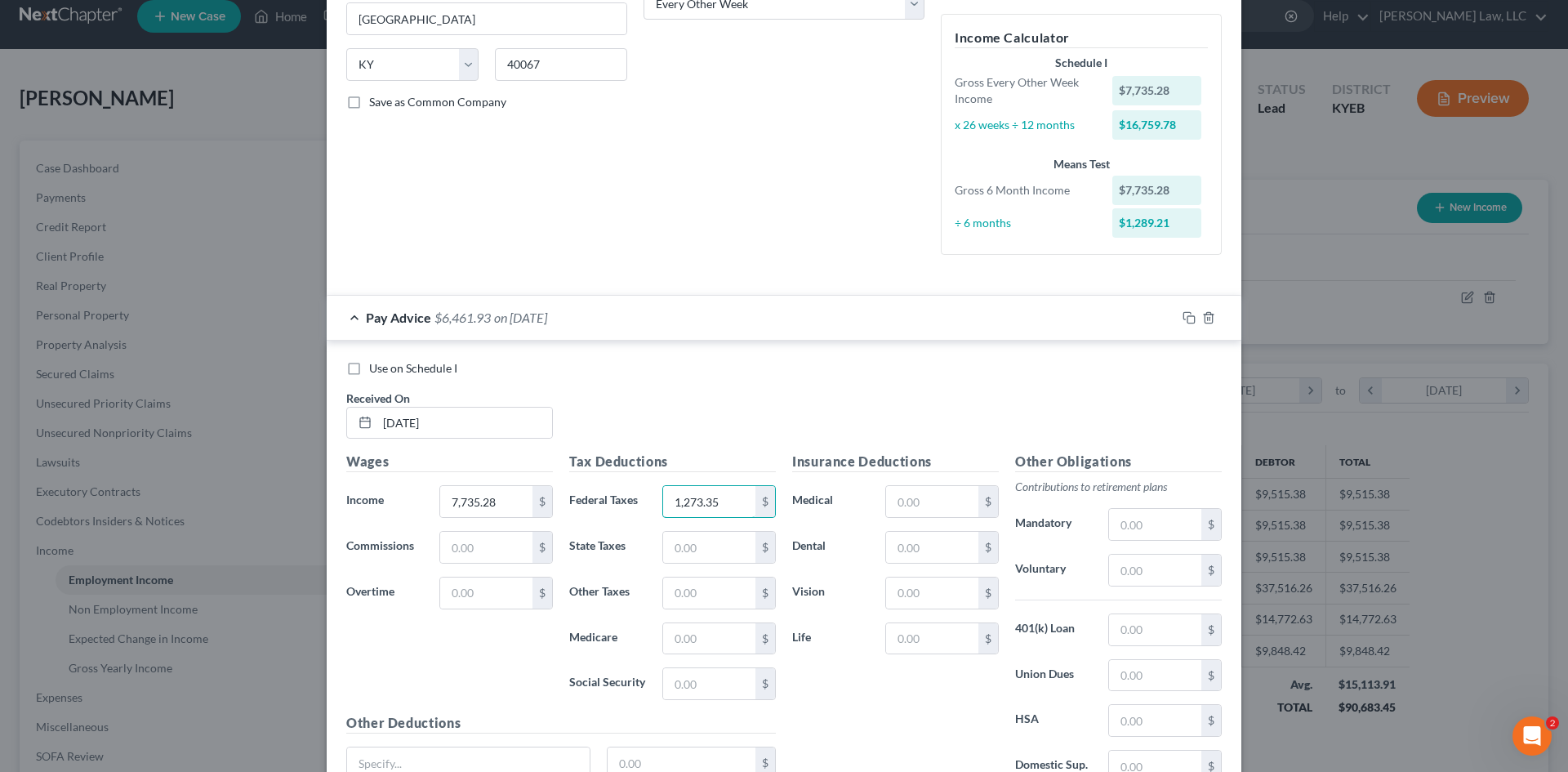 type on "1,273.35" 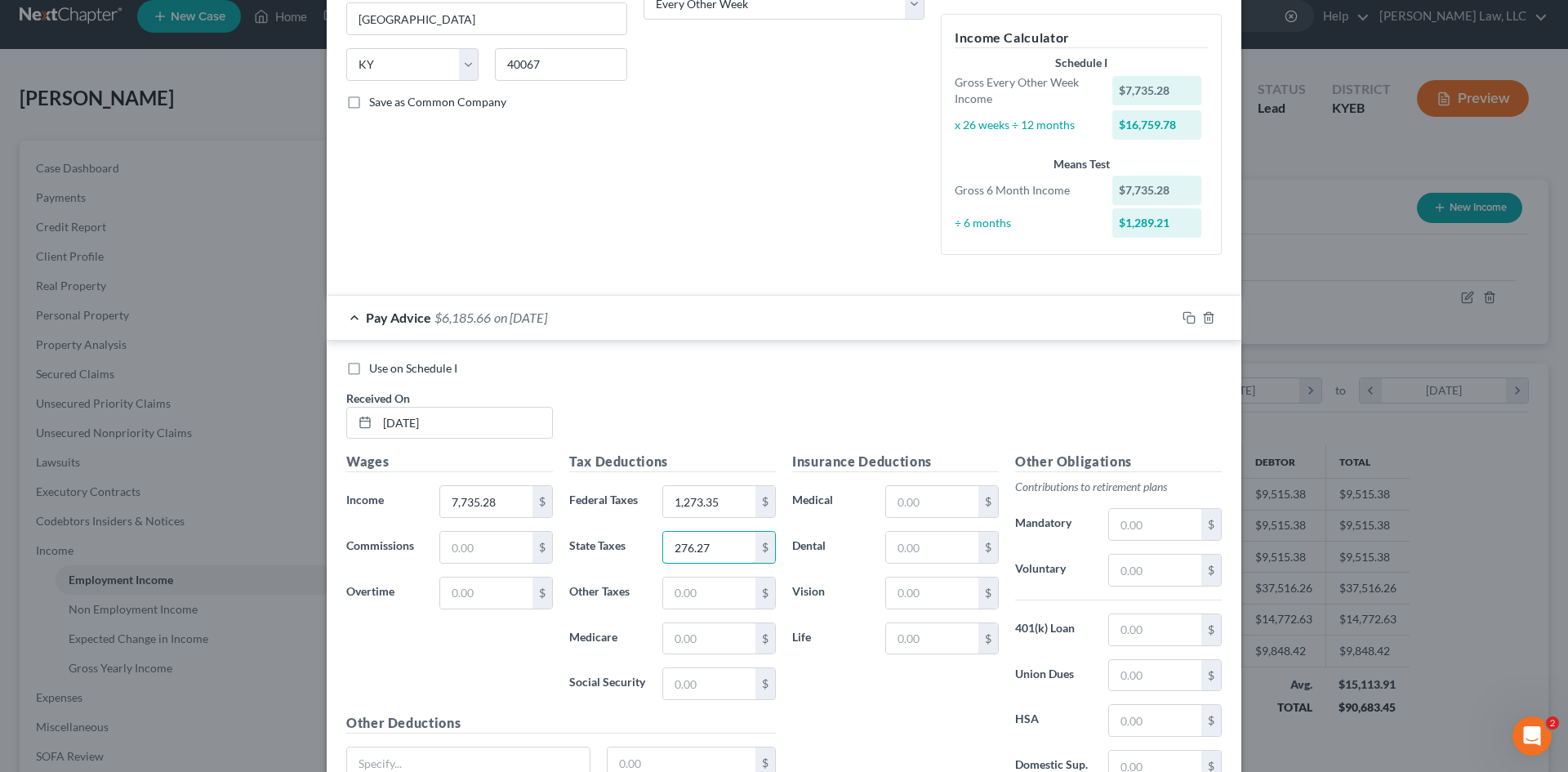 type on "276.27" 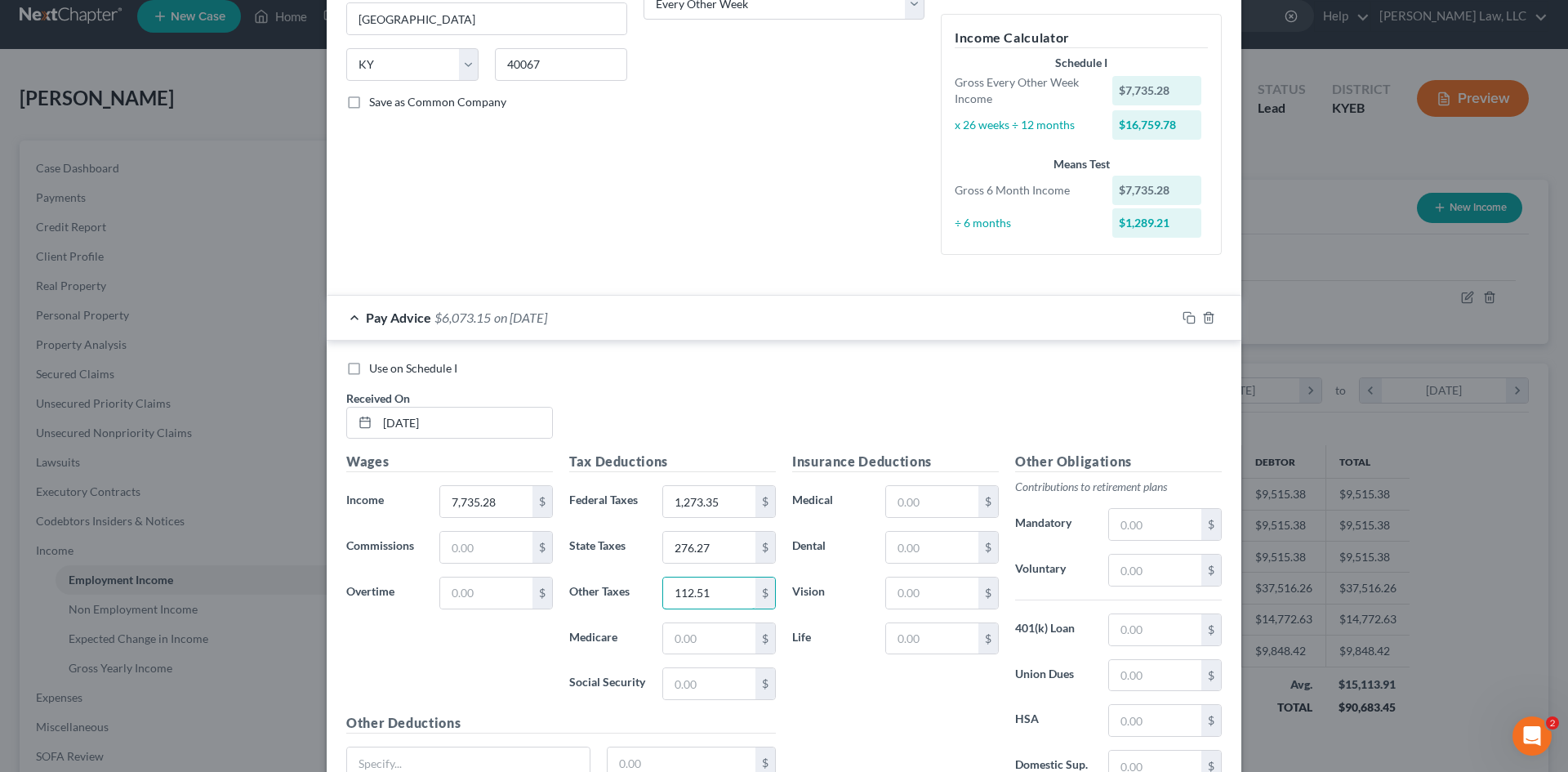 type on "112.51" 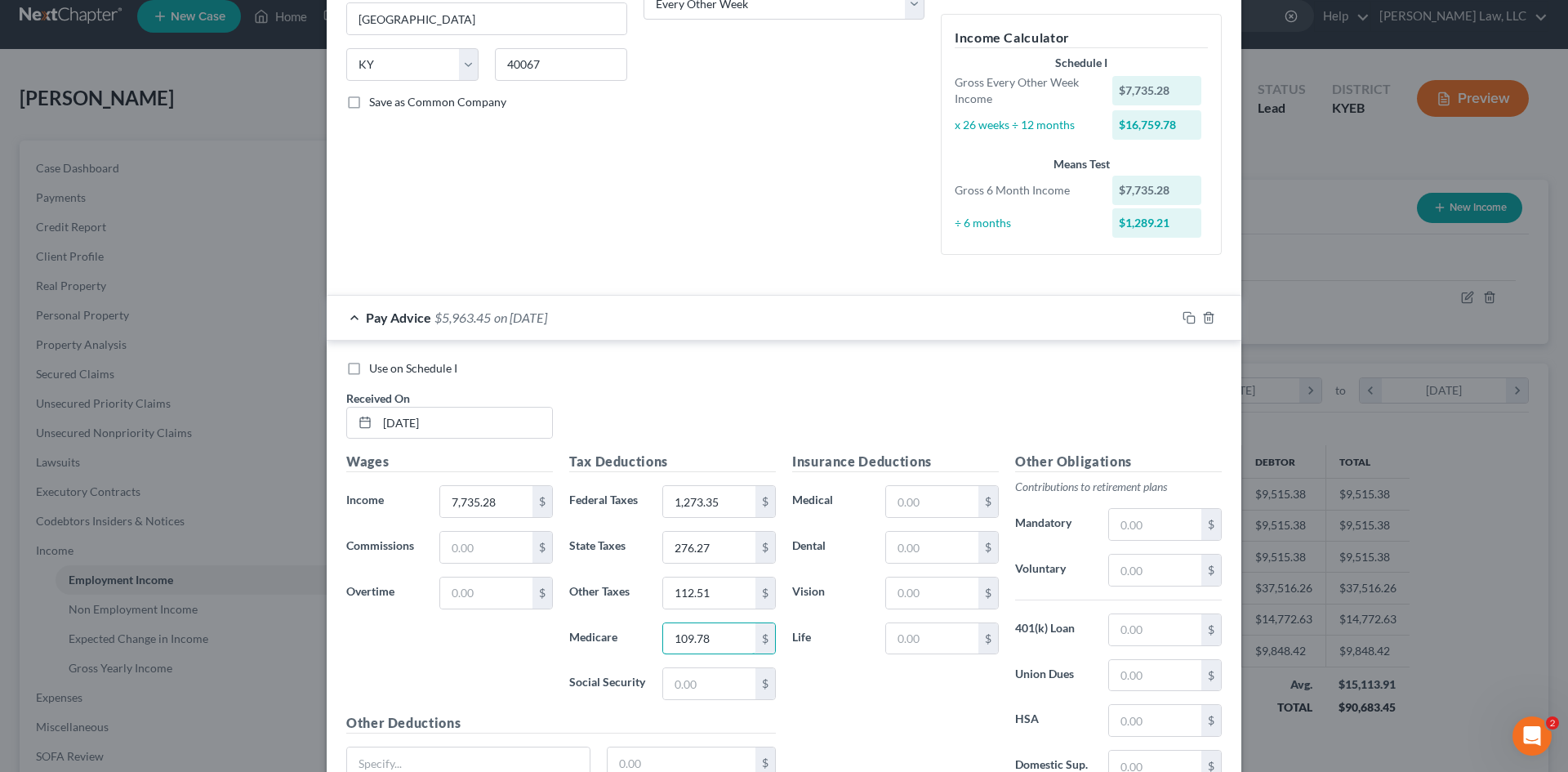 type on "109.78" 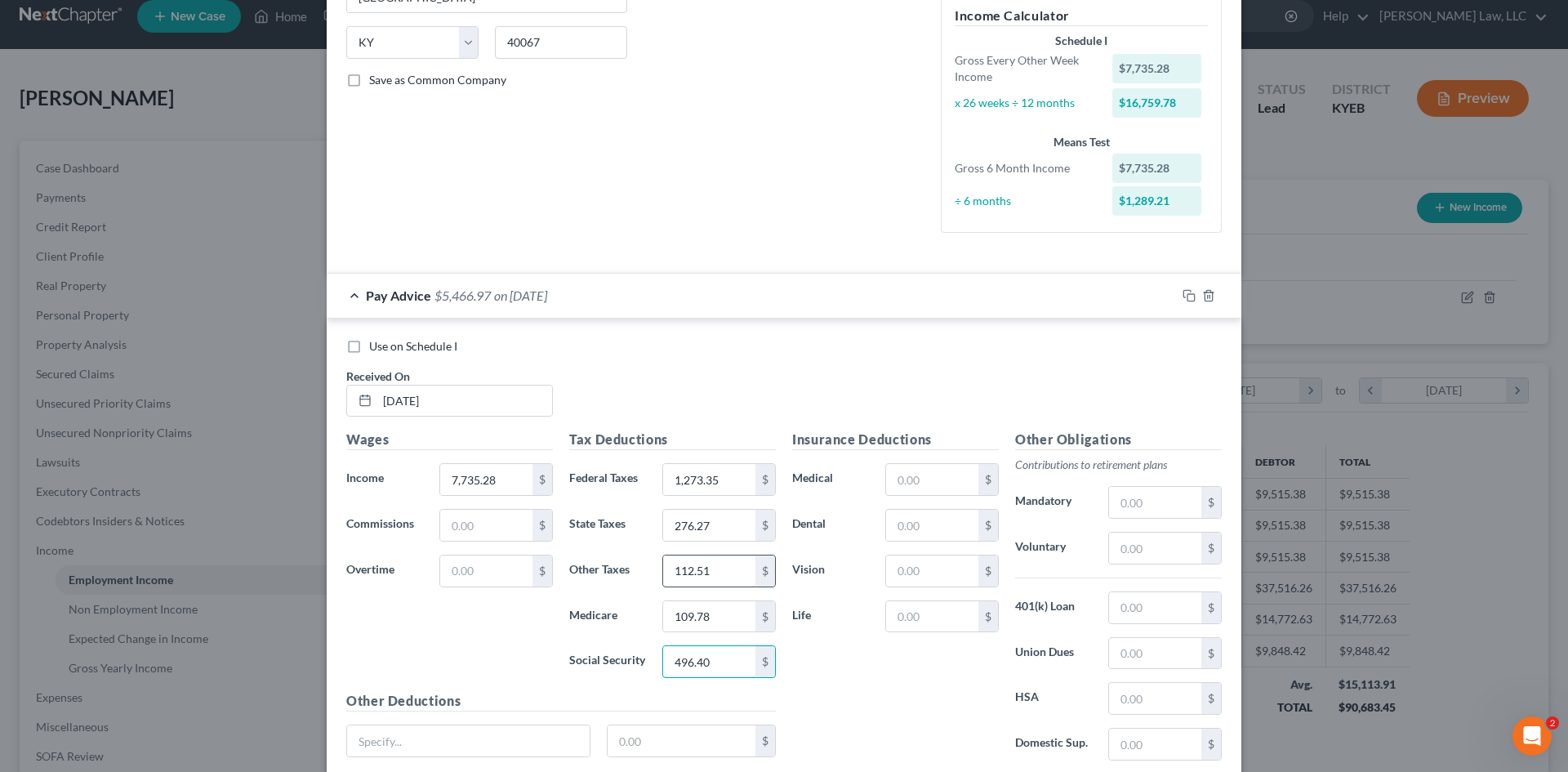 scroll, scrollTop: 312, scrollLeft: 0, axis: vertical 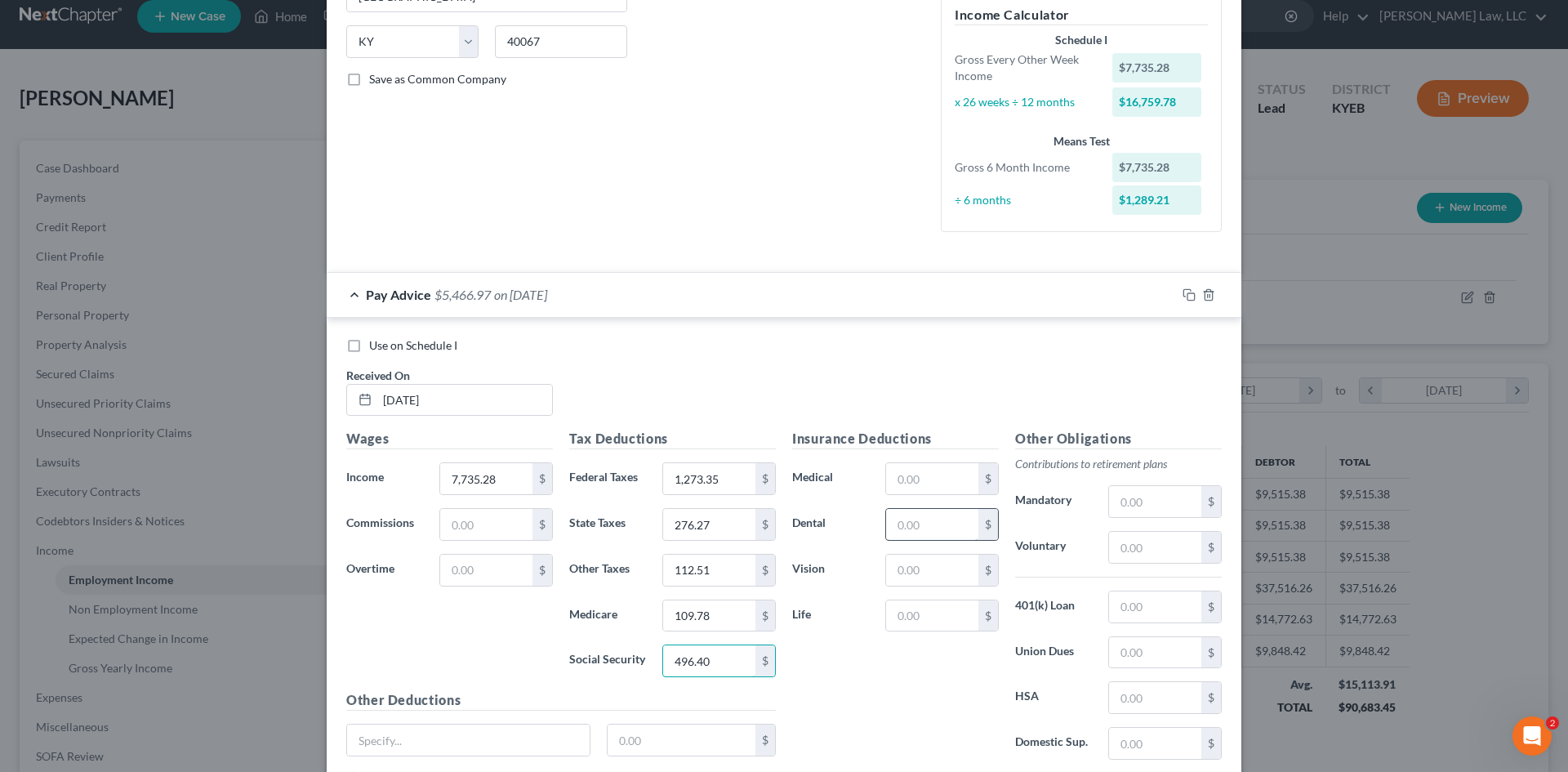 type on "496.40" 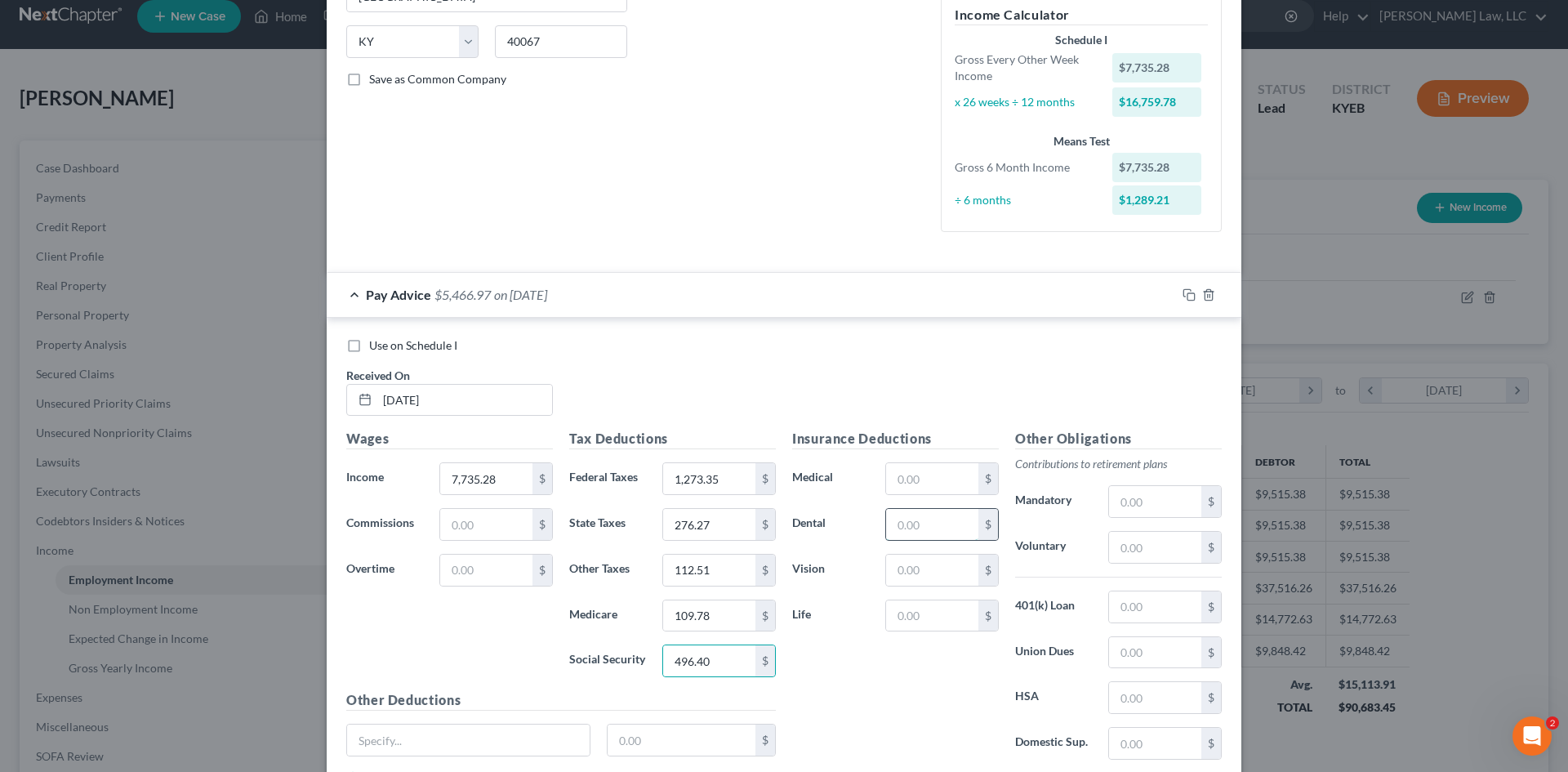 click at bounding box center (932, 524) 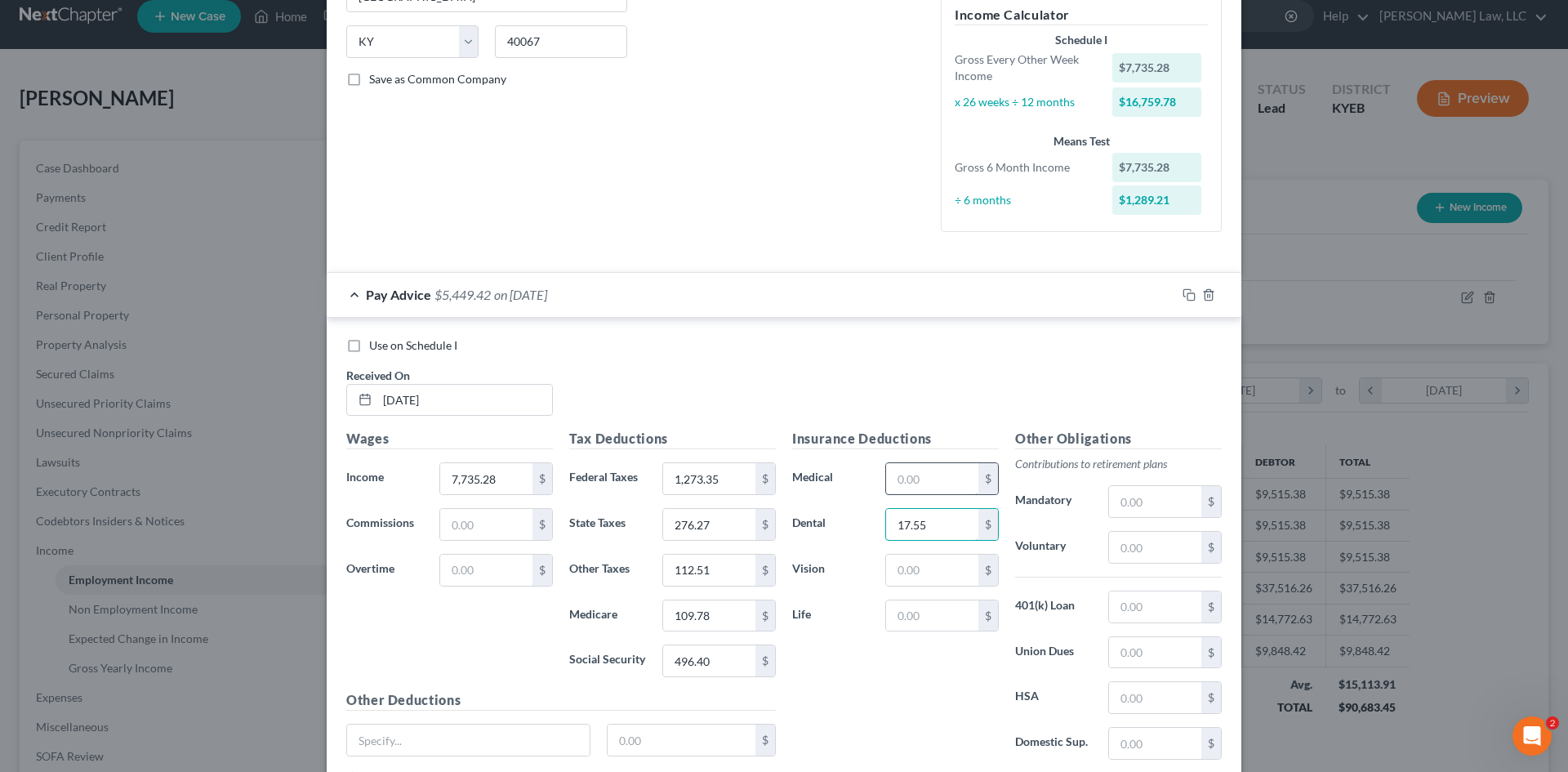 type on "17.55" 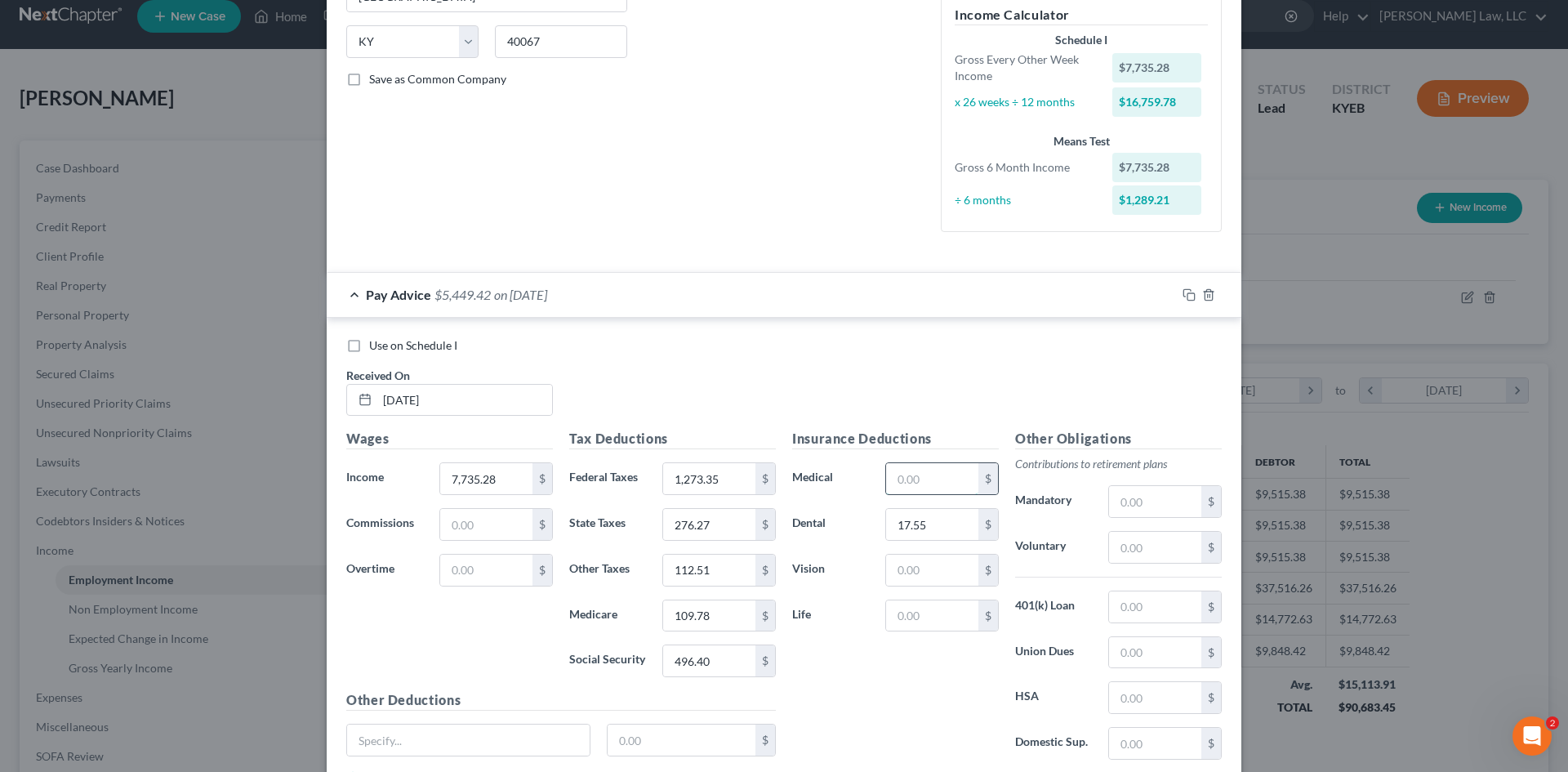 click at bounding box center (932, 479) 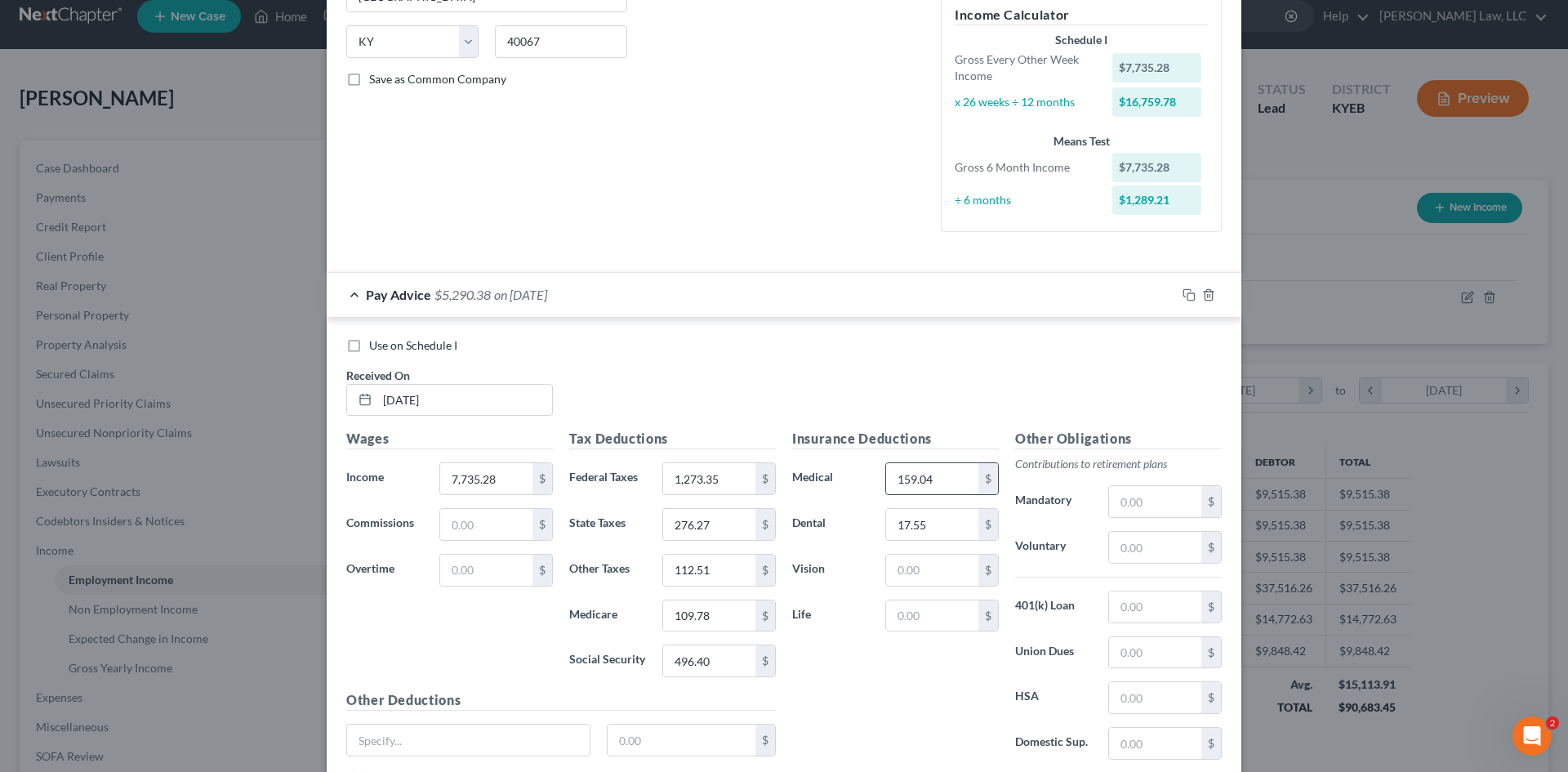 type on "159.04" 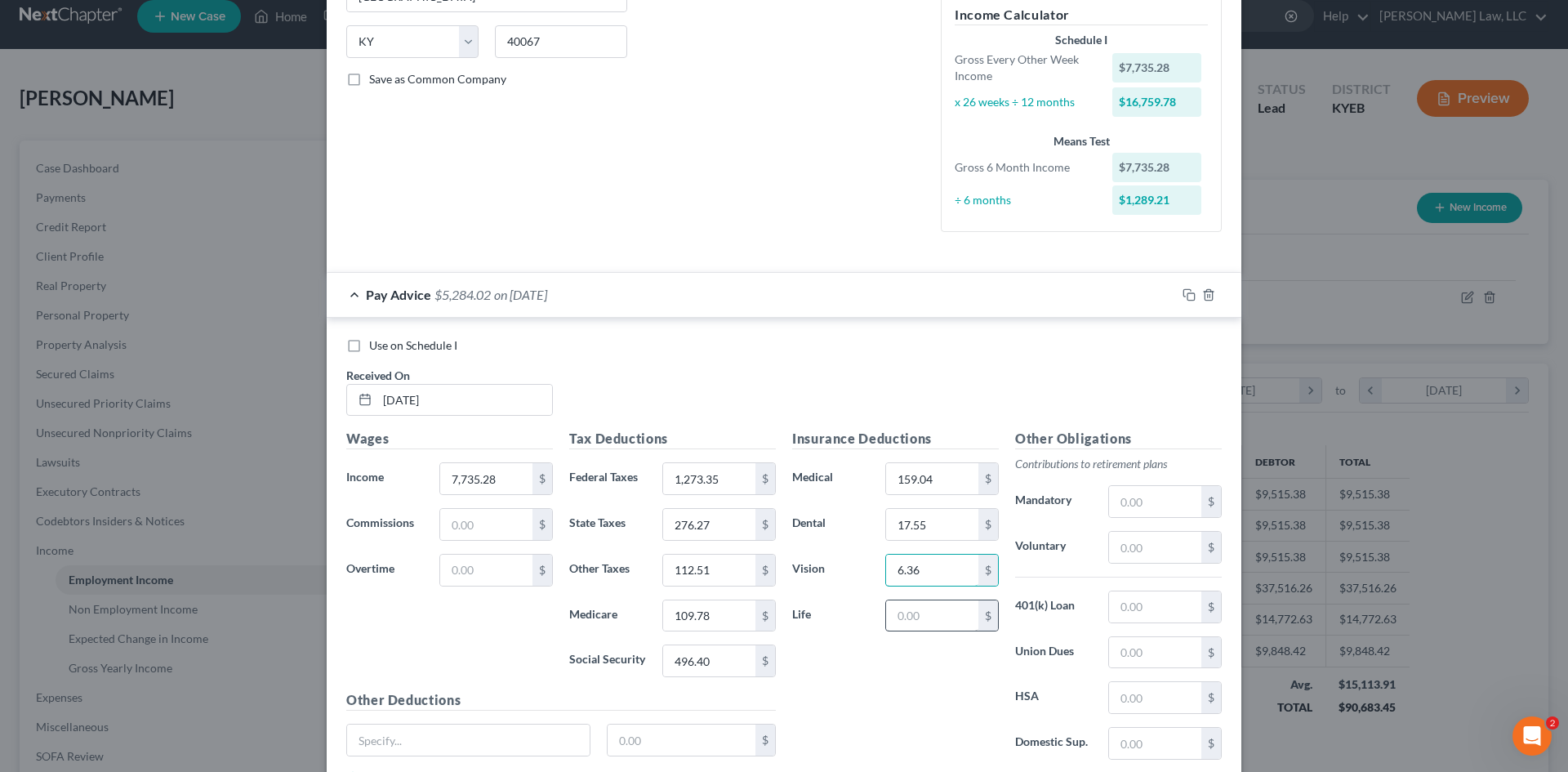 type on "6.36" 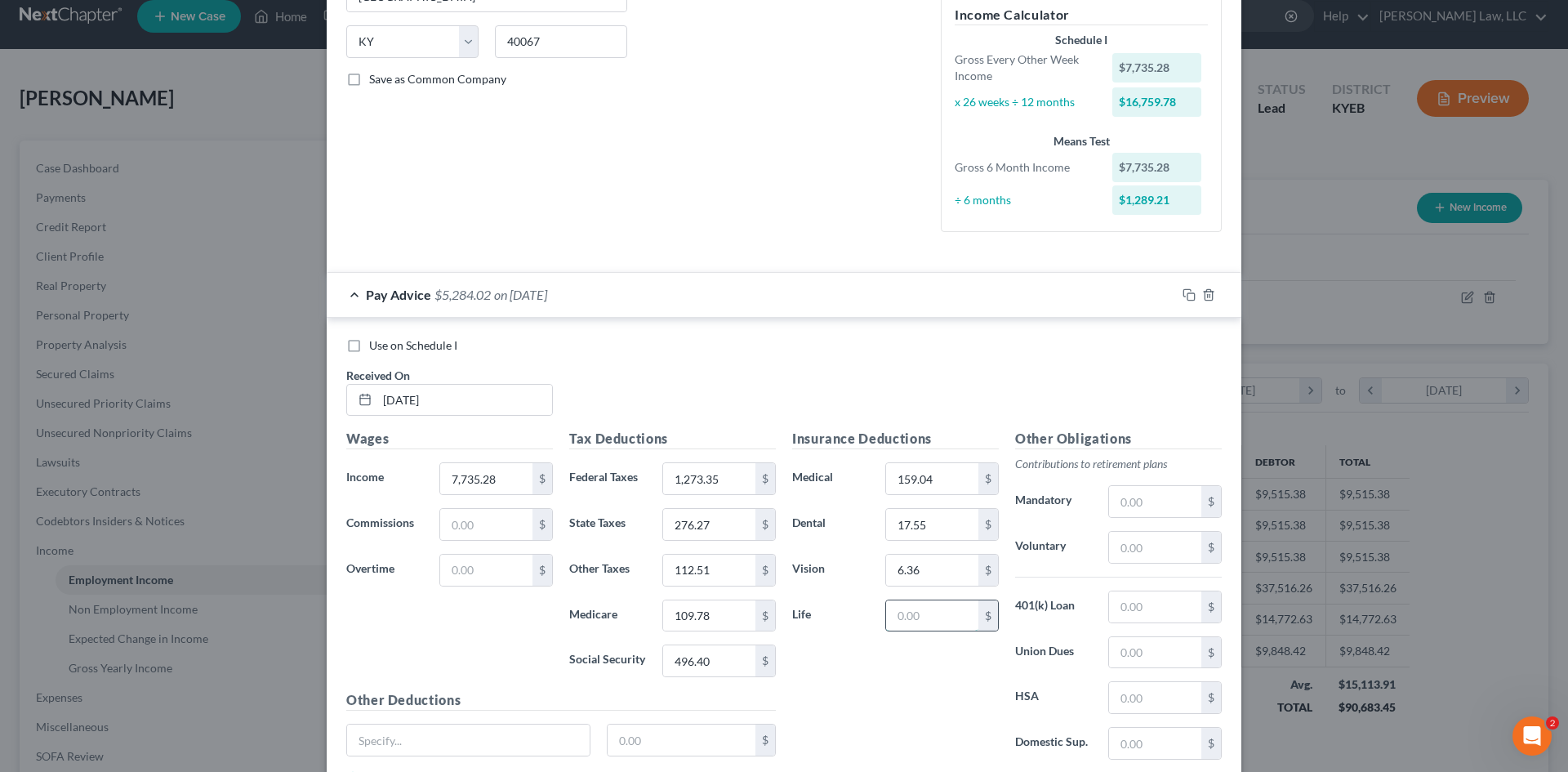 click at bounding box center (932, 616) 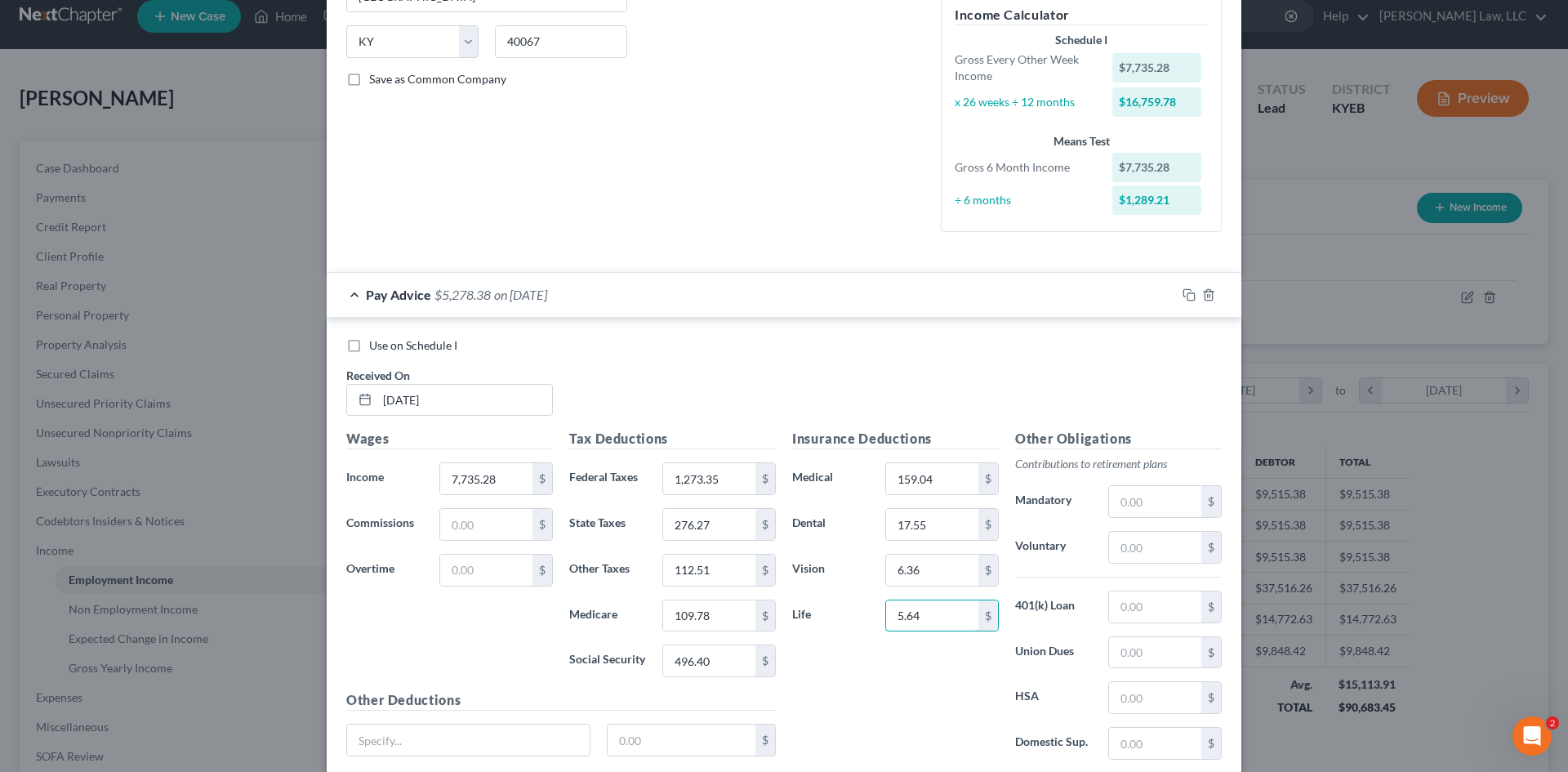 type on "5.64" 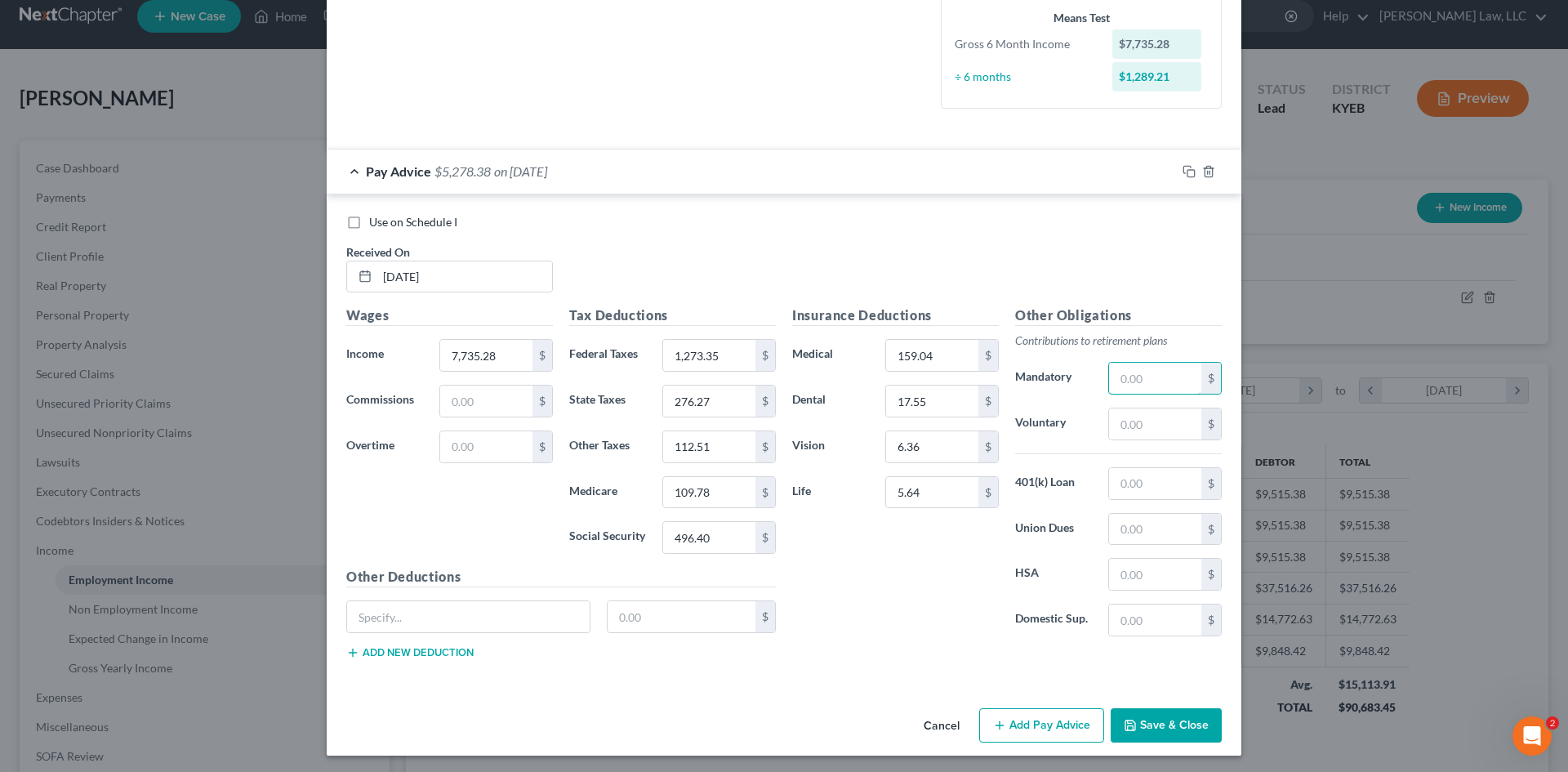 scroll, scrollTop: 437, scrollLeft: 0, axis: vertical 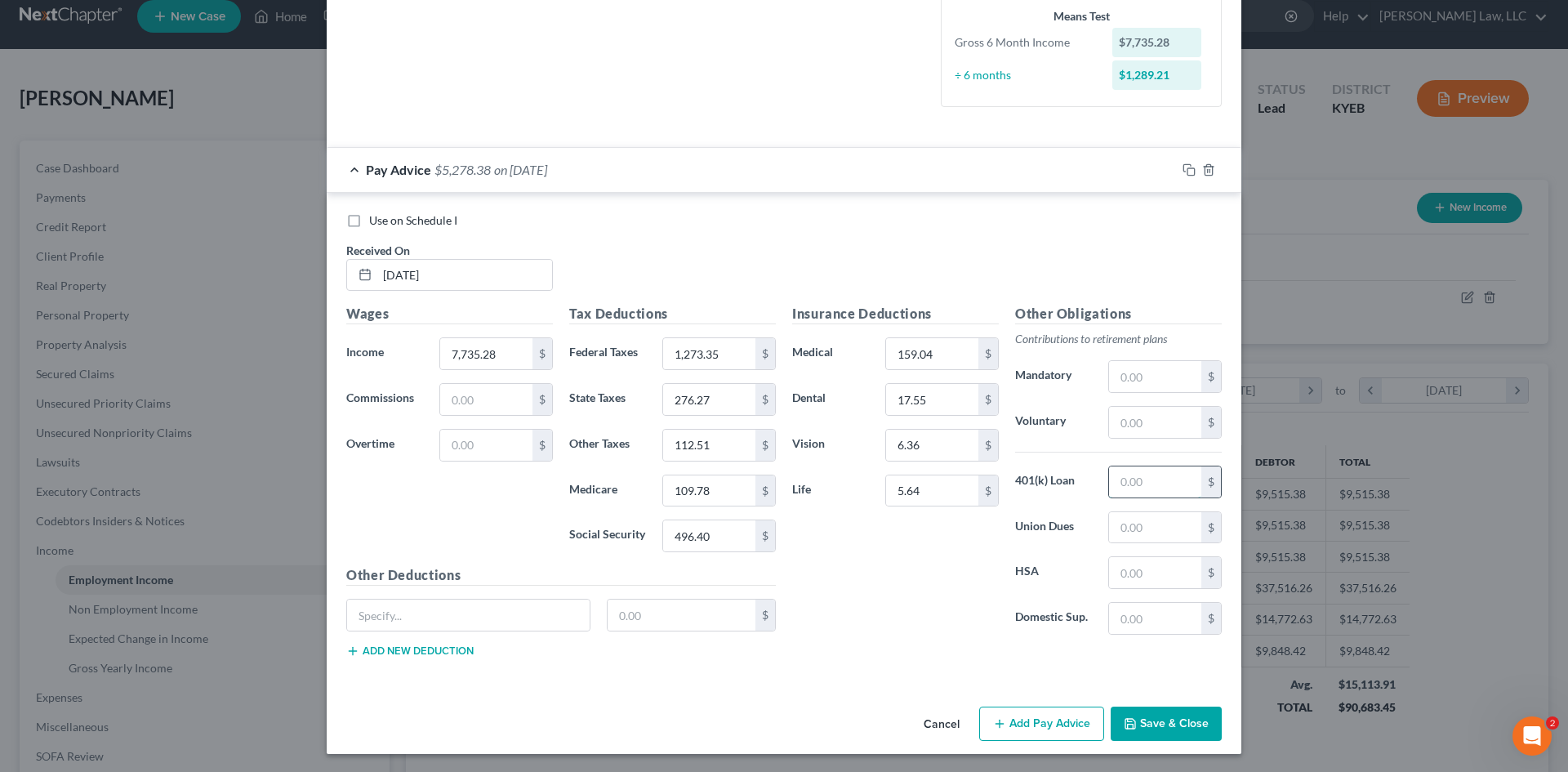 click at bounding box center (1155, 482) 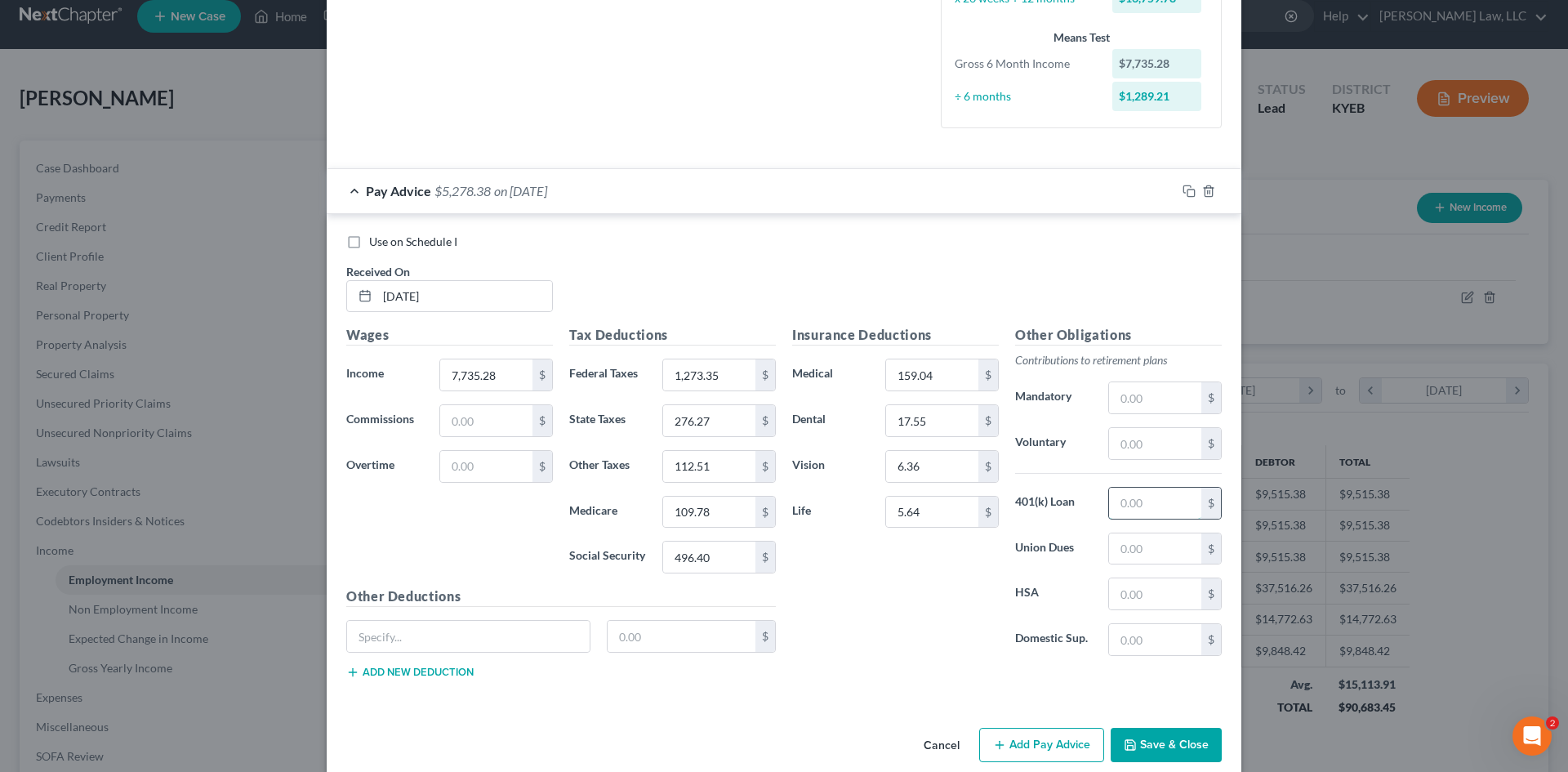 scroll, scrollTop: 414, scrollLeft: 0, axis: vertical 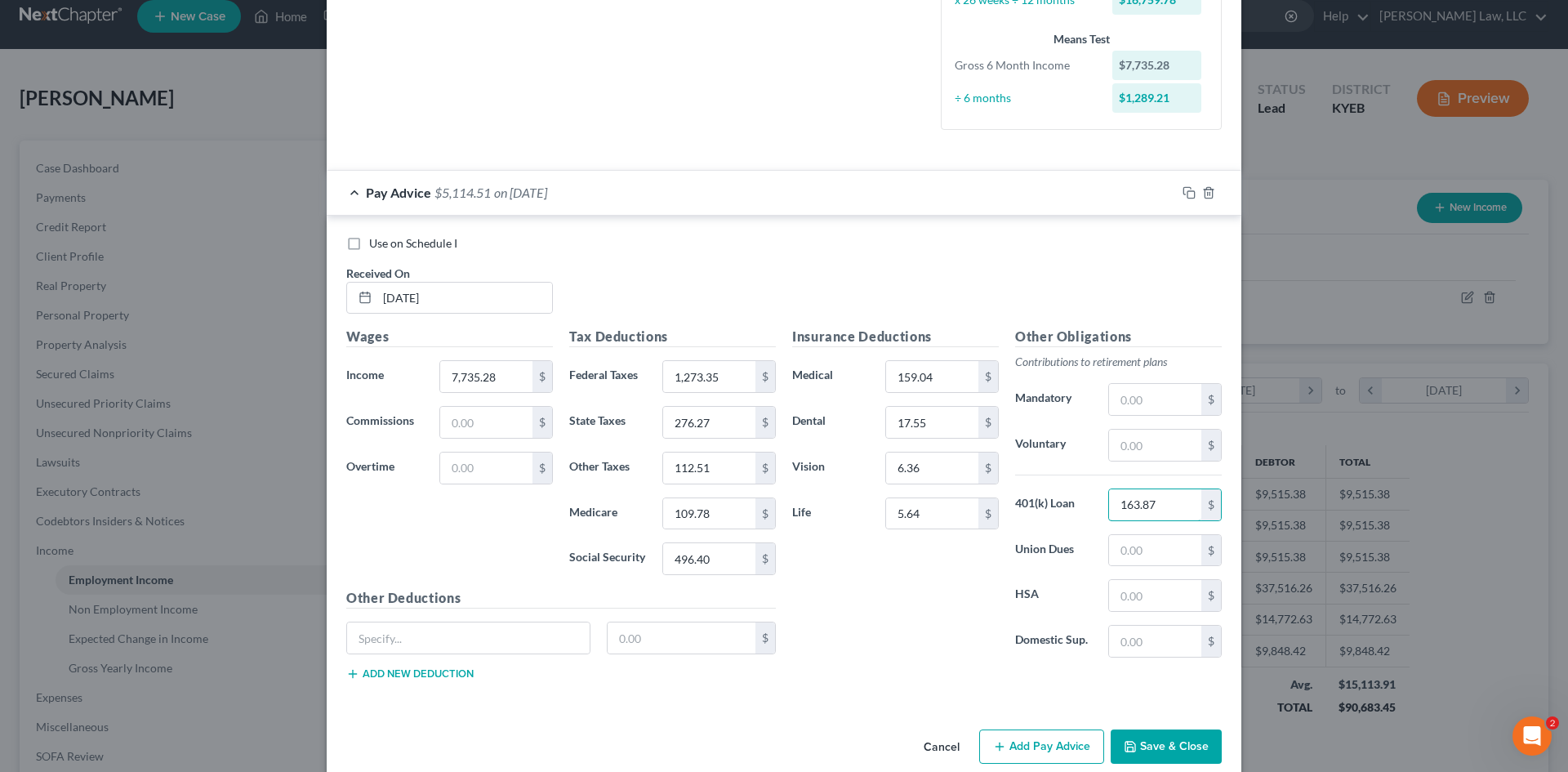 type on "163.87" 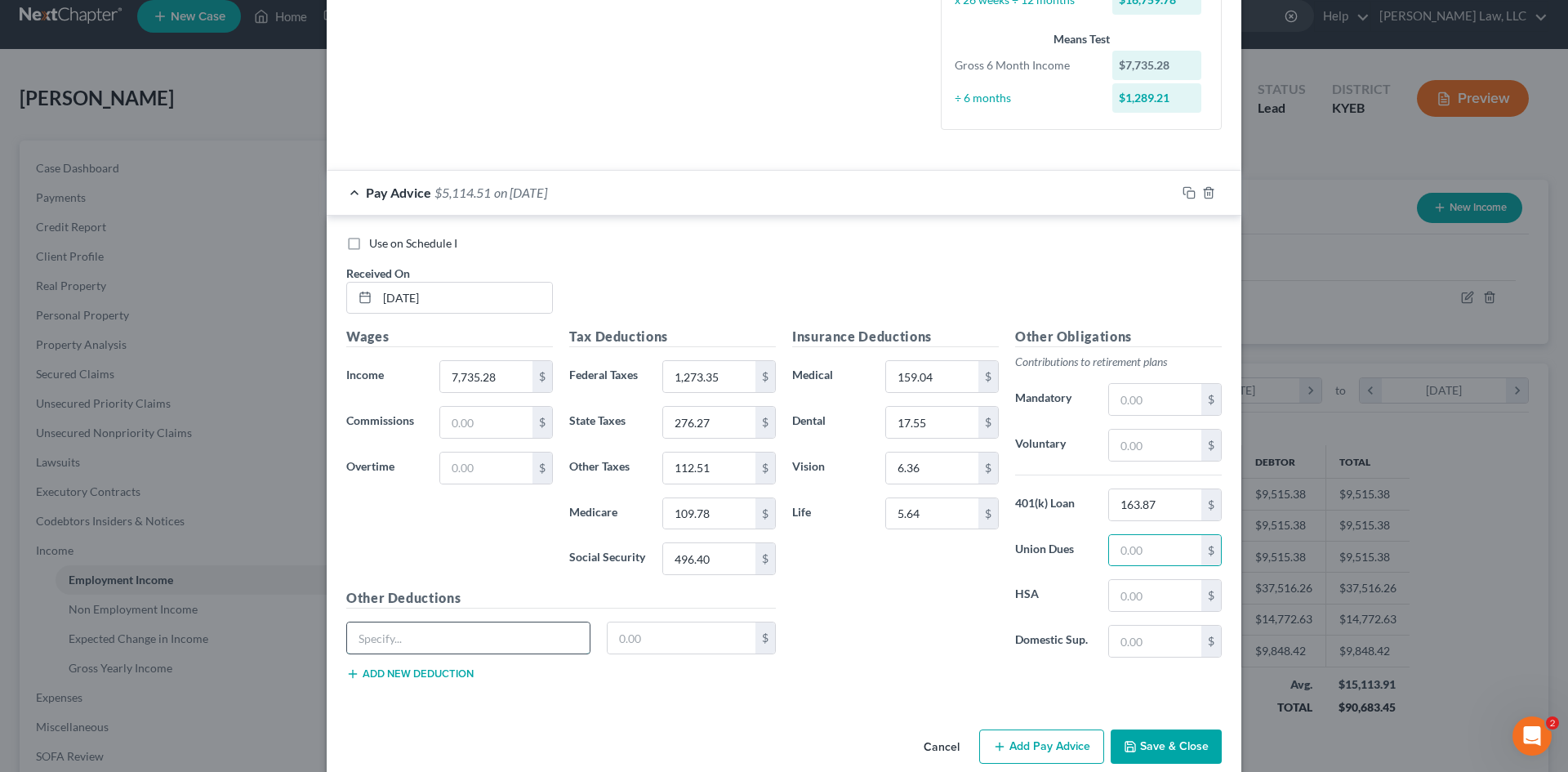 click at bounding box center (468, 638) 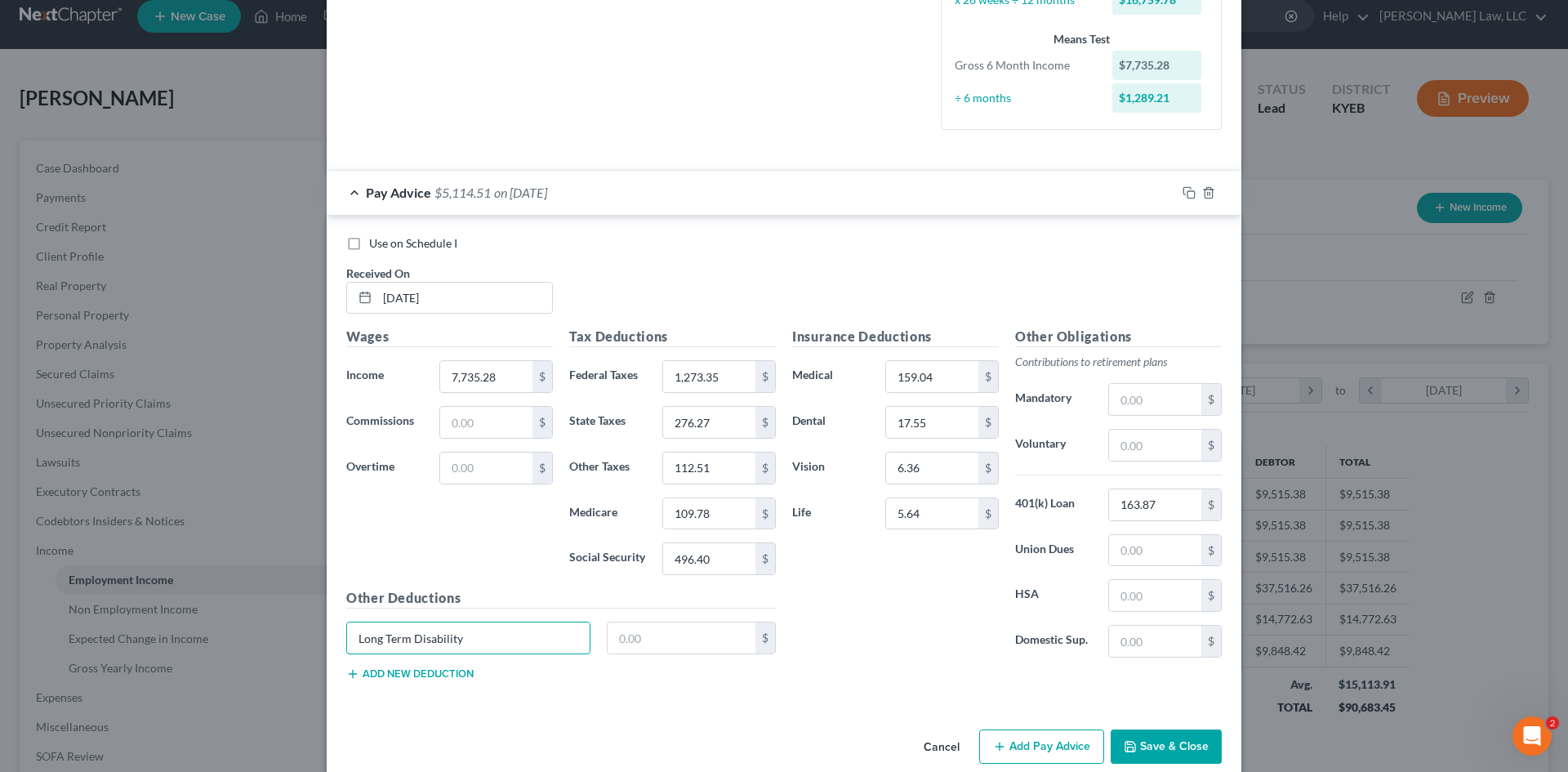 type on "Long Term Disability" 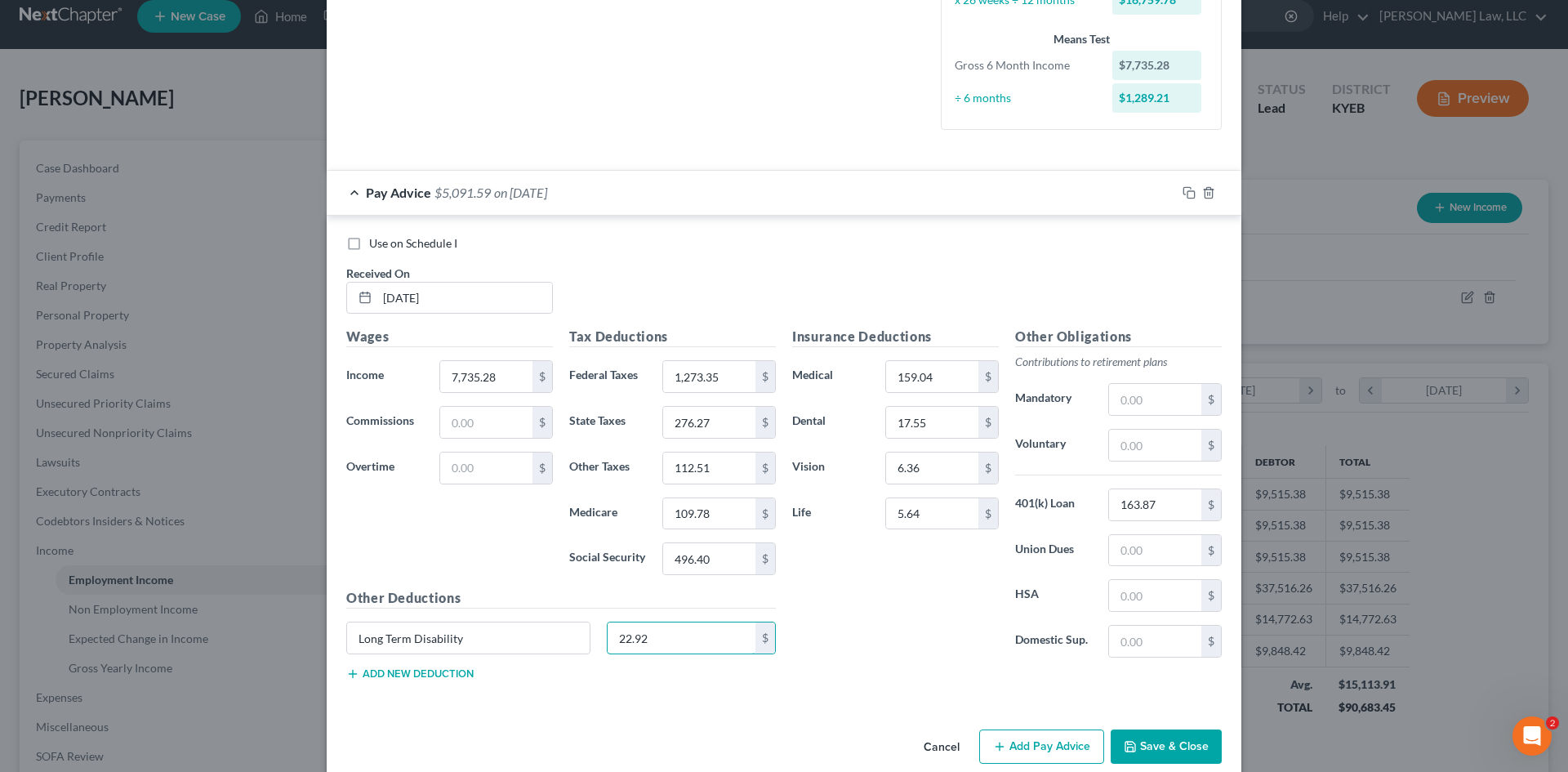 type on "22.92" 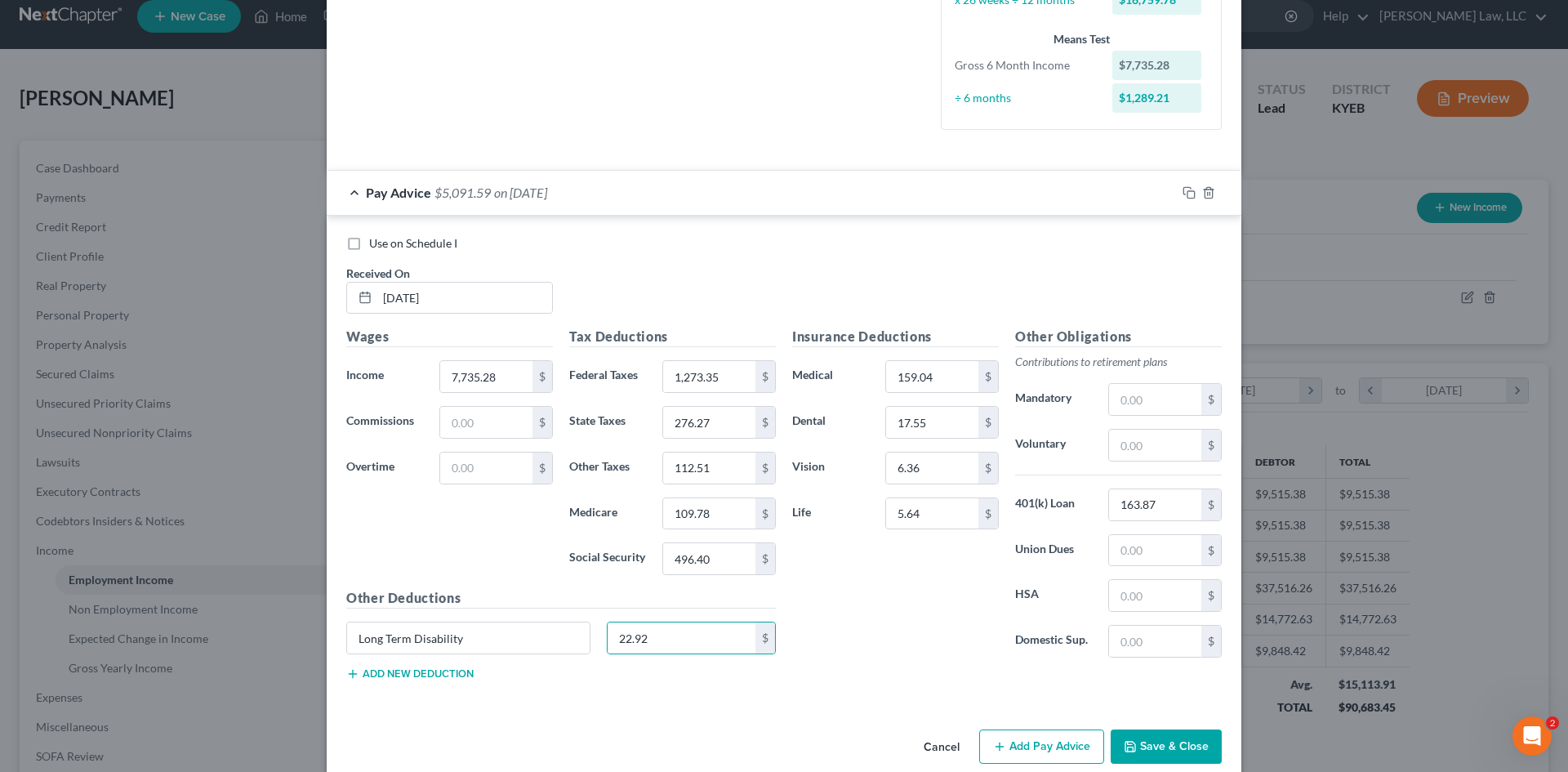 click on "Insurance Deductions Medical 159.04 $ Dental 17.55 $ Vision 6.36 $ Life 5.64 $" at bounding box center [895, 498] 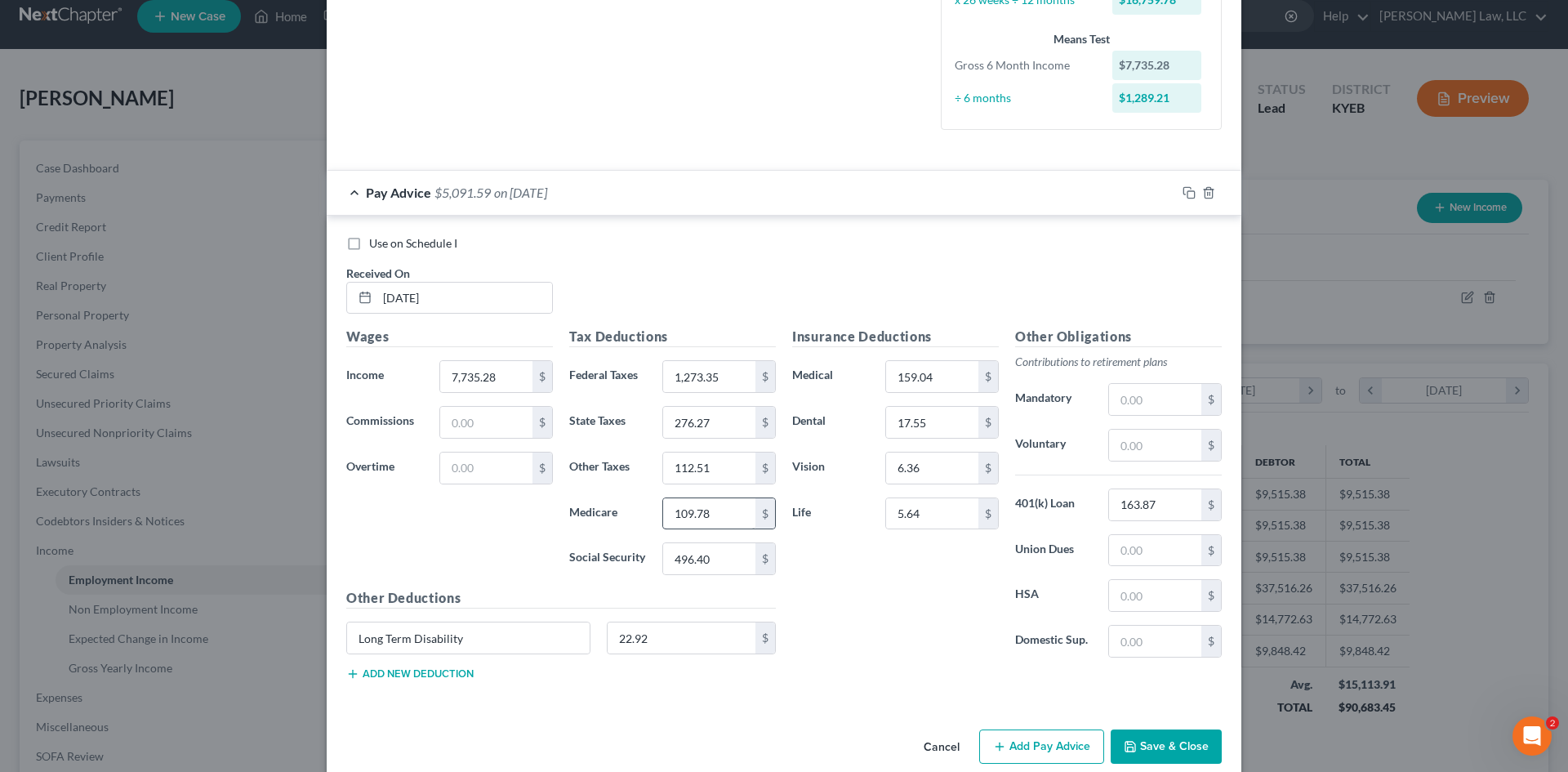 scroll, scrollTop: 398, scrollLeft: 0, axis: vertical 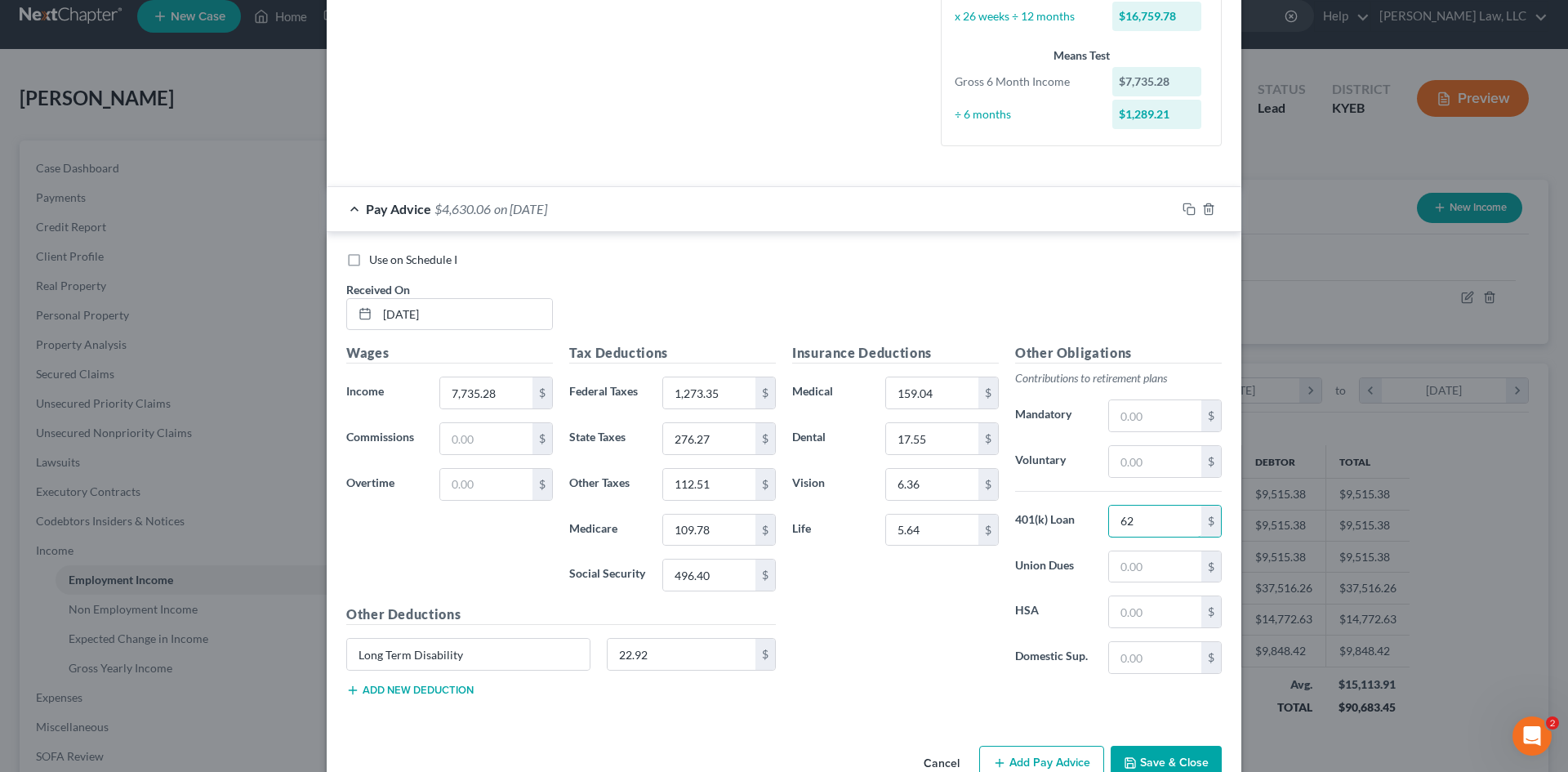 type on "6" 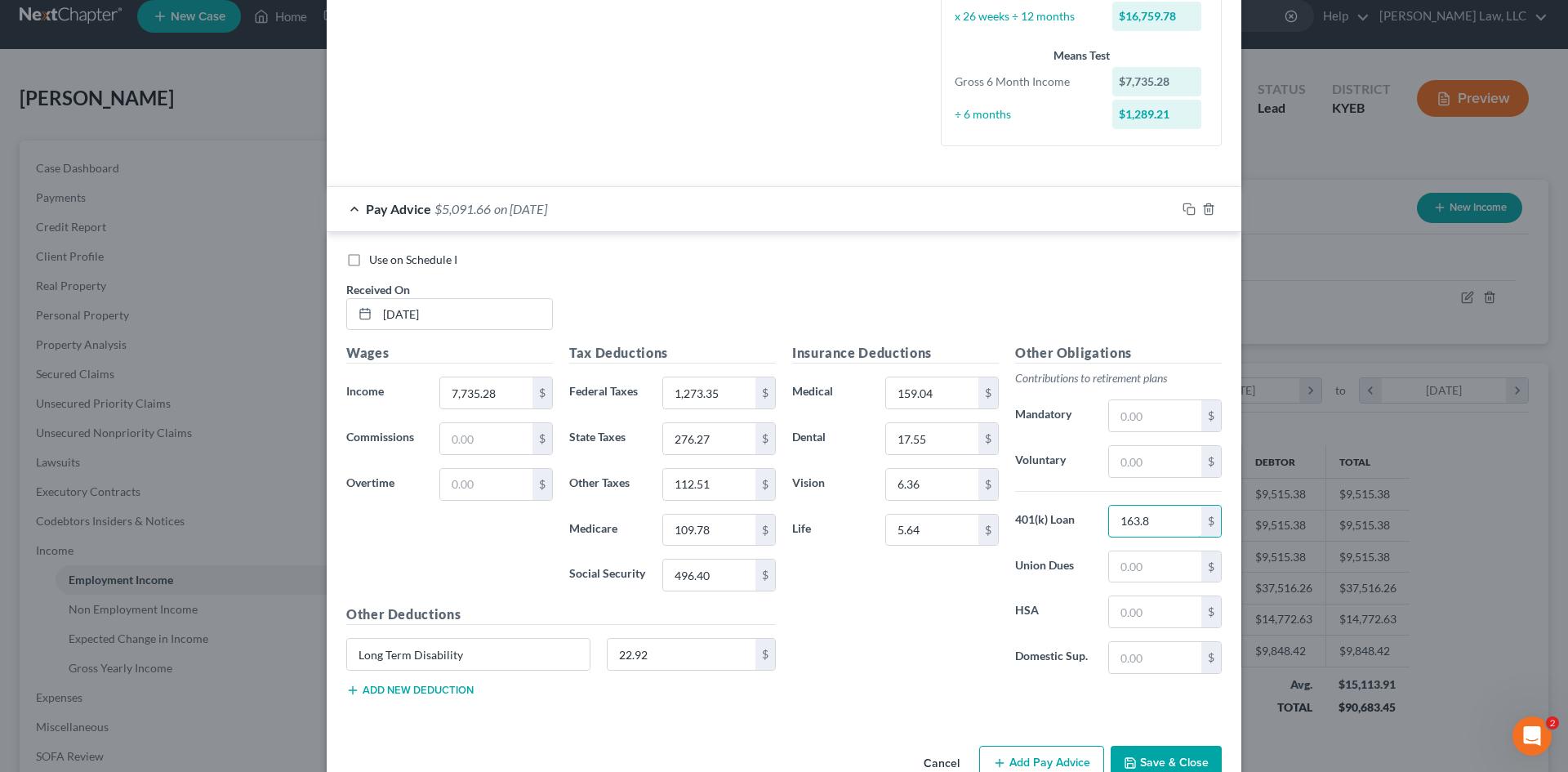 type on "163.87" 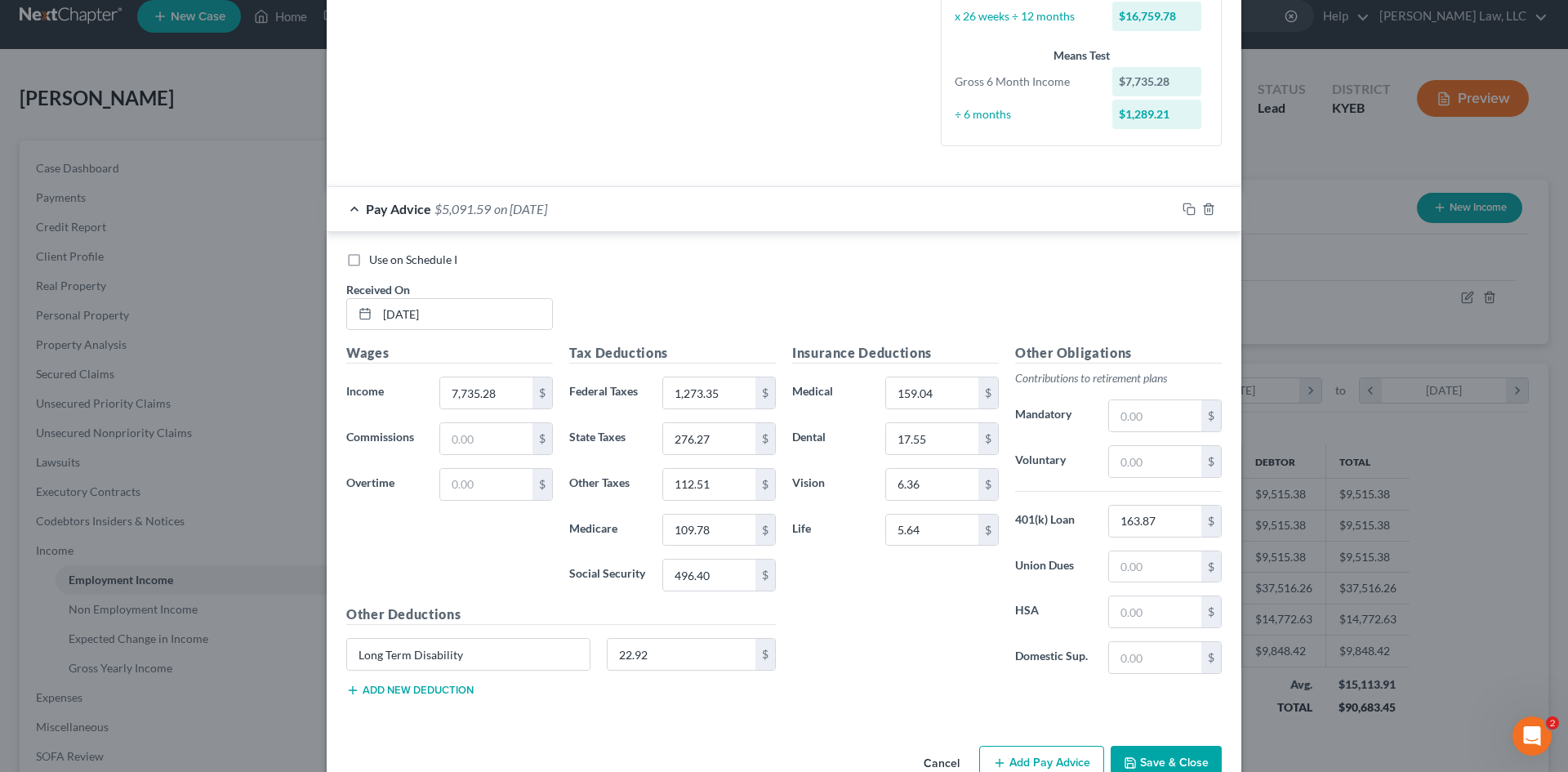 click on "Insurance Deductions Medical 159.04 $ Dental 17.55 $ Vision 6.36 $ Life 5.64 $" at bounding box center [895, 515] 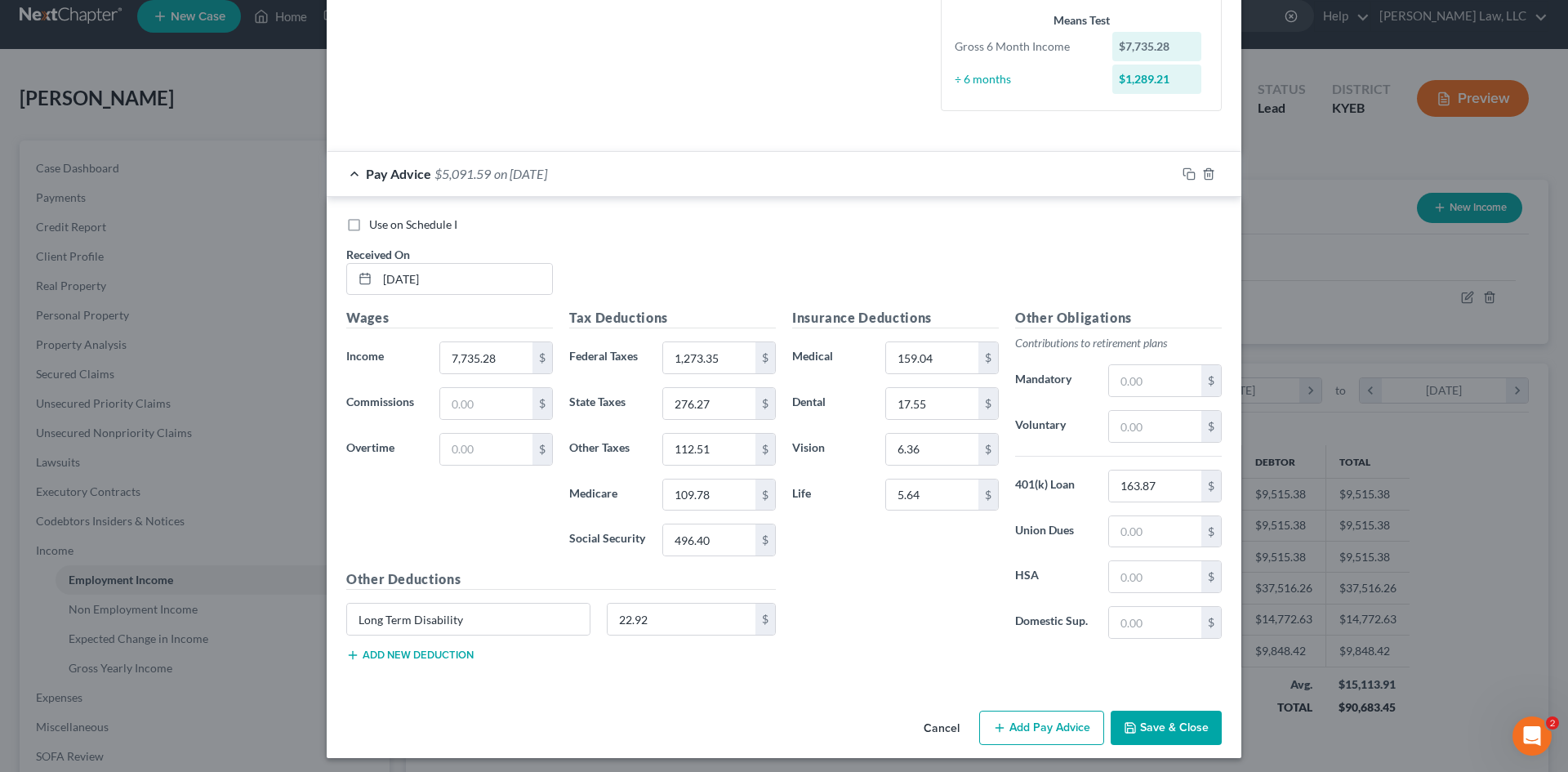 scroll, scrollTop: 439, scrollLeft: 0, axis: vertical 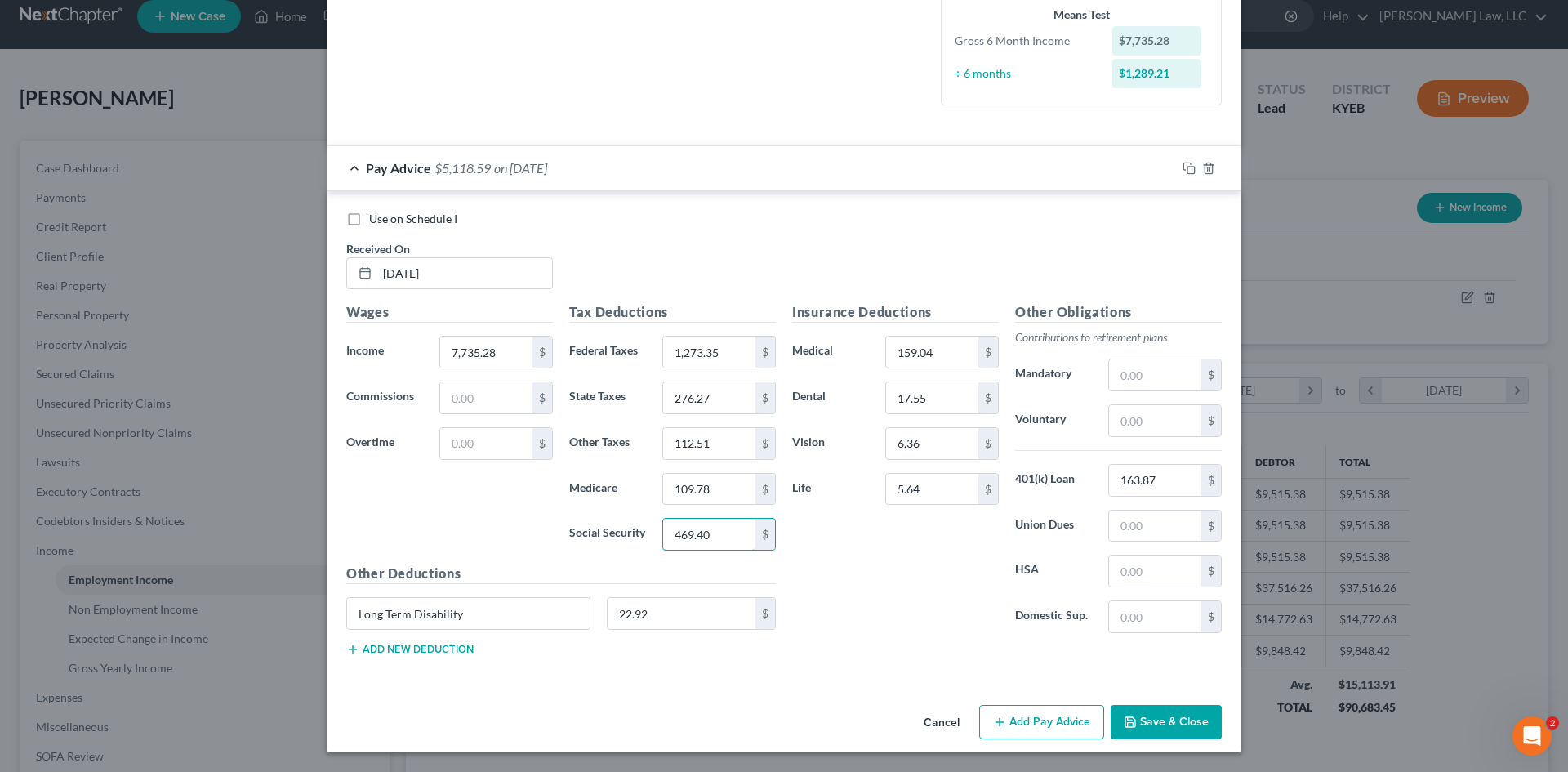 type on "469.40" 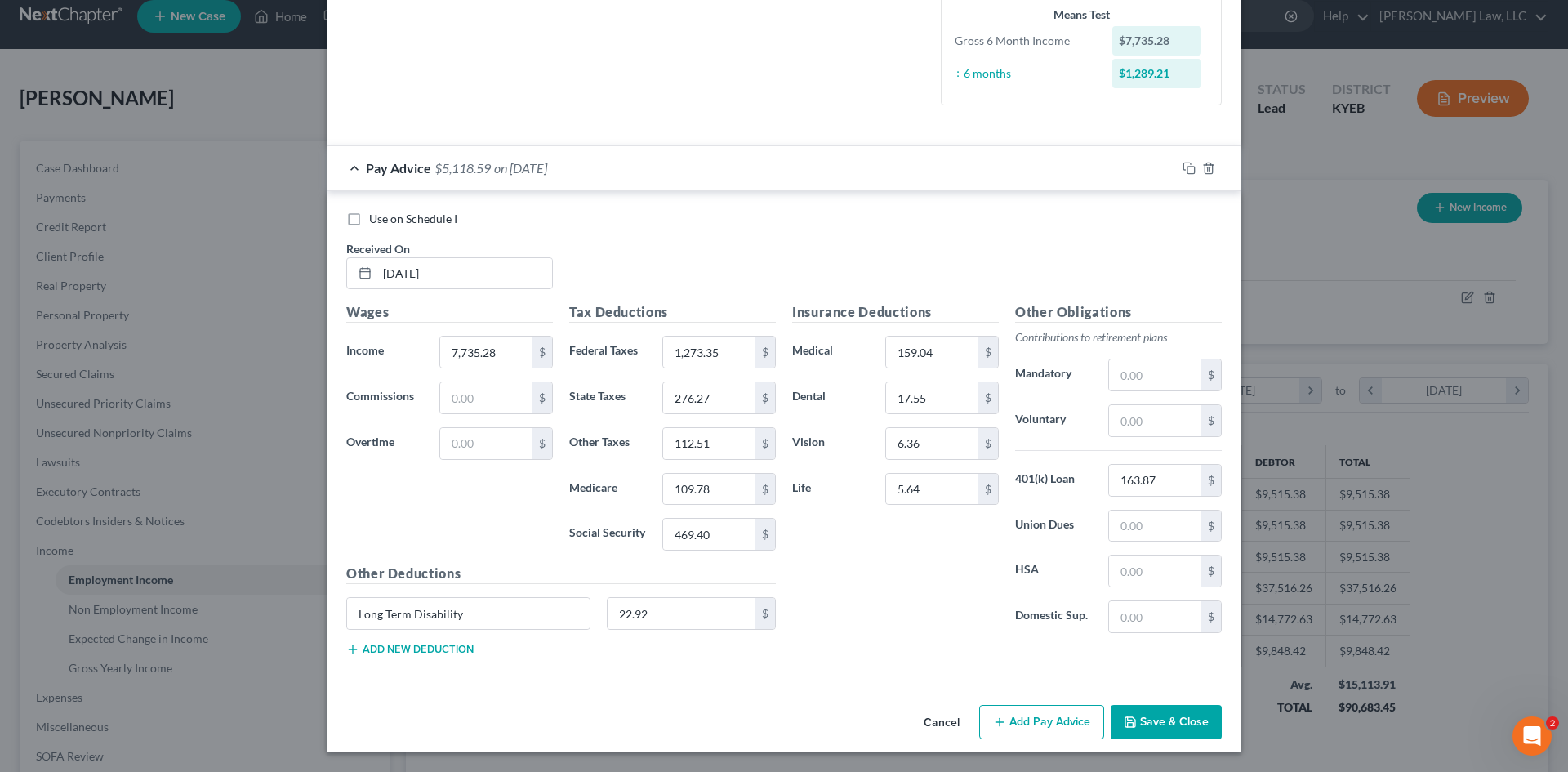 click on "Insurance Deductions Medical 159.04 $ Dental 17.55 $ Vision 6.36 $ Life 5.64 $" at bounding box center [895, 474] 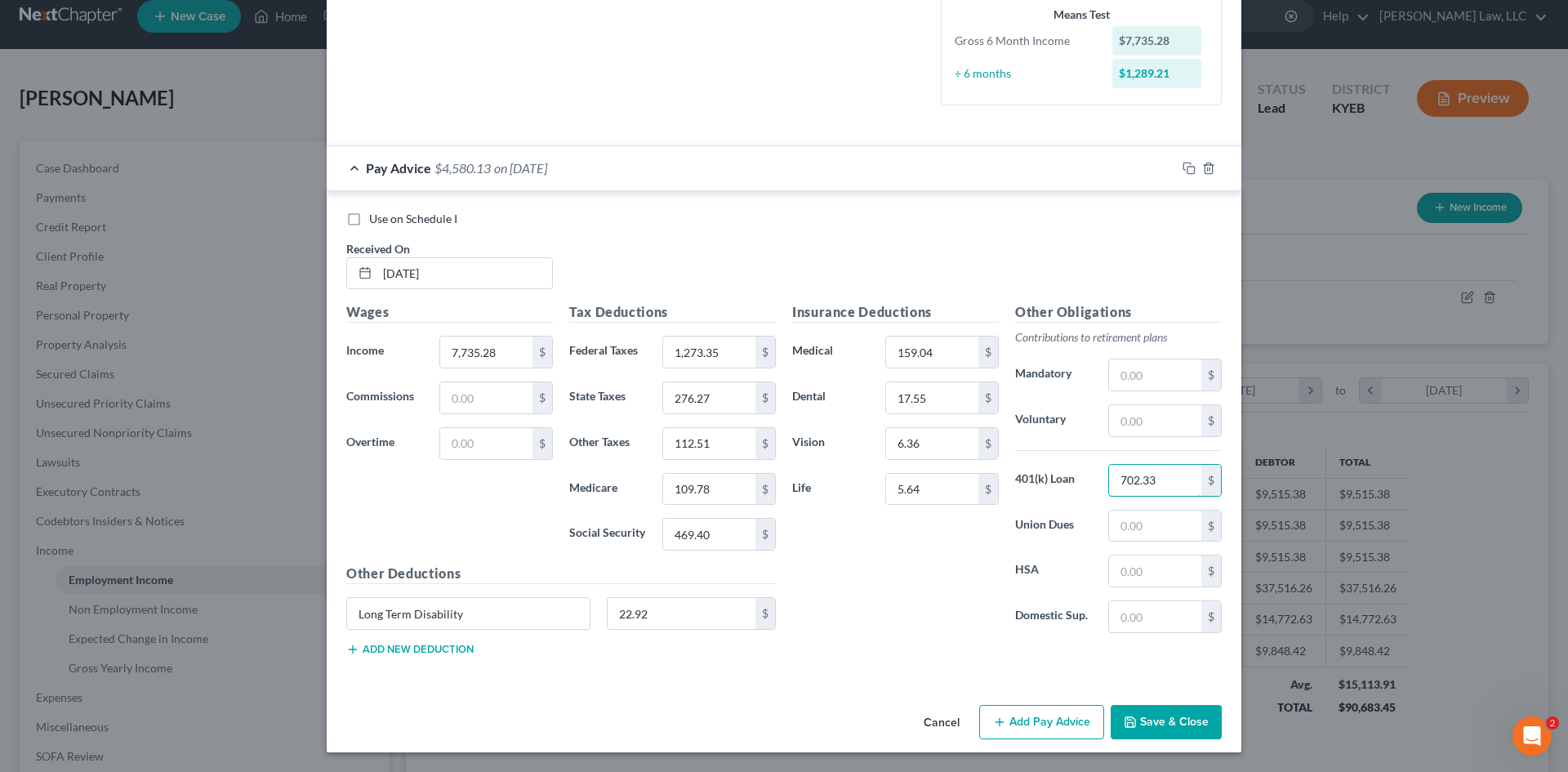 type on "702.33" 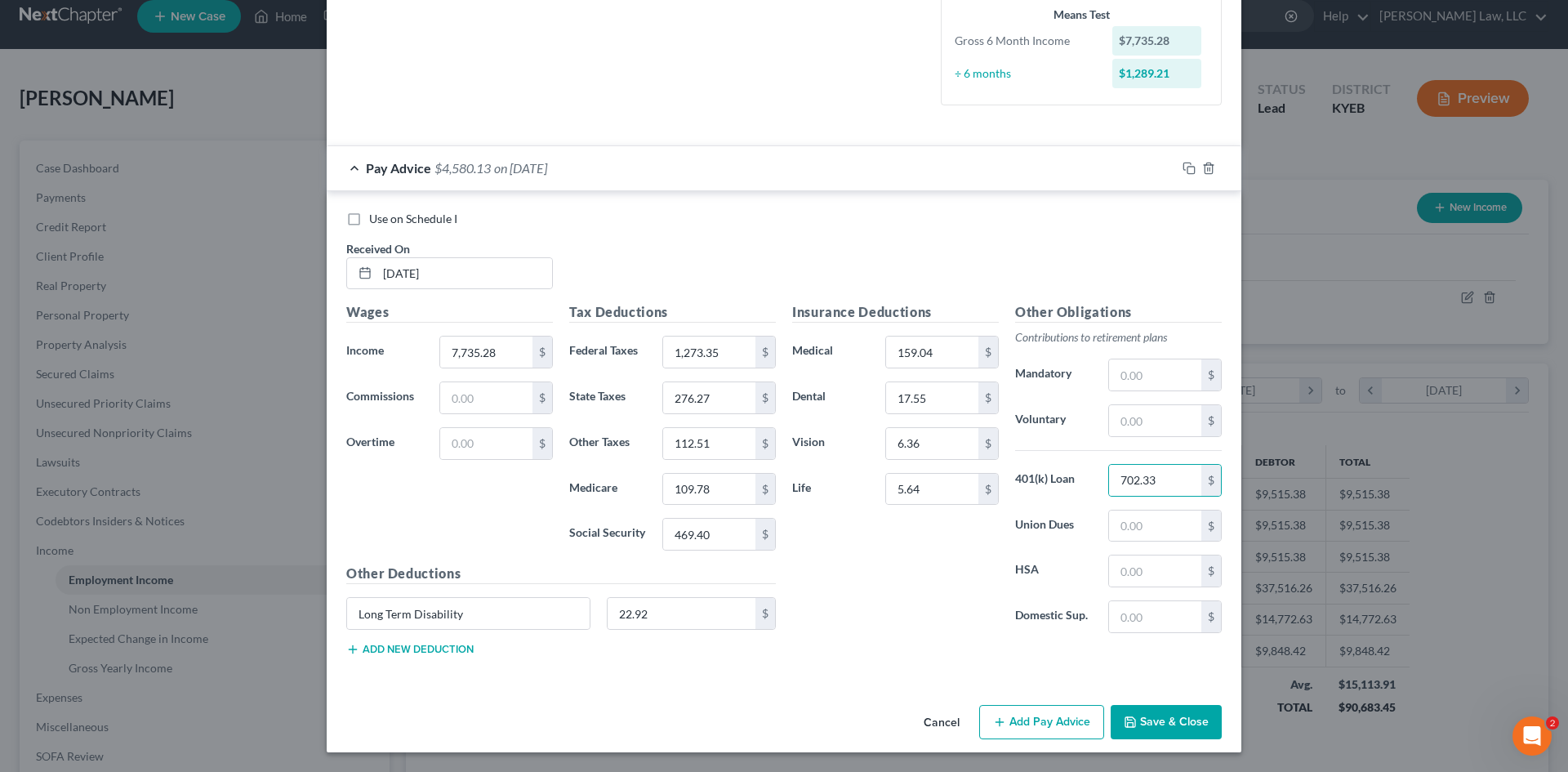 click on "Insurance Deductions Medical 159.04 $ Dental 17.55 $ Vision 6.36 $ Life 5.64 $" at bounding box center [895, 474] 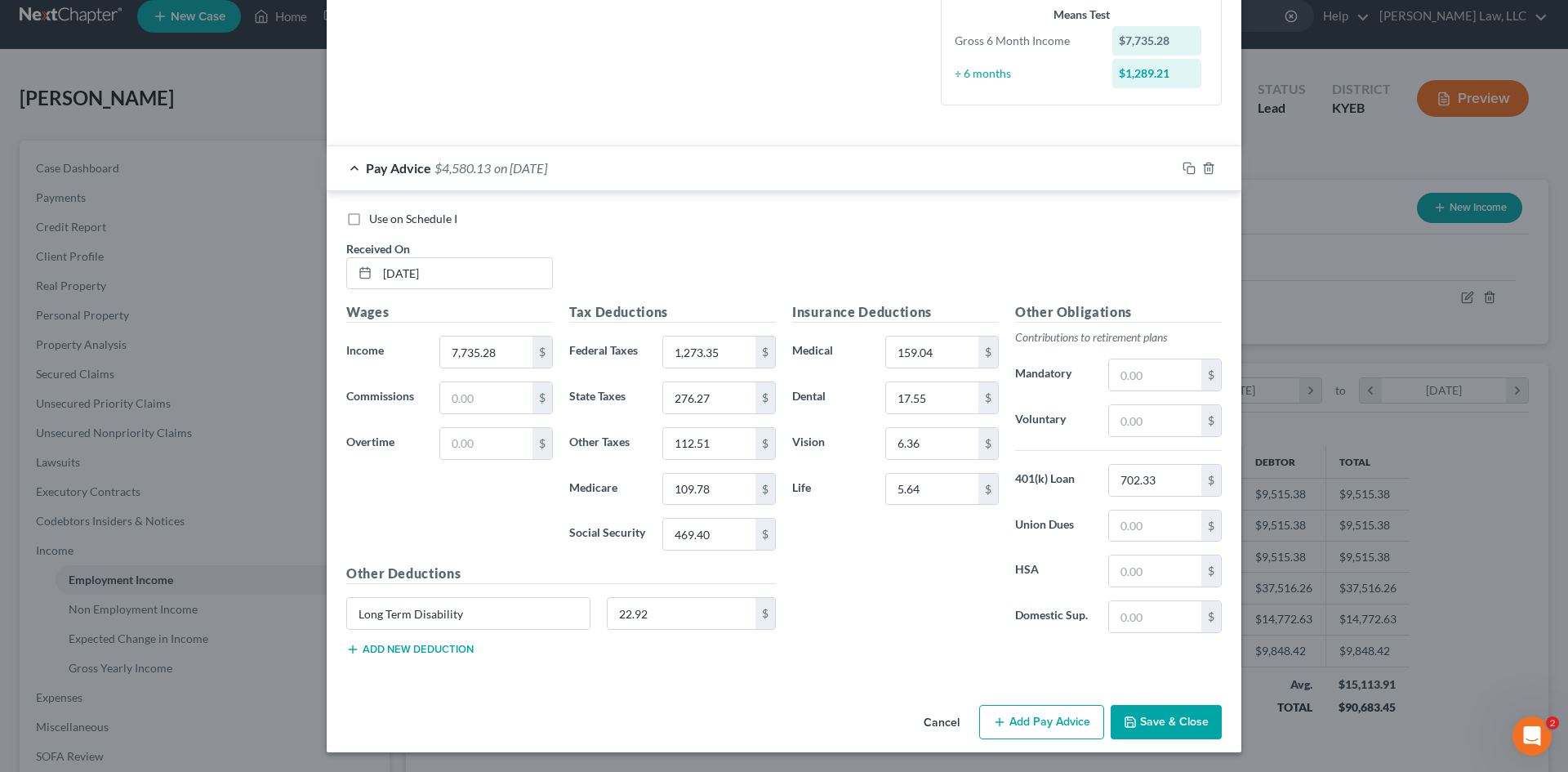 drag, startPoint x: 1003, startPoint y: 707, endPoint x: 923, endPoint y: 617, distance: 120.41595 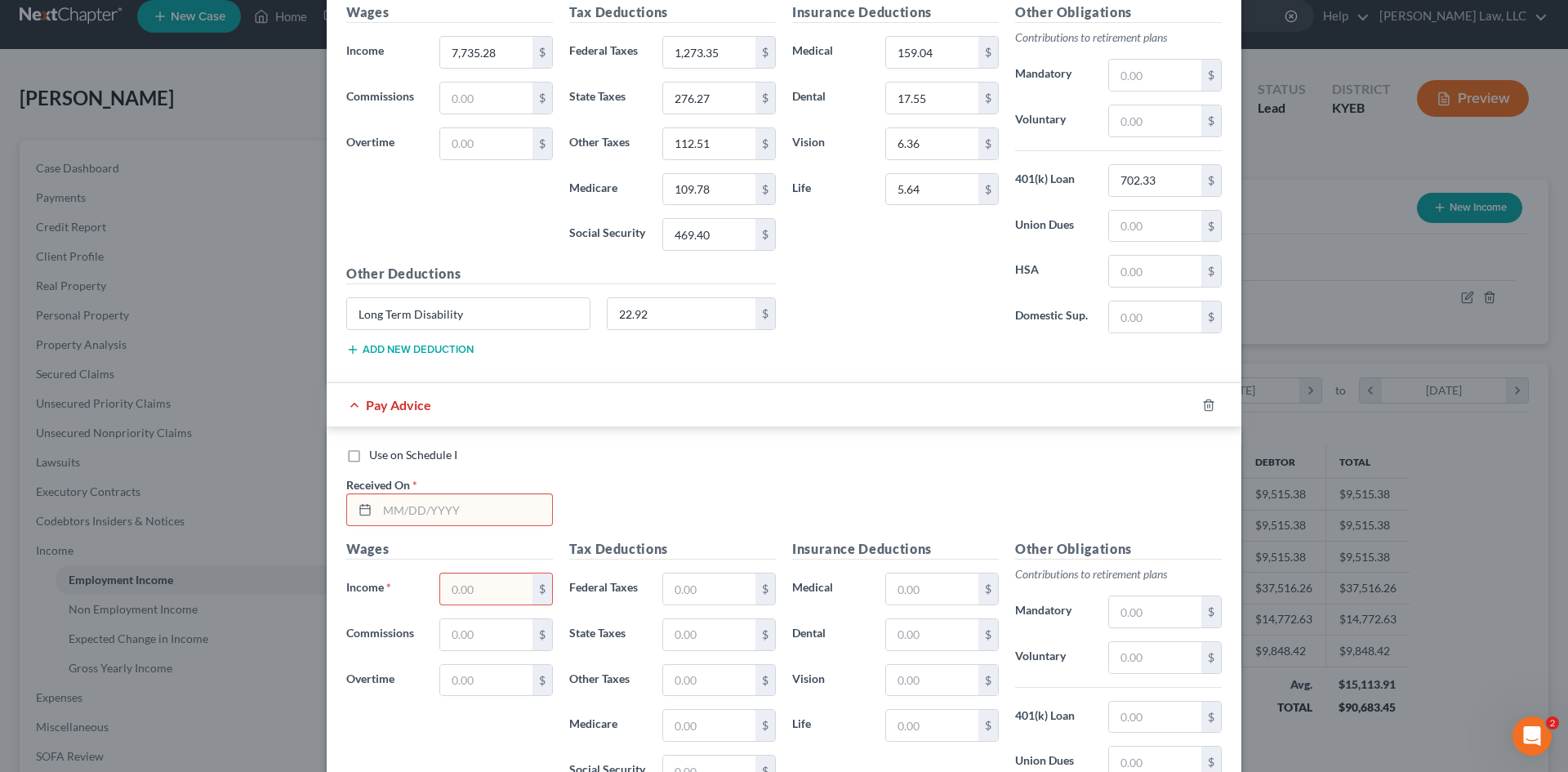scroll, scrollTop: 741, scrollLeft: 0, axis: vertical 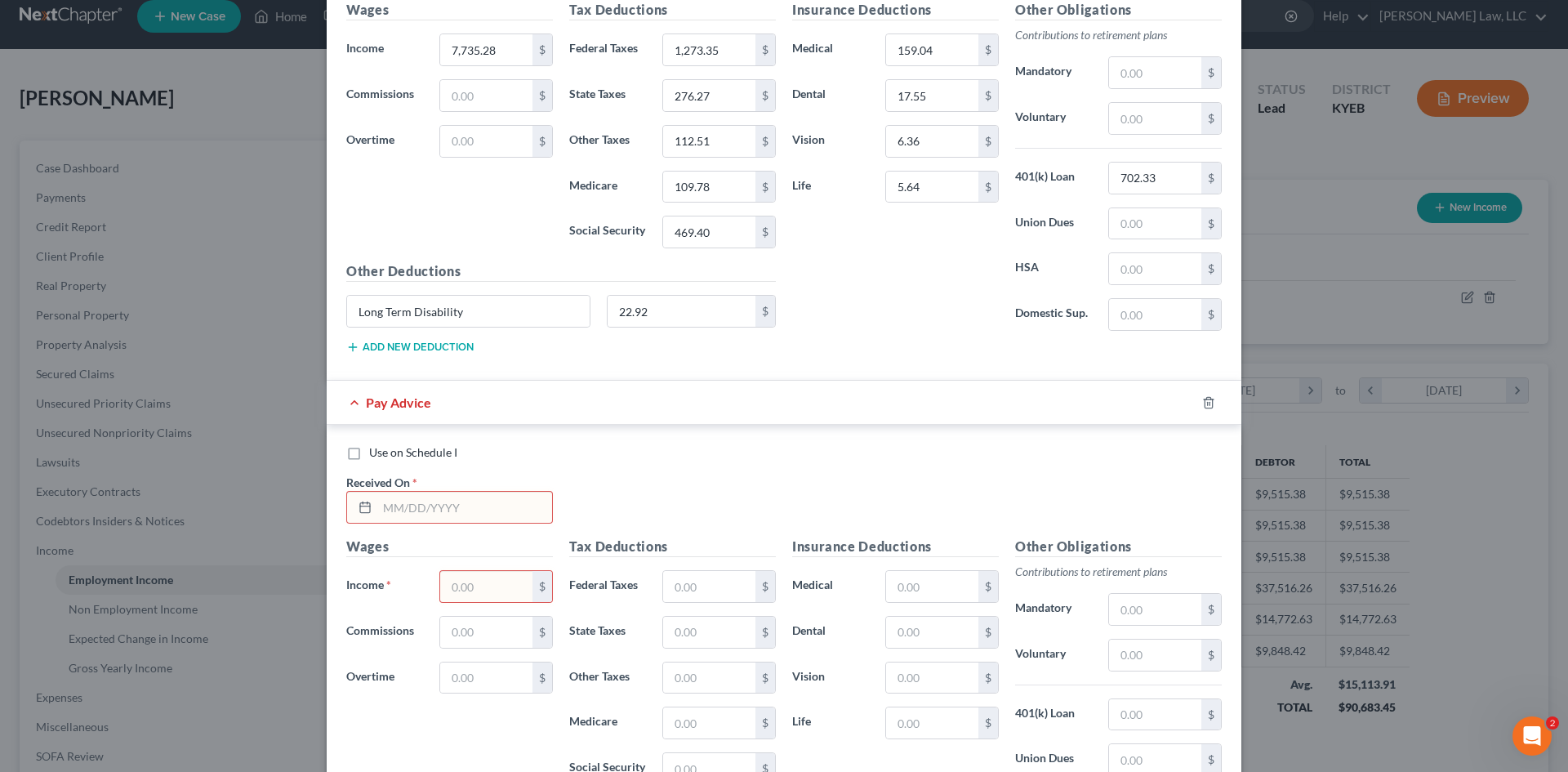 click at bounding box center (465, 507) 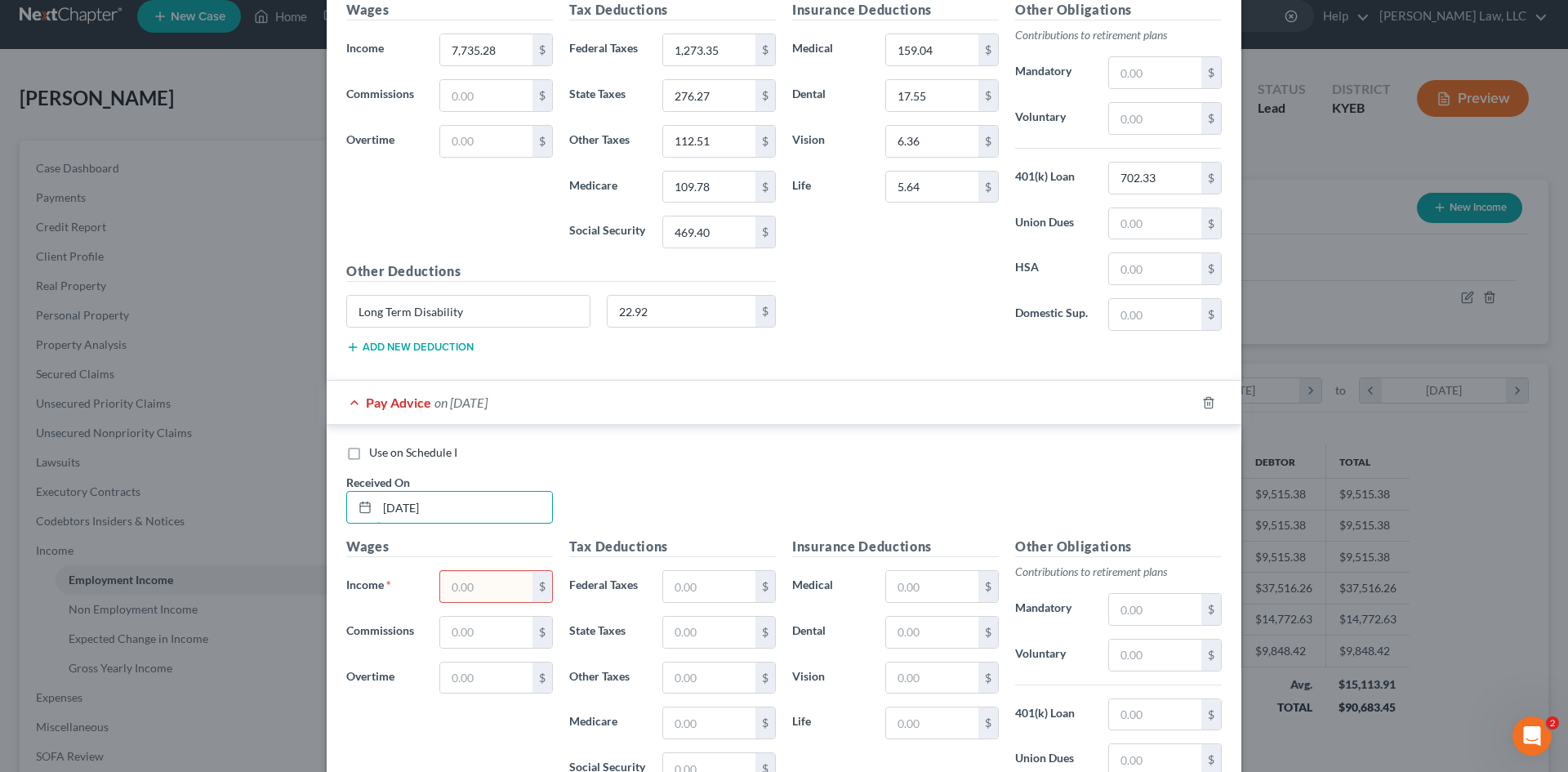 type on "[DATE]" 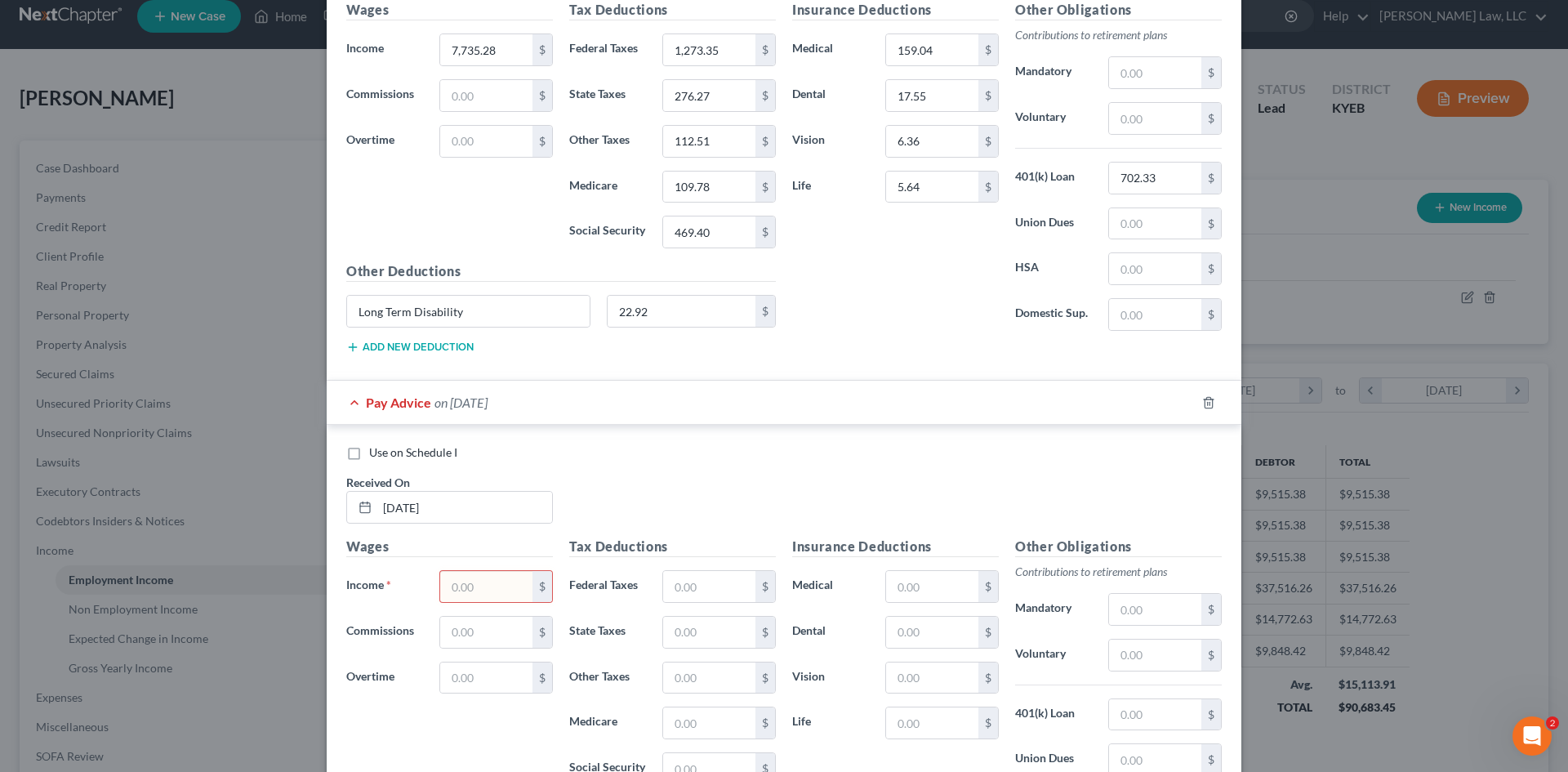 click at bounding box center [486, 587] 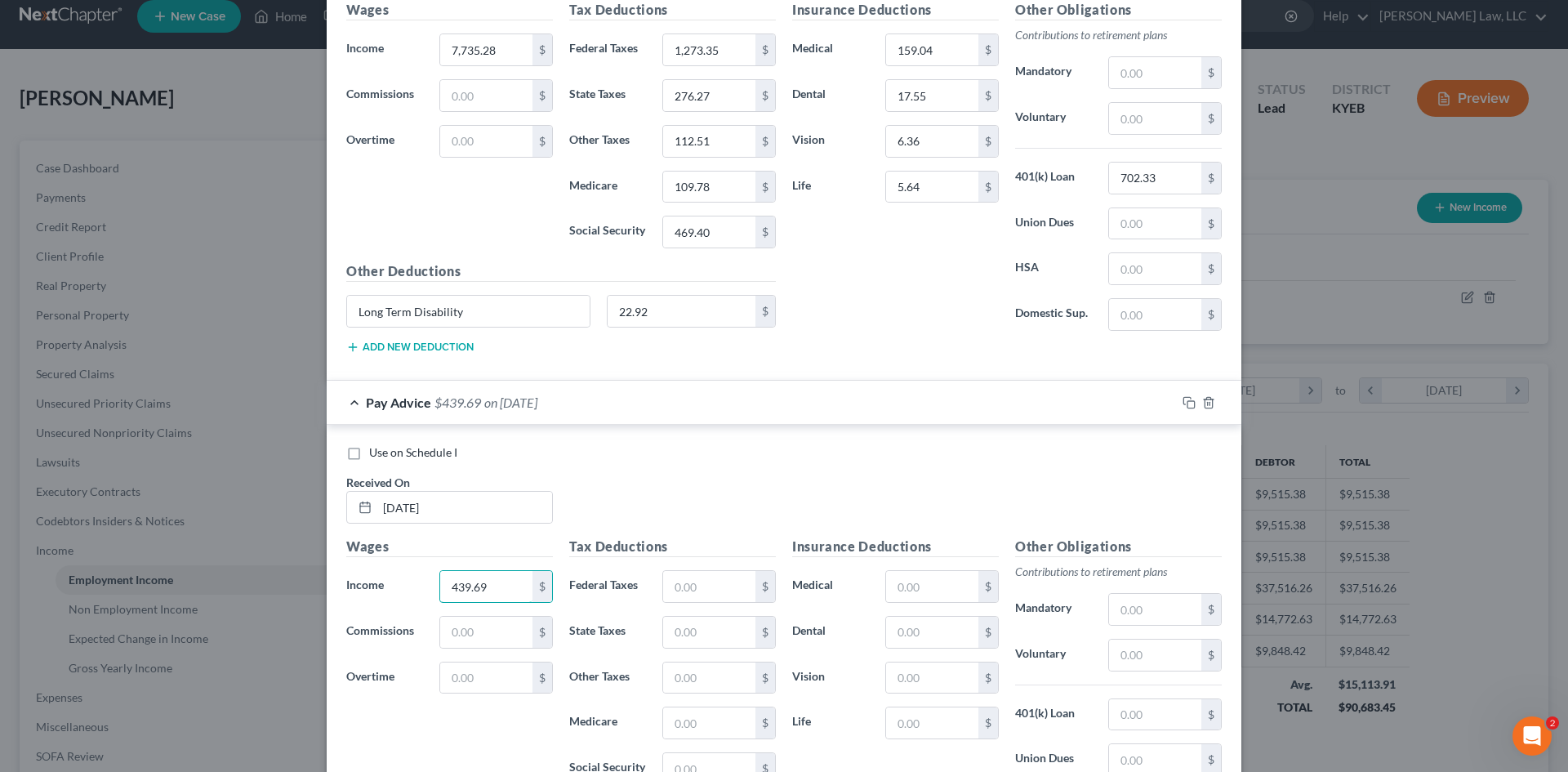 type on "439.69" 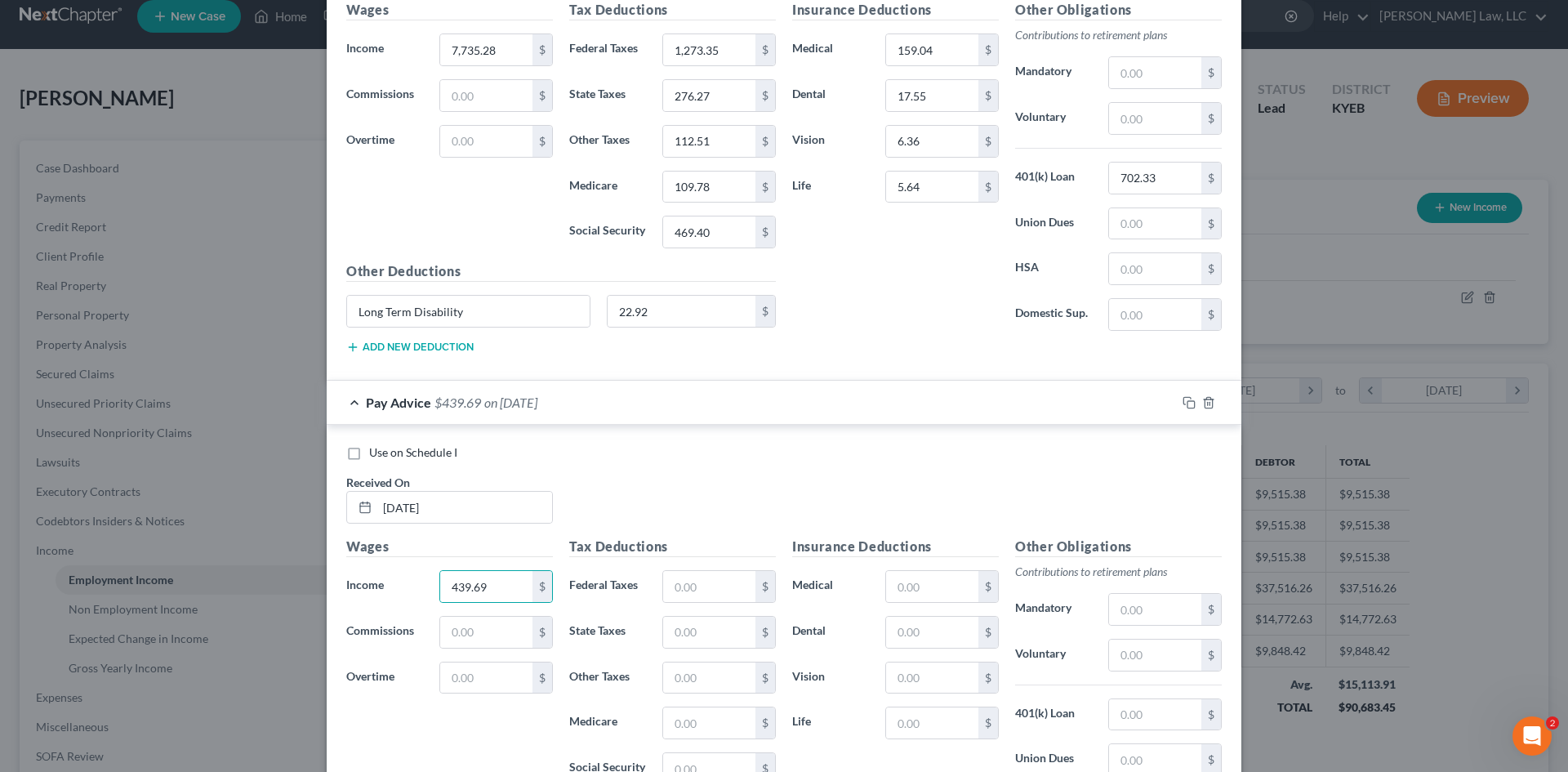 click on "Use on Schedule I
Received On
*
[DATE]" at bounding box center [784, 490] 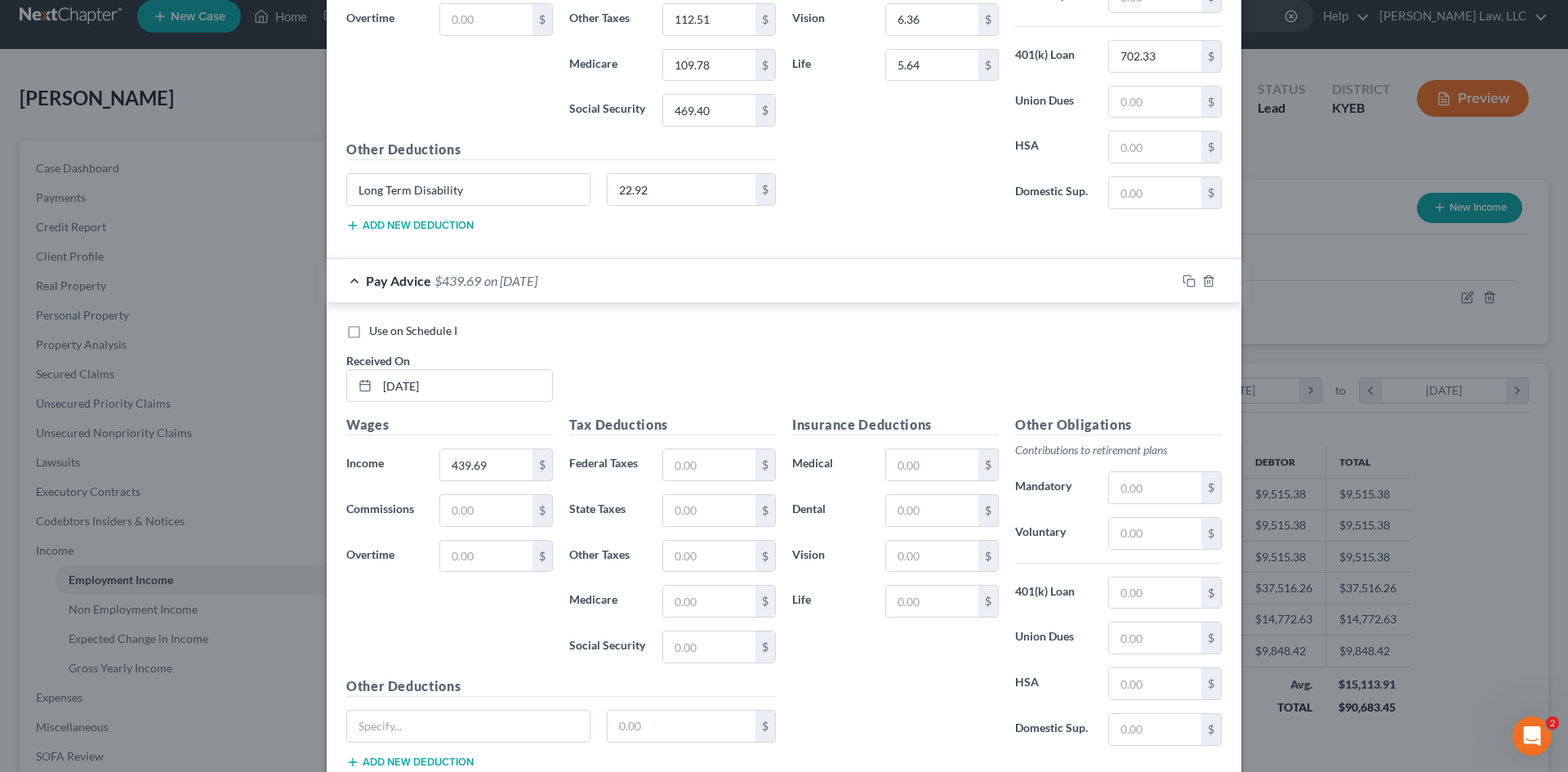 scroll, scrollTop: 975, scrollLeft: 0, axis: vertical 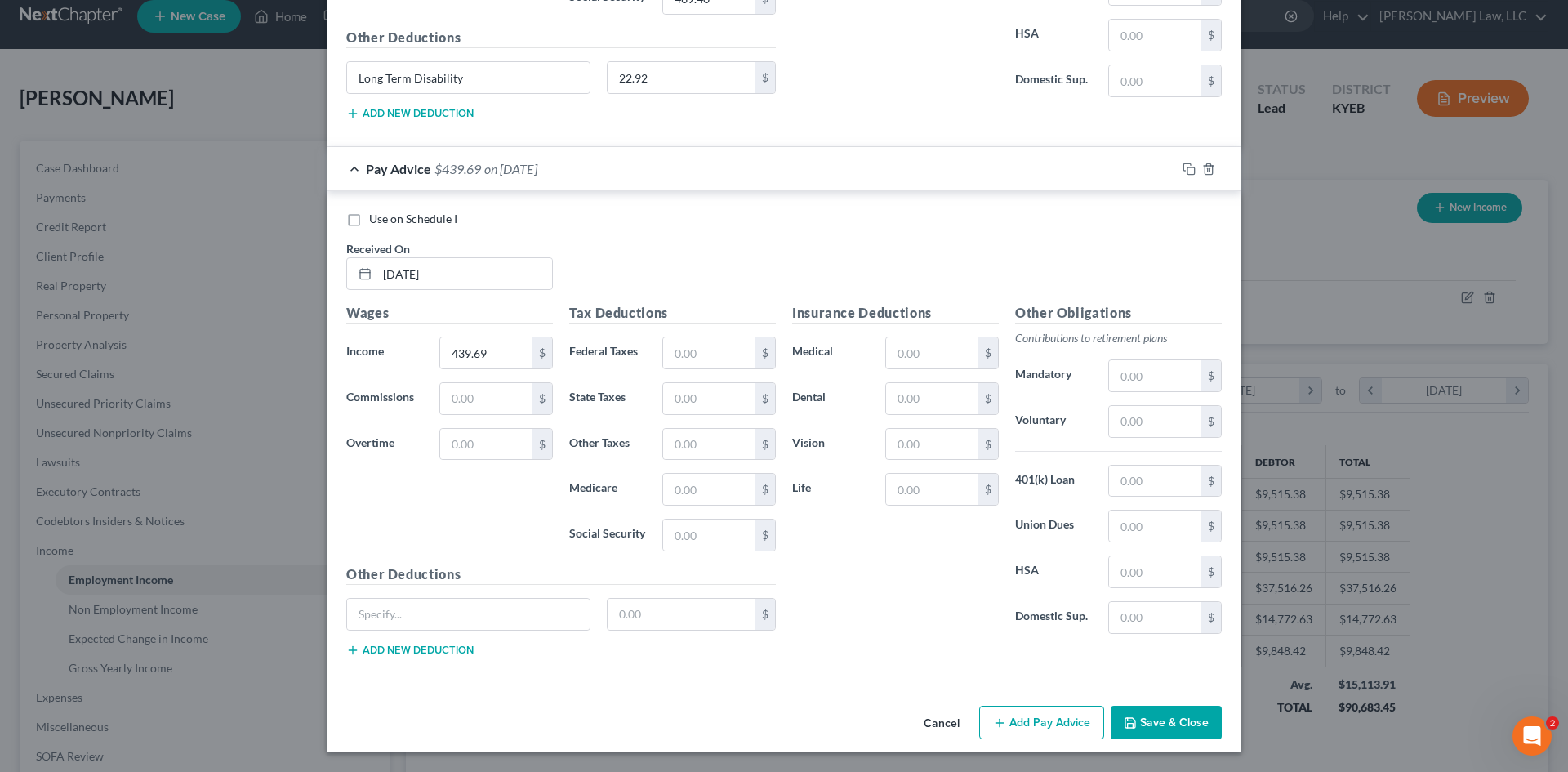 click on "Add Pay Advice" at bounding box center [1041, 723] 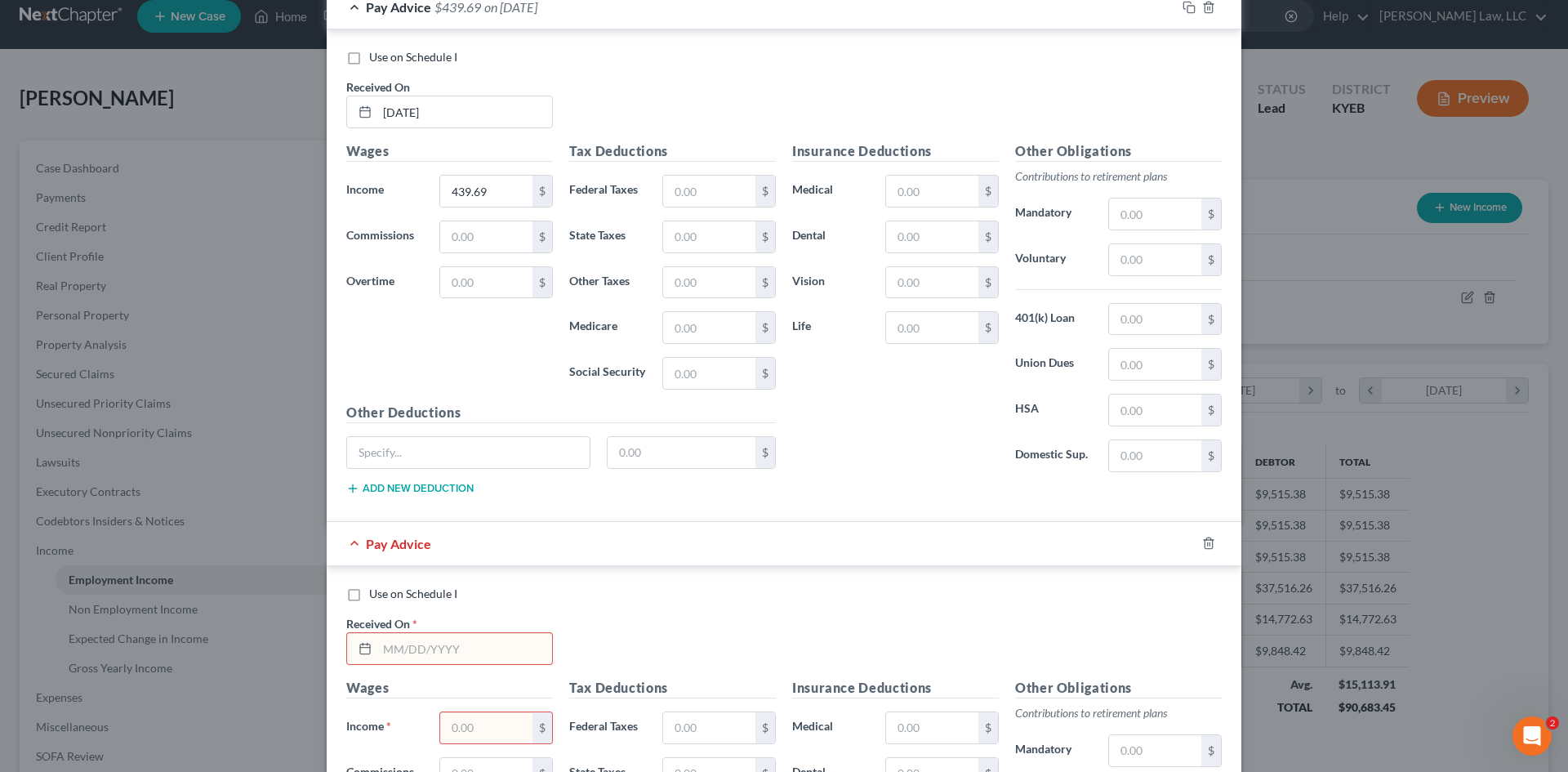 scroll, scrollTop: 1140, scrollLeft: 0, axis: vertical 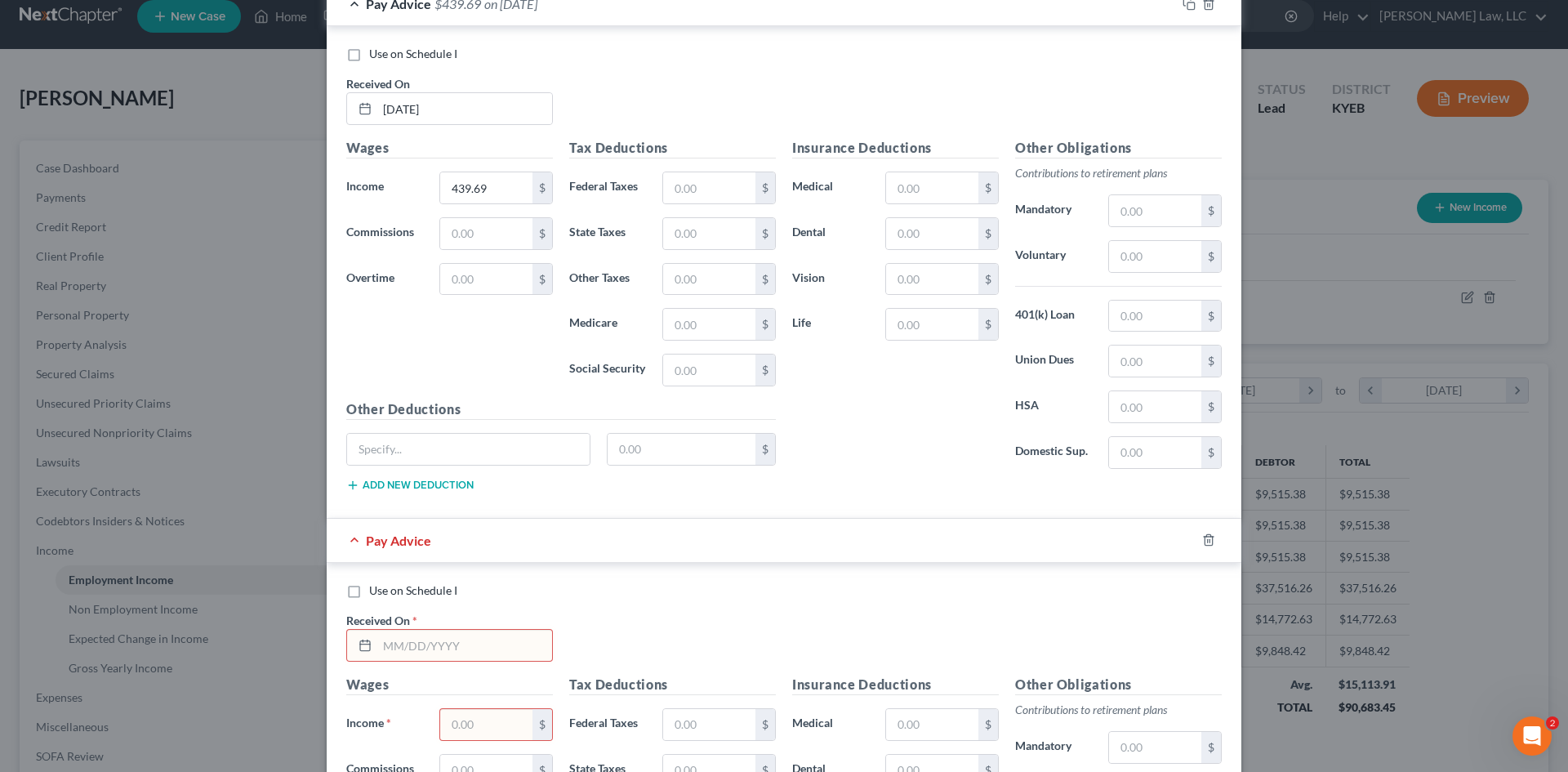 click at bounding box center [465, 645] 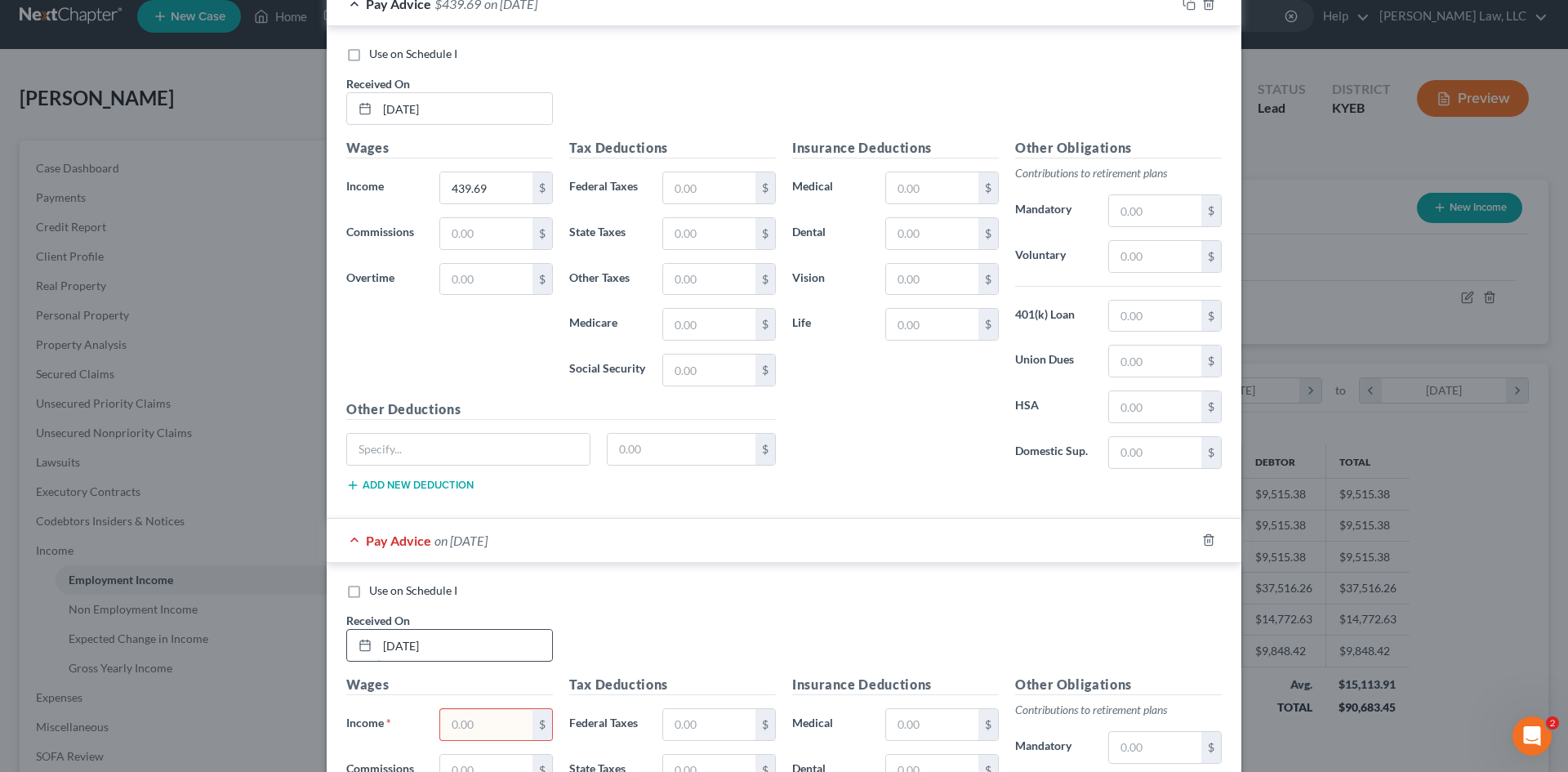 type on "[DATE]" 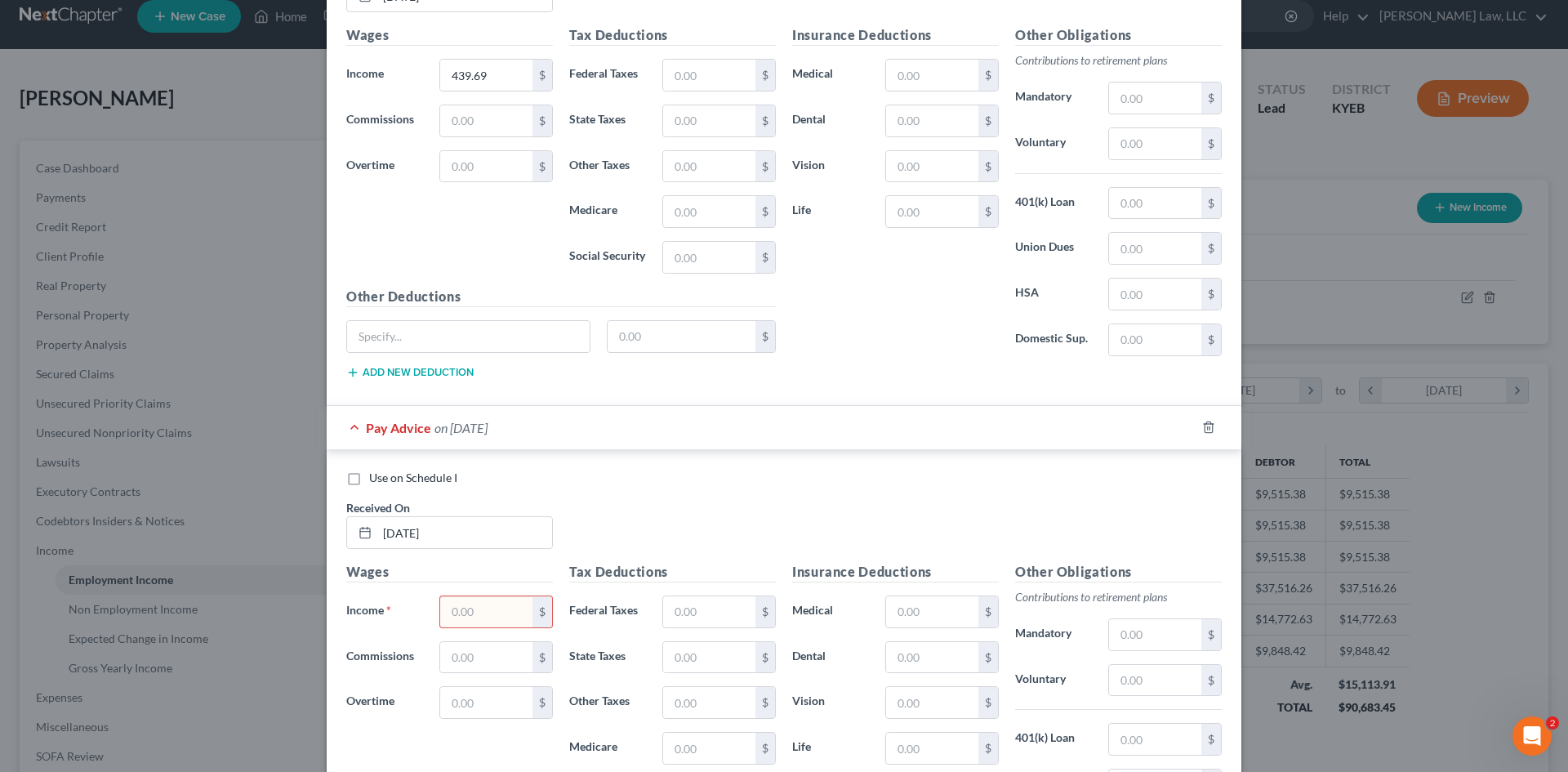 scroll, scrollTop: 1253, scrollLeft: 0, axis: vertical 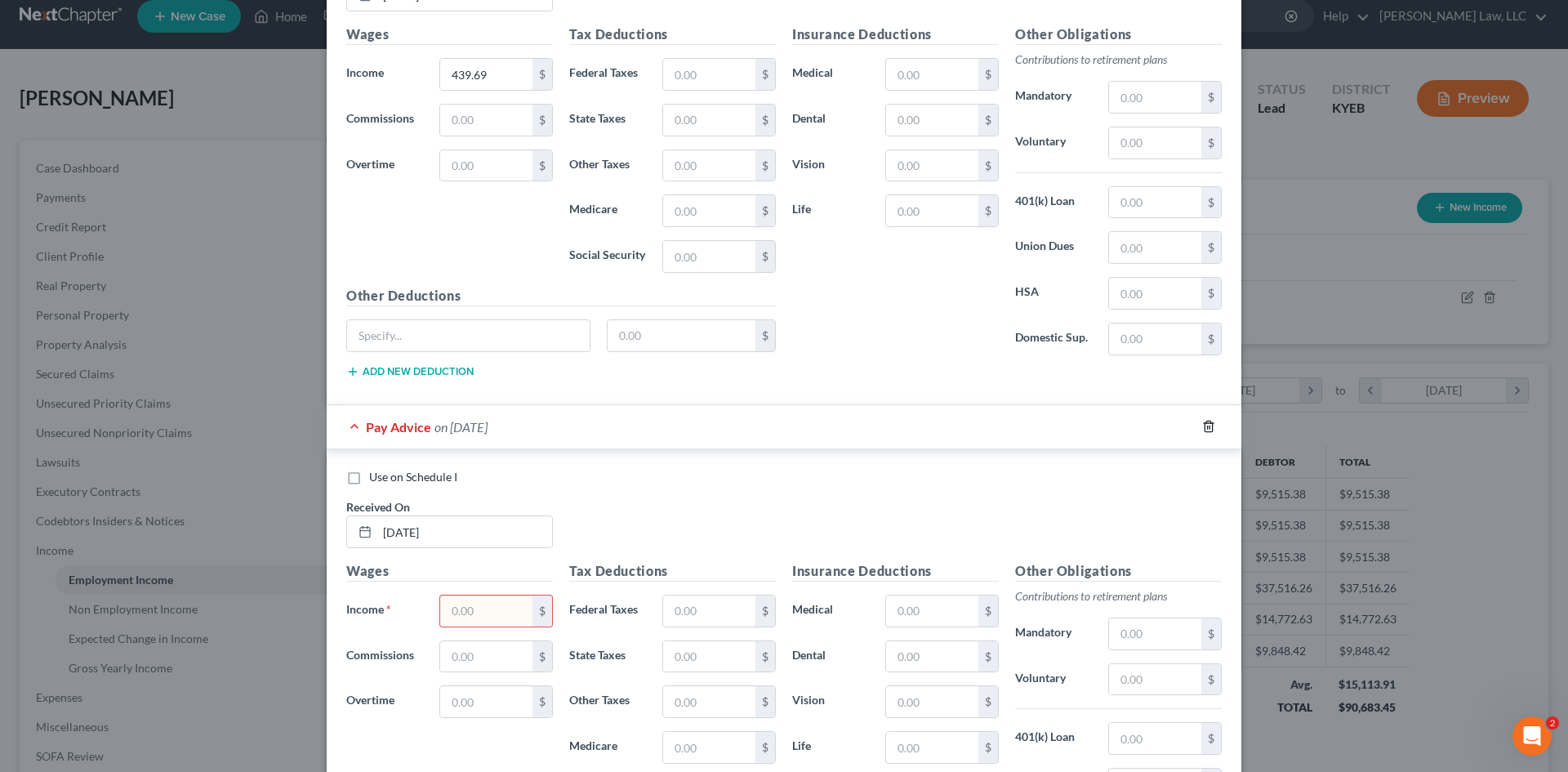 click 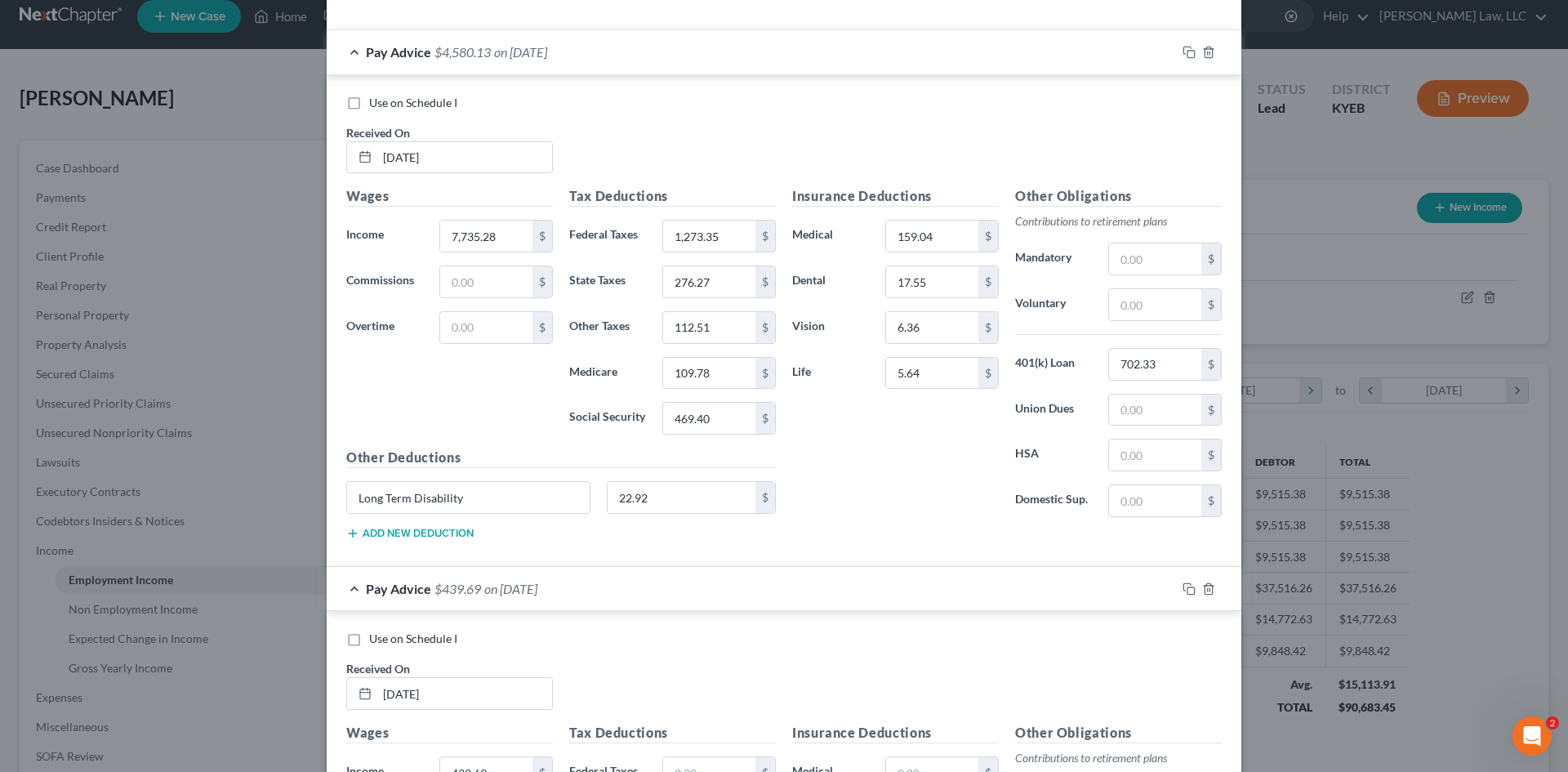scroll, scrollTop: 554, scrollLeft: 0, axis: vertical 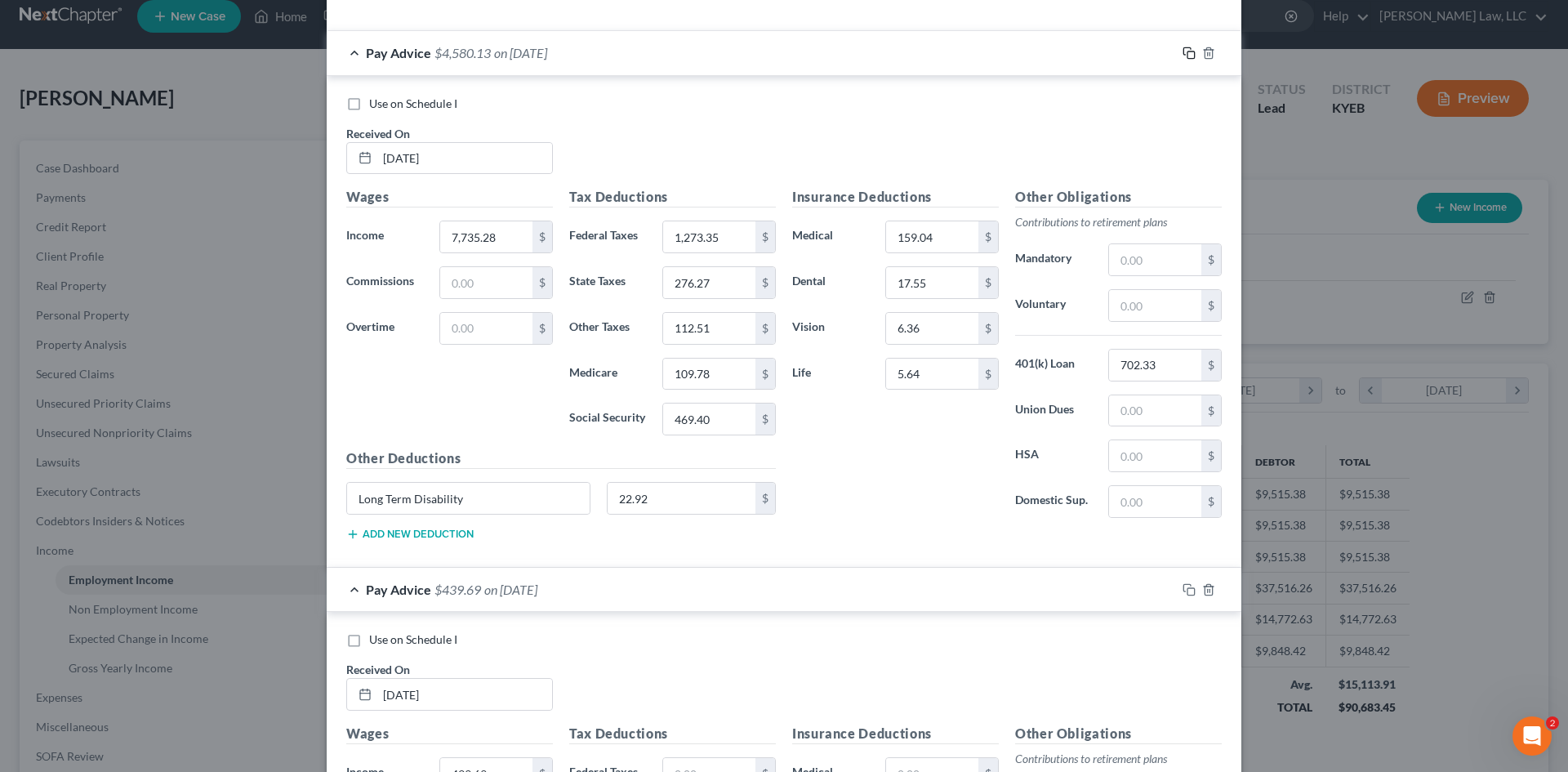 click 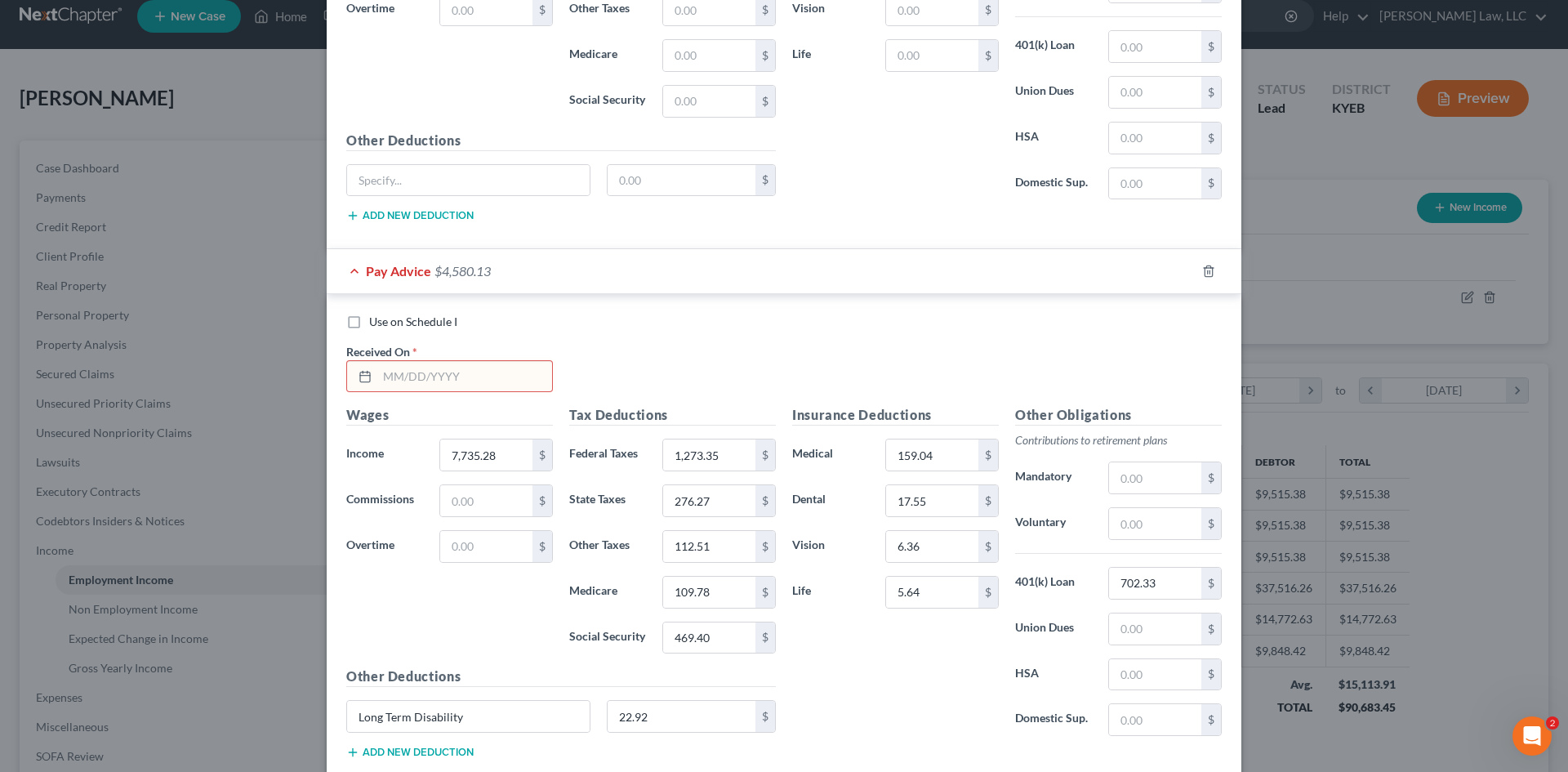 scroll, scrollTop: 1020, scrollLeft: 0, axis: vertical 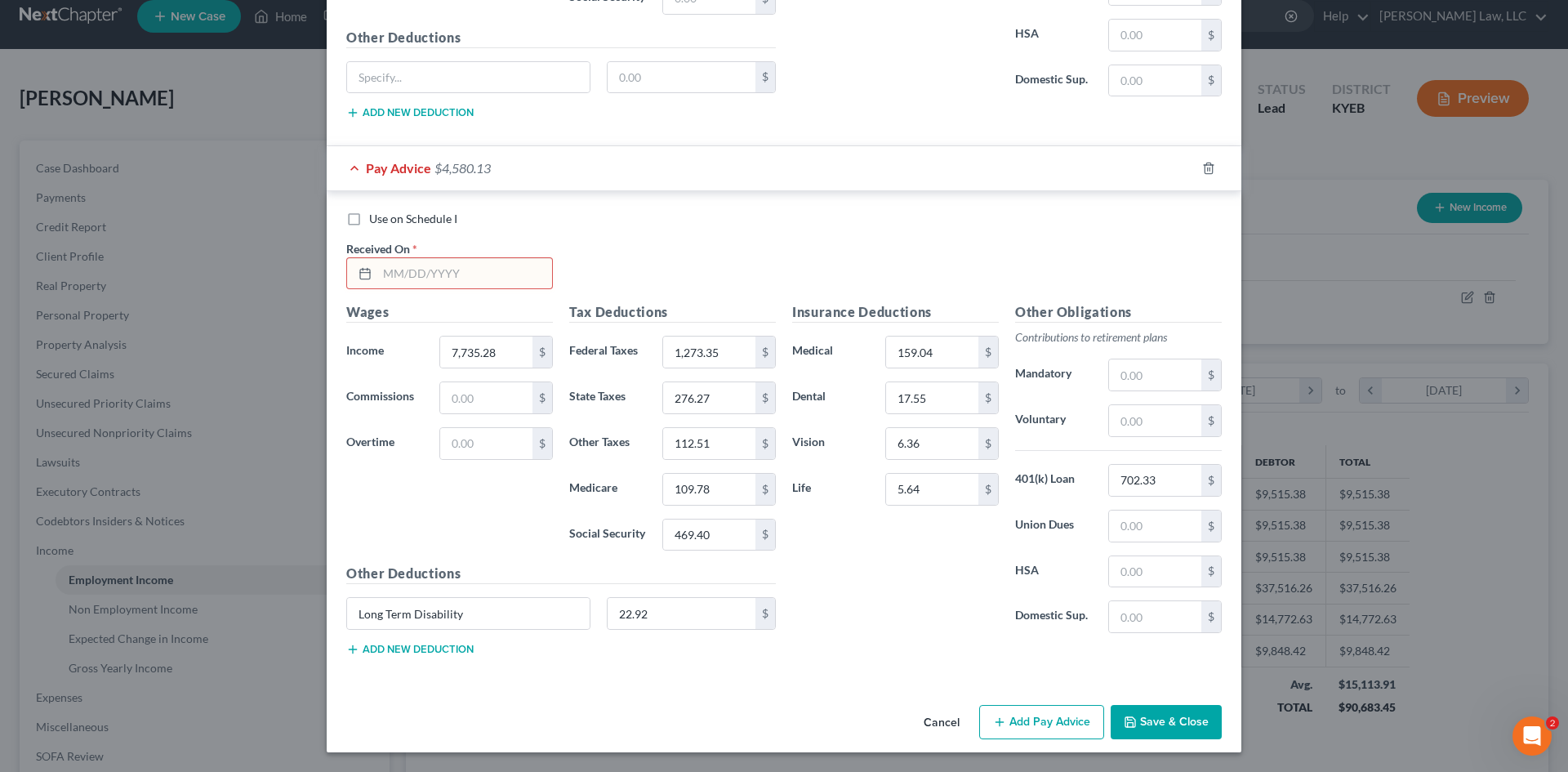 type 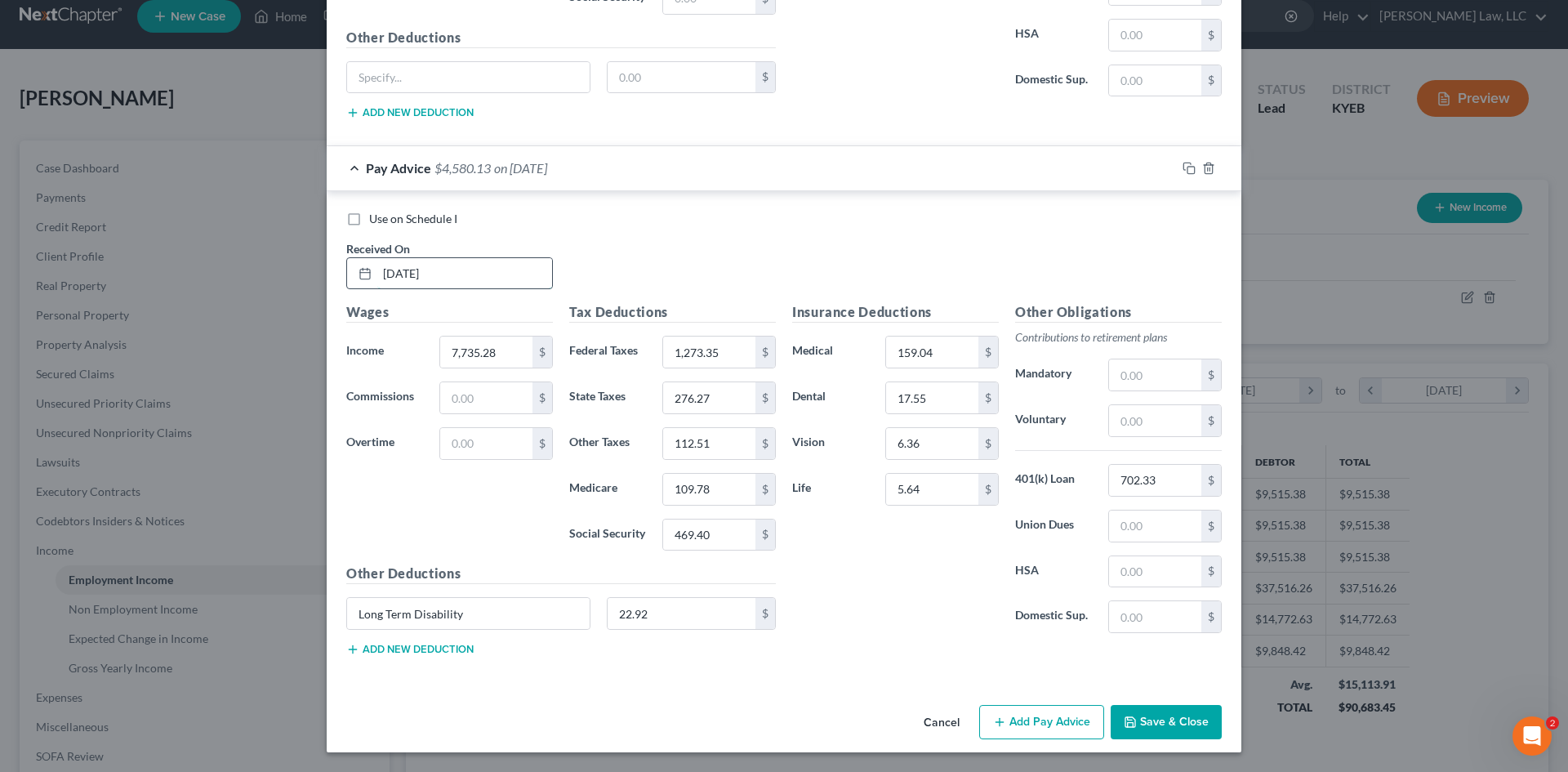 type on "[DATE]" 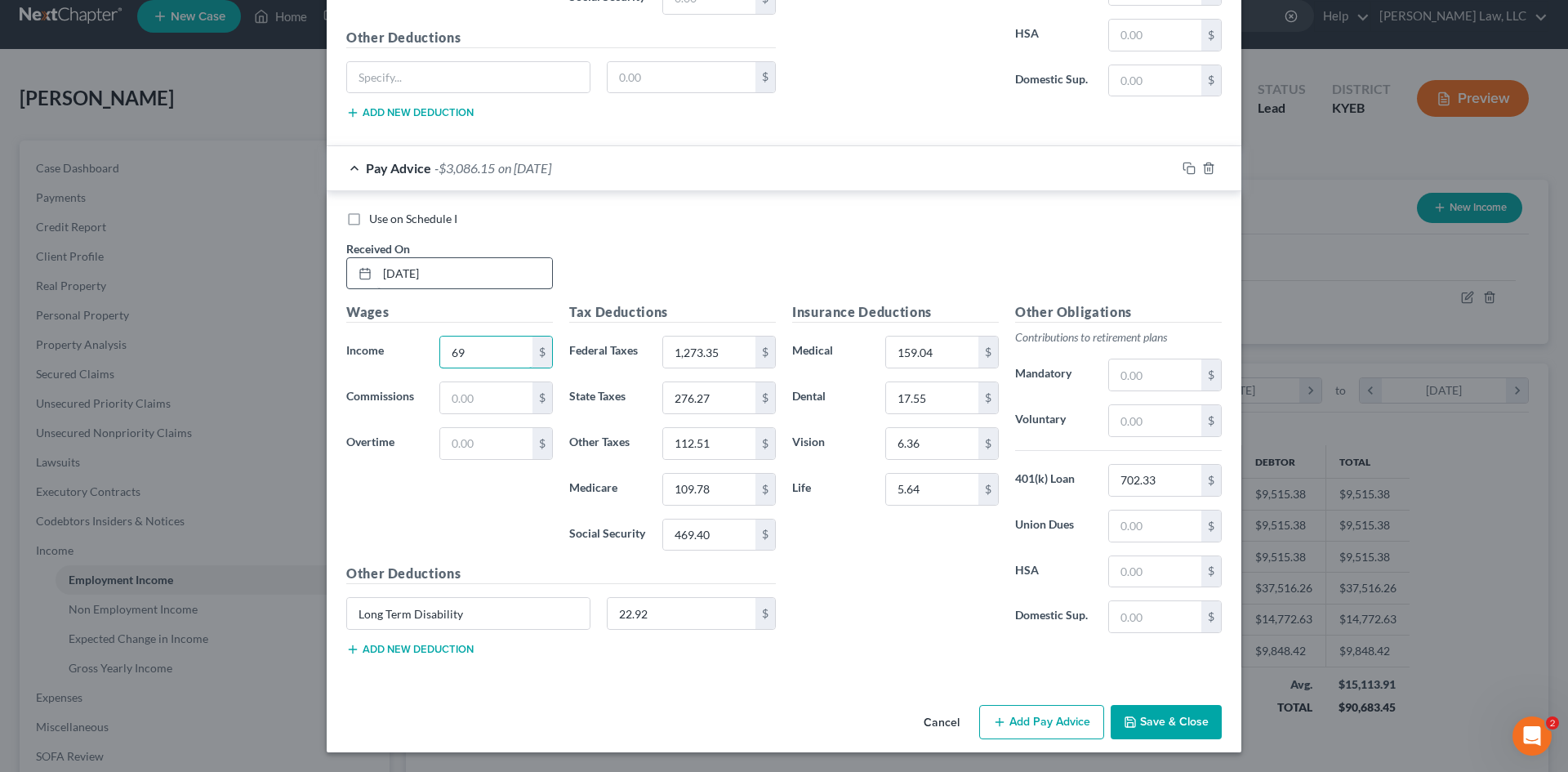 type on "6" 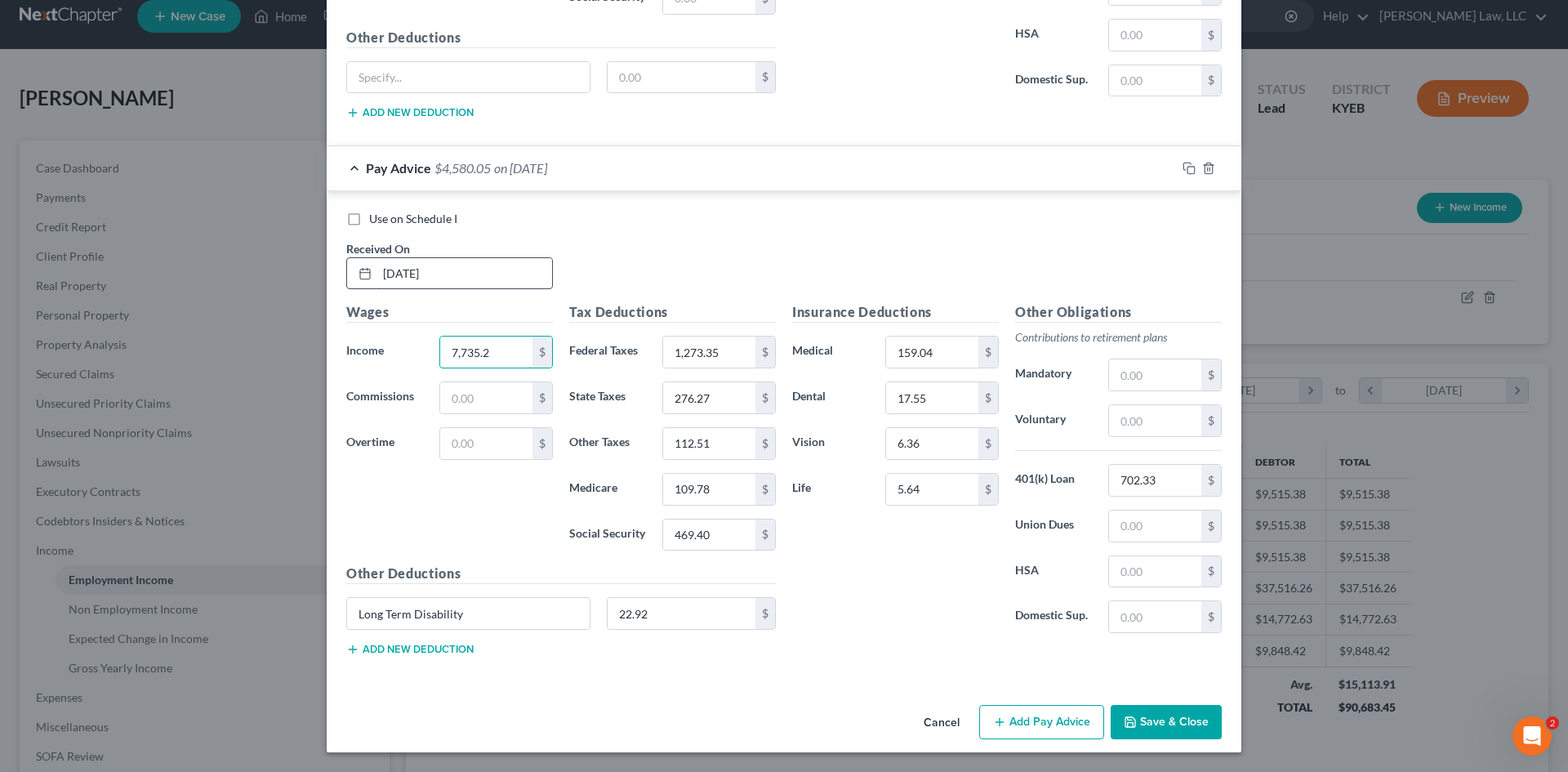 type on "7,735.28" 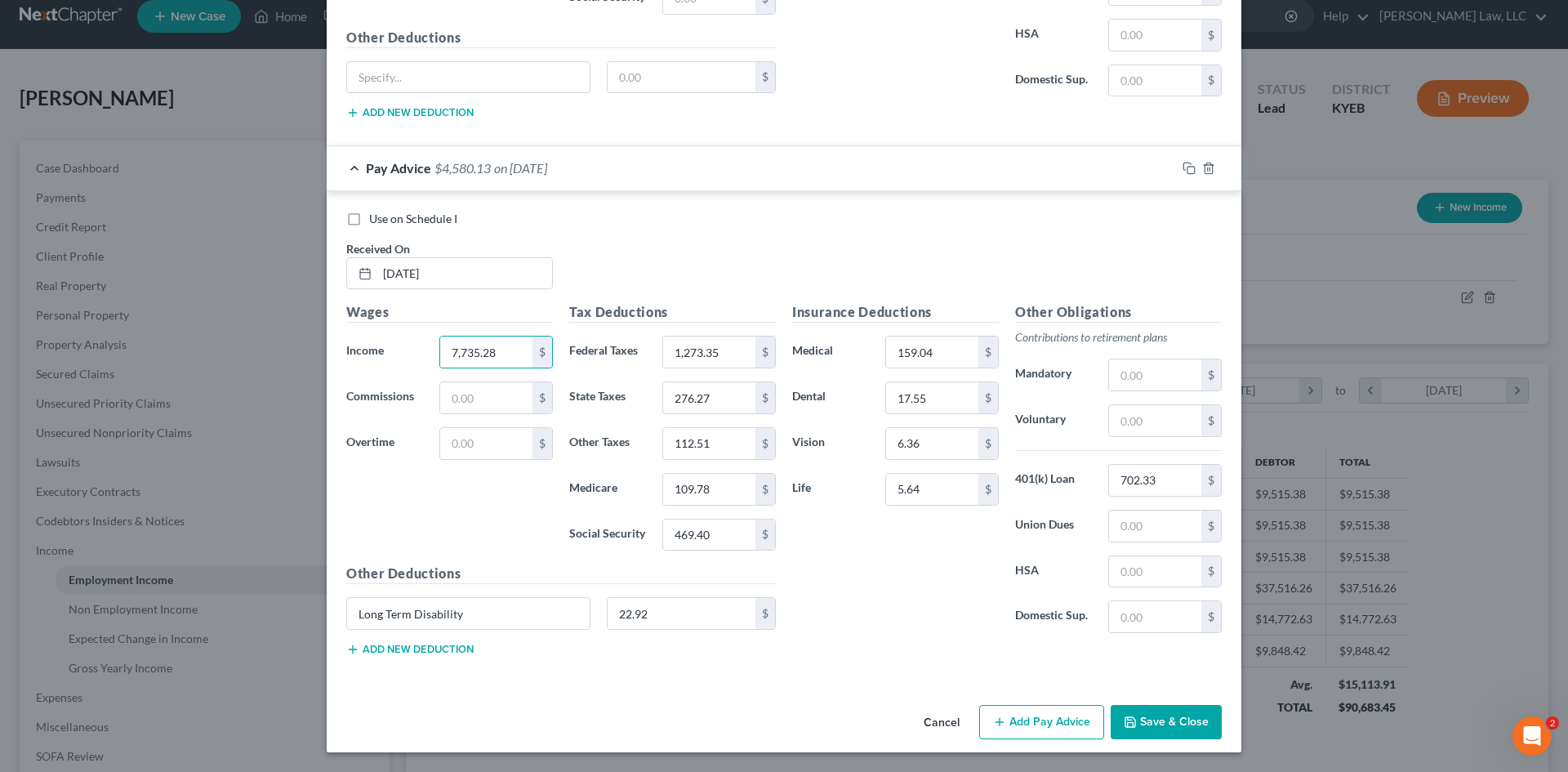 click on "Insurance Deductions Medical 159.04 $ Dental 17.55 $ Vision 6.36 $ Life 5.64 $" at bounding box center (895, 474) 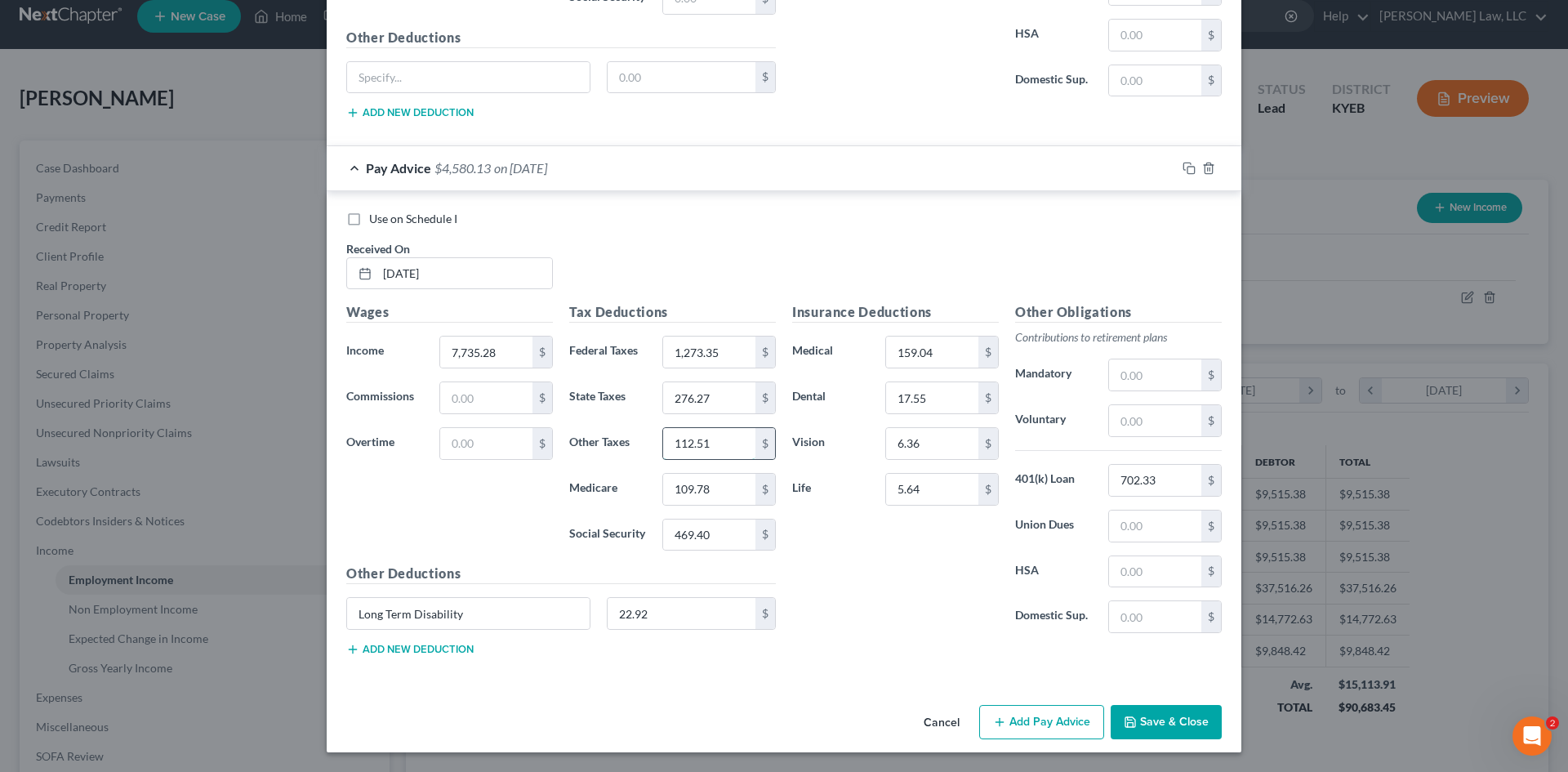 click on "112.51" at bounding box center (709, 444) 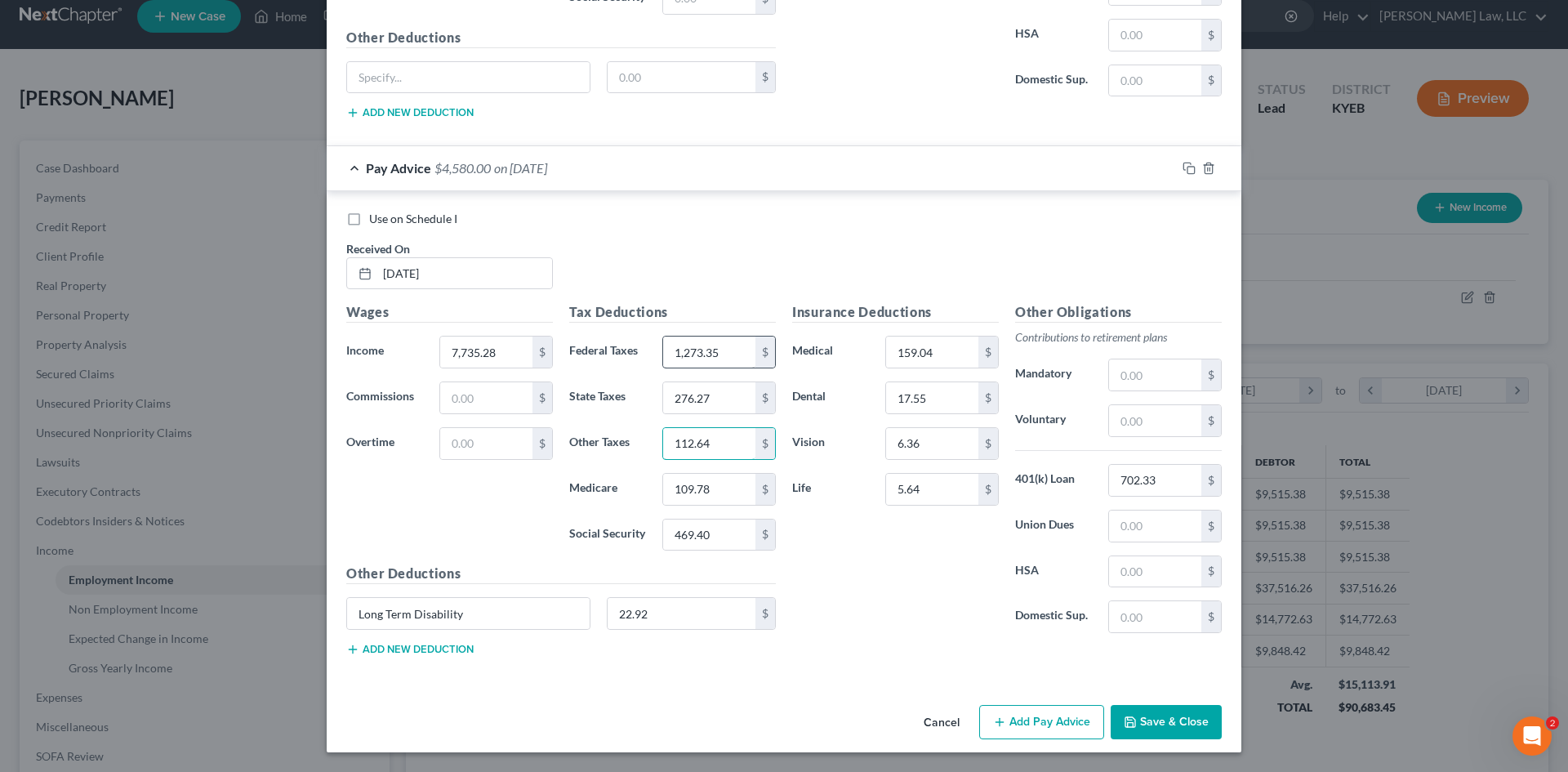 type on "112.64" 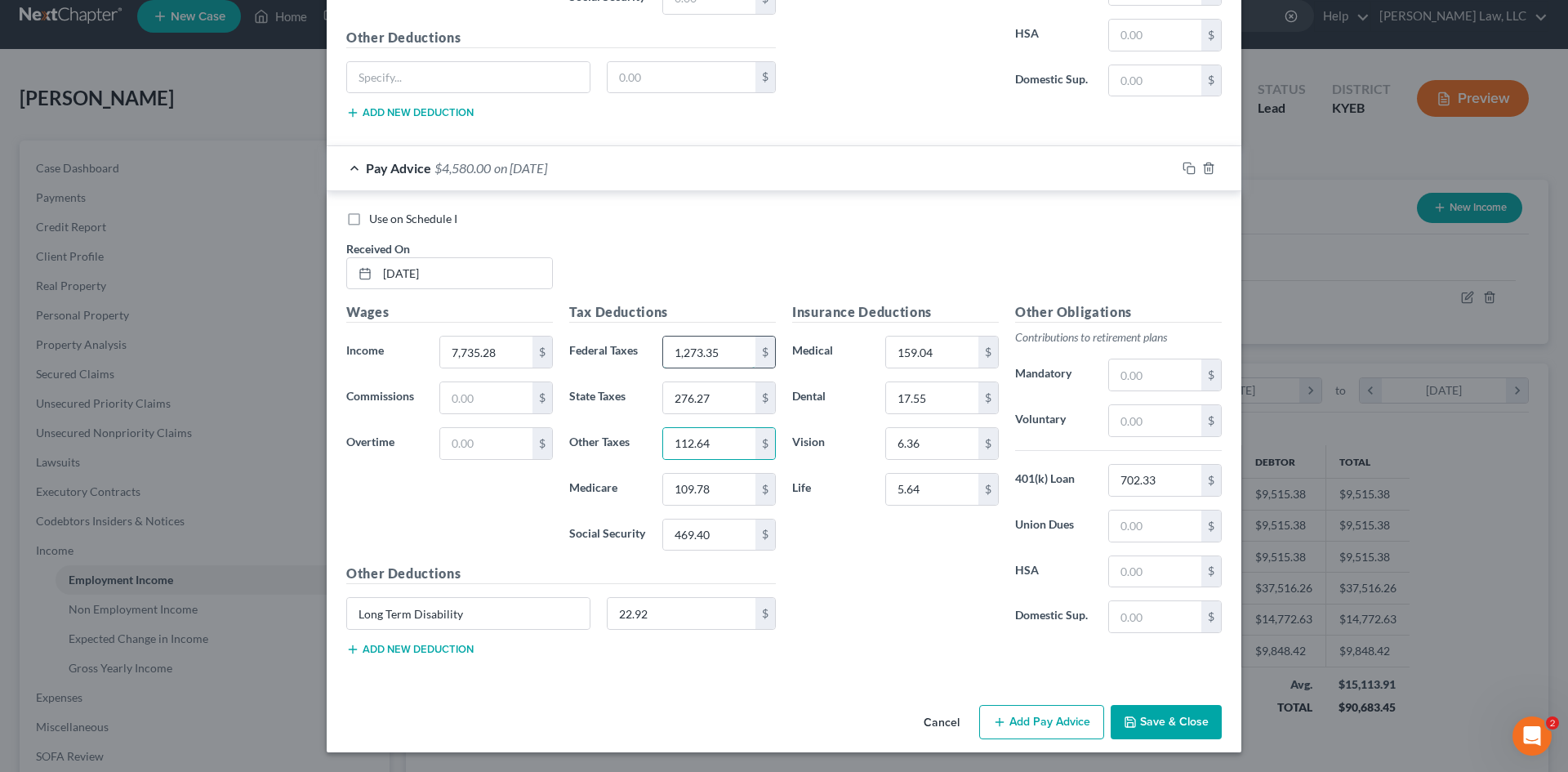 click on "1,273.35" at bounding box center (709, 352) 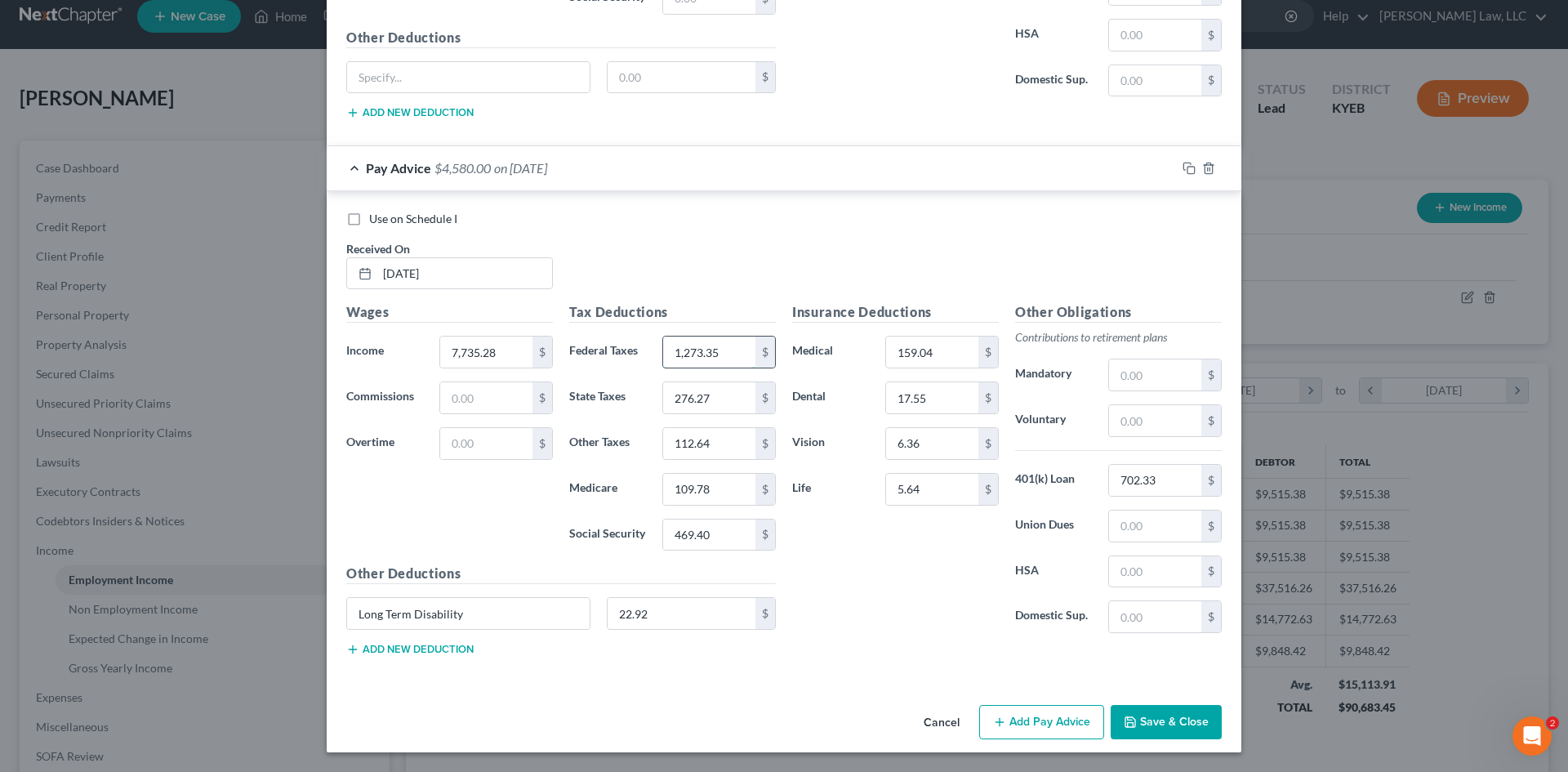 click on "1,273.35" at bounding box center (709, 352) 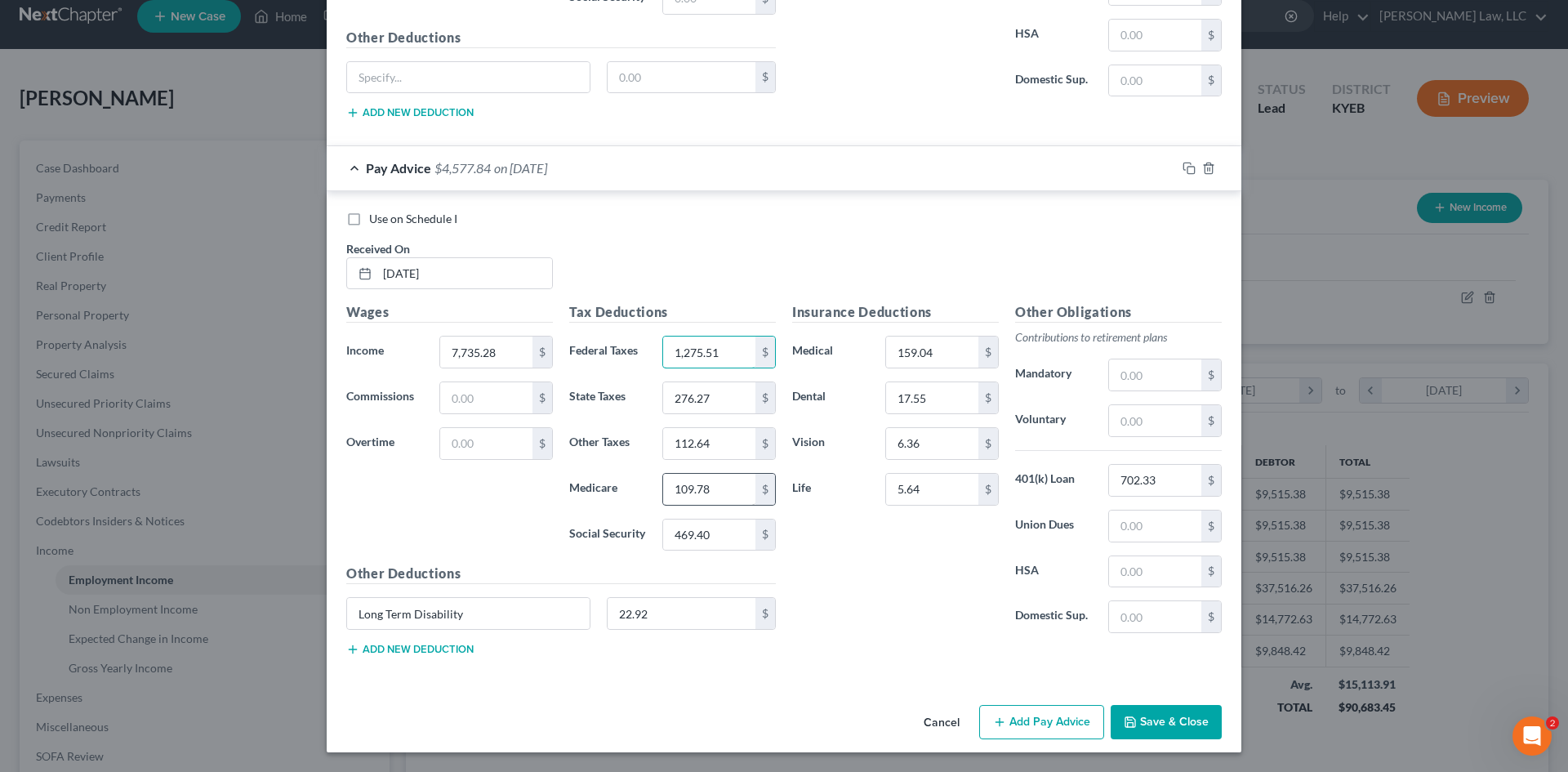 type on "1,275.51" 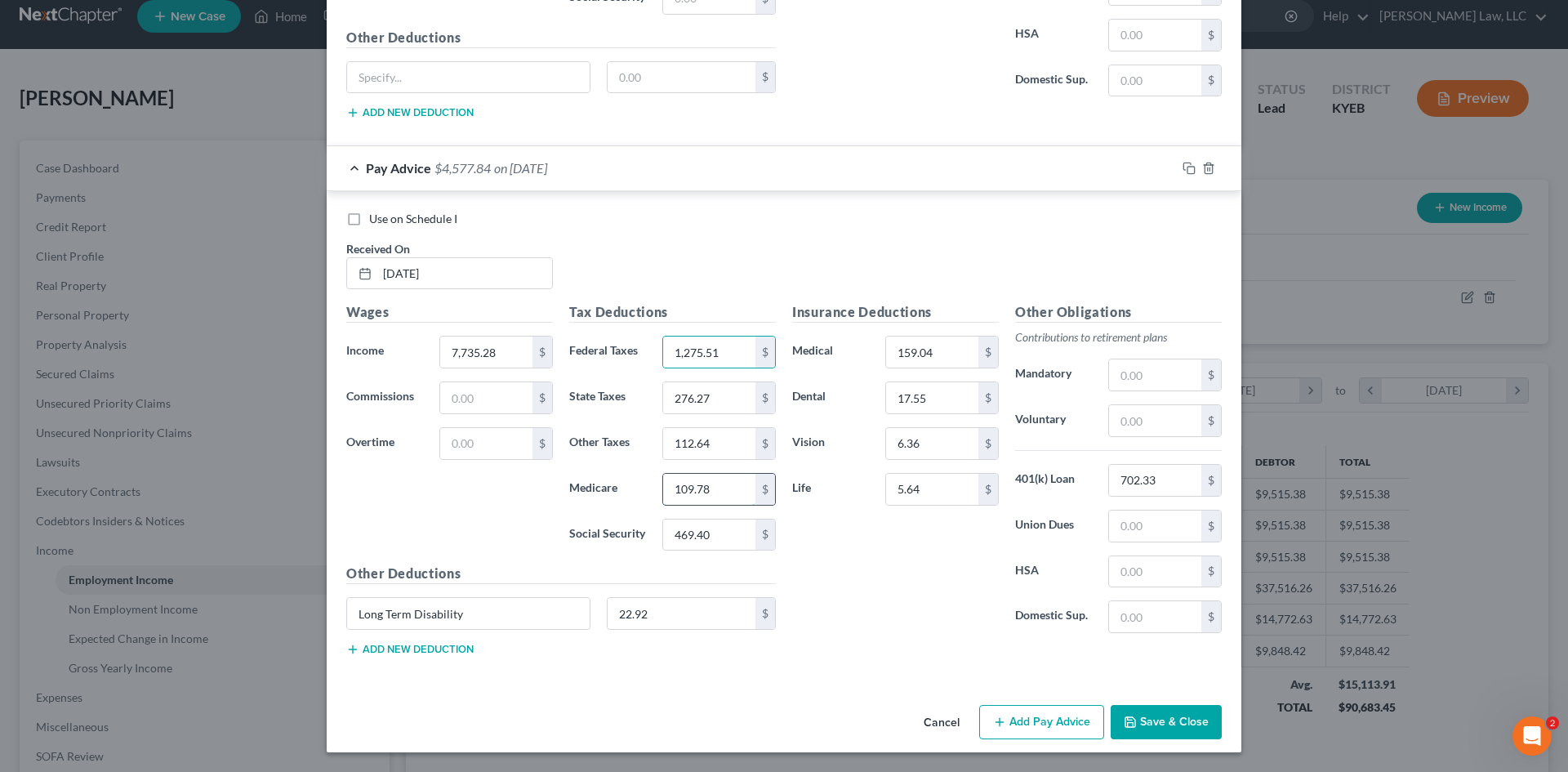 click on "109.78" at bounding box center [709, 489] 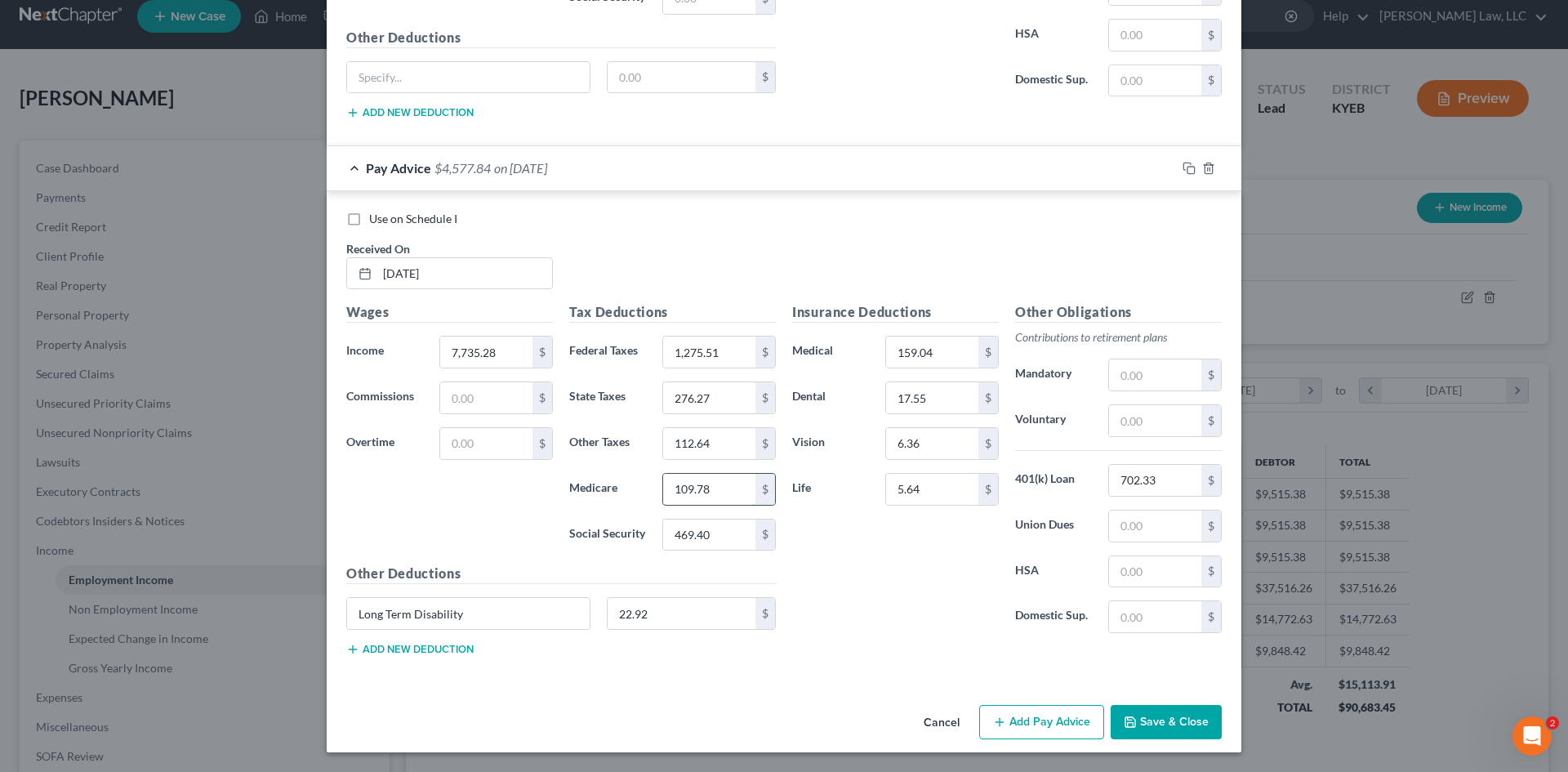 click on "109.78" at bounding box center [709, 489] 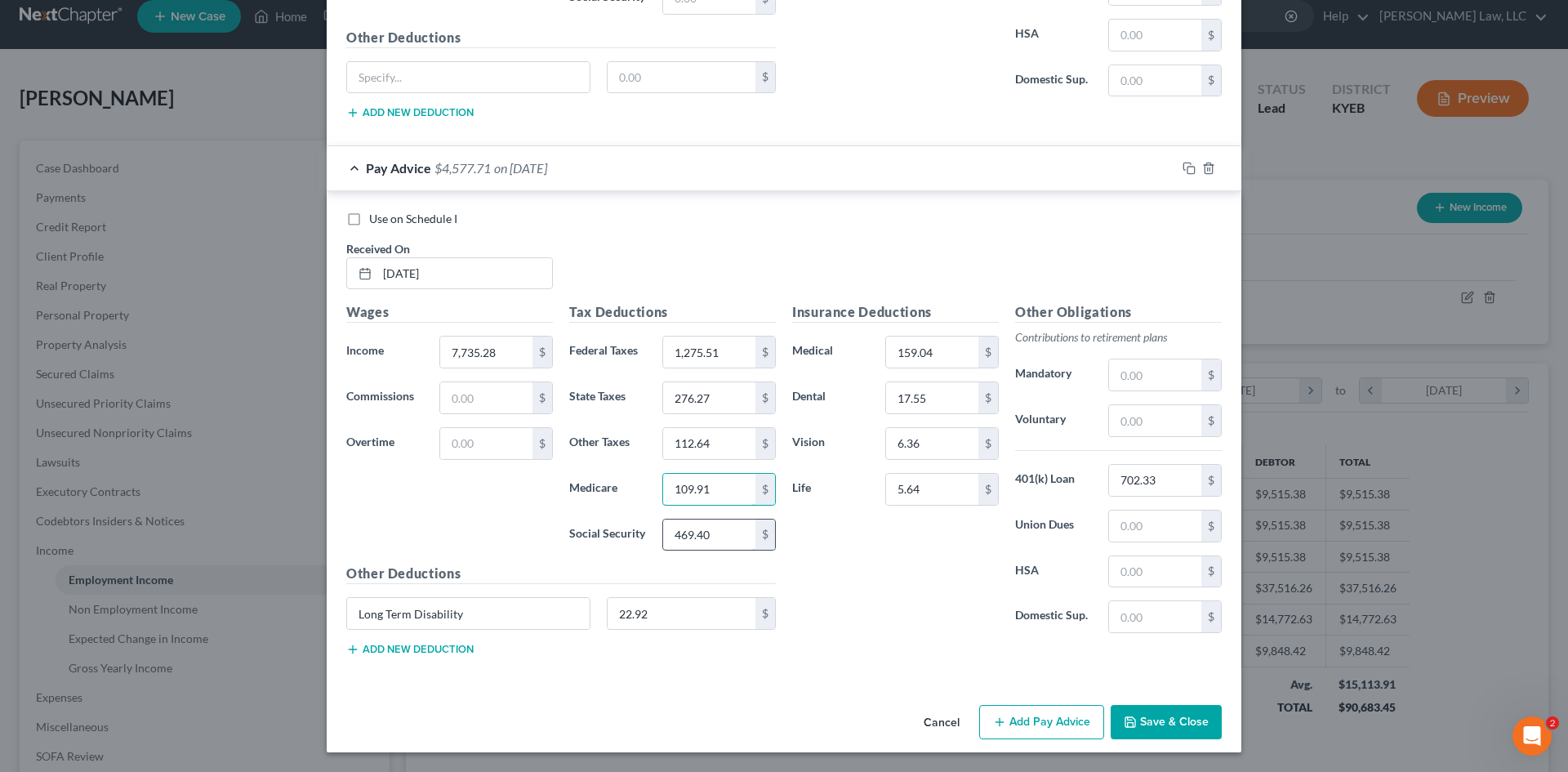type on "109.91" 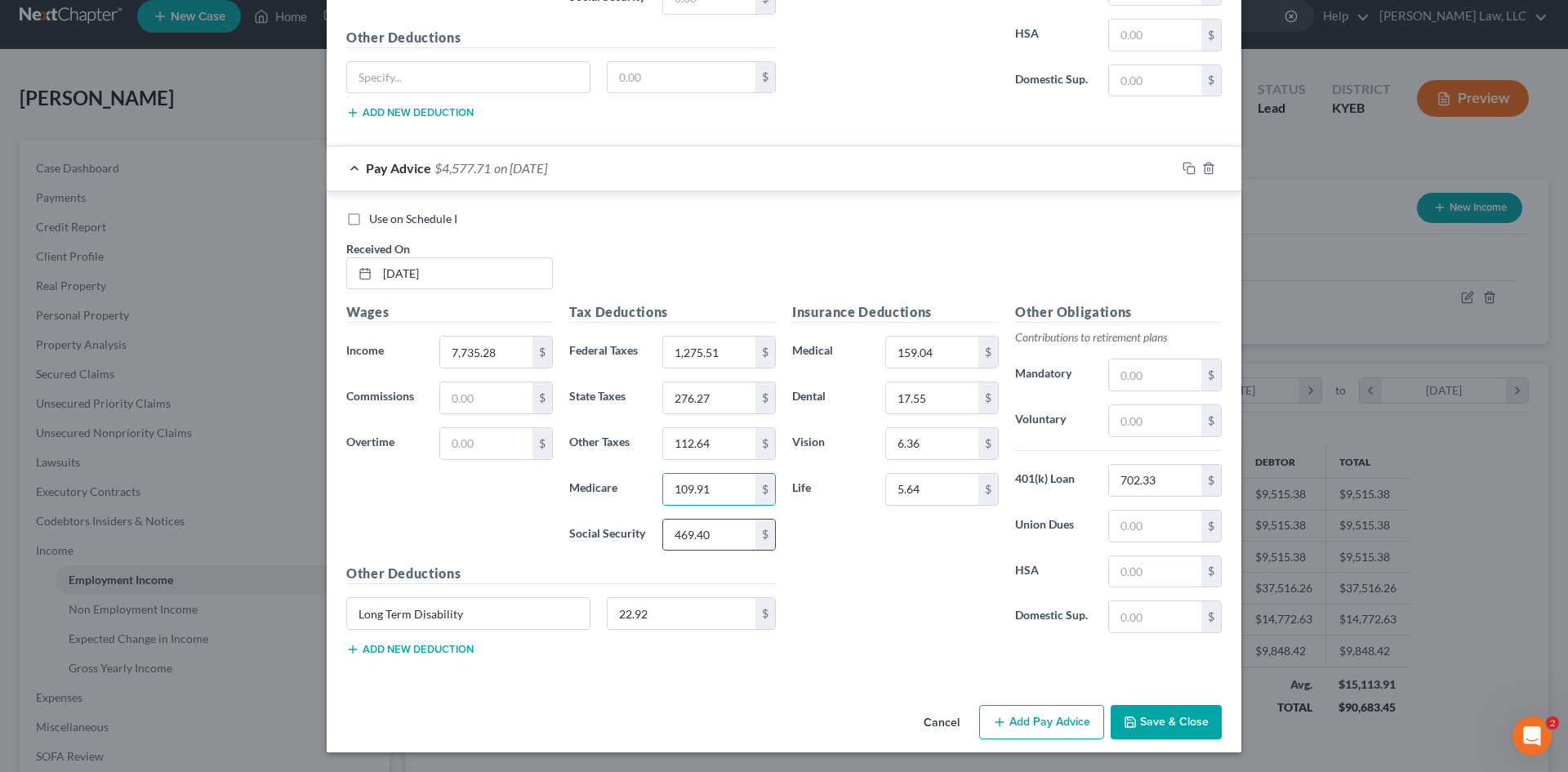 click on "469.40" at bounding box center [709, 535] 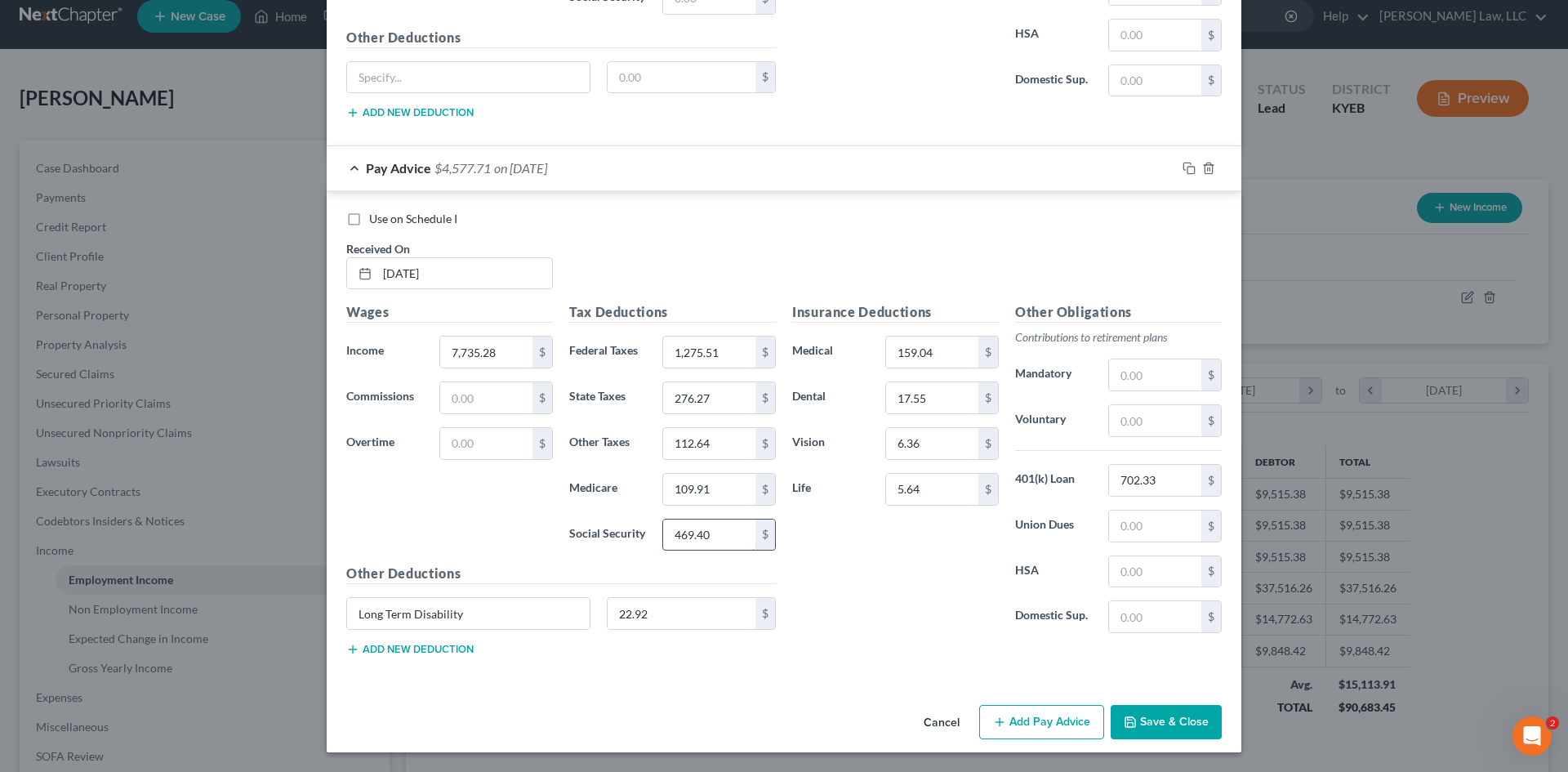 click on "469.40" at bounding box center [709, 535] 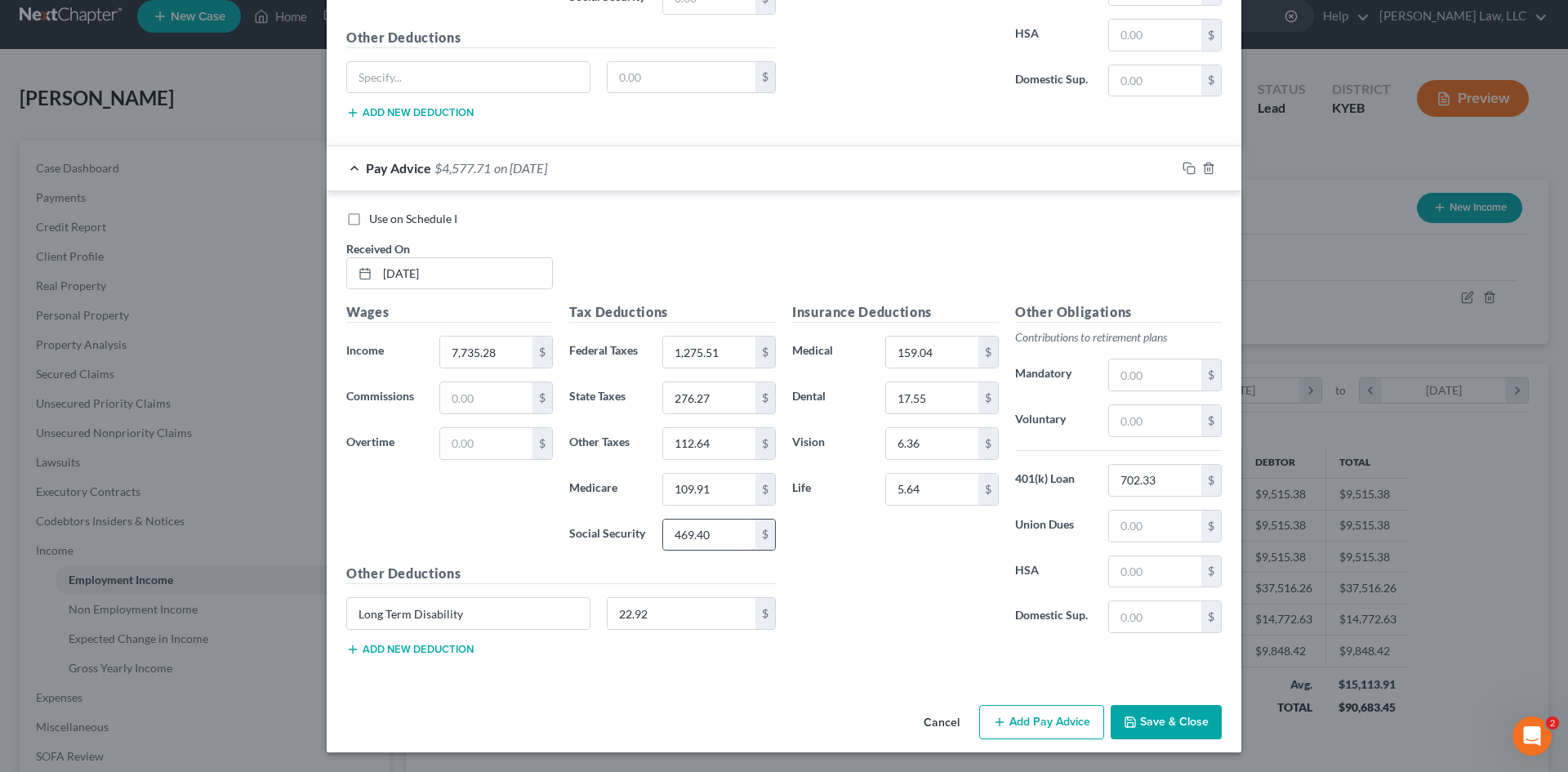 click on "469.40" at bounding box center (709, 535) 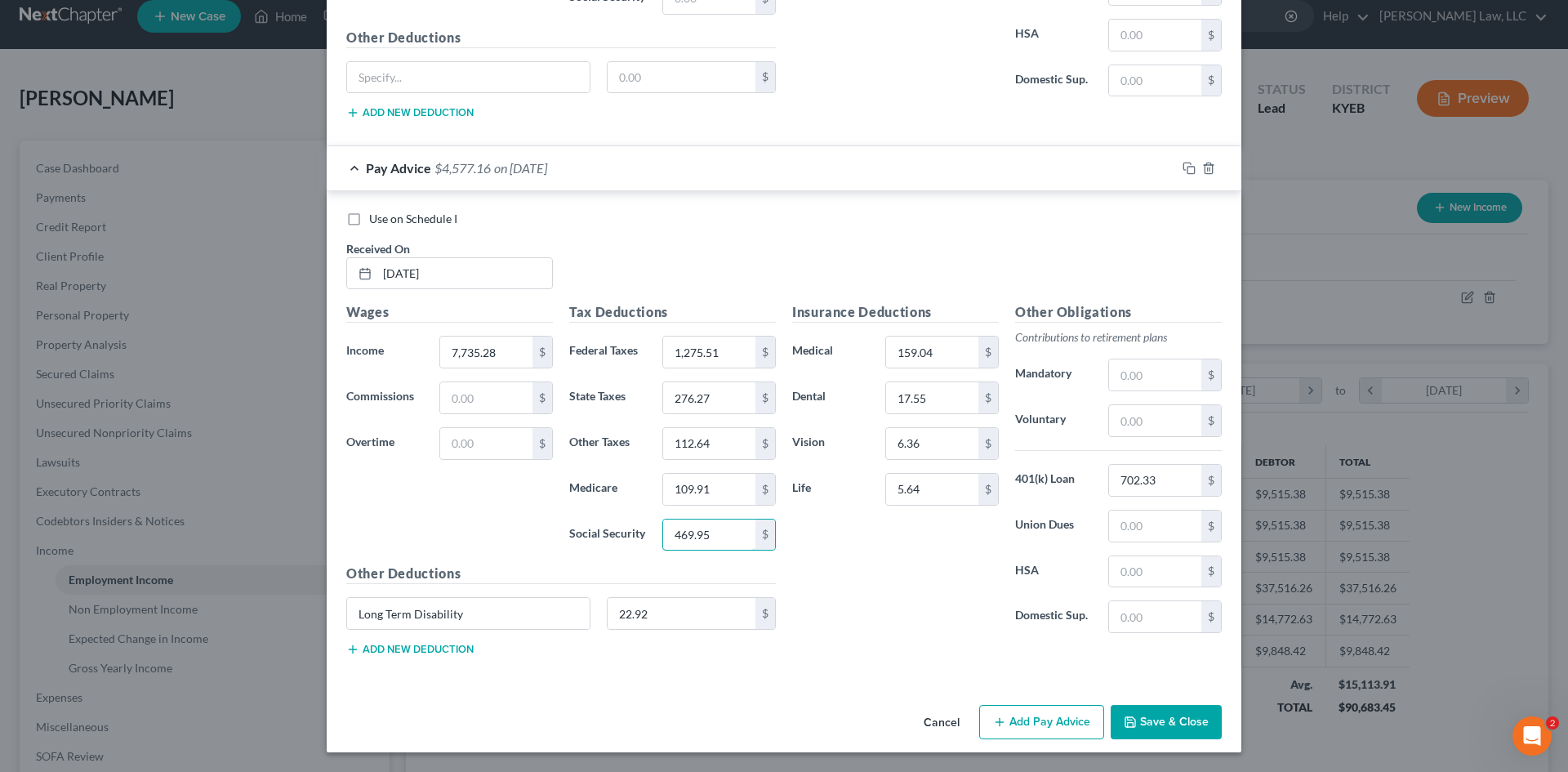 type on "469.95" 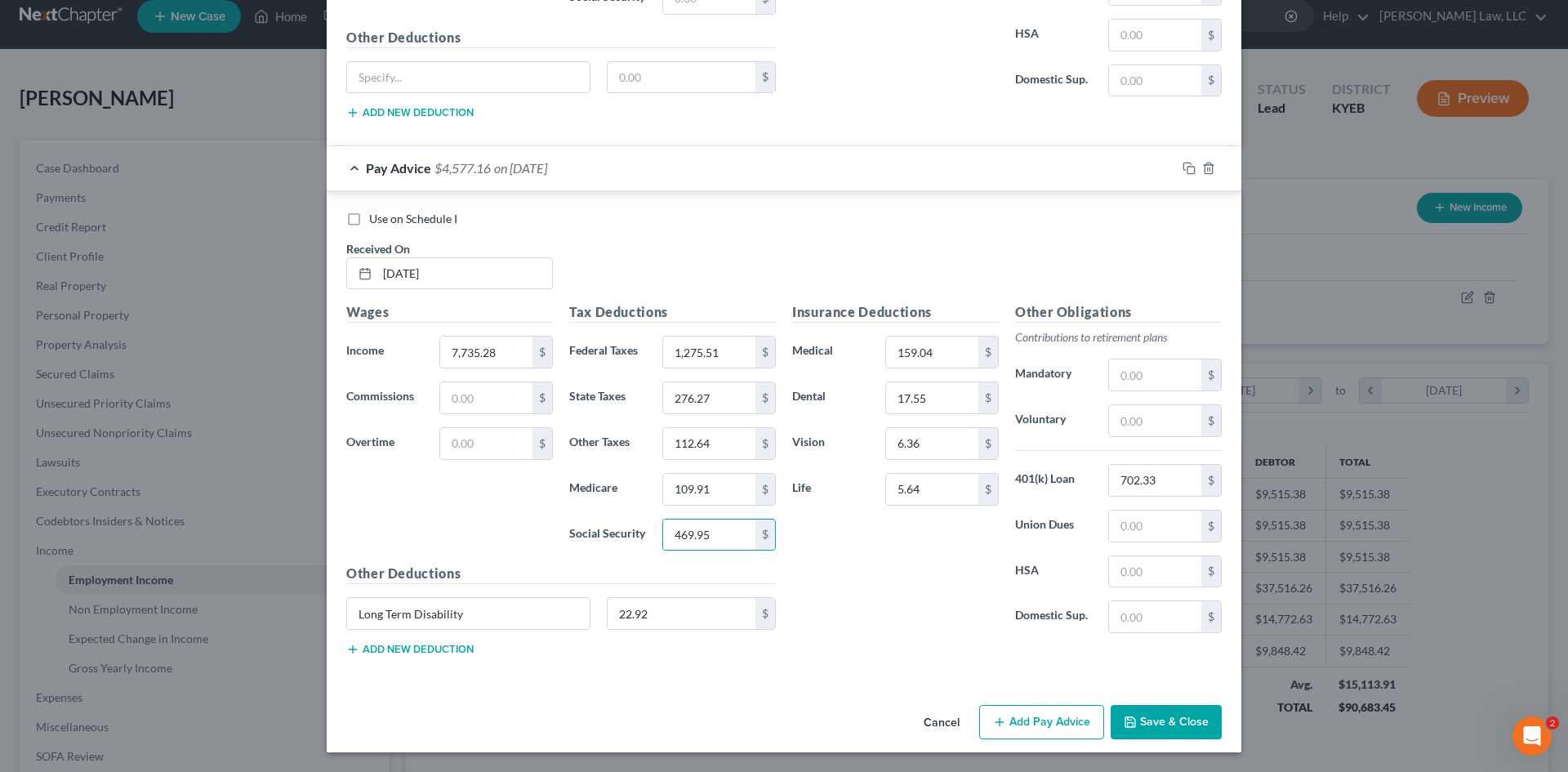click on "Insurance Deductions Medical 159.04 $ Dental 17.55 $ Vision 6.36 $ Life 5.64 $" at bounding box center (895, 474) 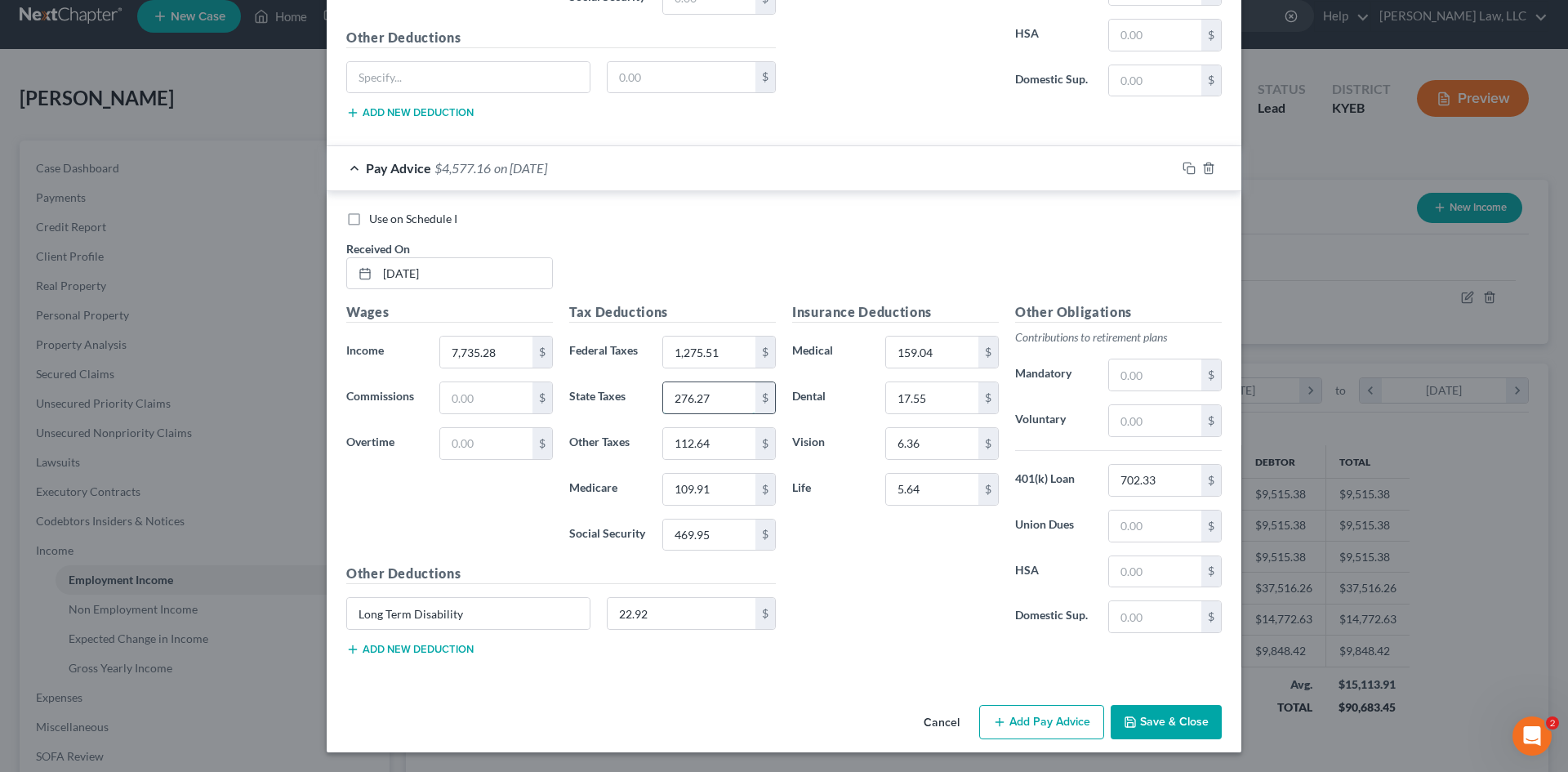 click on "276.27" at bounding box center (709, 398) 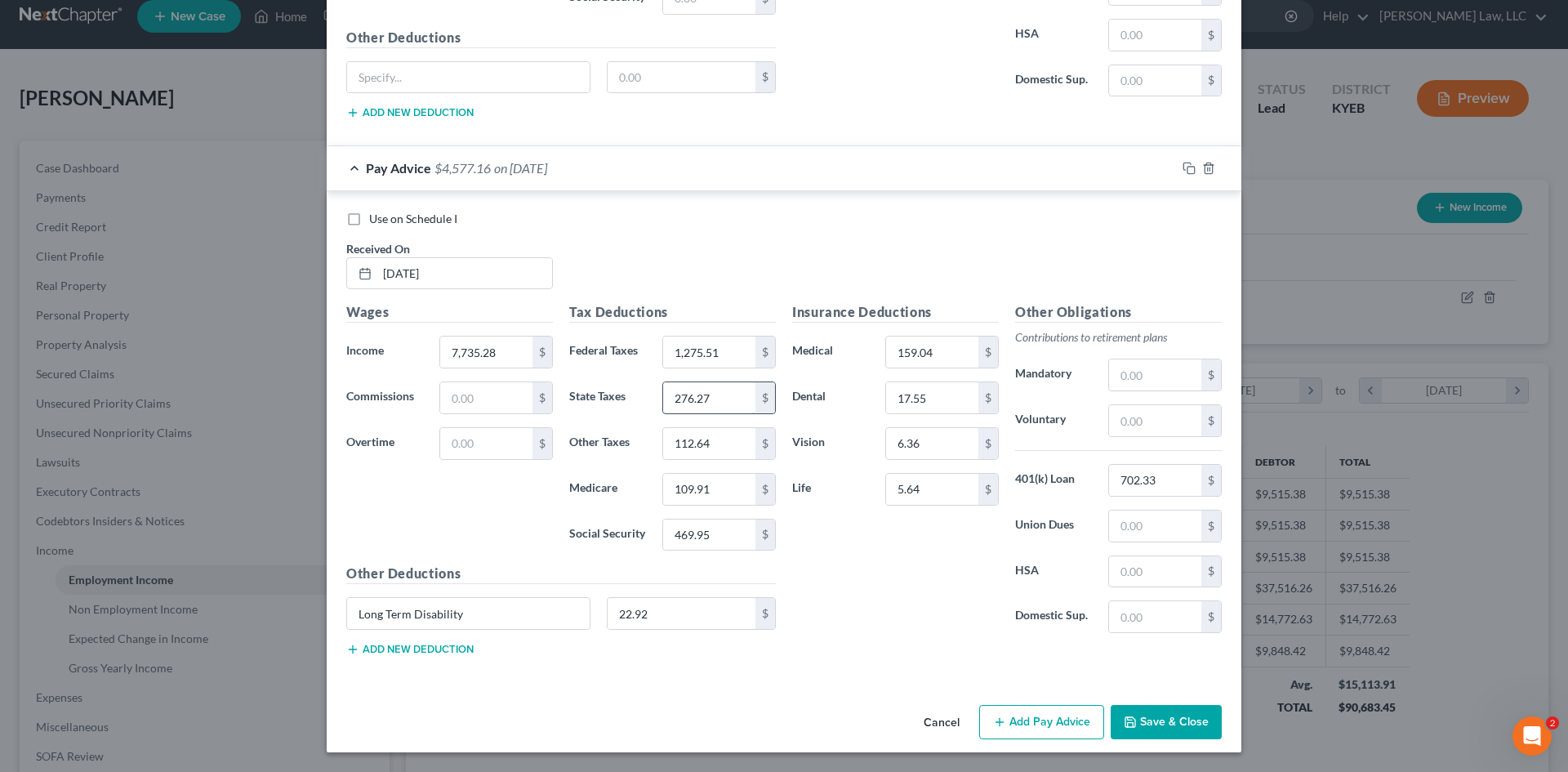 drag, startPoint x: 717, startPoint y: 395, endPoint x: 705, endPoint y: 395, distance: 12 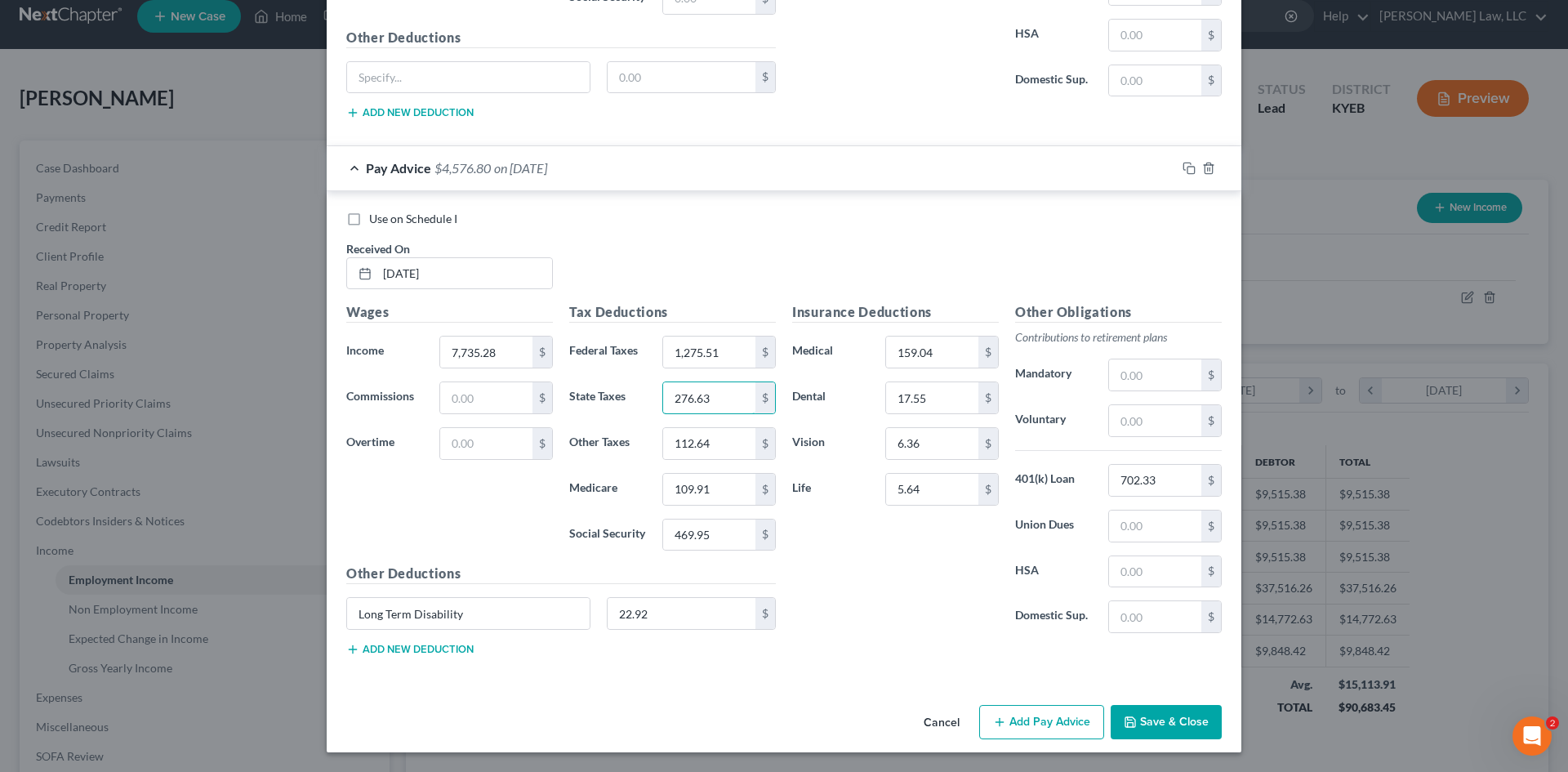 type on "276.63" 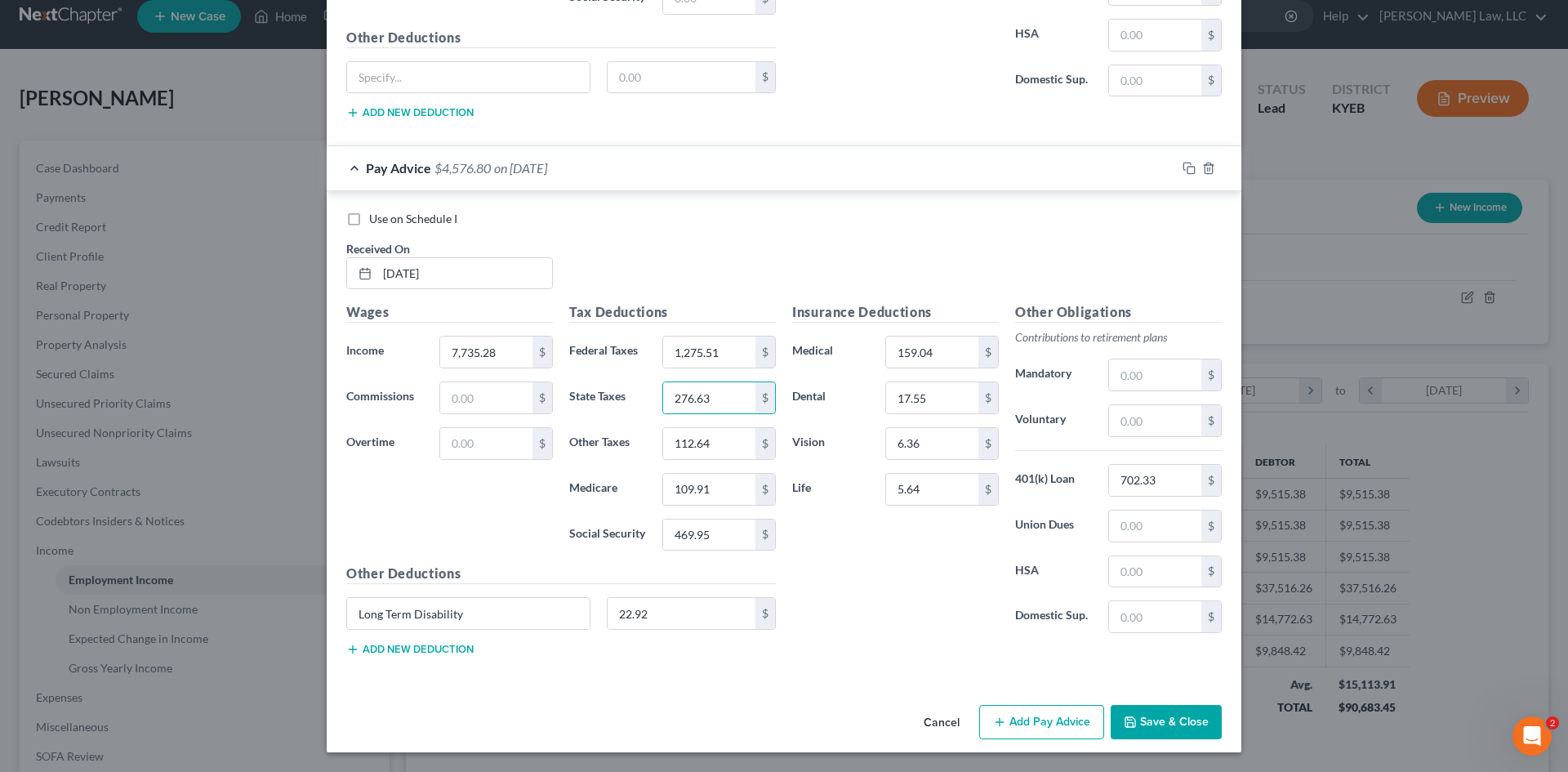 click on "Insurance Deductions Medical 159.04 $ Dental 17.55 $ Vision 6.36 $ Life 5.64 $" at bounding box center (895, 474) 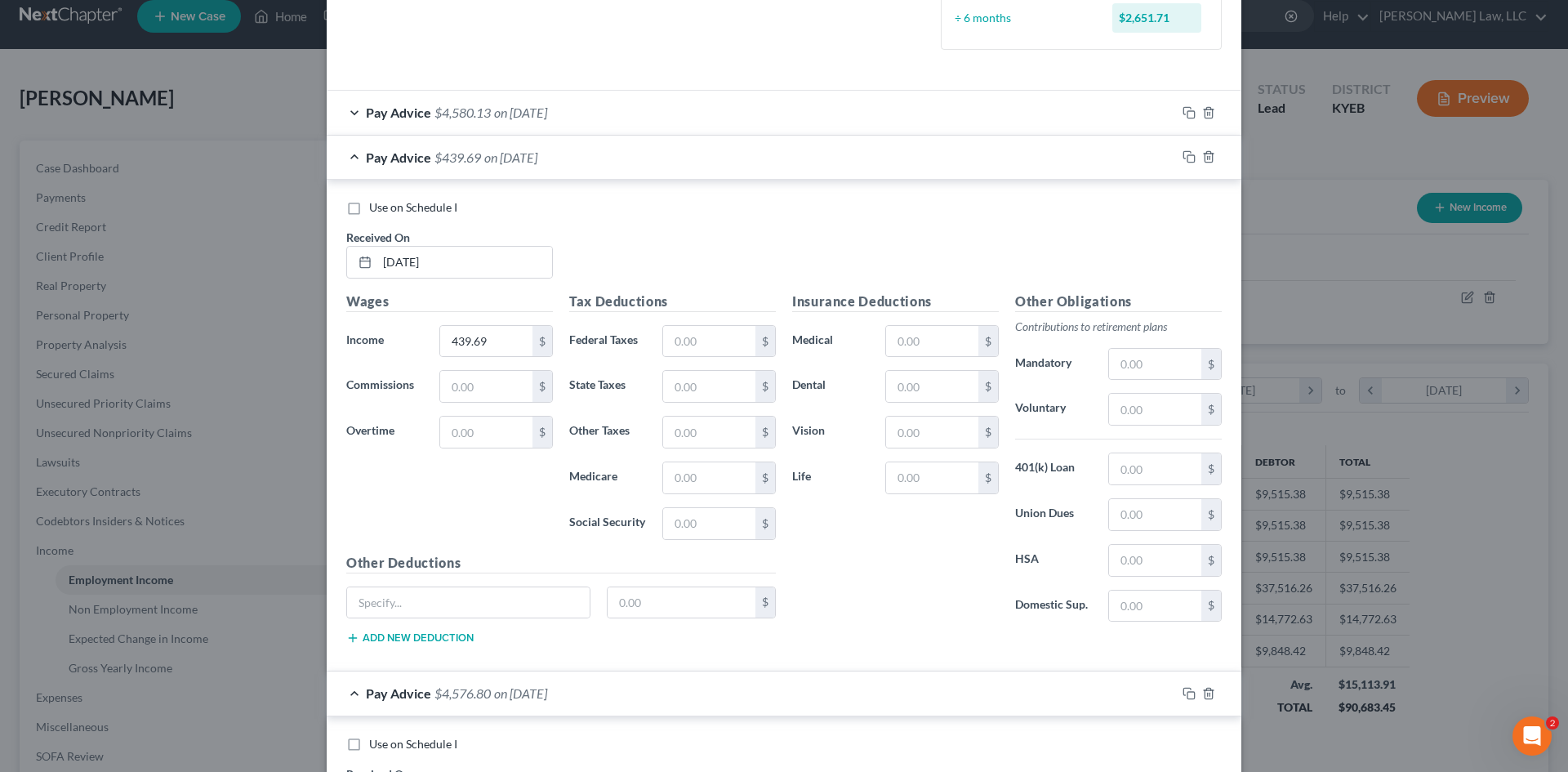 scroll, scrollTop: 495, scrollLeft: 0, axis: vertical 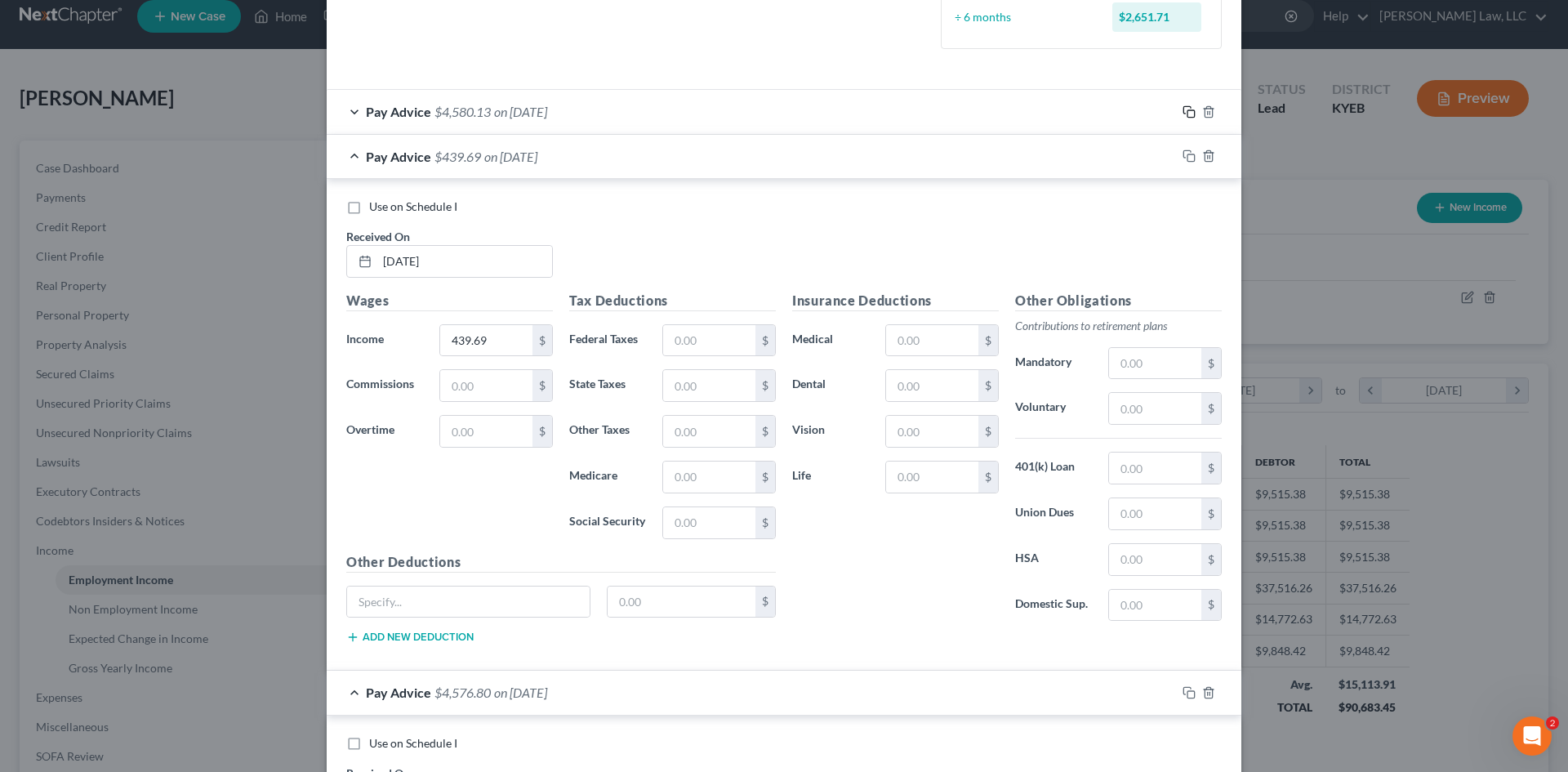 click 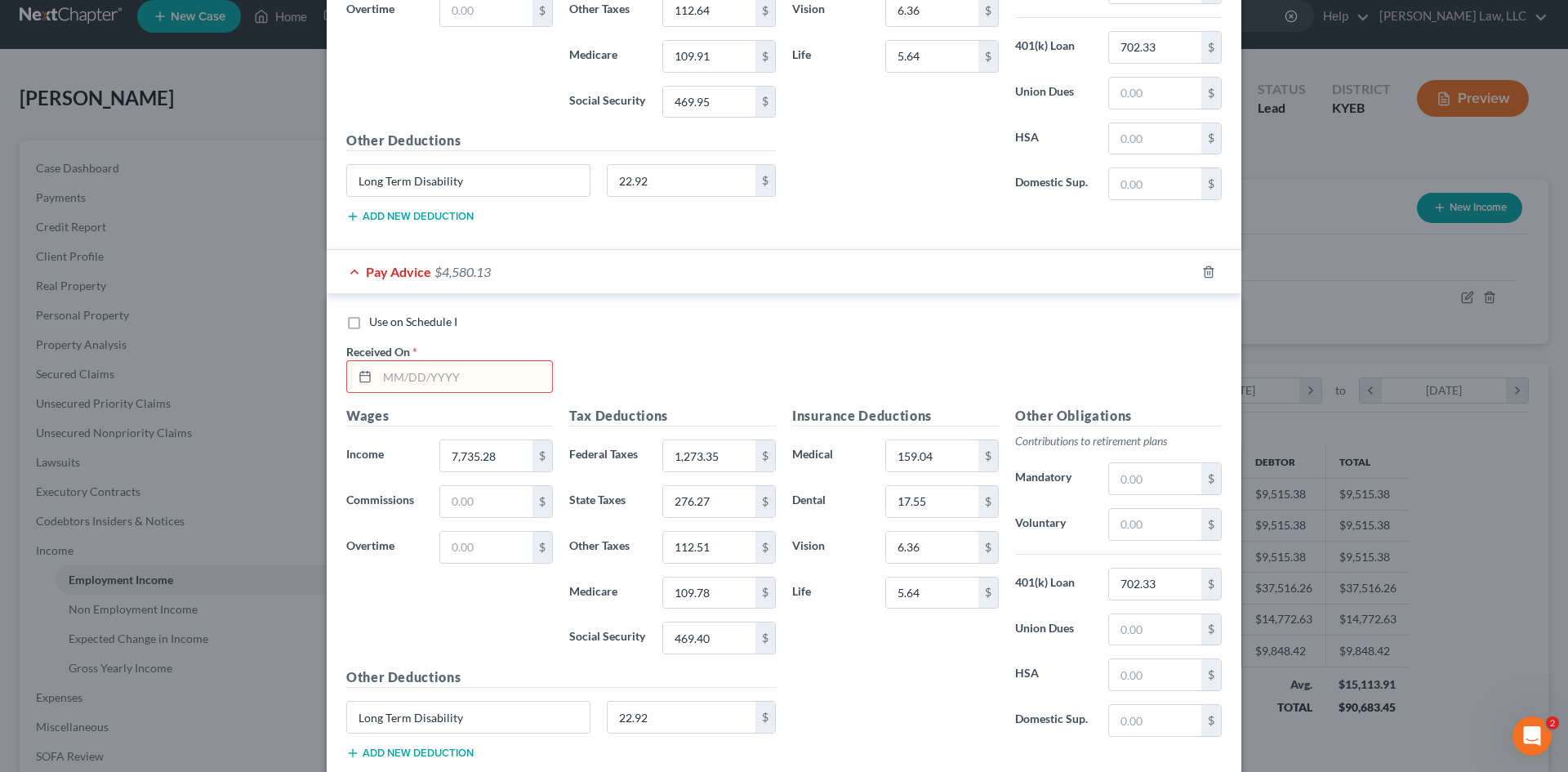 scroll, scrollTop: 1455, scrollLeft: 0, axis: vertical 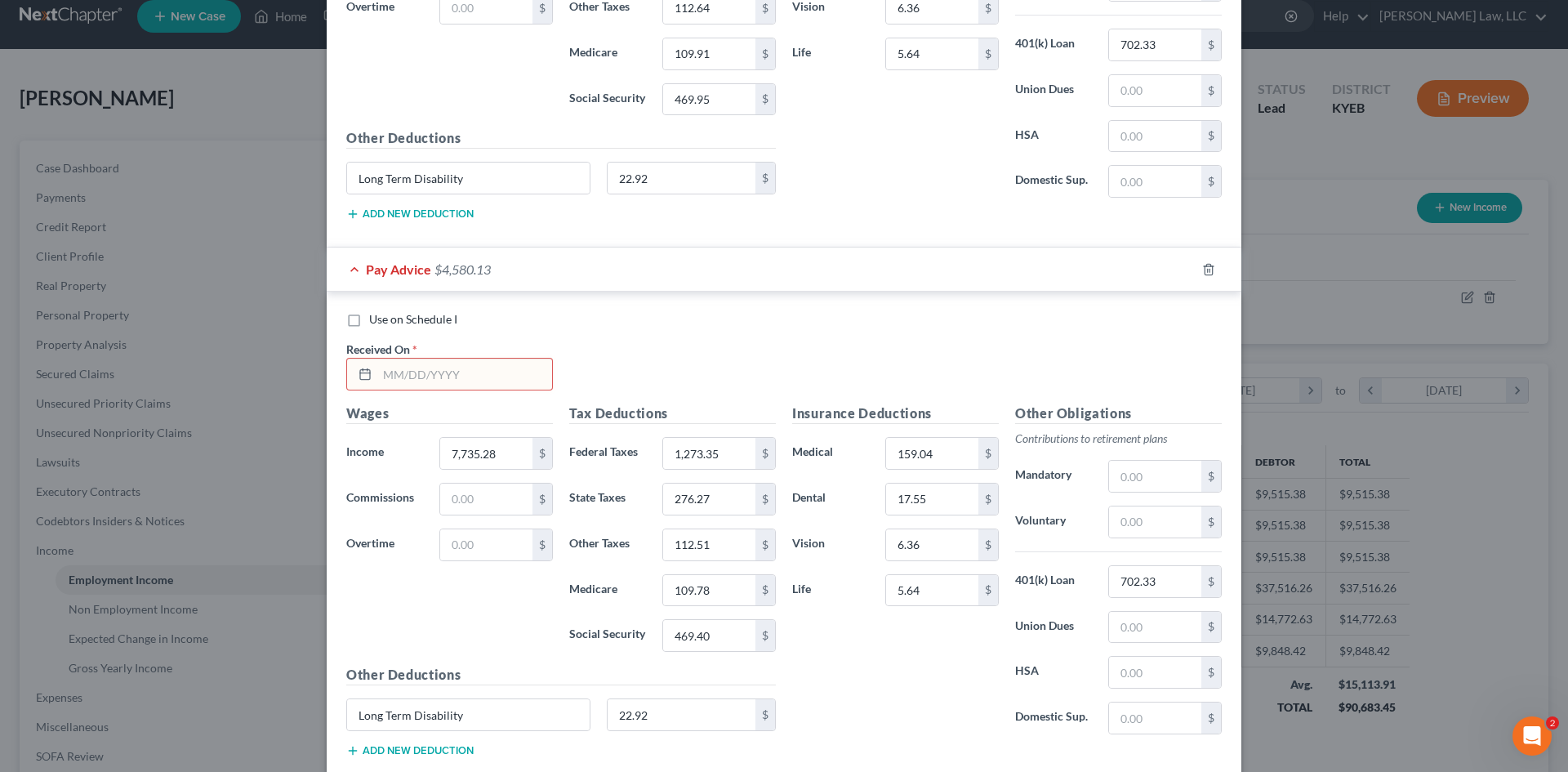 click on "Received On
*" at bounding box center [449, 365] 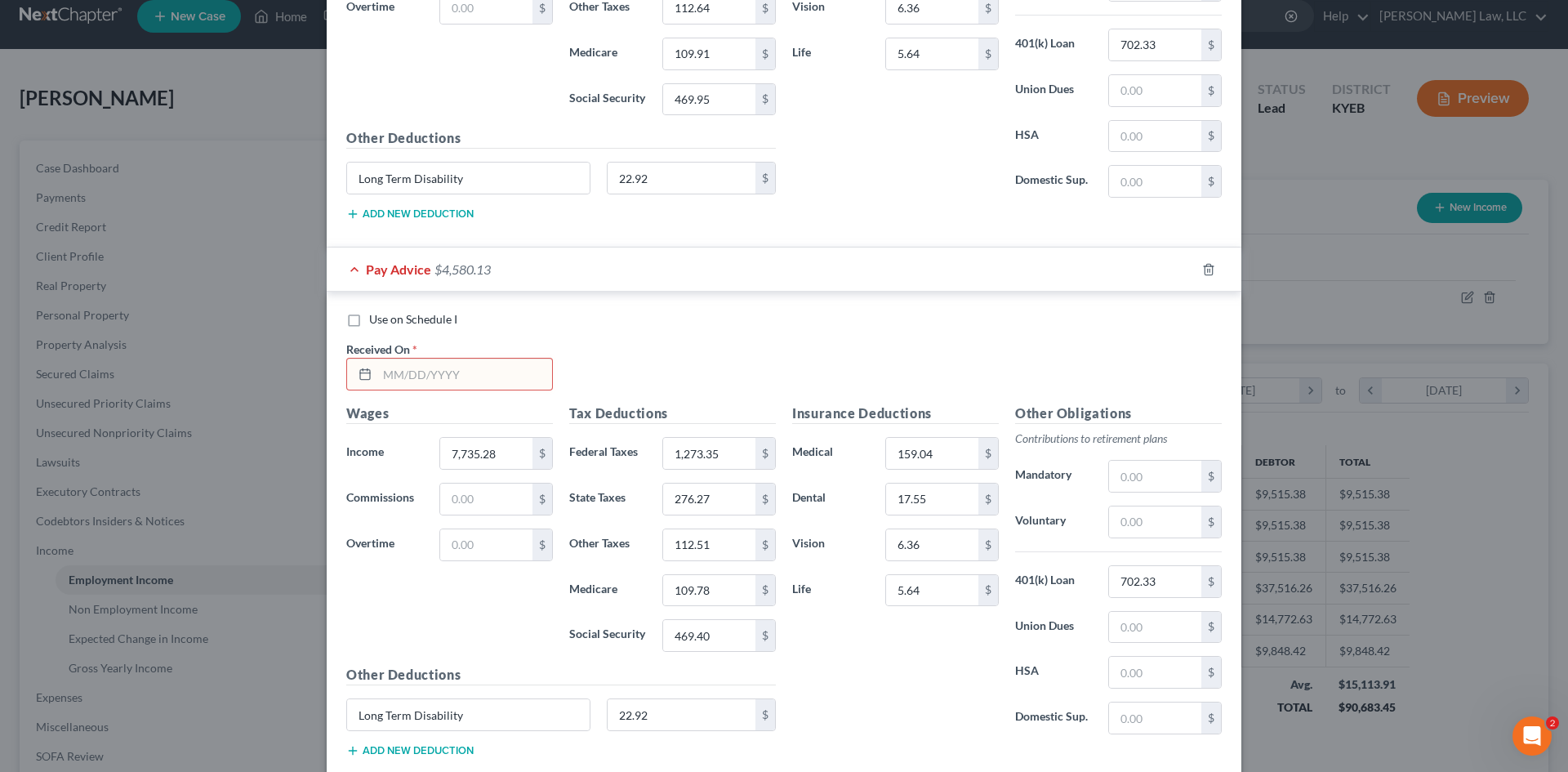 click at bounding box center (465, 374) 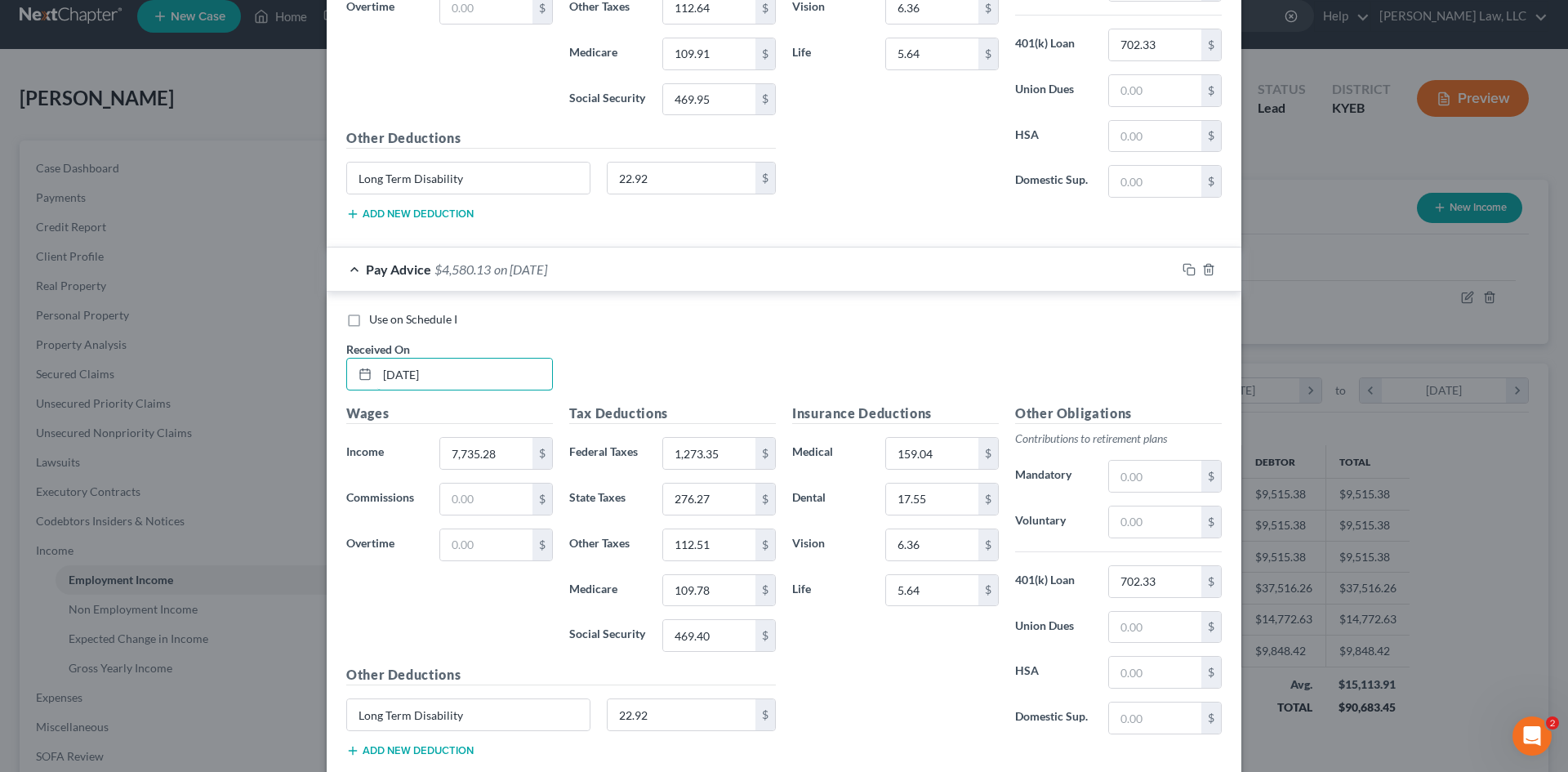 type on "[DATE]" 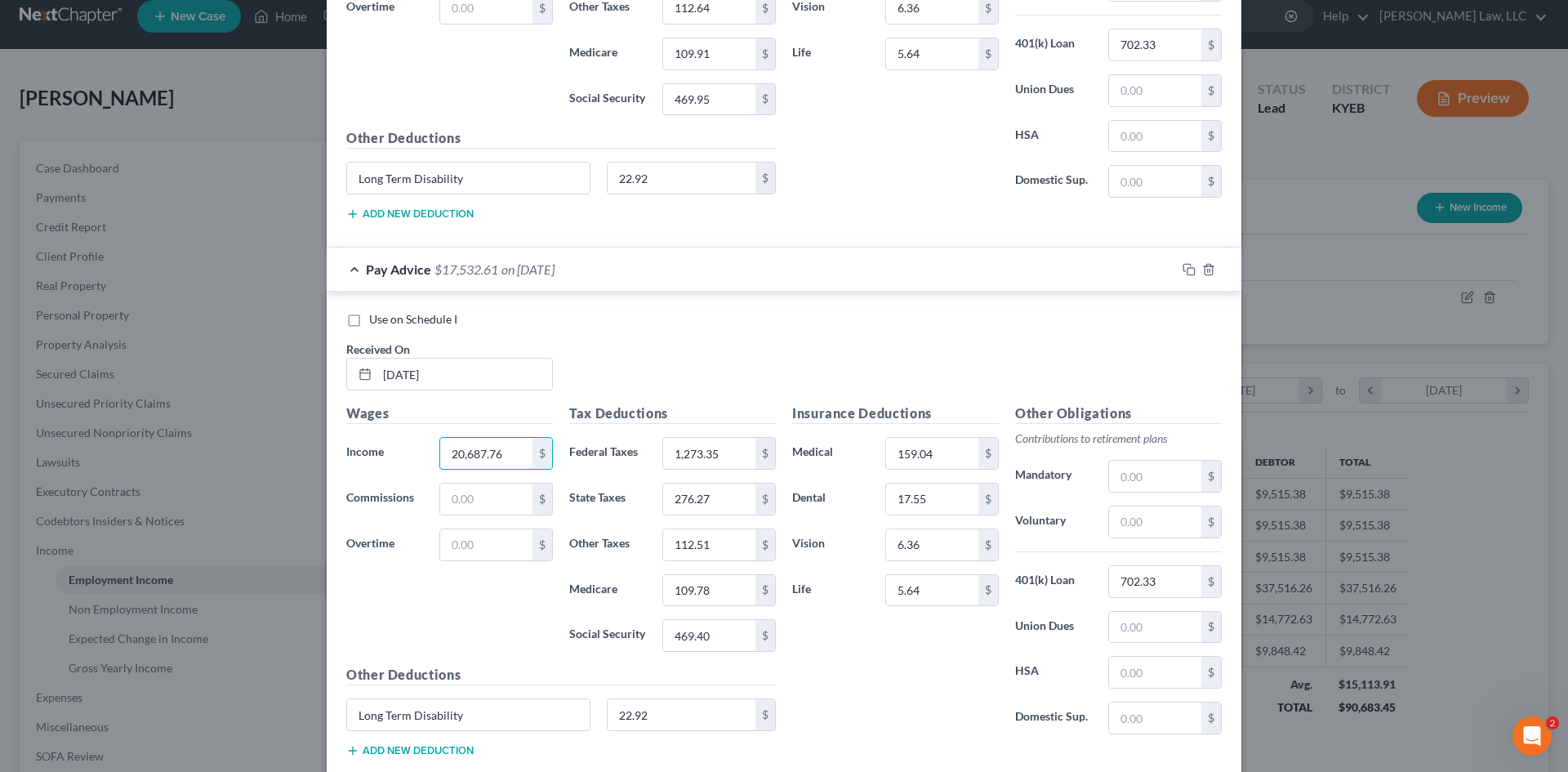 type on "20,687.76" 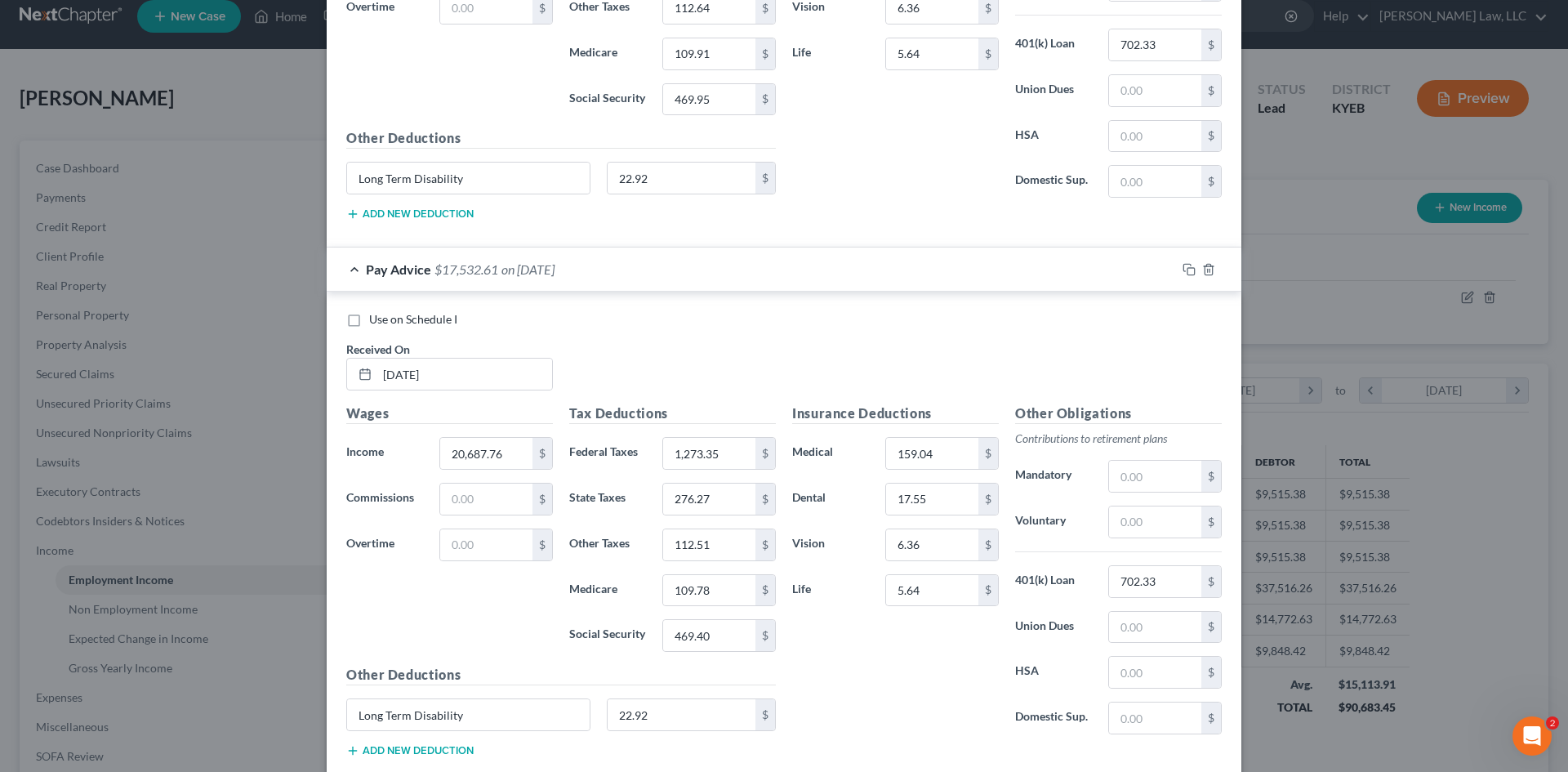 click on "Insurance Deductions Medical 159.04 $ Dental 17.55 $ Vision 6.36 $ Life 5.64 $" at bounding box center [895, 575] 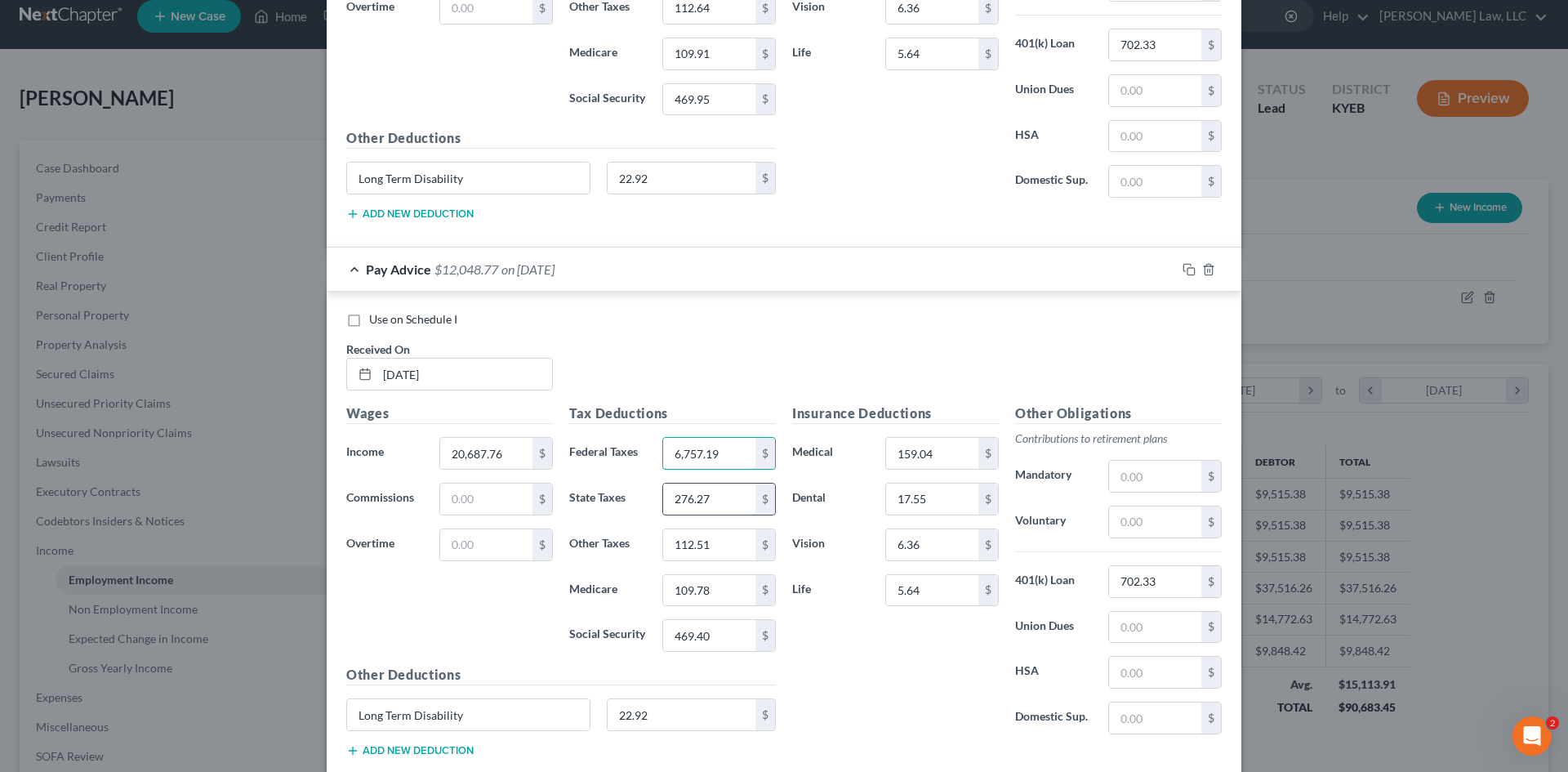 type on "6,757.19" 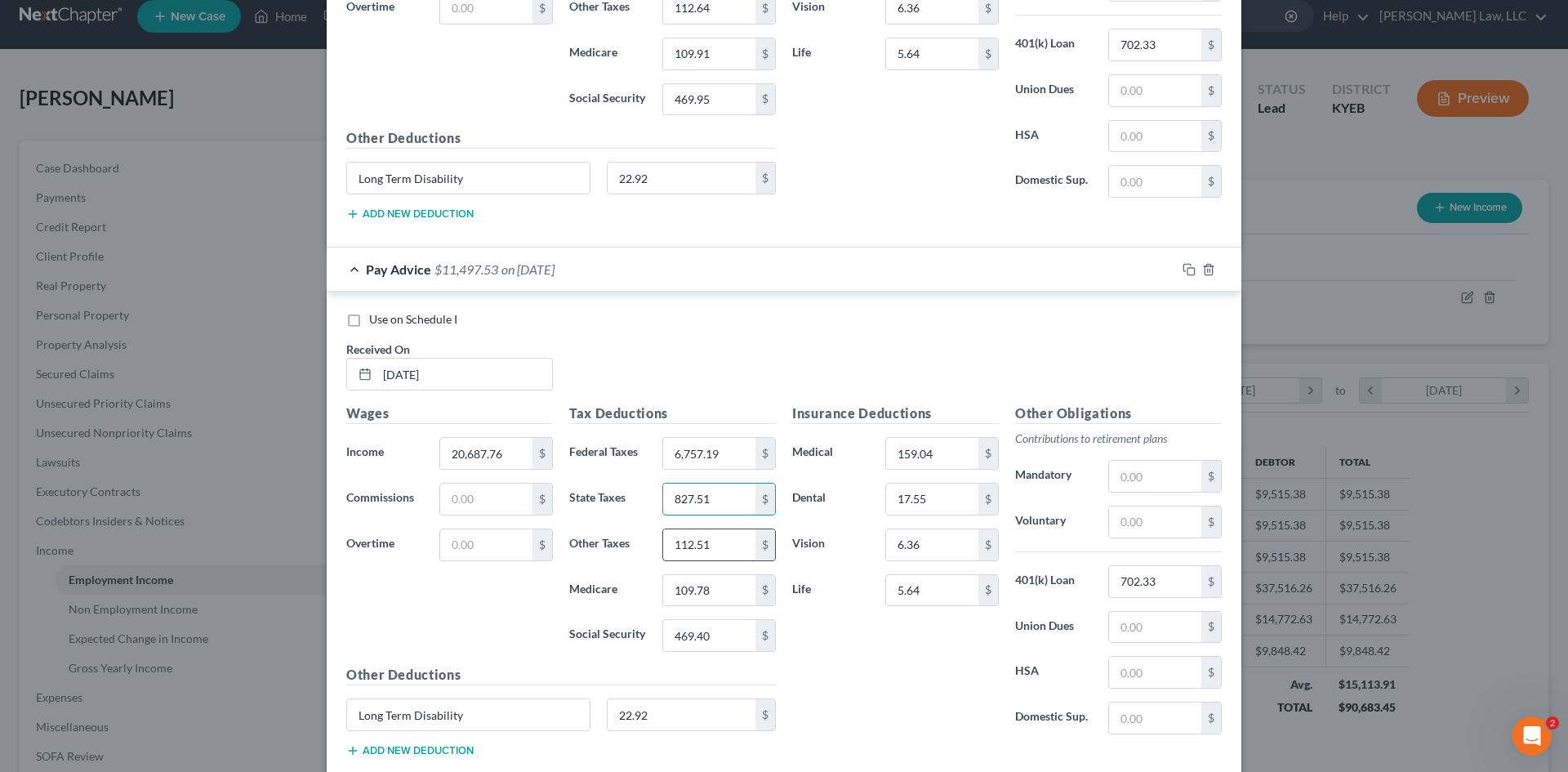 type on "827.51" 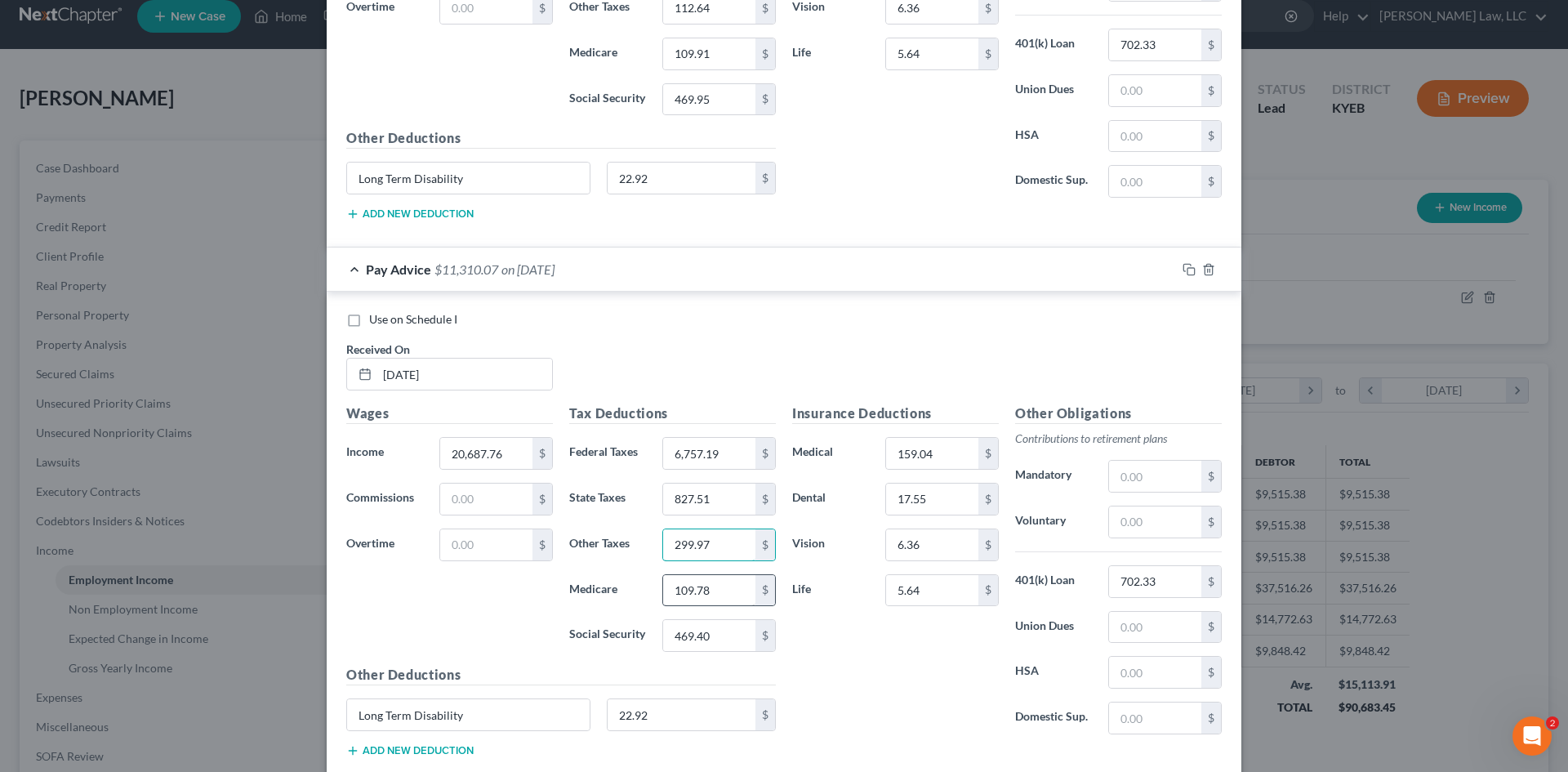 type on "299.97" 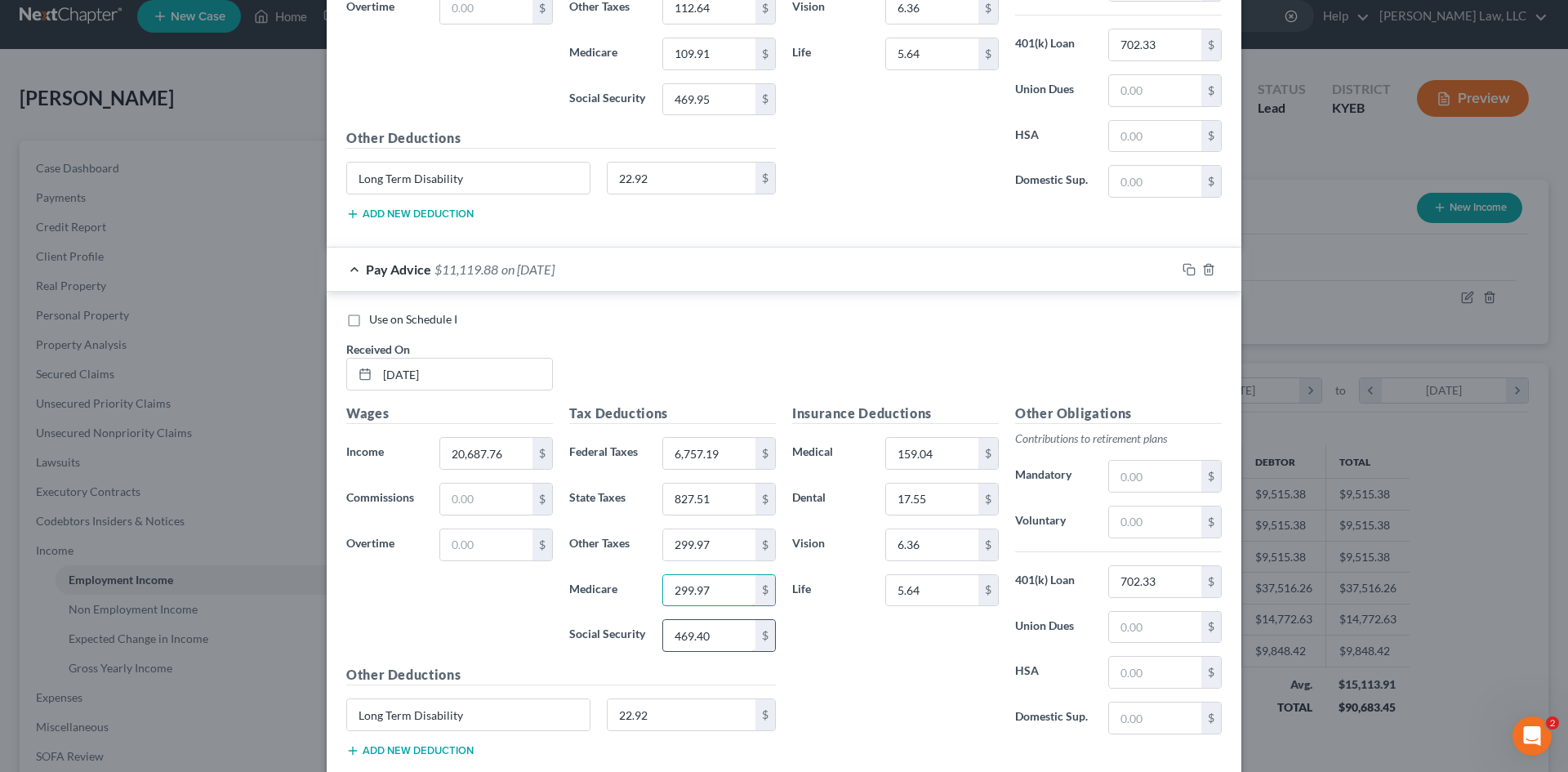 type on "299.97" 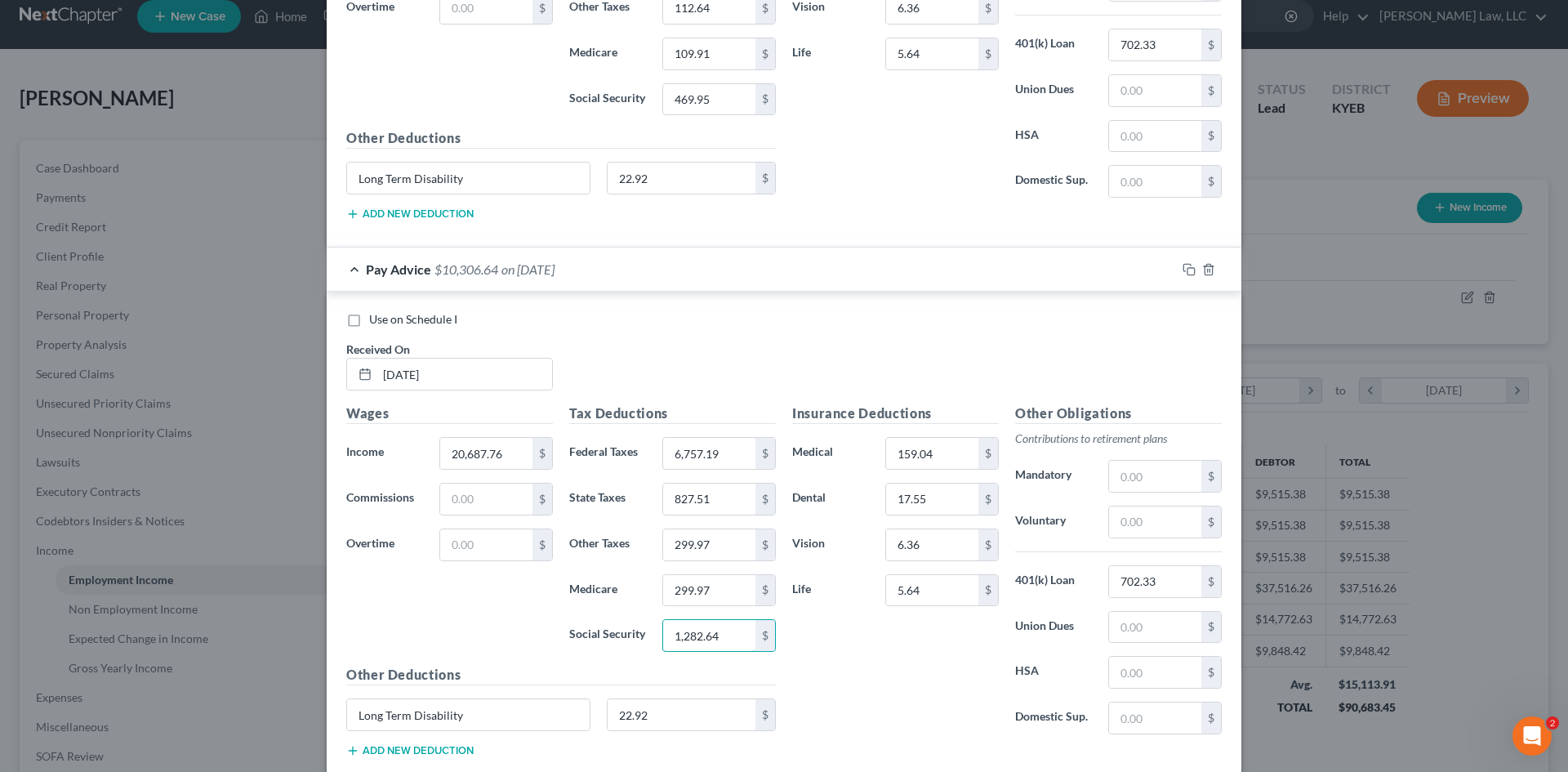 type on "1,282.64" 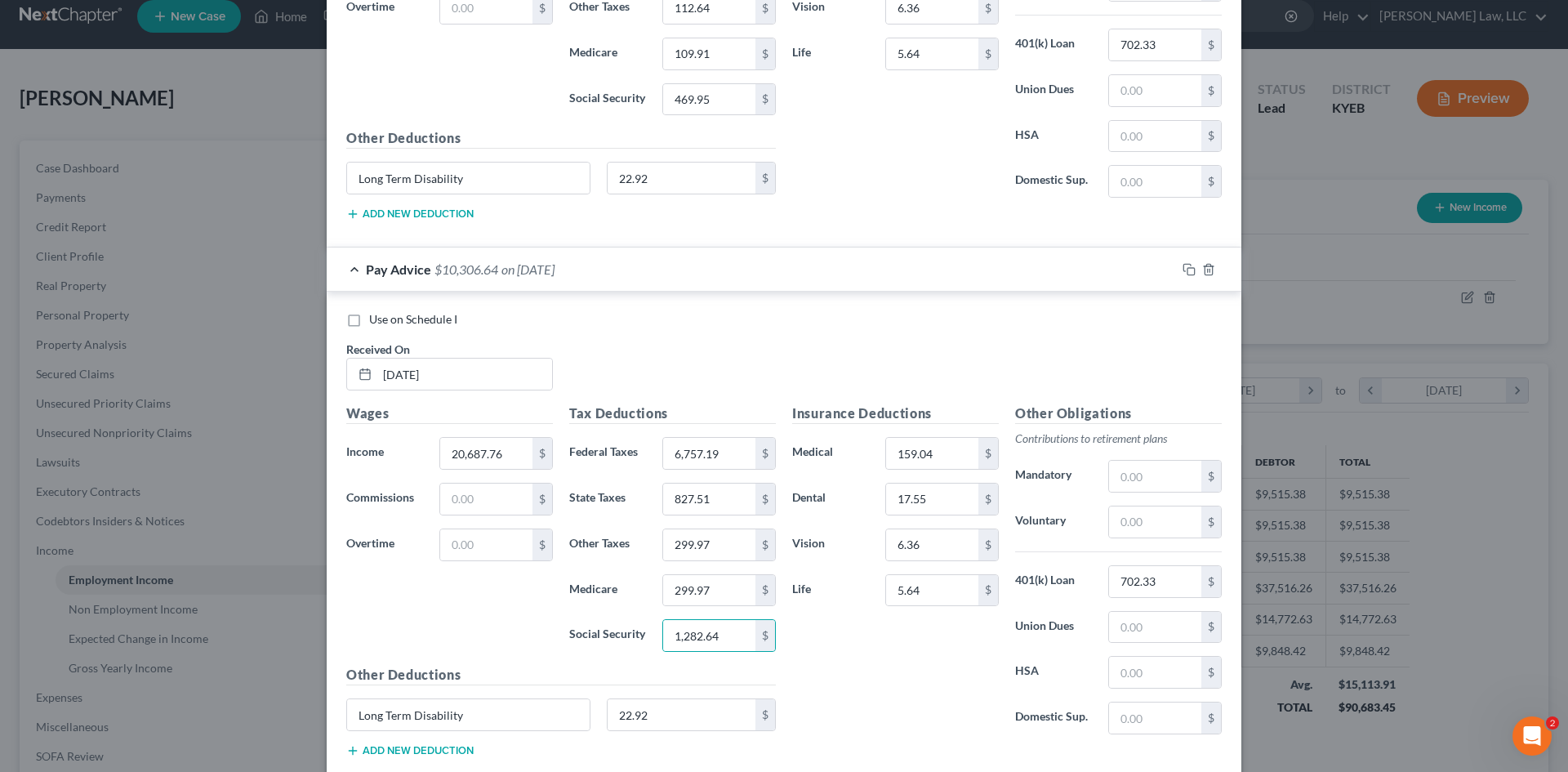 click on "Insurance Deductions Medical 159.04 $ Dental 17.55 $ Vision 6.36 $ Life 5.64 $" at bounding box center [895, 575] 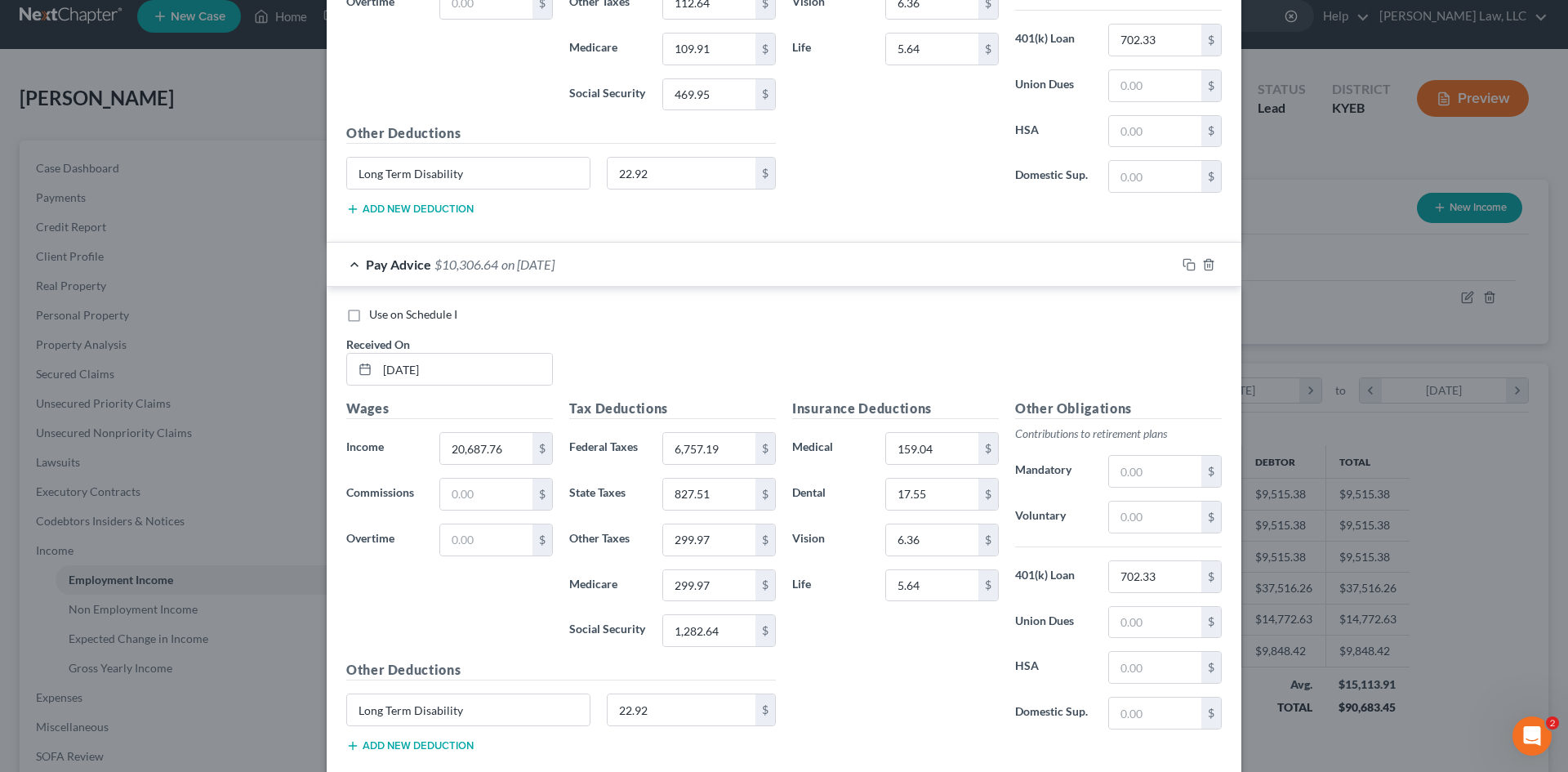 scroll, scrollTop: 1461, scrollLeft: 0, axis: vertical 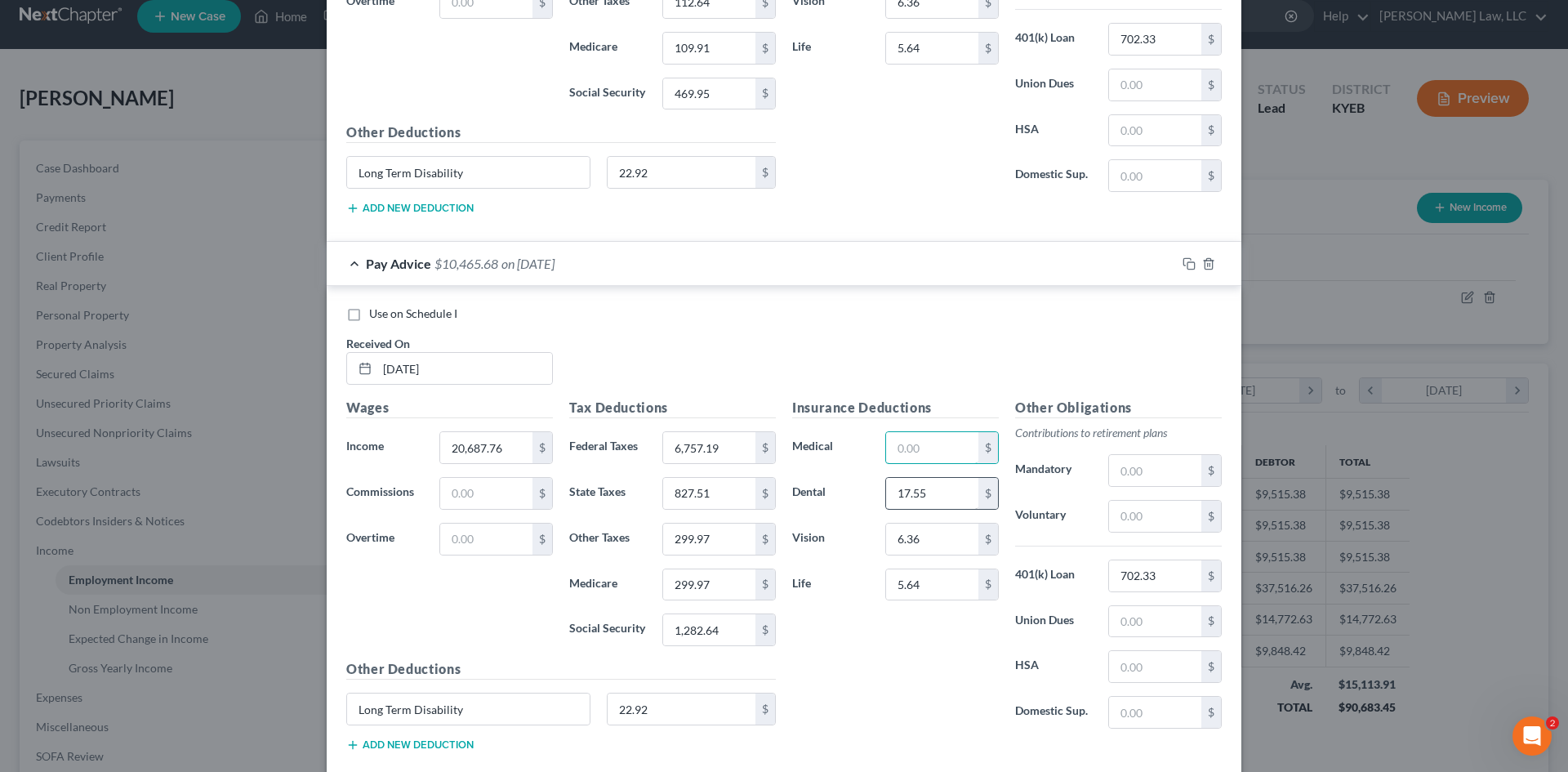 type 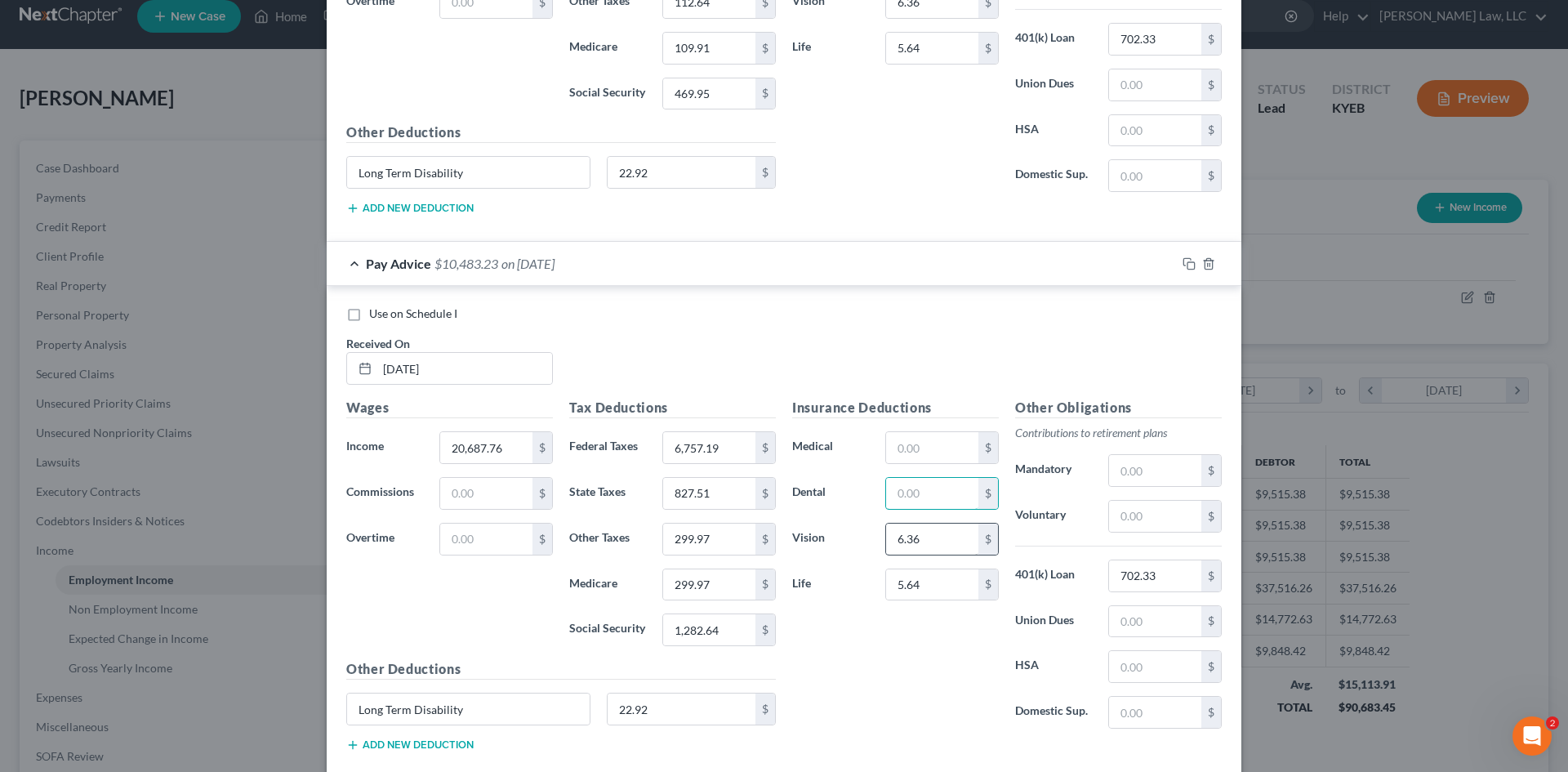type 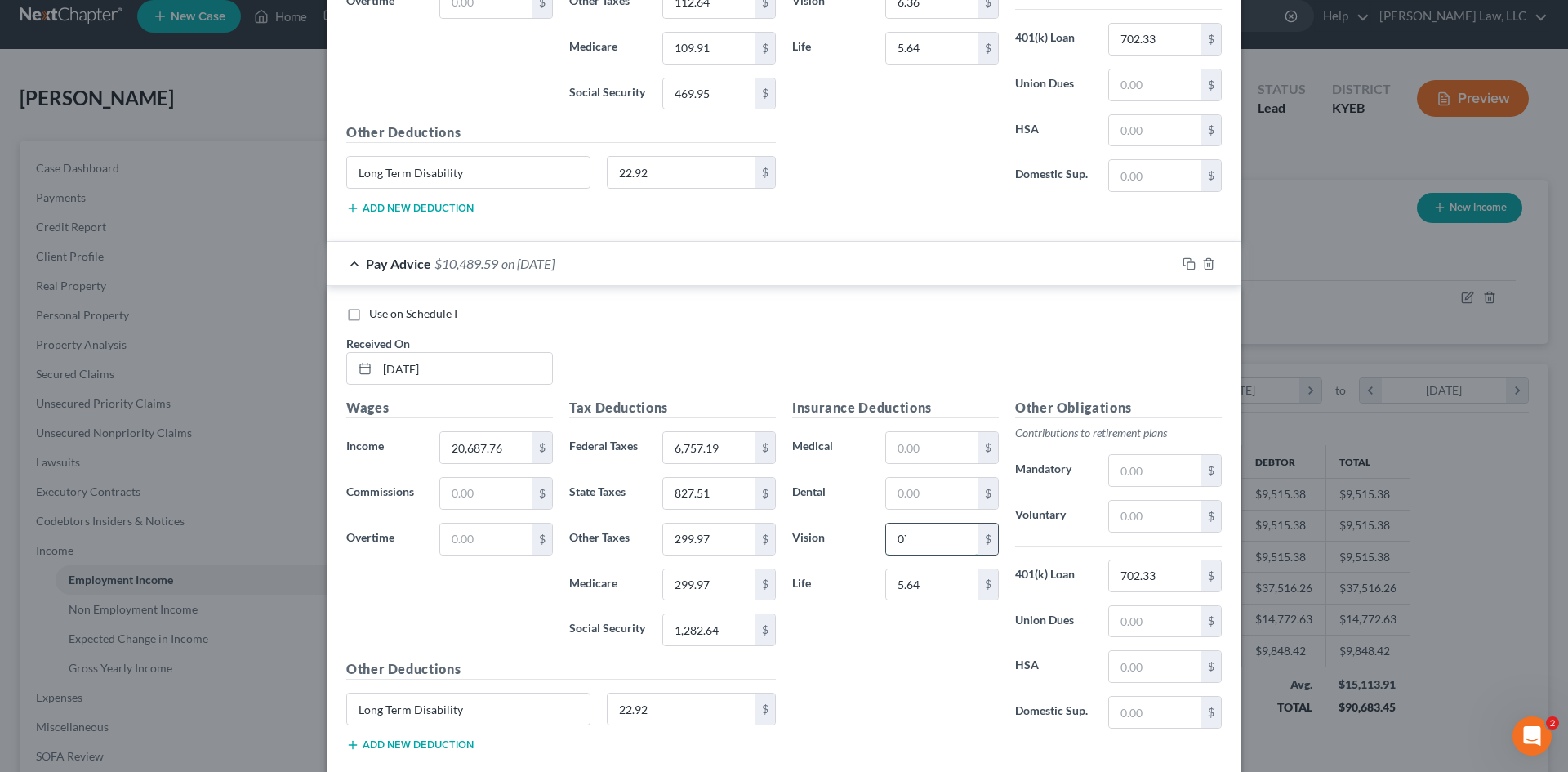 type on "0" 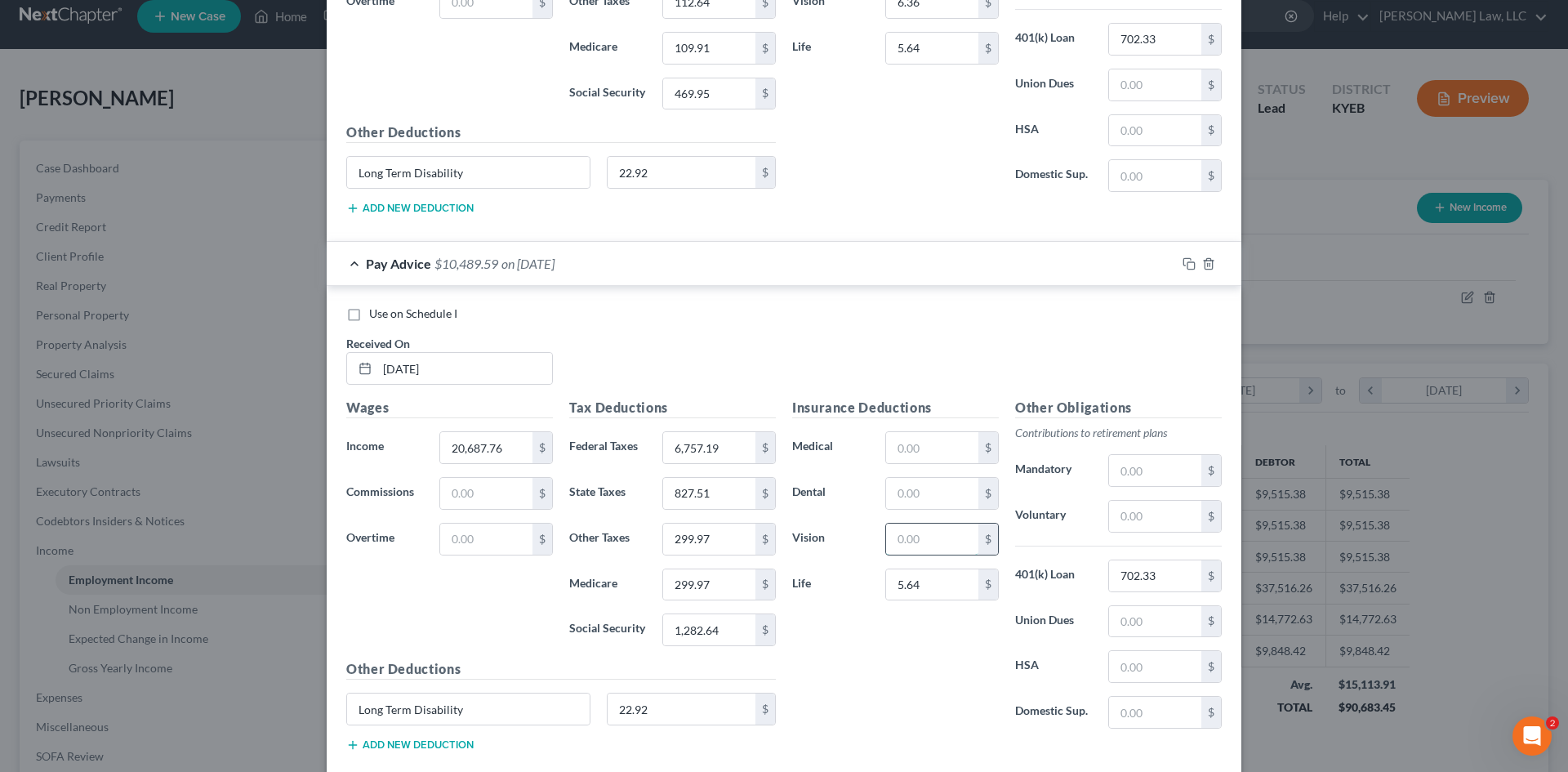type 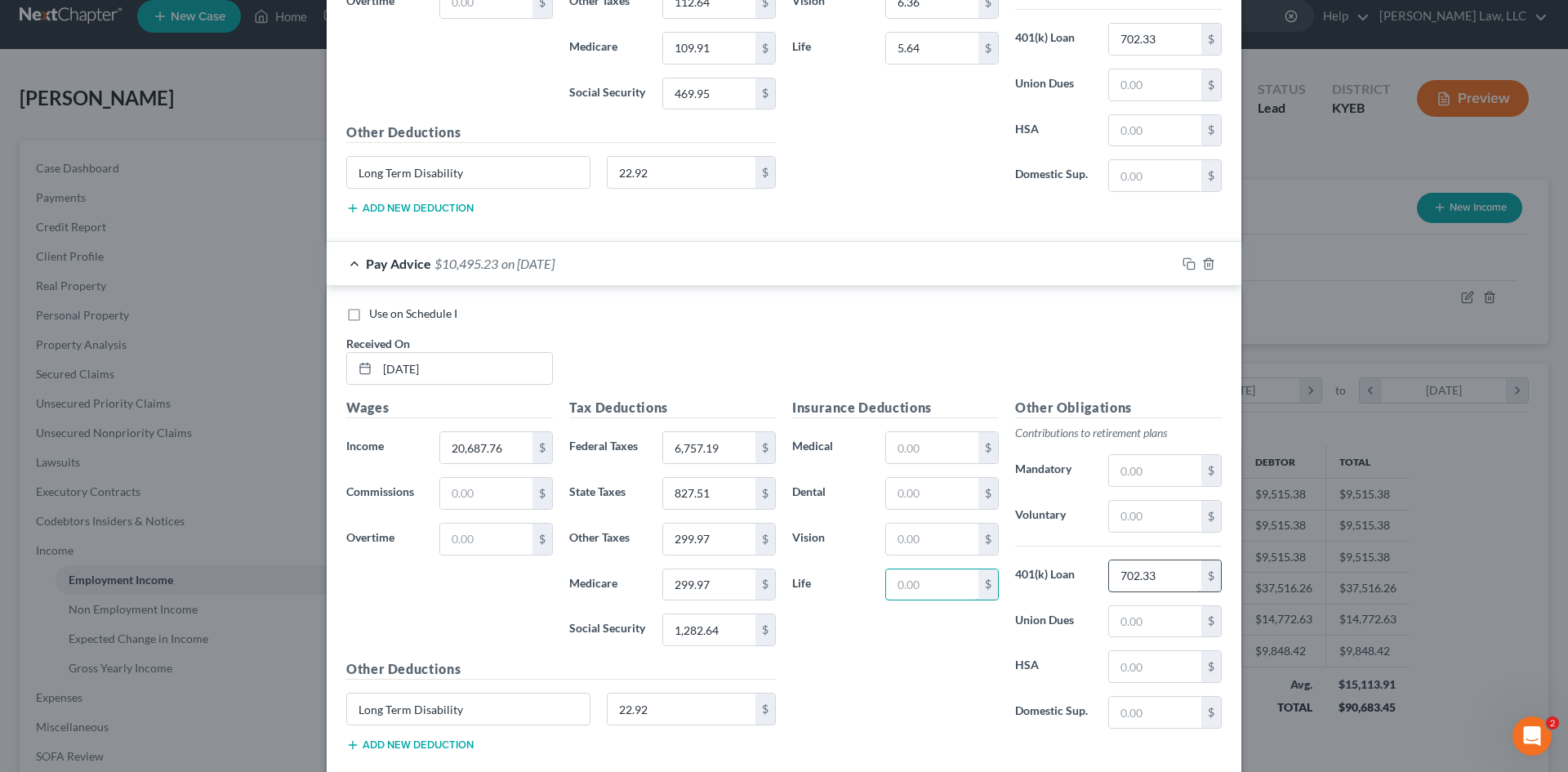 type 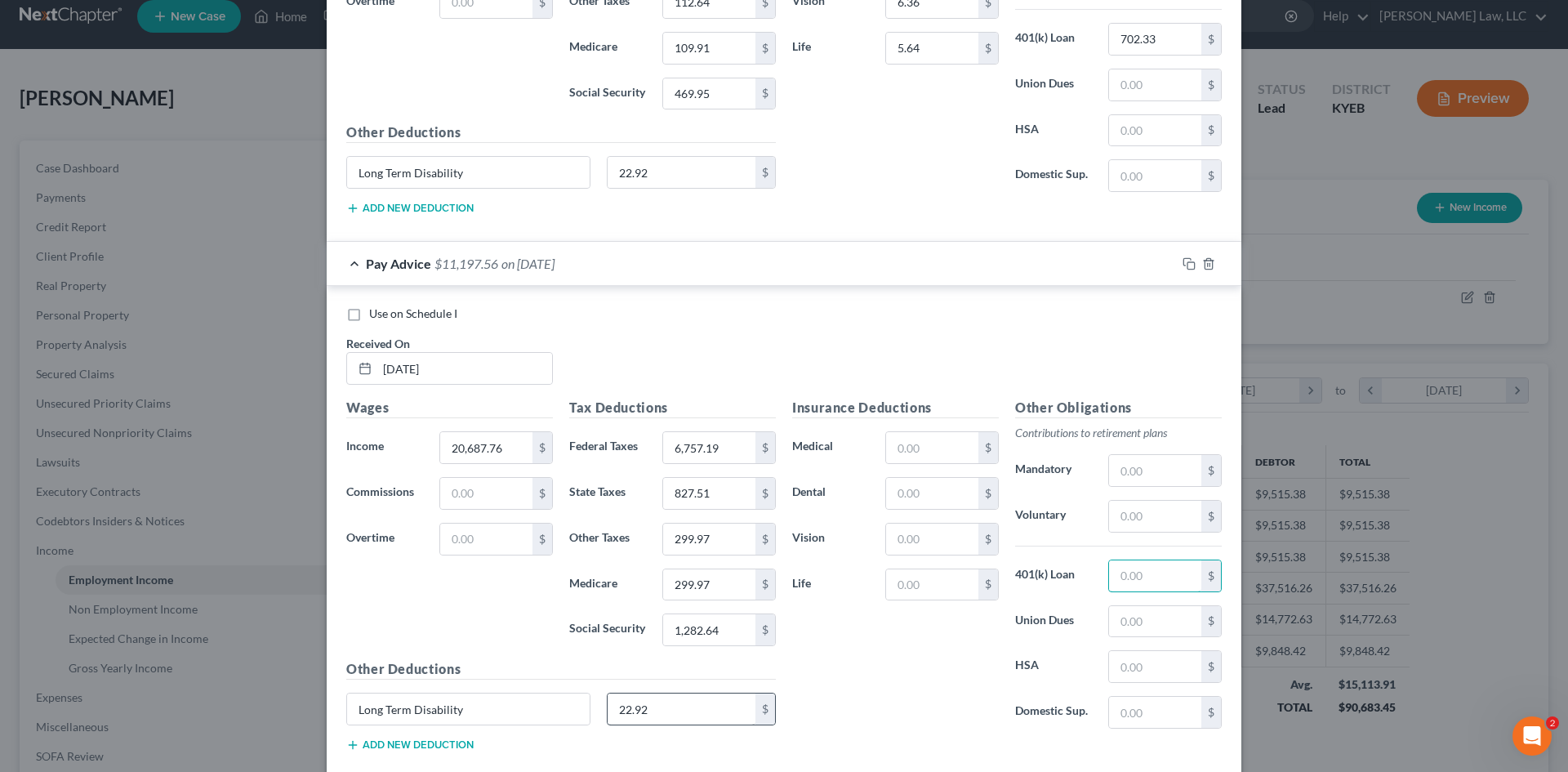 type 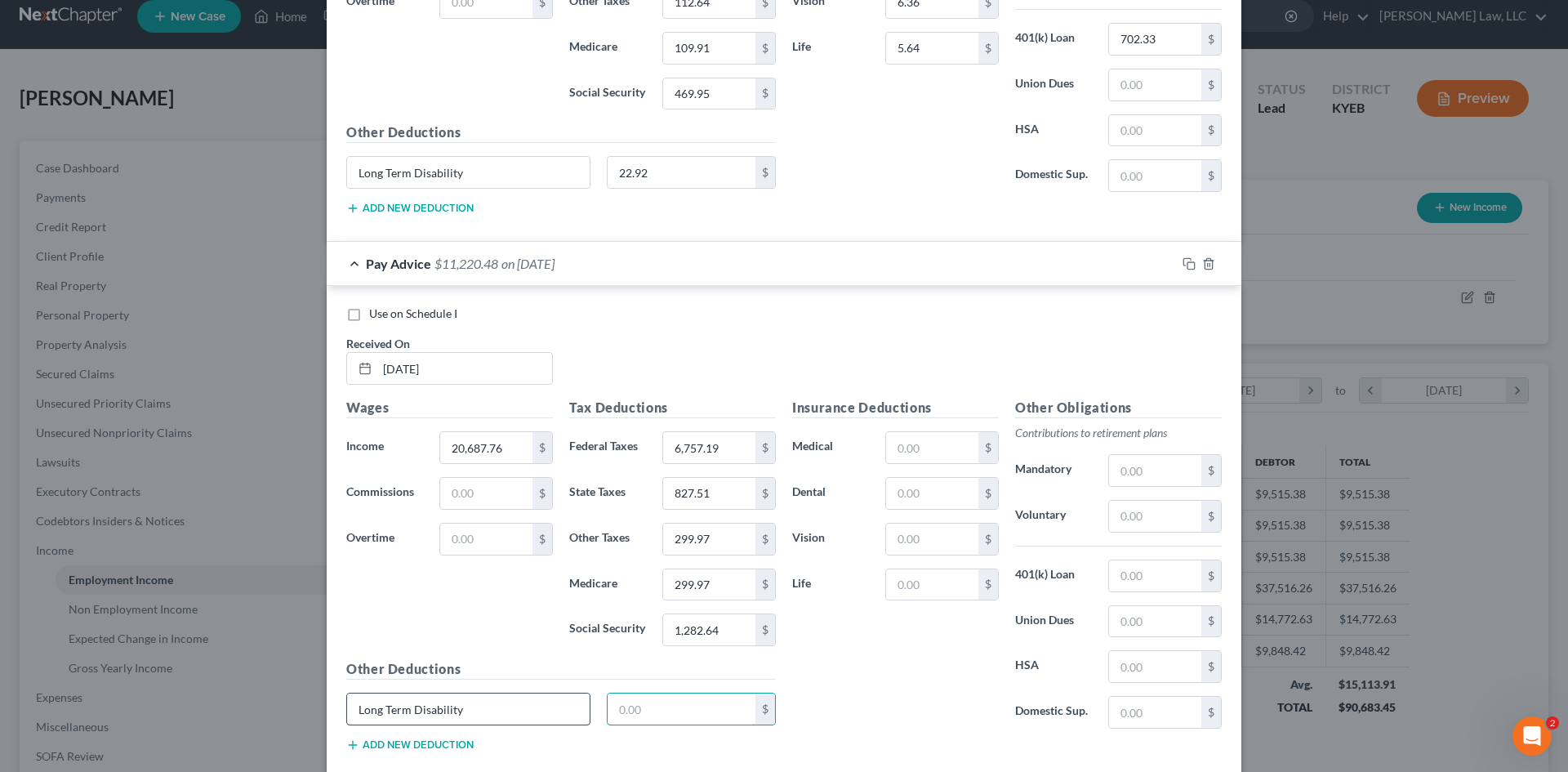 type 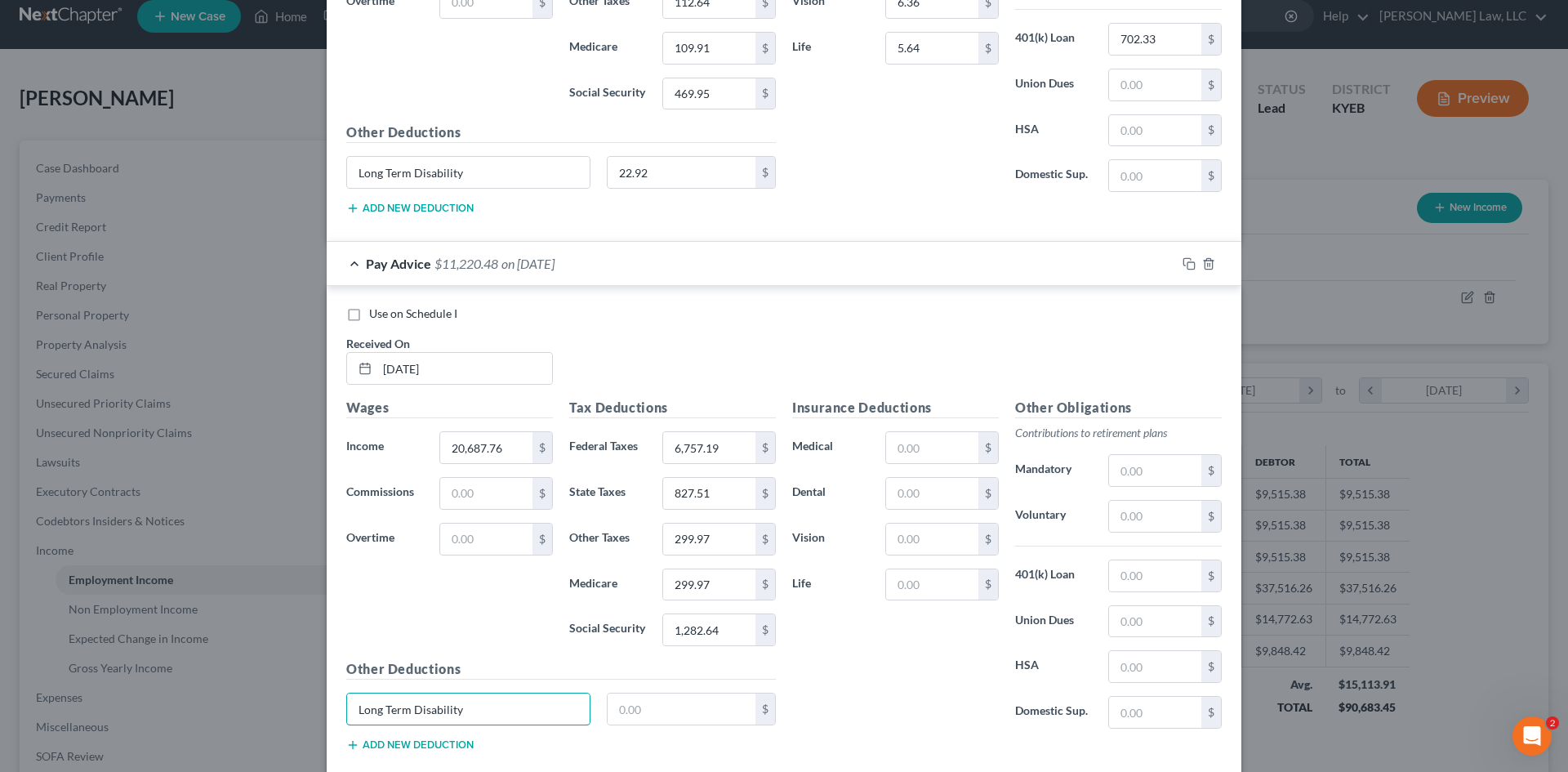 drag, startPoint x: 513, startPoint y: 713, endPoint x: 333, endPoint y: 704, distance: 180.22486 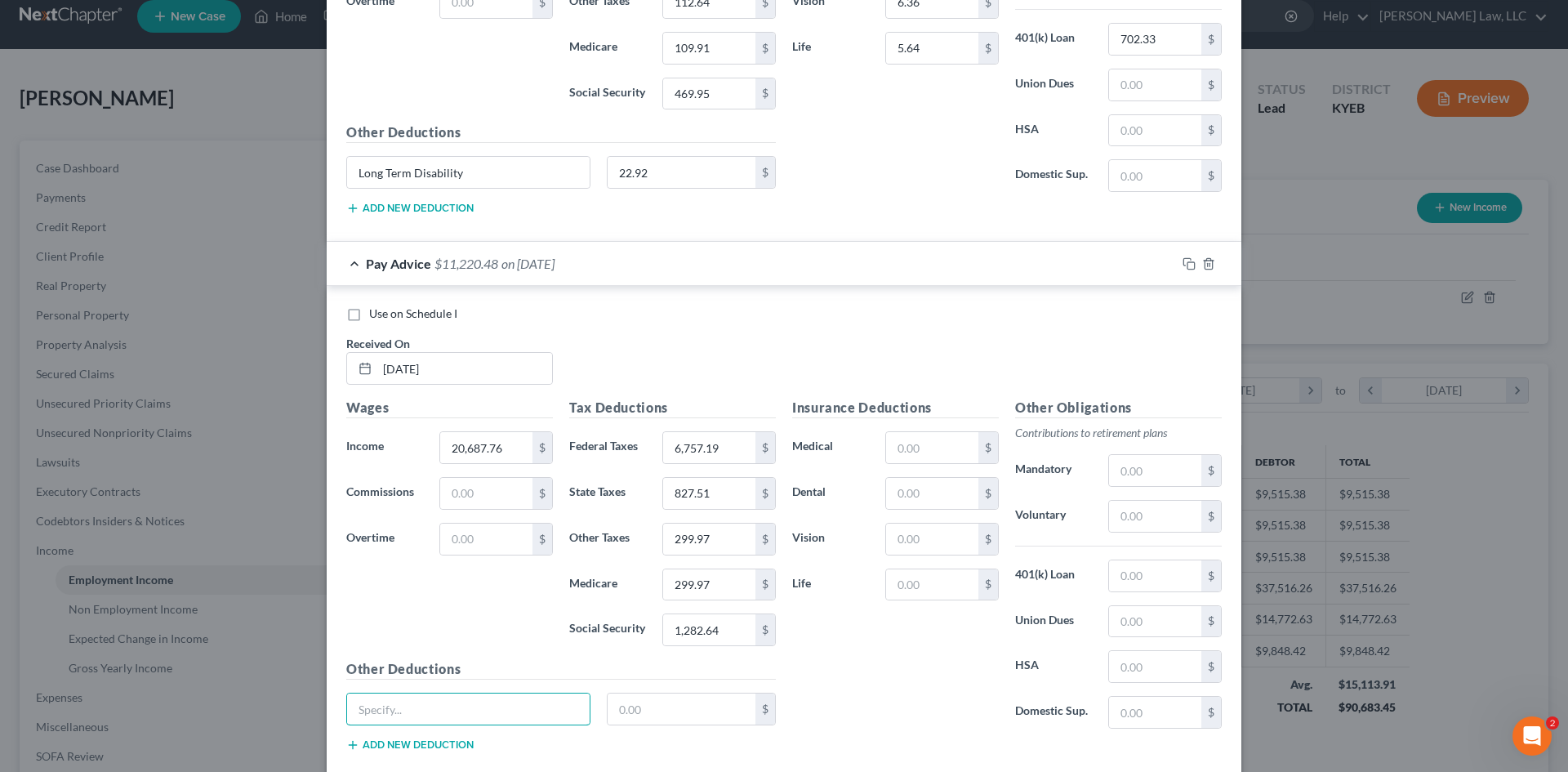 type 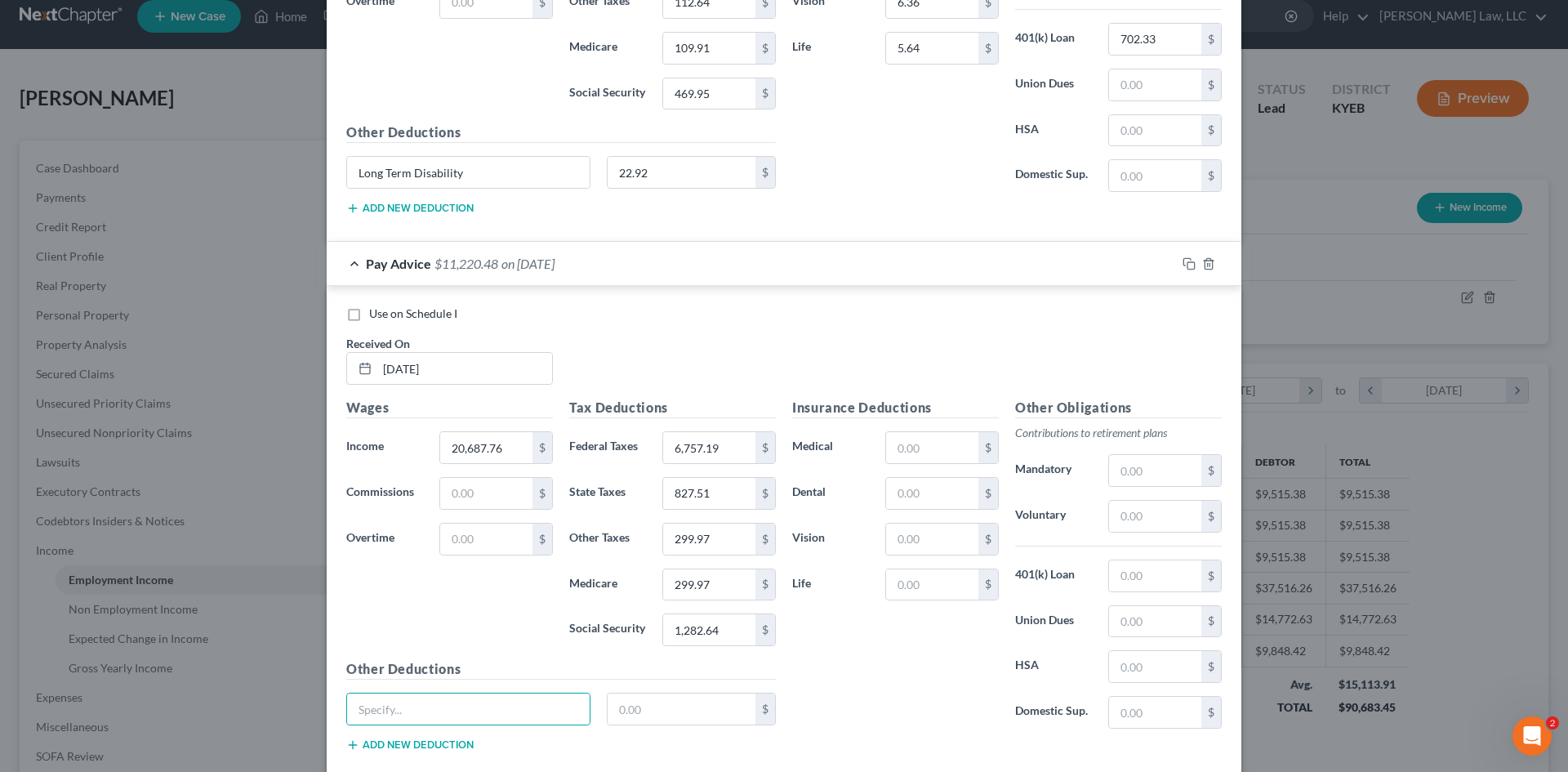 click on "Other Obligations Contributions to retirement plans Mandatory $ Voluntary $ 401(k) Loan $ Union Dues $ HSA $ Domestic Sup. $" at bounding box center (1118, 569) 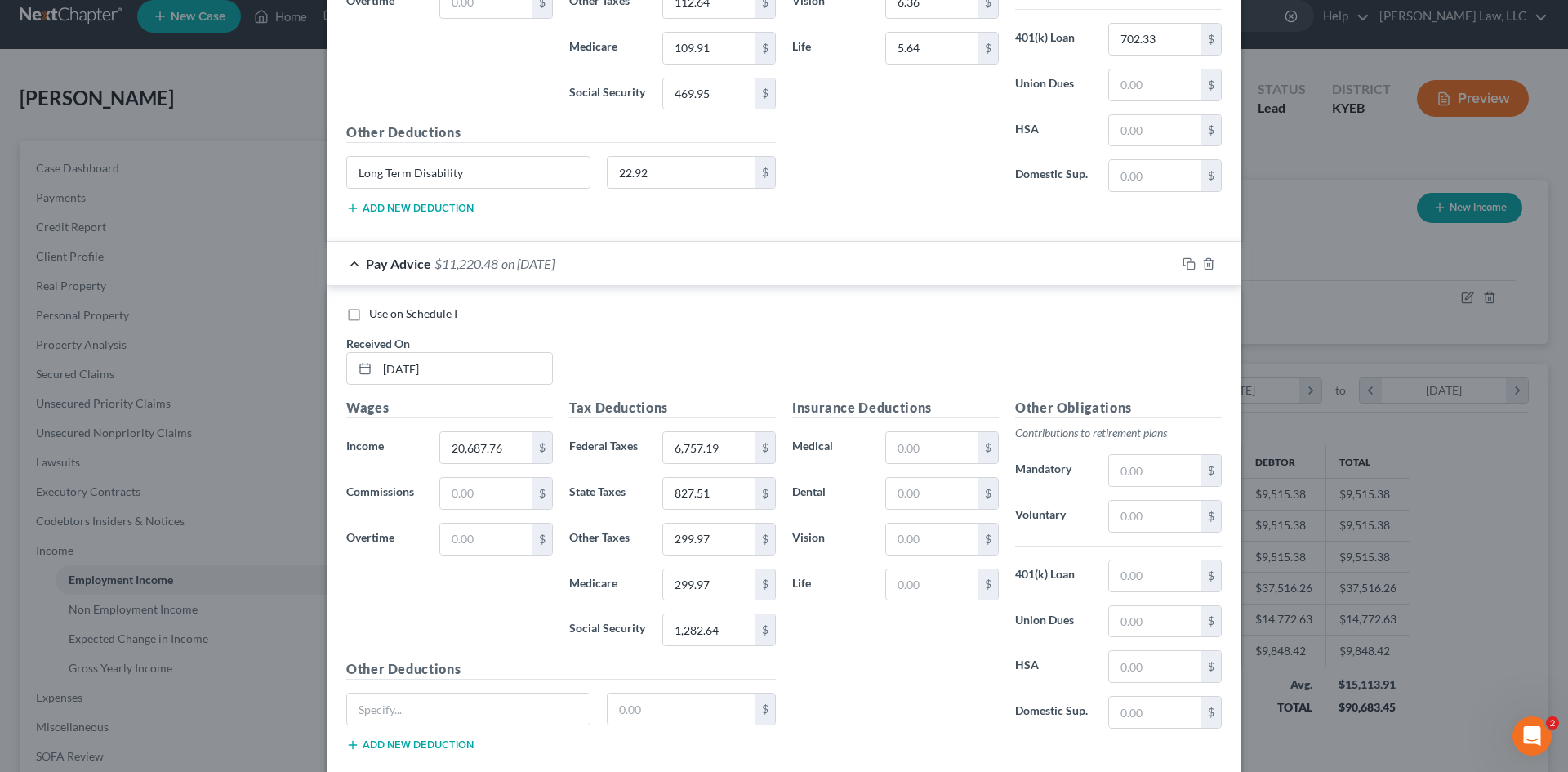click on "Insurance Deductions Medical $ Dental $ Vision $ Life $" at bounding box center (895, 569) 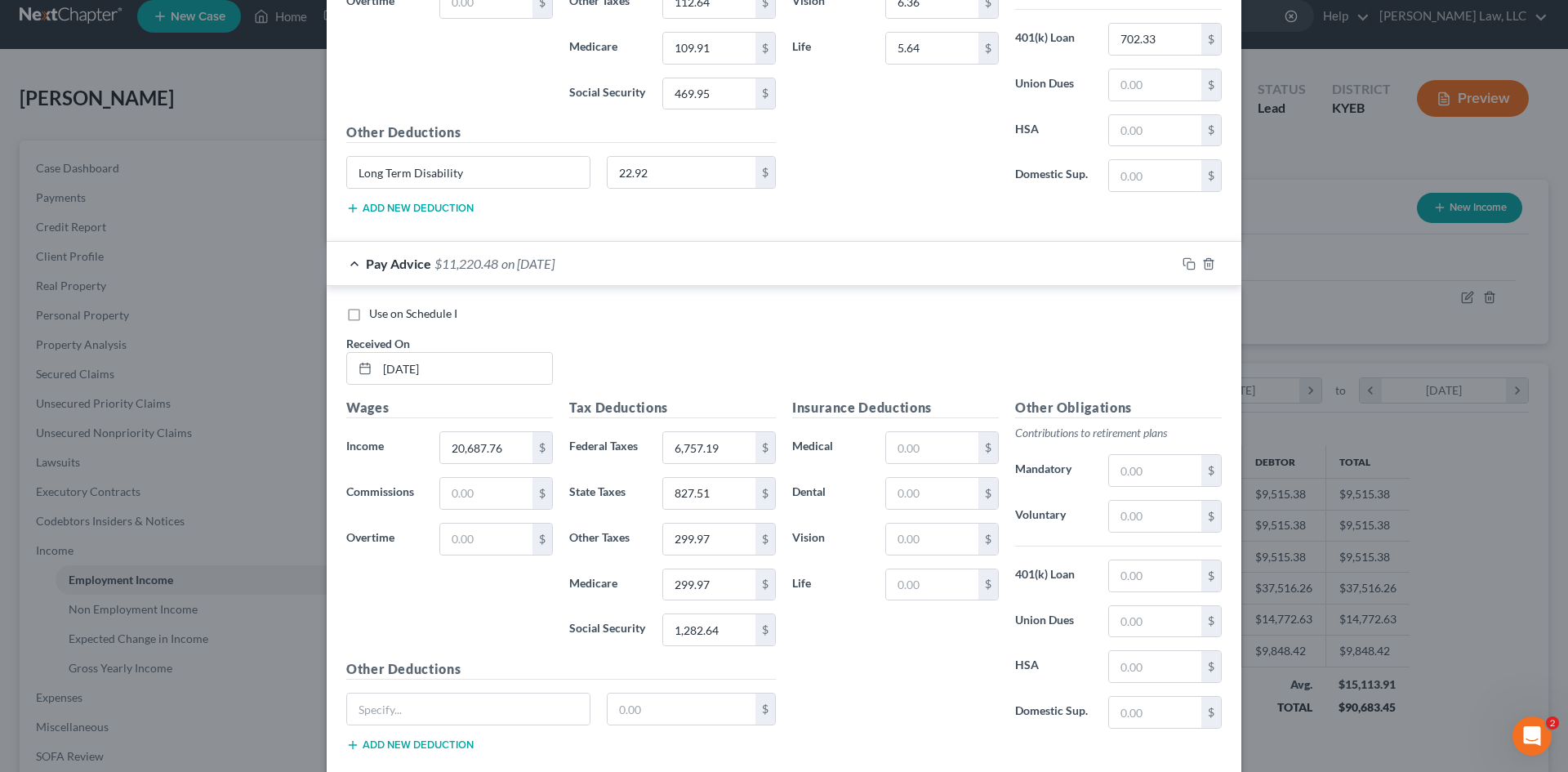 click on "Insurance Deductions Medical $ Dental $ Vision $ Life $" at bounding box center [895, 569] 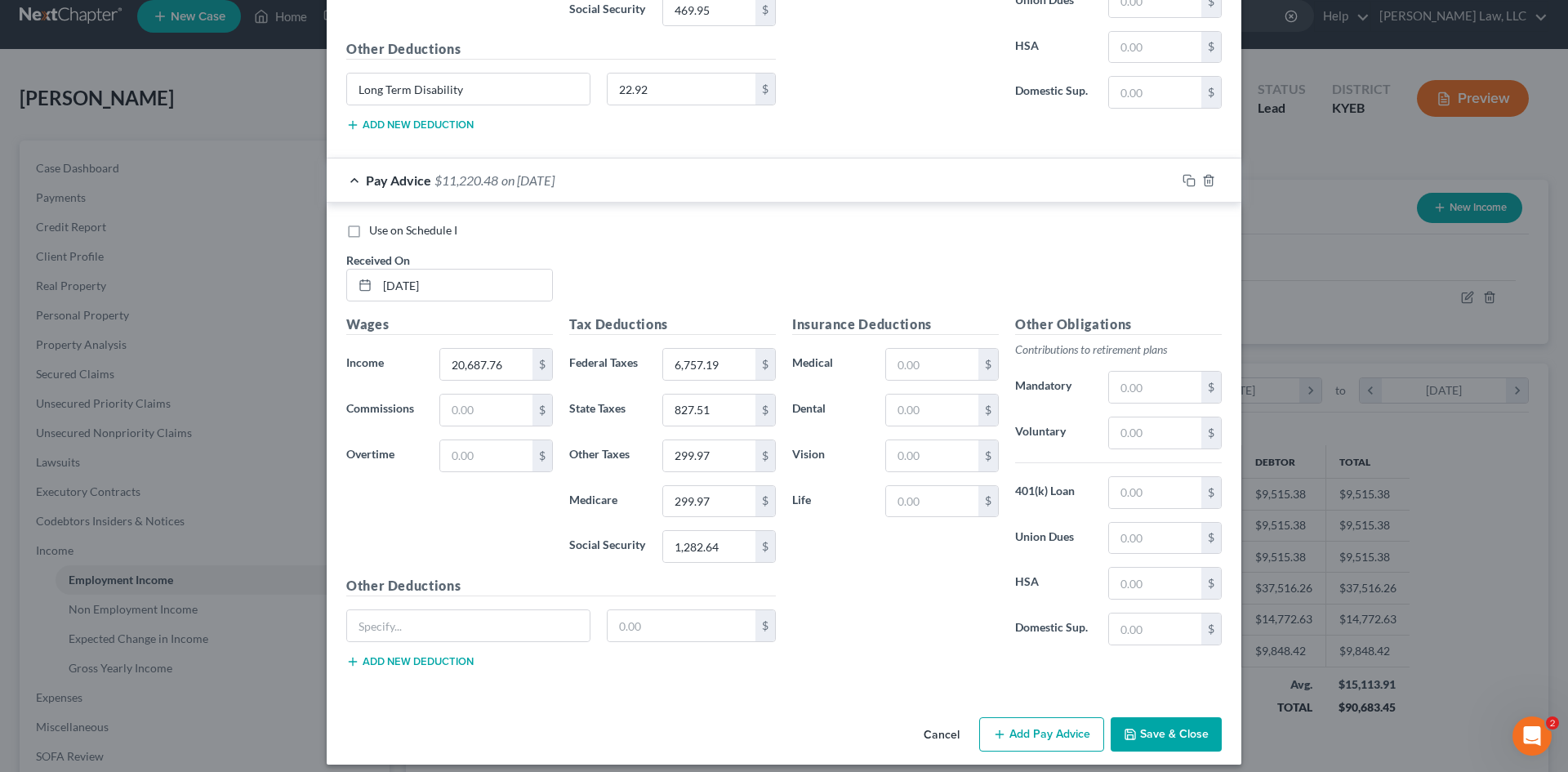 scroll, scrollTop: 1545, scrollLeft: 0, axis: vertical 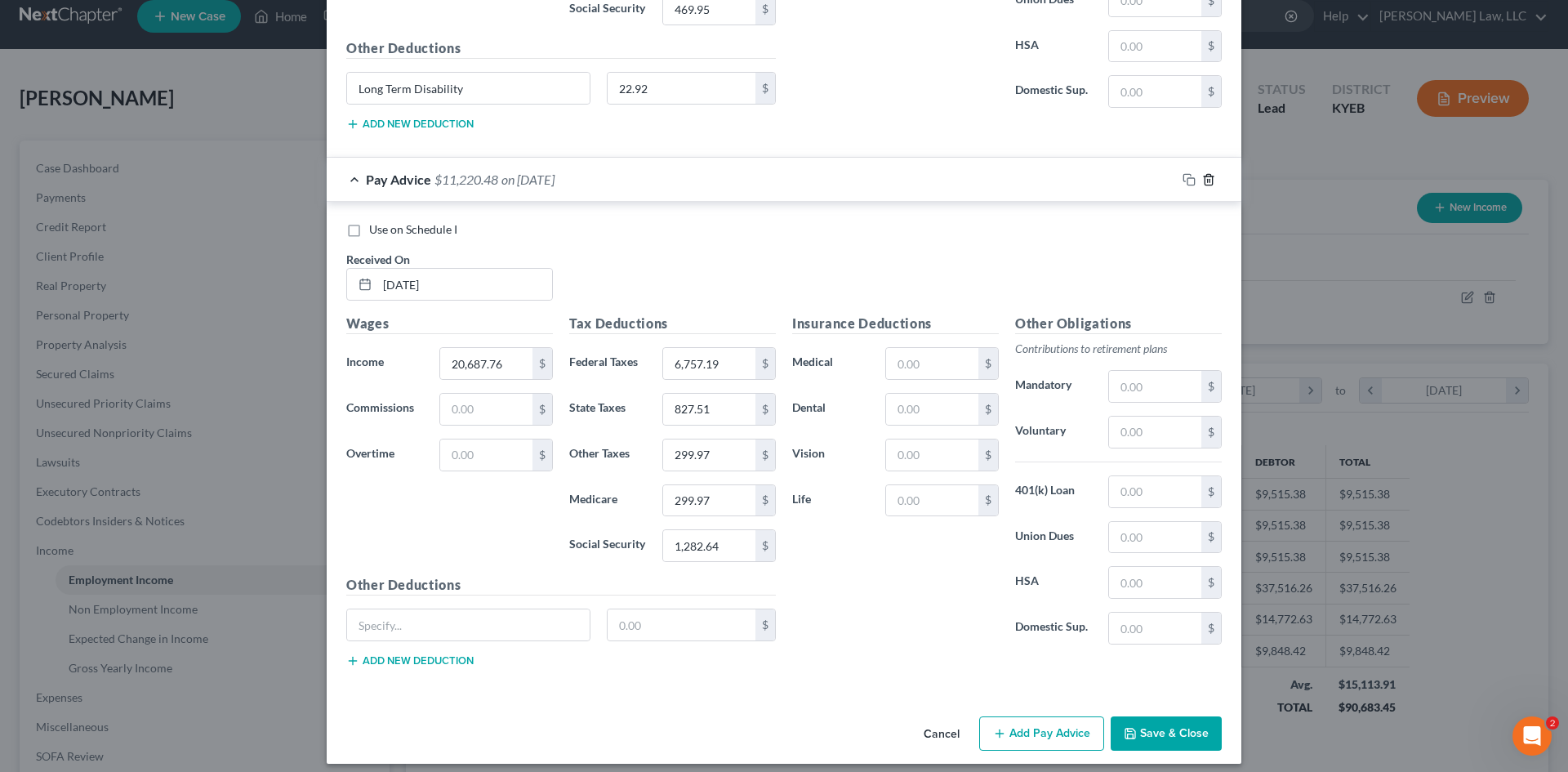 click 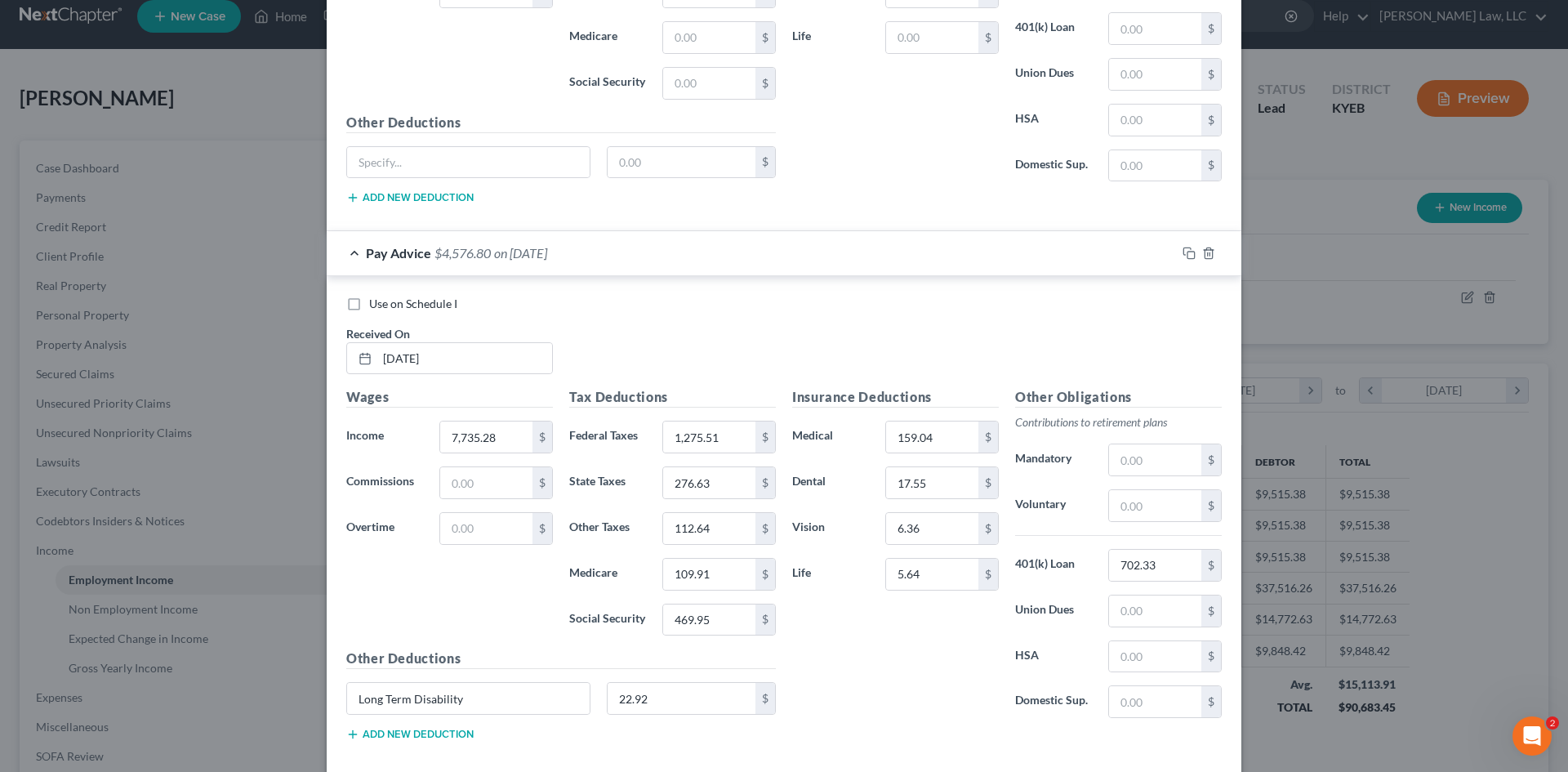 scroll, scrollTop: 1020, scrollLeft: 0, axis: vertical 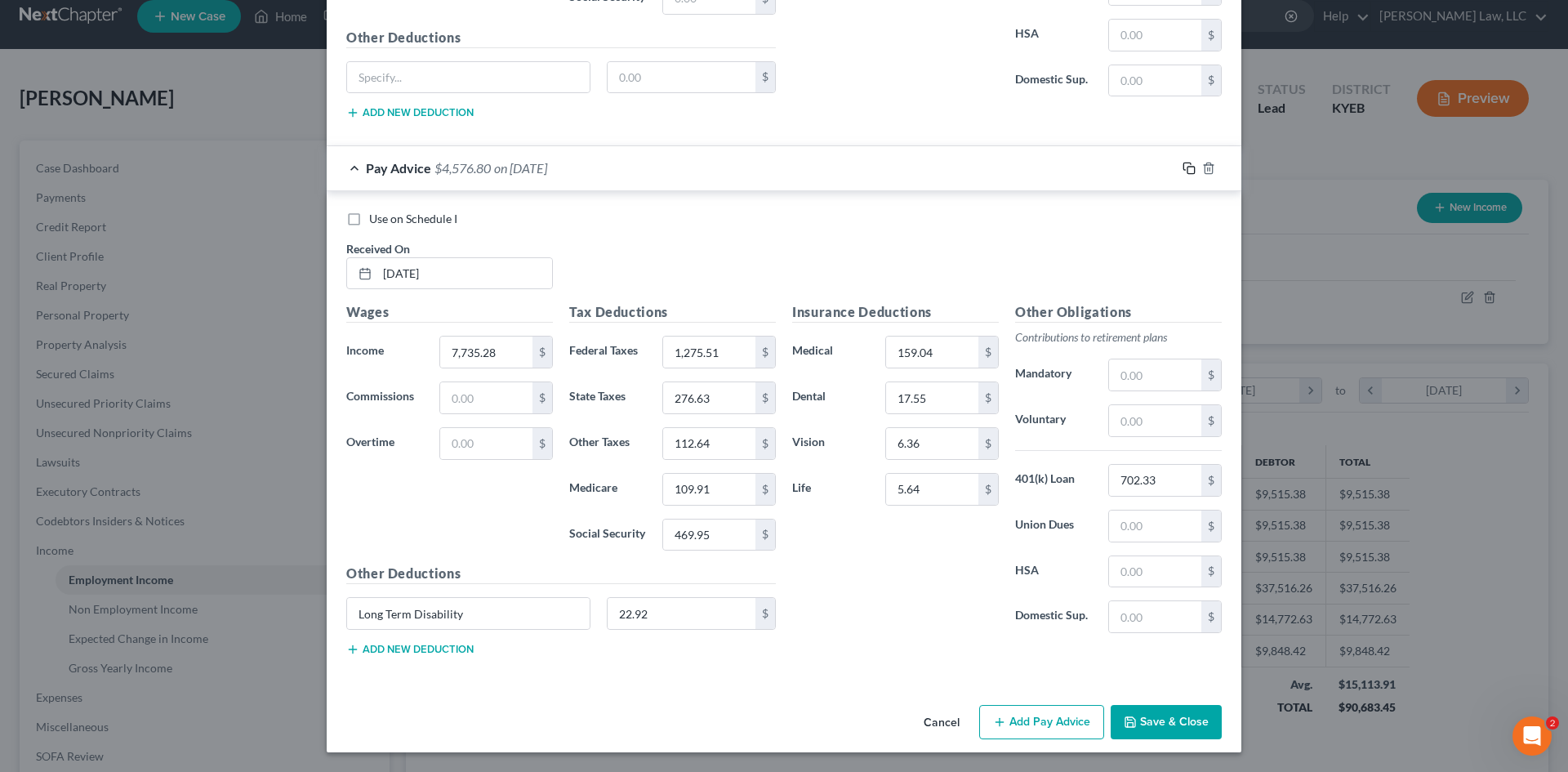 click 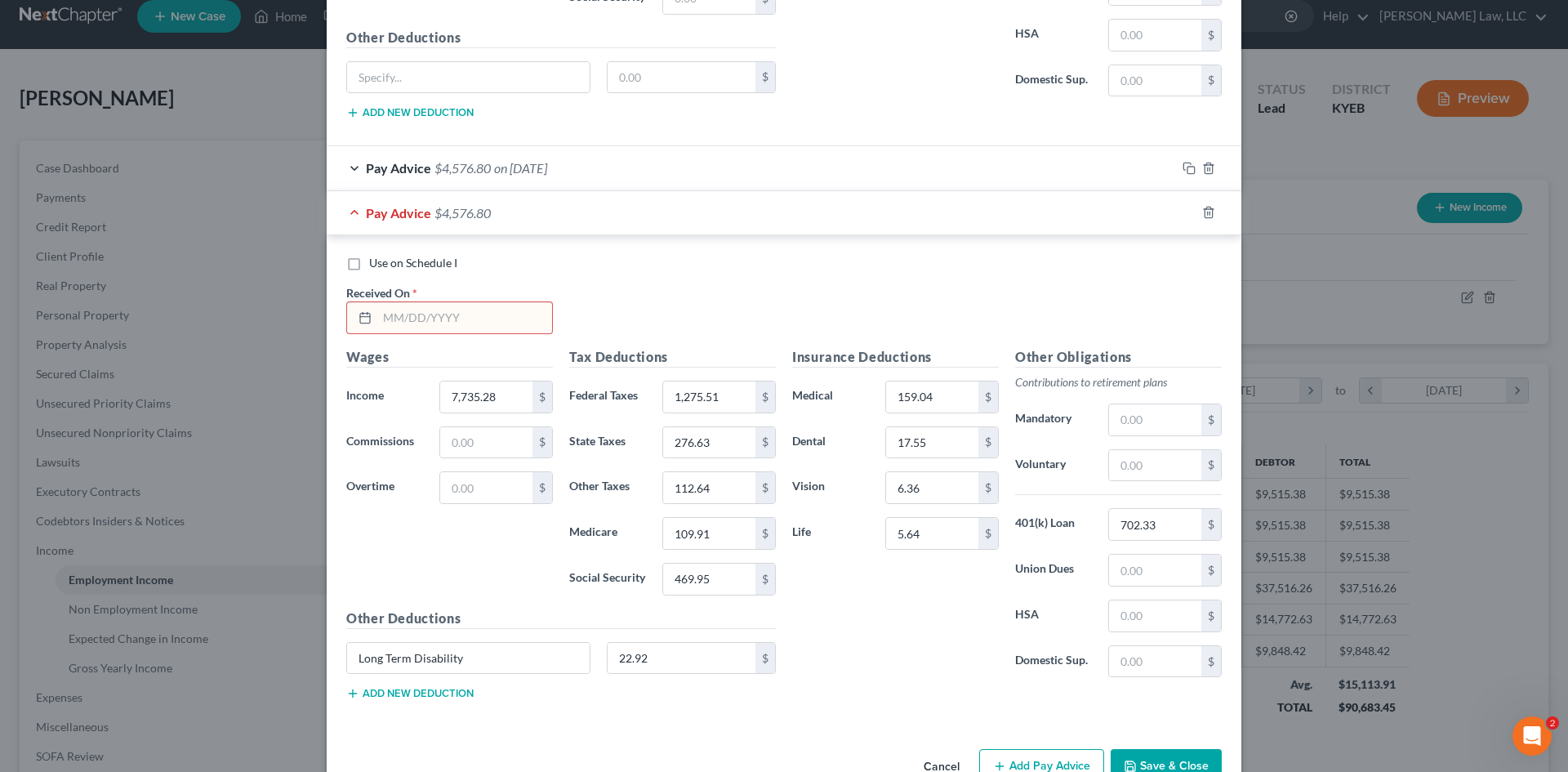 click at bounding box center (465, 318) 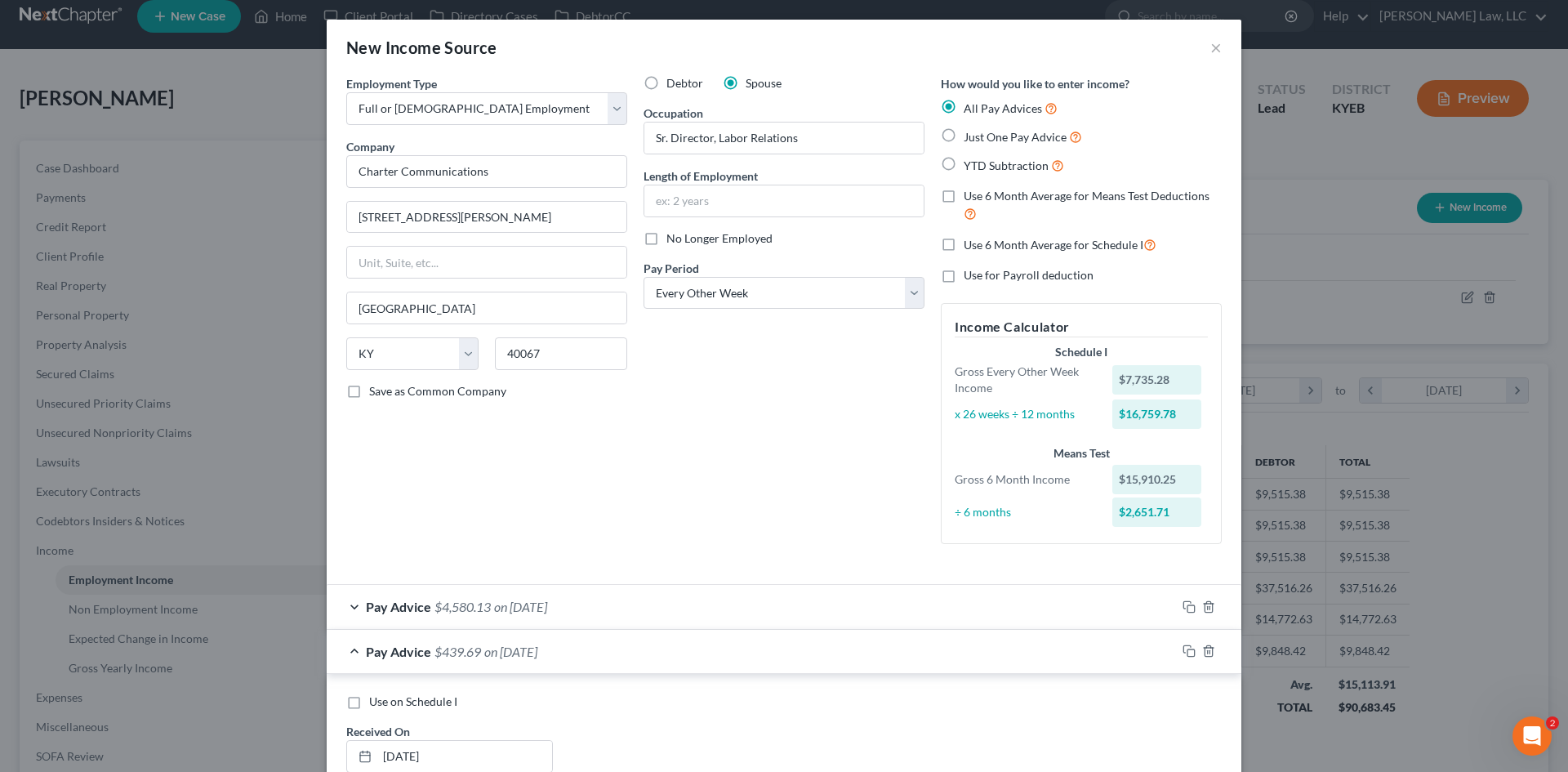scroll, scrollTop: 127, scrollLeft: 0, axis: vertical 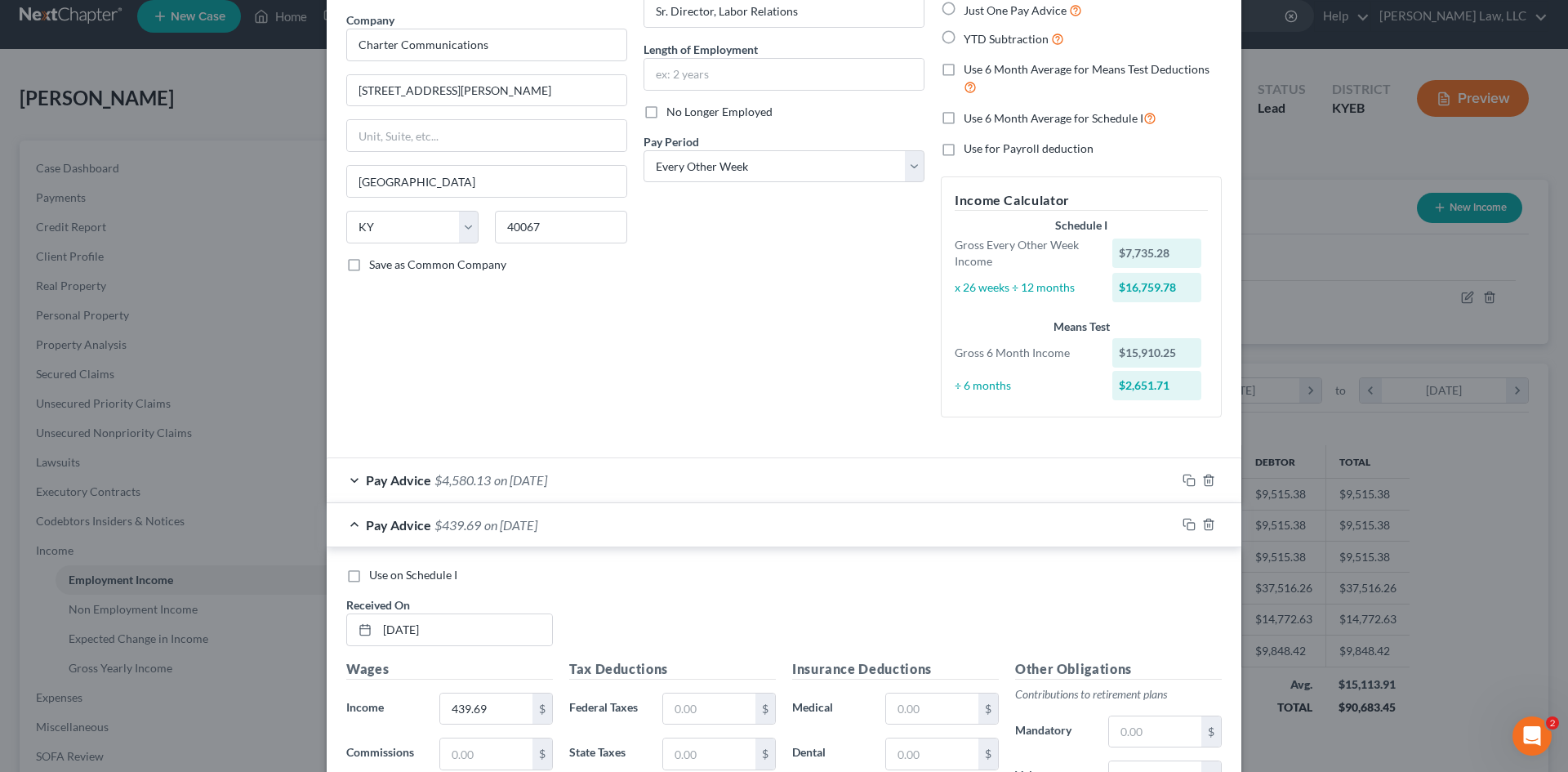 click on "Pay Advice" at bounding box center [399, 480] 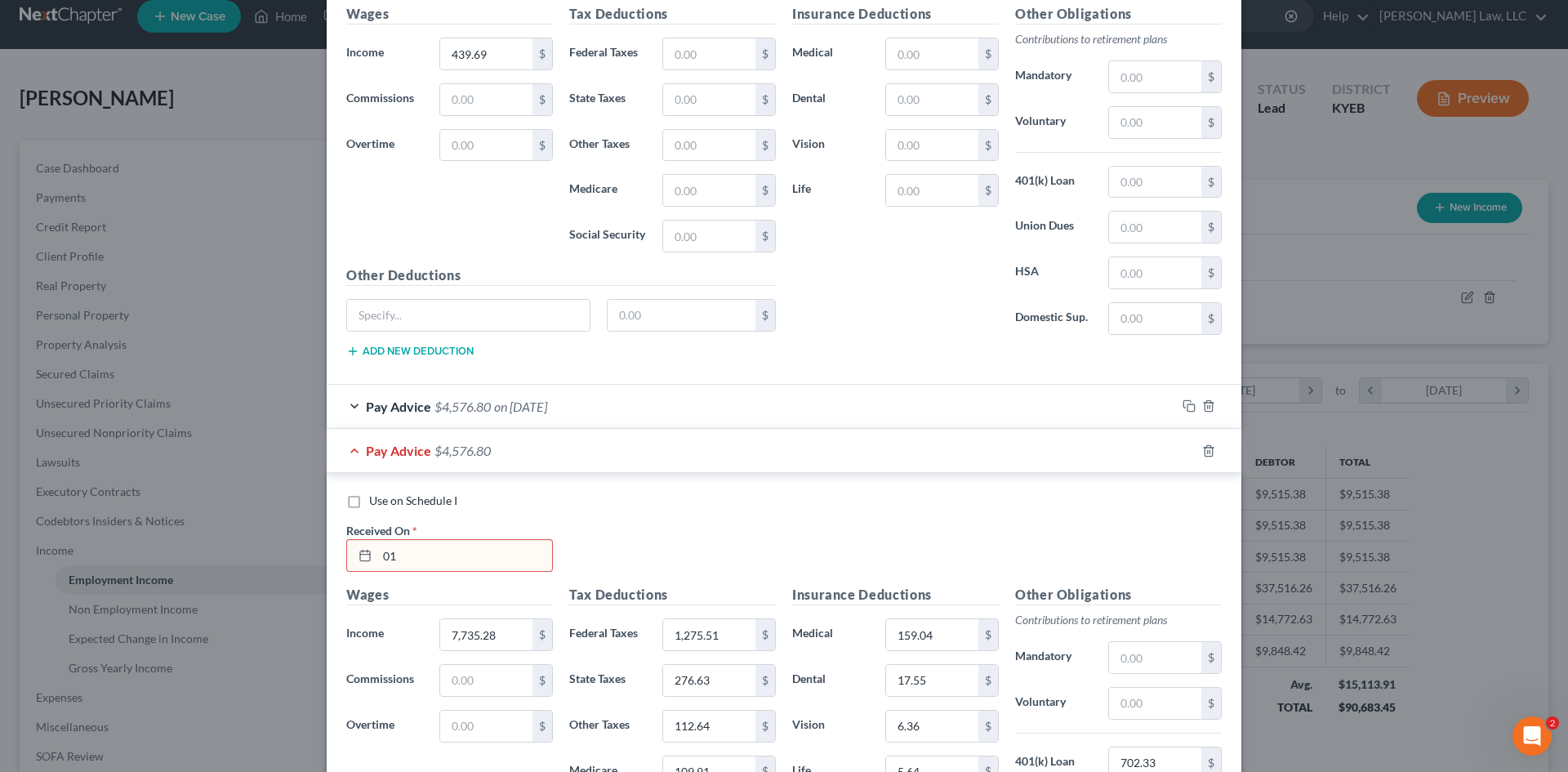 scroll, scrollTop: 1274, scrollLeft: 0, axis: vertical 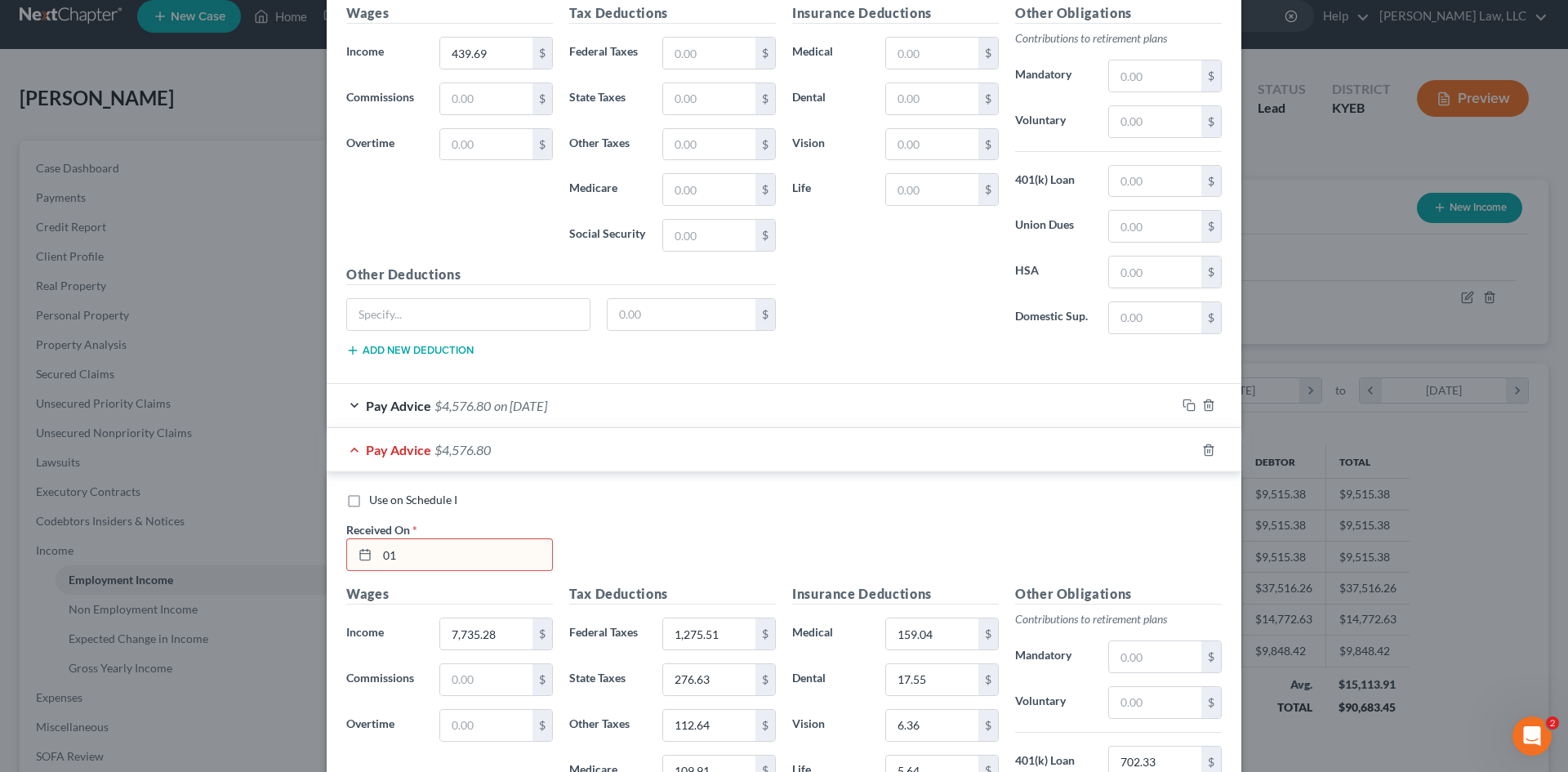 click on "01" at bounding box center (465, 555) 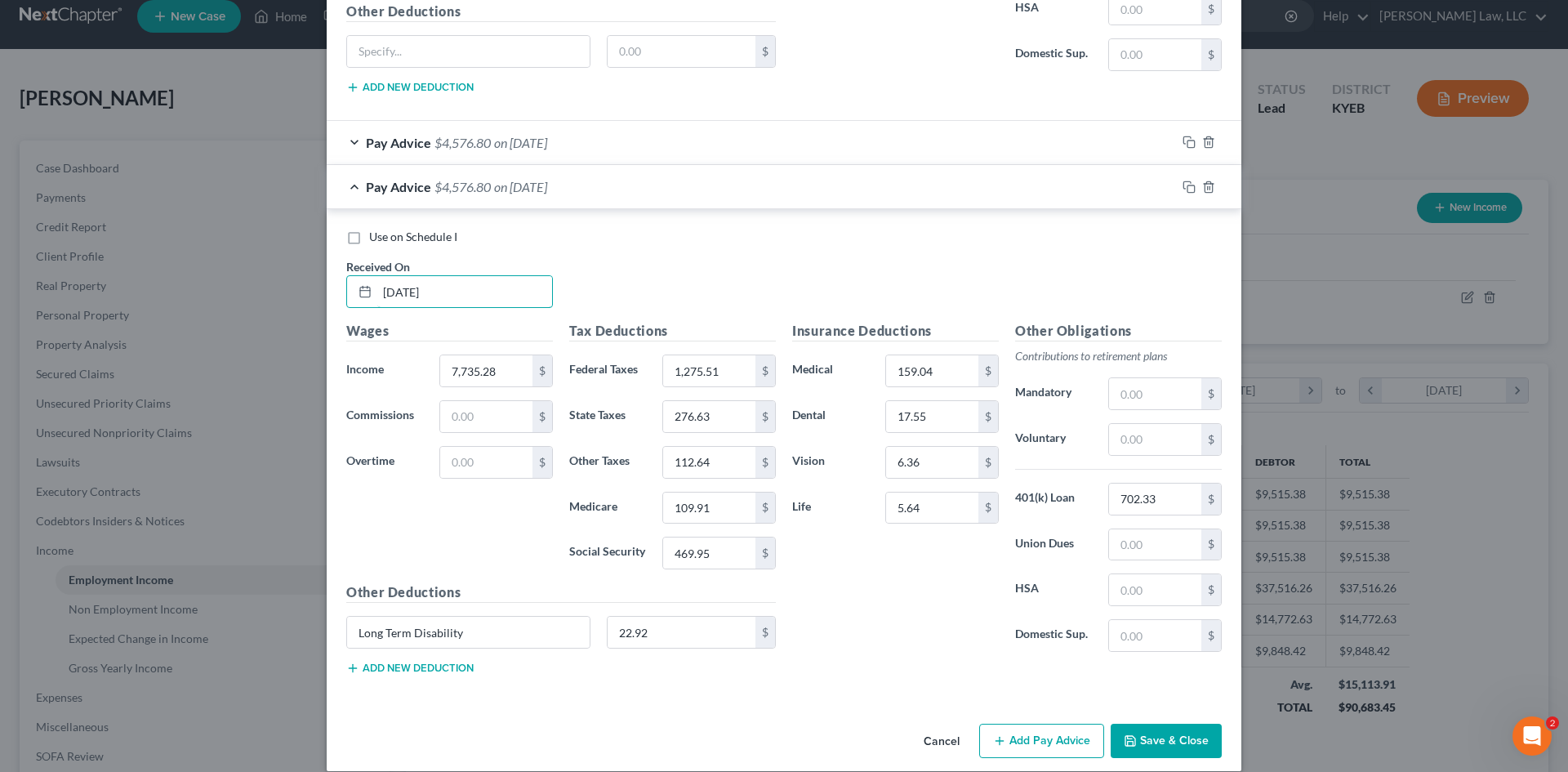 scroll, scrollTop: 1538, scrollLeft: 0, axis: vertical 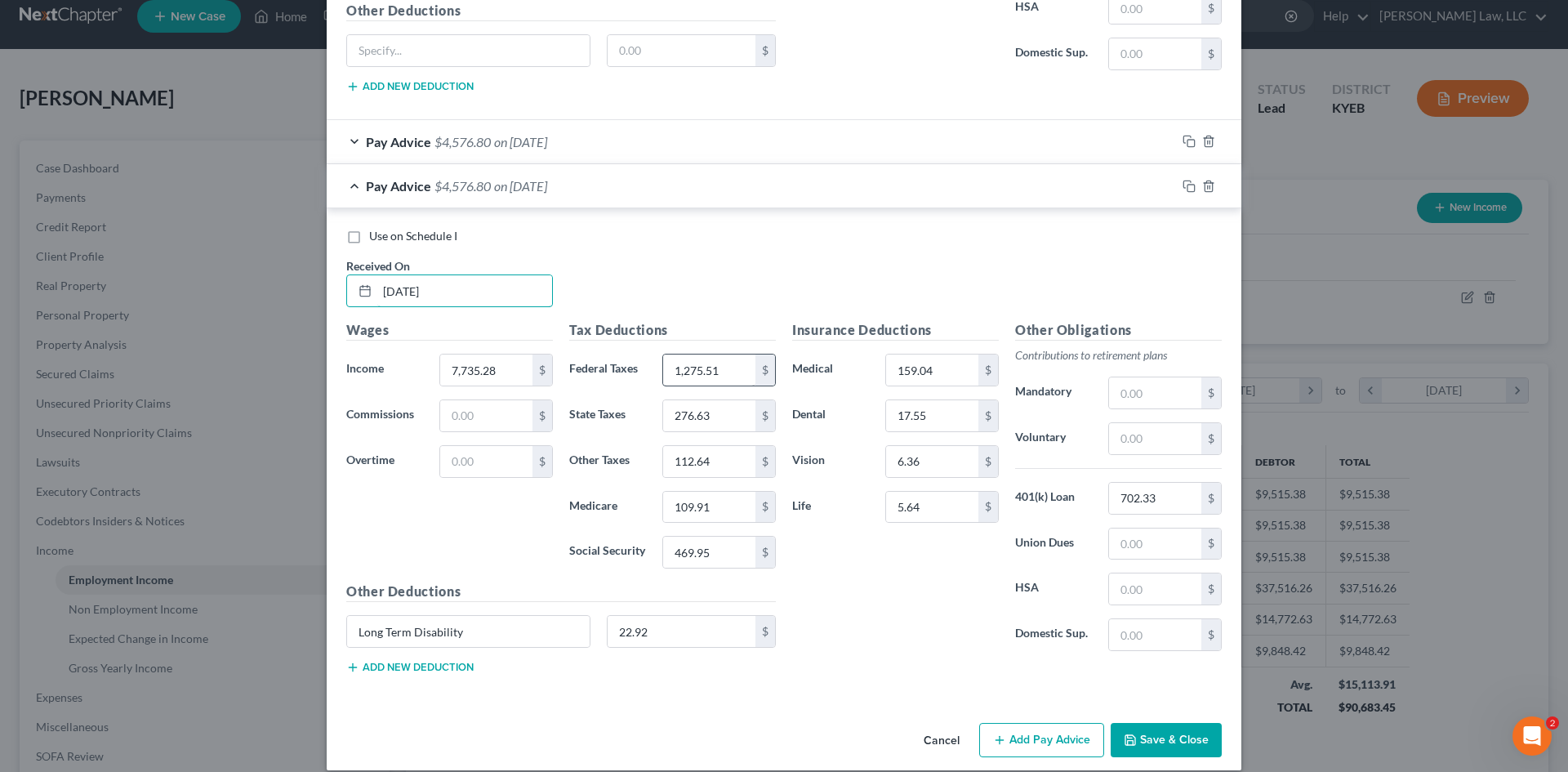 type on "[DATE]" 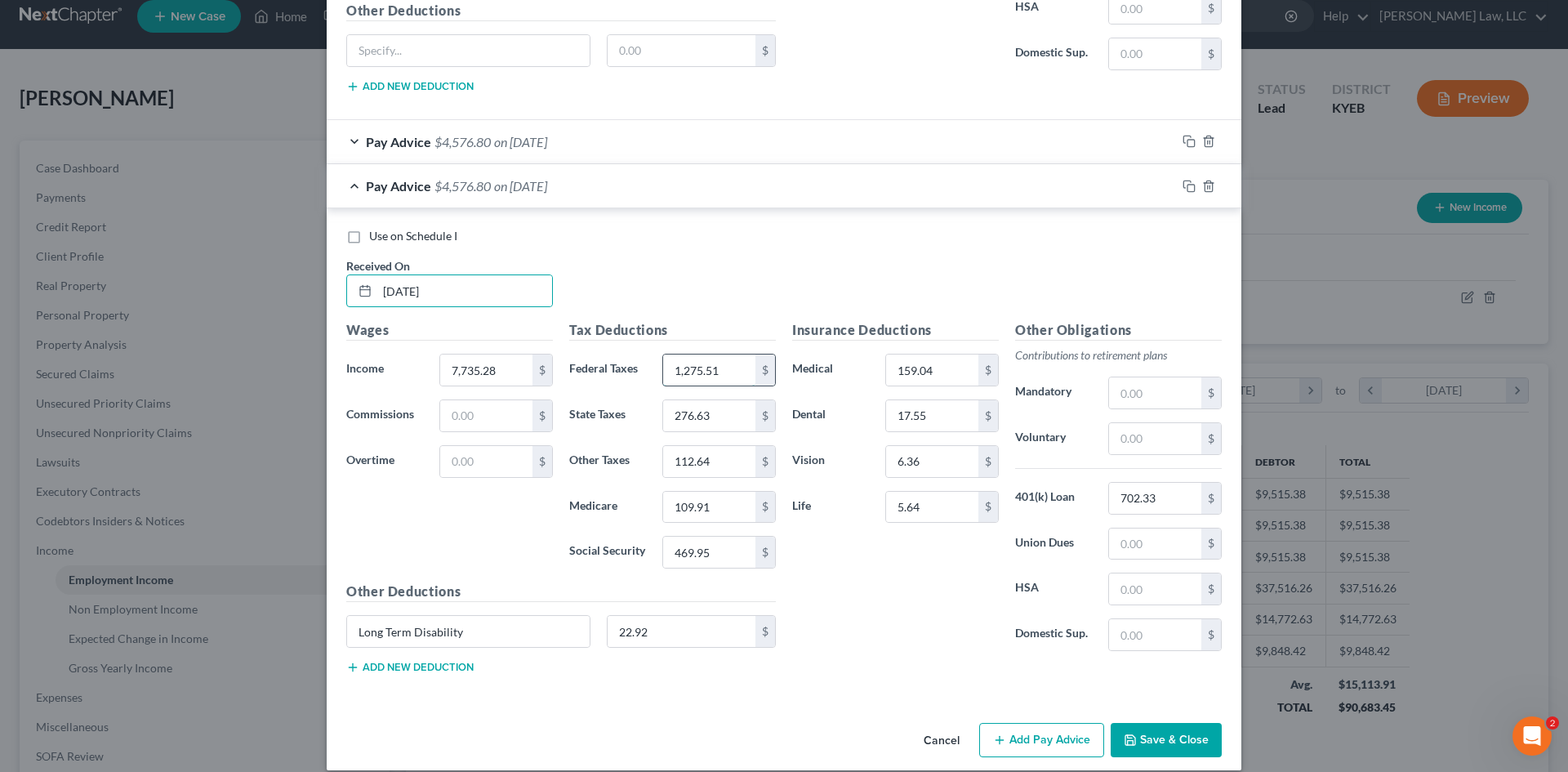 click on "1,275.51" at bounding box center [709, 370] 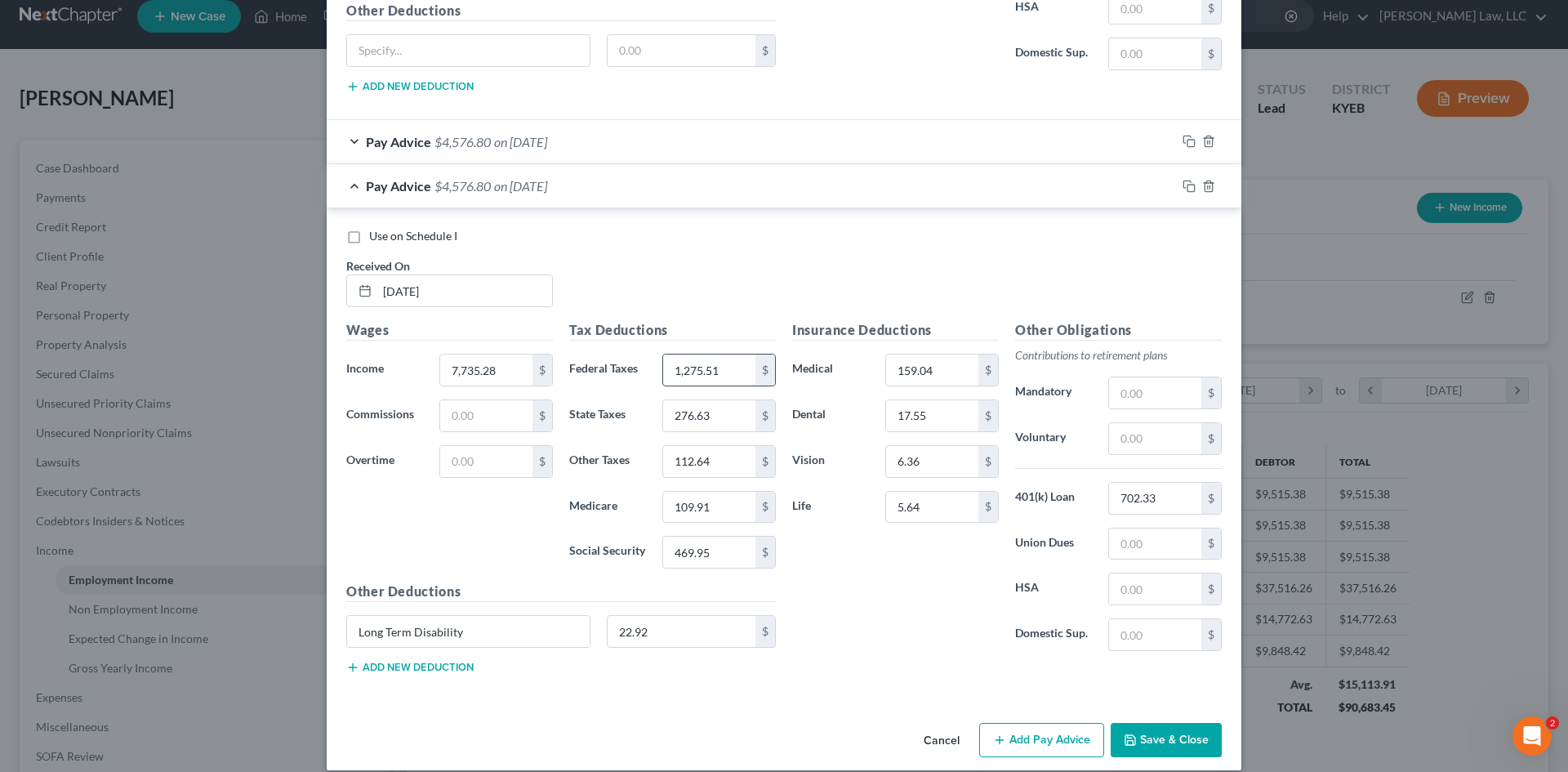 click on "1,275.51" at bounding box center (709, 370) 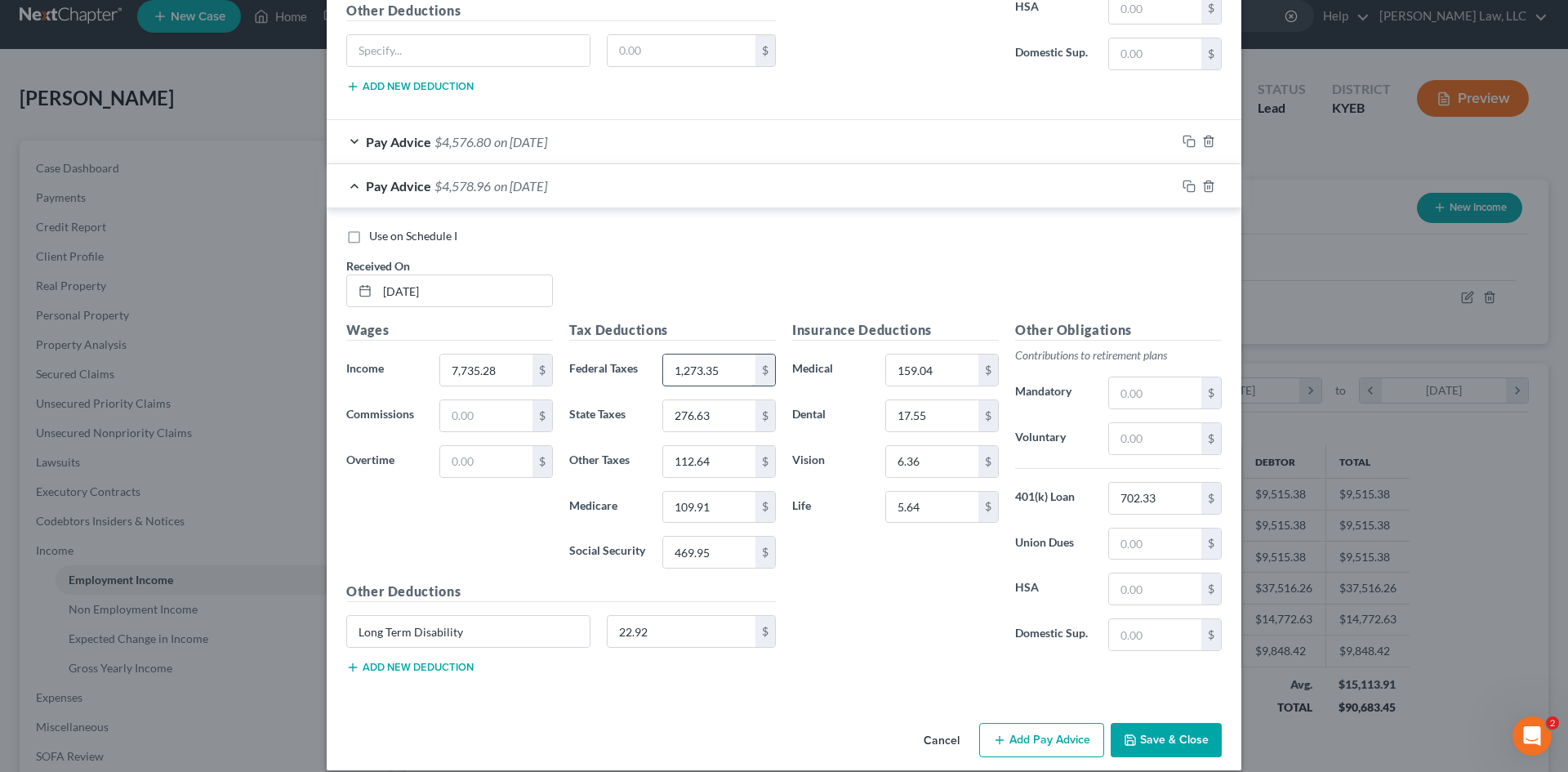 type on "1,273.35" 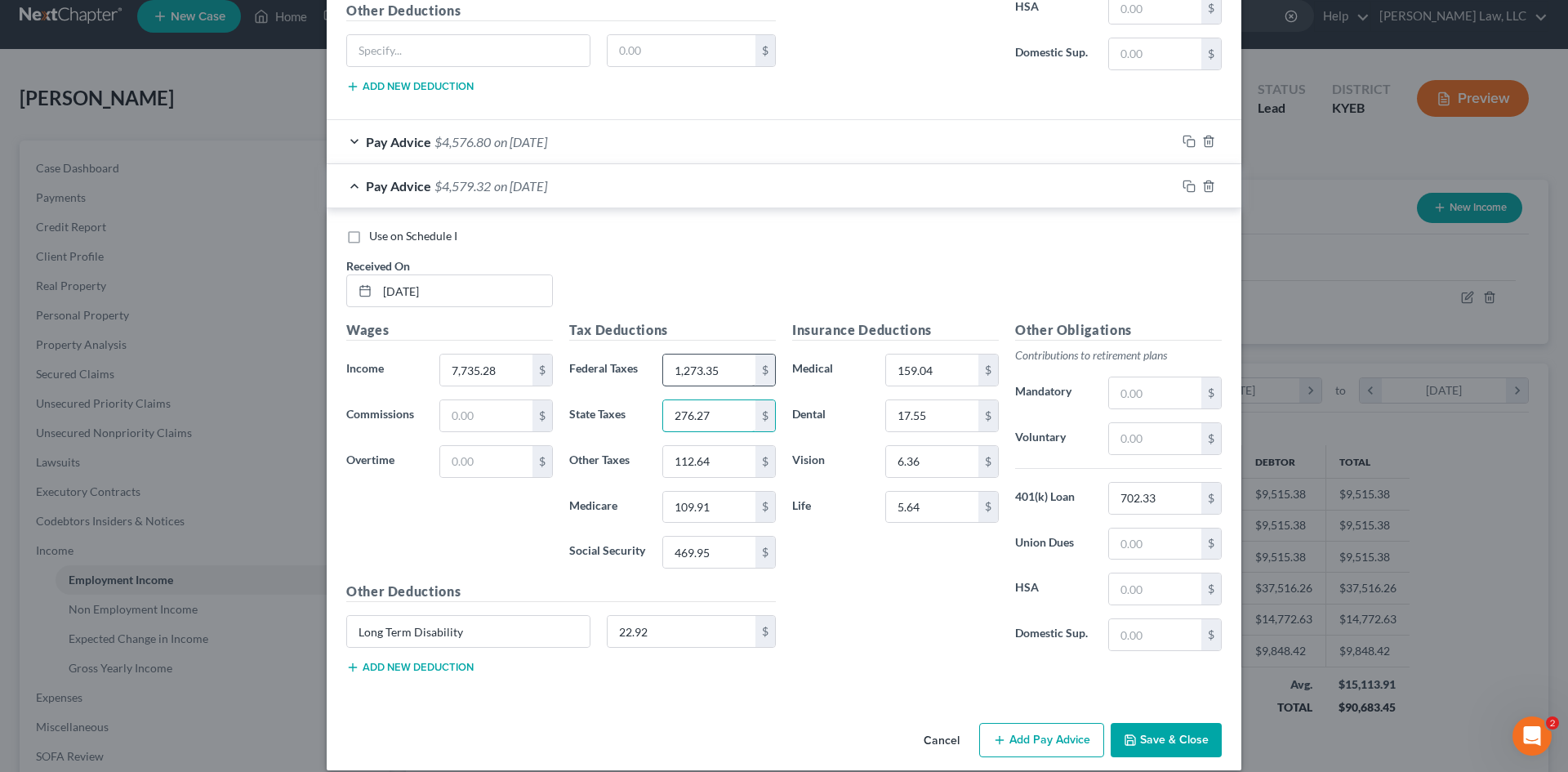 type on "276.27" 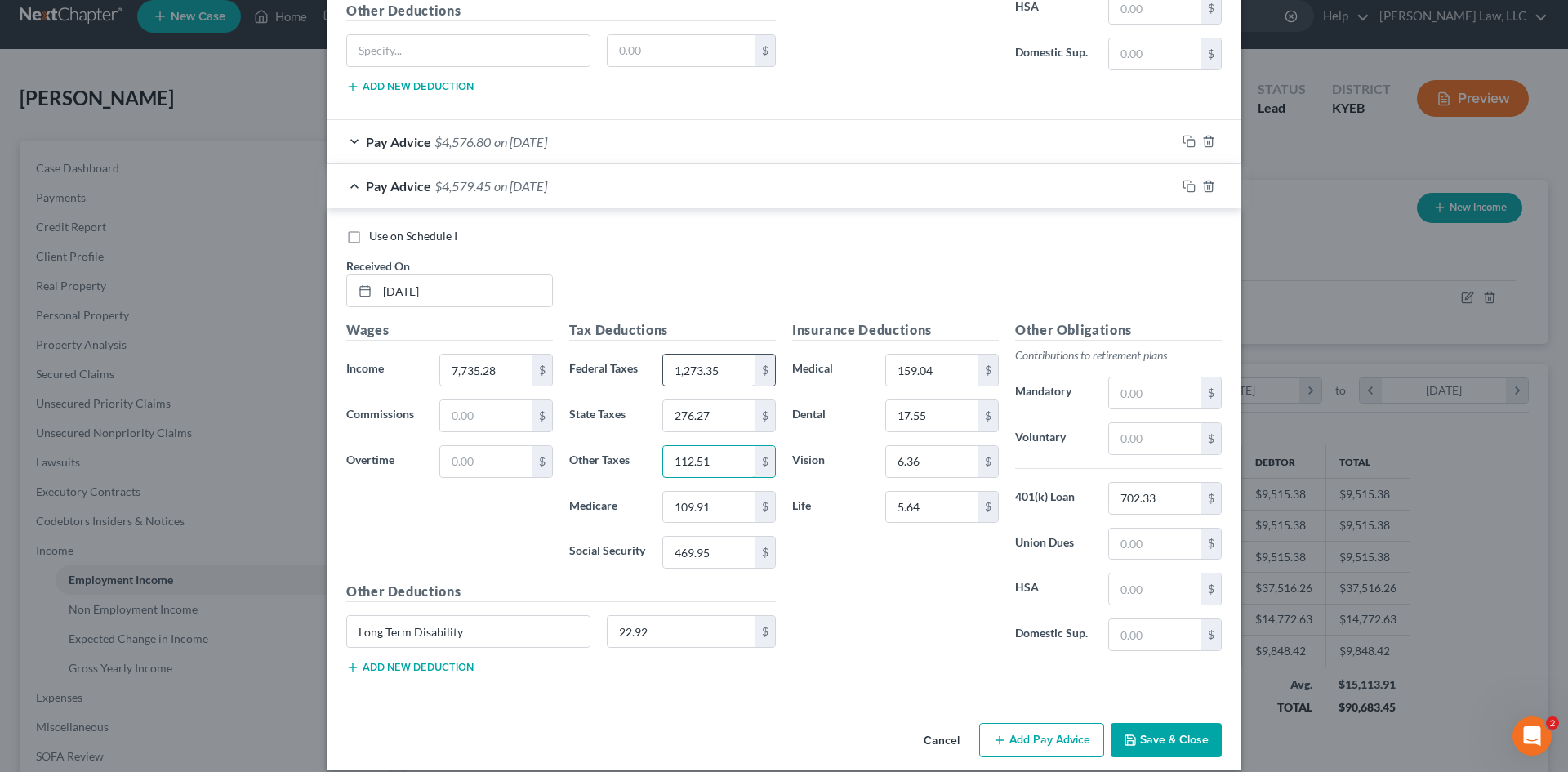 type on "112.51" 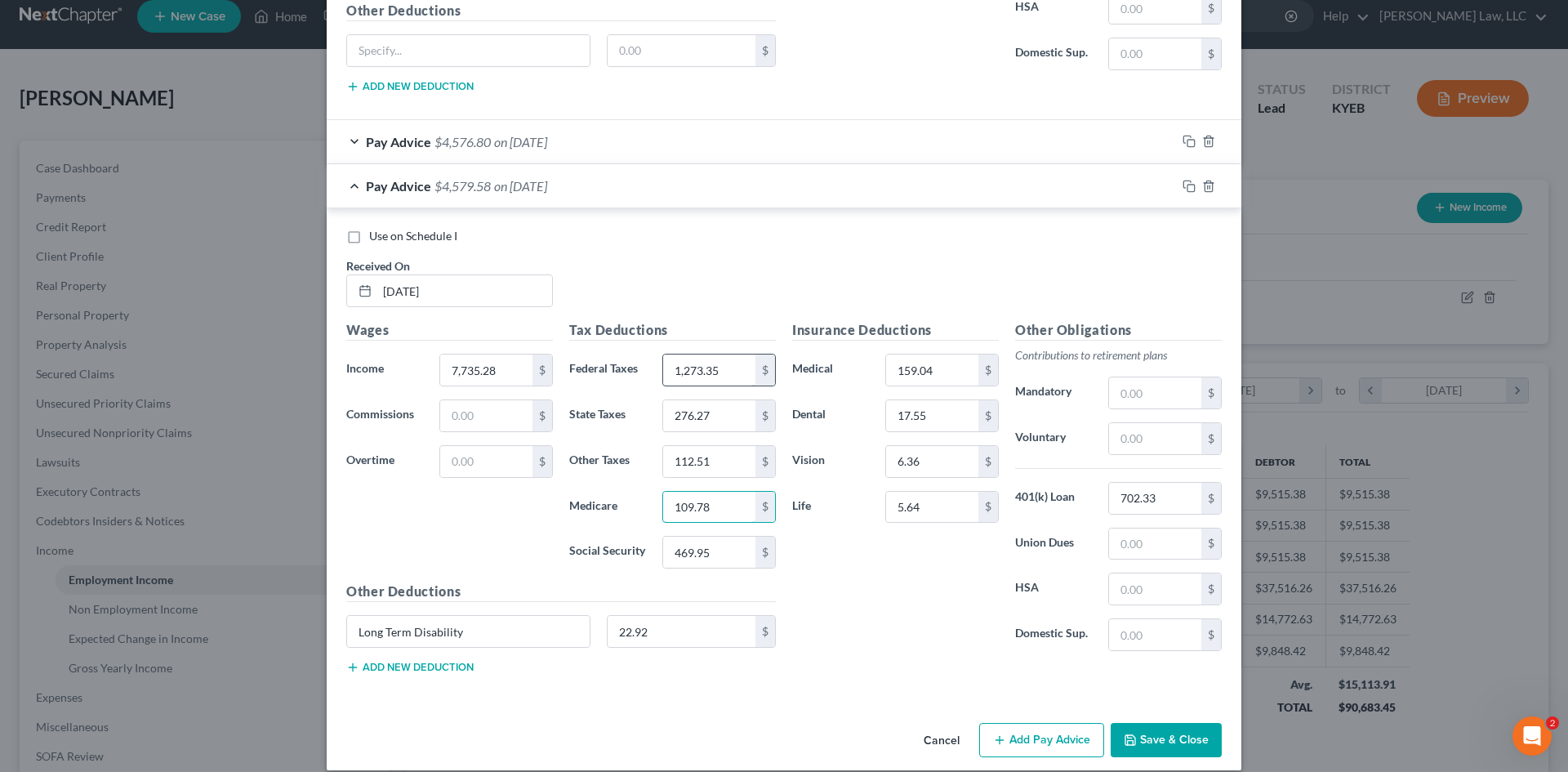 type on "109.78" 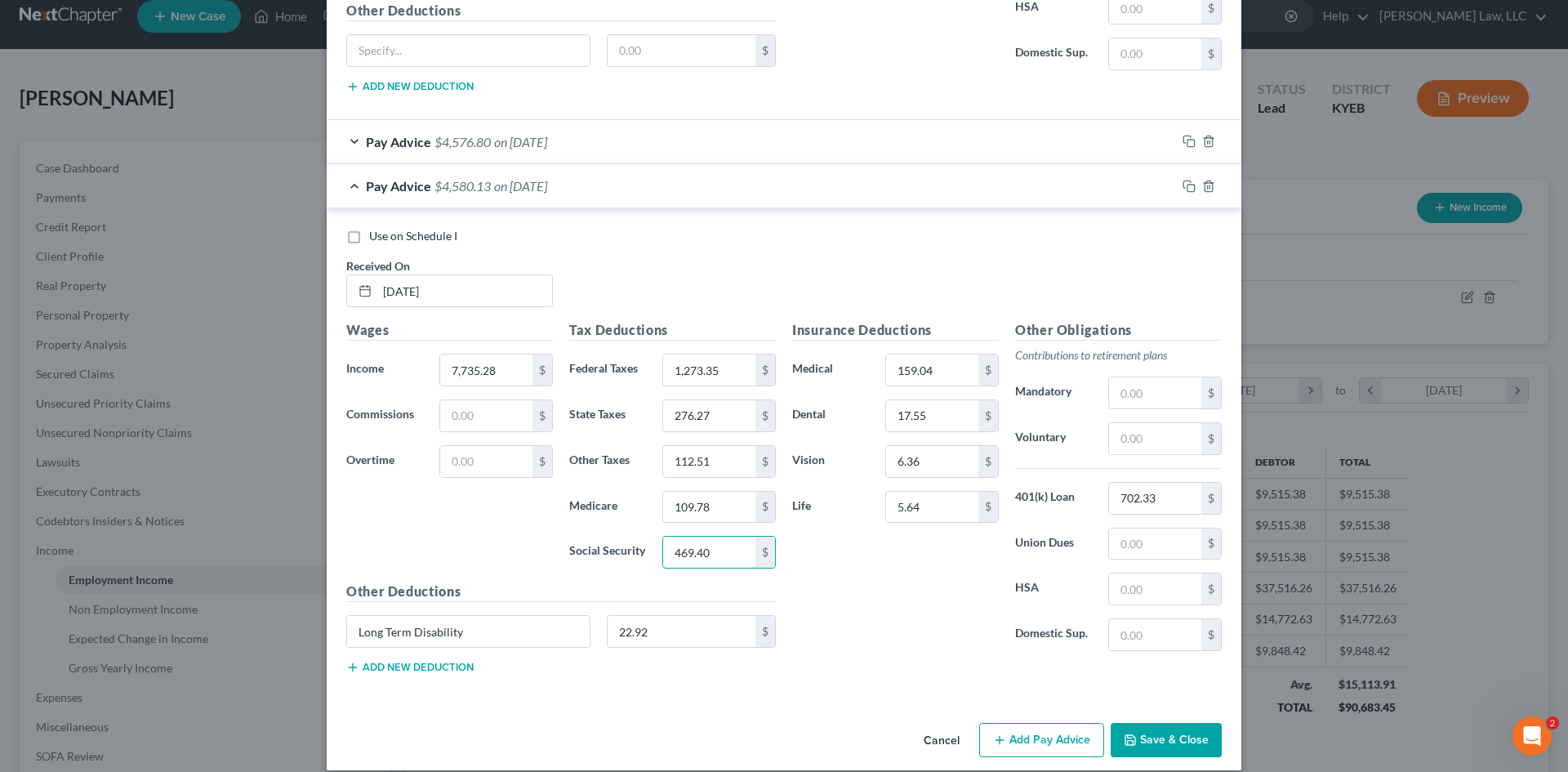 scroll, scrollTop: 1556, scrollLeft: 0, axis: vertical 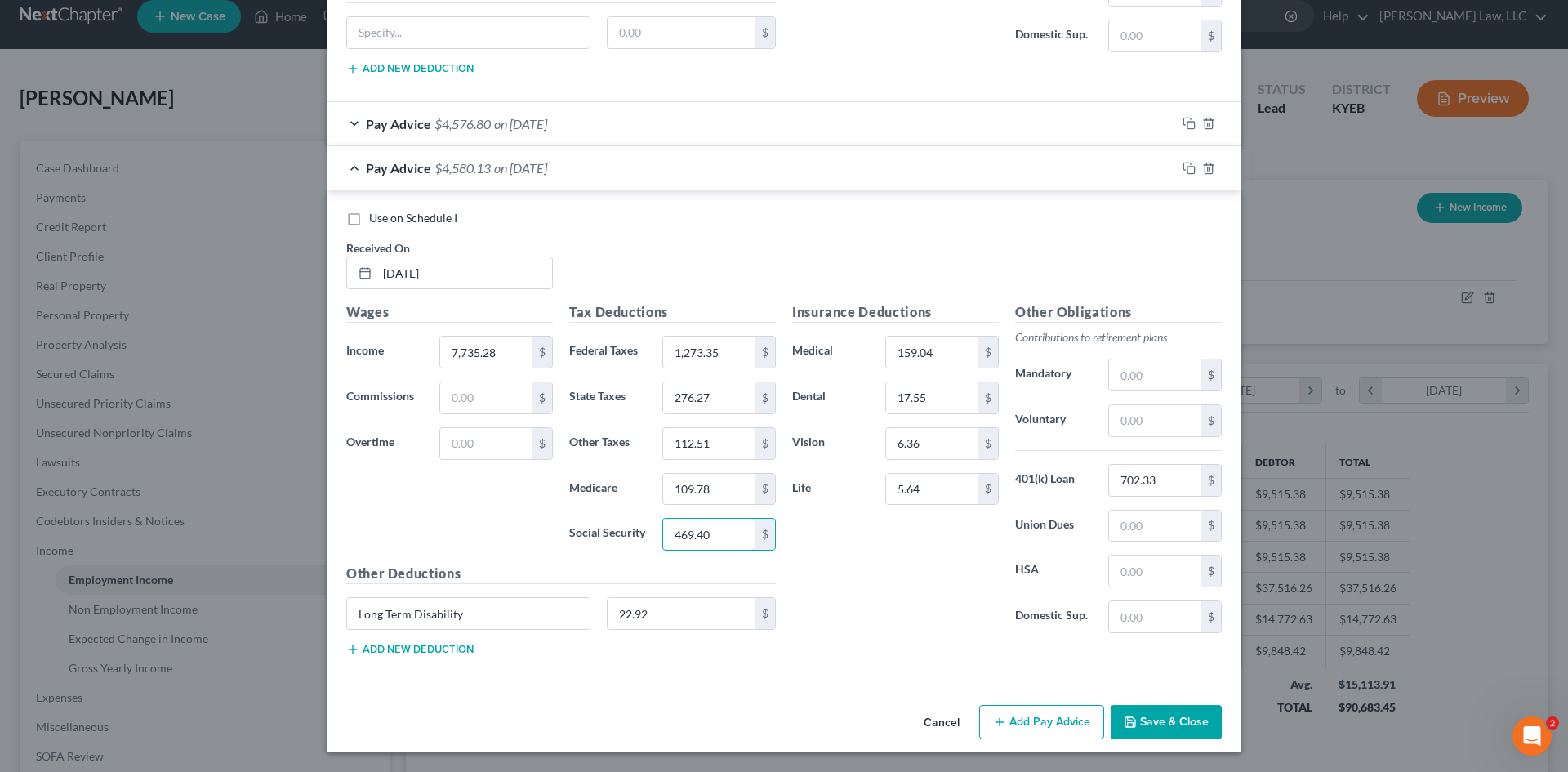 type on "469.40" 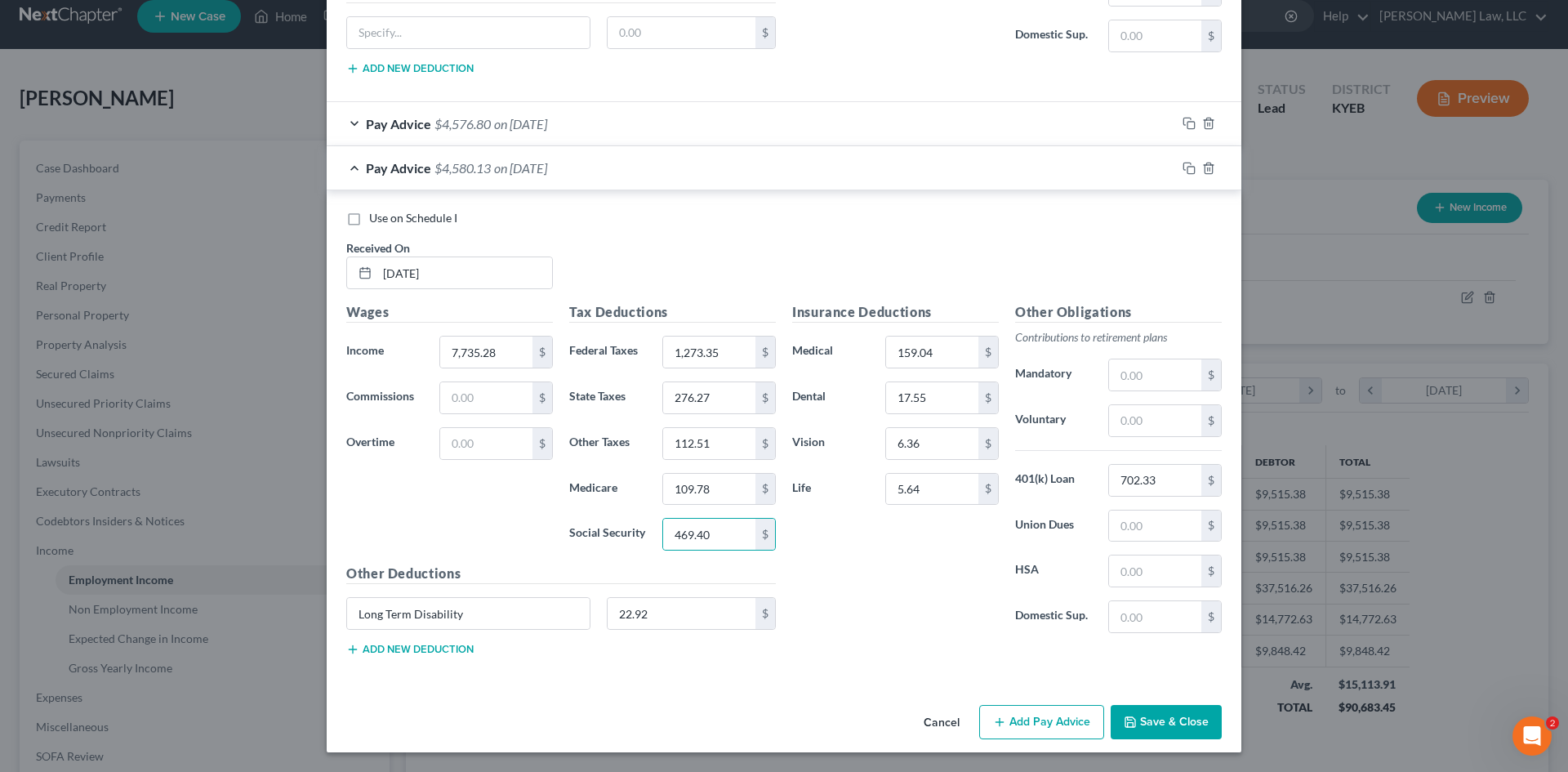 click on "Use on Schedule I
Received On
*
[DATE] Wages
Income
*
7,735.28 $ Commissions $ Overtime $ Tax Deductions Federal Taxes 1,273.35 $ State Taxes 276.27 $ Other Taxes 112.51 $ Medicare 109.78 $ Social Security 469.40 $ Other Deductions Long Term Disability 22.92 $ Add new deduction Insurance Deductions Medical 159.04 $ Dental 17.55 $ Vision 6.36 $ Life 5.64 $ Other Obligations Contributions to retirement plans Mandatory $ Voluntary $ 401(k) Loan 702.33 $ Union Dues $ HSA $ Domestic Sup. $" at bounding box center (784, 435) 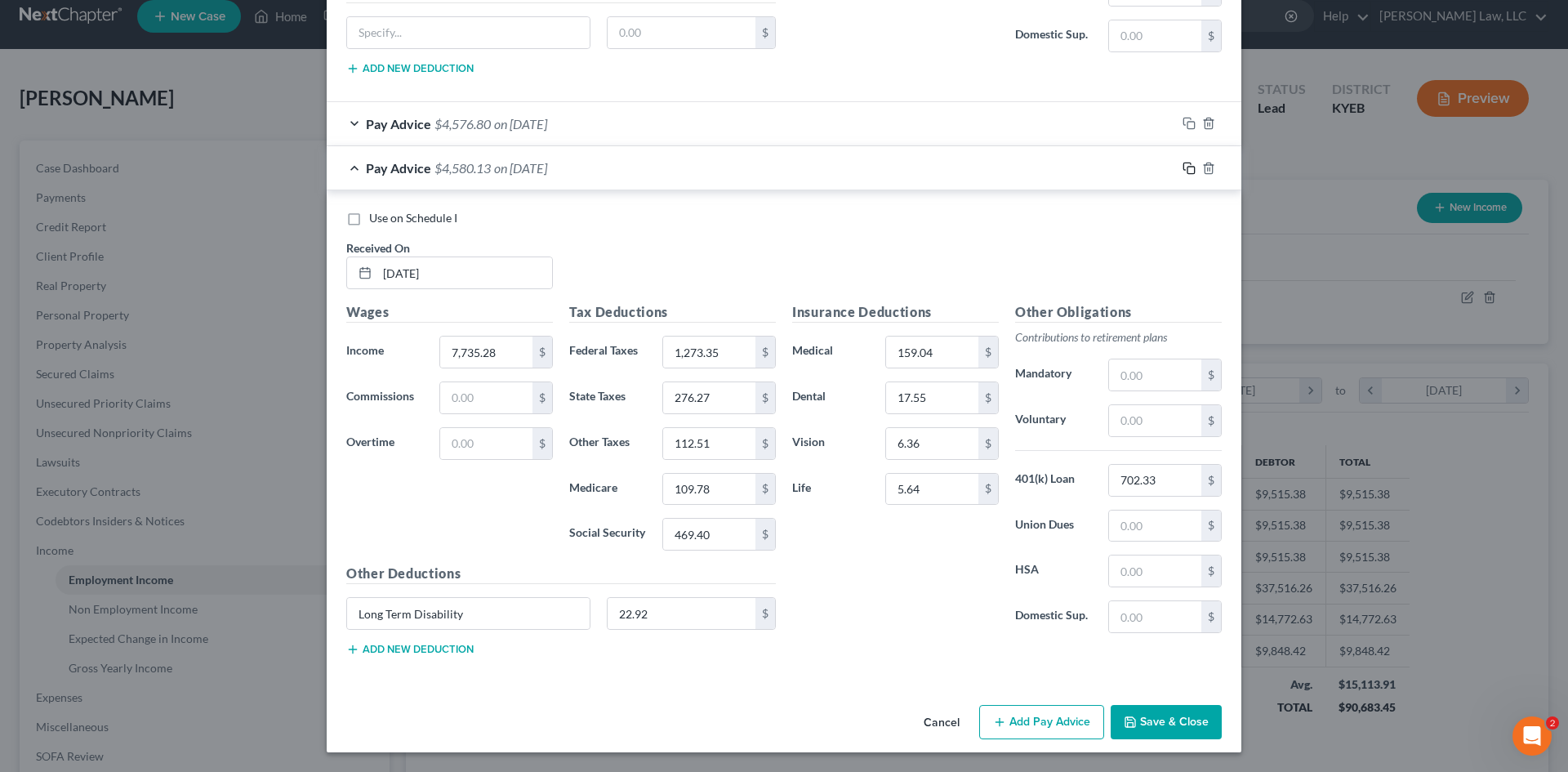 click 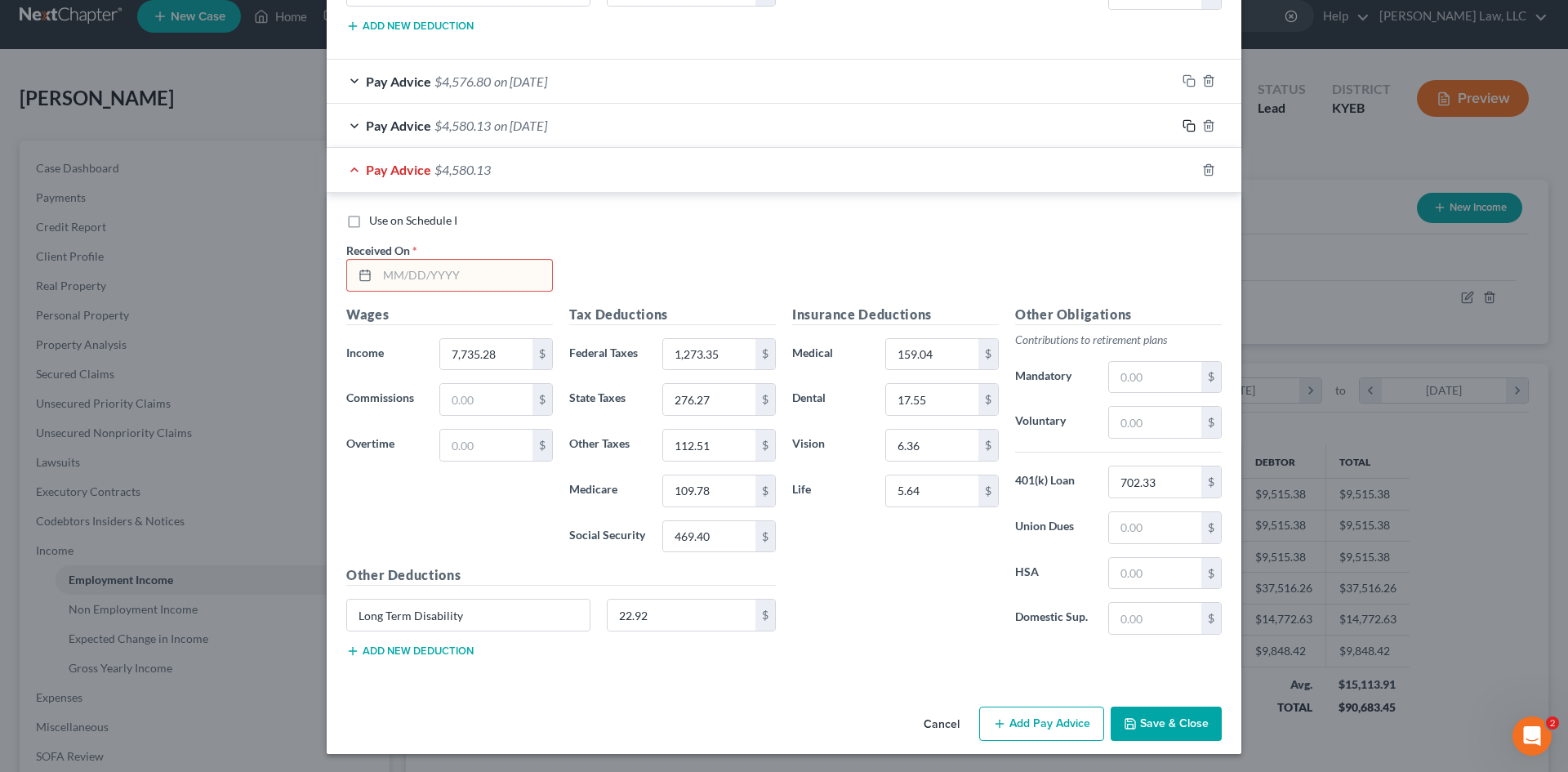 scroll, scrollTop: 1600, scrollLeft: 0, axis: vertical 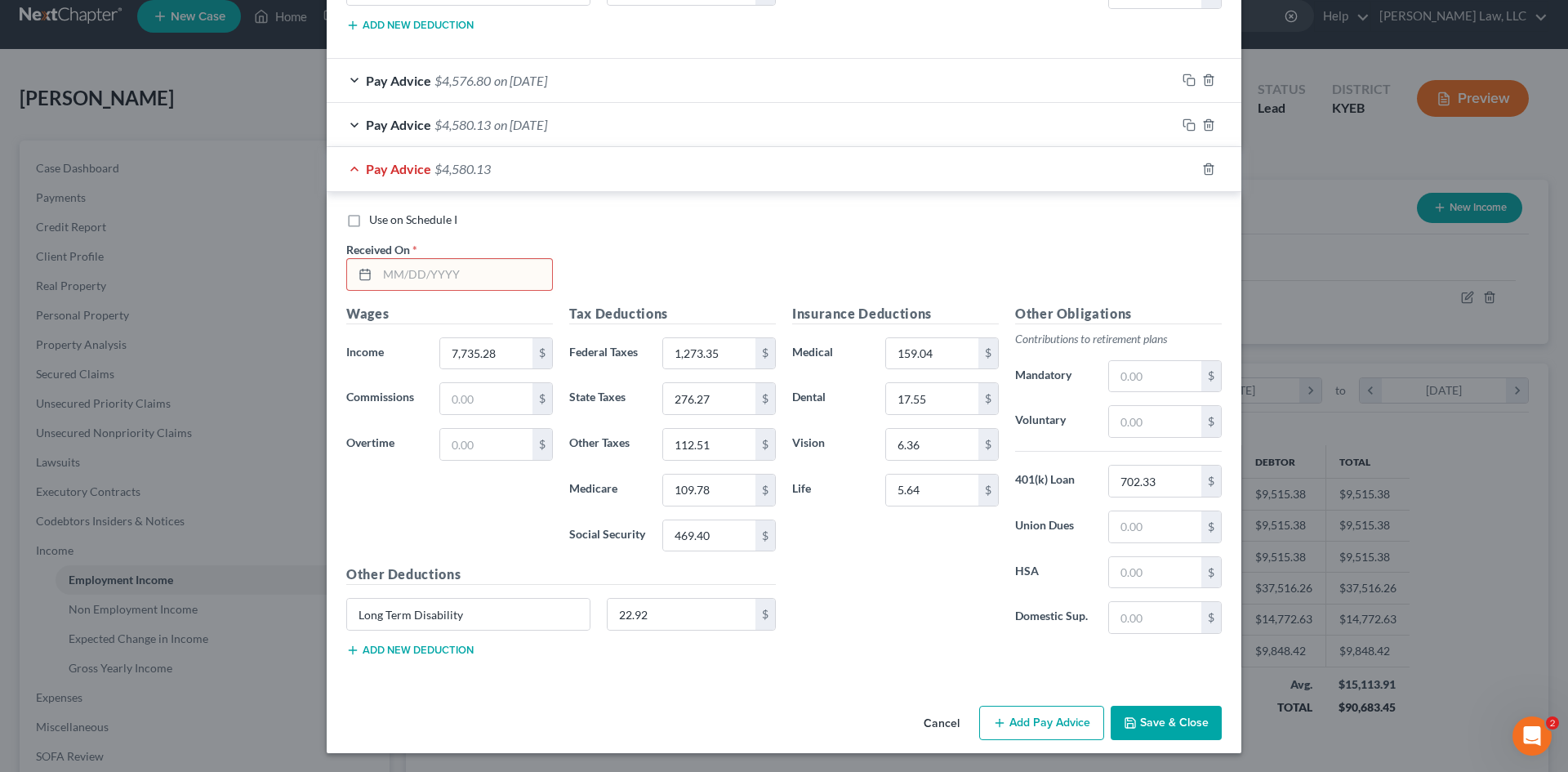 click at bounding box center (465, 274) 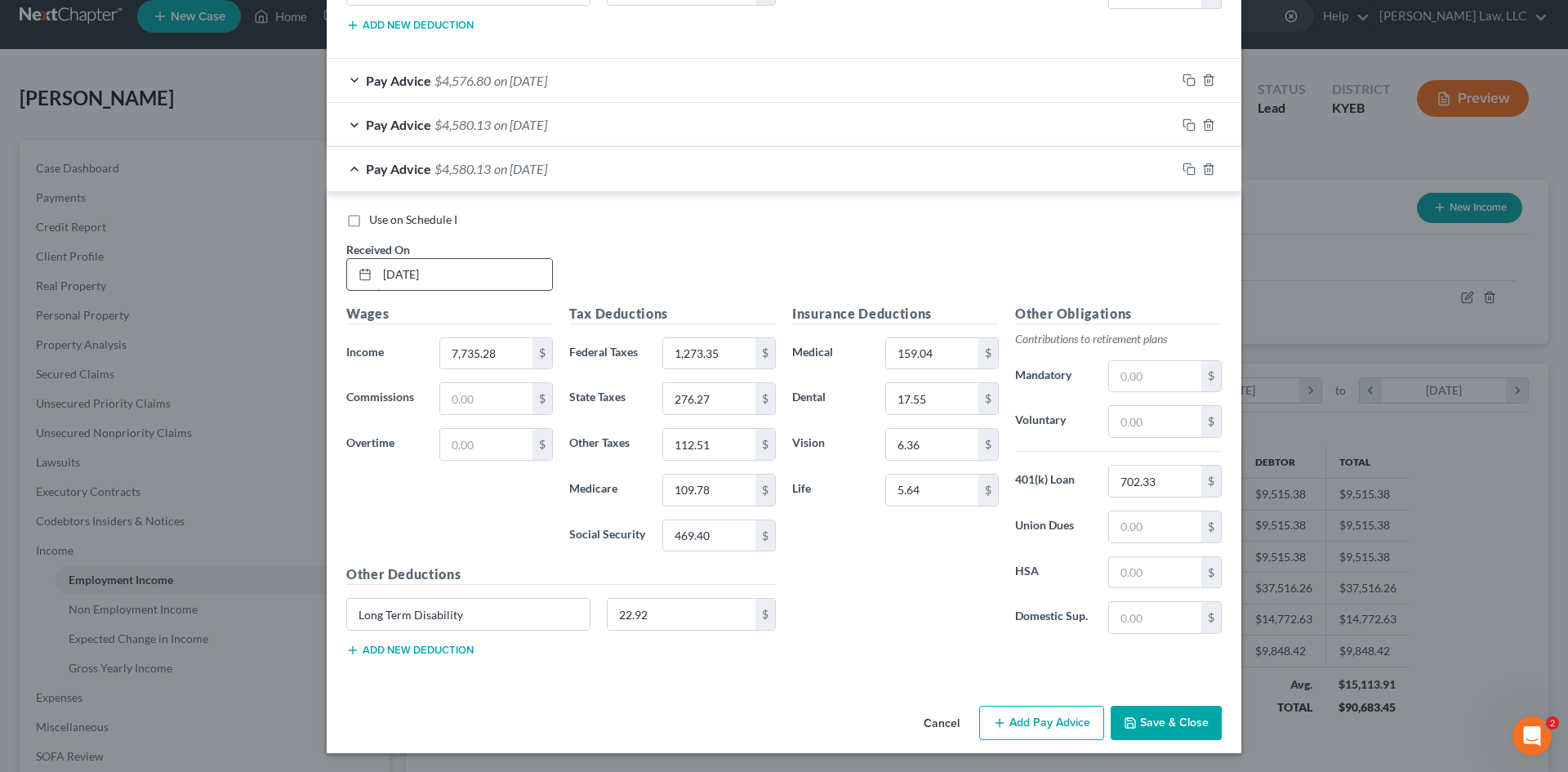 type on "[DATE]" 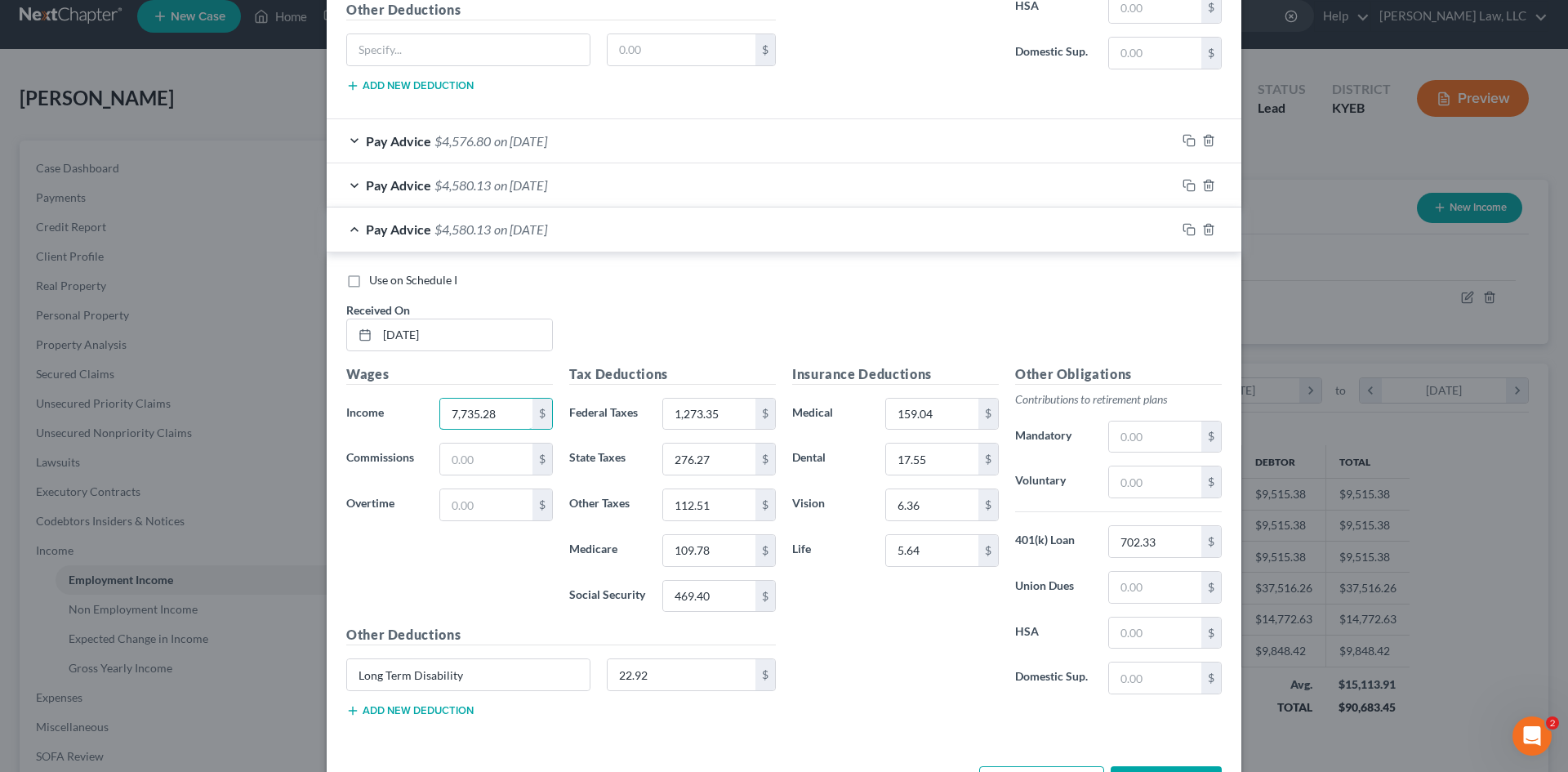 scroll, scrollTop: 1600, scrollLeft: 0, axis: vertical 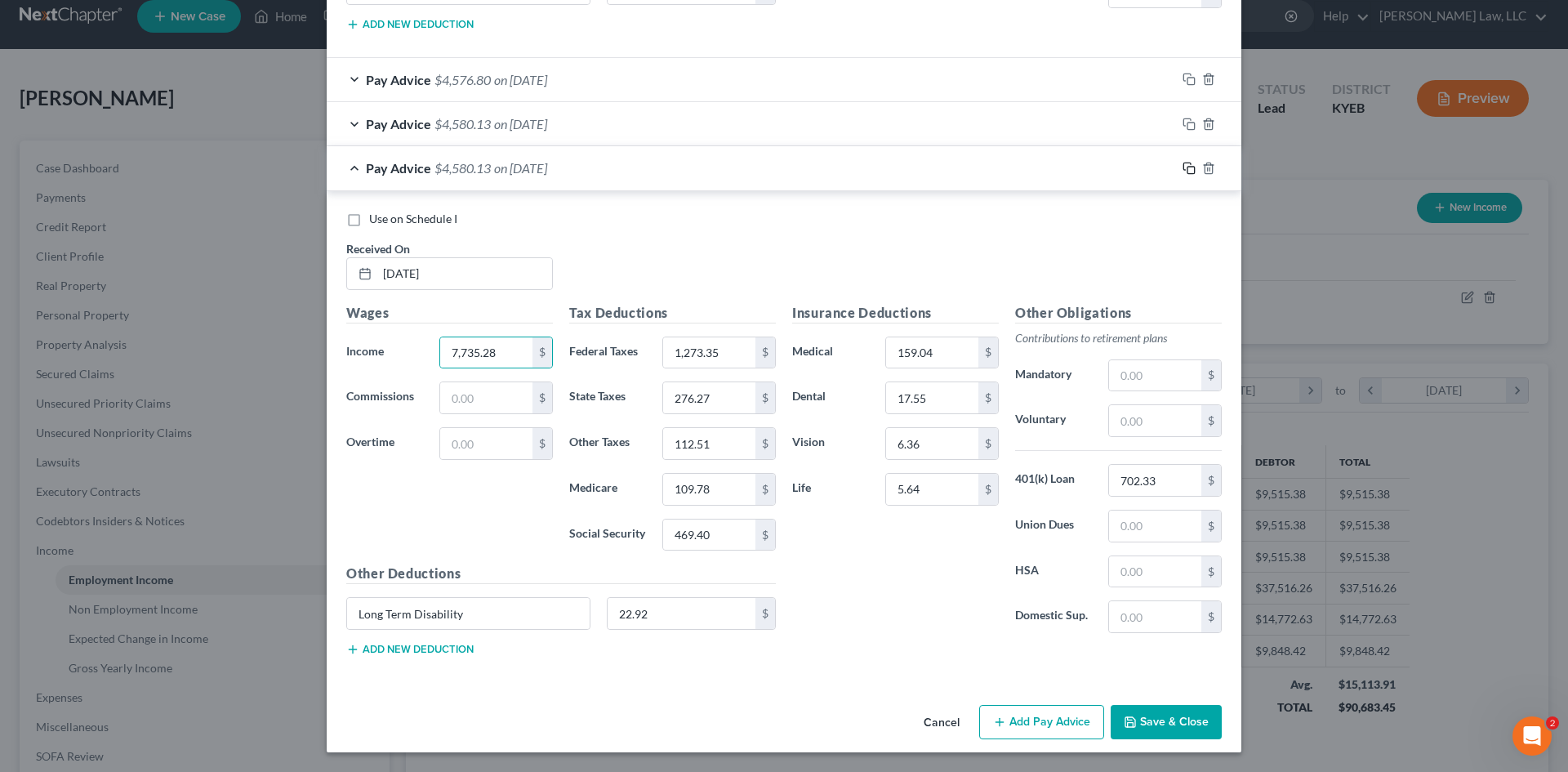 click 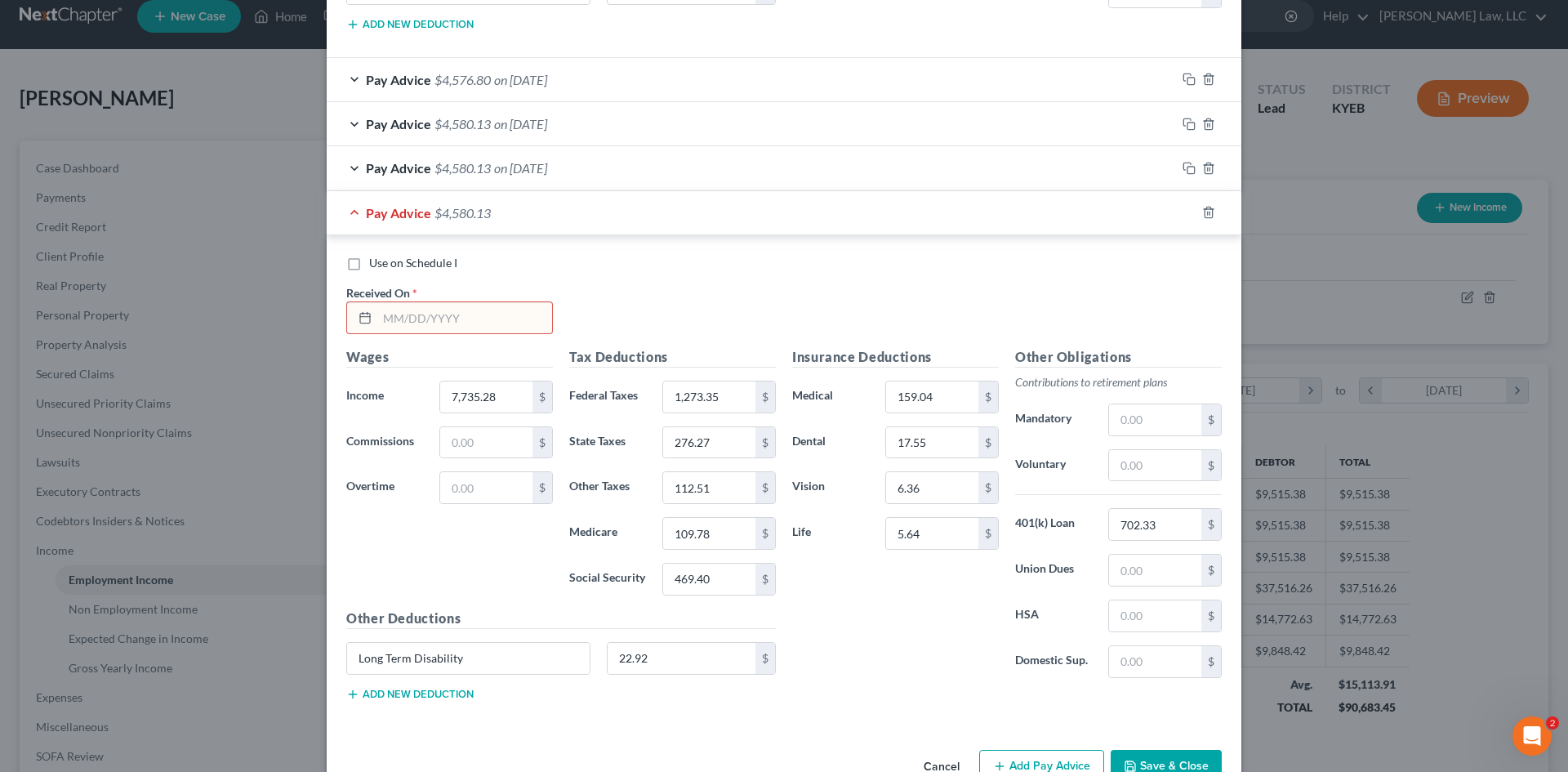 click at bounding box center [465, 318] 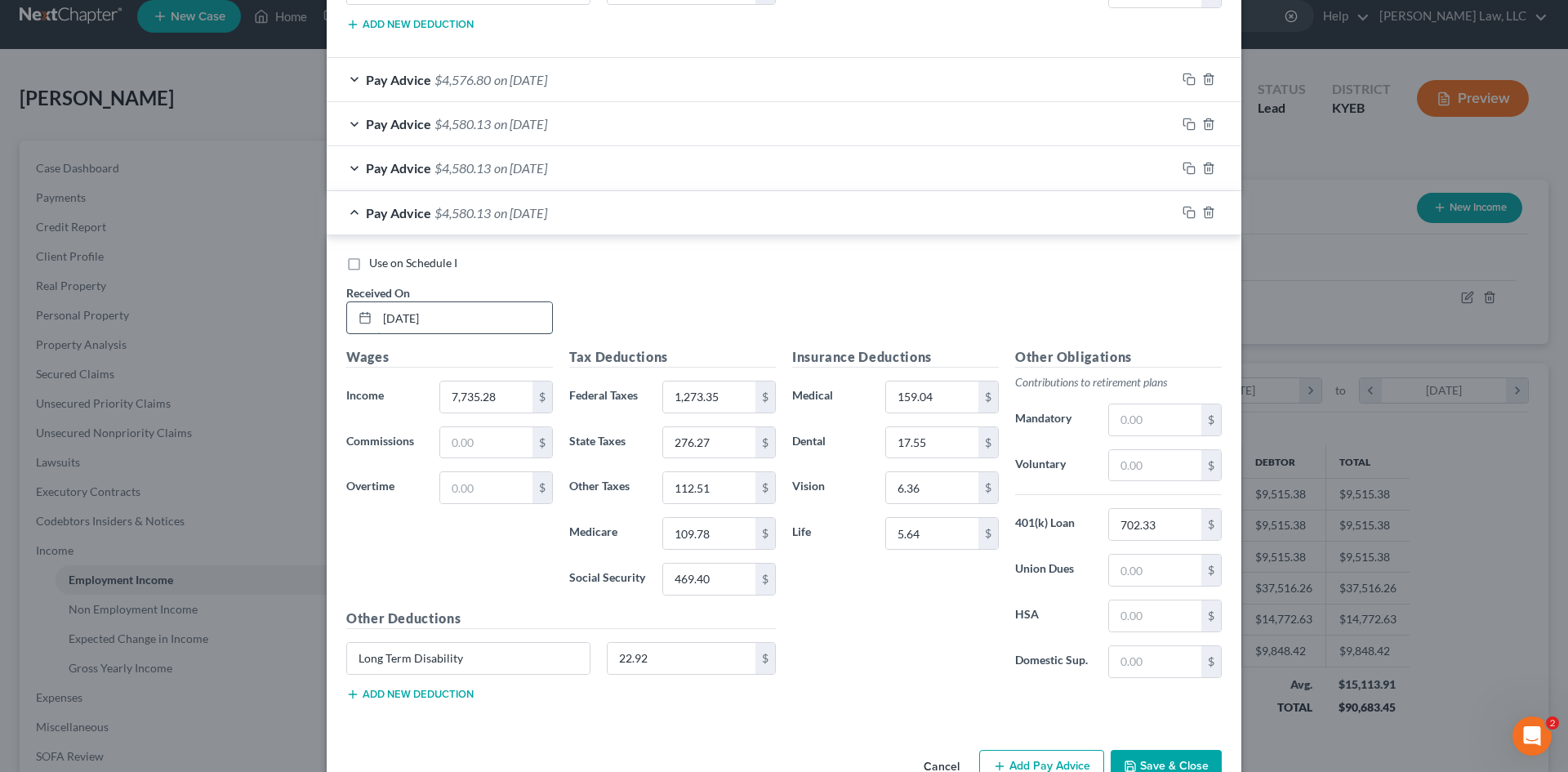 type on "[DATE]" 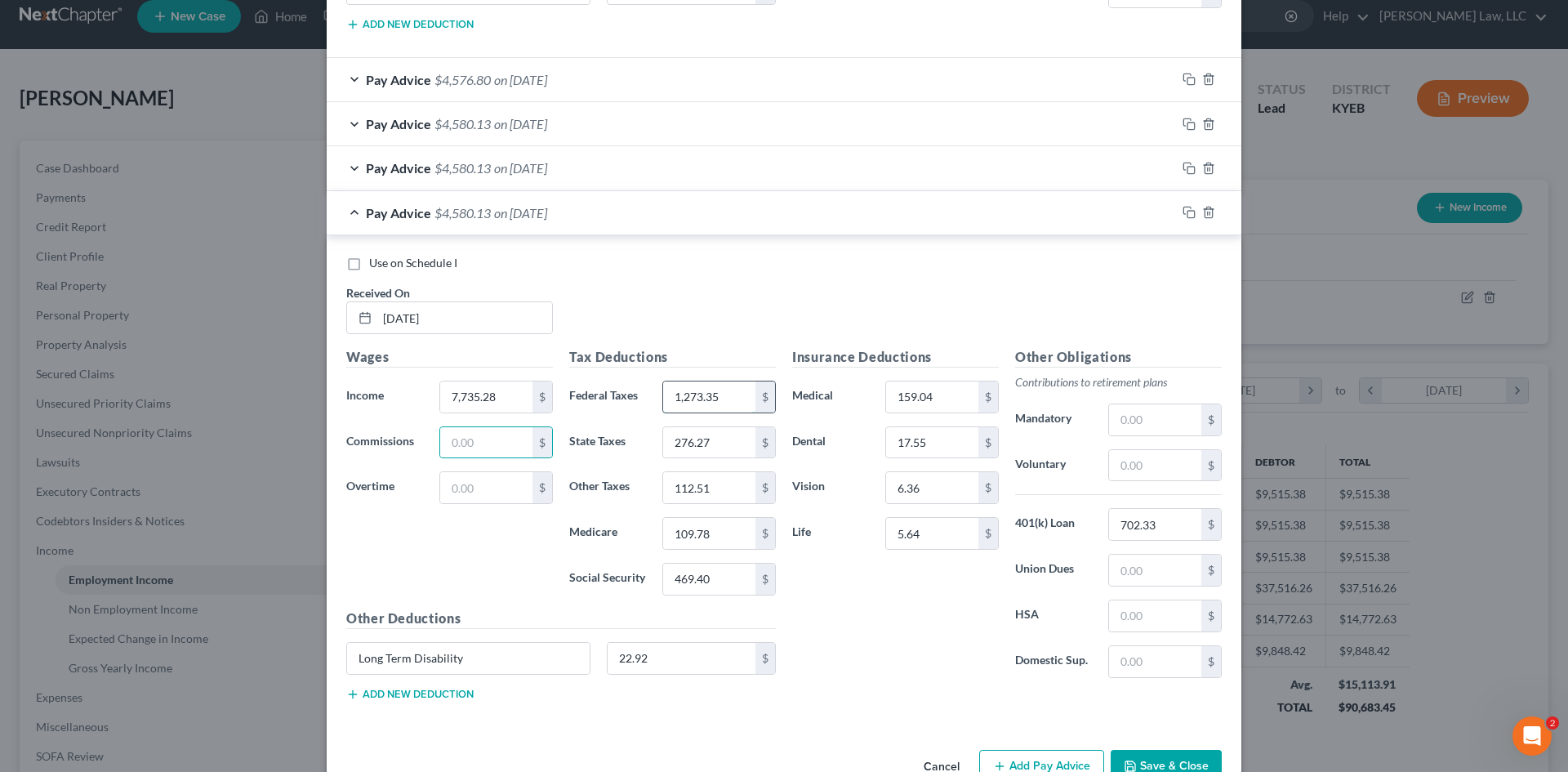 click on "1,273.35" at bounding box center (709, 397) 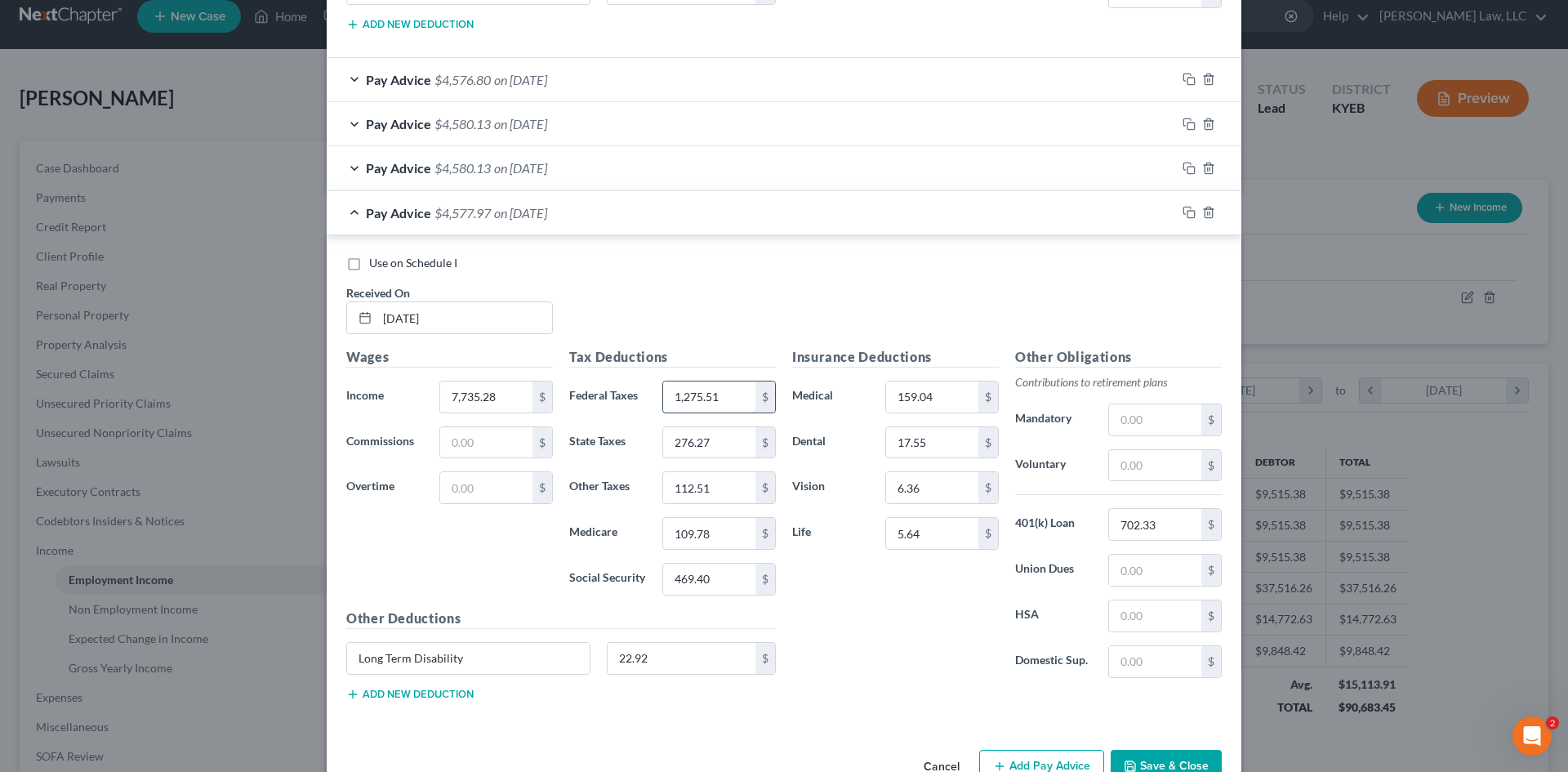 type on "1,275.51" 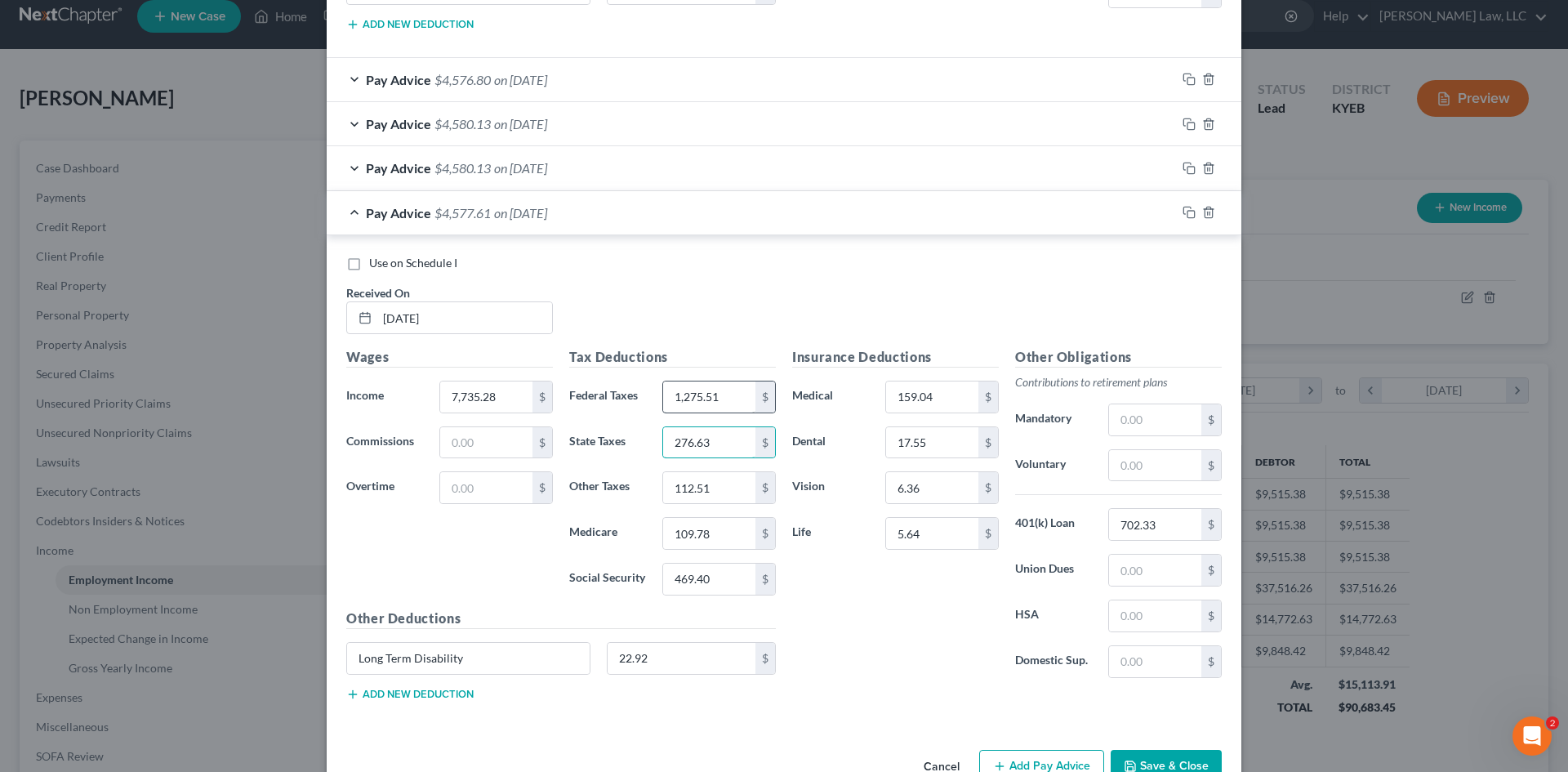 type on "276.63" 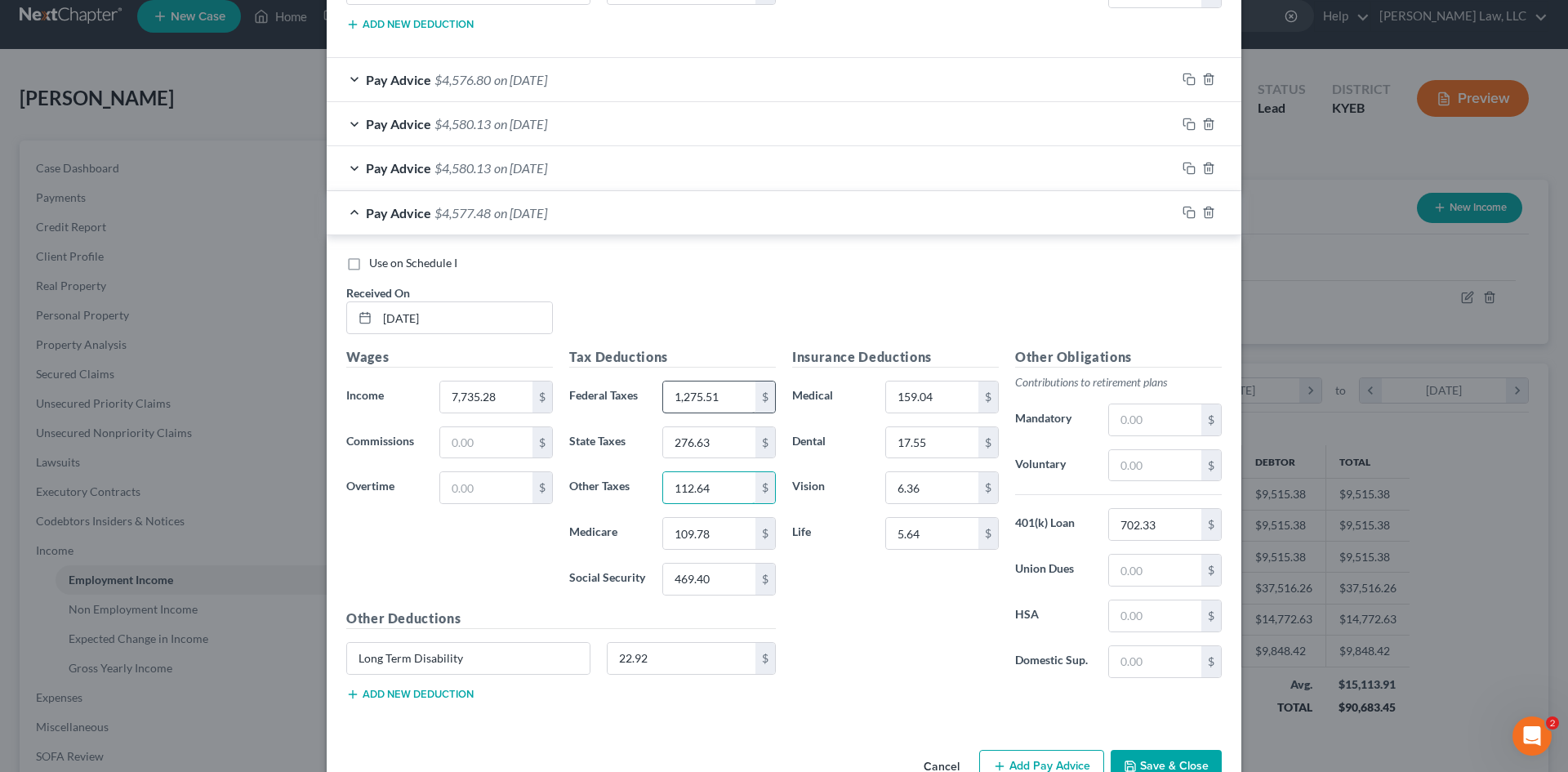 type on "112.64" 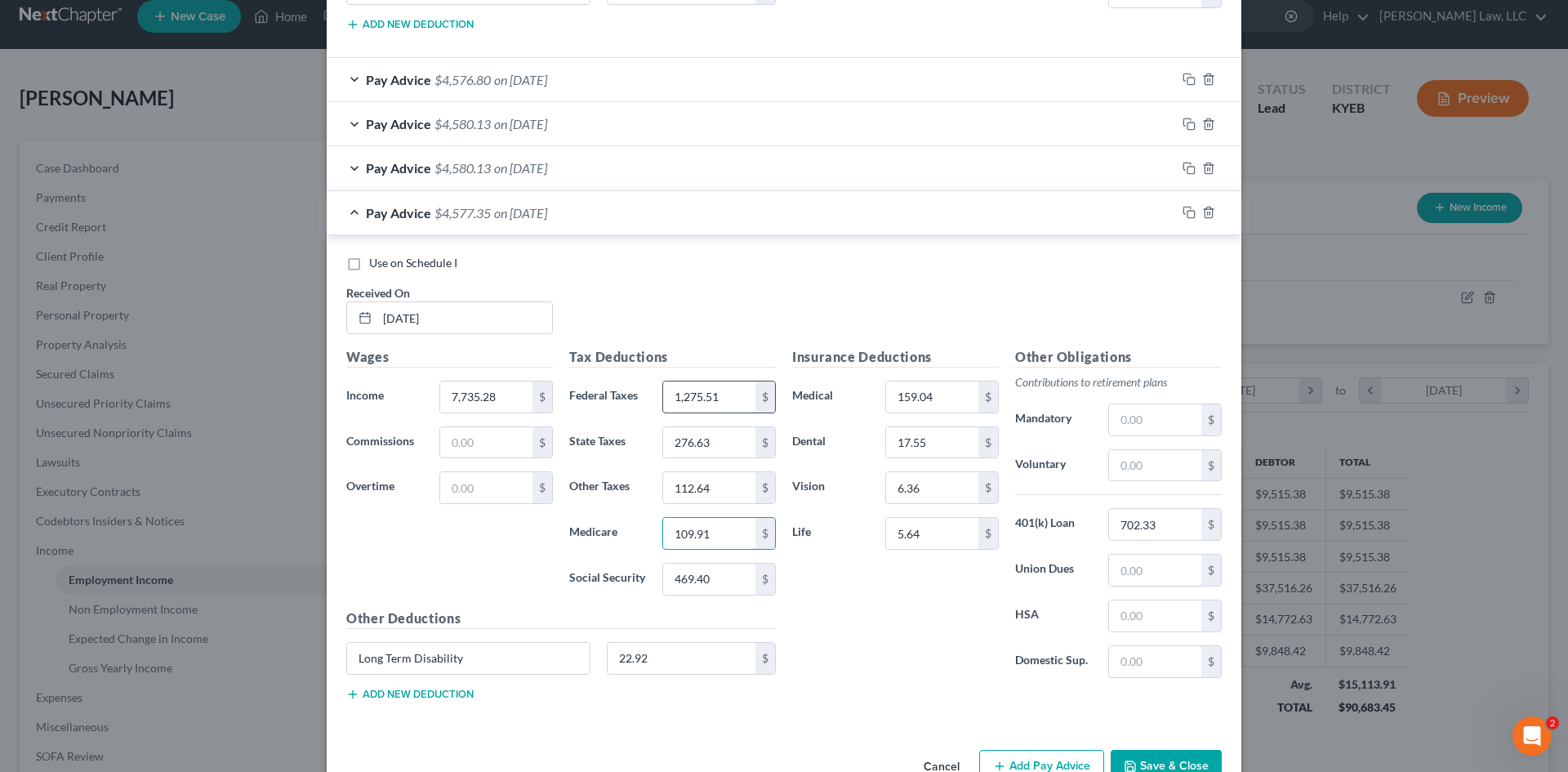 type on "109.91" 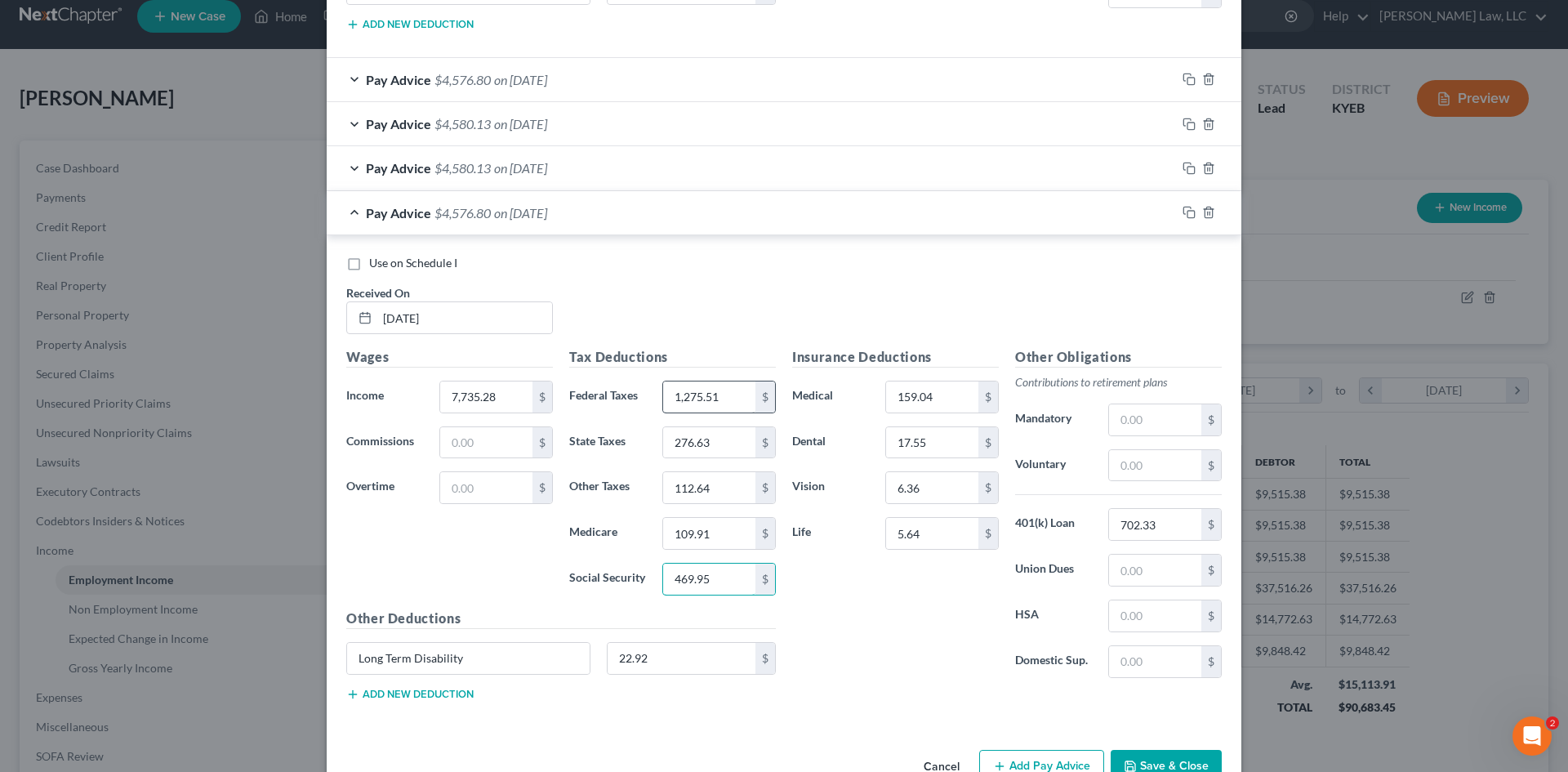 type on "469.95" 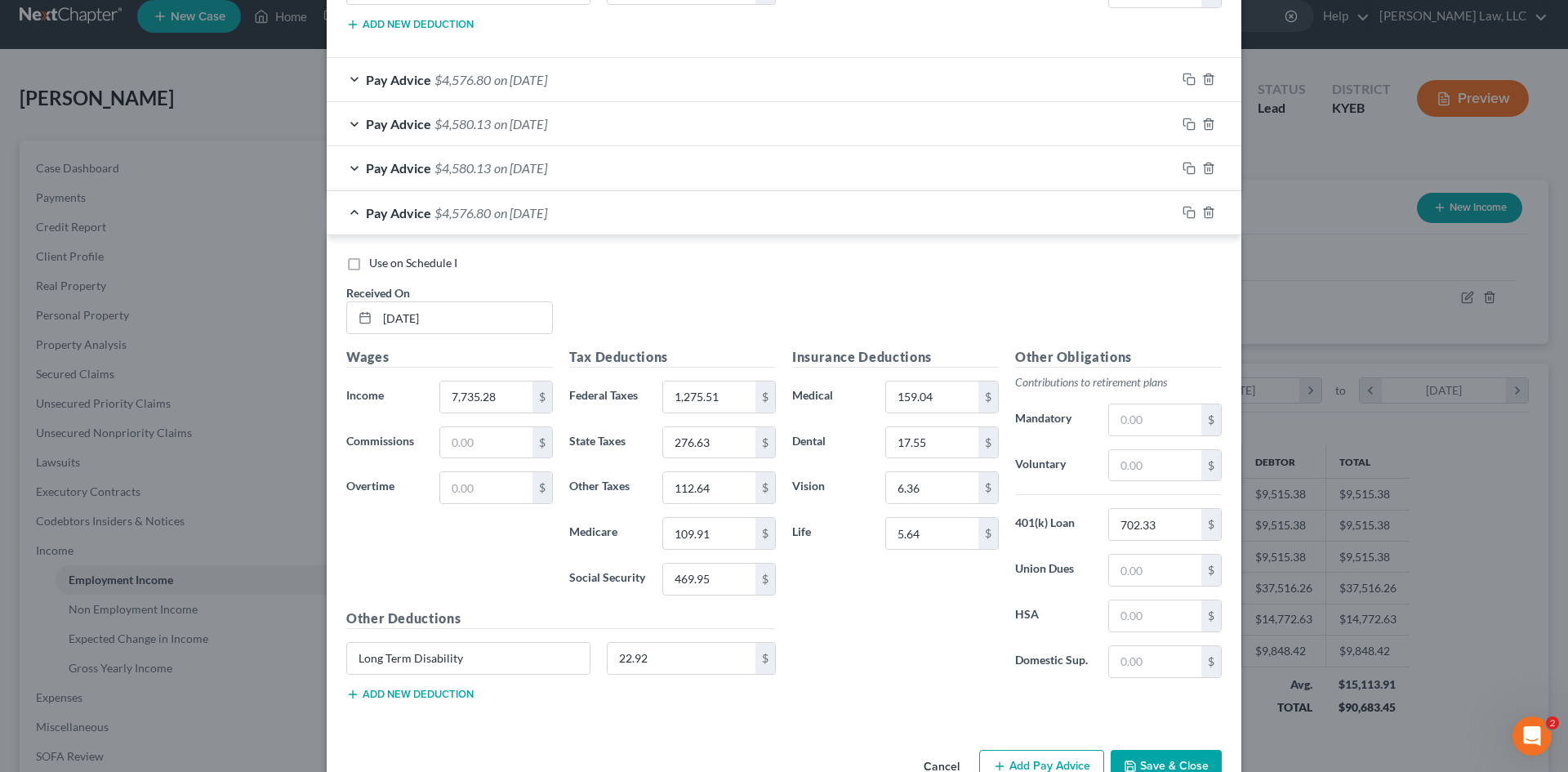 click on "Insurance Deductions Medical 159.04 $ Dental 17.55 $ Vision 6.36 $ Life 5.64 $" at bounding box center [895, 519] 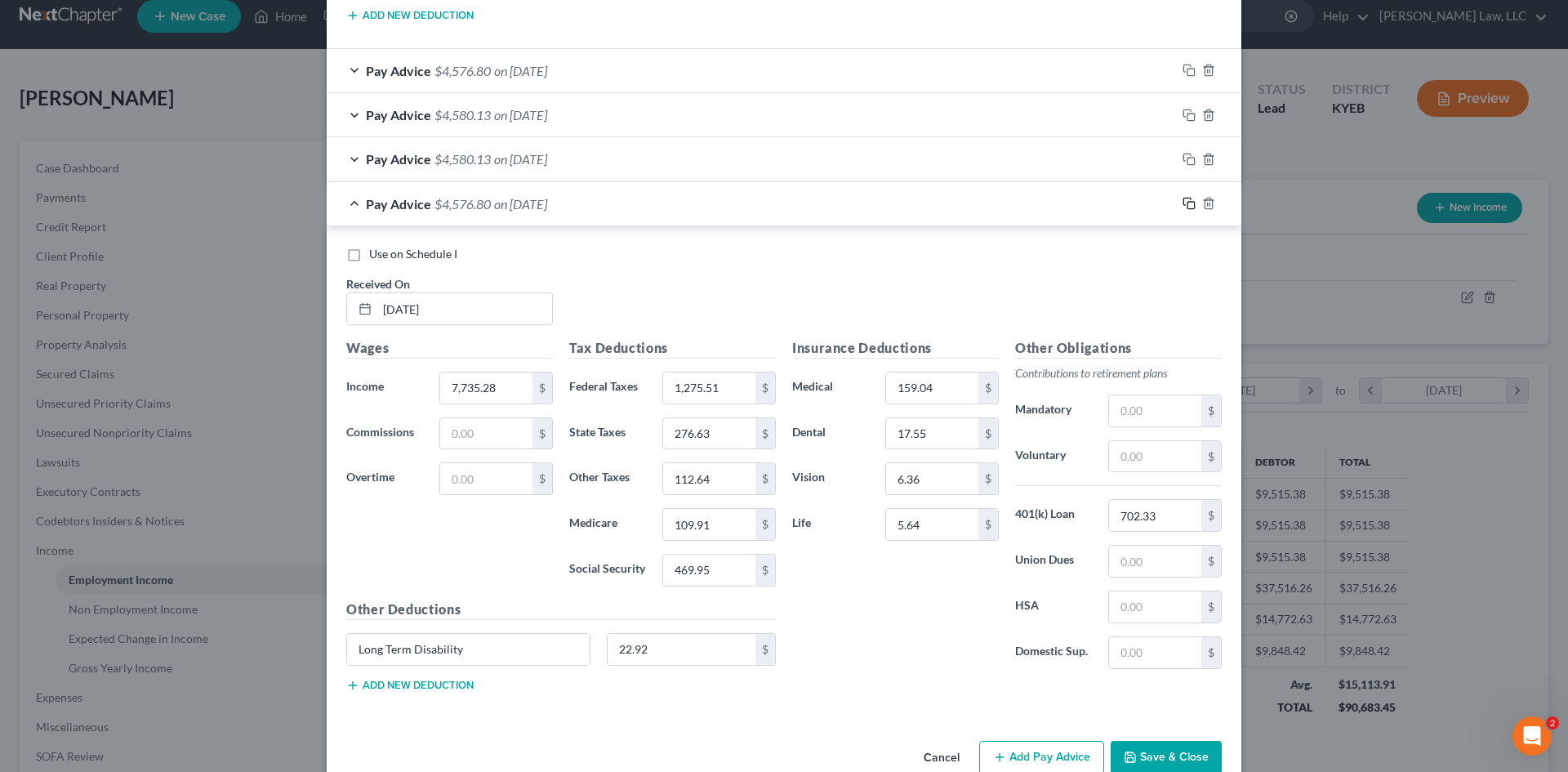 click 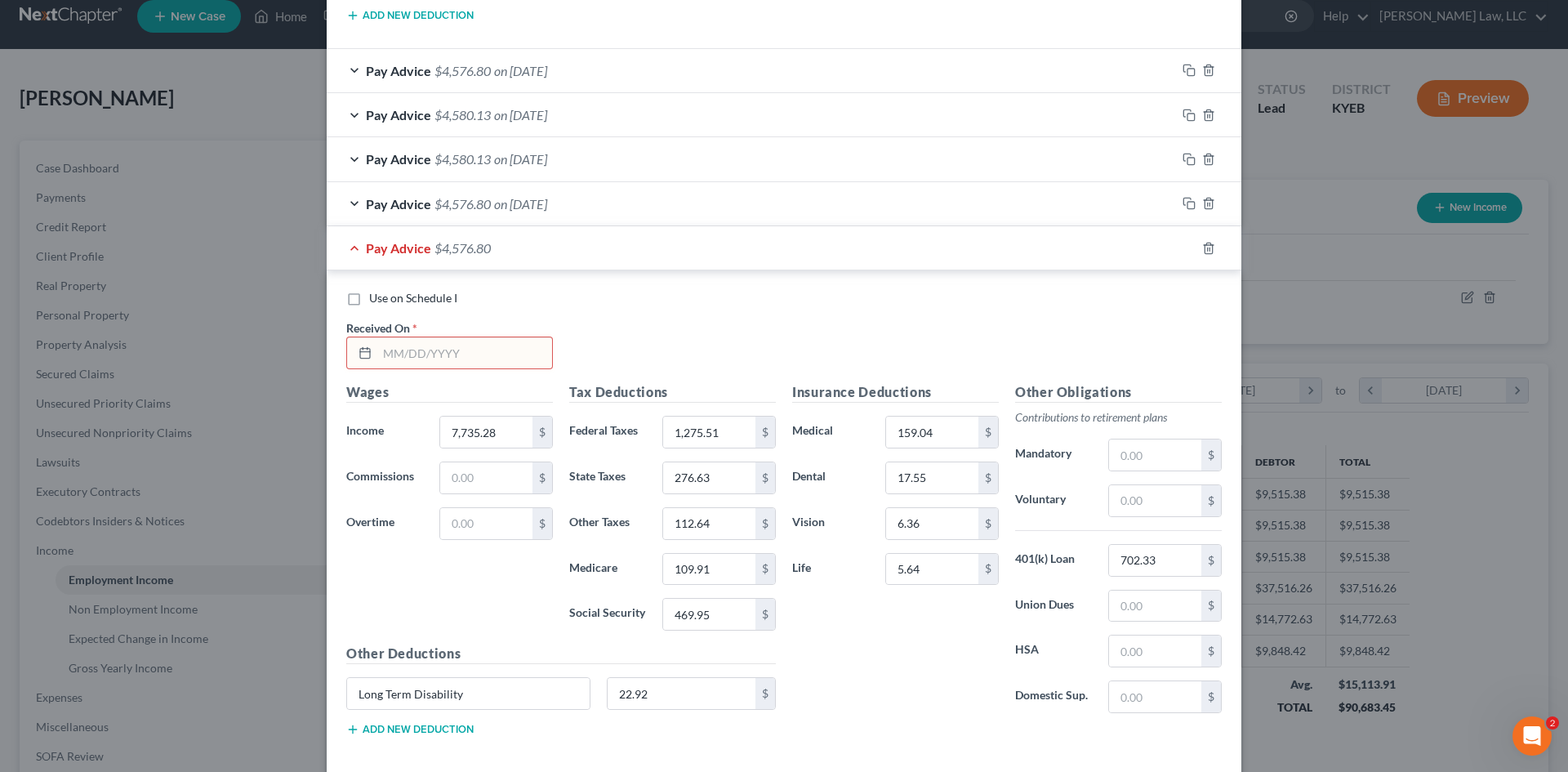 click on "Use on Schedule I
Received On
*" at bounding box center [784, 336] 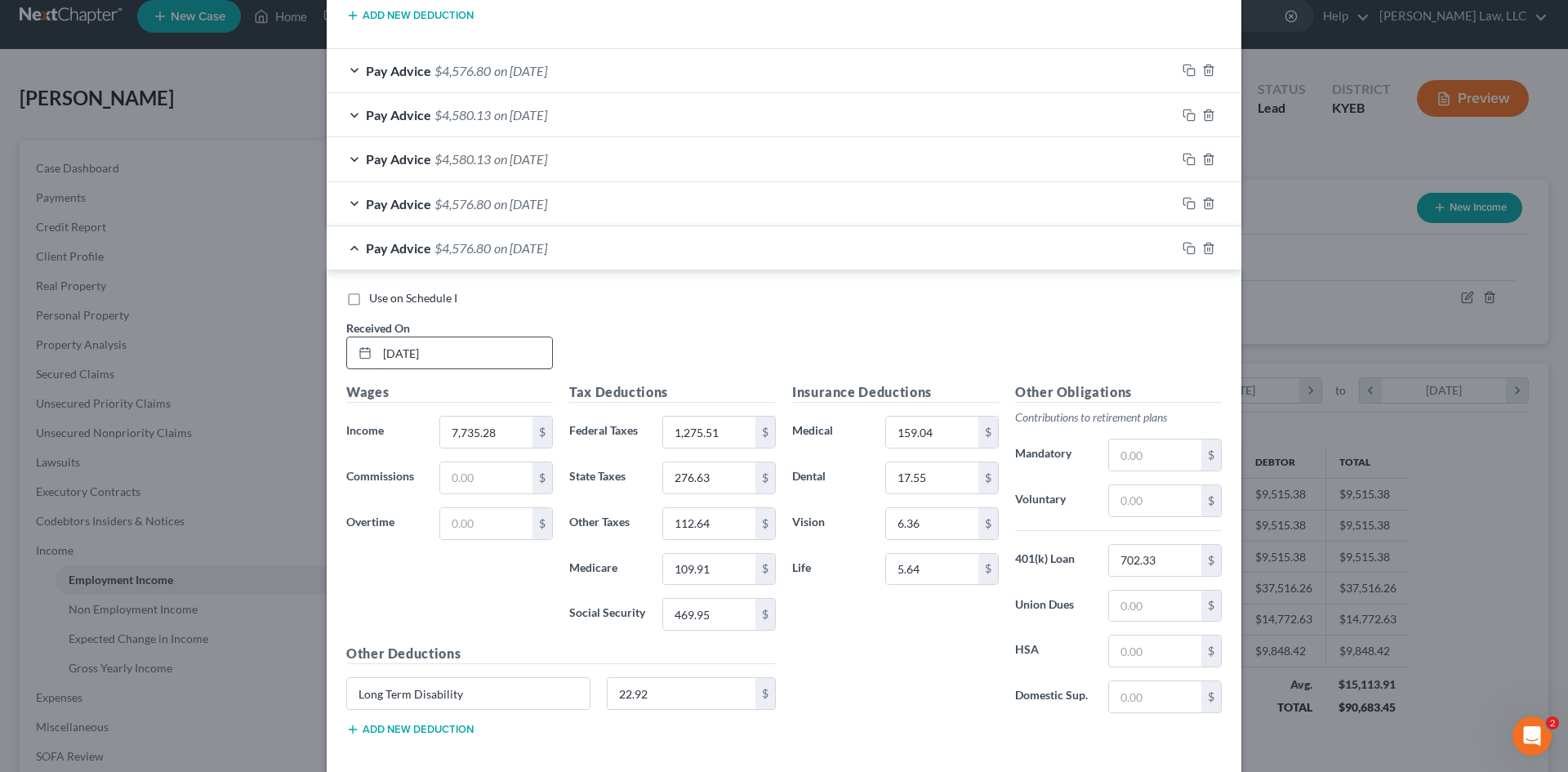 type on "[DATE]" 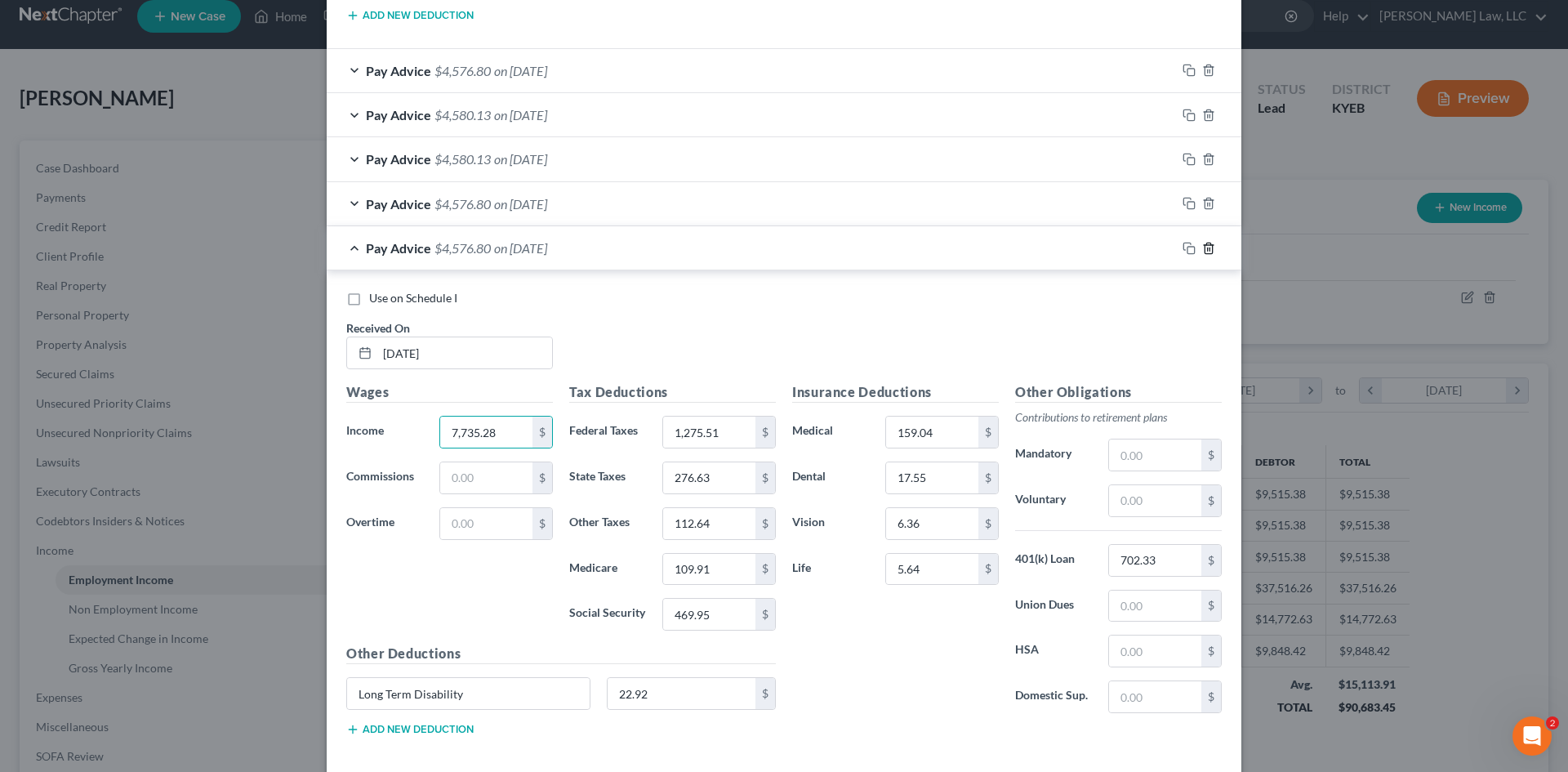 click 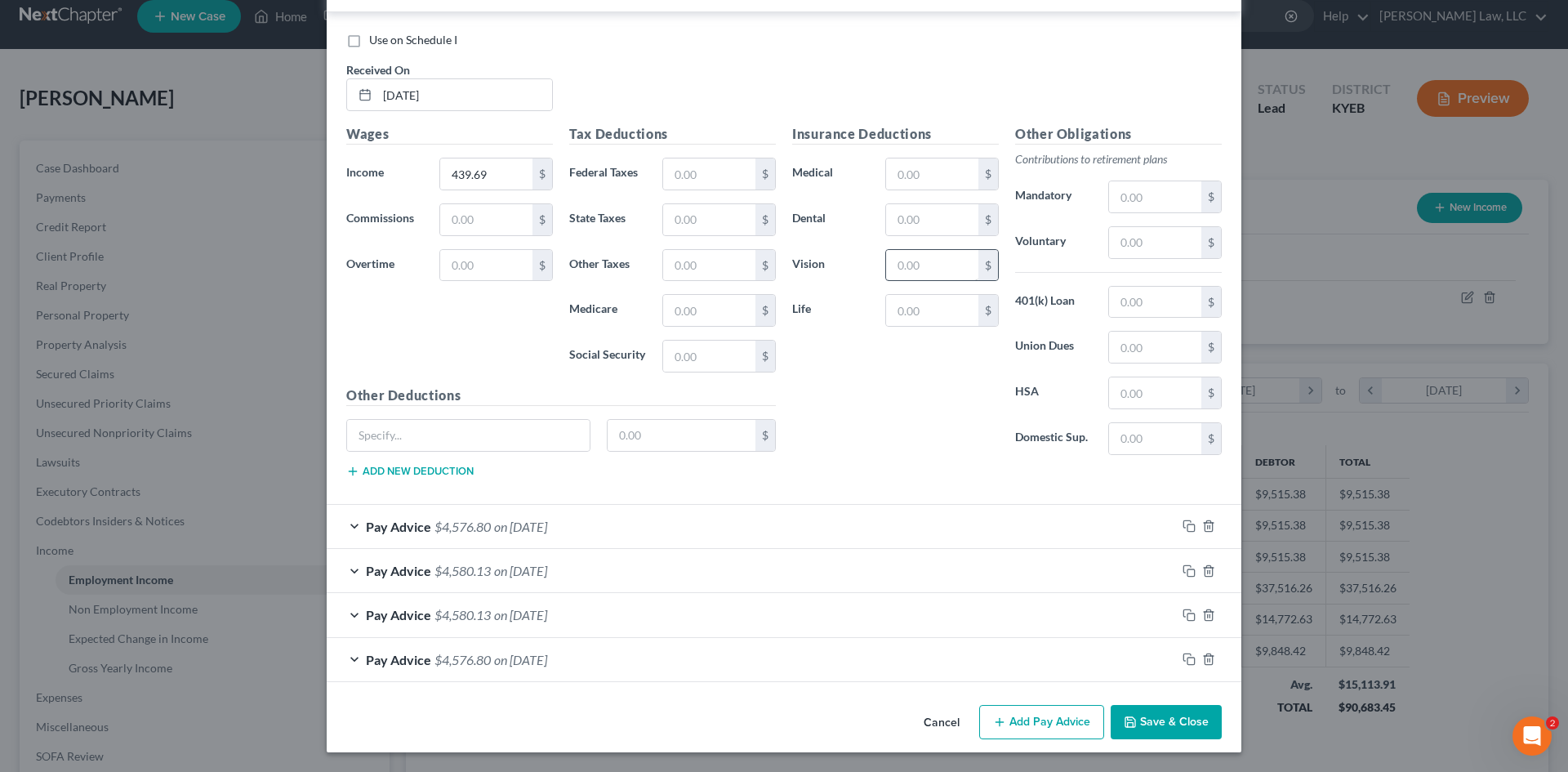 scroll, scrollTop: 1154, scrollLeft: 0, axis: vertical 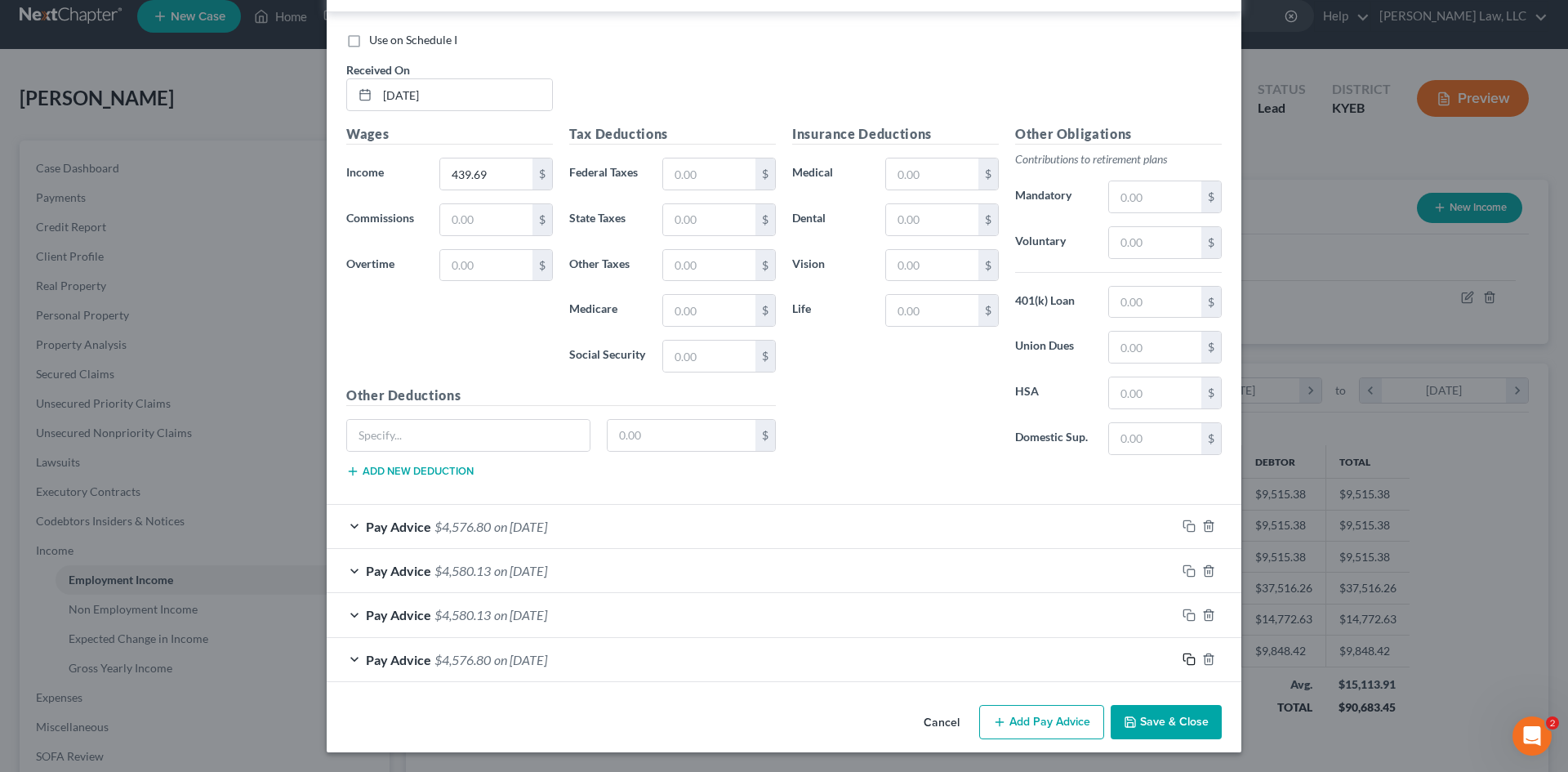 click 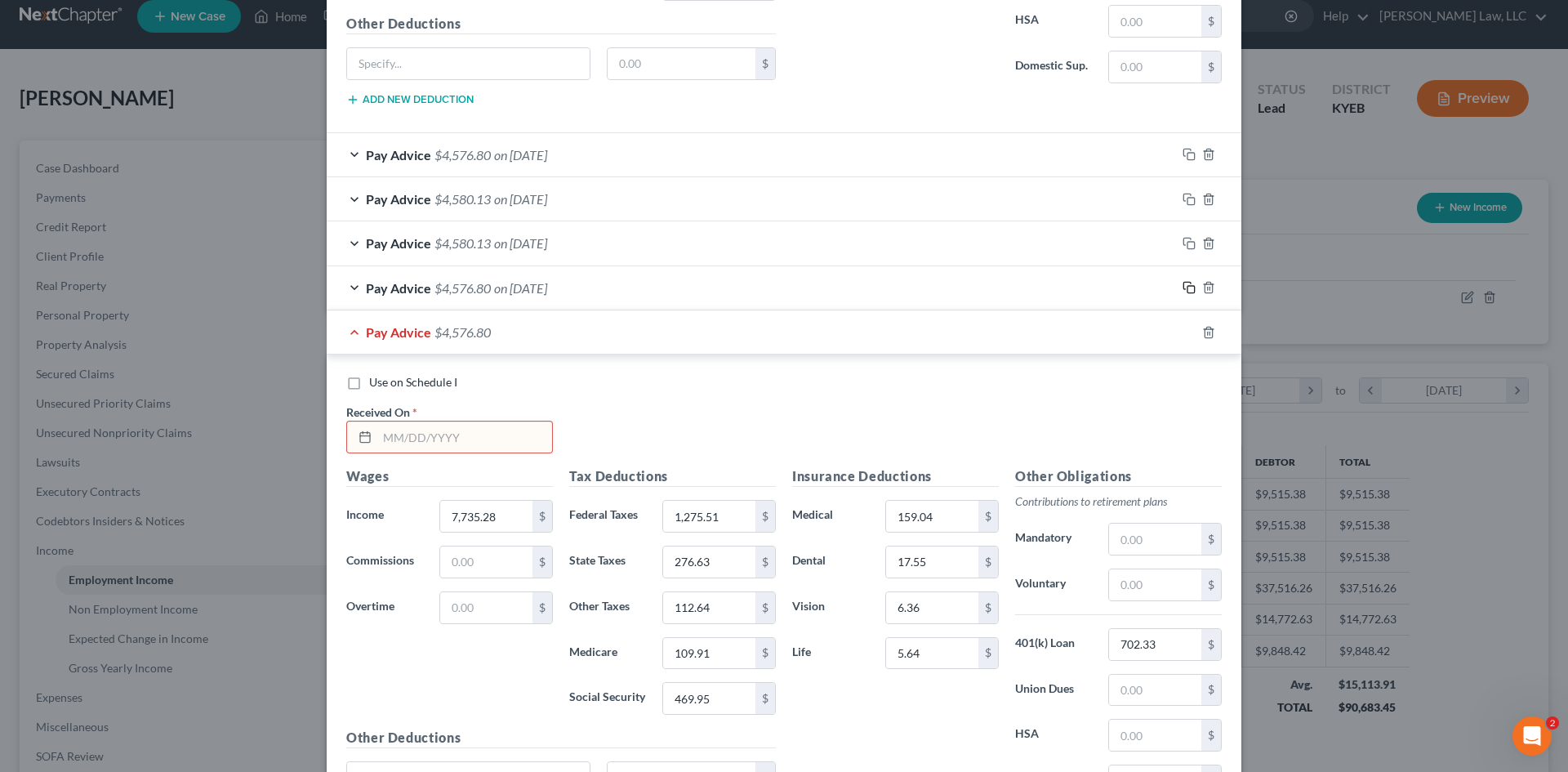 scroll, scrollTop: 1526, scrollLeft: 0, axis: vertical 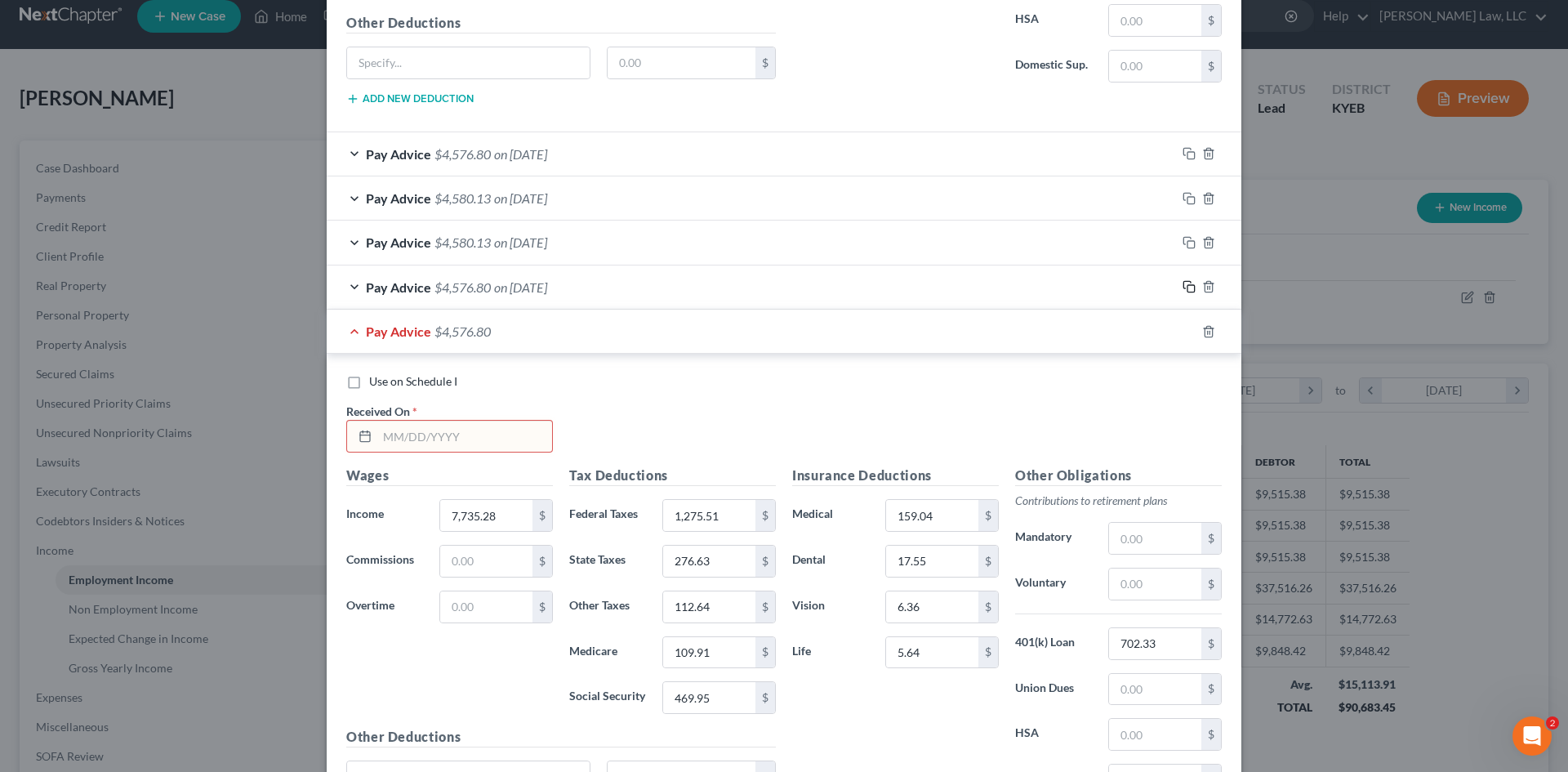type 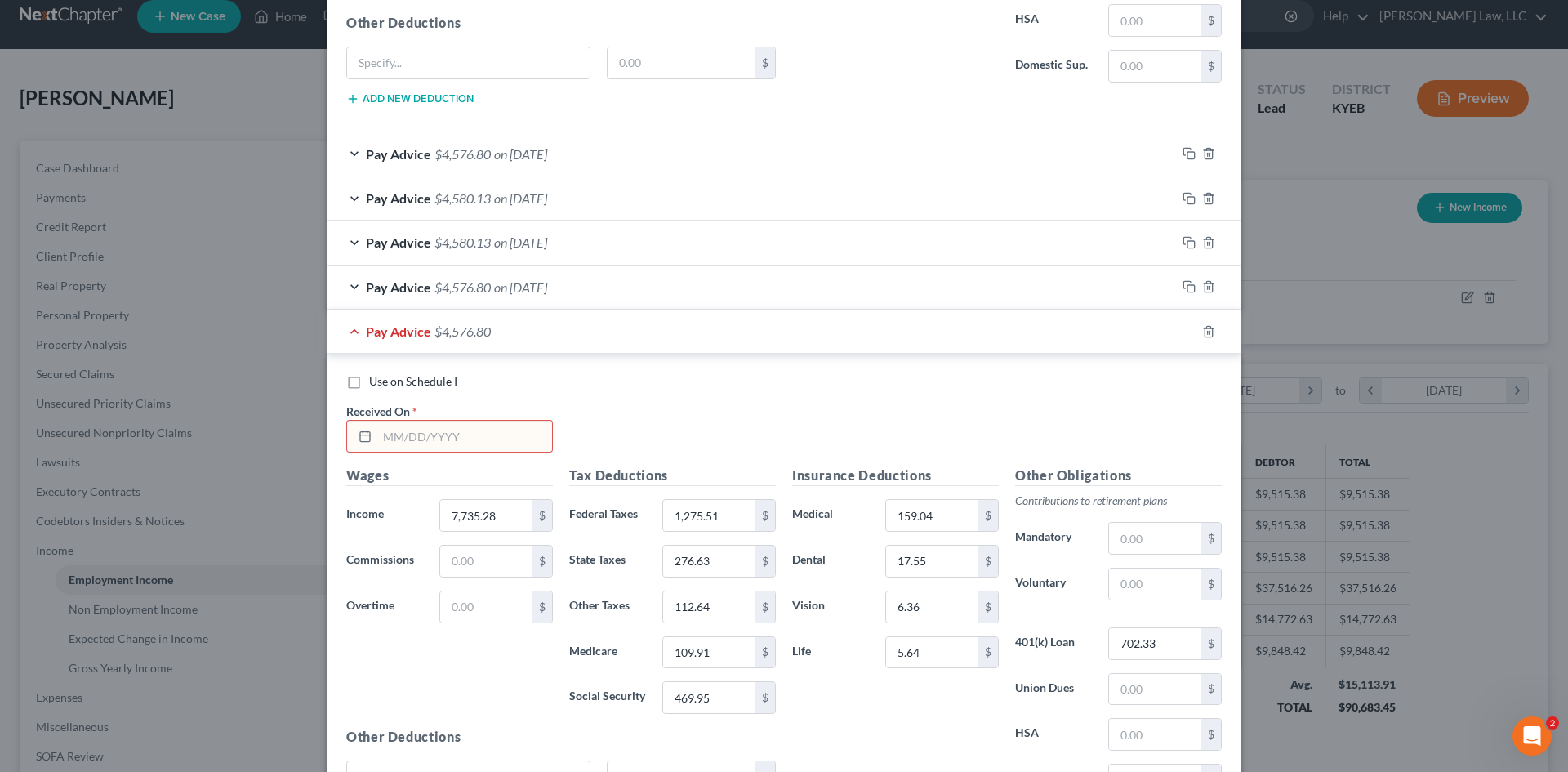 click at bounding box center (465, 436) 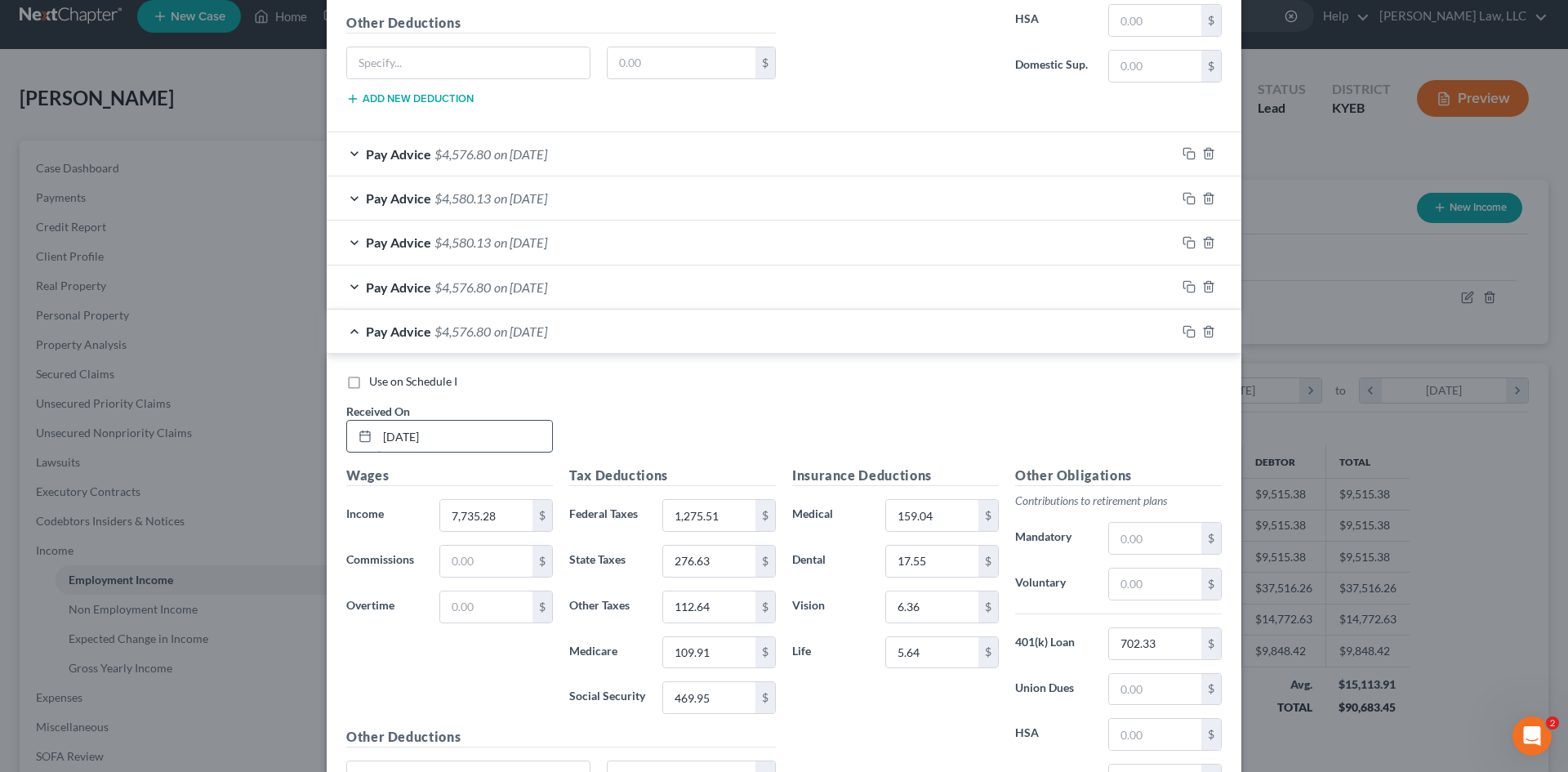 click on "[DATE]" at bounding box center (465, 436) 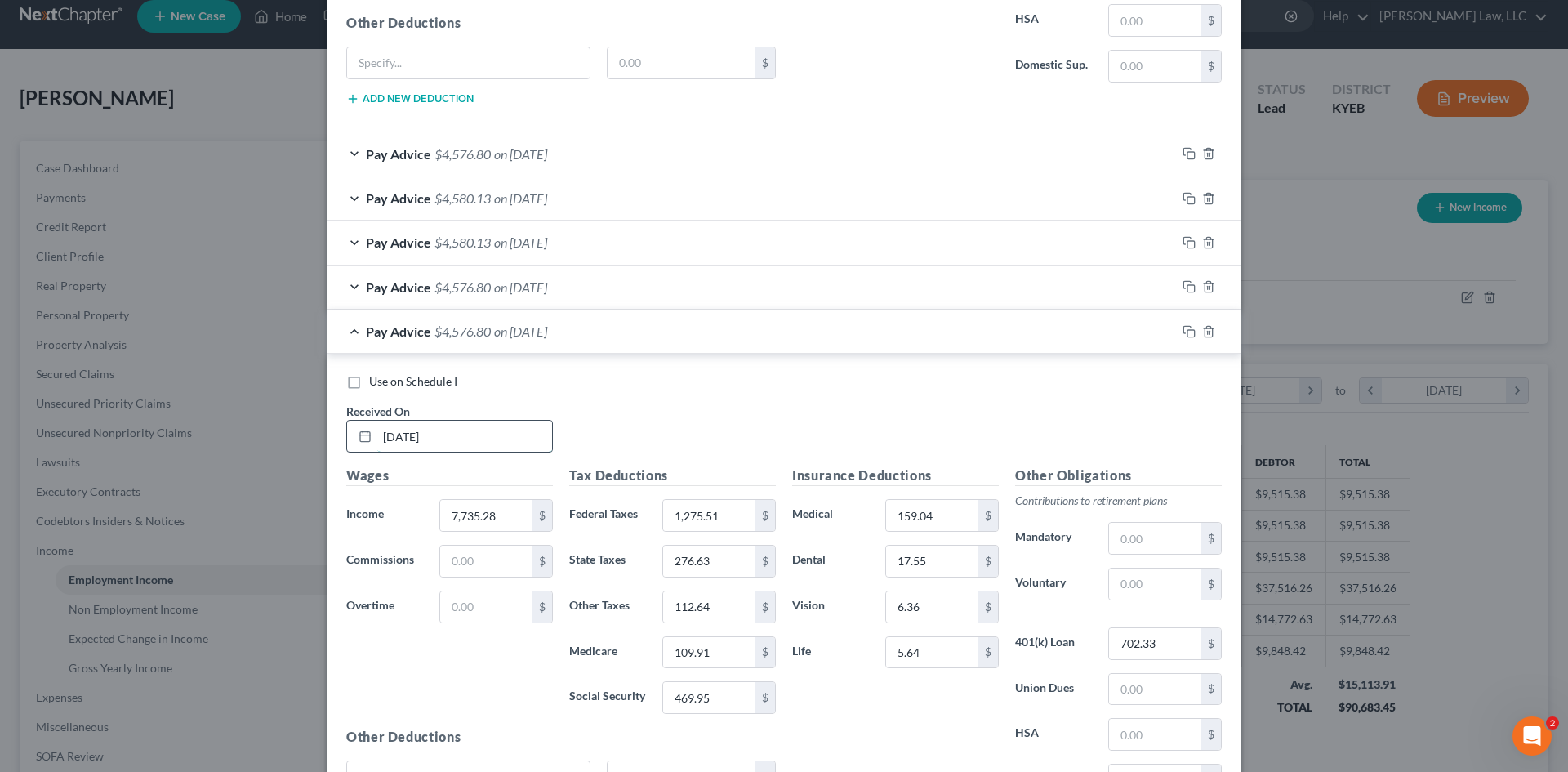 type on "[DATE]" 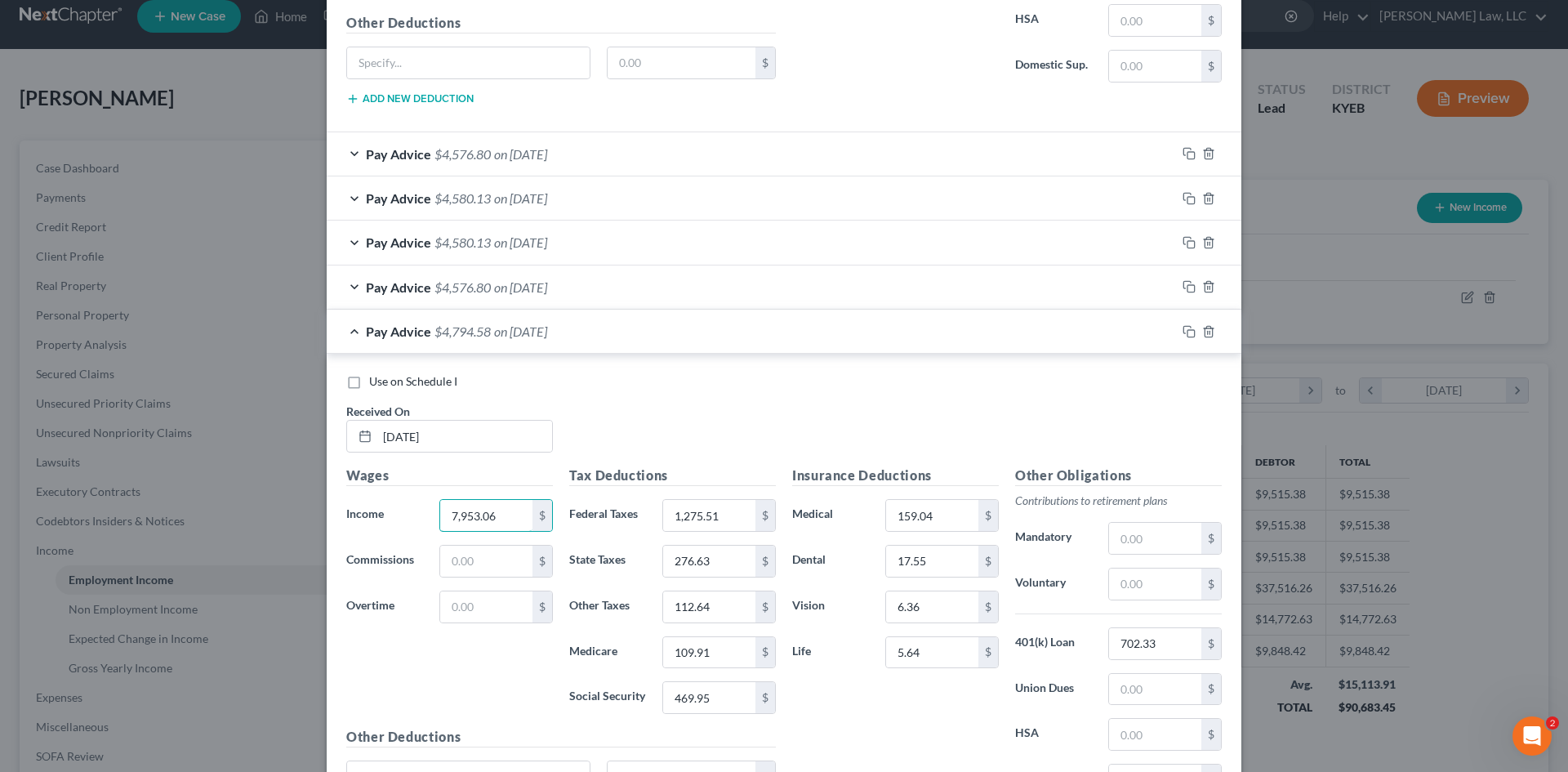 type on "7,953.06" 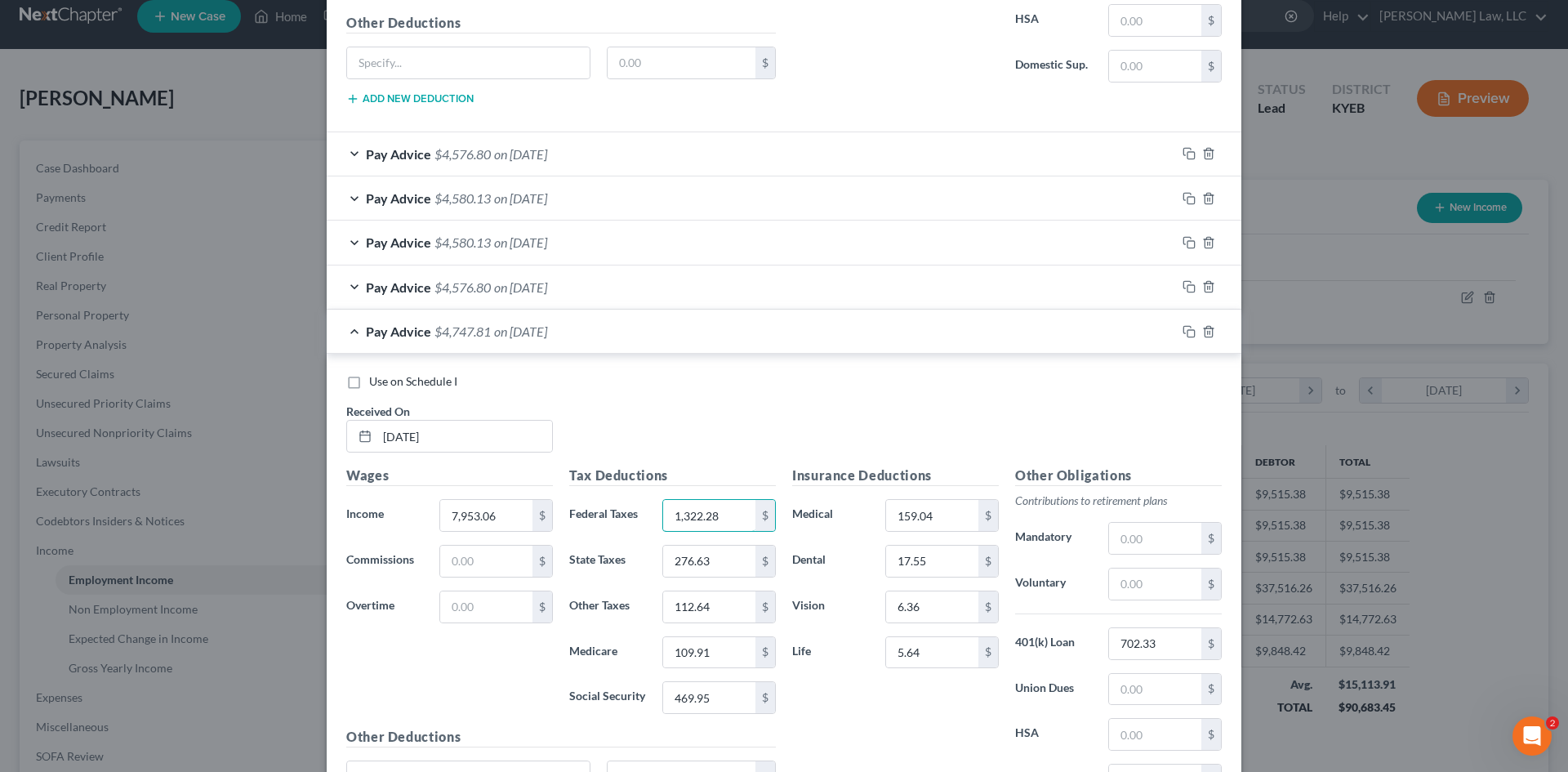 type on "1,322.28" 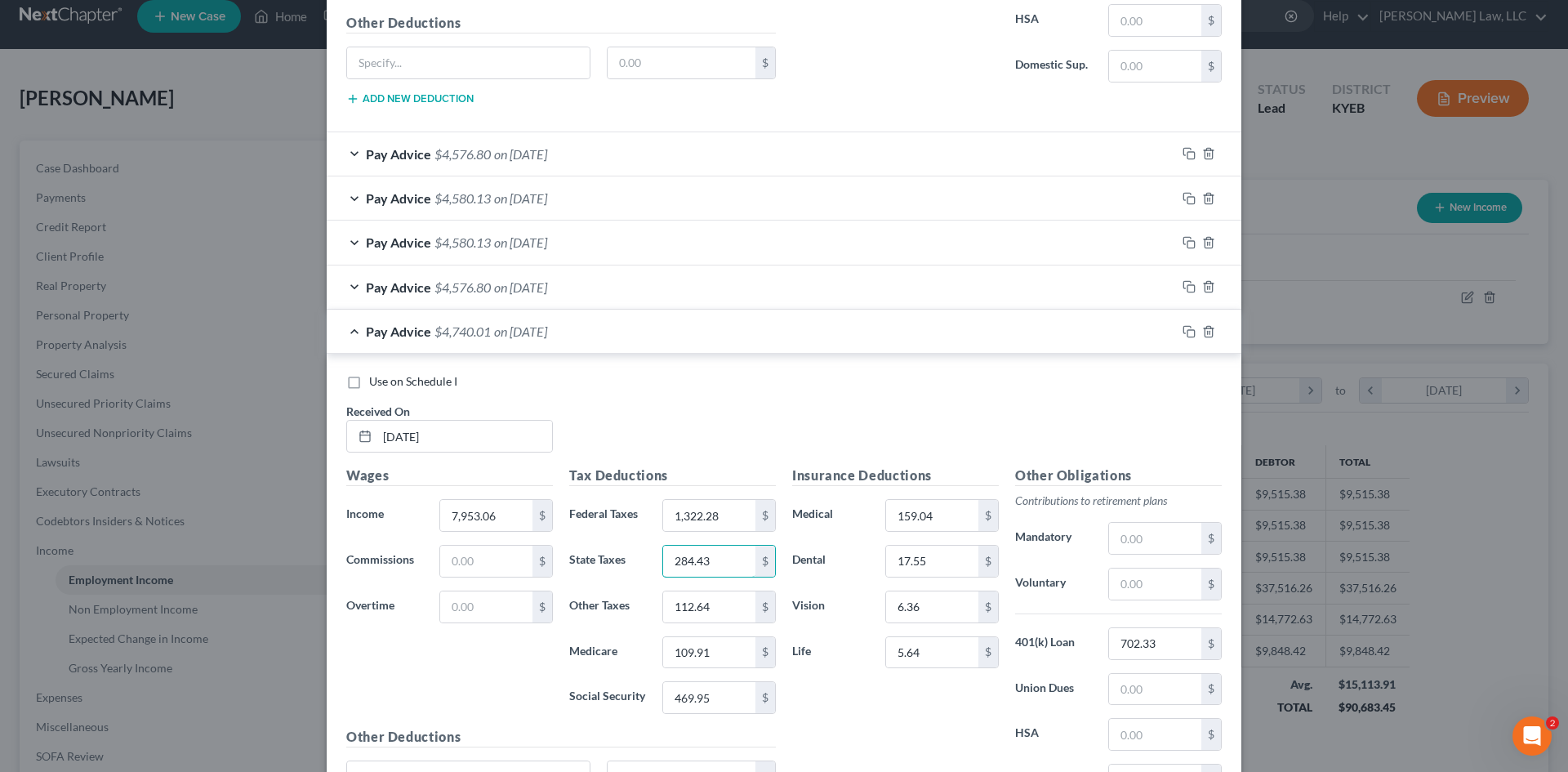 type on "284.43" 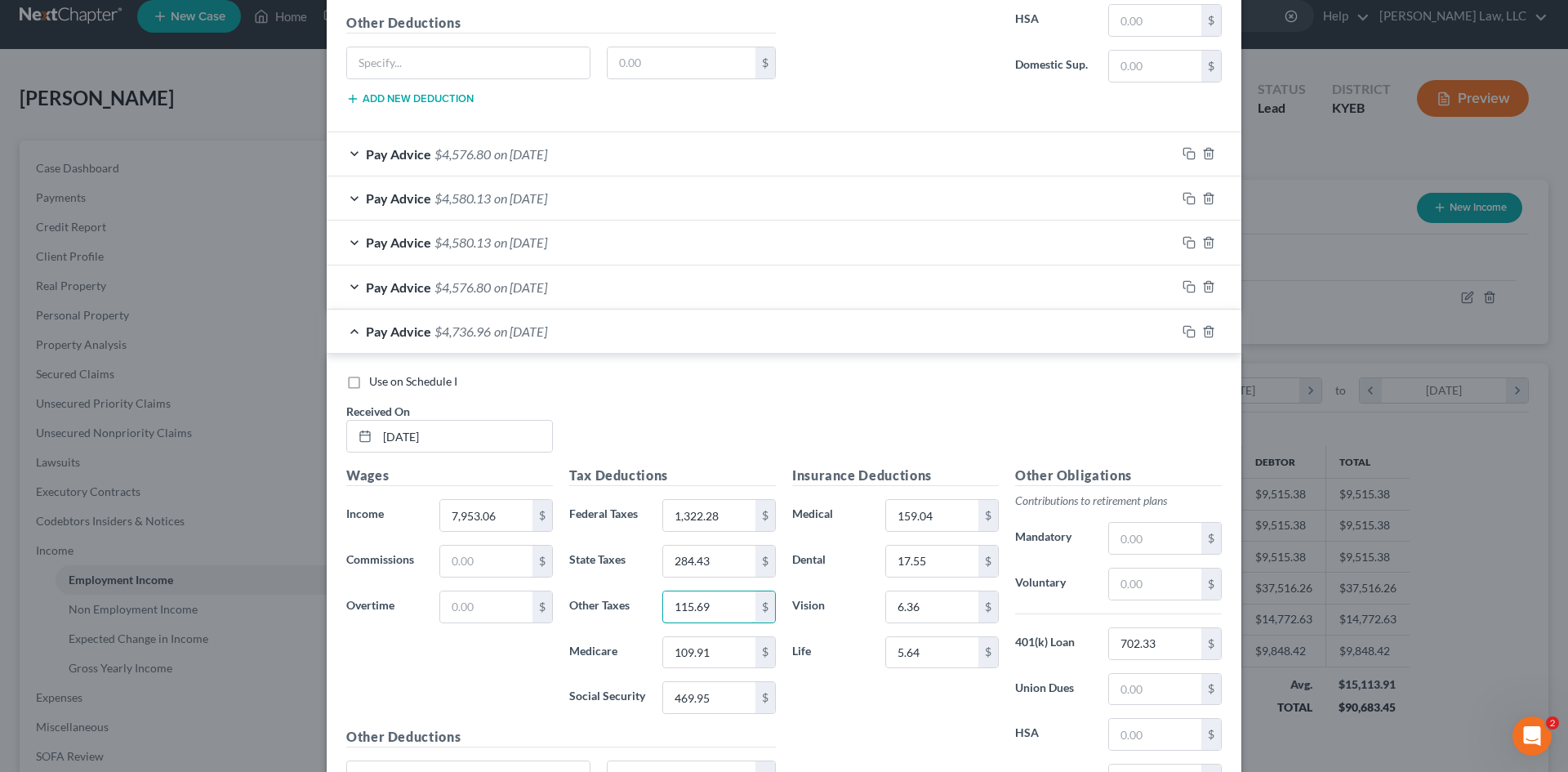 type on "115.69" 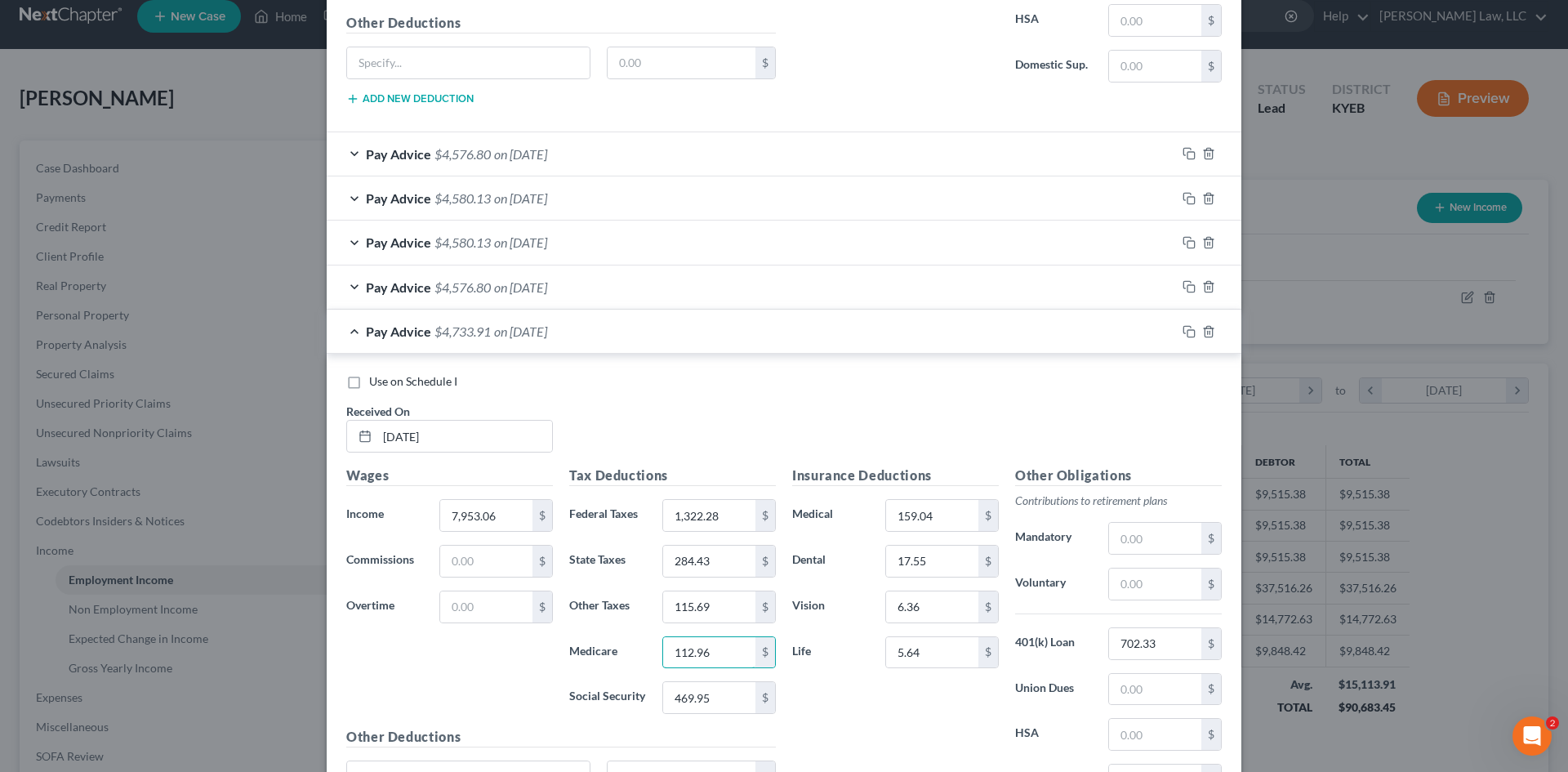 type on "112.96" 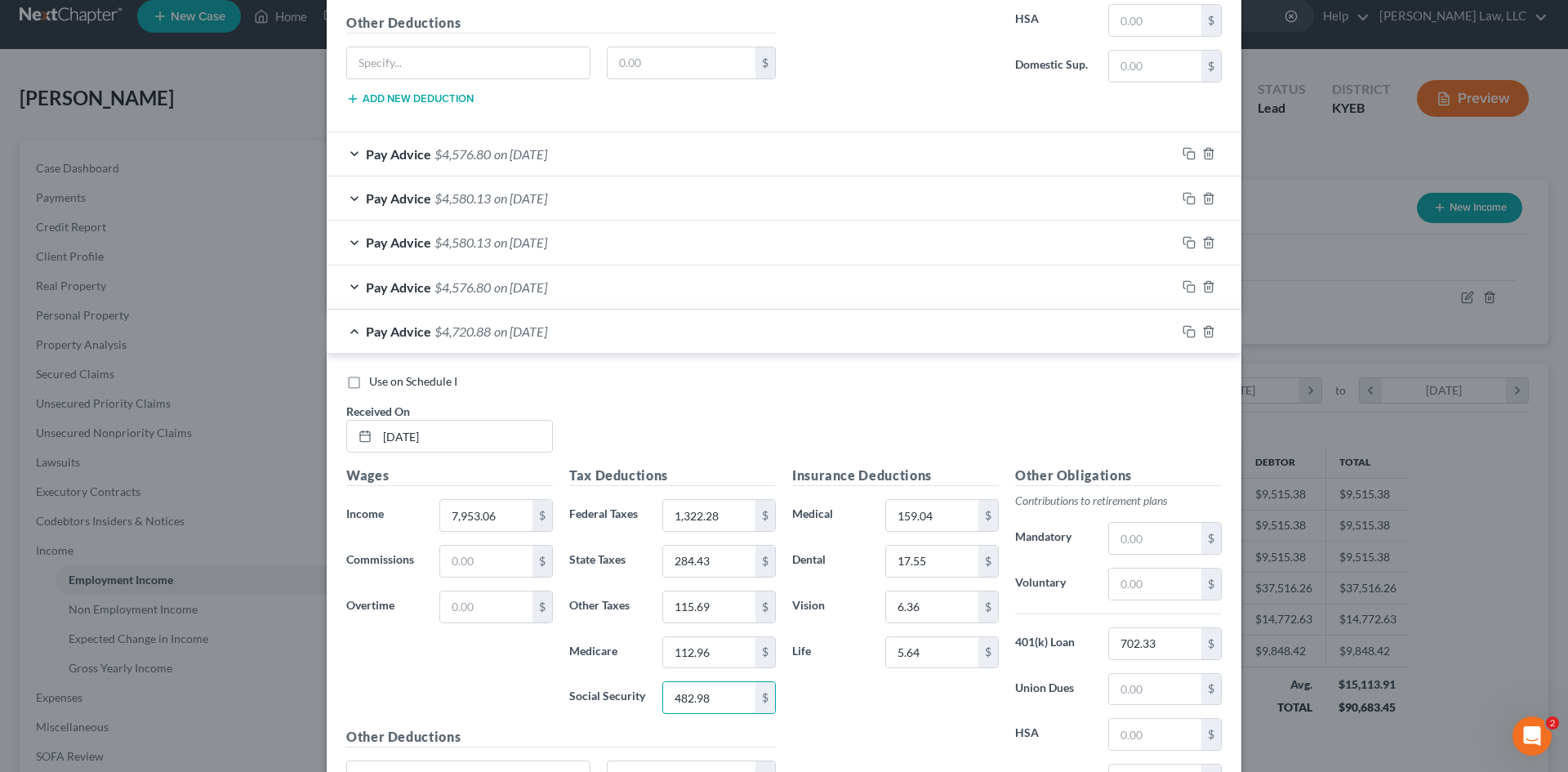 type on "482.98" 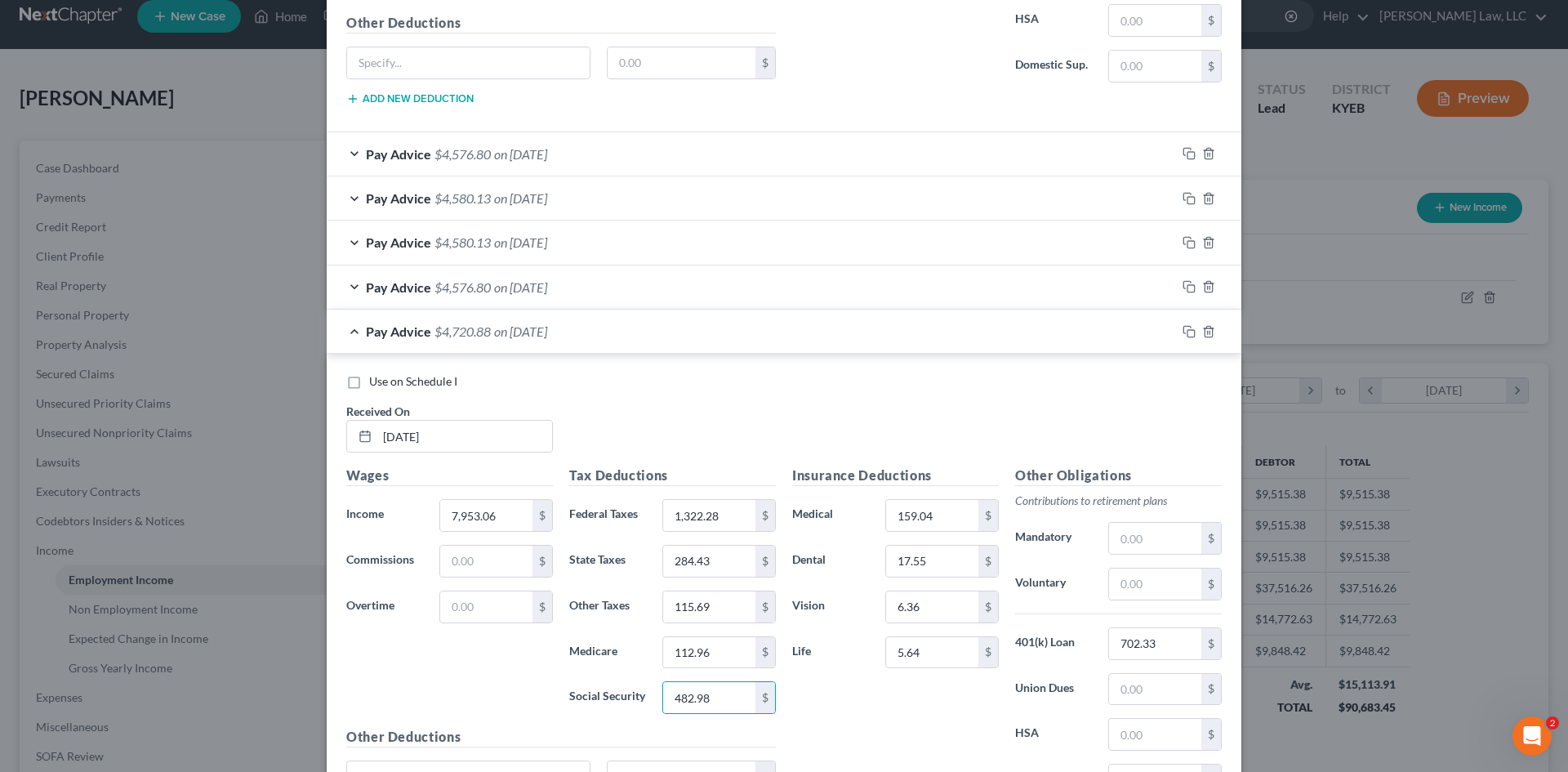 click on "Insurance Deductions Medical 159.04 $ Dental 17.55 $ Vision 6.36 $ Life 5.64 $" at bounding box center (895, 637) 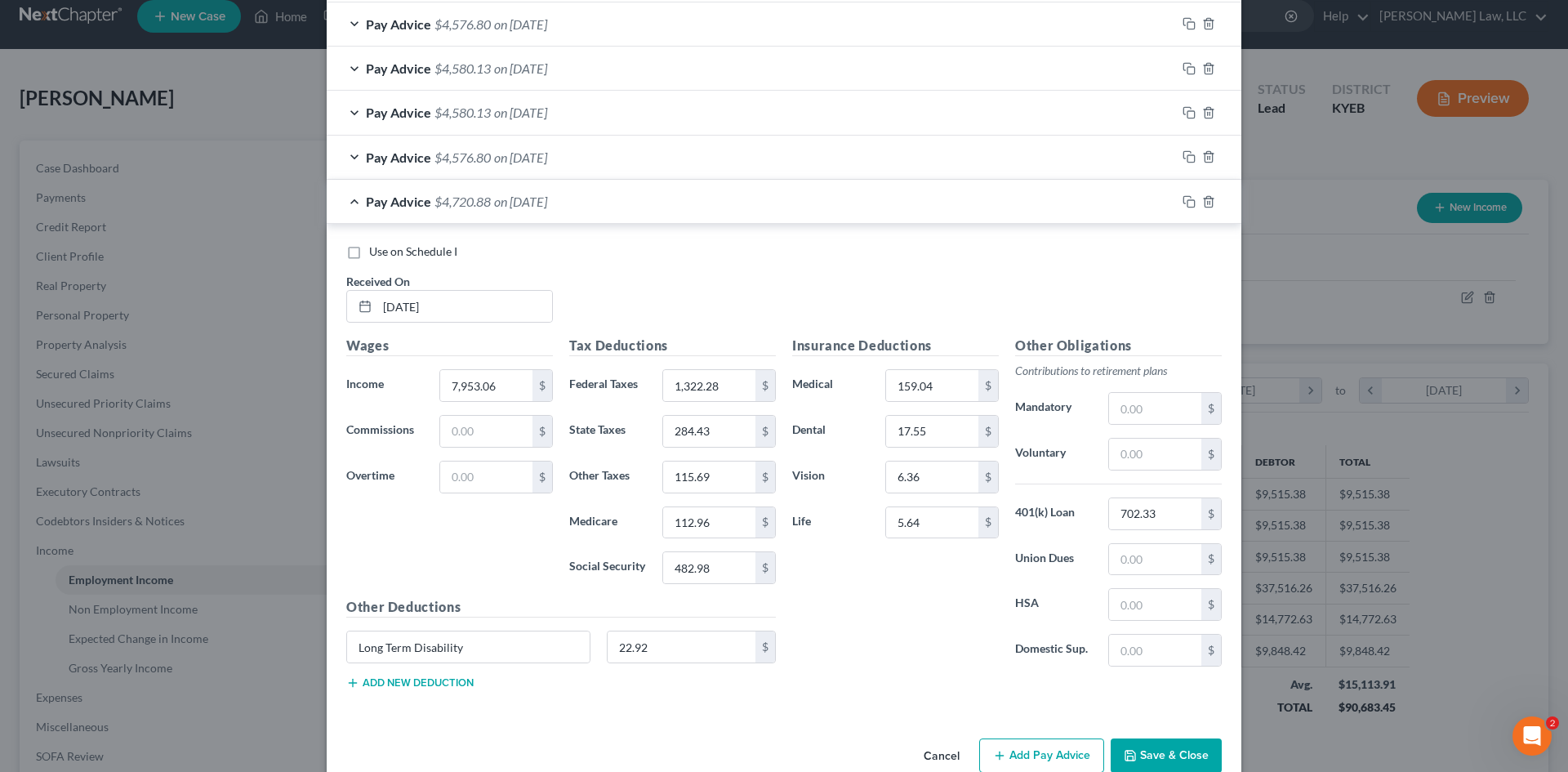 scroll, scrollTop: 1689, scrollLeft: 0, axis: vertical 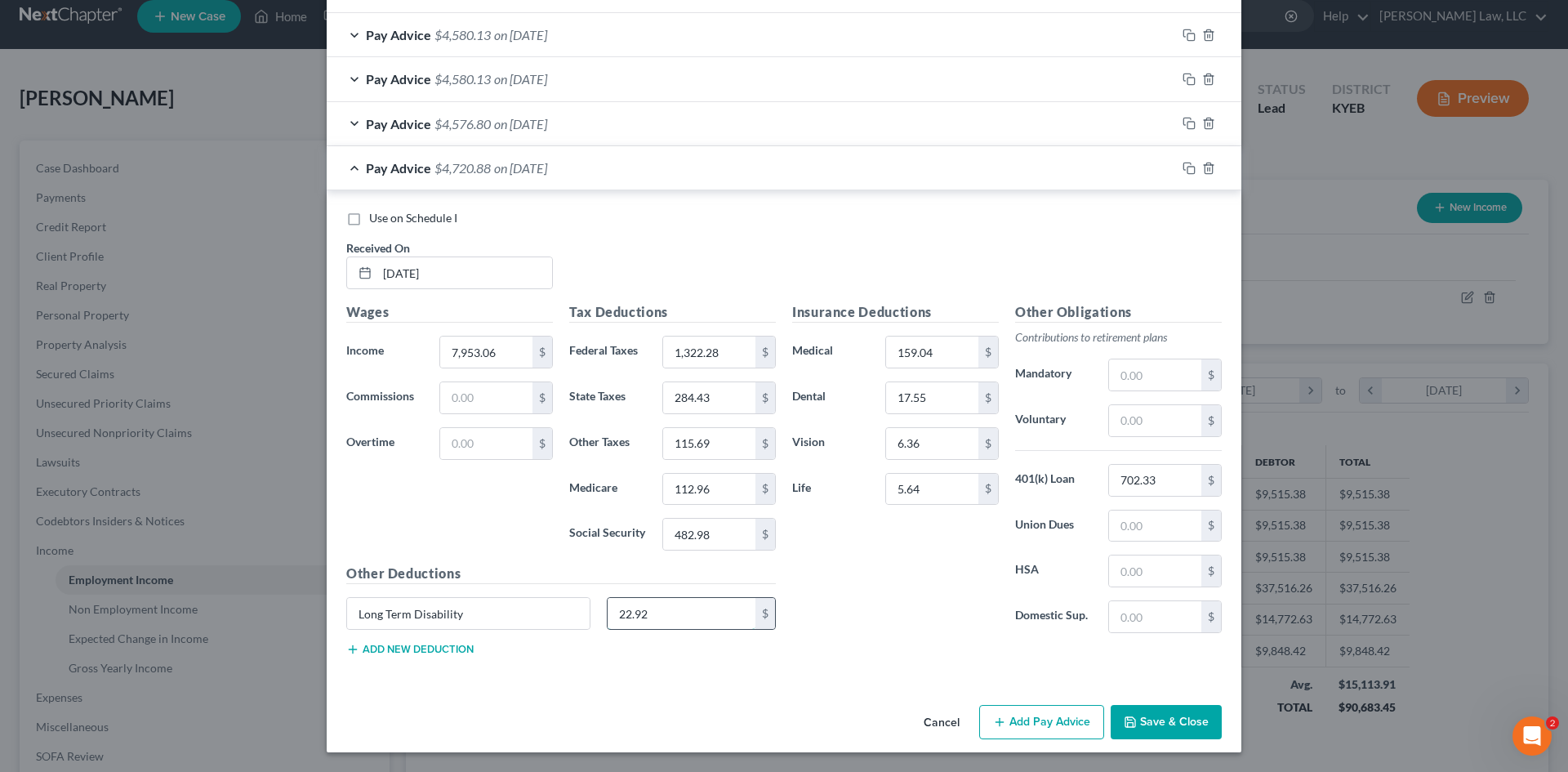 type 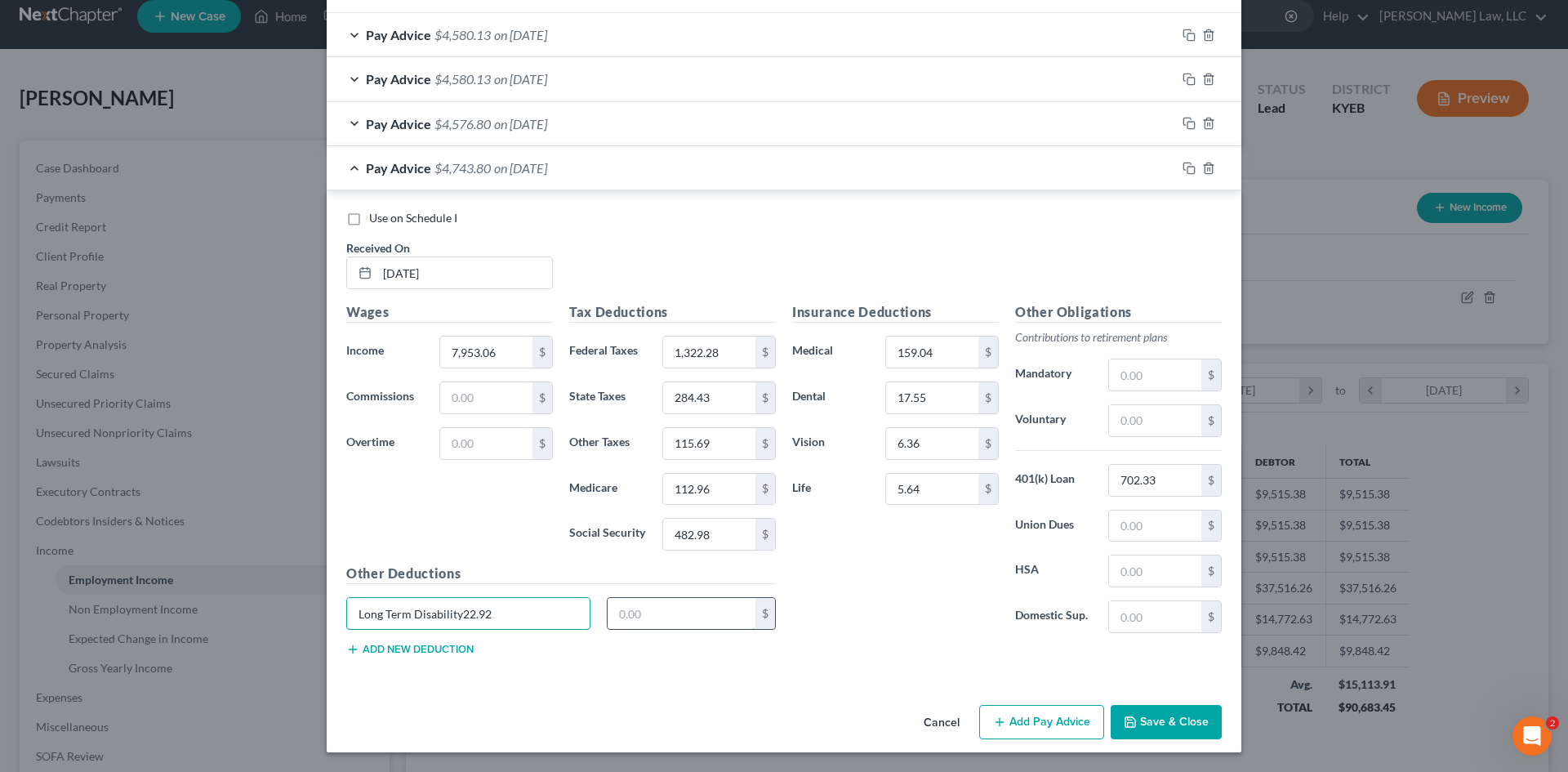 type on "Long Term Disability" 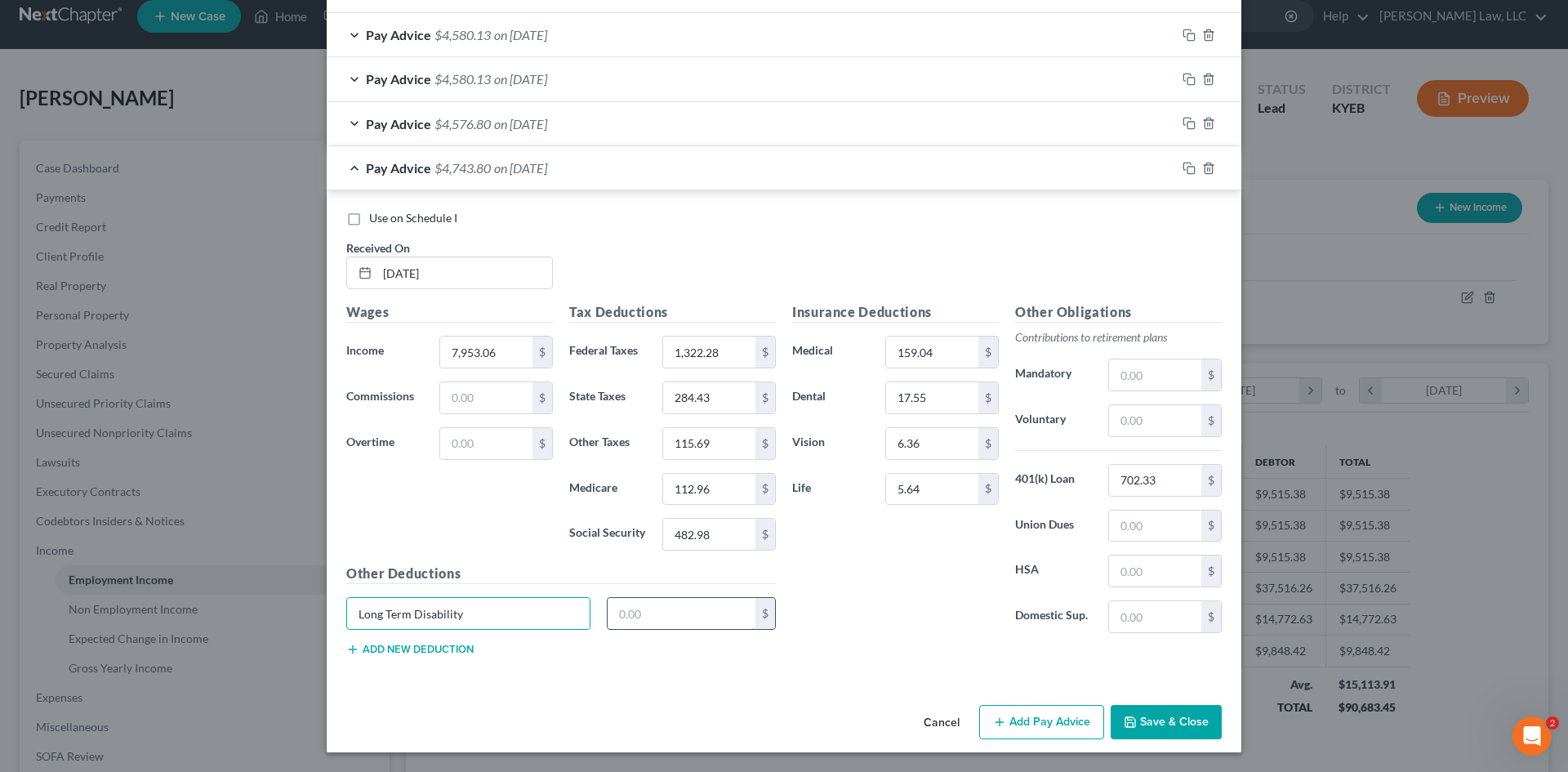 click at bounding box center [682, 614] 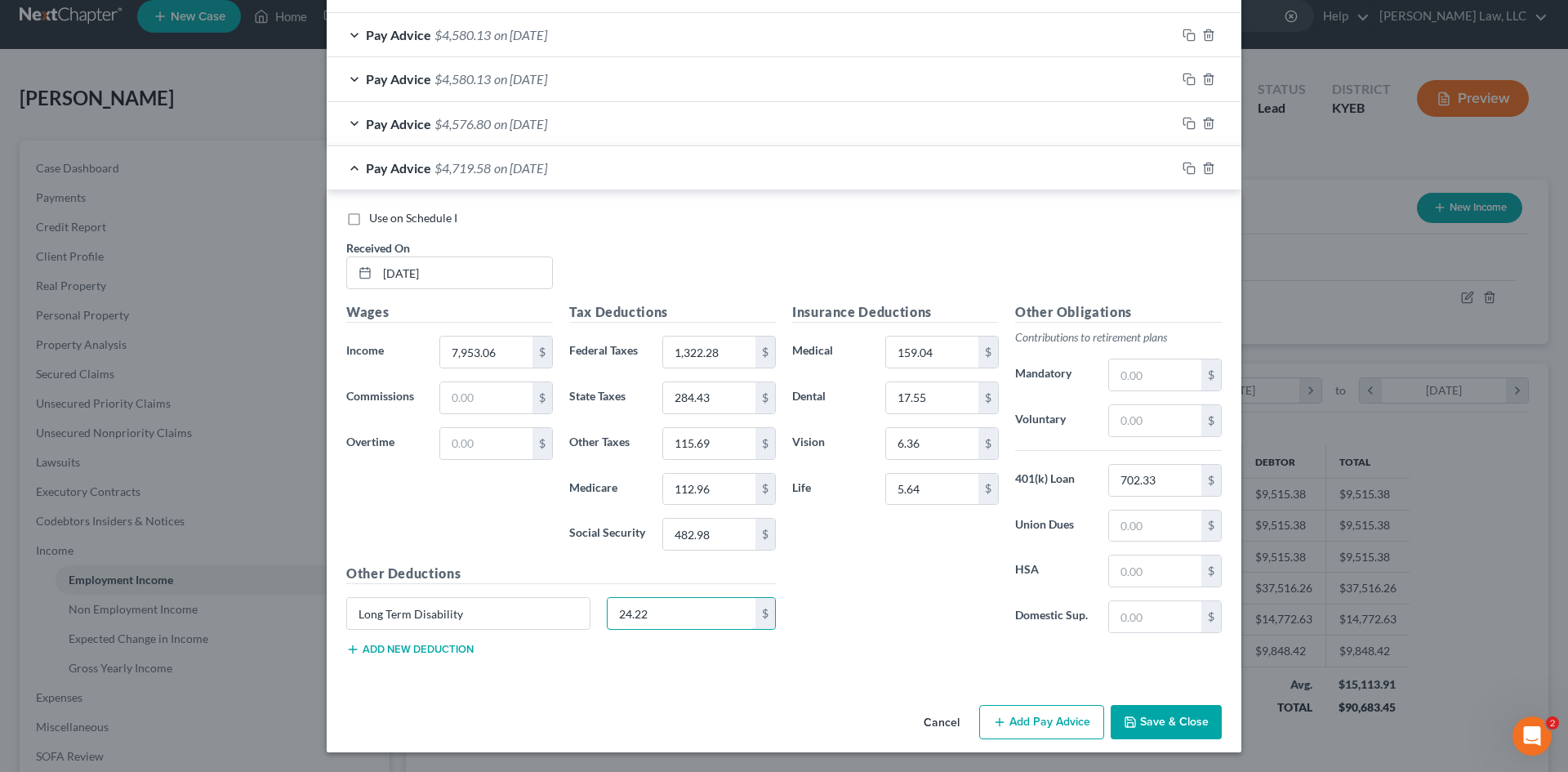 type on "24.22" 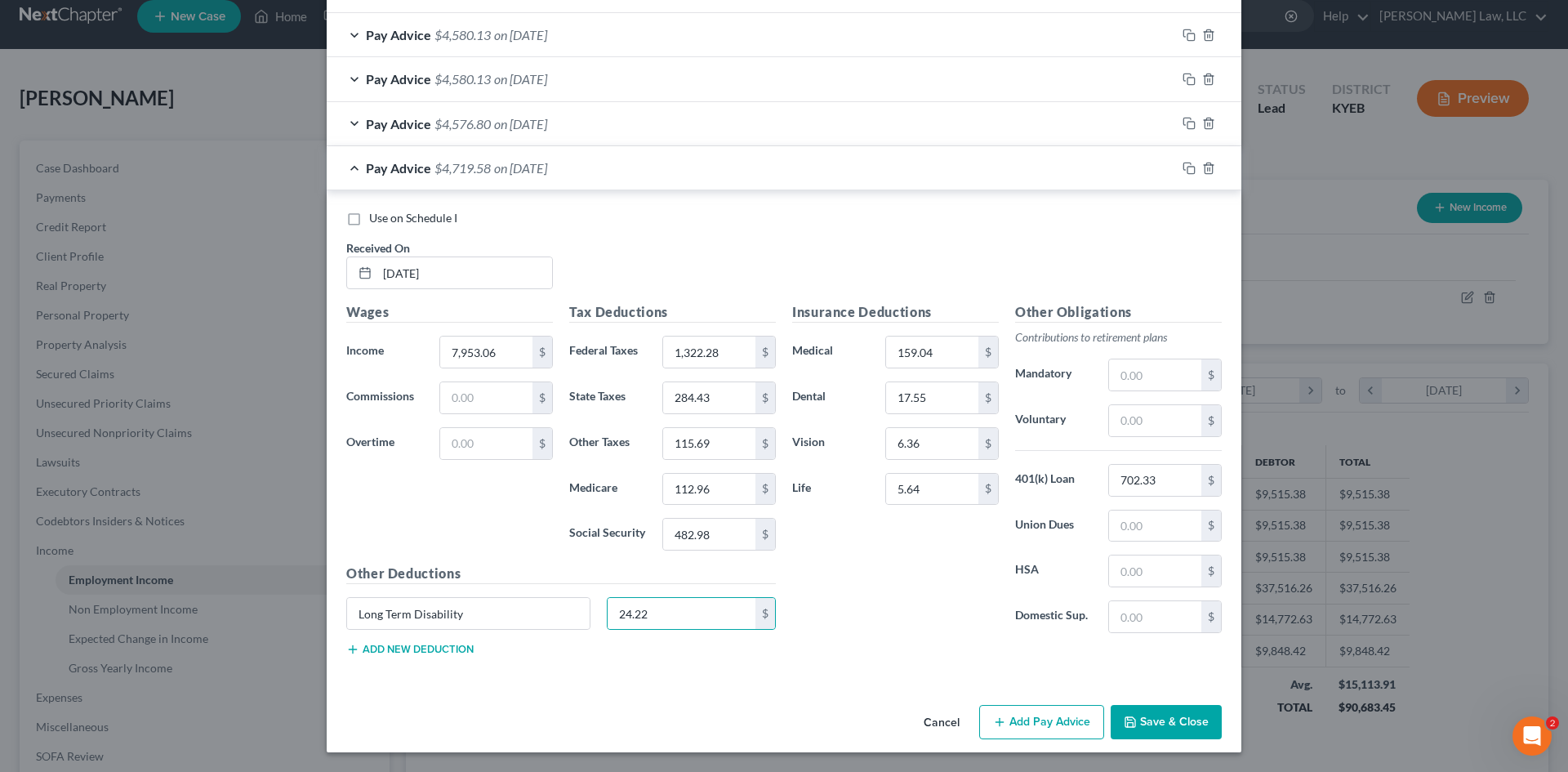 click on "Insurance Deductions Medical 159.04 $ Dental 17.55 $ Vision 6.36 $ Life 5.64 $" at bounding box center [895, 474] 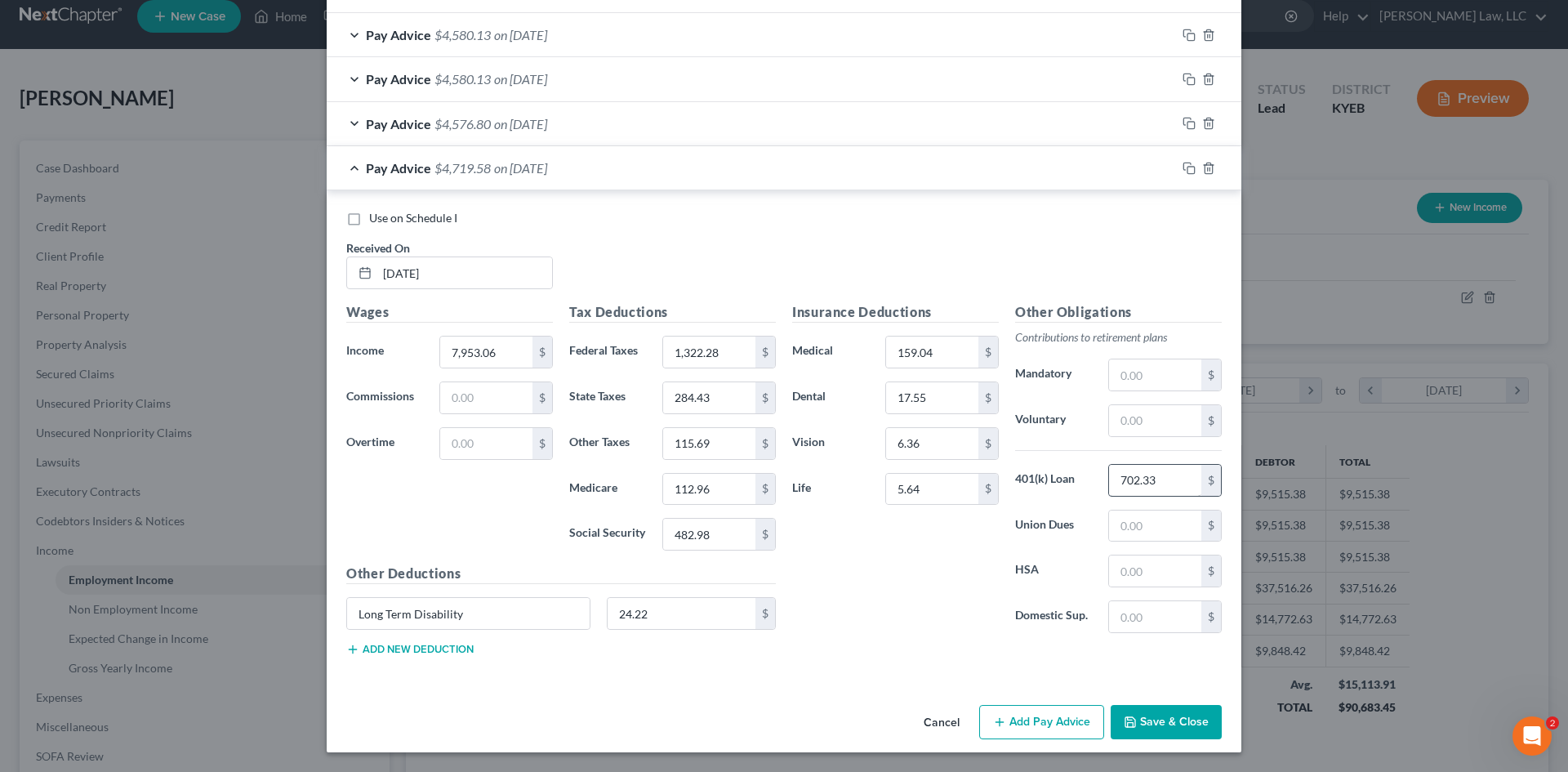 drag, startPoint x: 1138, startPoint y: 492, endPoint x: 1166, endPoint y: 479, distance: 30.870698 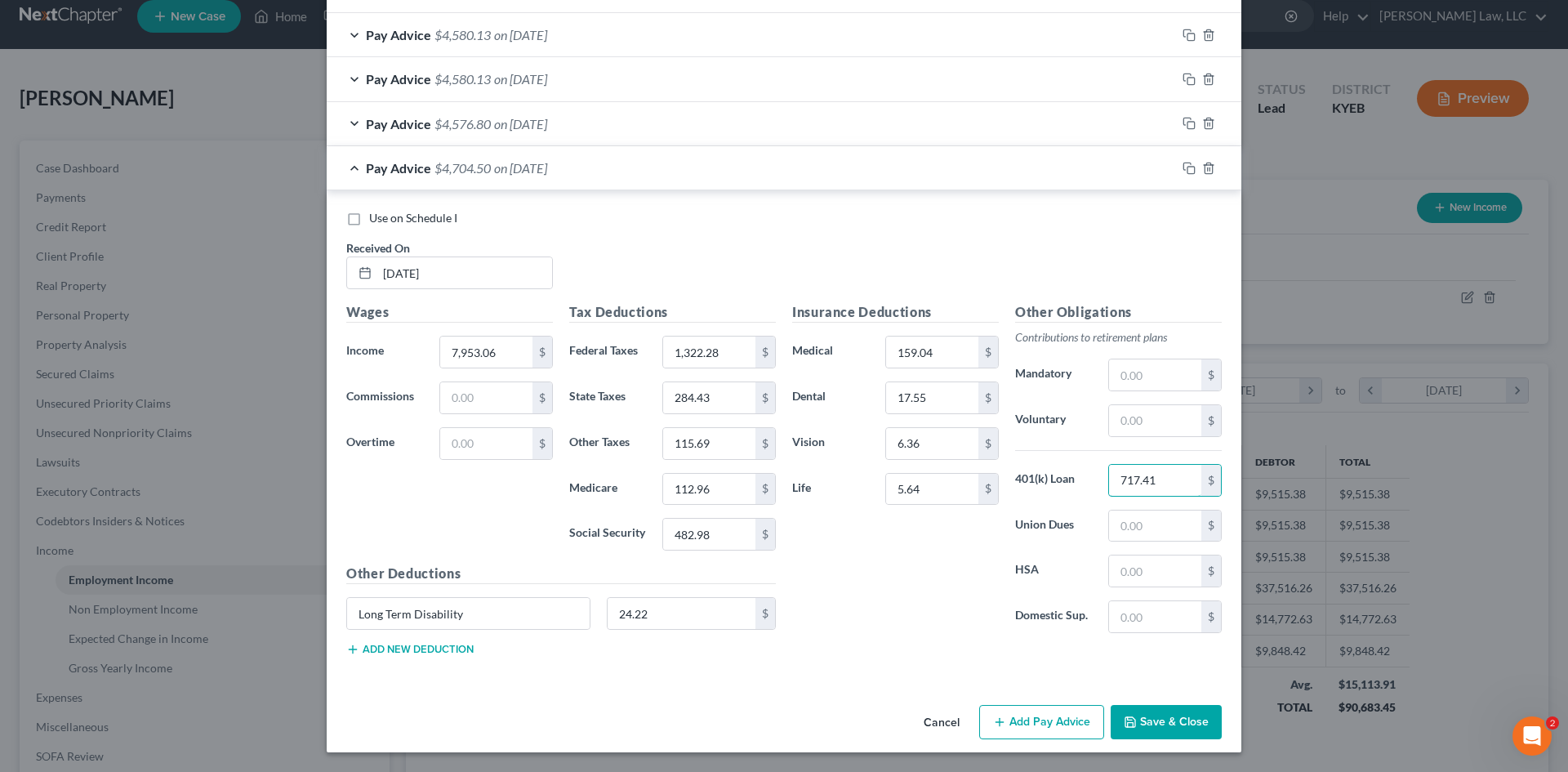type on "717.41" 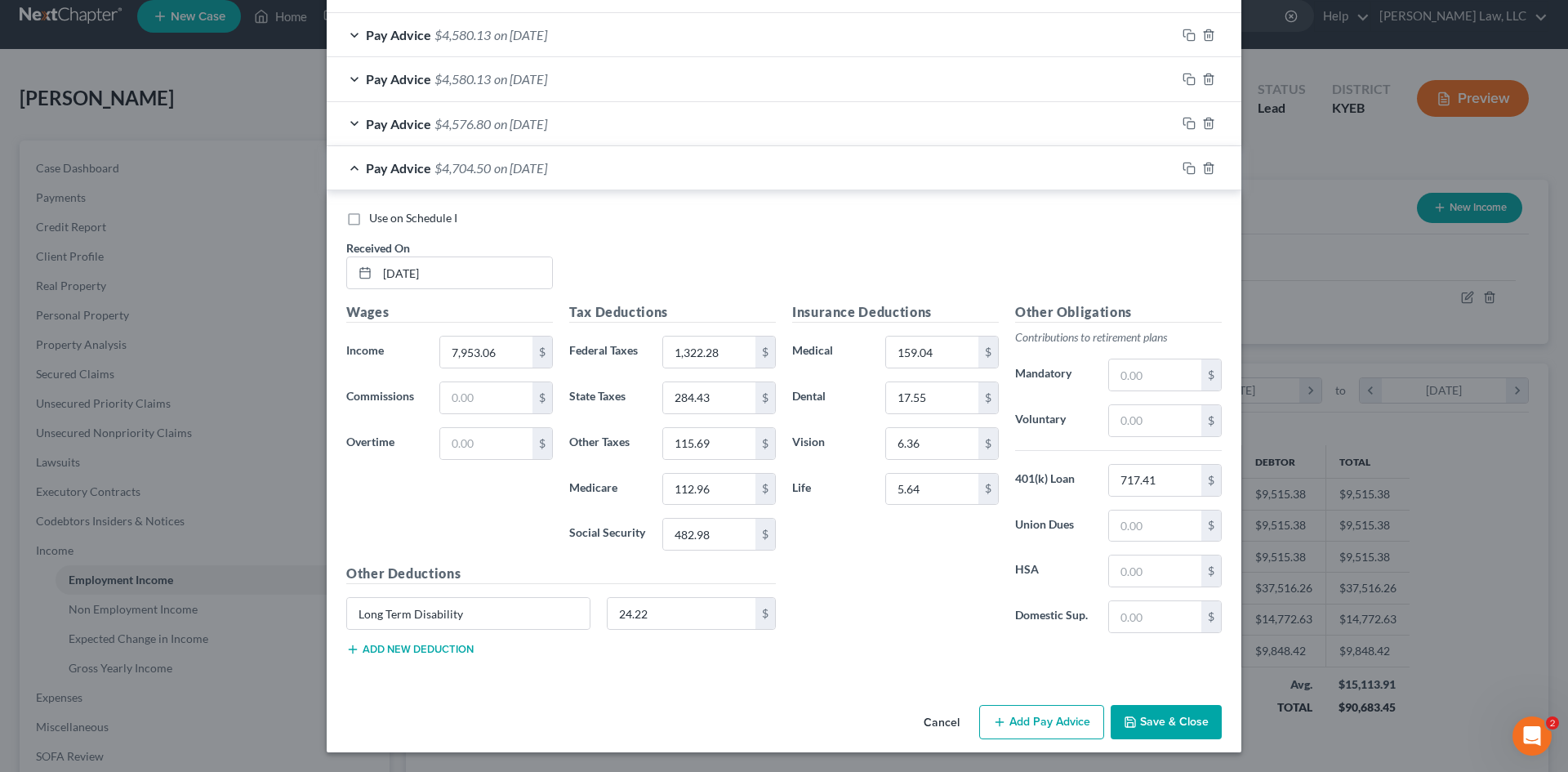 click on "Insurance Deductions Medical 159.04 $ Dental 17.55 $ Vision 6.36 $ Life 5.64 $" at bounding box center [895, 474] 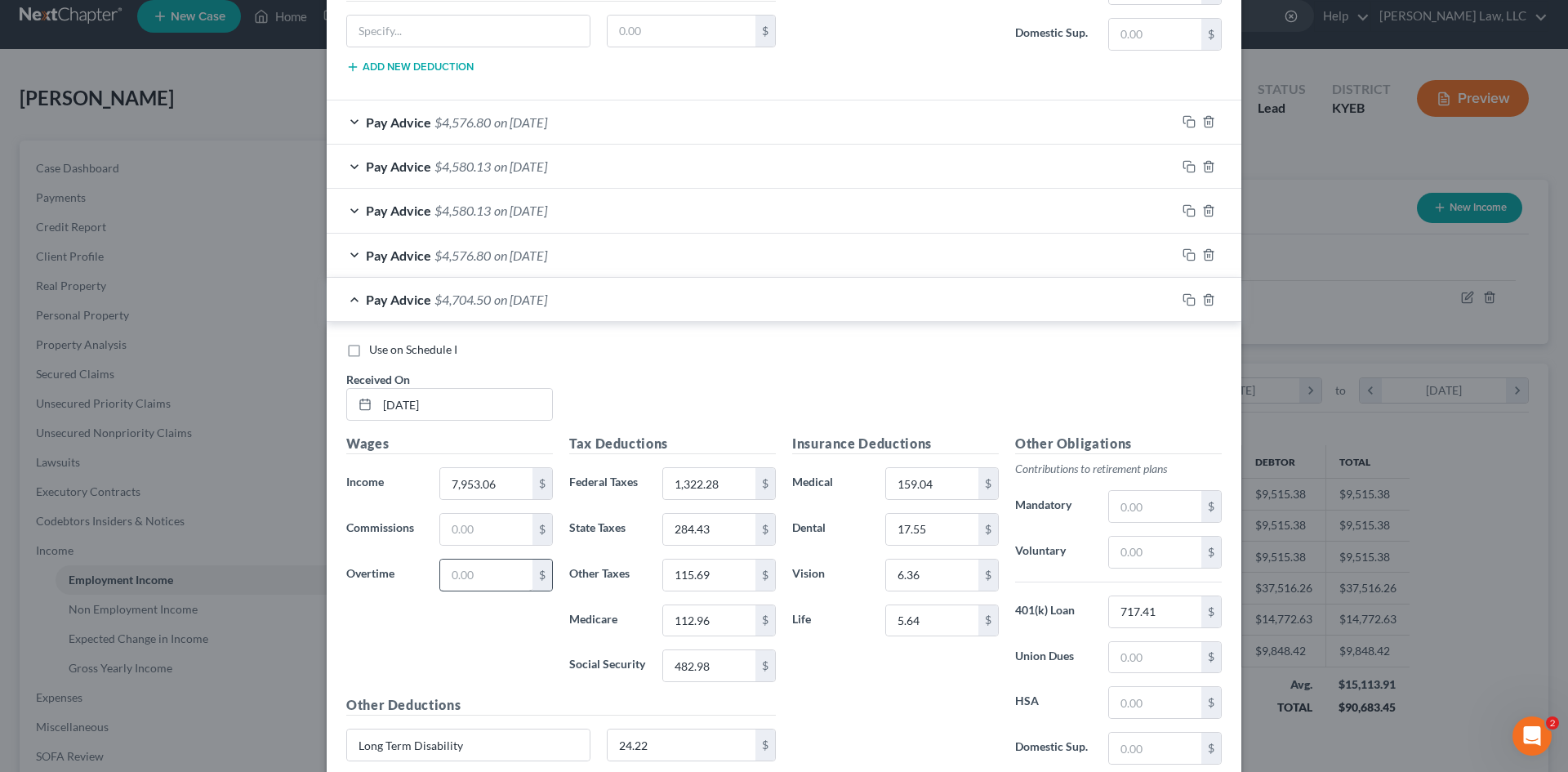 scroll, scrollTop: 1581, scrollLeft: 0, axis: vertical 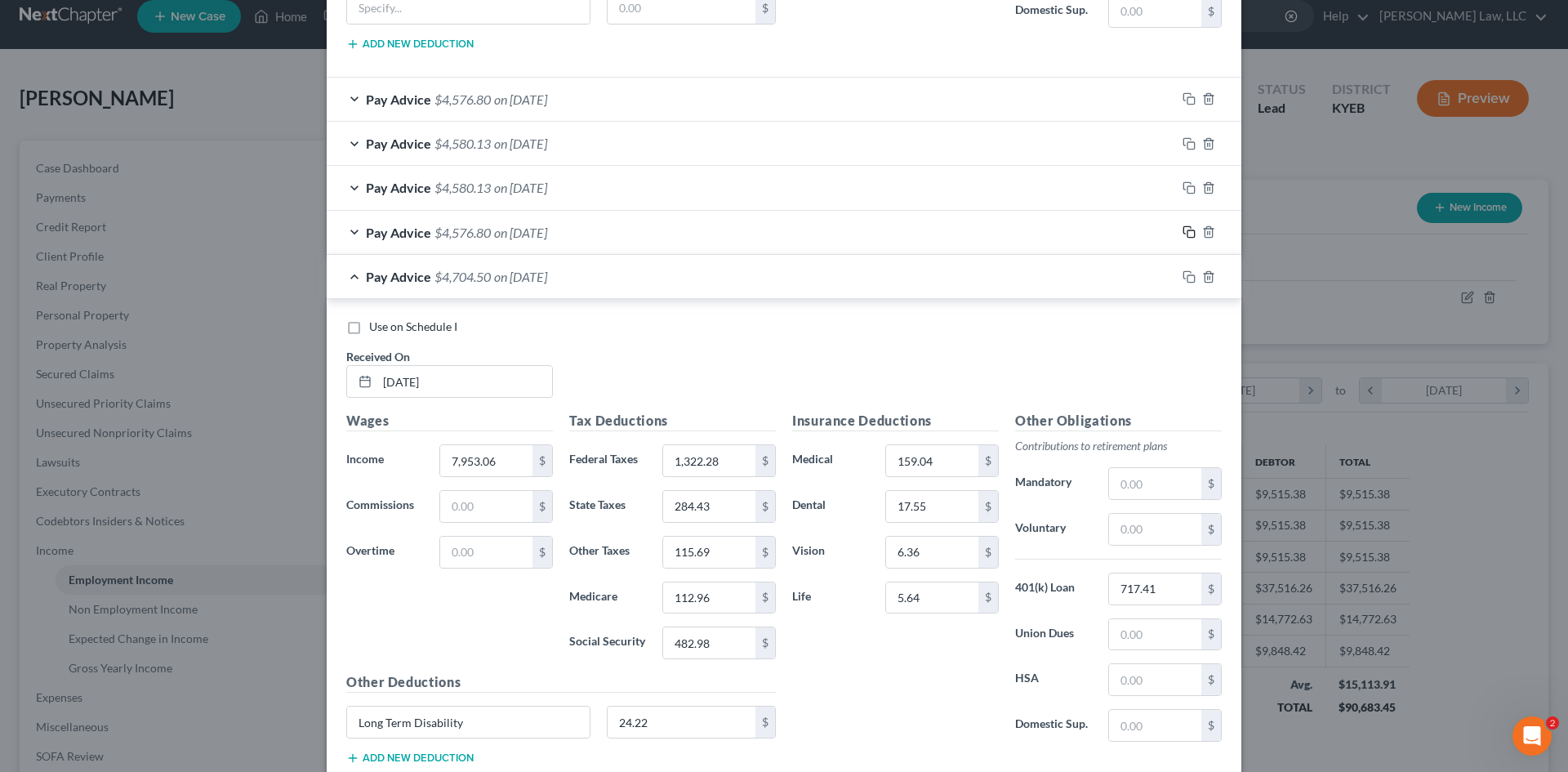 click 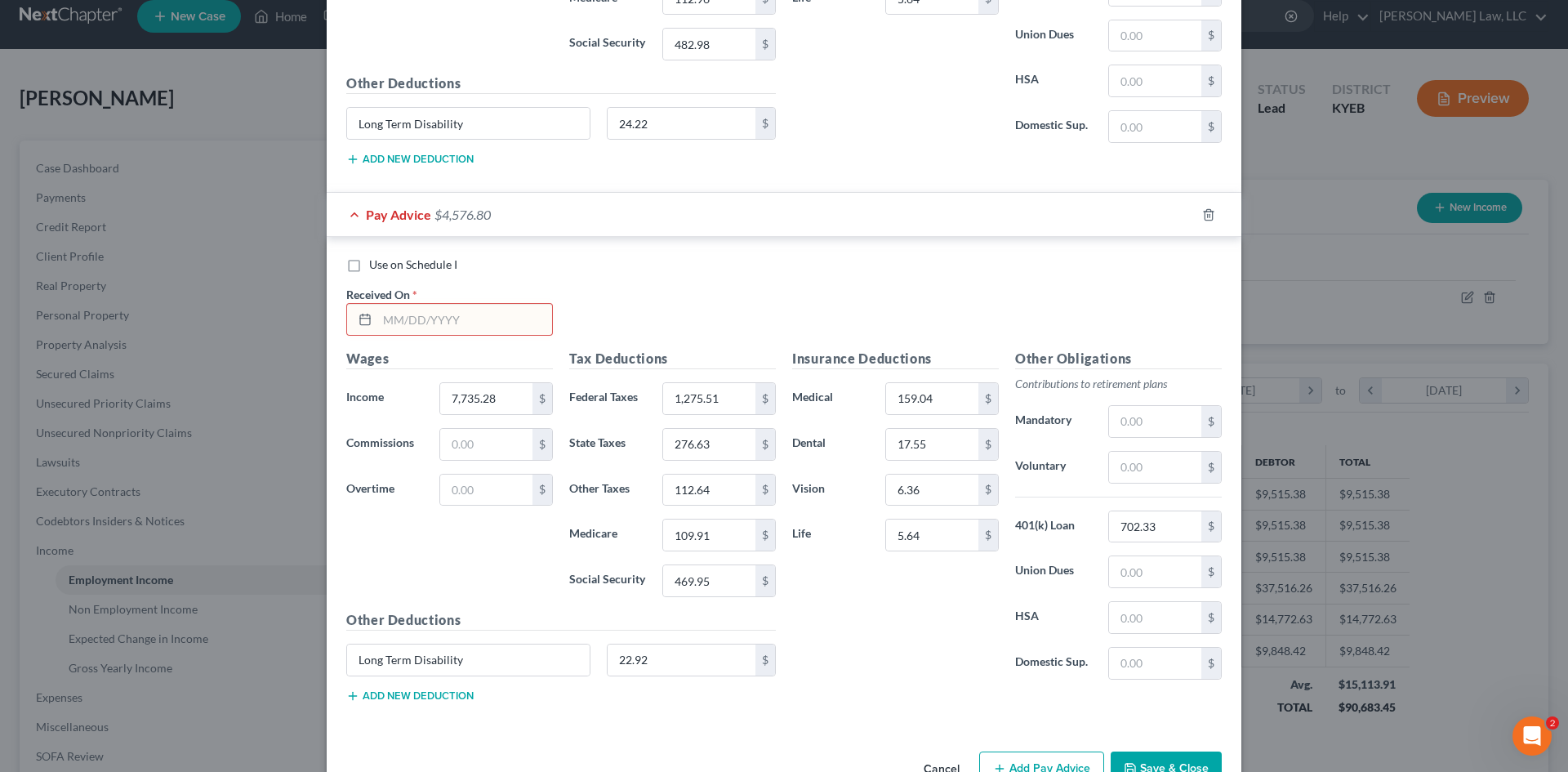 scroll, scrollTop: 2179, scrollLeft: 0, axis: vertical 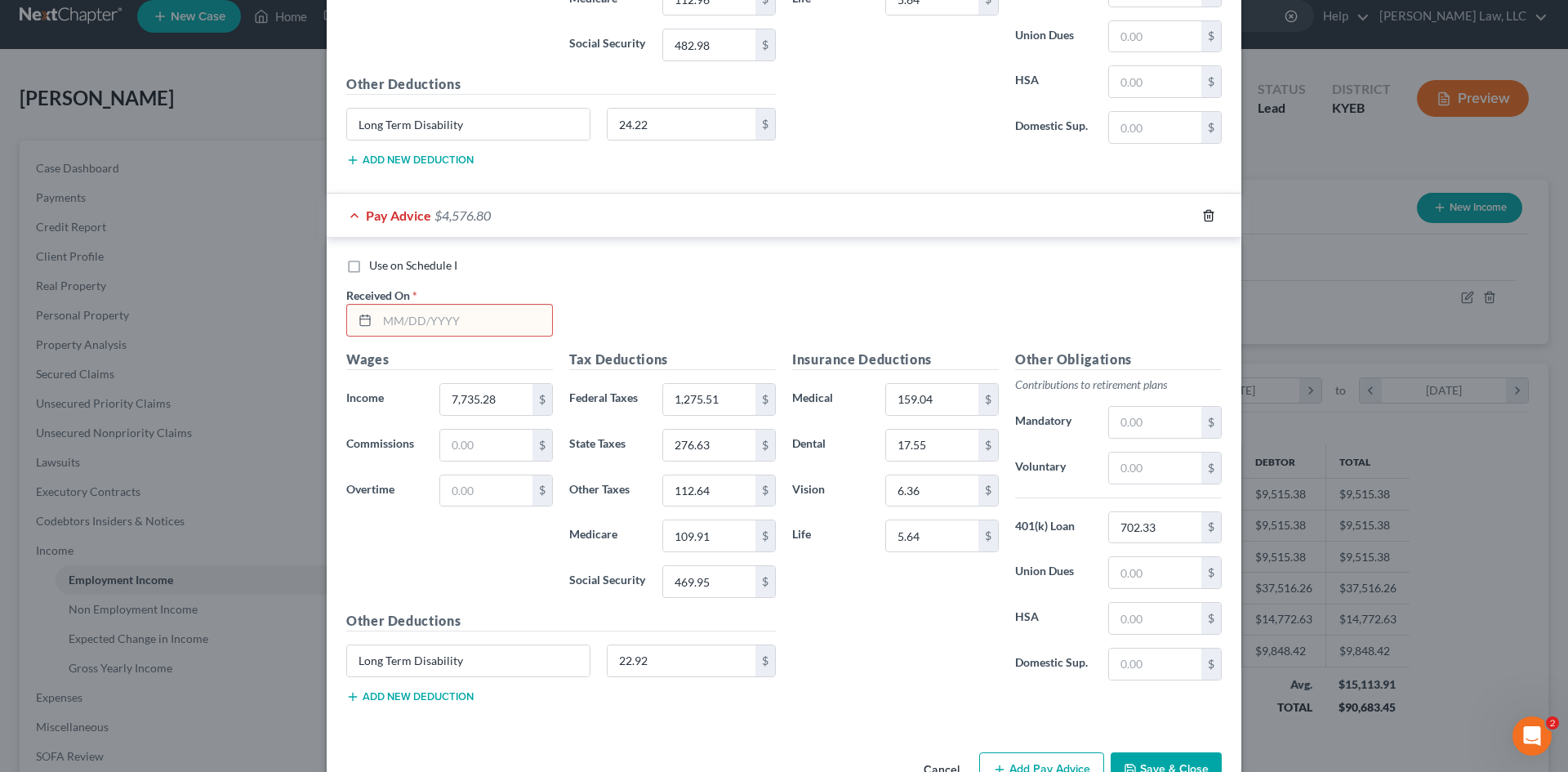 click 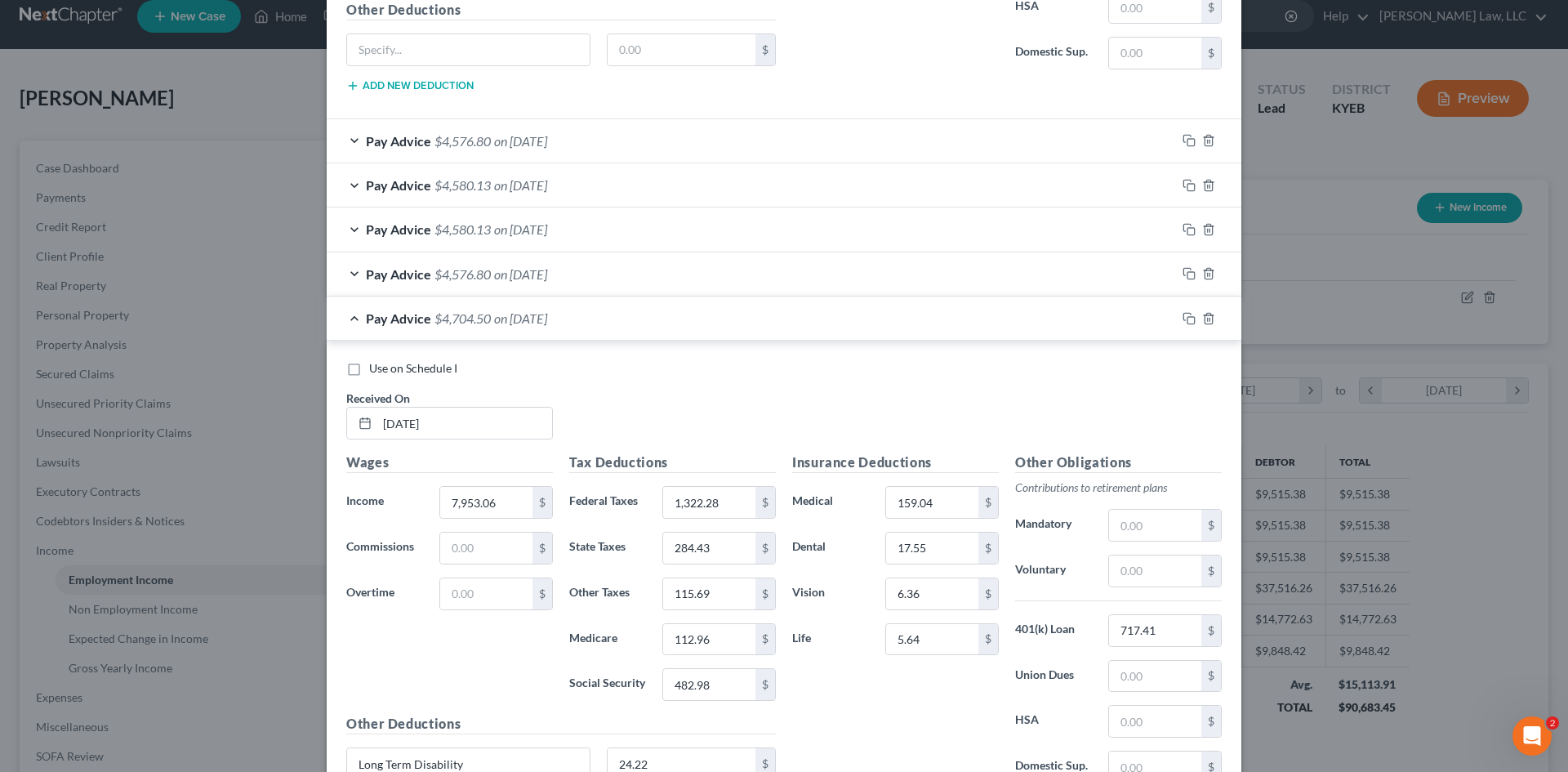 scroll, scrollTop: 1538, scrollLeft: 0, axis: vertical 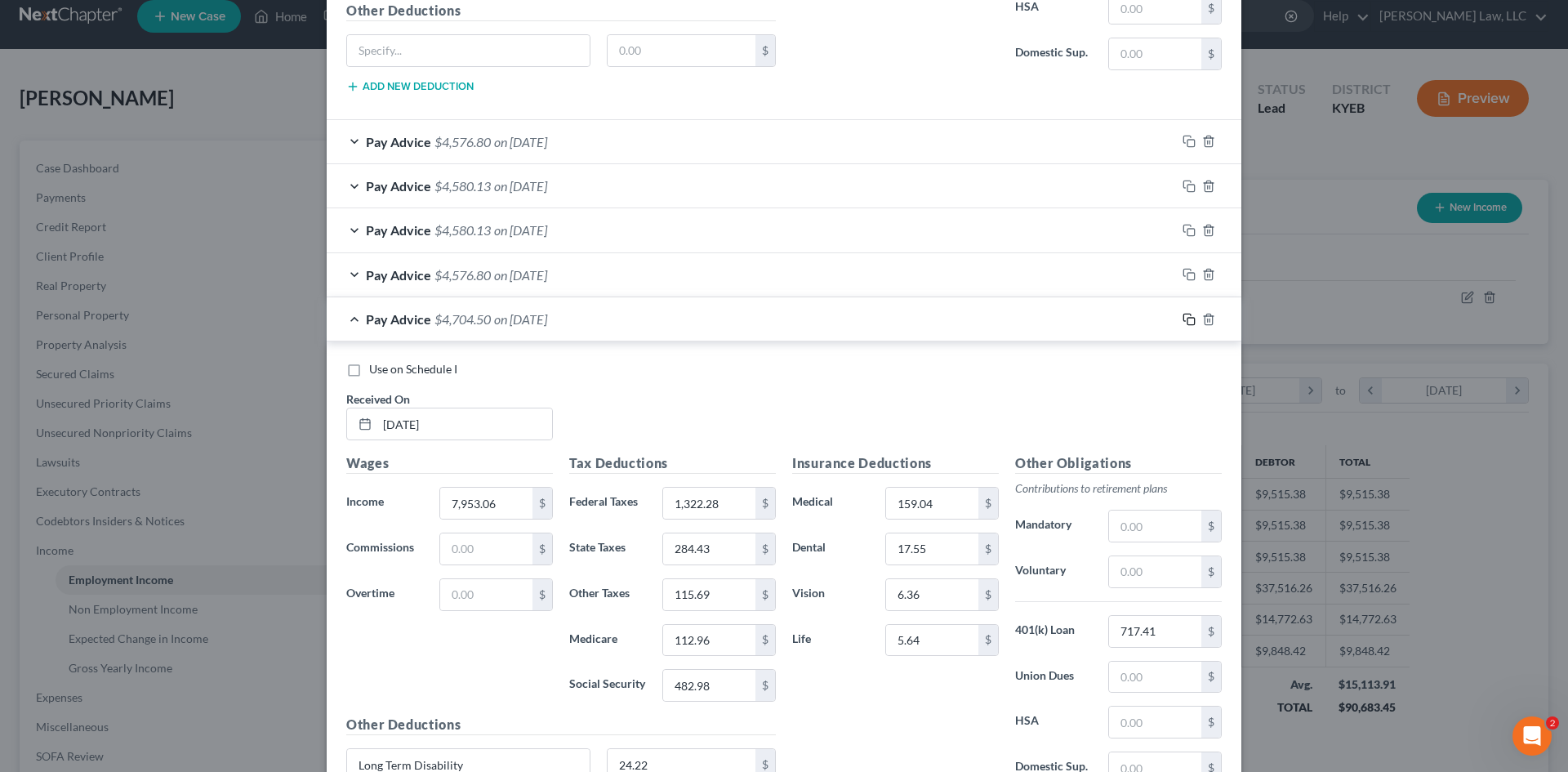 click 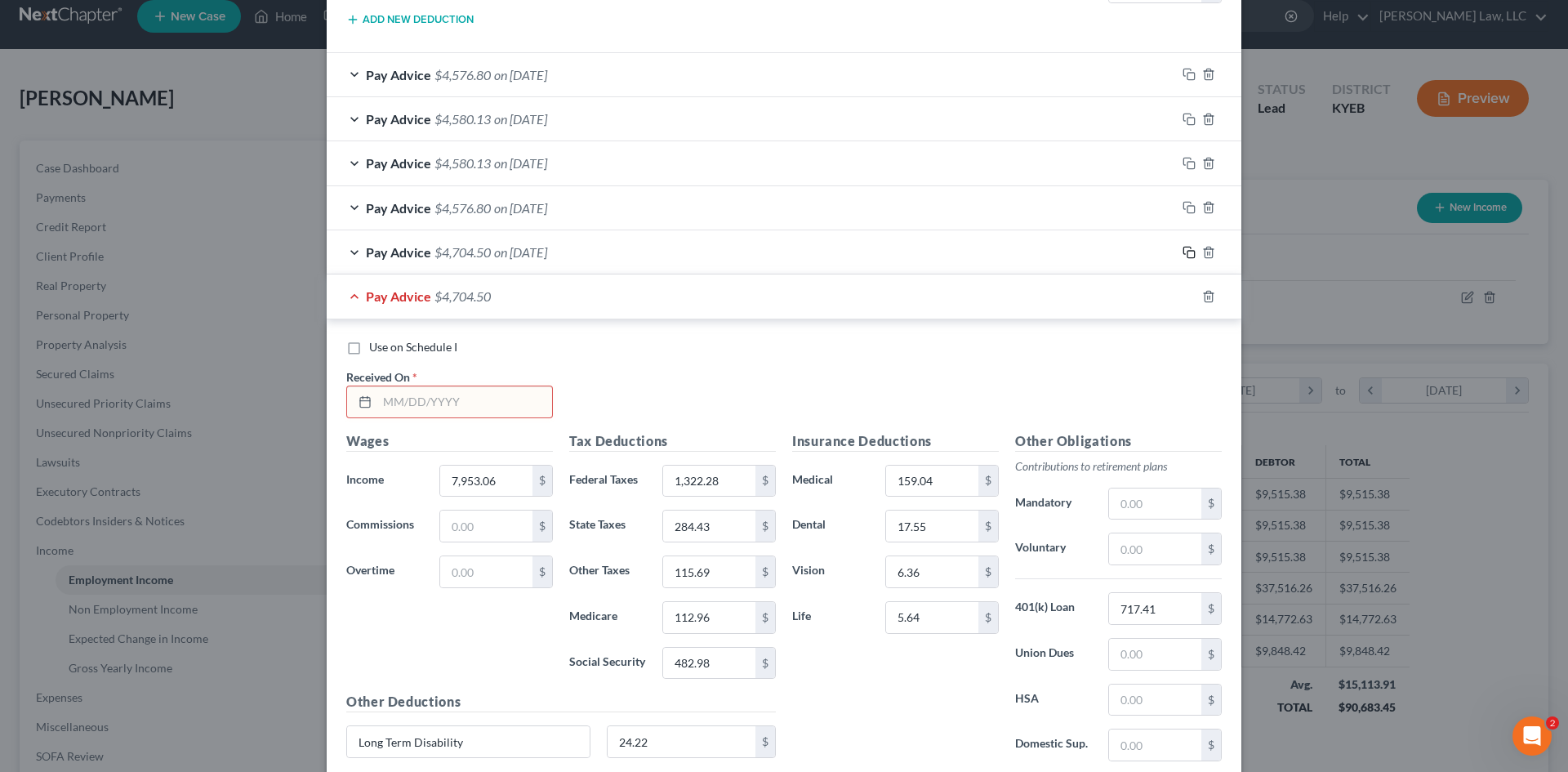scroll, scrollTop: 1608, scrollLeft: 0, axis: vertical 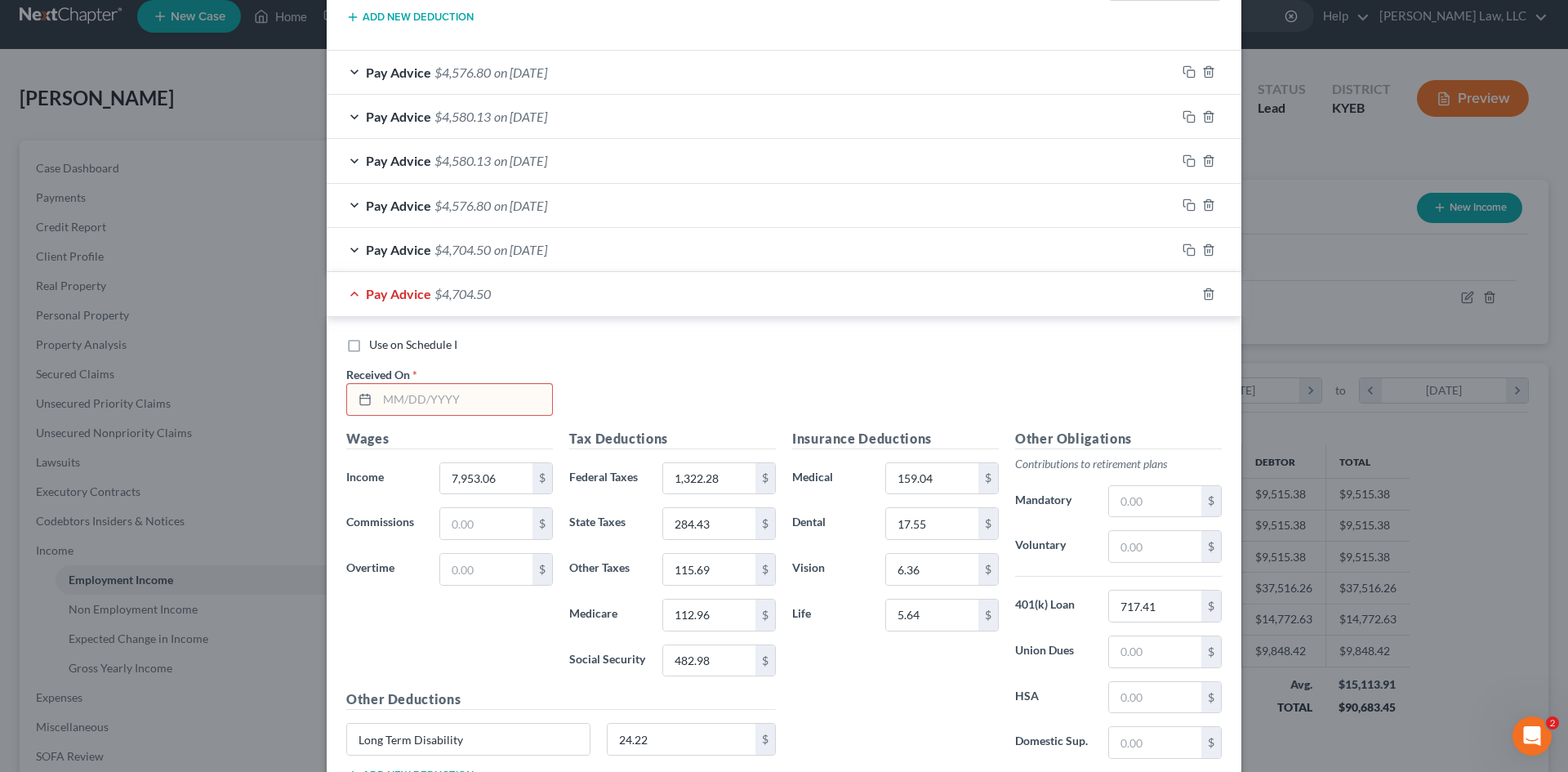 click at bounding box center [465, 399] 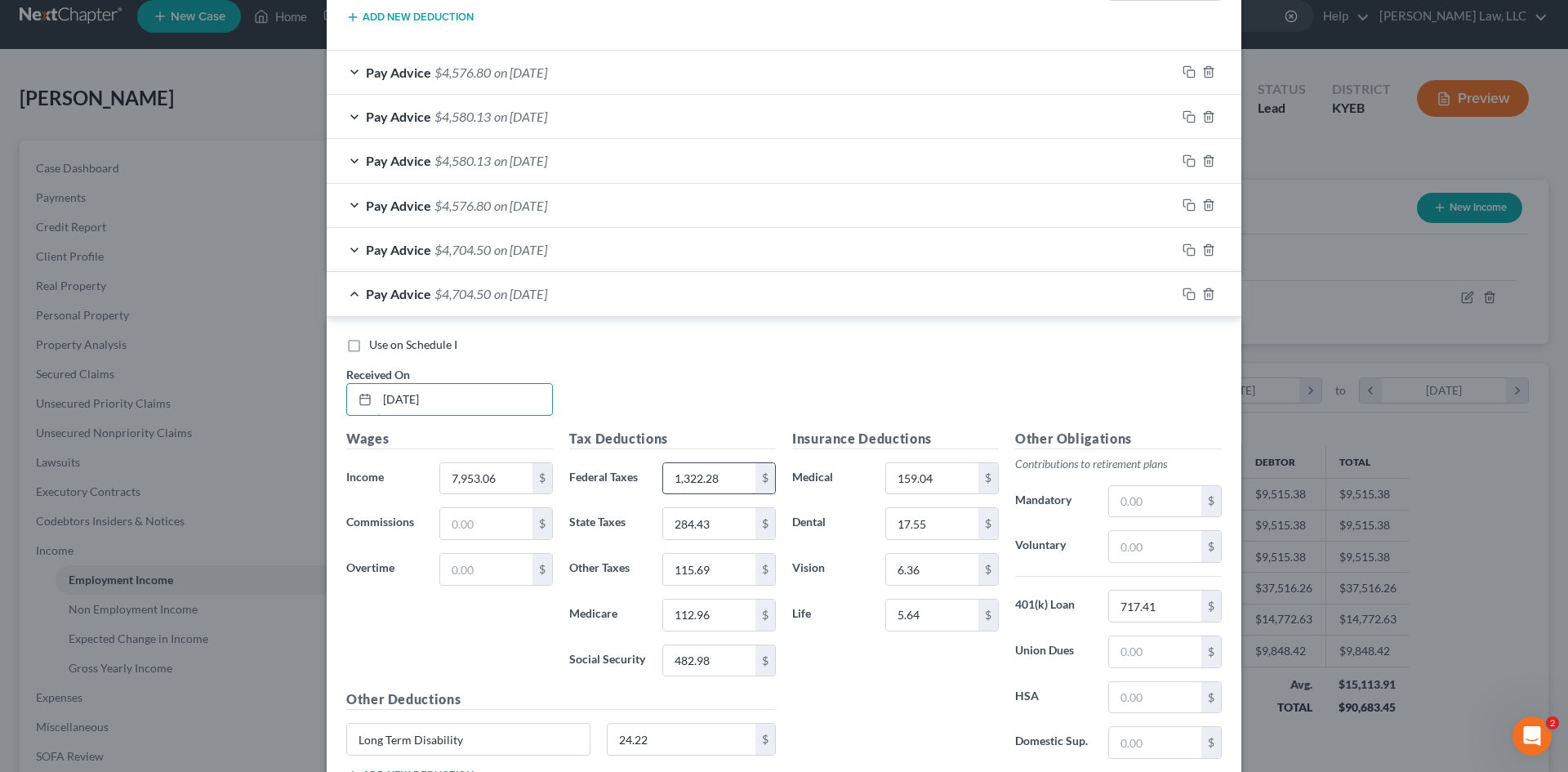 type on "[DATE]" 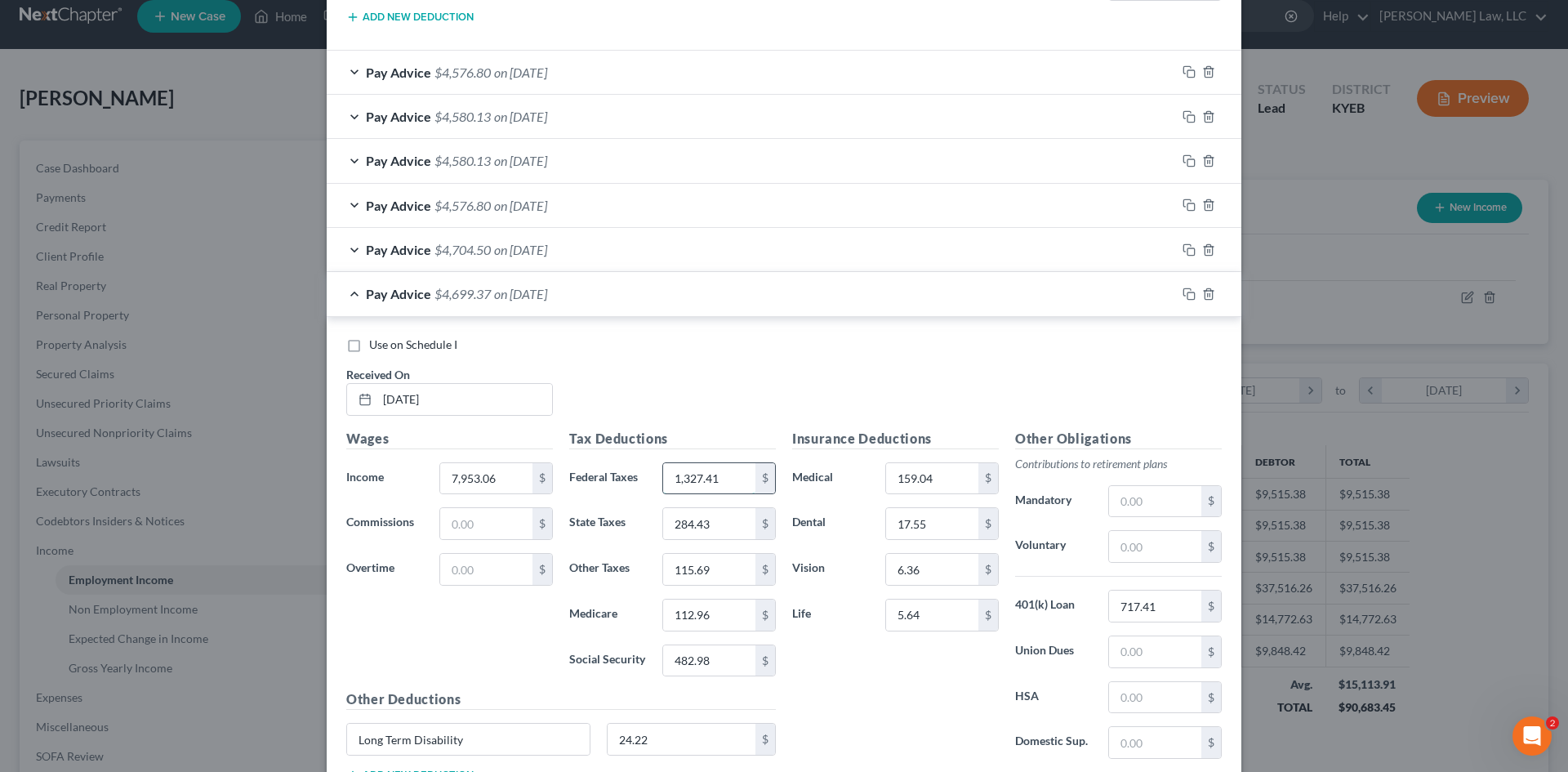 type on "1,327.41" 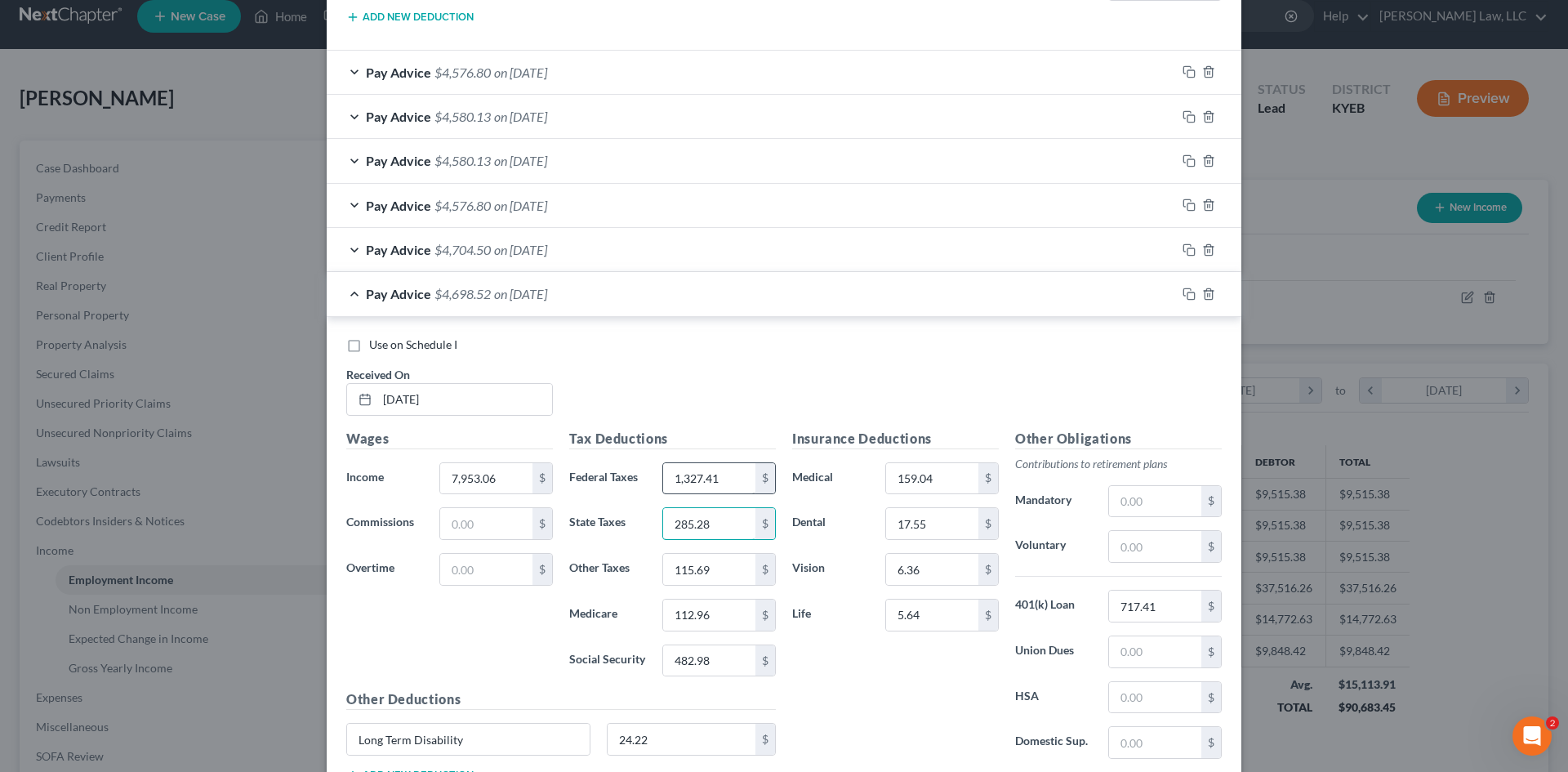 type on "285.28" 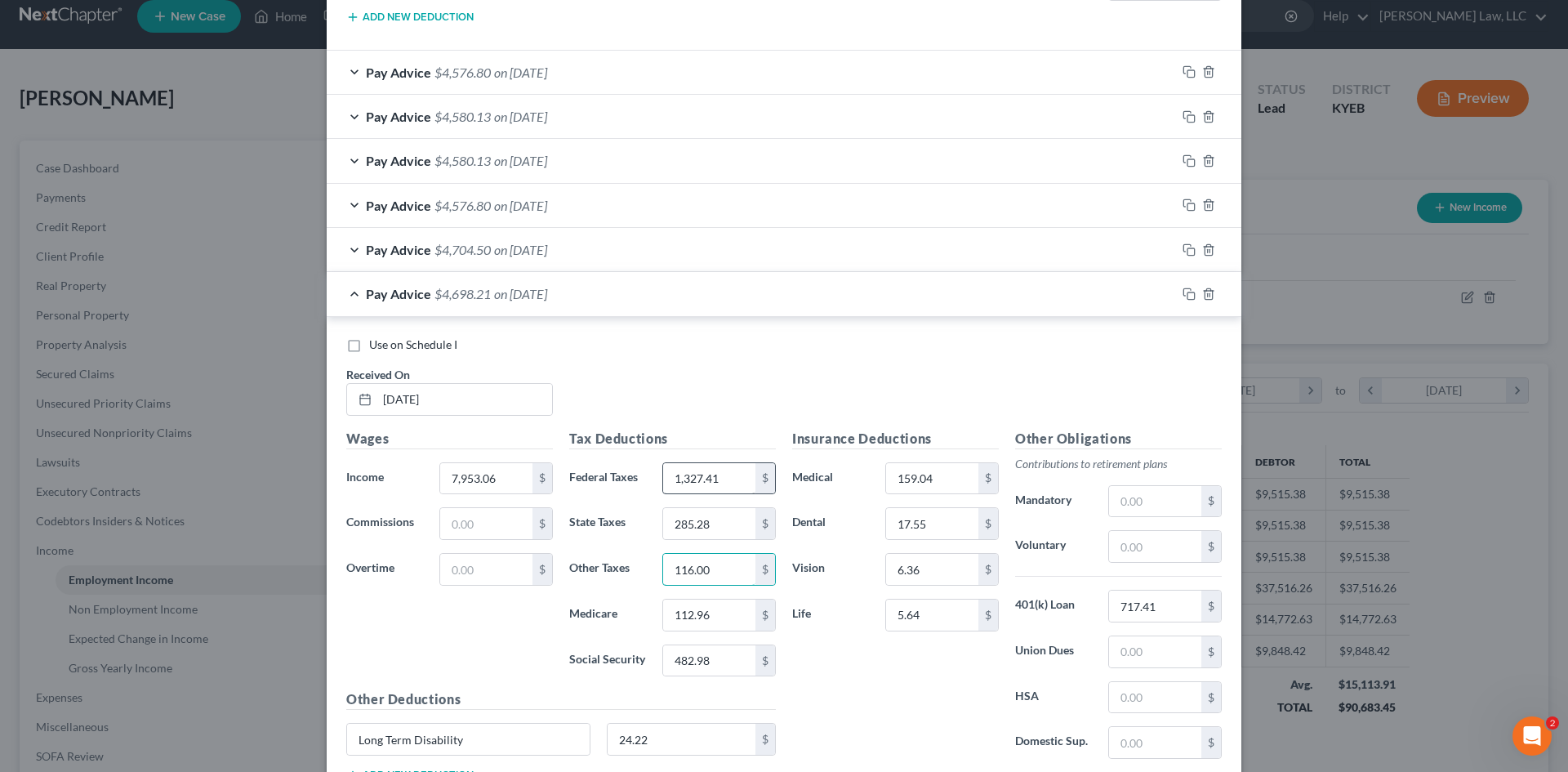 type on "116.00" 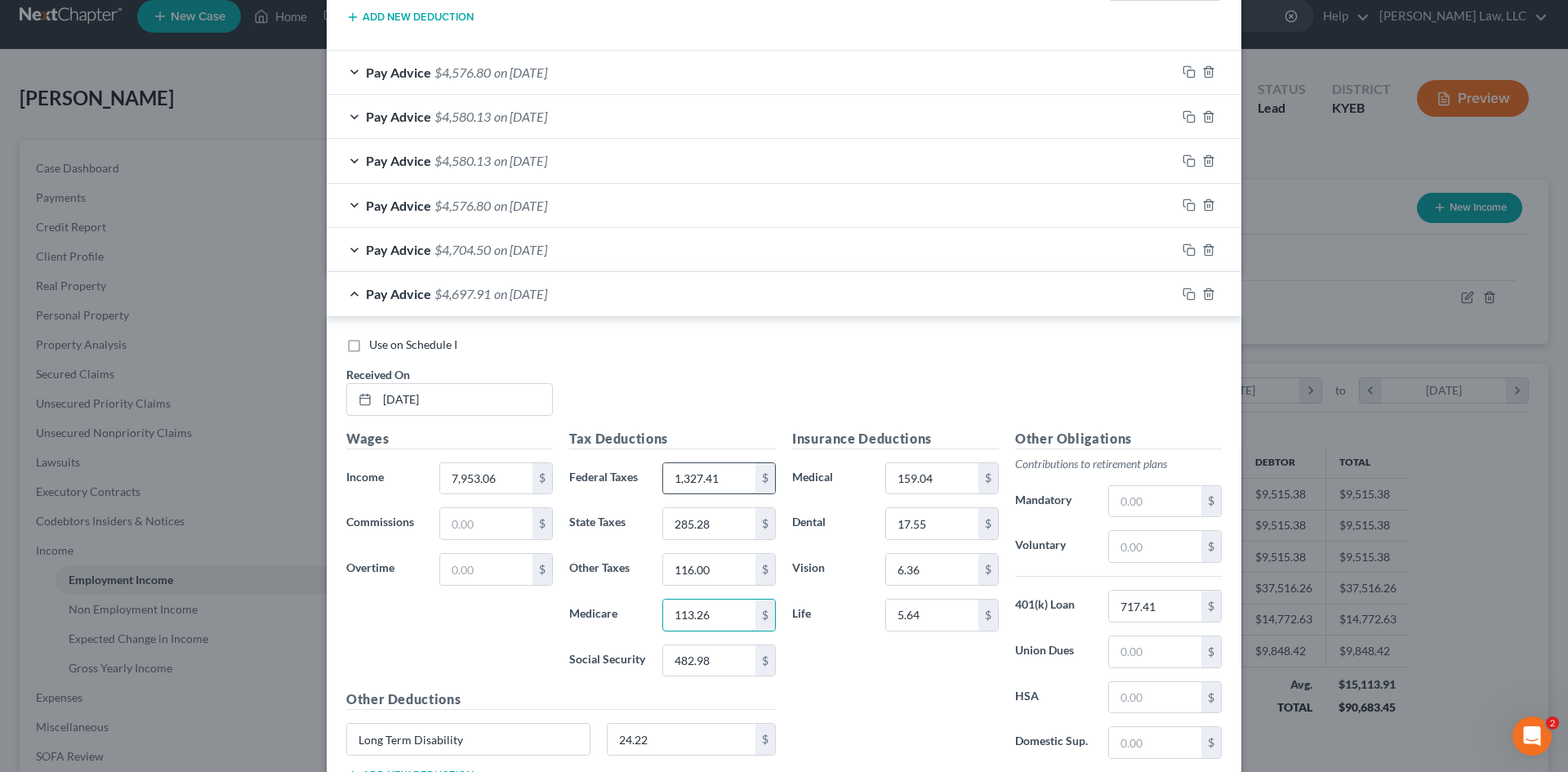 type on "113.26" 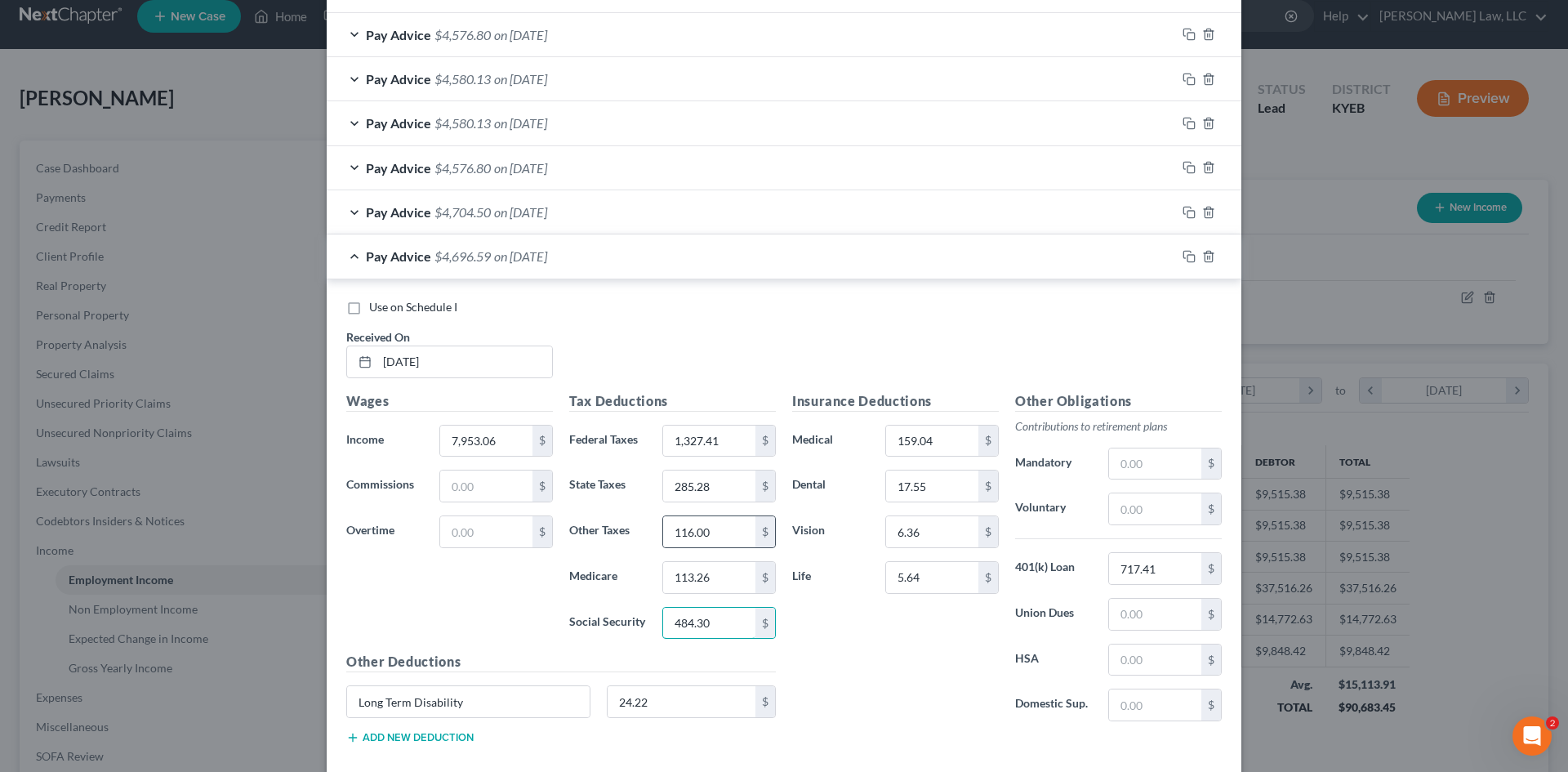 scroll, scrollTop: 1646, scrollLeft: 0, axis: vertical 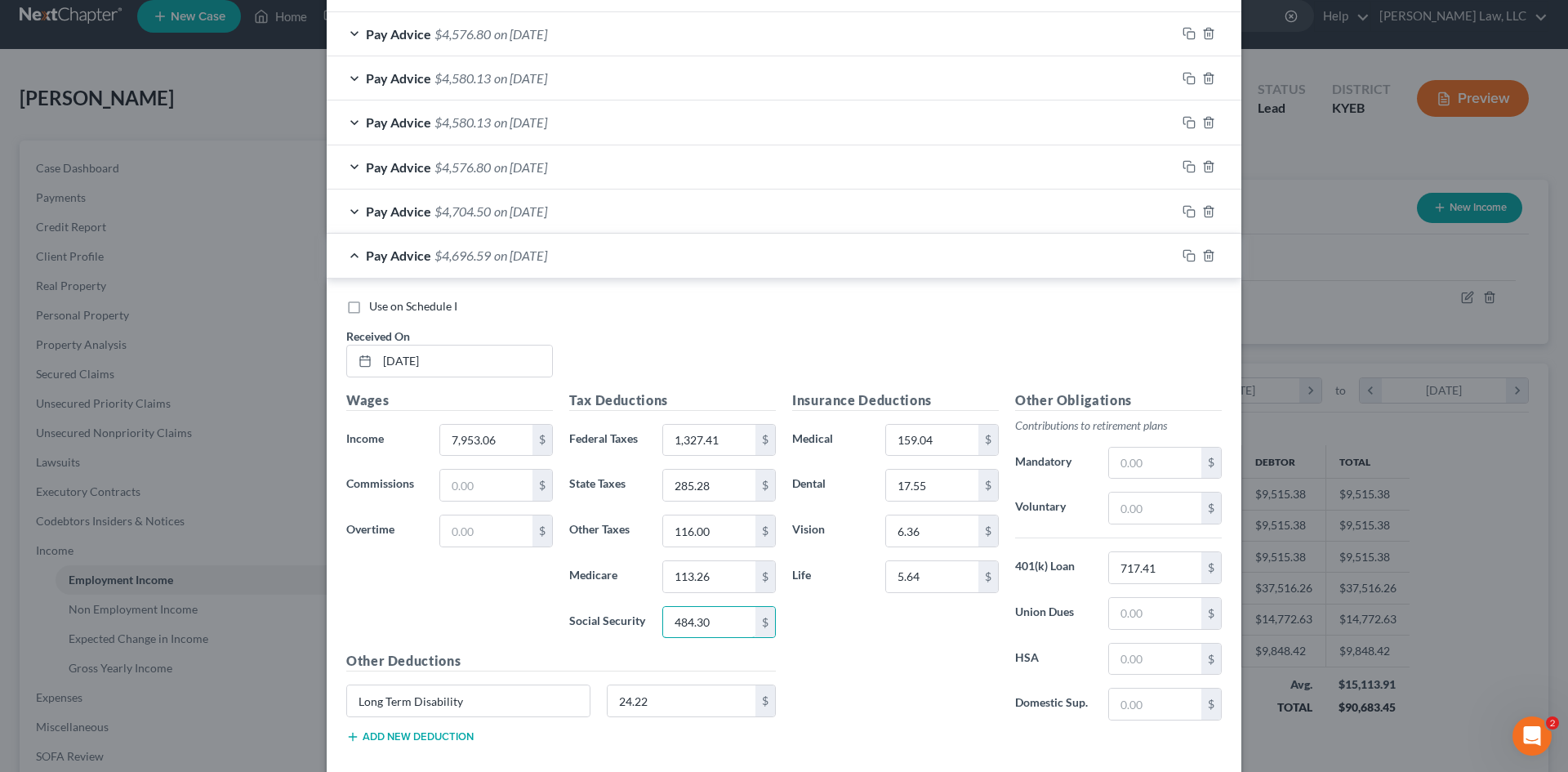 type on "484.30" 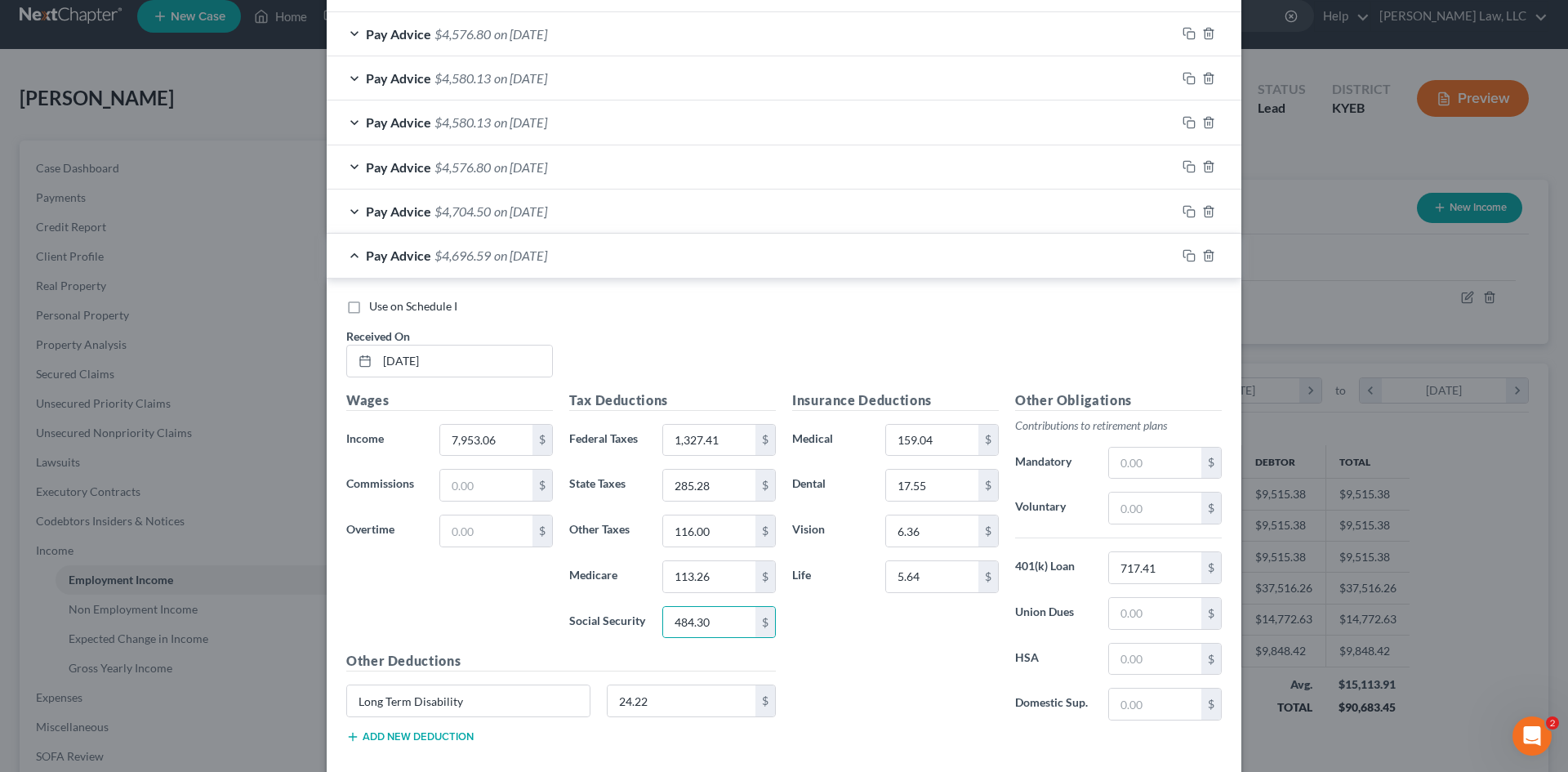click on "Insurance Deductions Medical 159.04 $ Dental 17.55 $ Vision 6.36 $ Life 5.64 $" at bounding box center [895, 562] 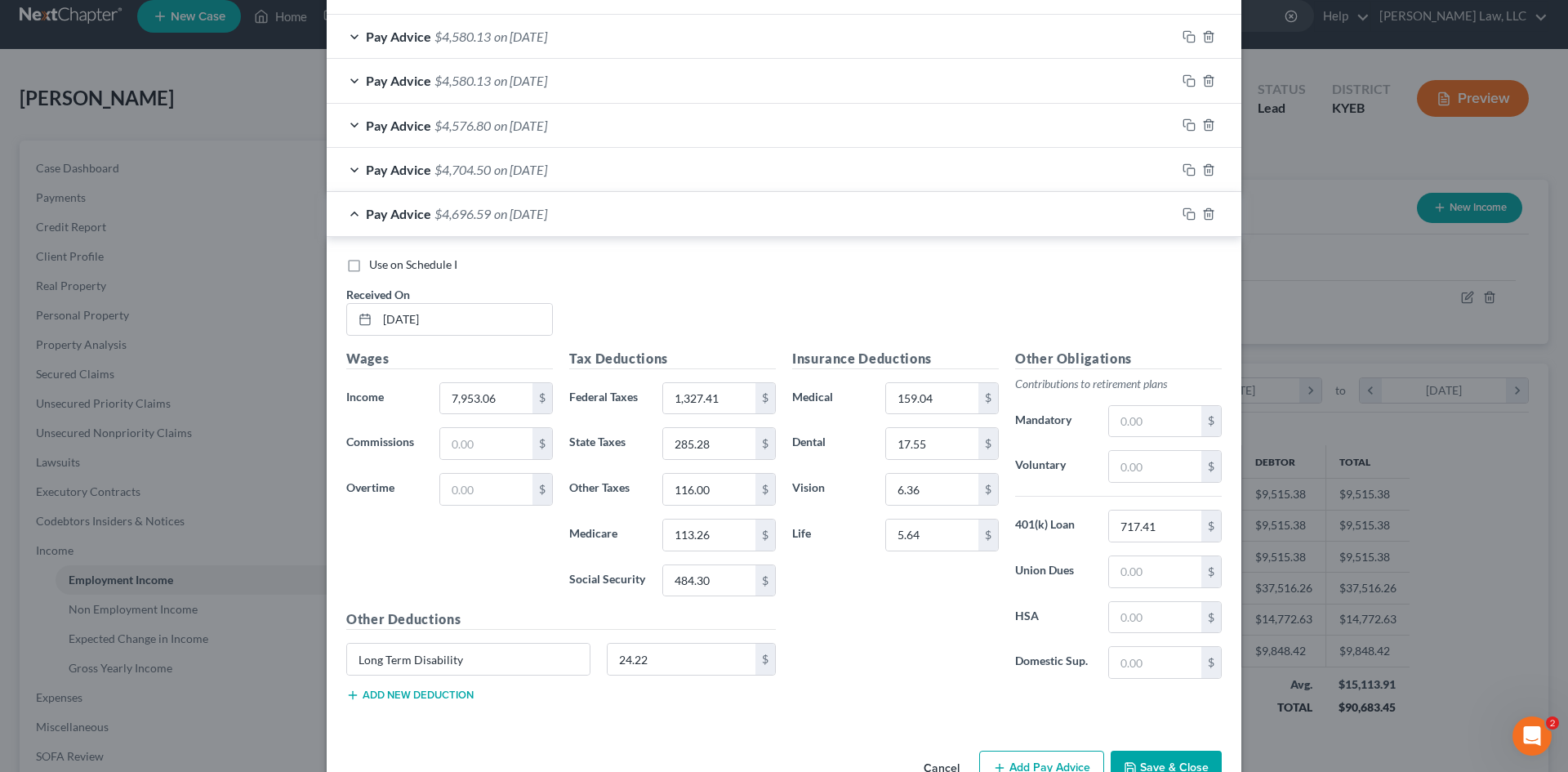 scroll, scrollTop: 1695, scrollLeft: 0, axis: vertical 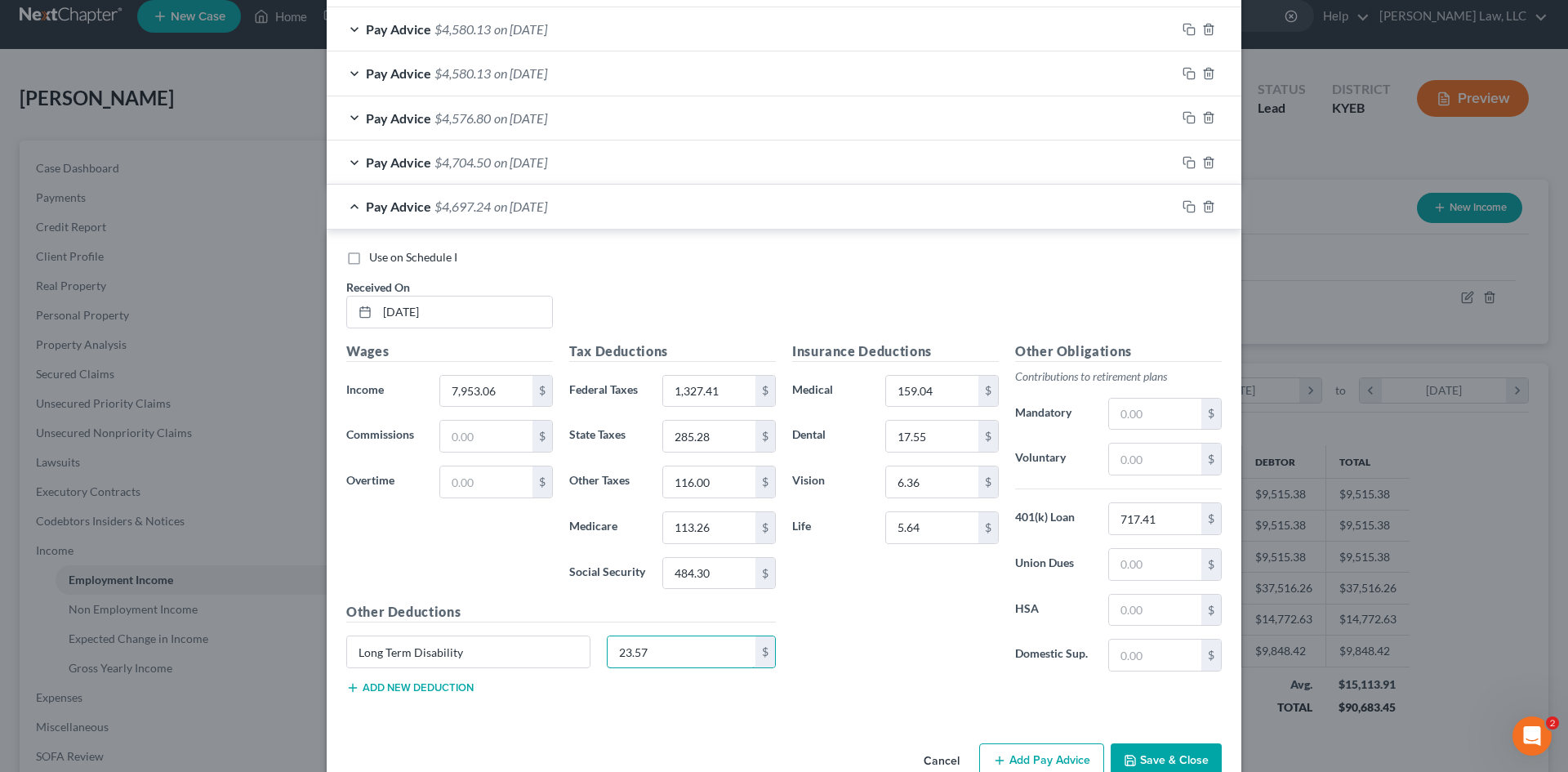 type on "23.57" 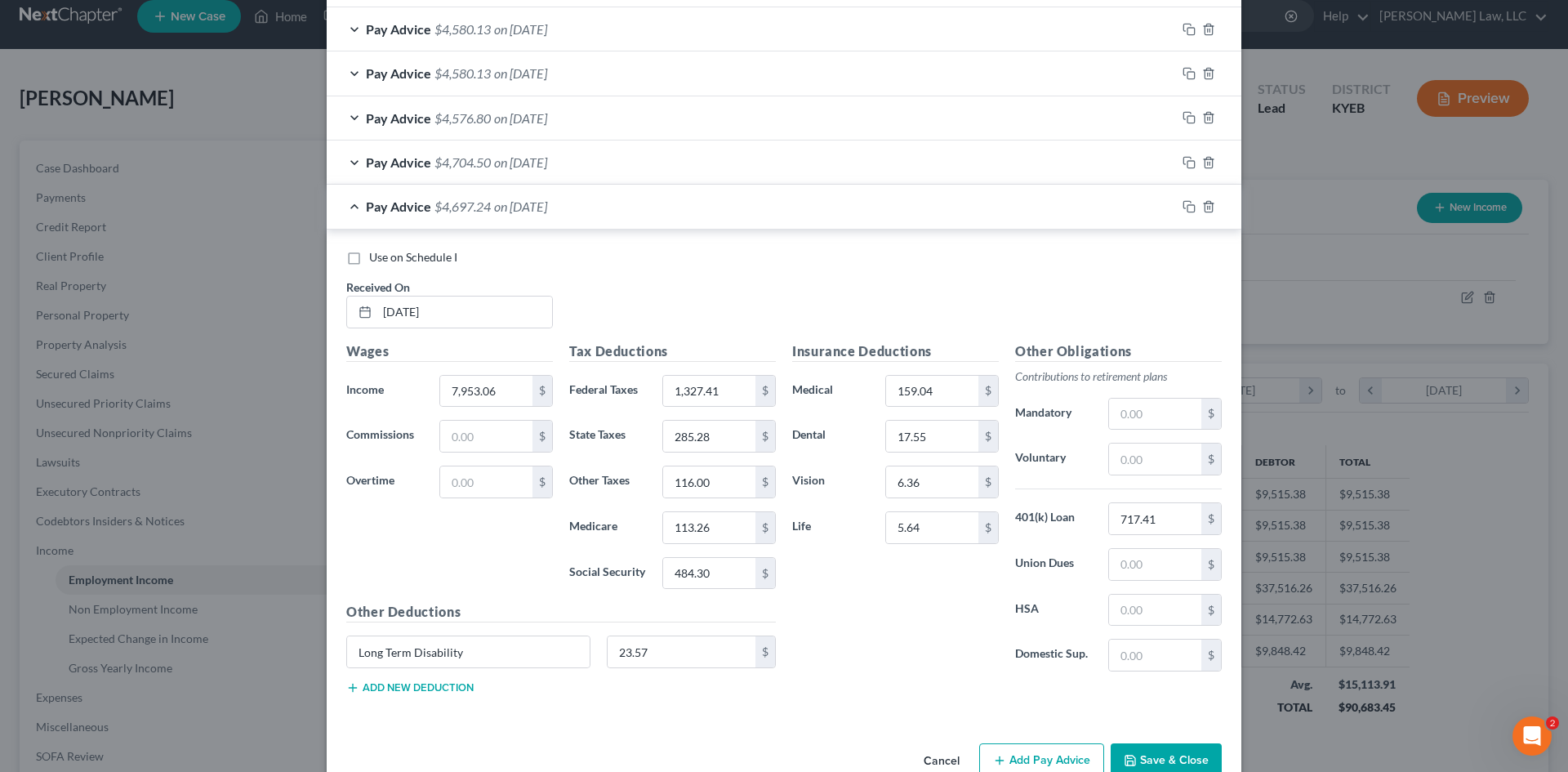 click on "Insurance Deductions Medical 159.04 $ Dental 17.55 $ Vision 6.36 $ Life 5.64 $" at bounding box center [895, 513] 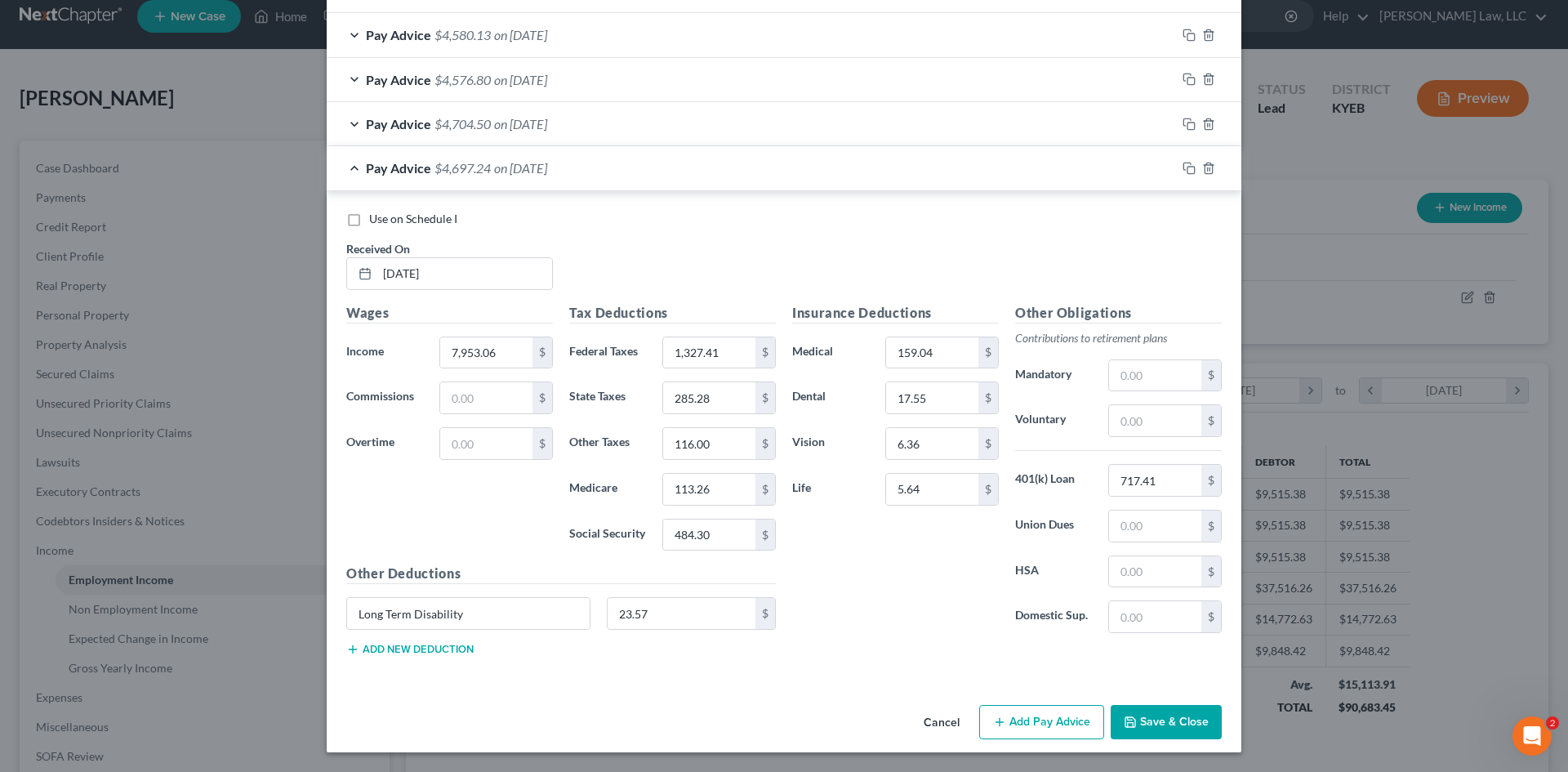click on "Add Pay Advice" at bounding box center (1041, 722) 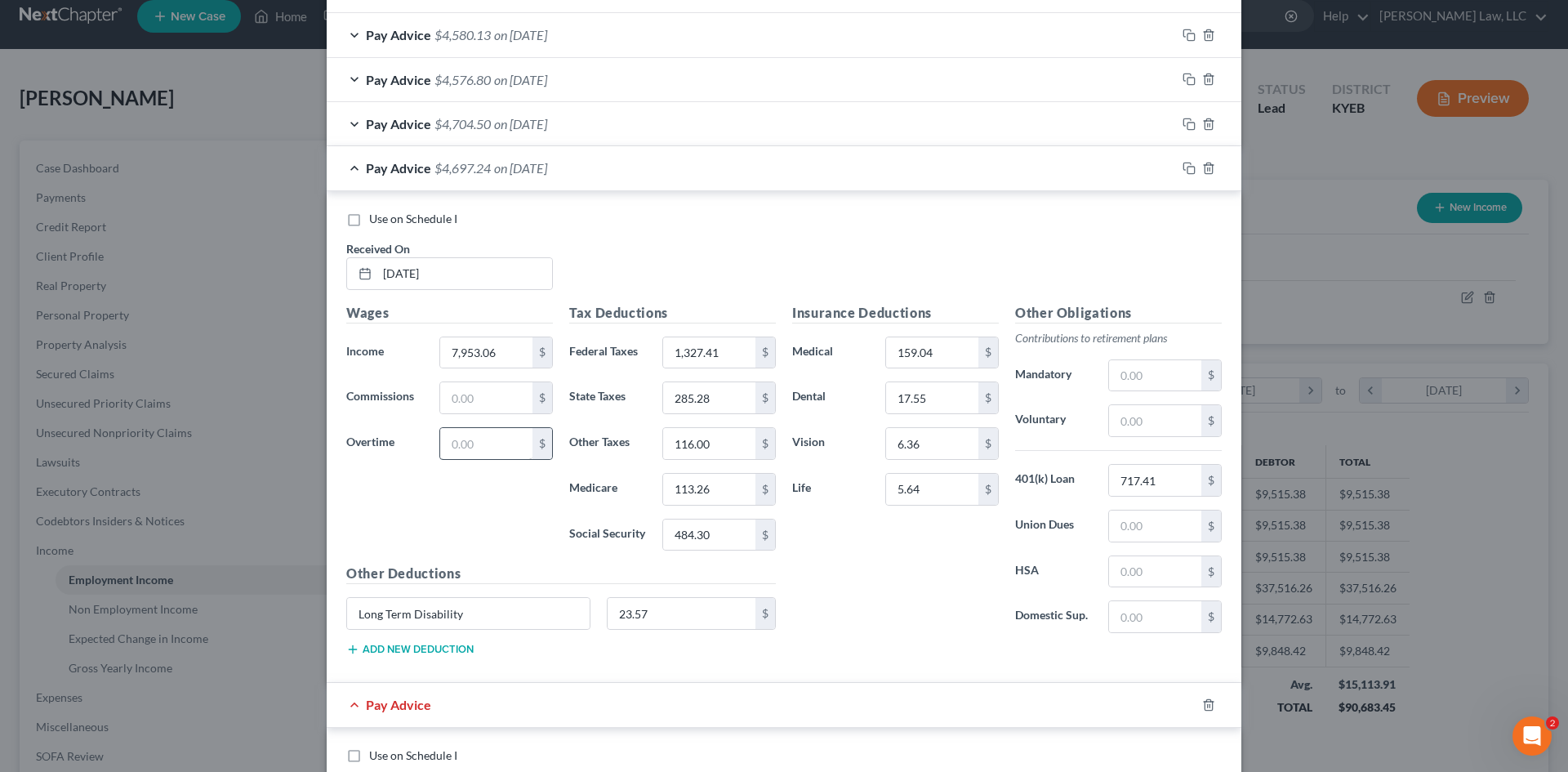 scroll, scrollTop: 1832, scrollLeft: 0, axis: vertical 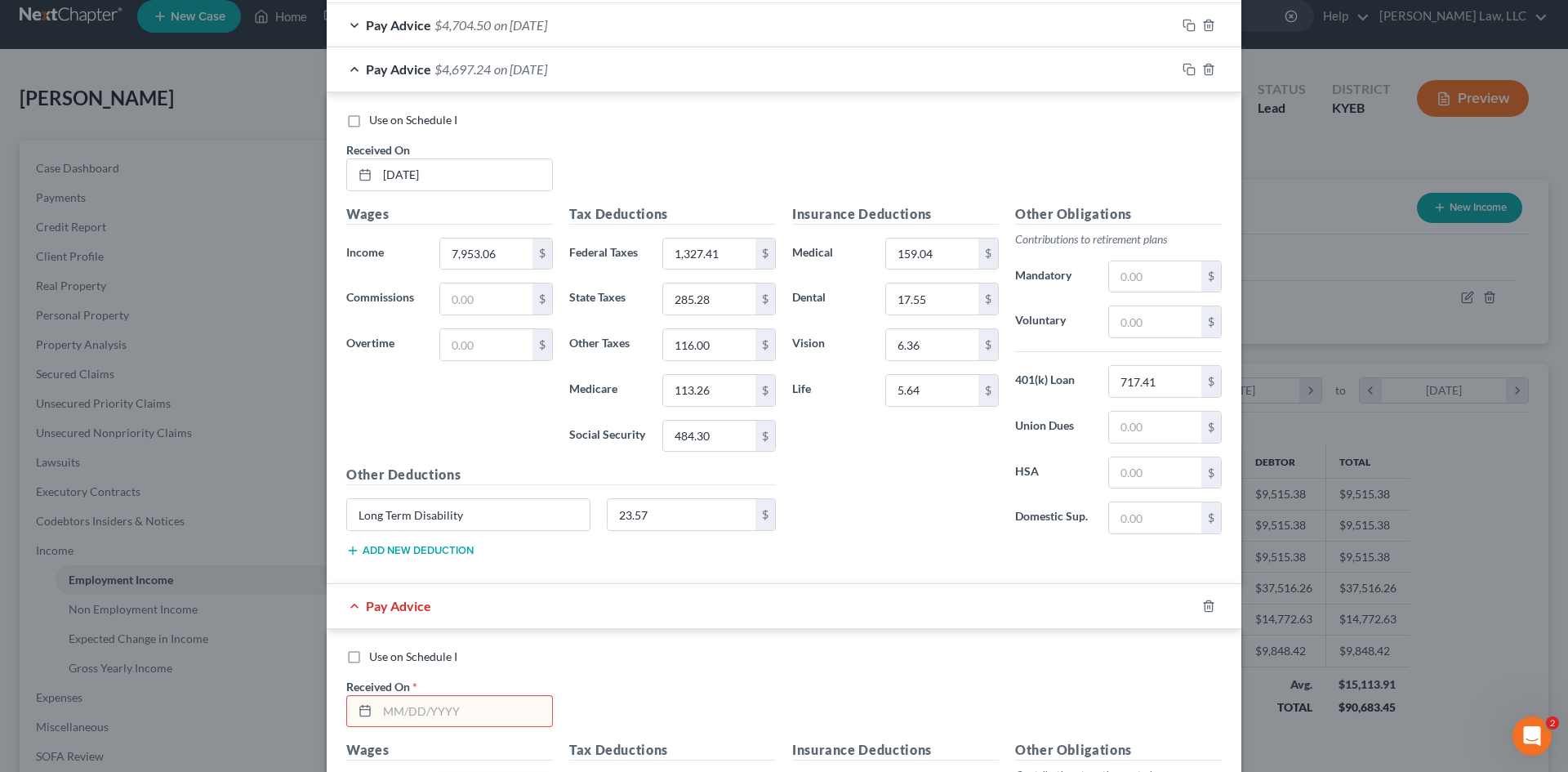 click at bounding box center [465, 712] 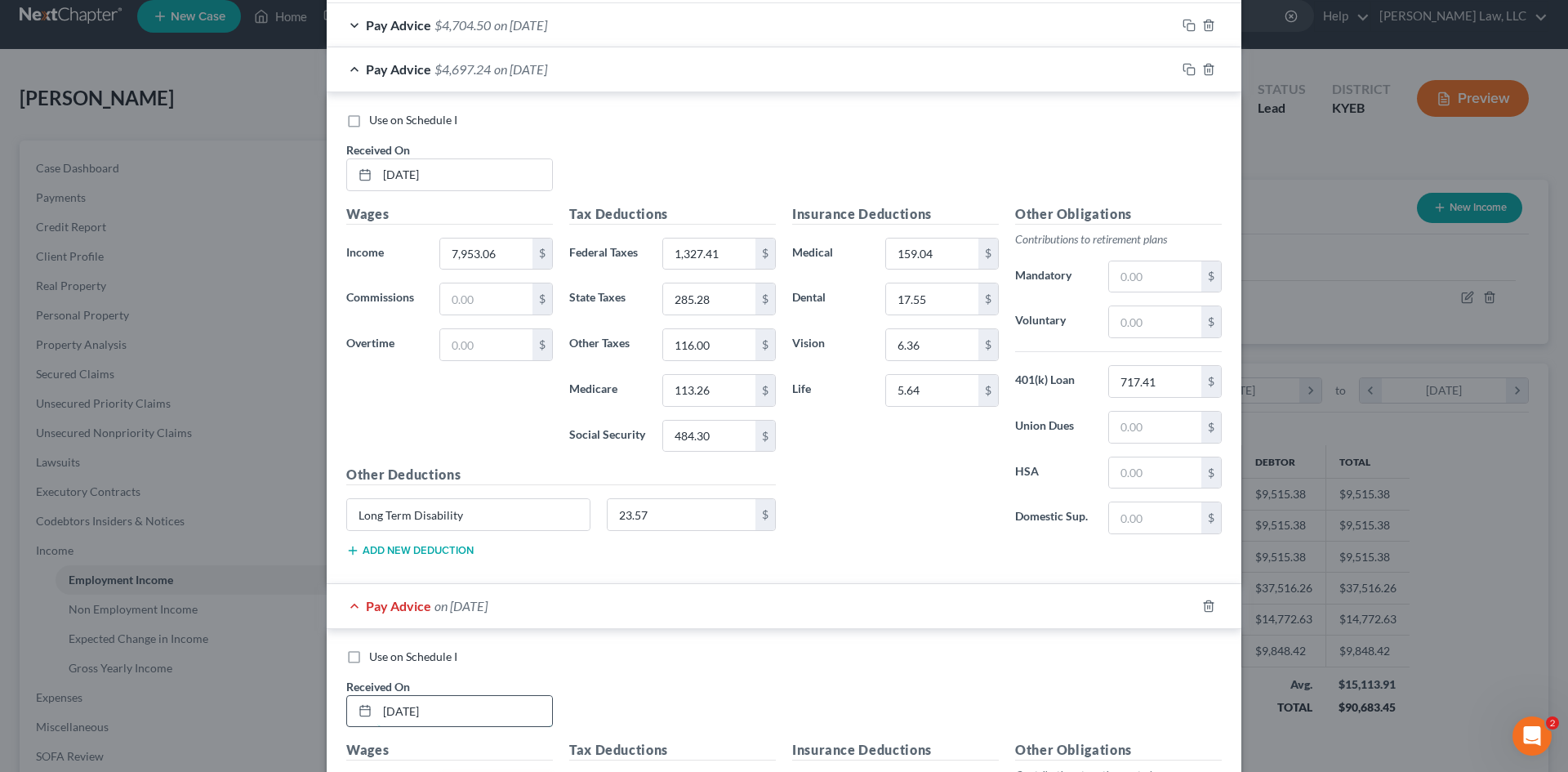 type on "[DATE]" 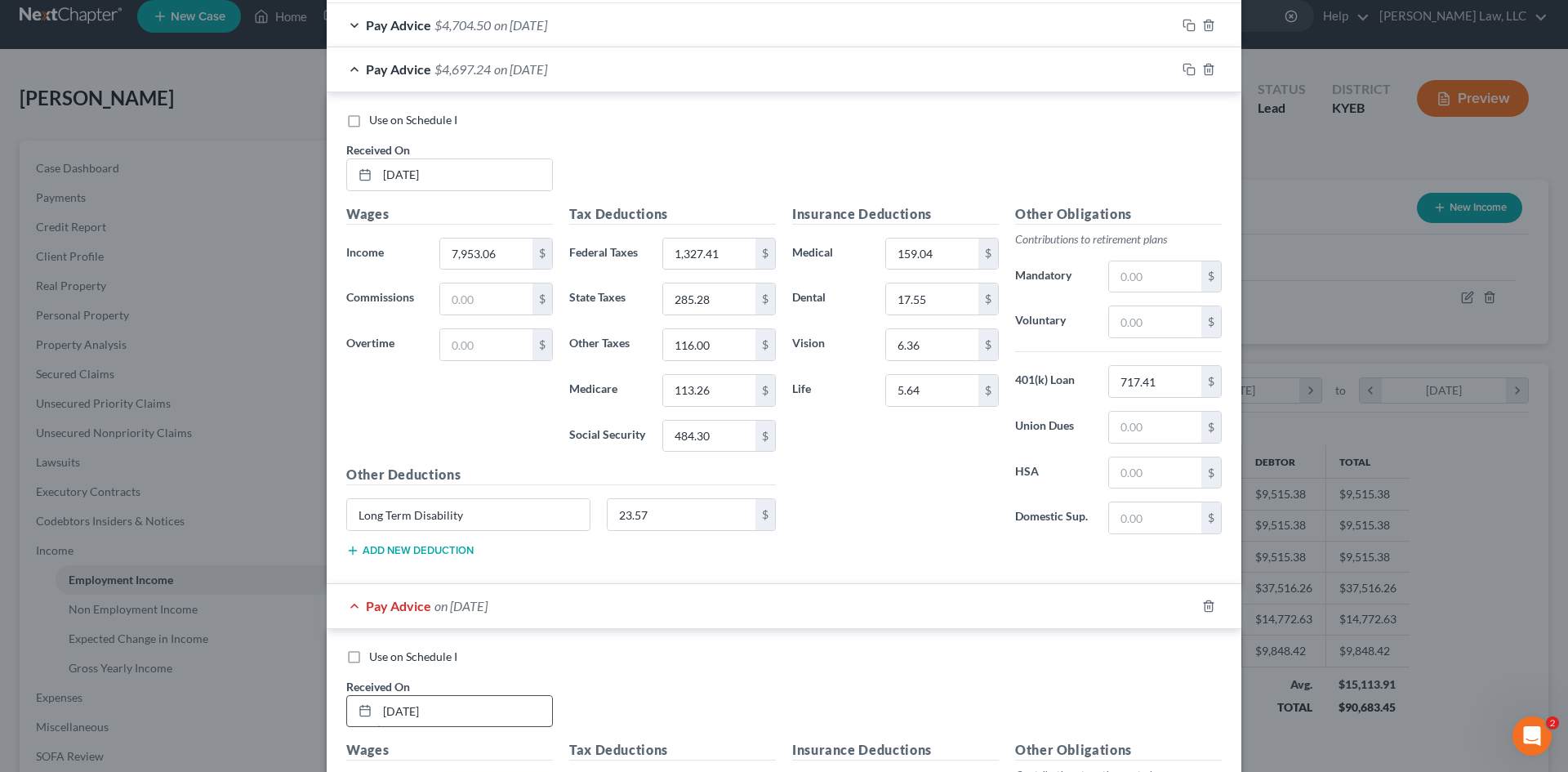 scroll, scrollTop: 2237, scrollLeft: 0, axis: vertical 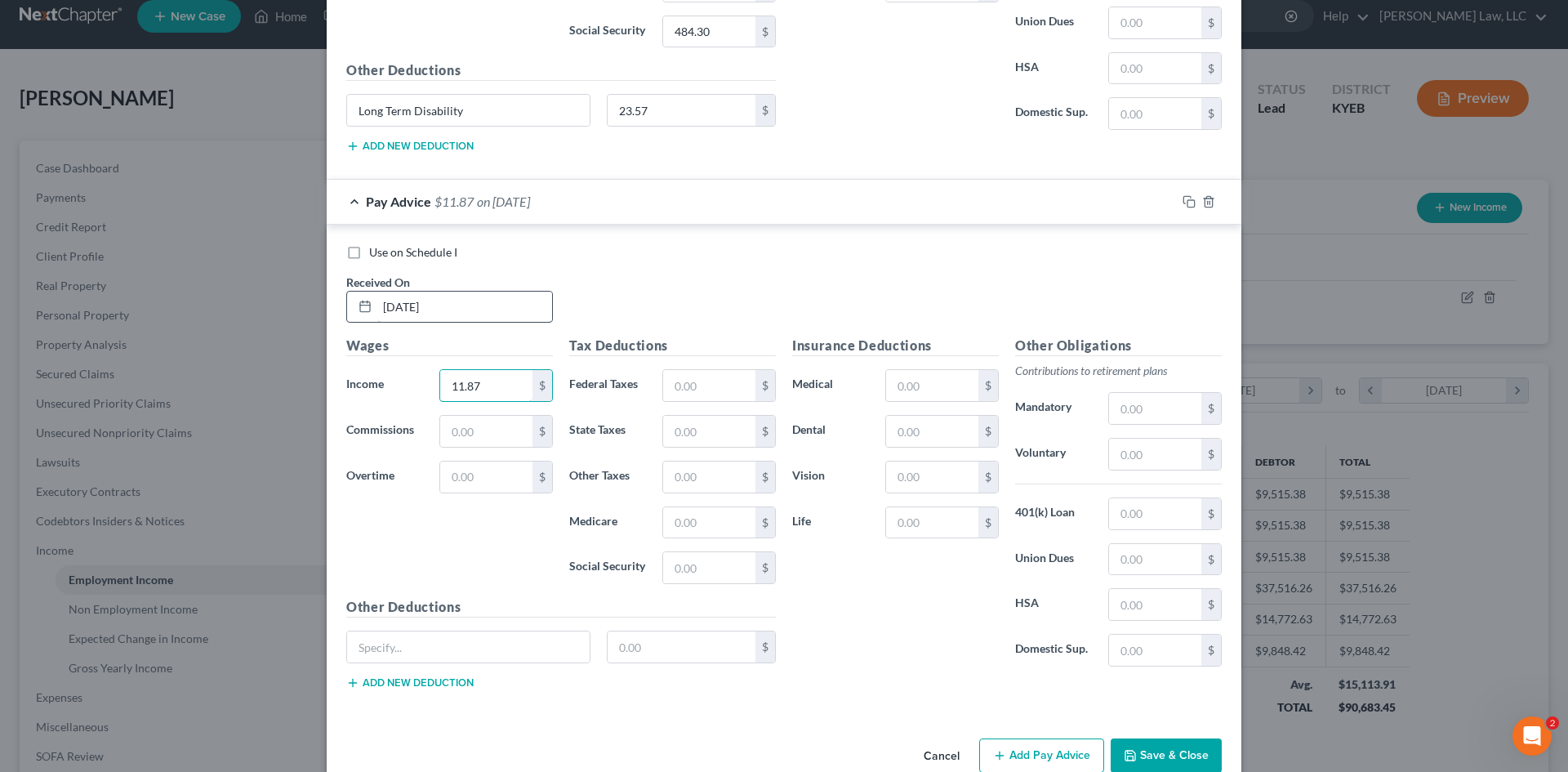 type on "11.87" 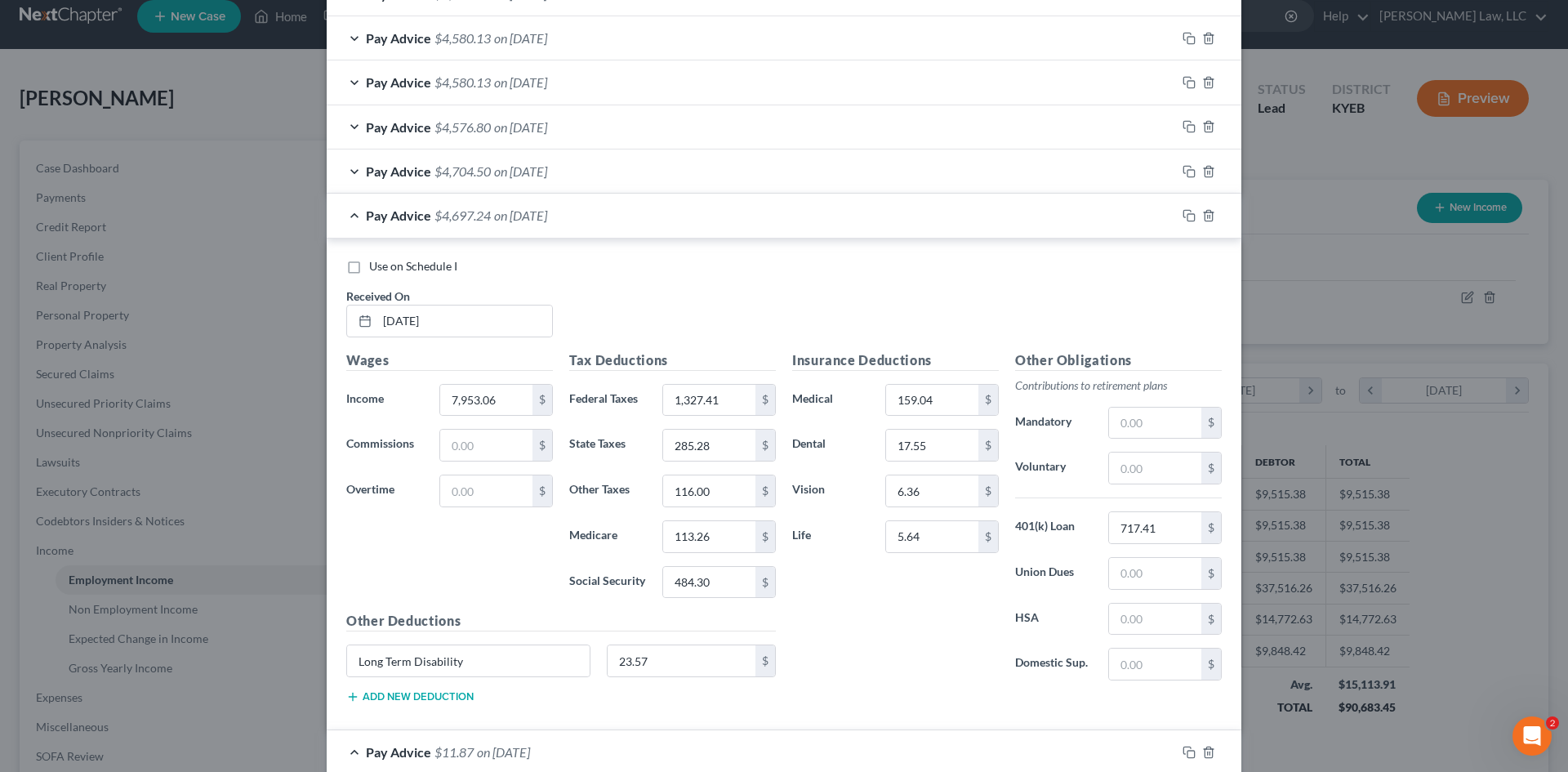 scroll, scrollTop: 1685, scrollLeft: 0, axis: vertical 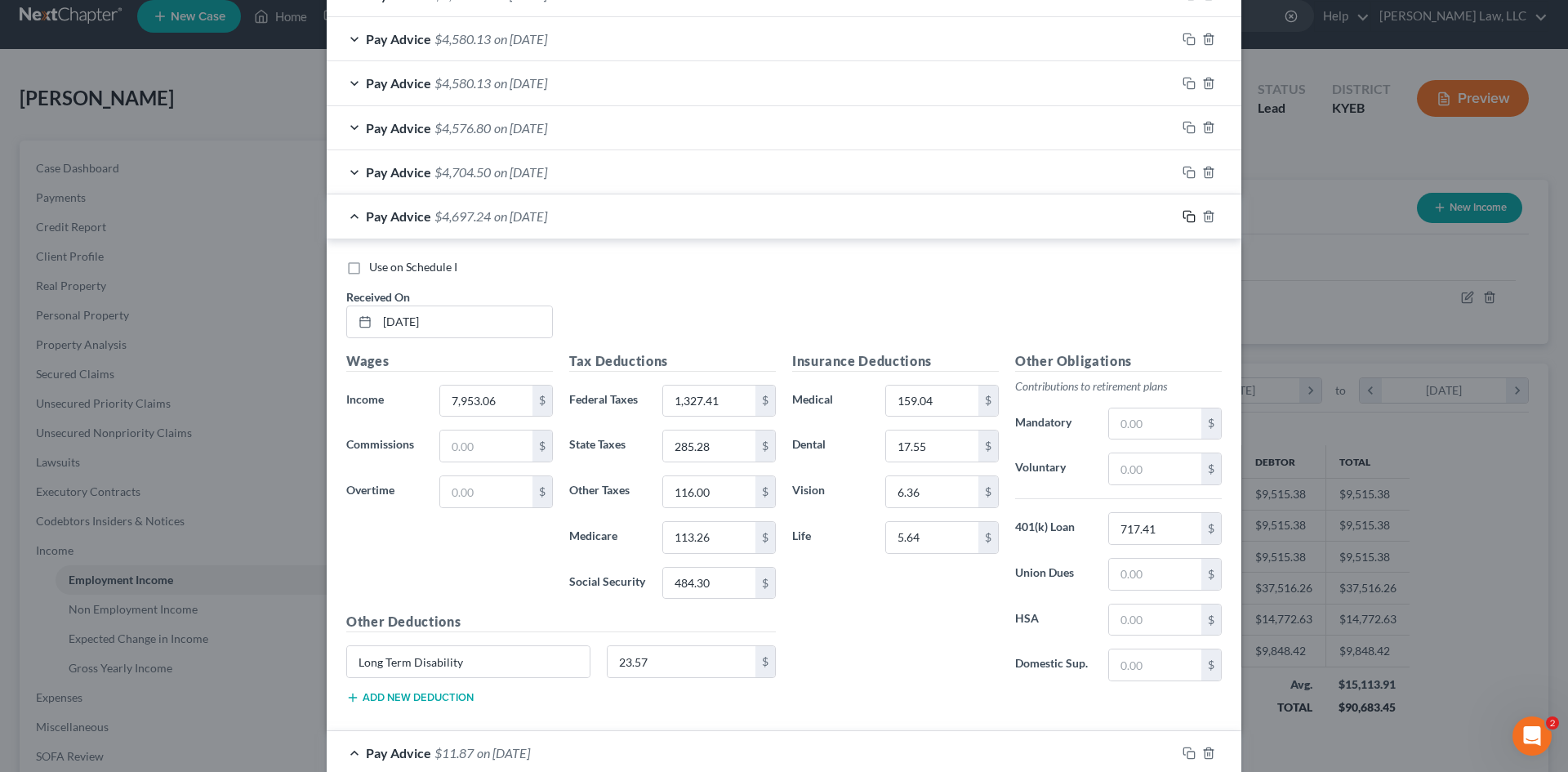 click 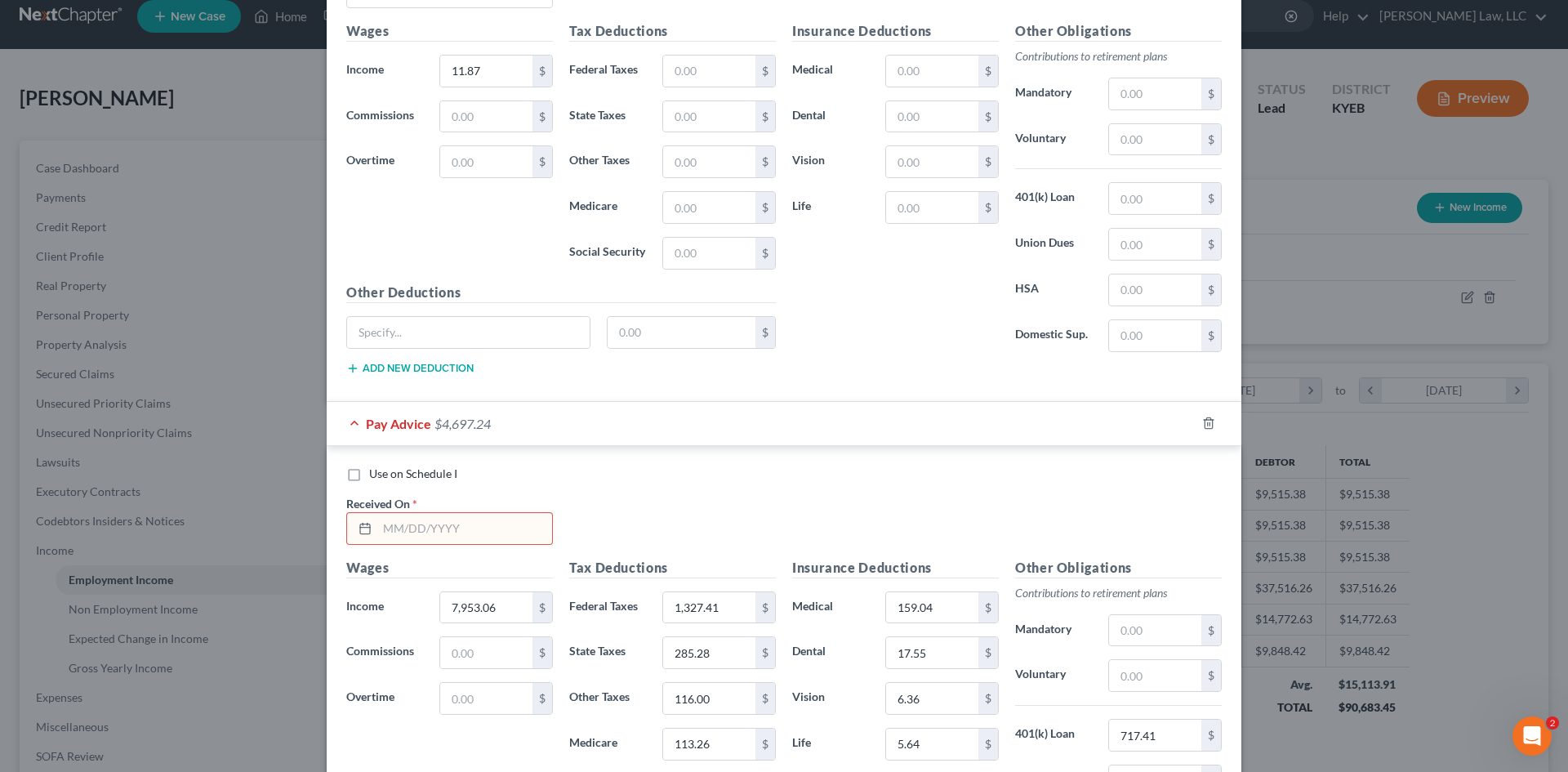 scroll, scrollTop: 2314, scrollLeft: 0, axis: vertical 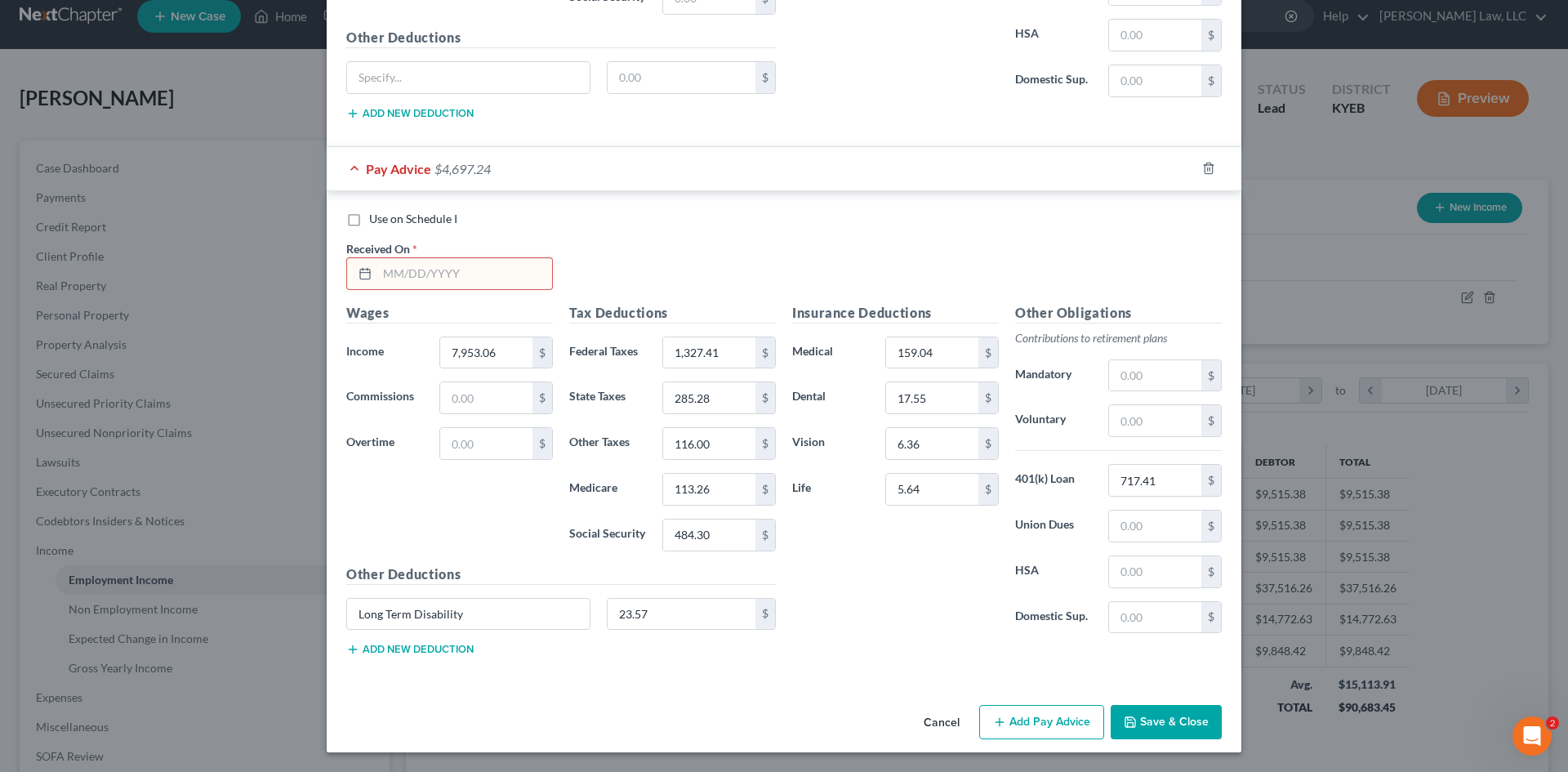 click at bounding box center (465, 274) 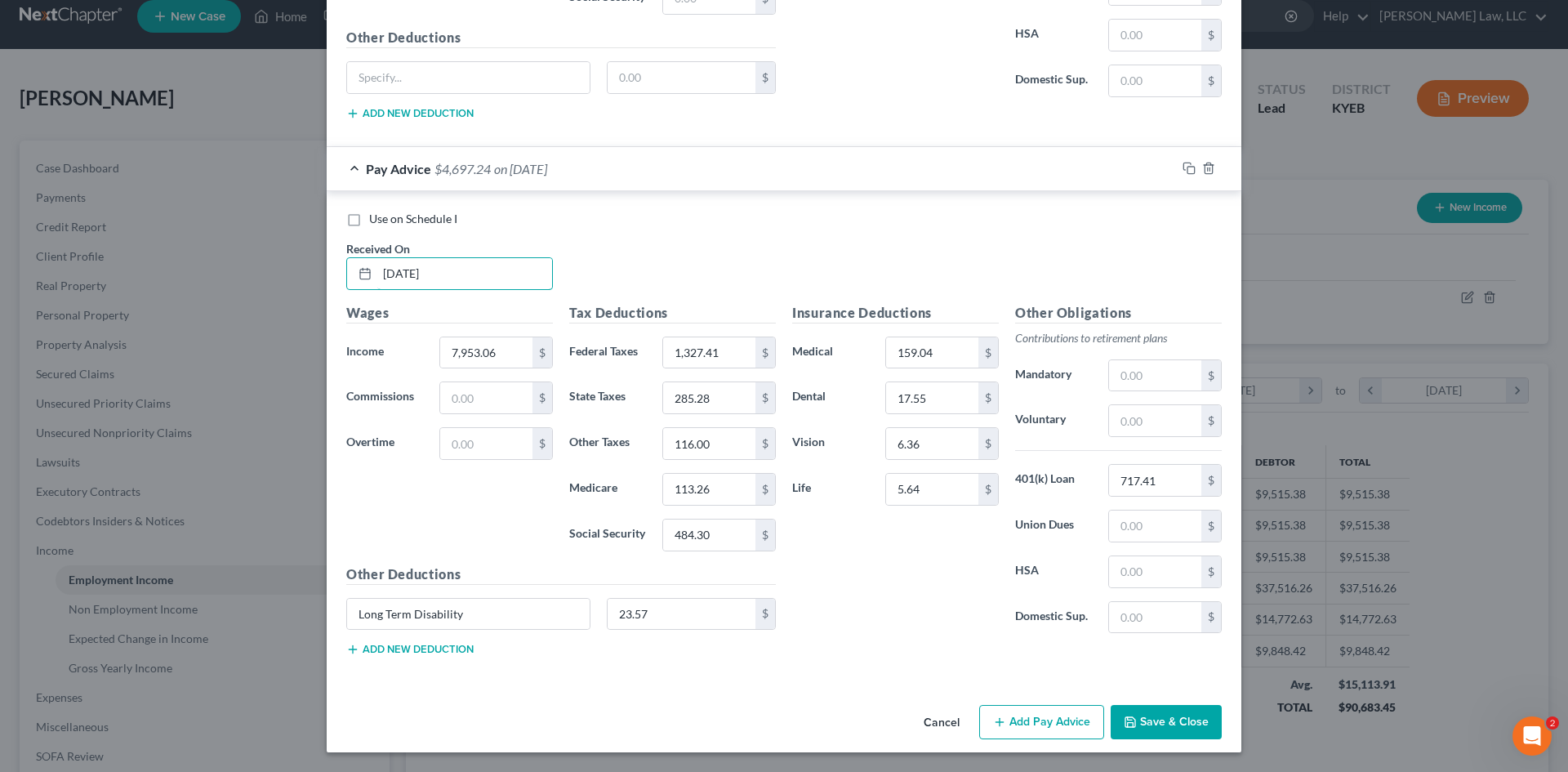 type on "[DATE]" 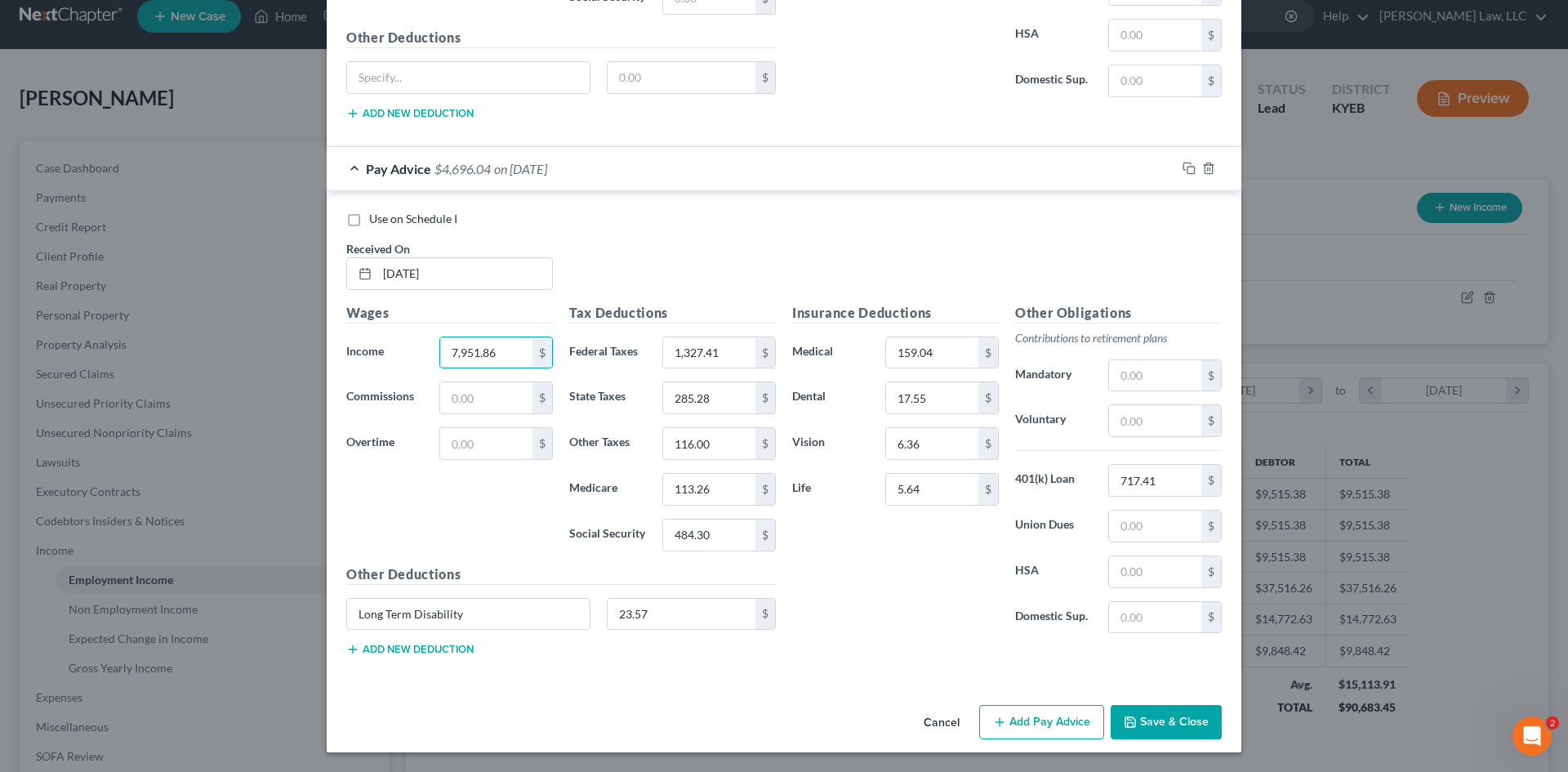 type on "7,951.86" 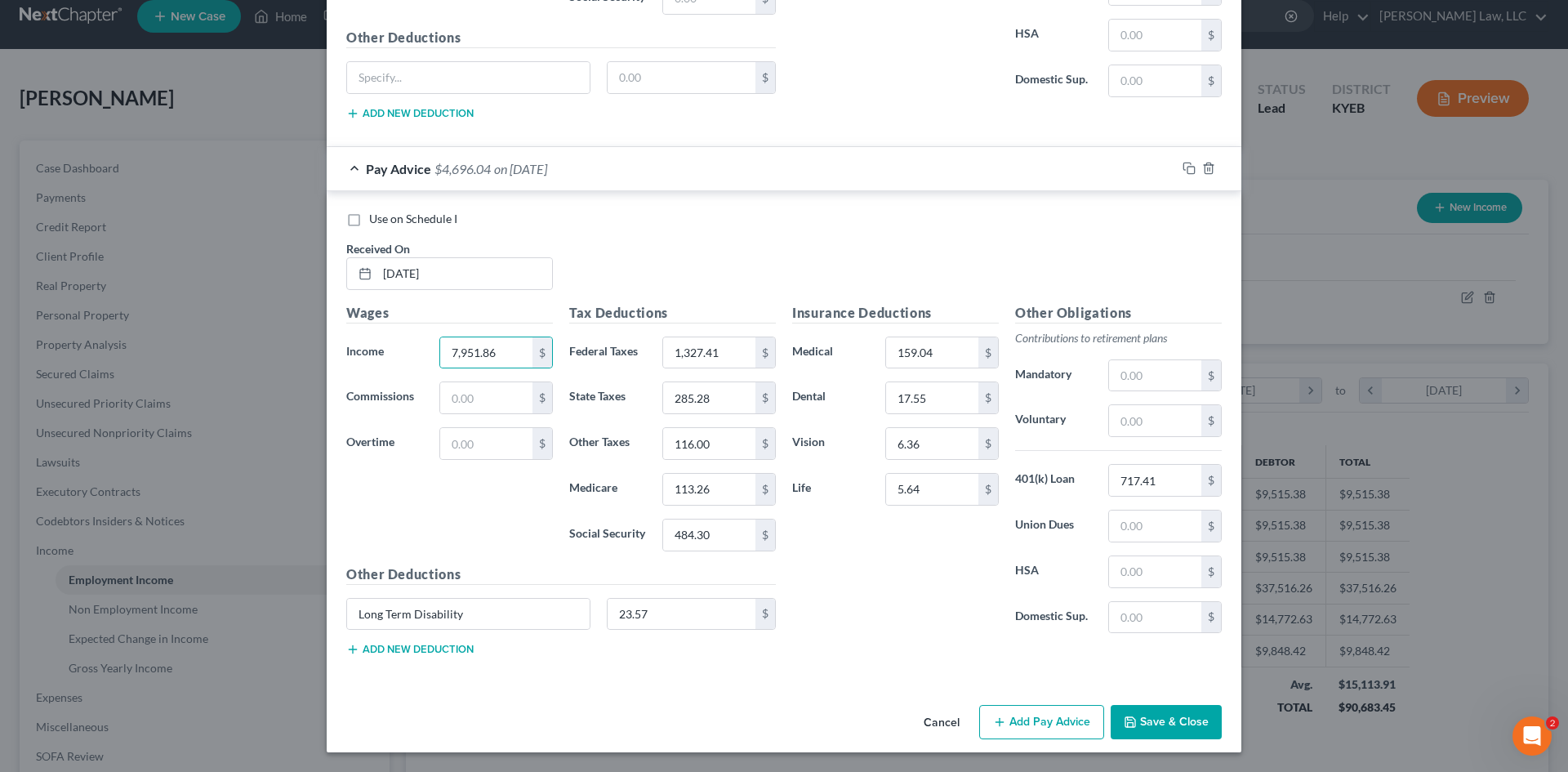 click on "Wages
Income
*
7,951.86 $ Commissions $ Overtime $" at bounding box center (449, 434) 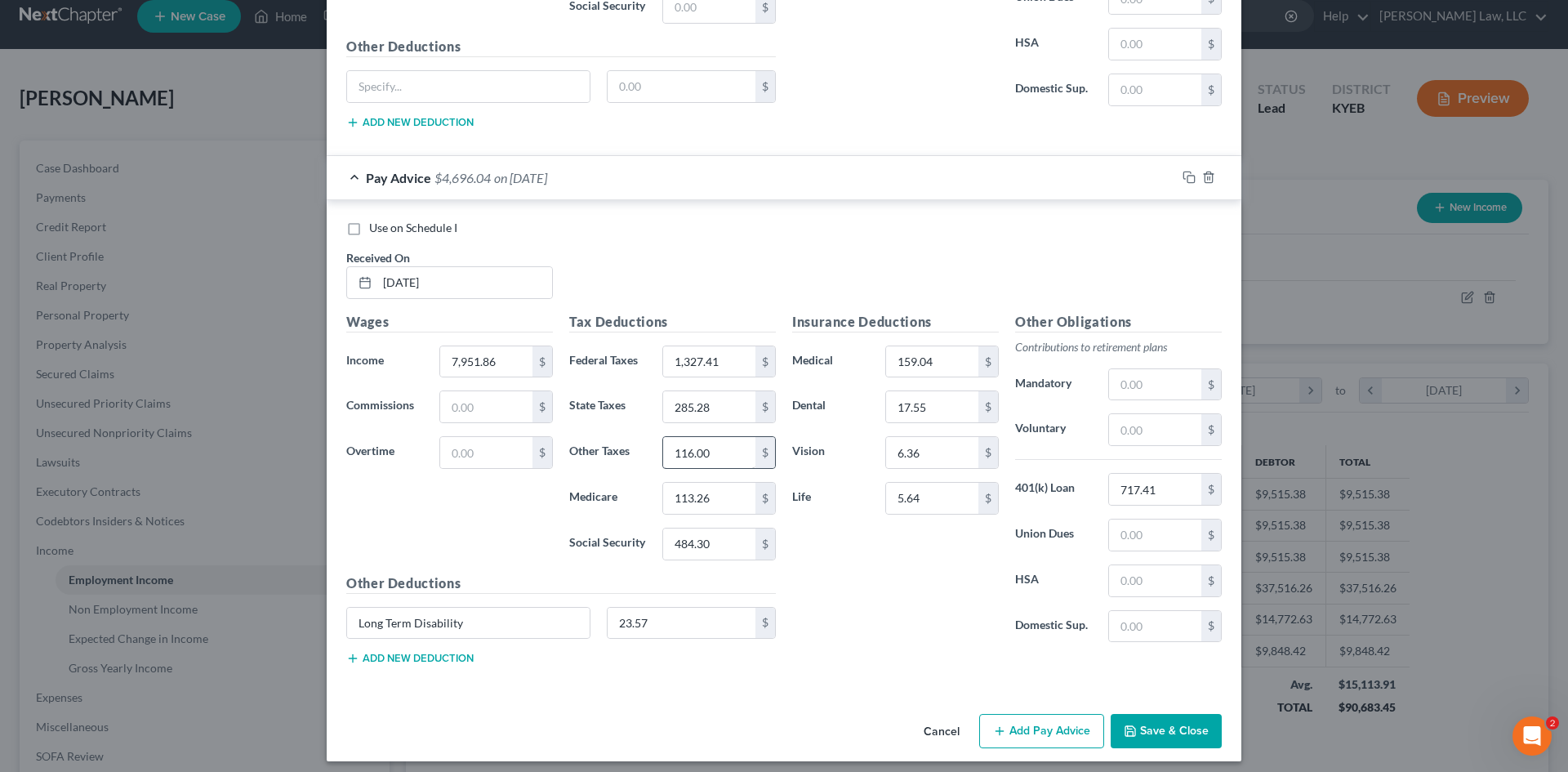 scroll, scrollTop: 2305, scrollLeft: 0, axis: vertical 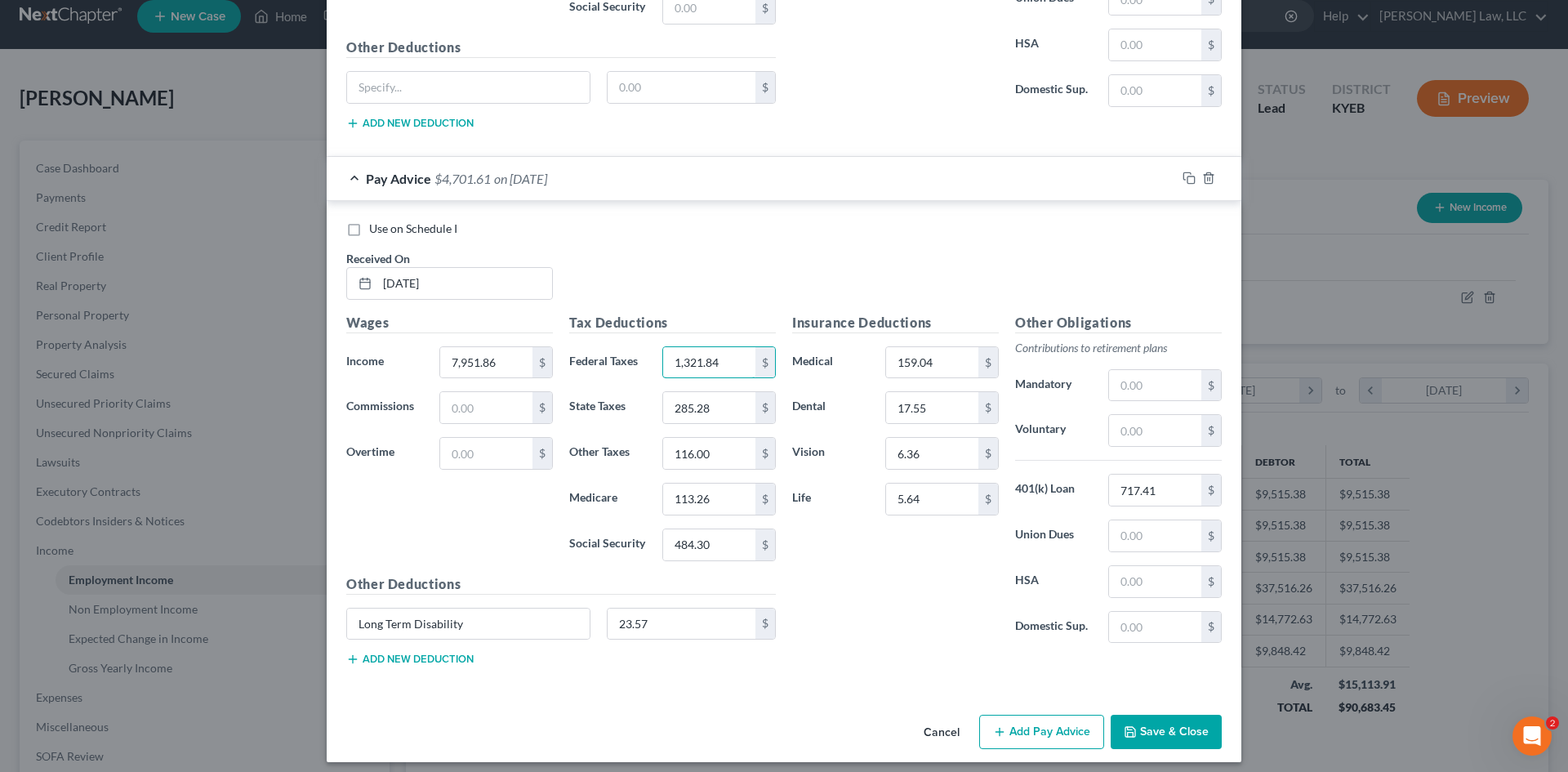 type on "1,321.84" 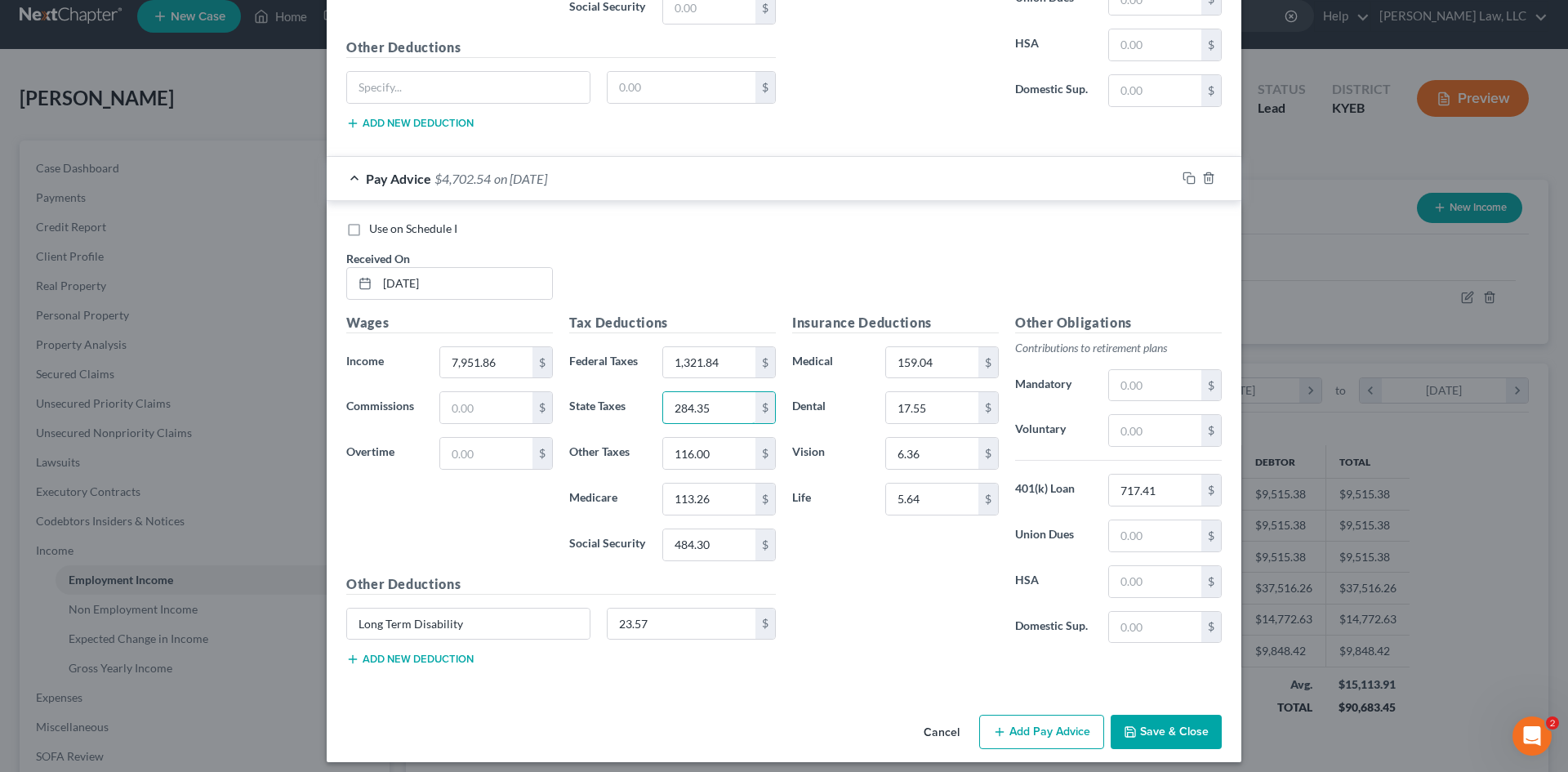 type on "284.35" 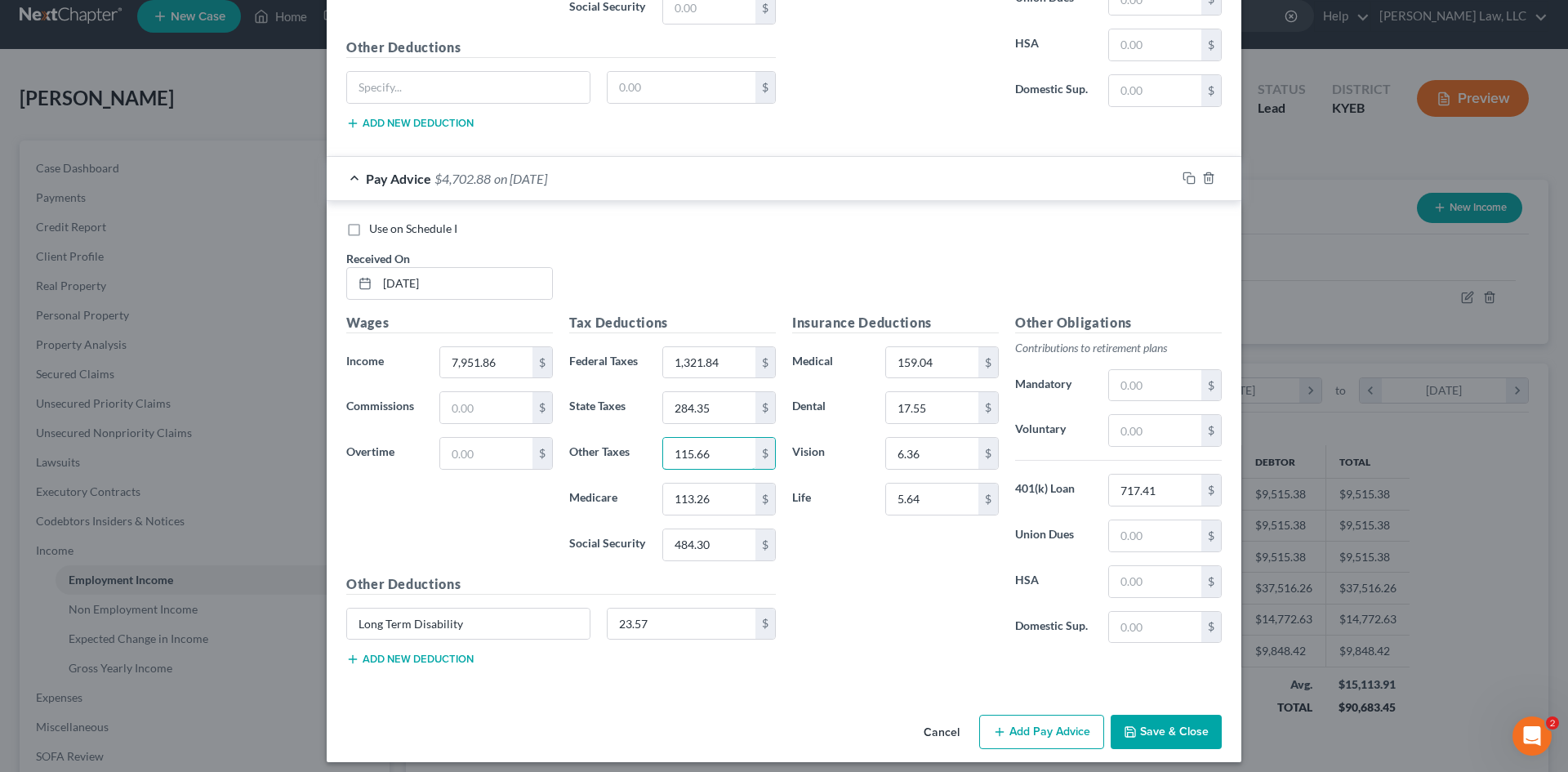 type on "115.66" 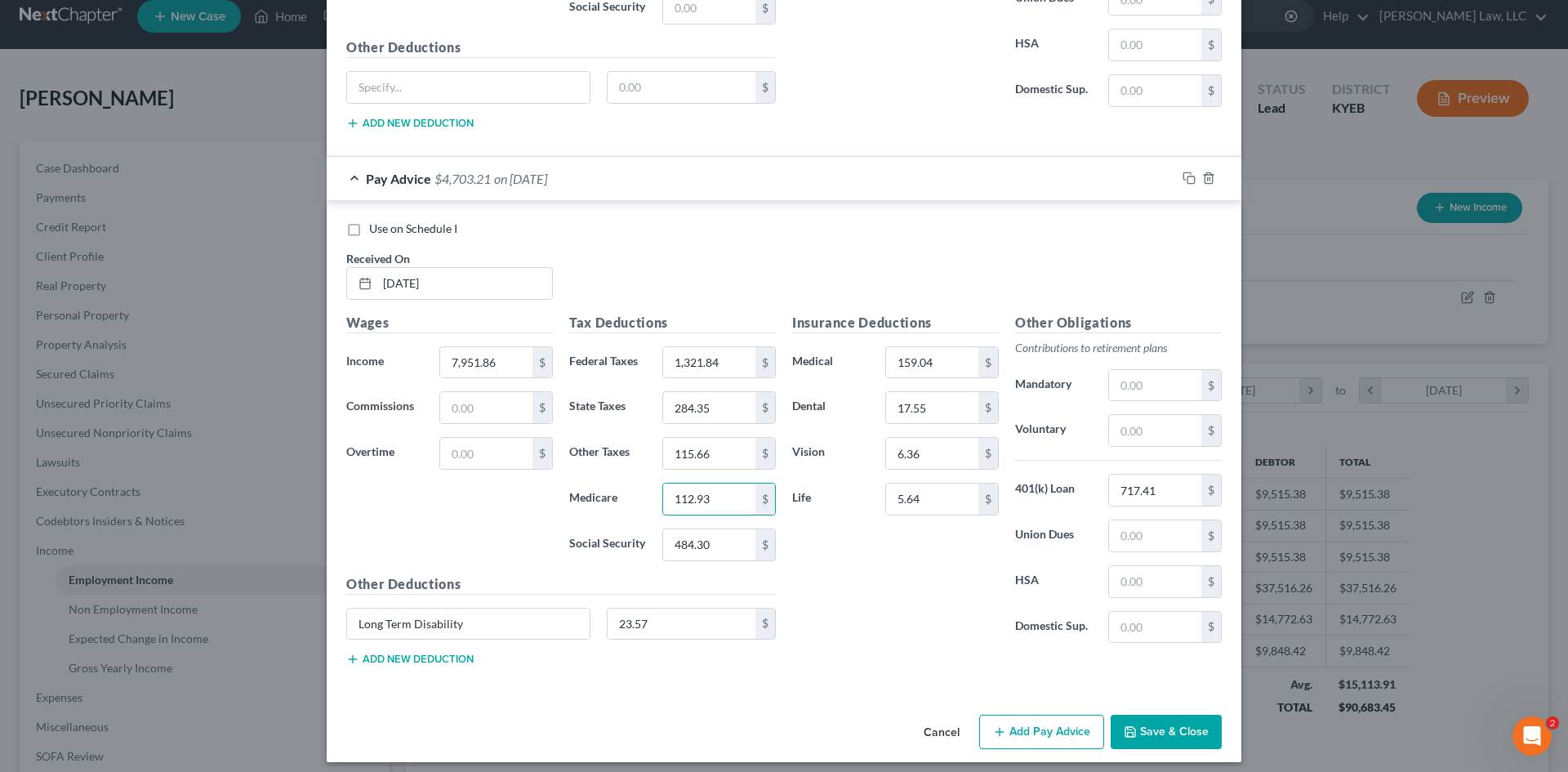 type on "112.93" 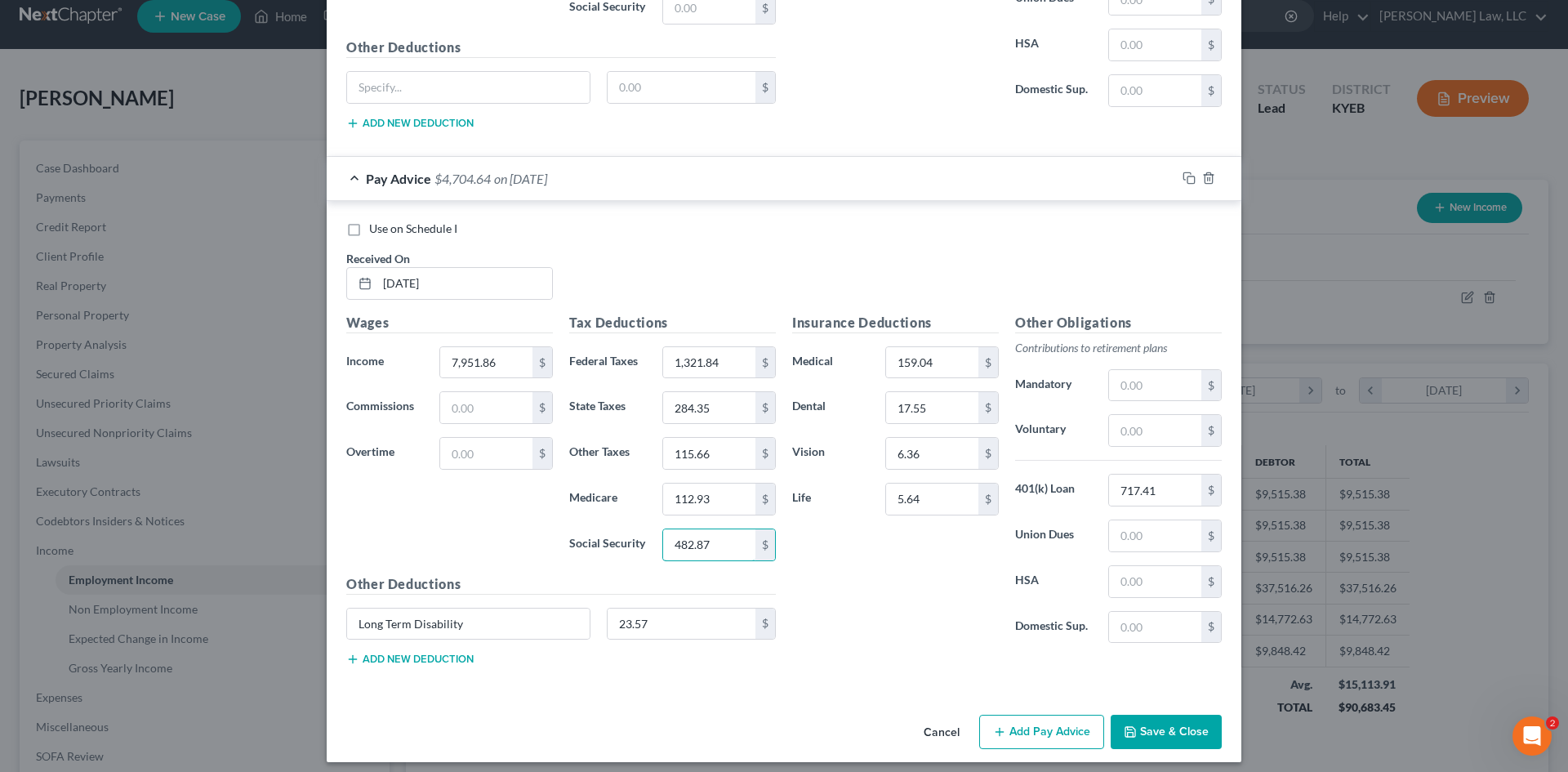 type on "482.87" 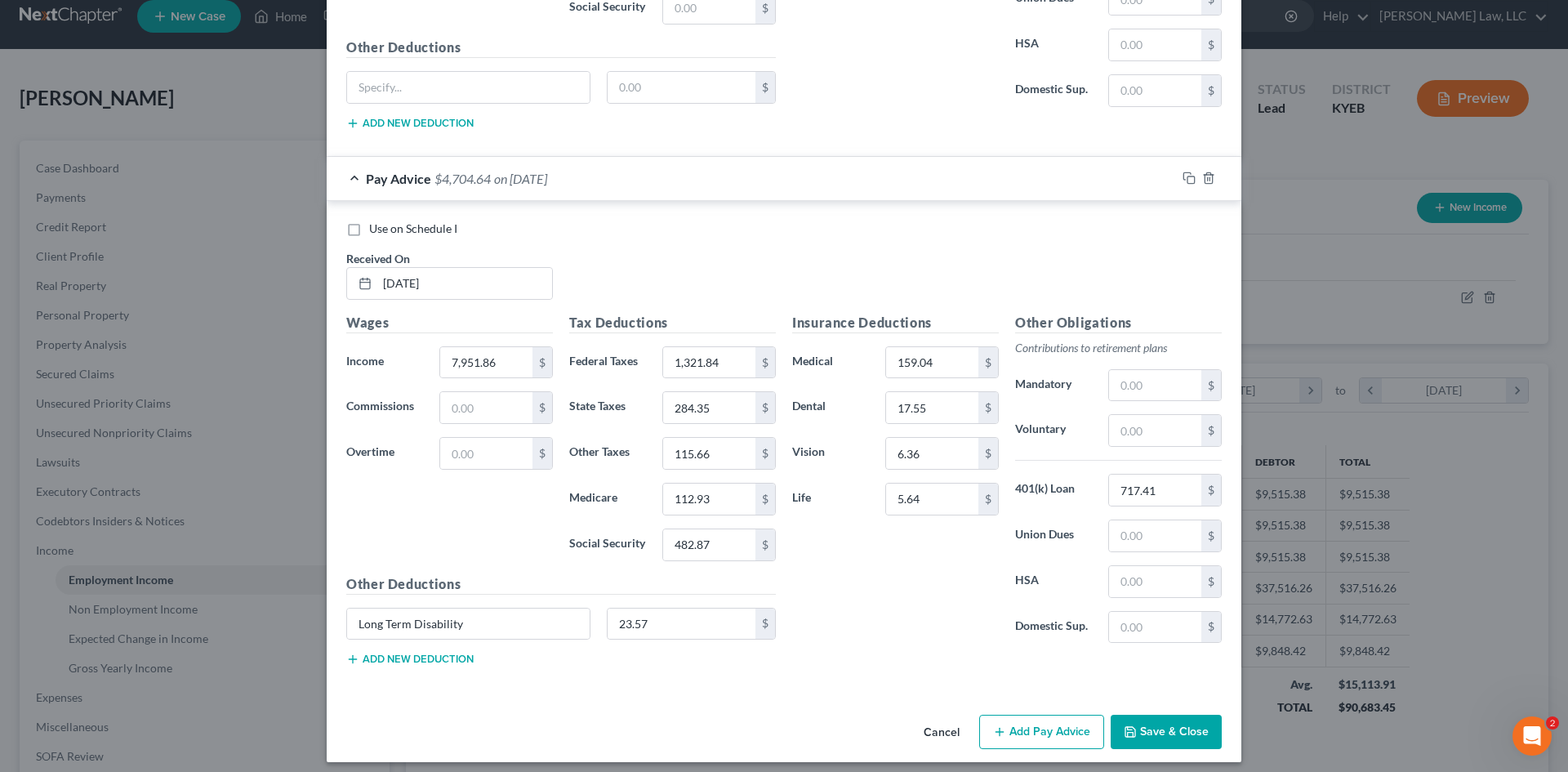 drag, startPoint x: 872, startPoint y: 576, endPoint x: 829, endPoint y: 536, distance: 58.72819 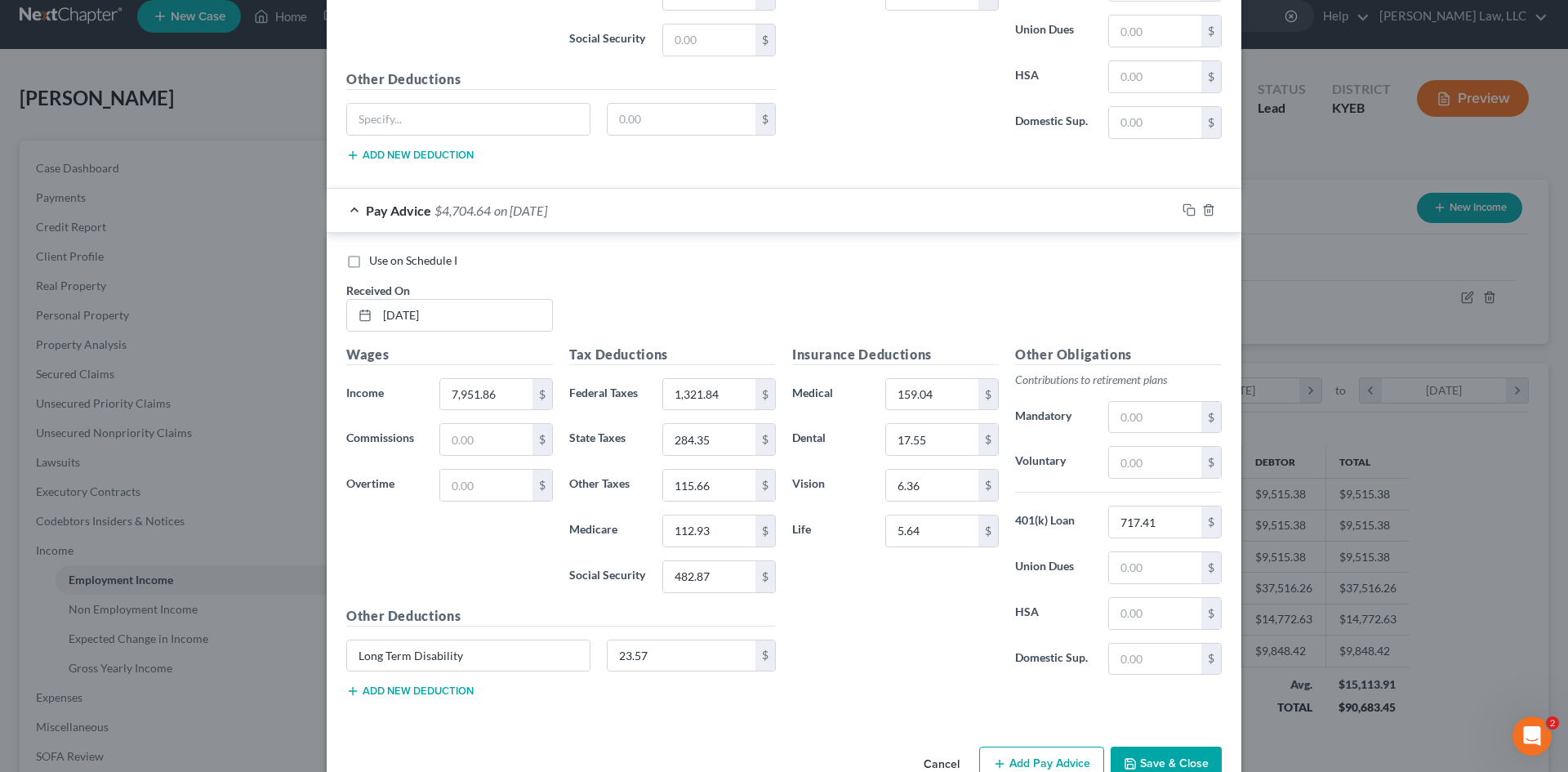 scroll, scrollTop: 2282, scrollLeft: 0, axis: vertical 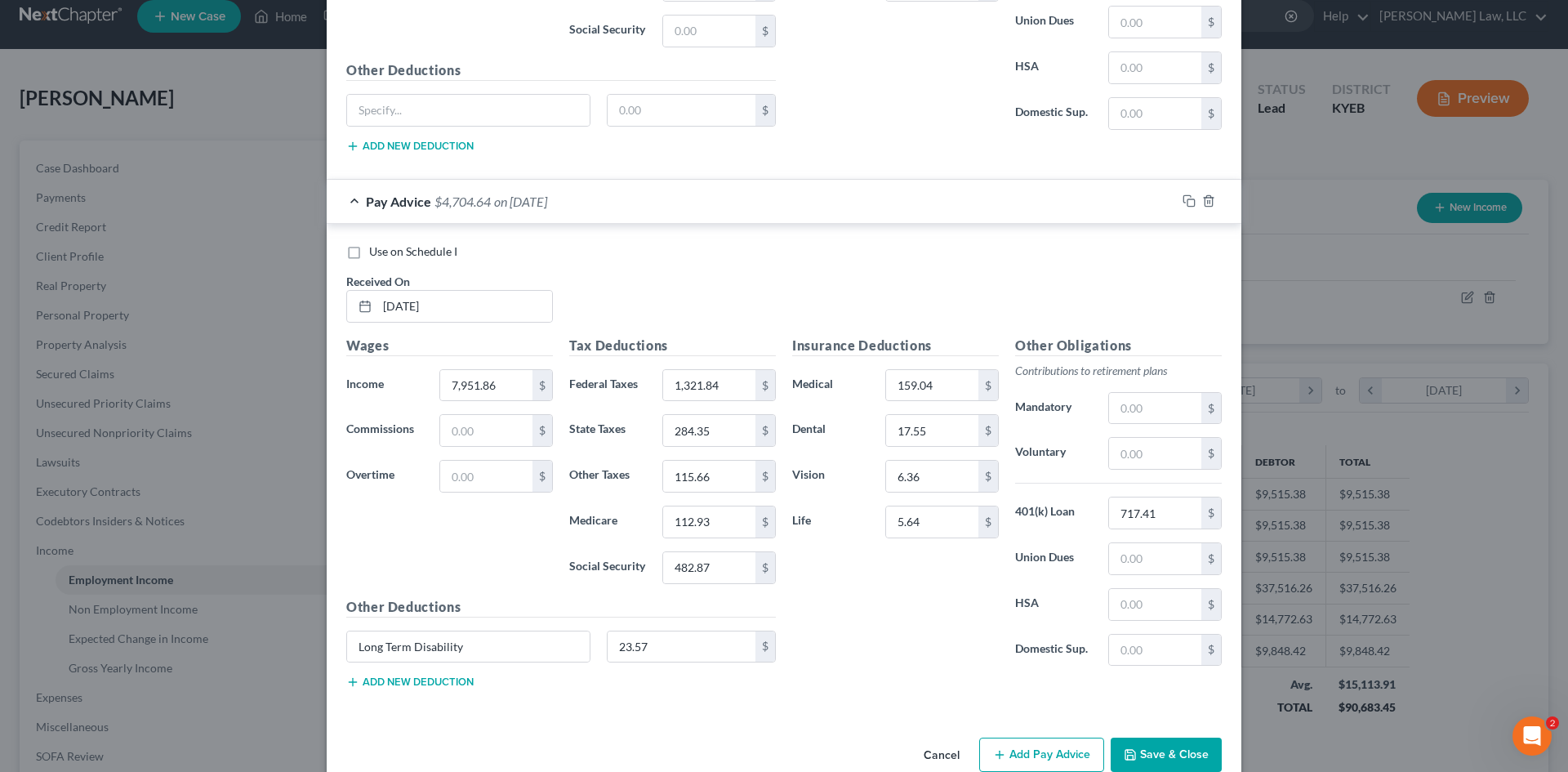 drag, startPoint x: 485, startPoint y: 685, endPoint x: 472, endPoint y: 682, distance: 13.34166 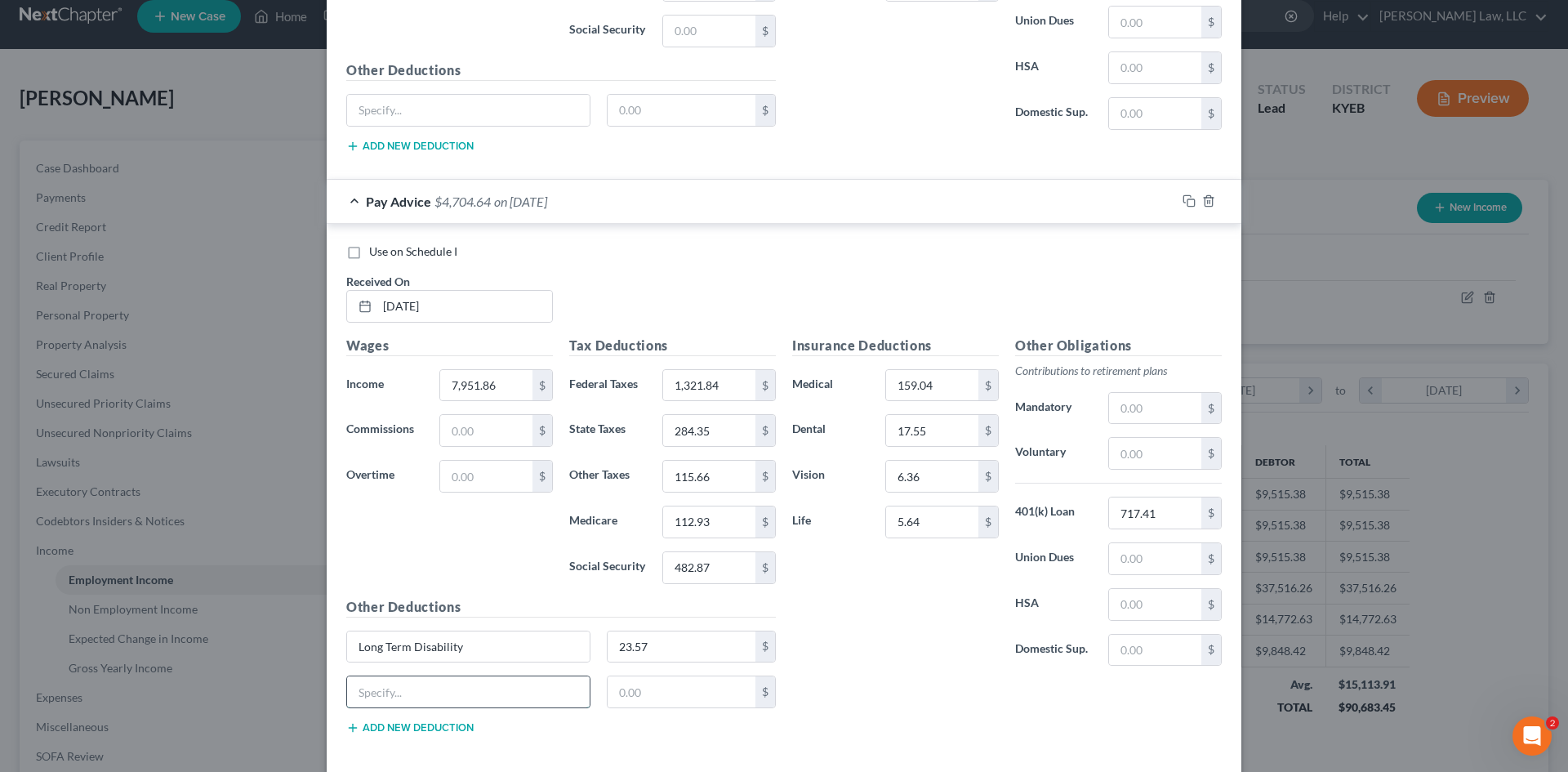 click at bounding box center [468, 692] 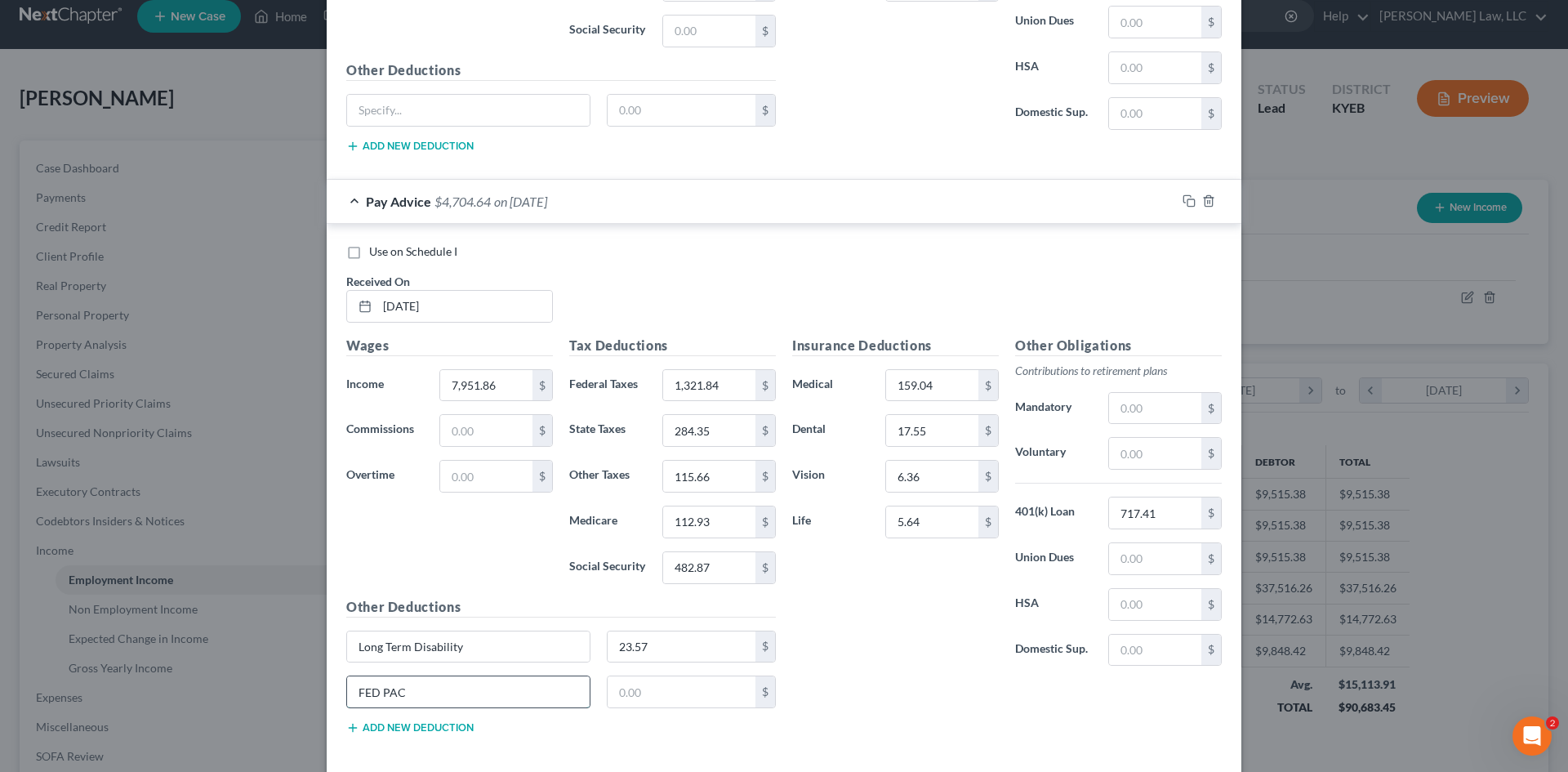type on "FED PAC" 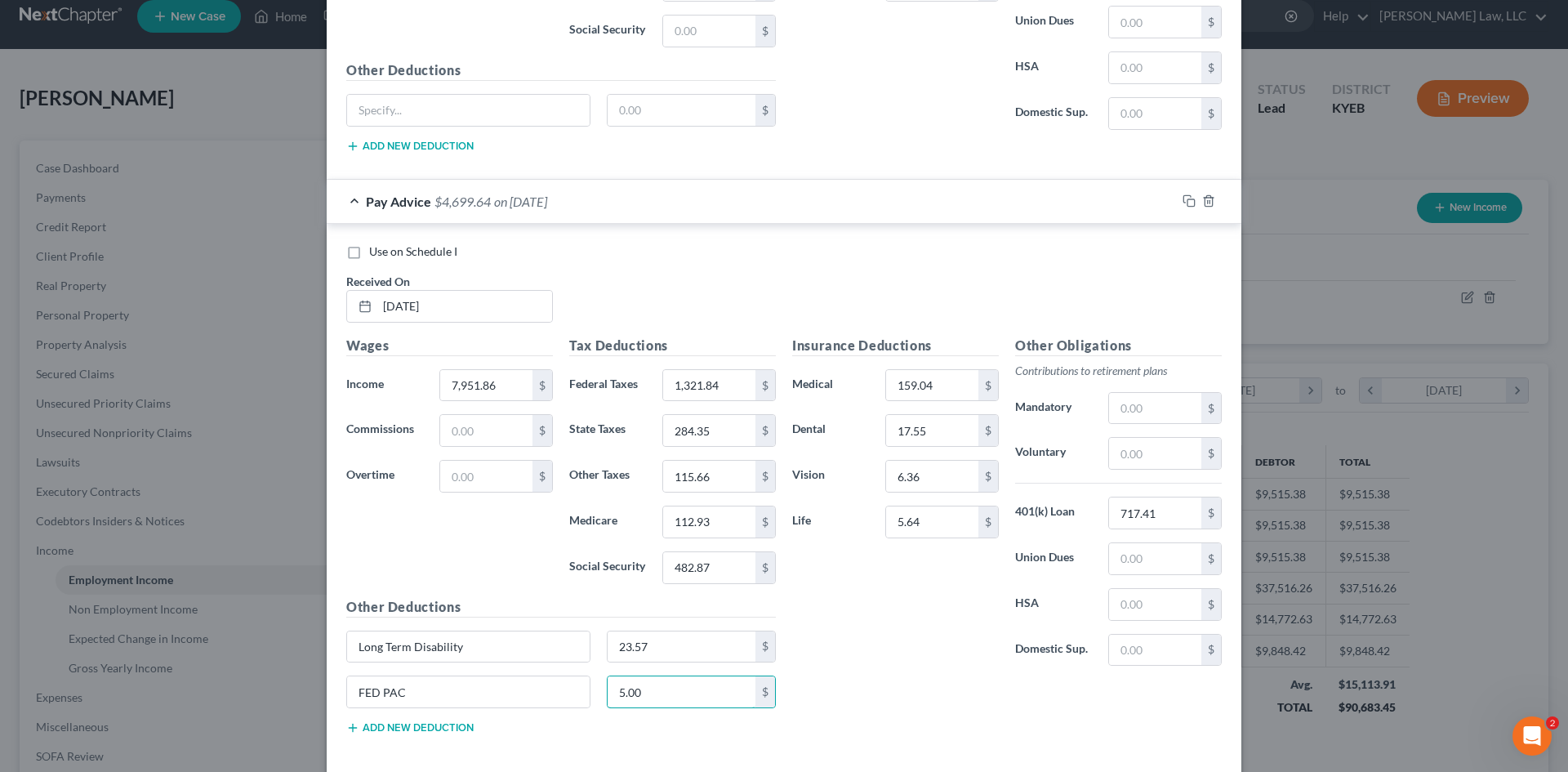 type on "5.00" 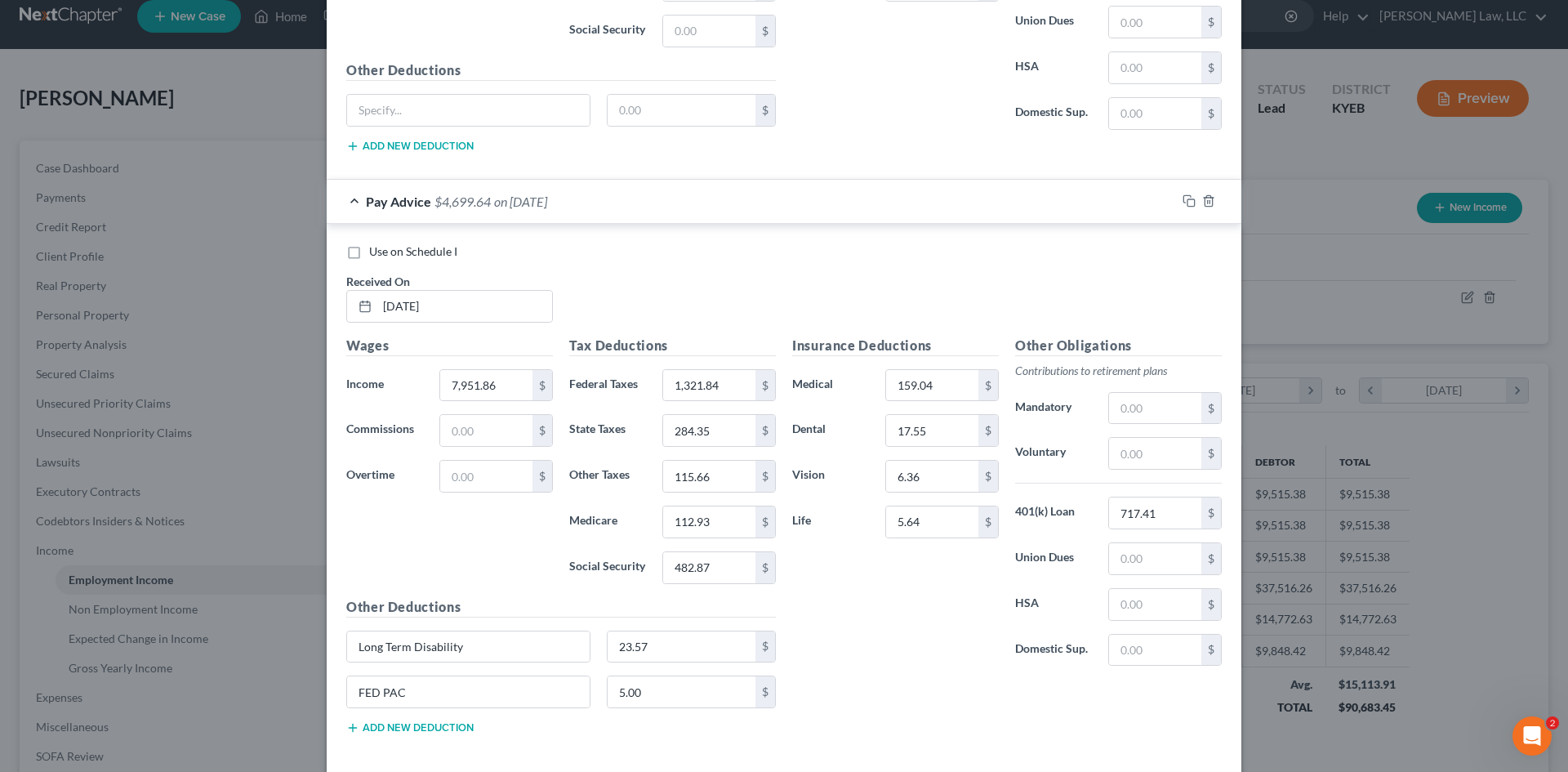 click on "Insurance Deductions Medical 159.04 $ Dental 17.55 $ Vision 6.36 $ Life 5.64 $ Other Obligations Contributions to retirement plans Mandatory $ Voluntary $ 401(k) Loan 717.41 $ Union Dues $ HSA $ Domestic Sup. $" at bounding box center (1007, 542) 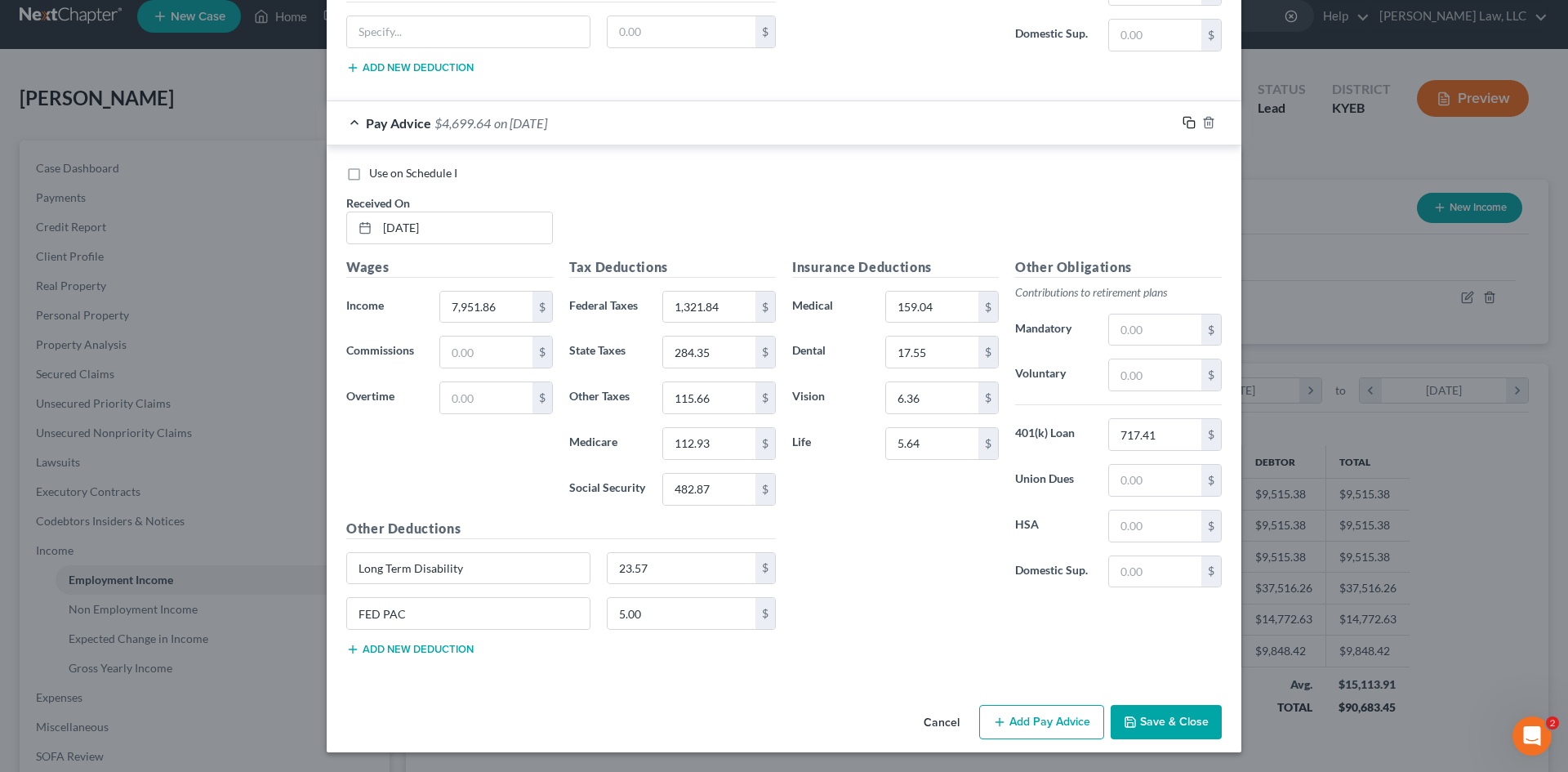 click 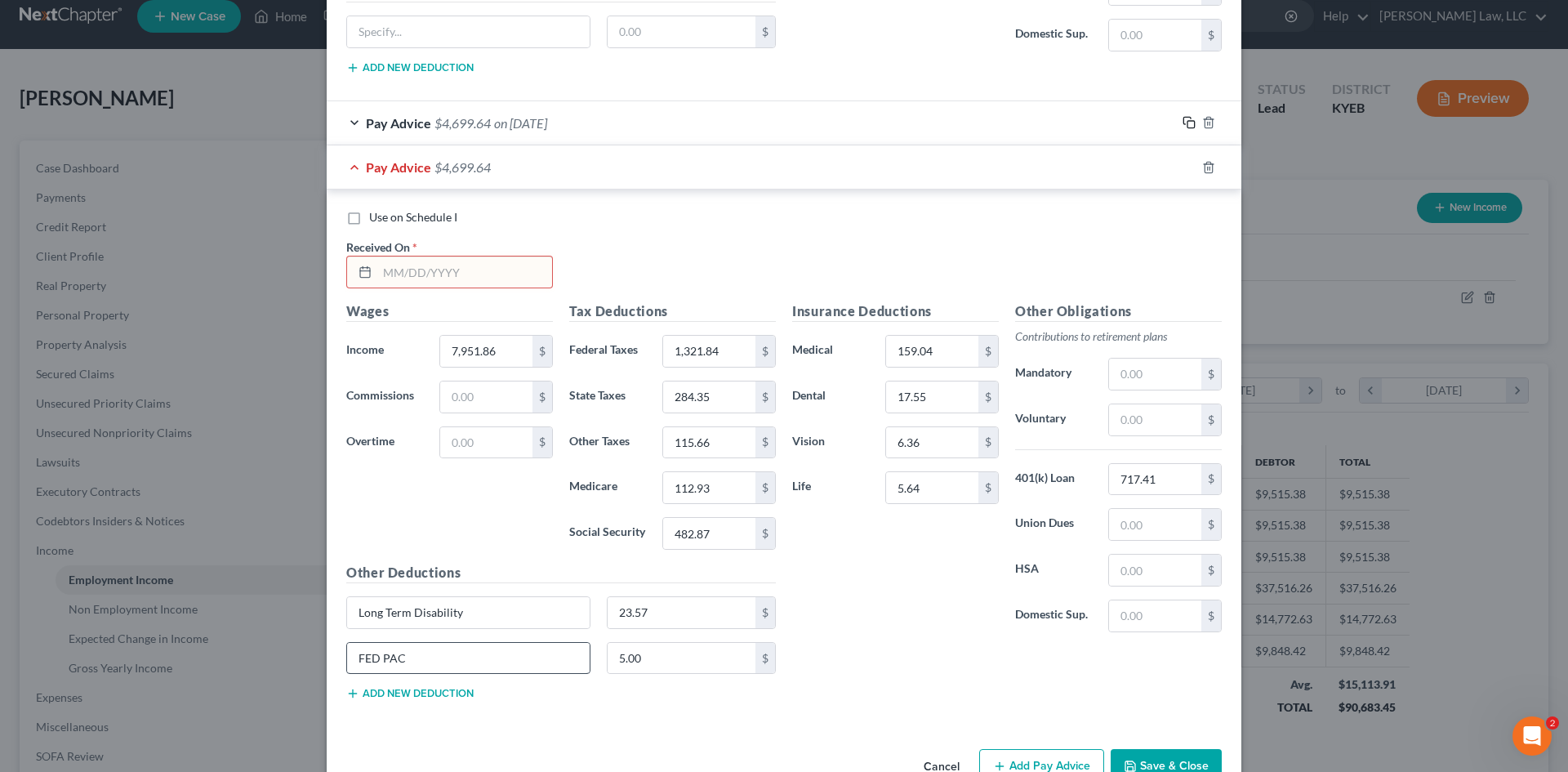 scroll, scrollTop: 2390, scrollLeft: 0, axis: vertical 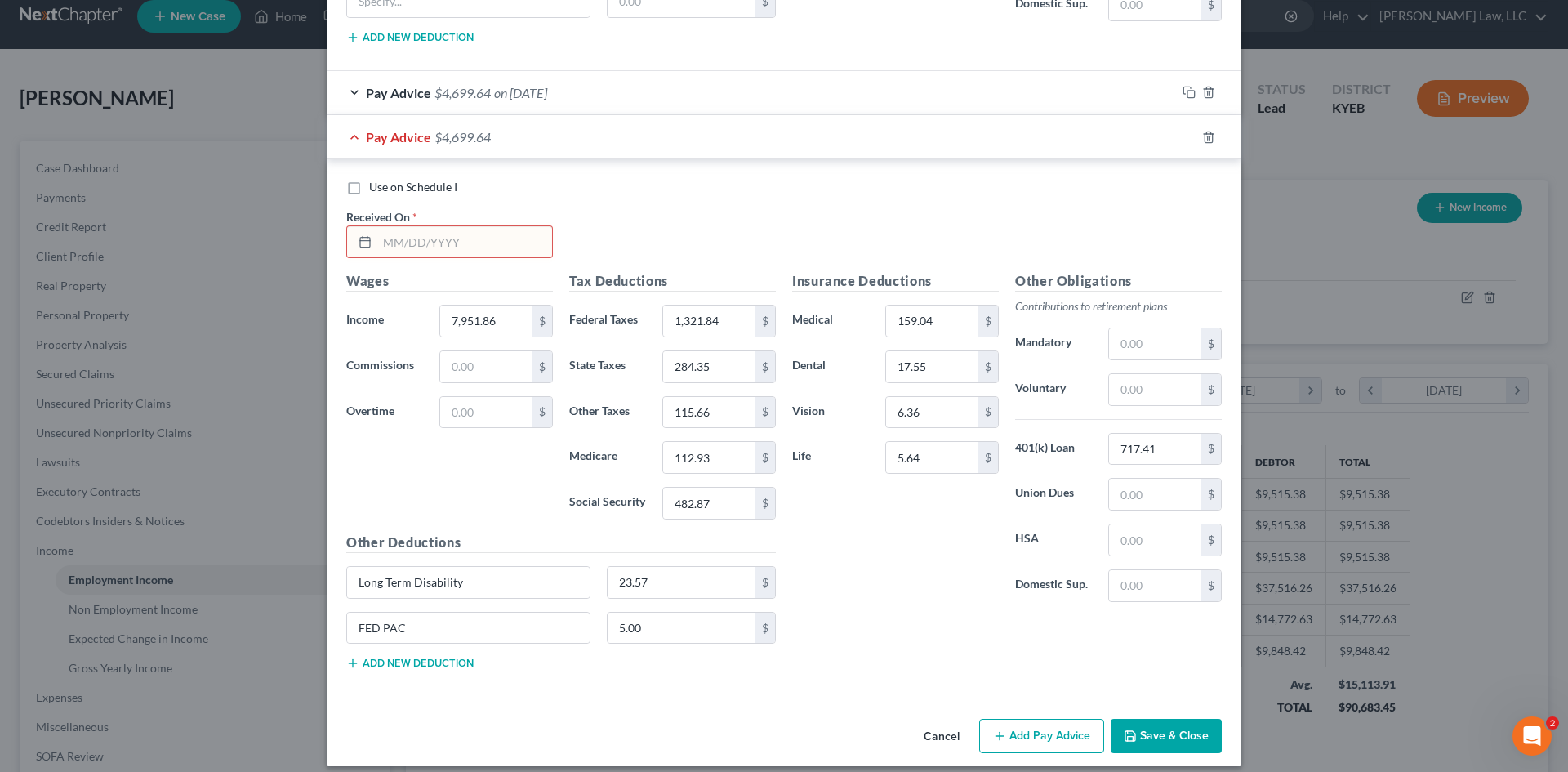 click at bounding box center [465, 242] 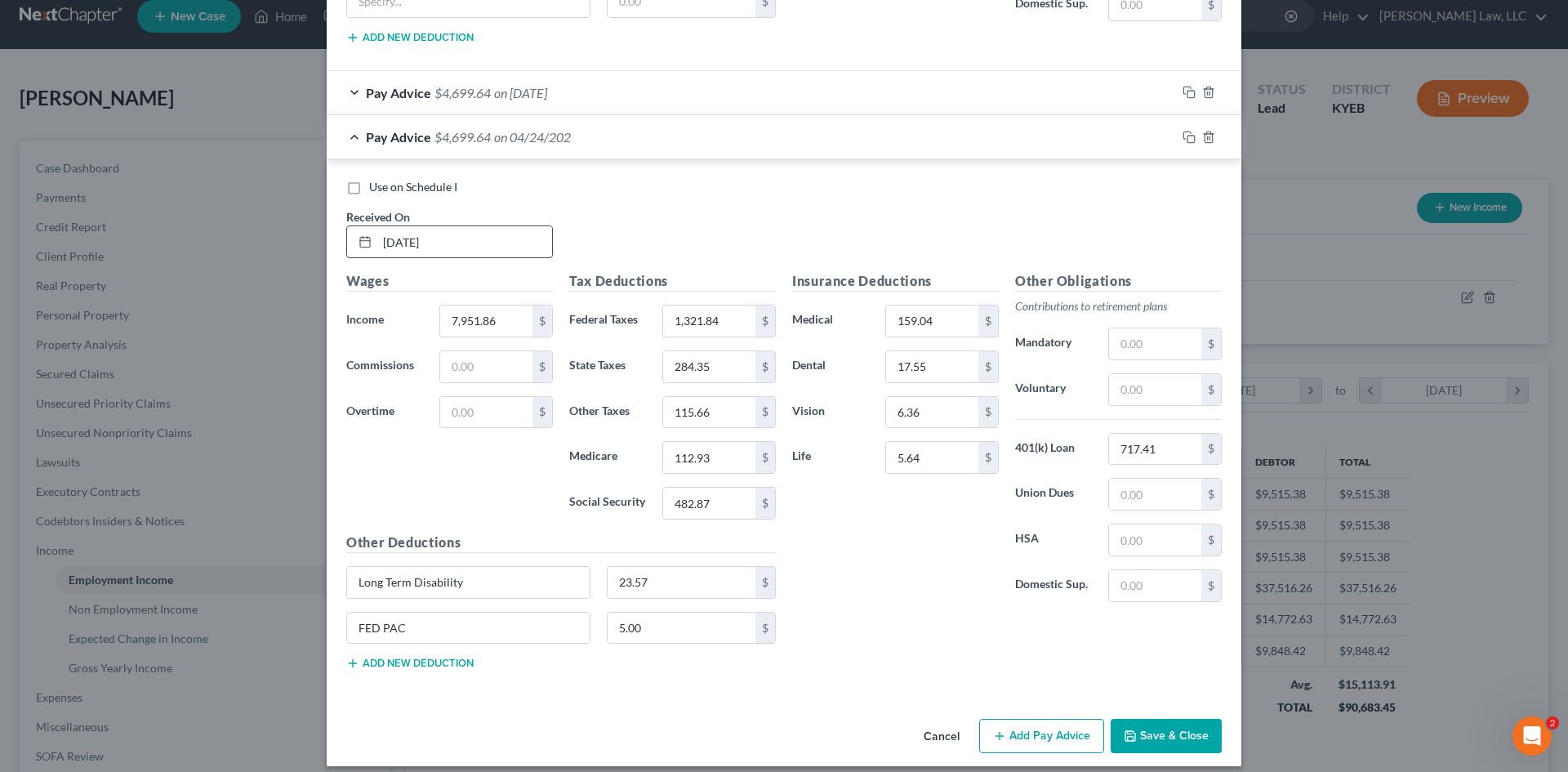 type on "[DATE]" 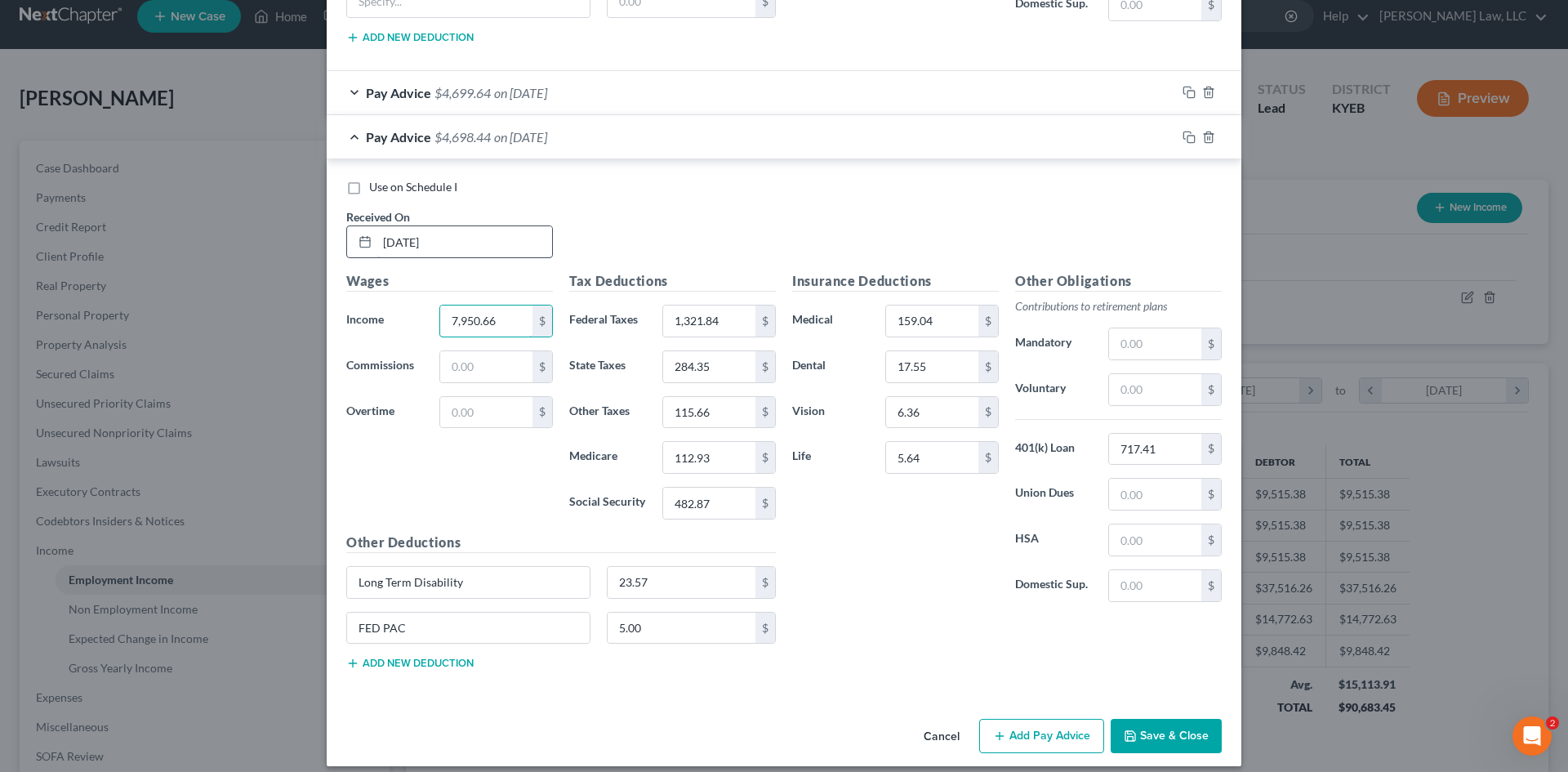 type on "7,950.66" 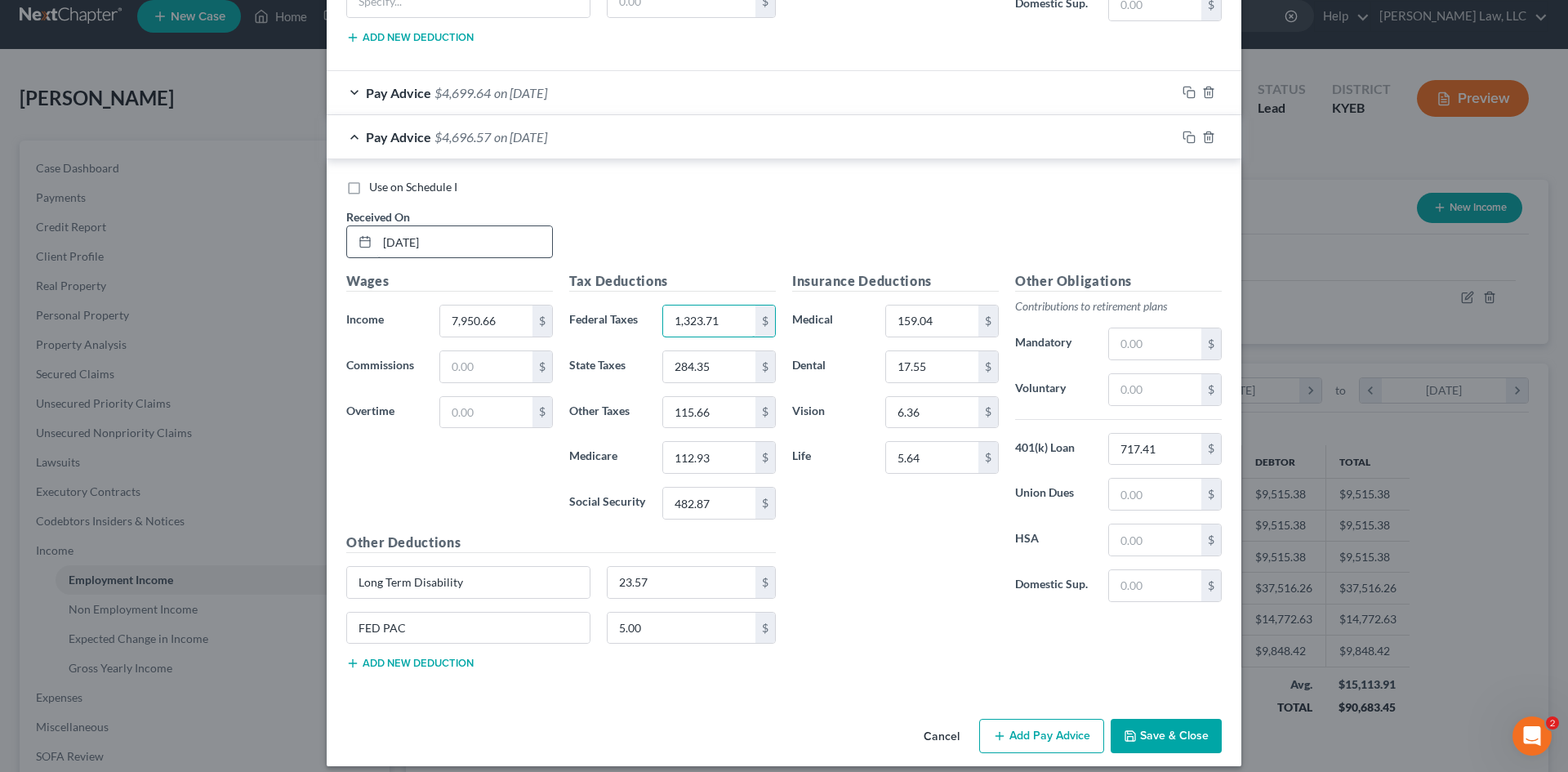 type on "1,323.71" 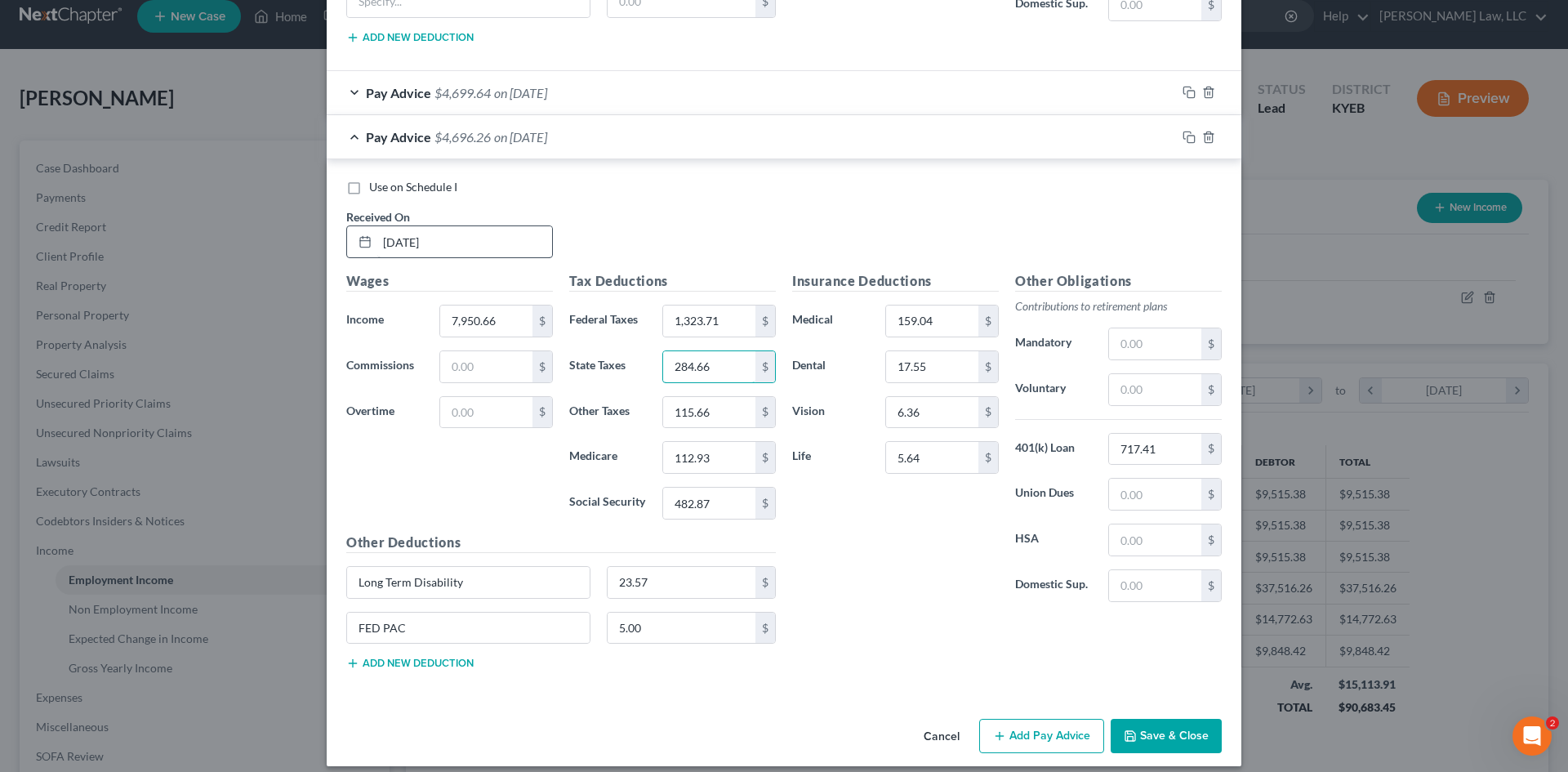 type on "284.66" 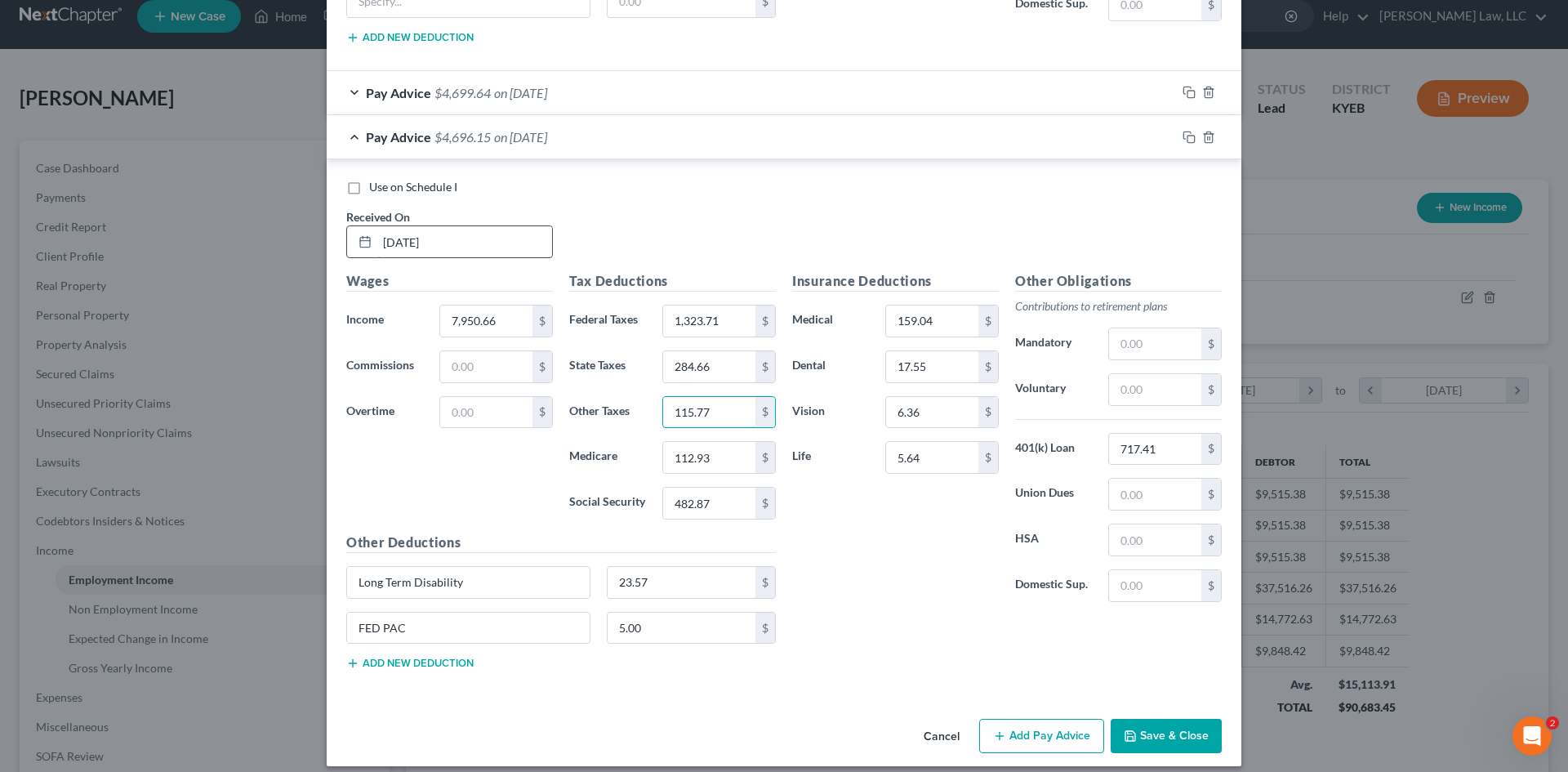 type on "115.77" 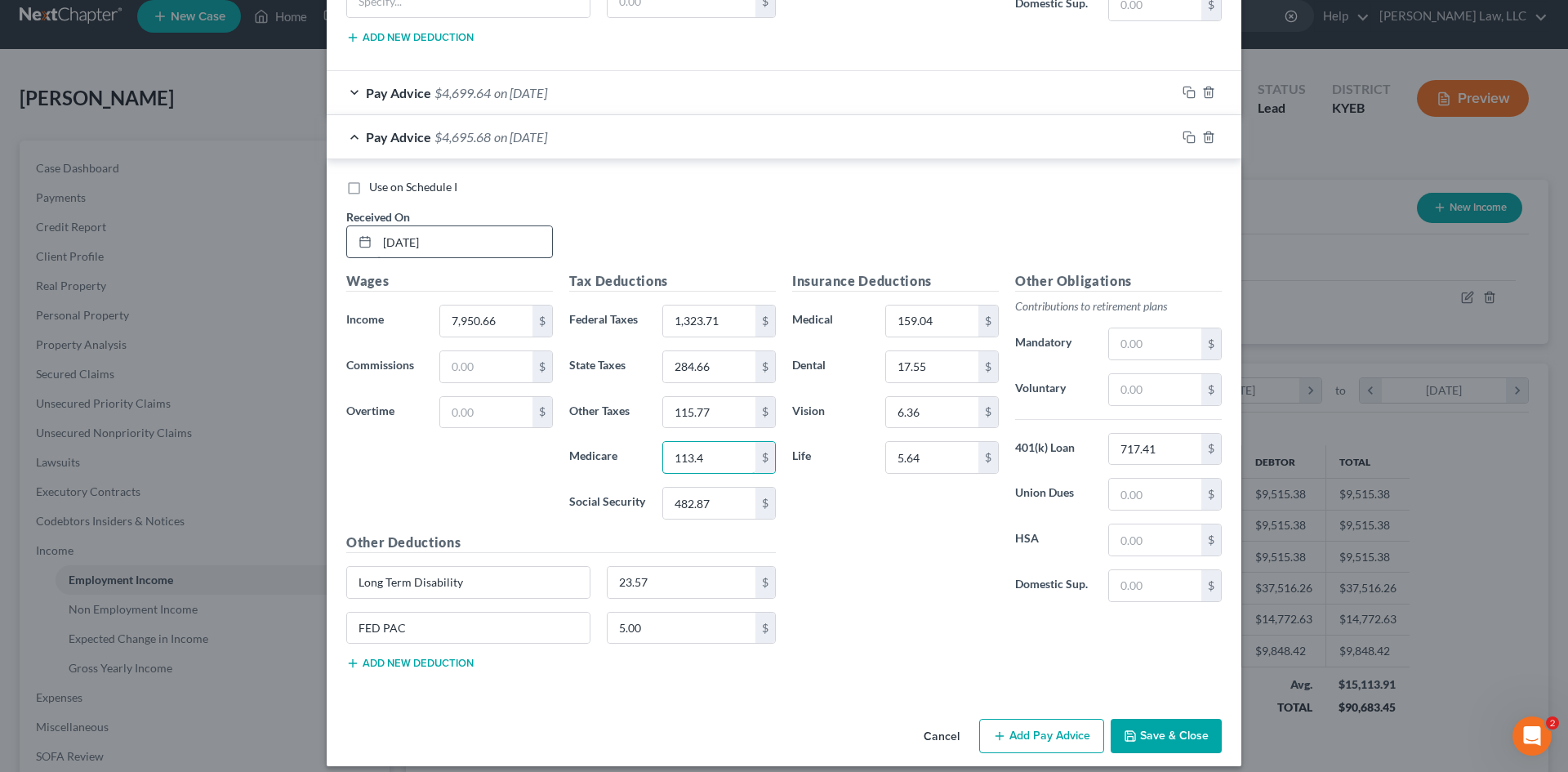 type on "113.4" 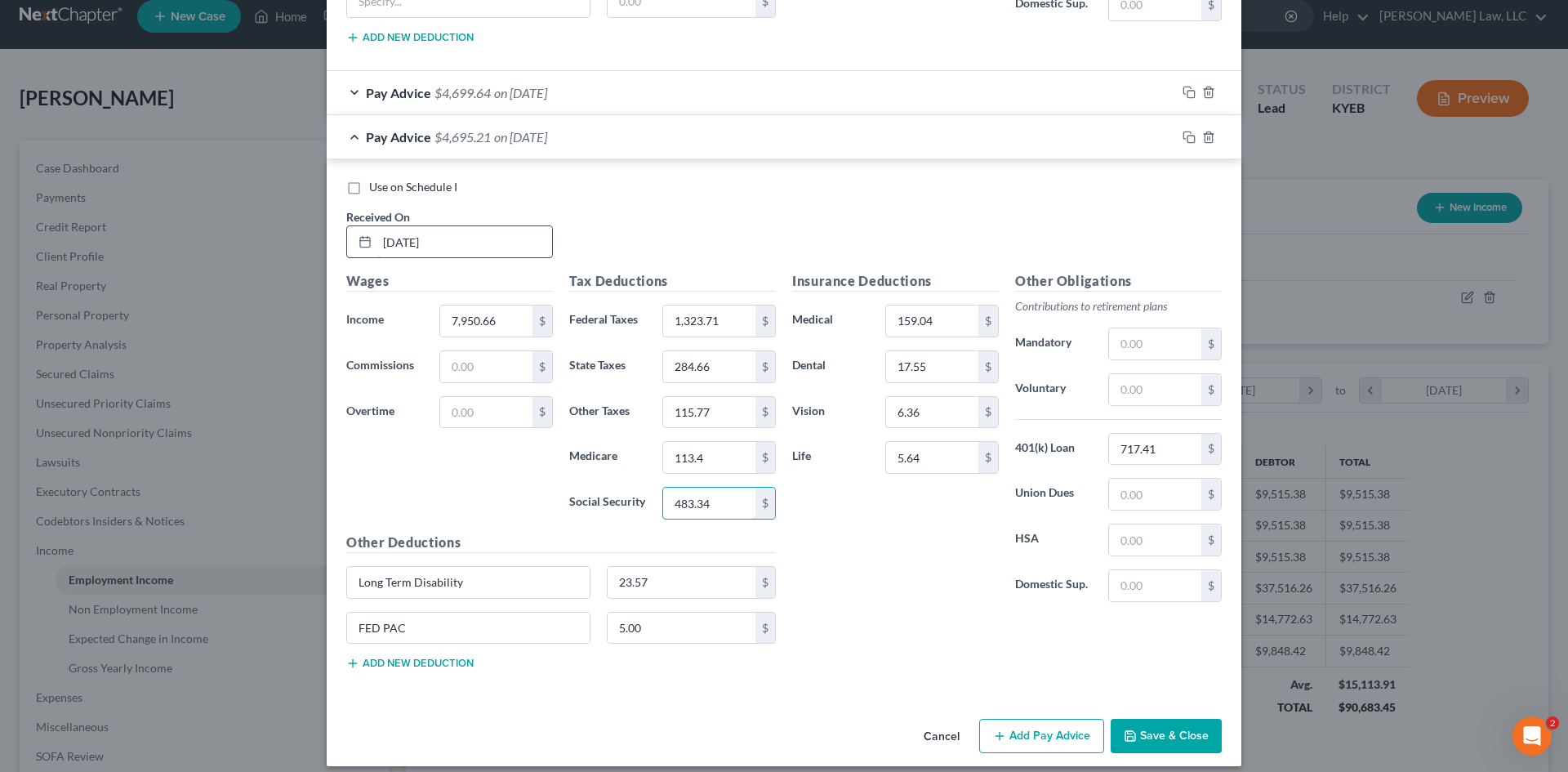 type on "483.34" 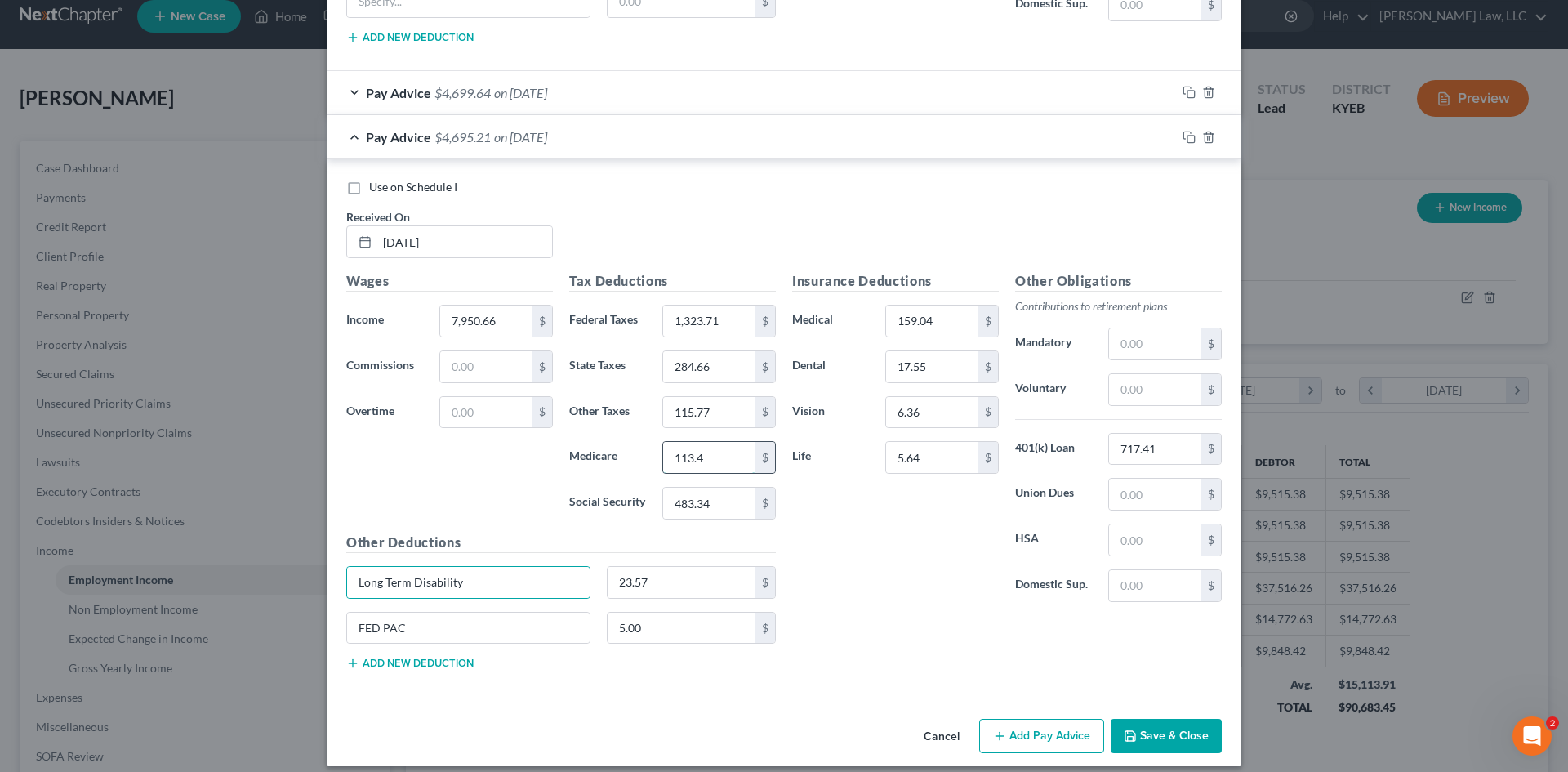 click on "113.4" at bounding box center (709, 457) 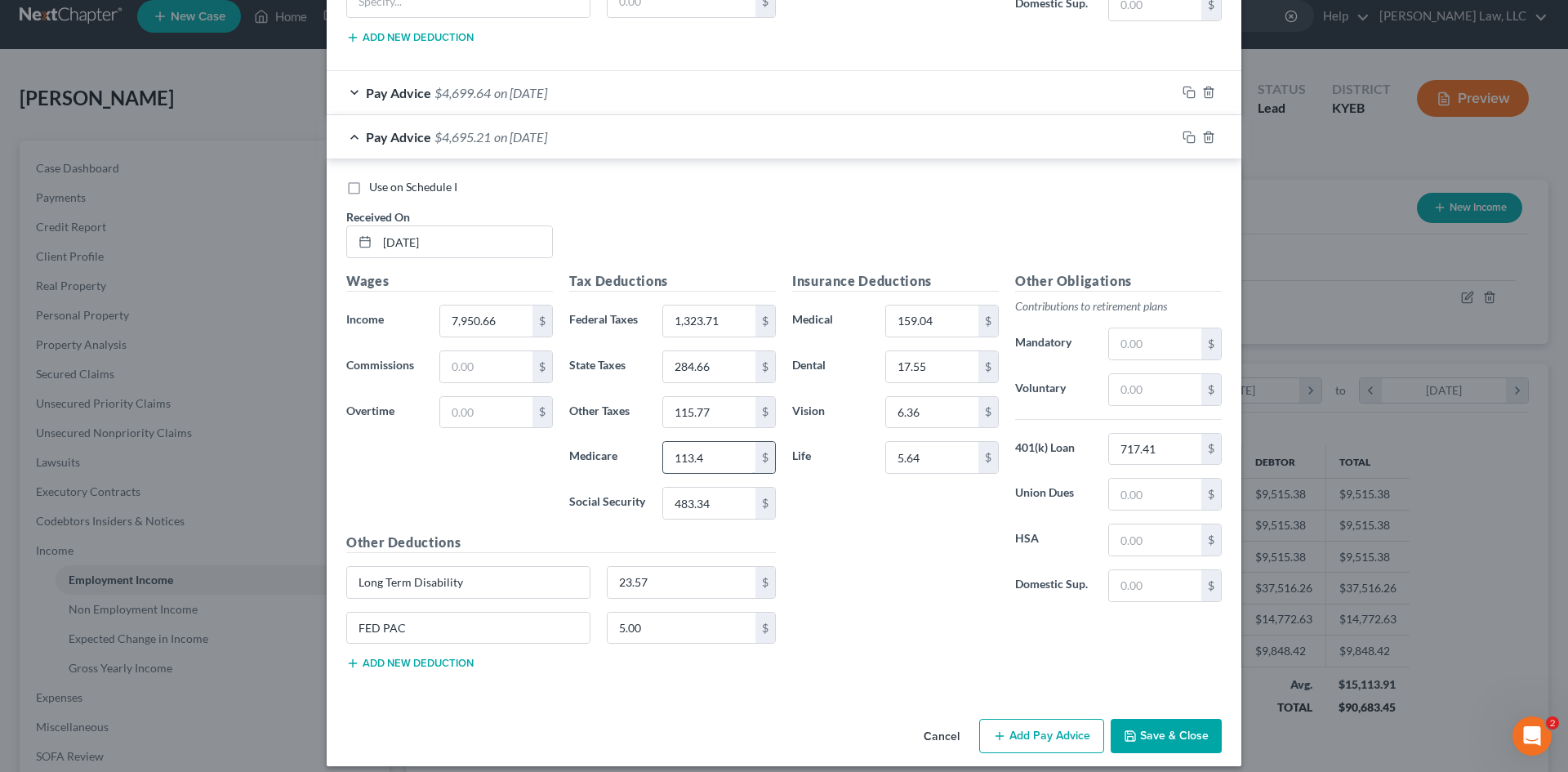 click on "113.4" at bounding box center [709, 457] 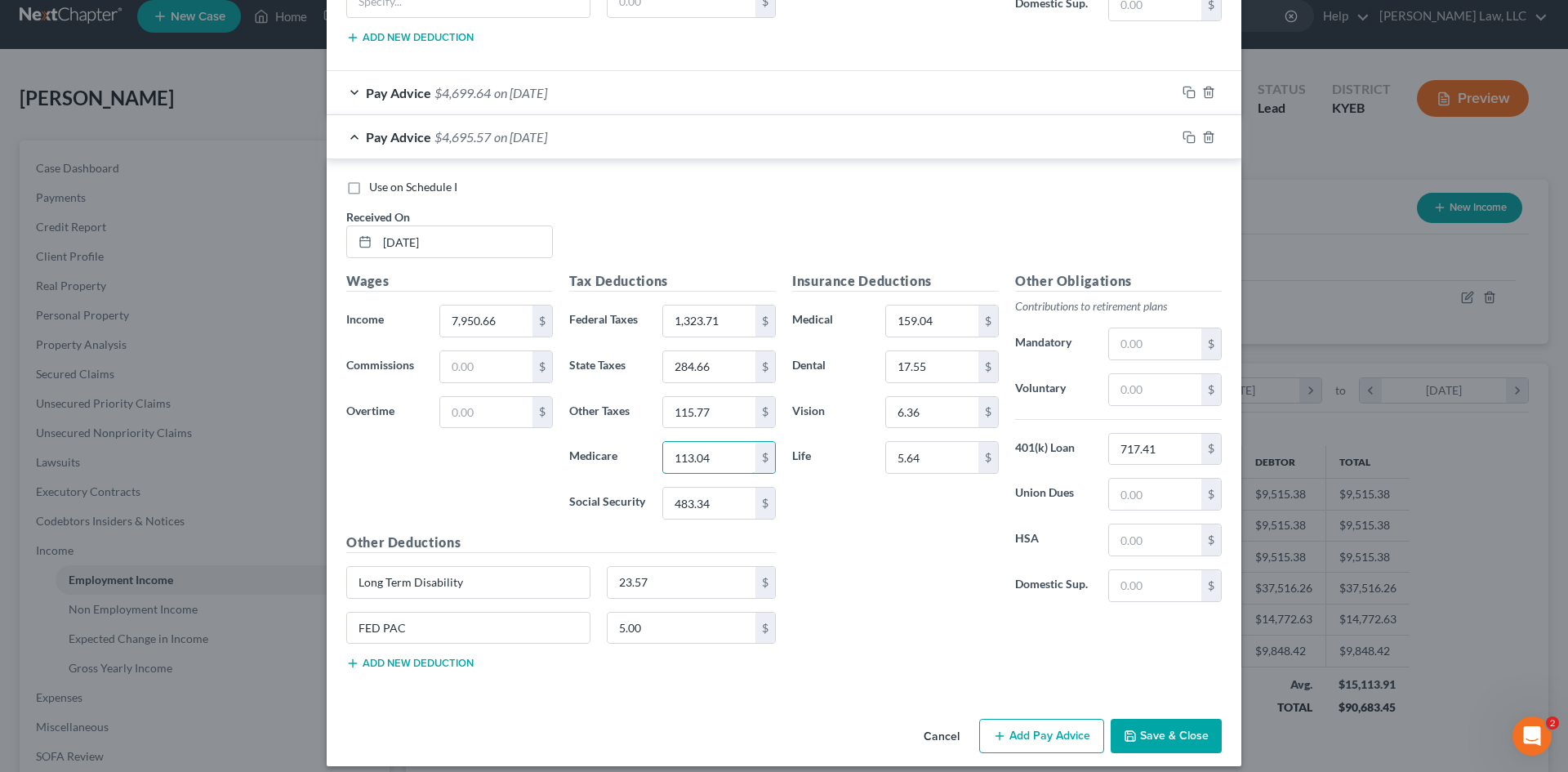 type on "113.04" 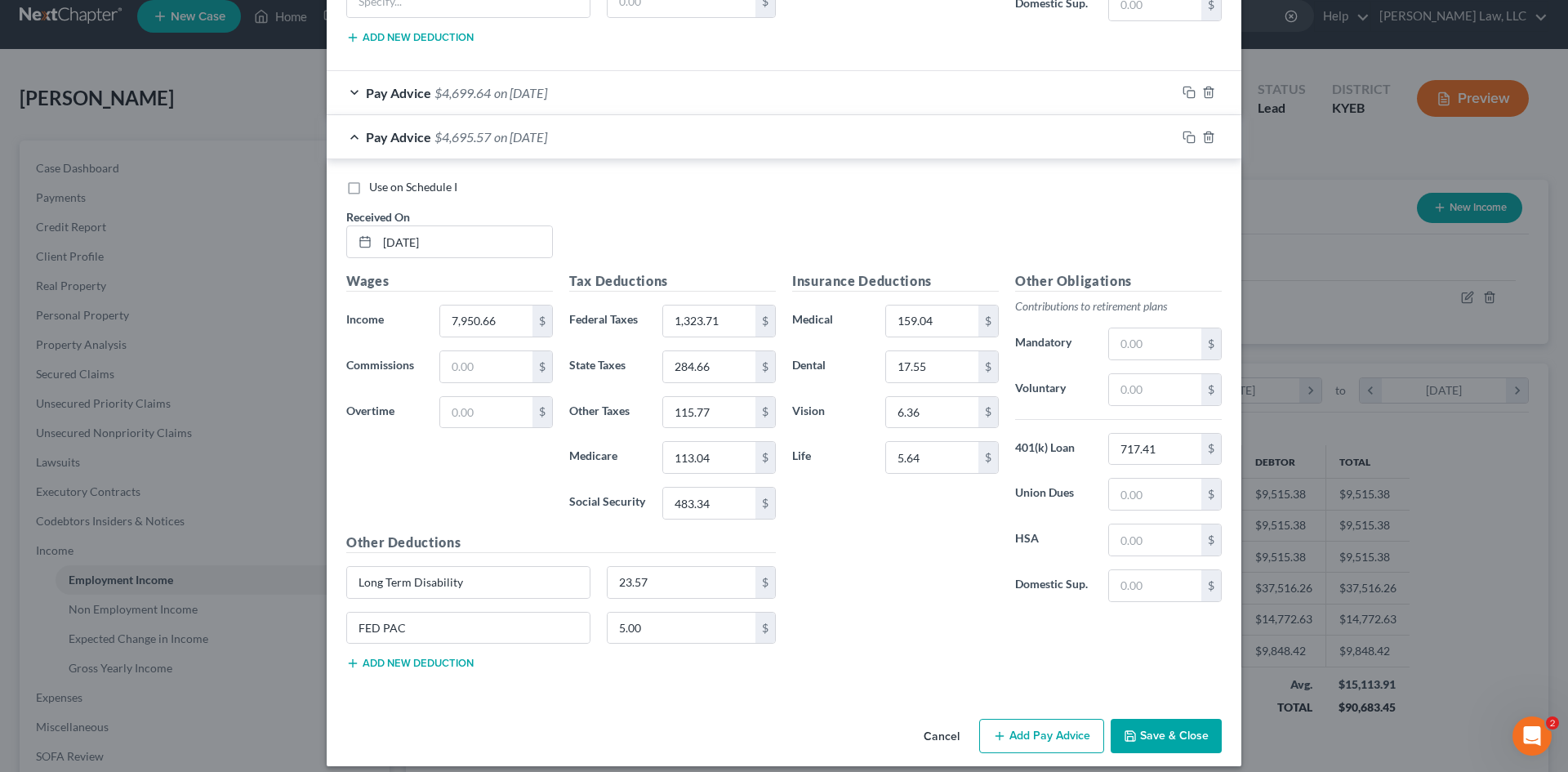 click on "Insurance Deductions Medical 159.04 $ Dental 17.55 $ Vision 6.36 $ Life 5.64 $" at bounding box center (895, 443) 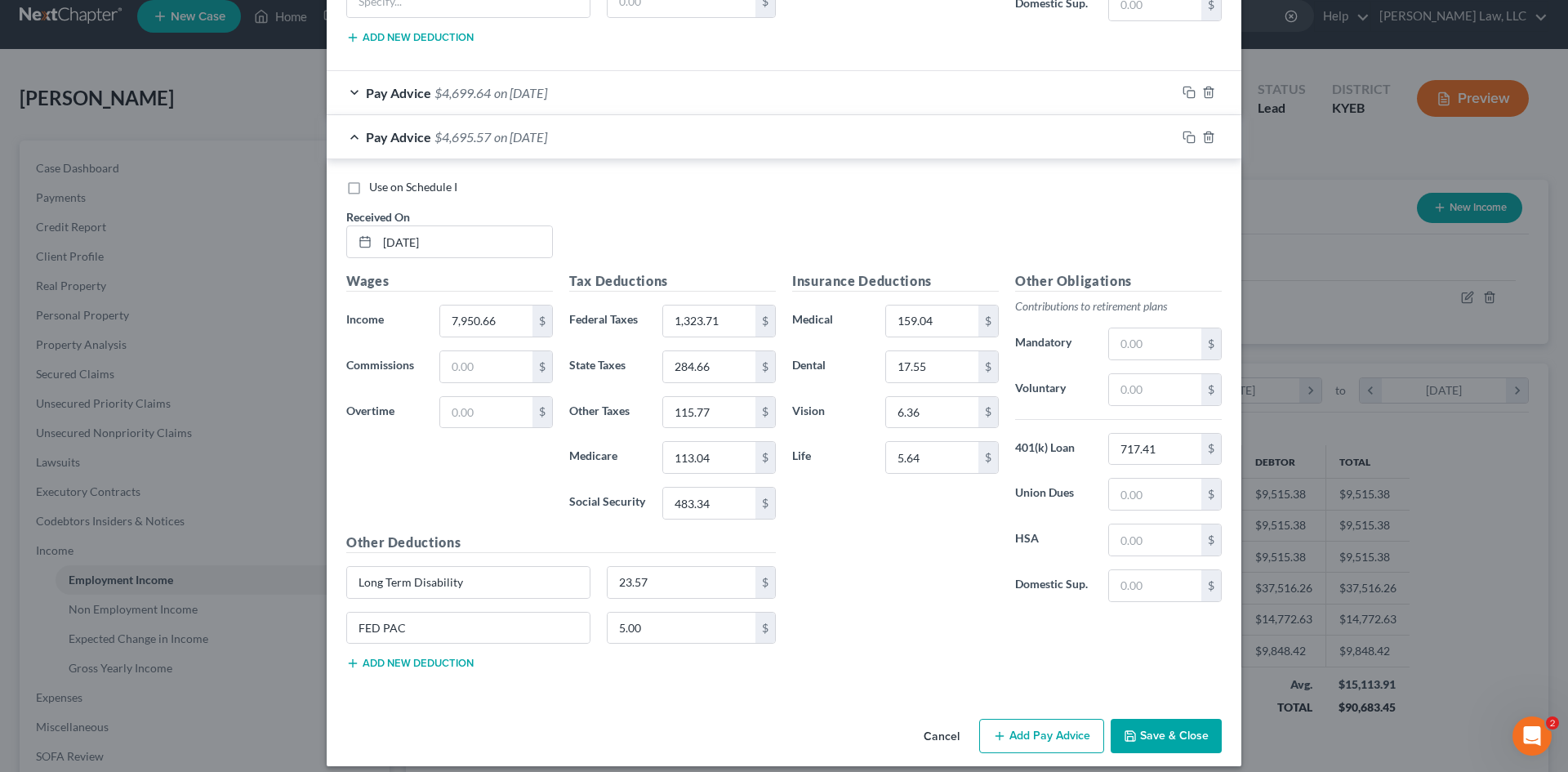 scroll, scrollTop: 2404, scrollLeft: 0, axis: vertical 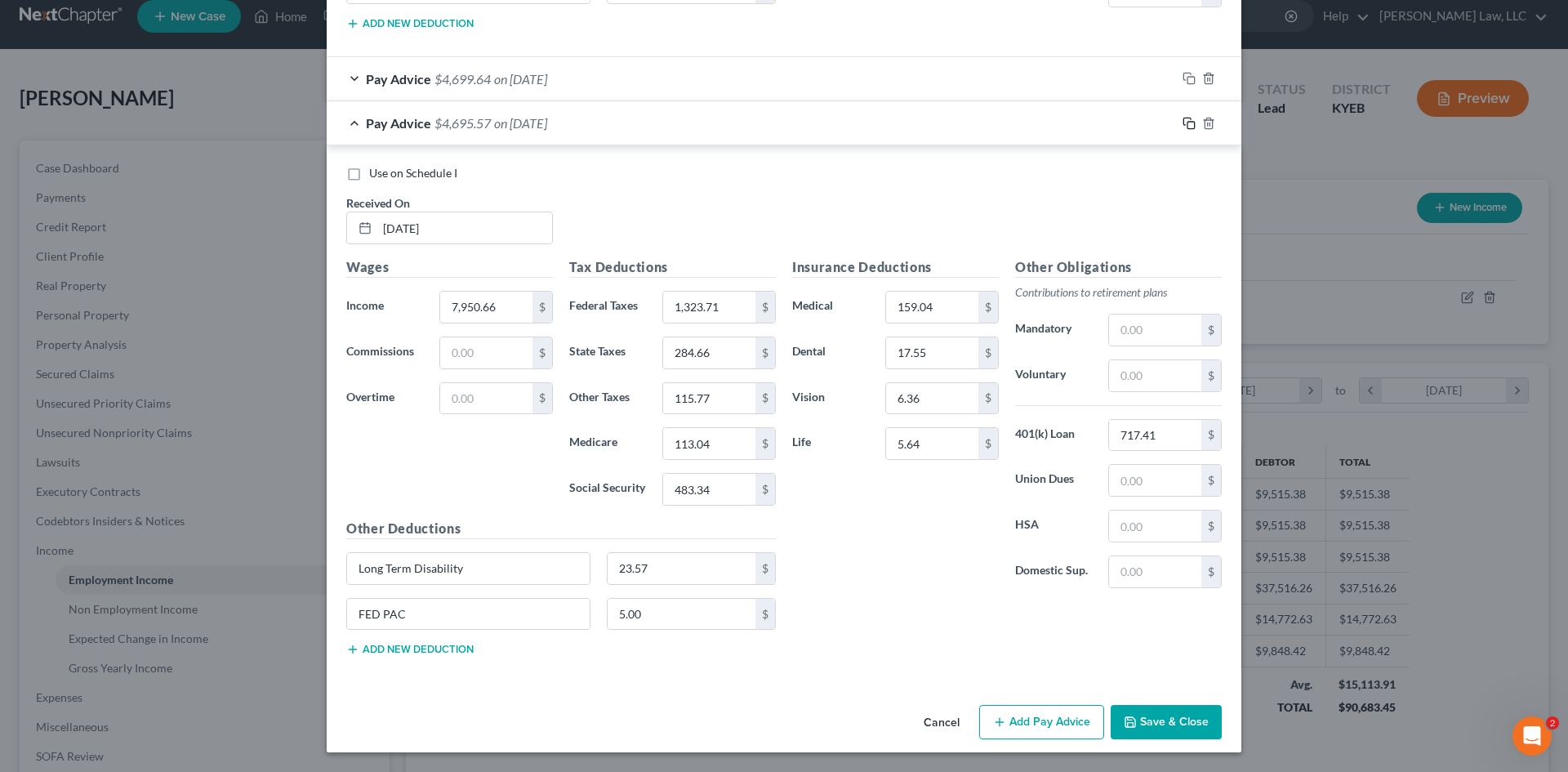 click 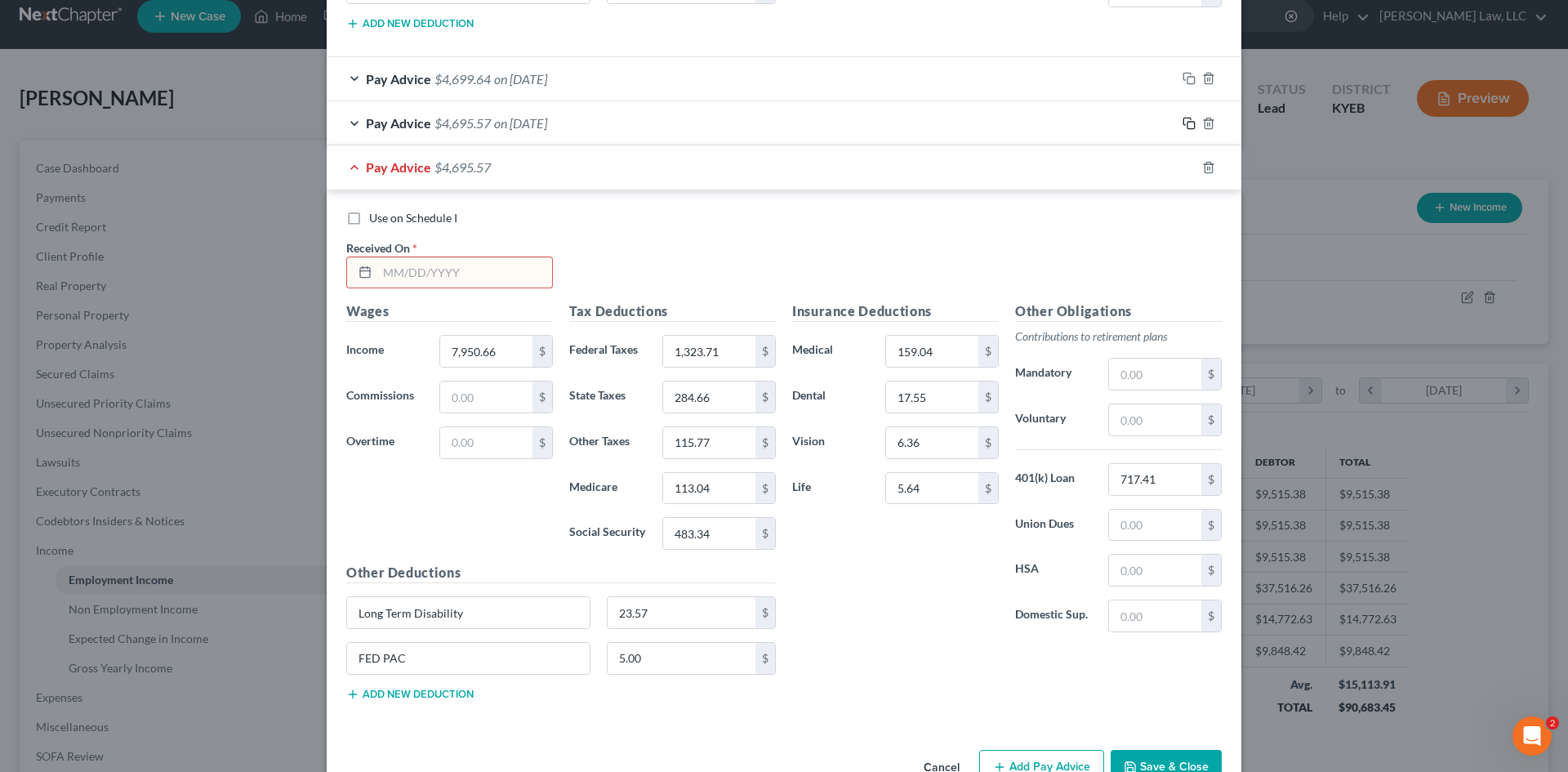 scroll, scrollTop: 2448, scrollLeft: 0, axis: vertical 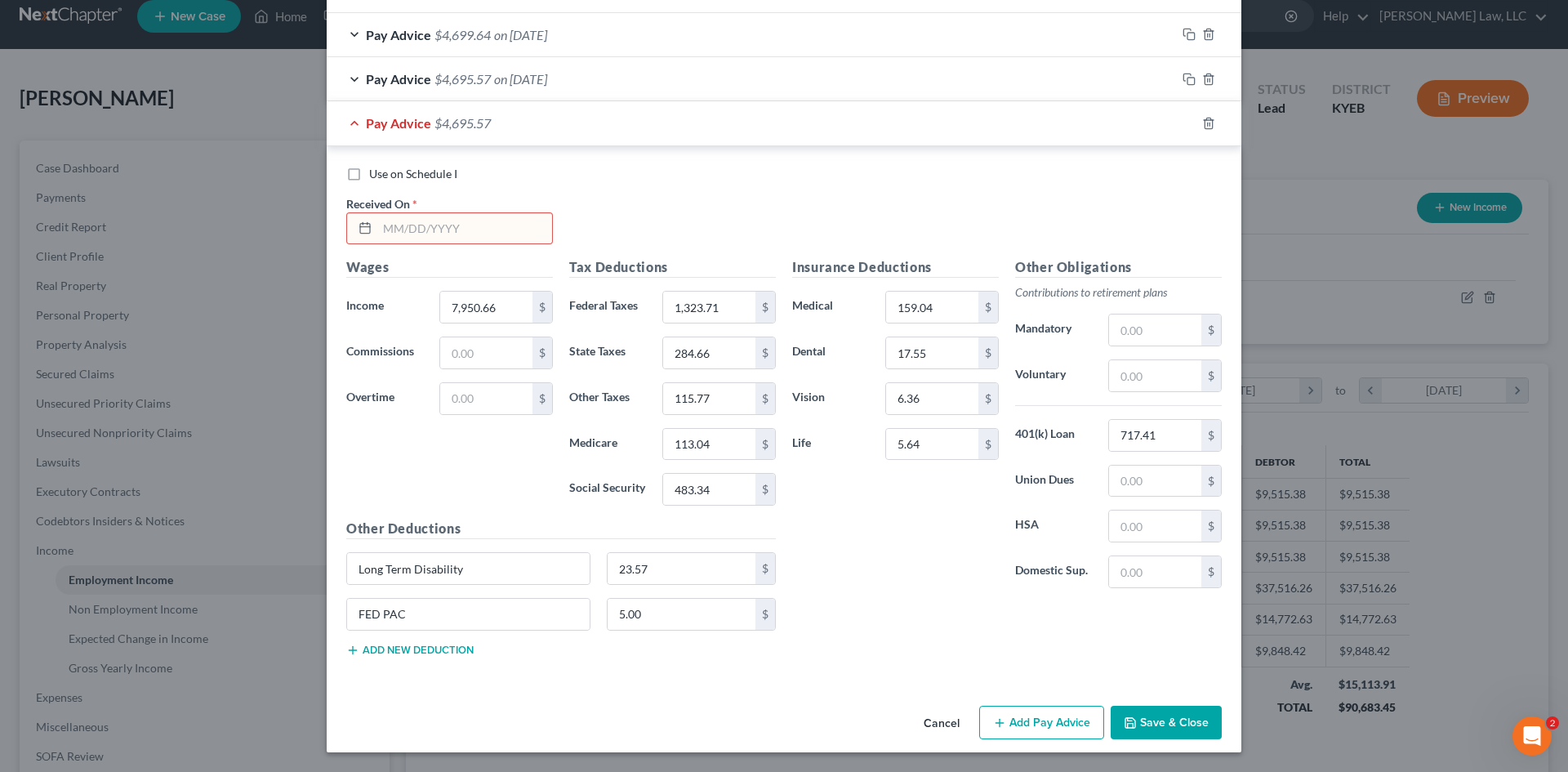 click at bounding box center (465, 229) 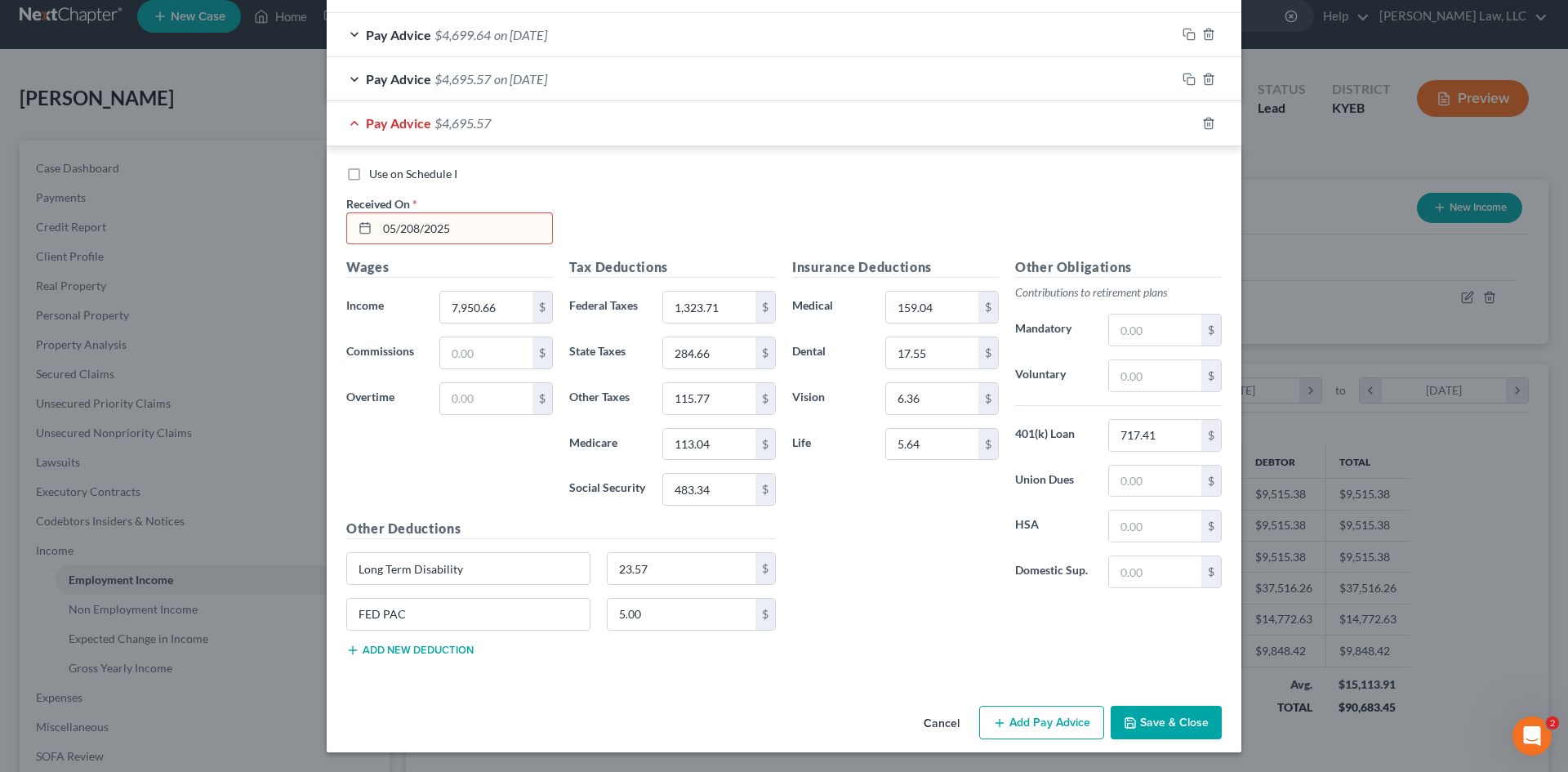 click on "05/208/2025" at bounding box center (465, 229) 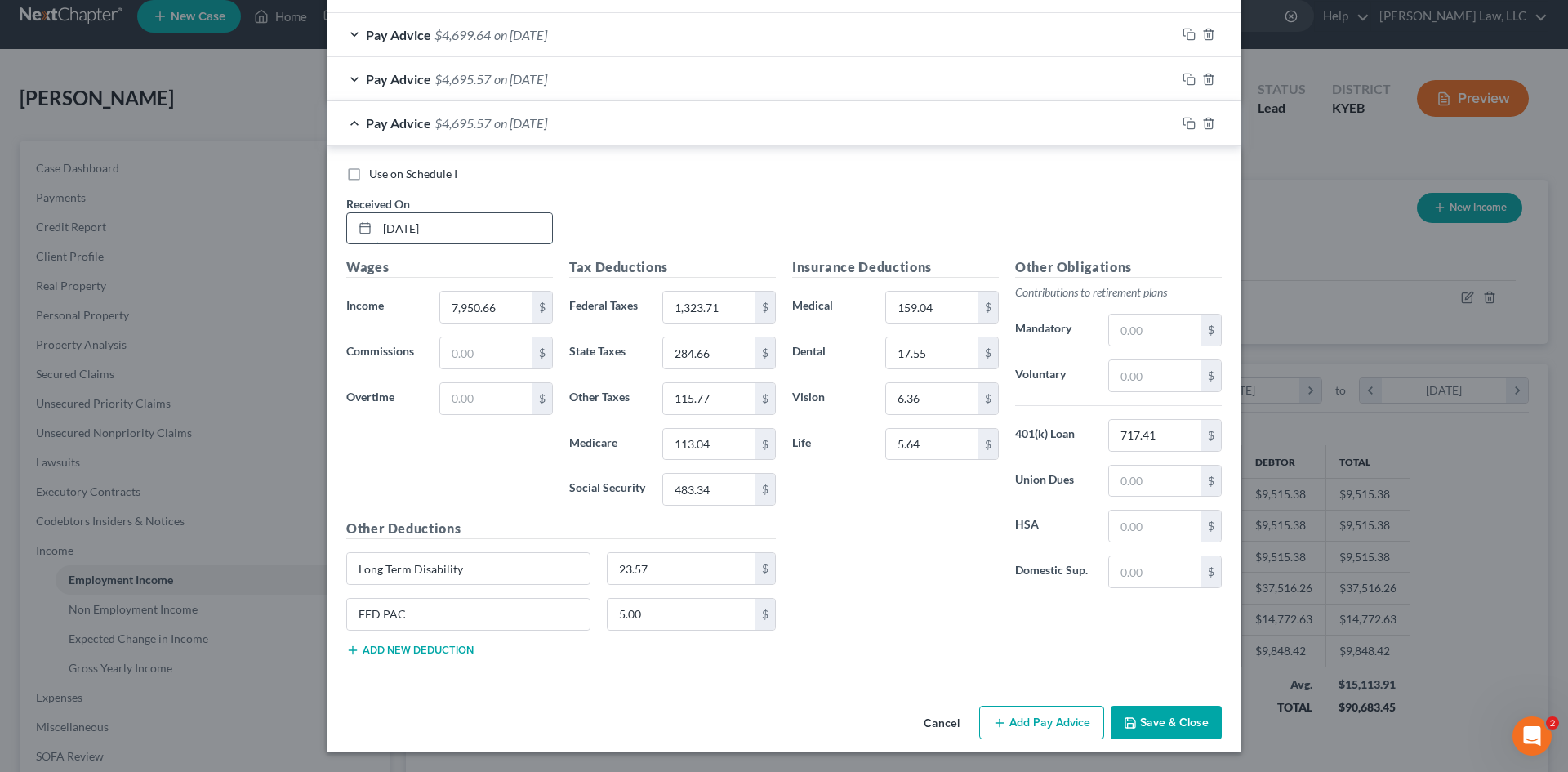 click on "[DATE]" at bounding box center (465, 229) 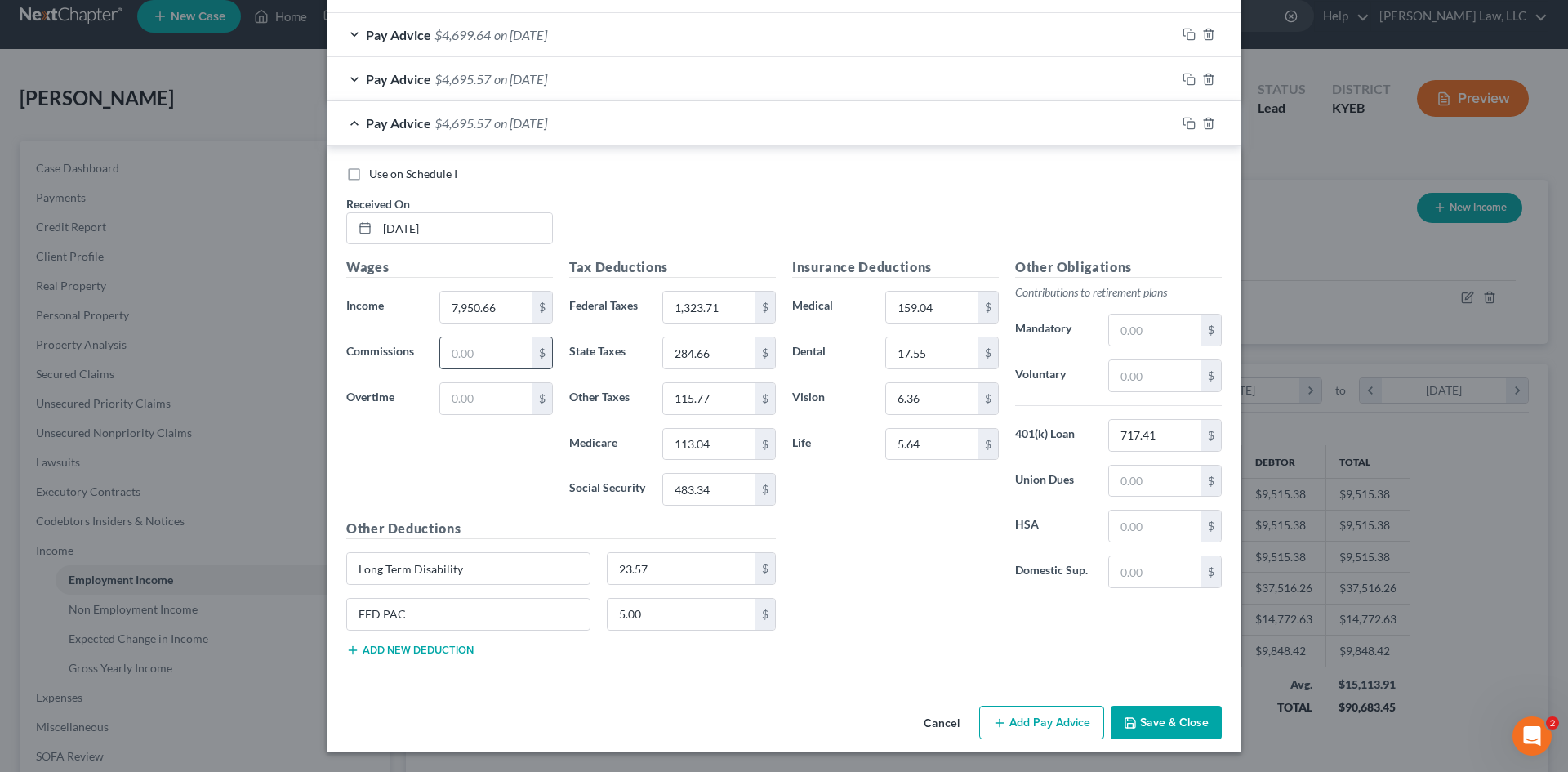 click at bounding box center [486, 353] 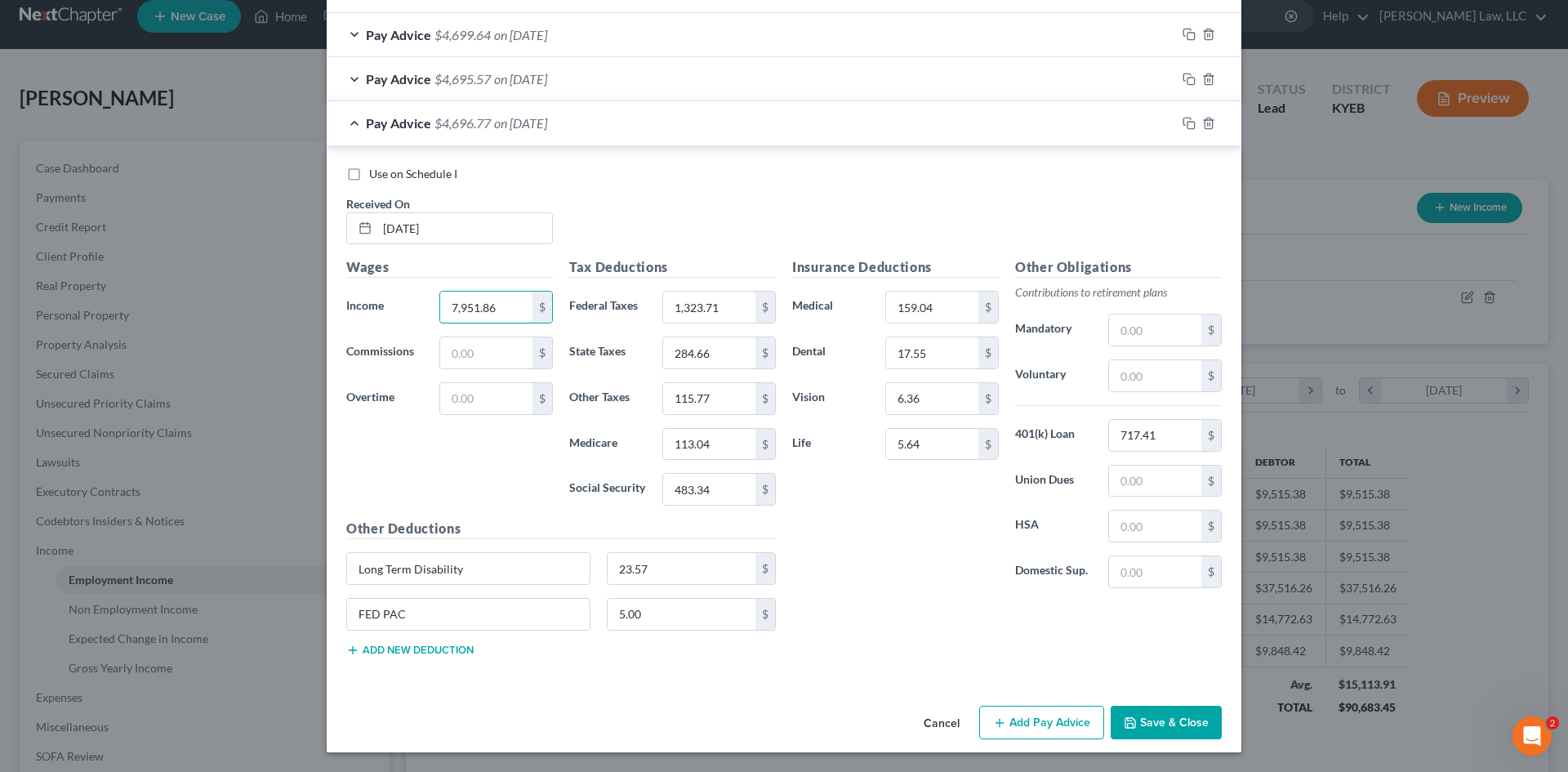 type on "7,951.86" 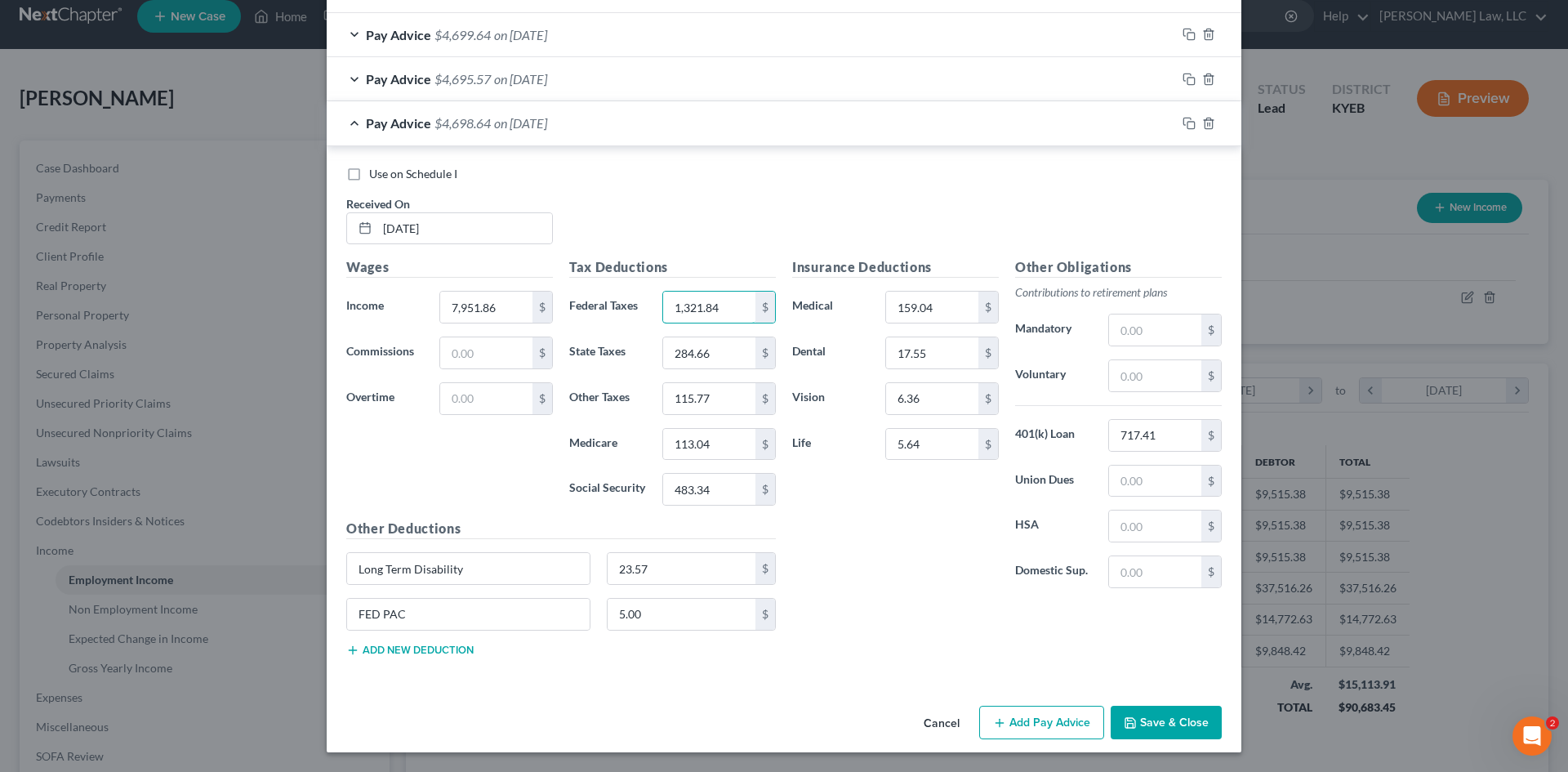 type on "1,321.84" 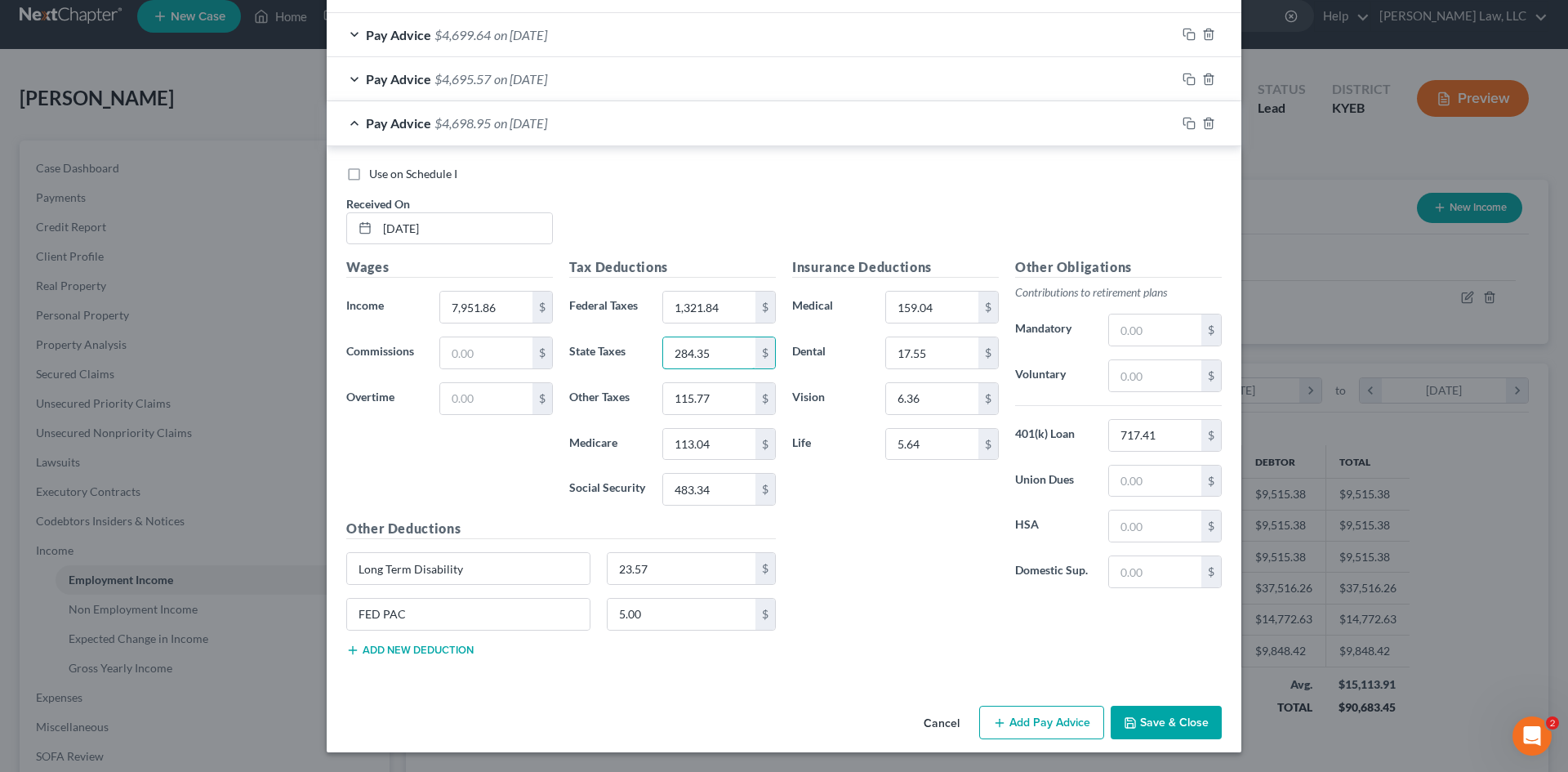type on "284.35" 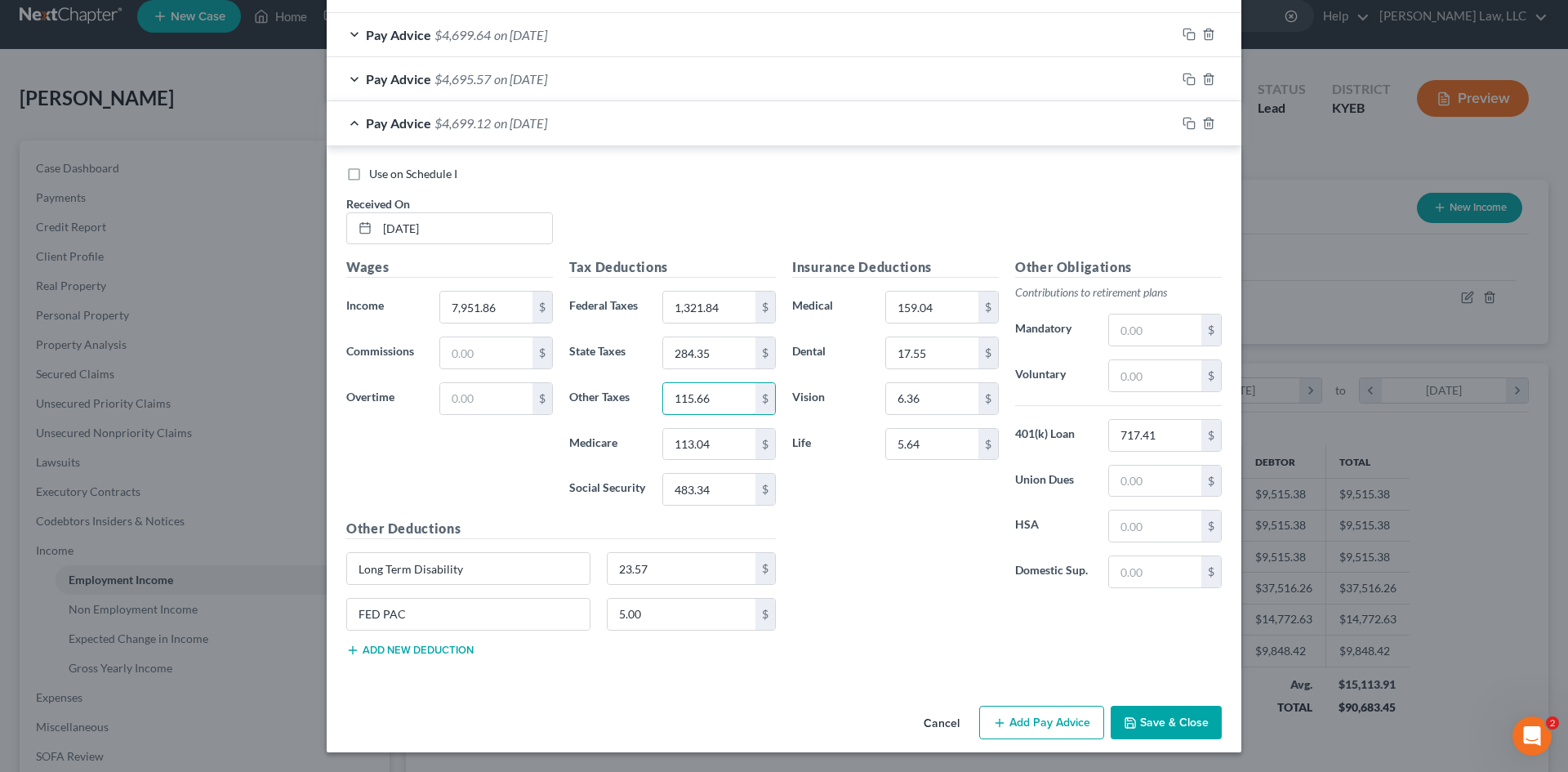 type on "115.66" 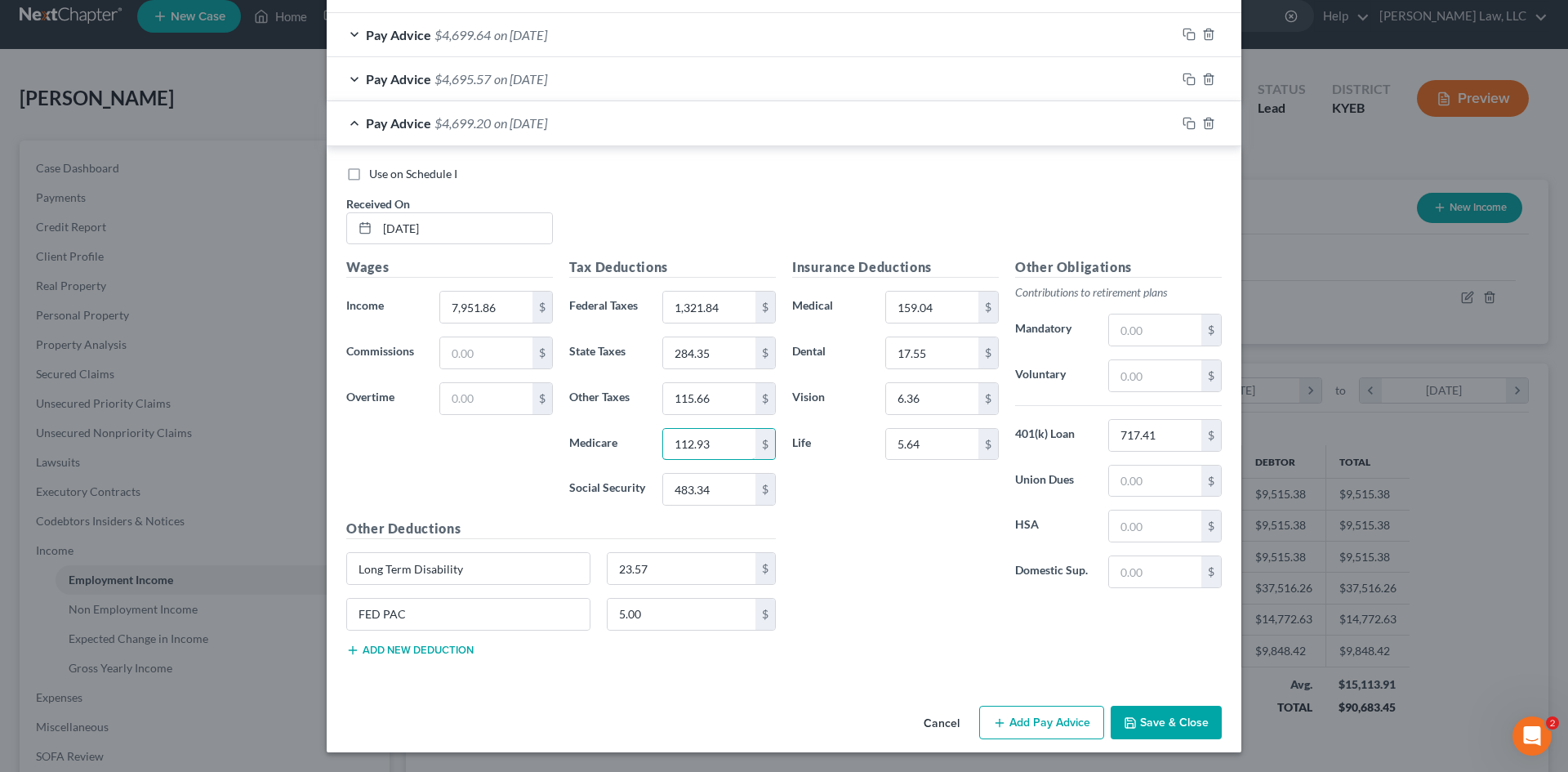 type on "112.93" 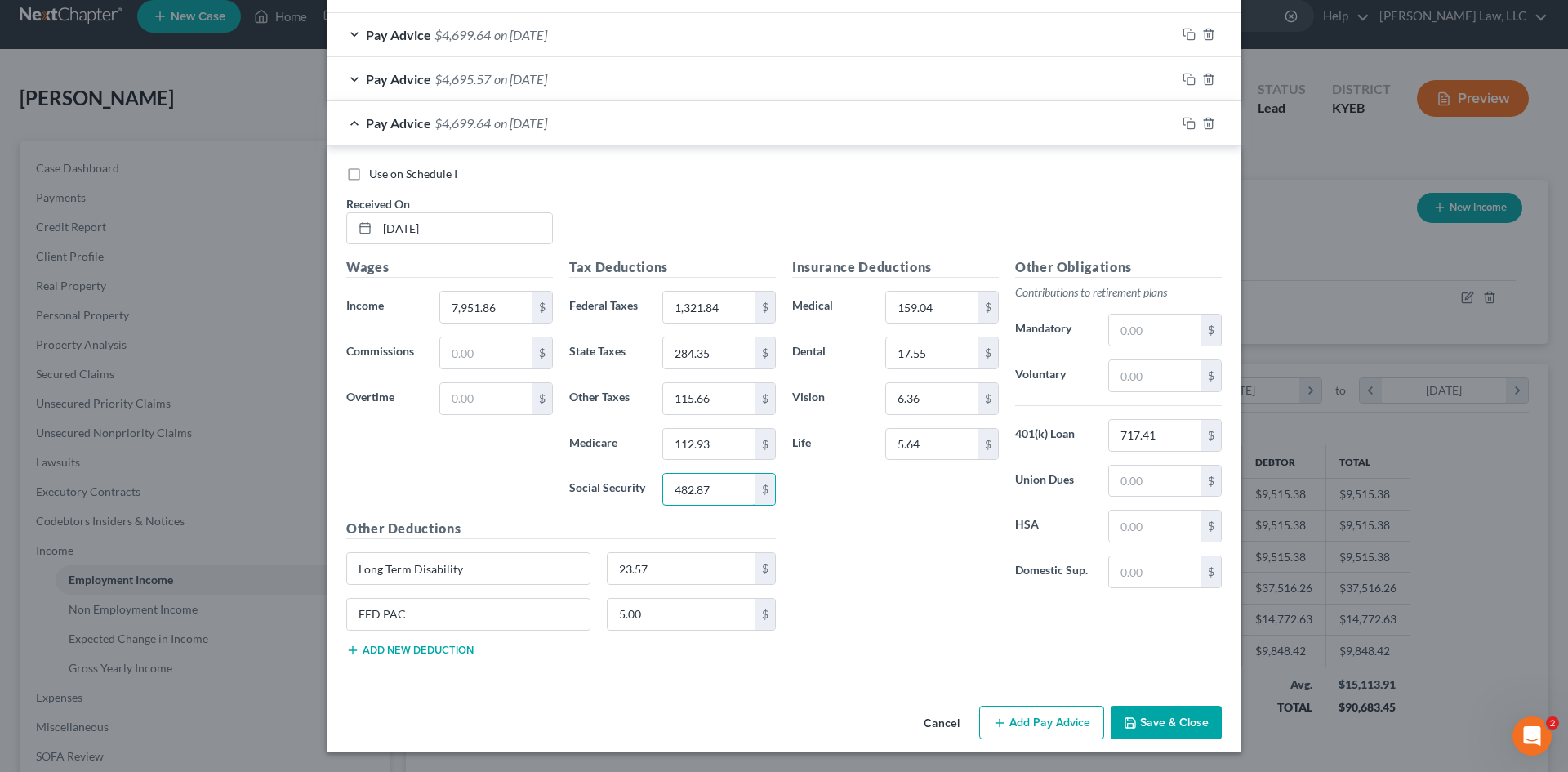 type on "482.87" 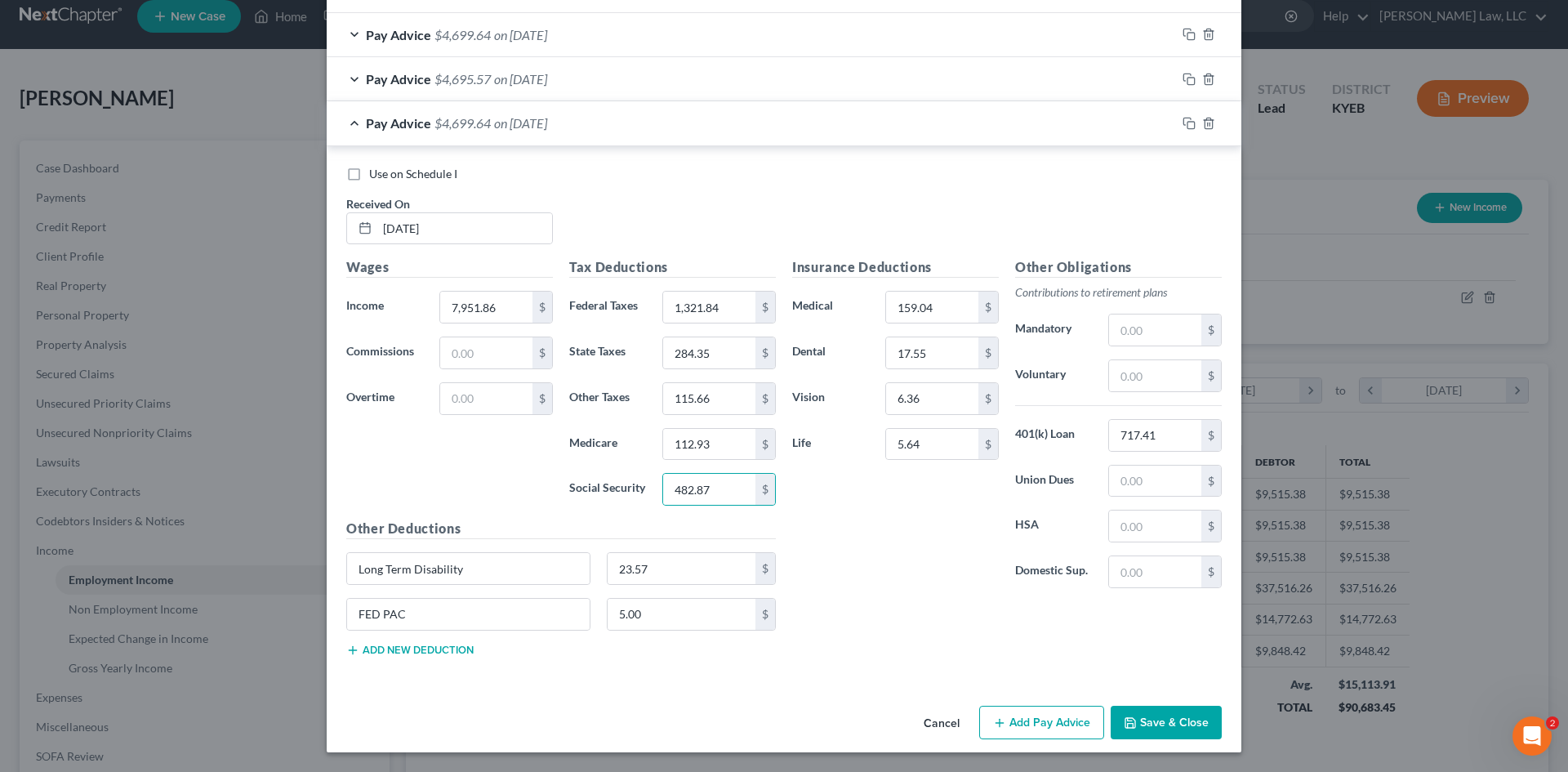 click on "Insurance Deductions Medical 159.04 $ Dental 17.55 $ Vision 6.36 $ Life 5.64 $ Other Obligations Contributions to retirement plans Mandatory $ Voluntary $ 401(k) Loan 717.41 $ Union Dues $ HSA $ Domestic Sup. $" at bounding box center [1007, 463] 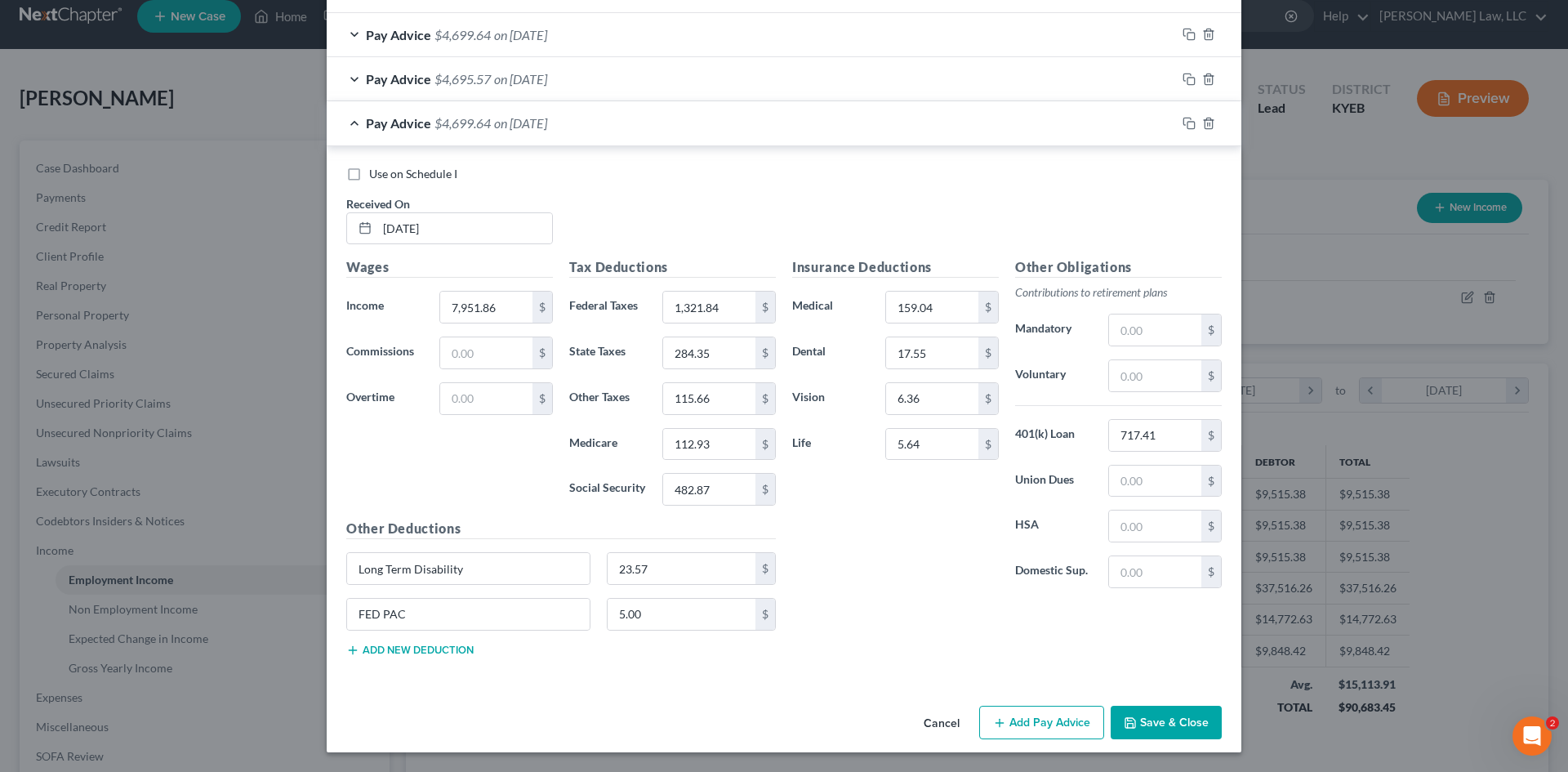 scroll, scrollTop: 2441, scrollLeft: 0, axis: vertical 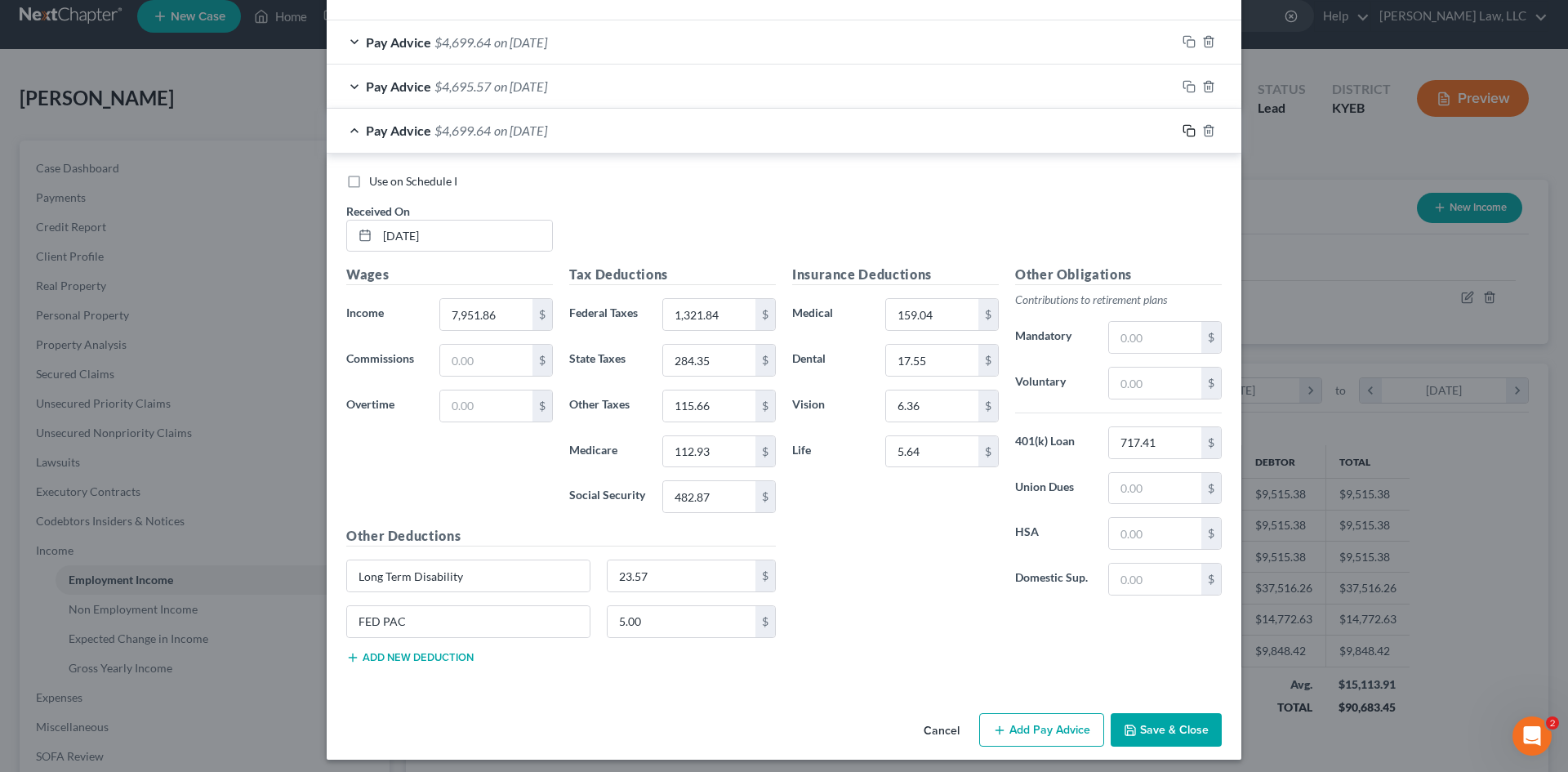 click 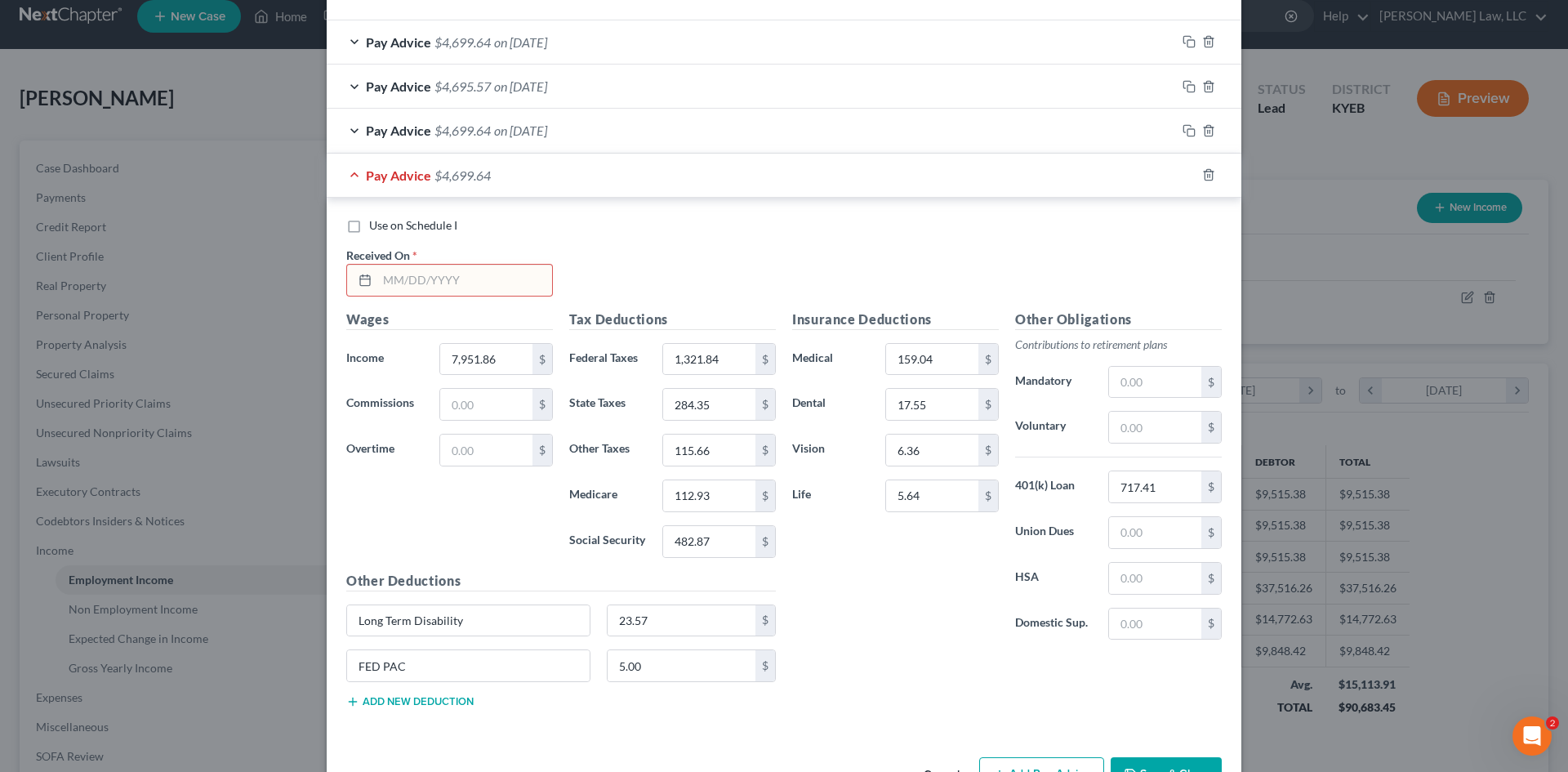 click at bounding box center (465, 280) 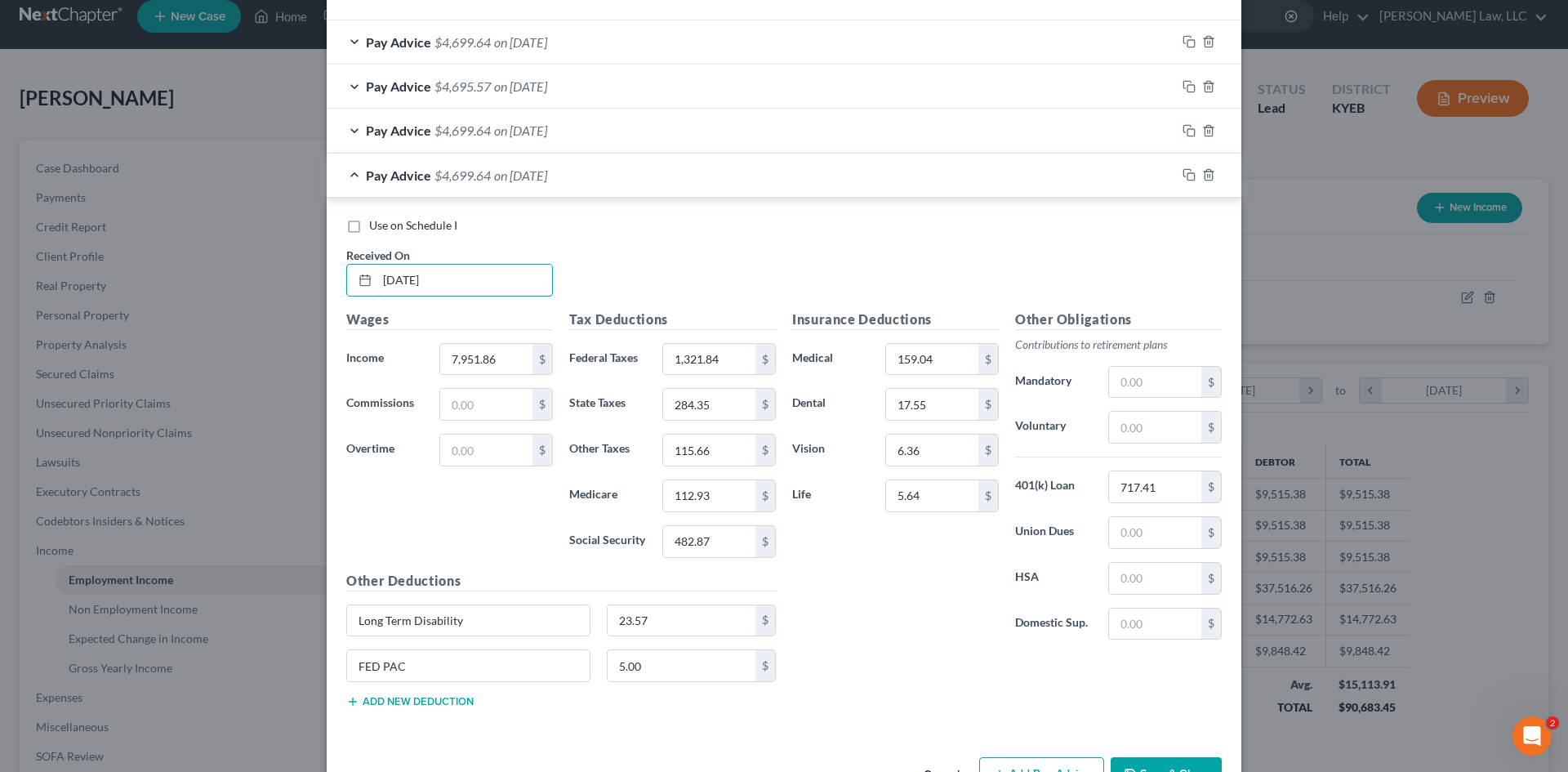 type 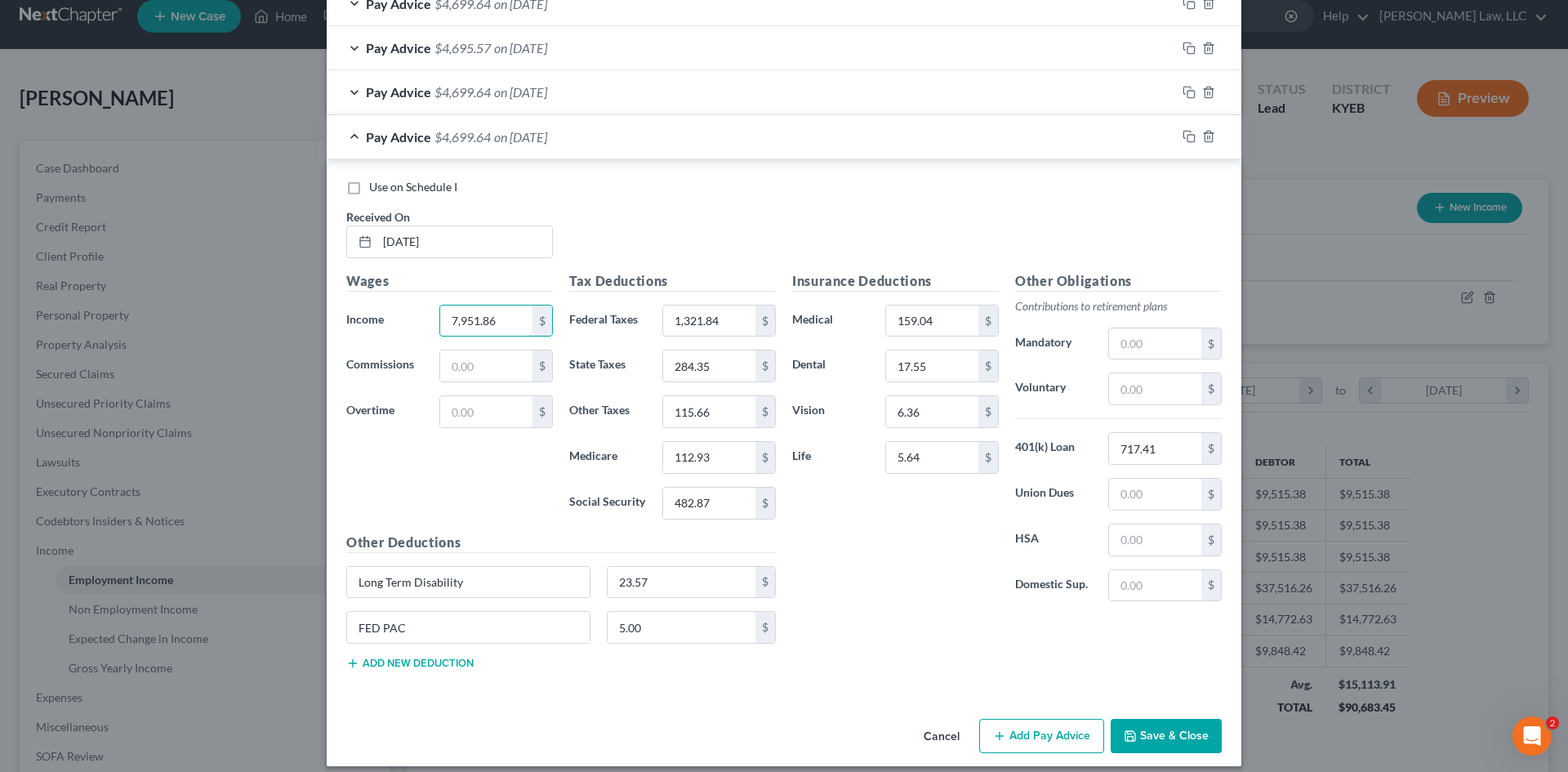 scroll, scrollTop: 2493, scrollLeft: 0, axis: vertical 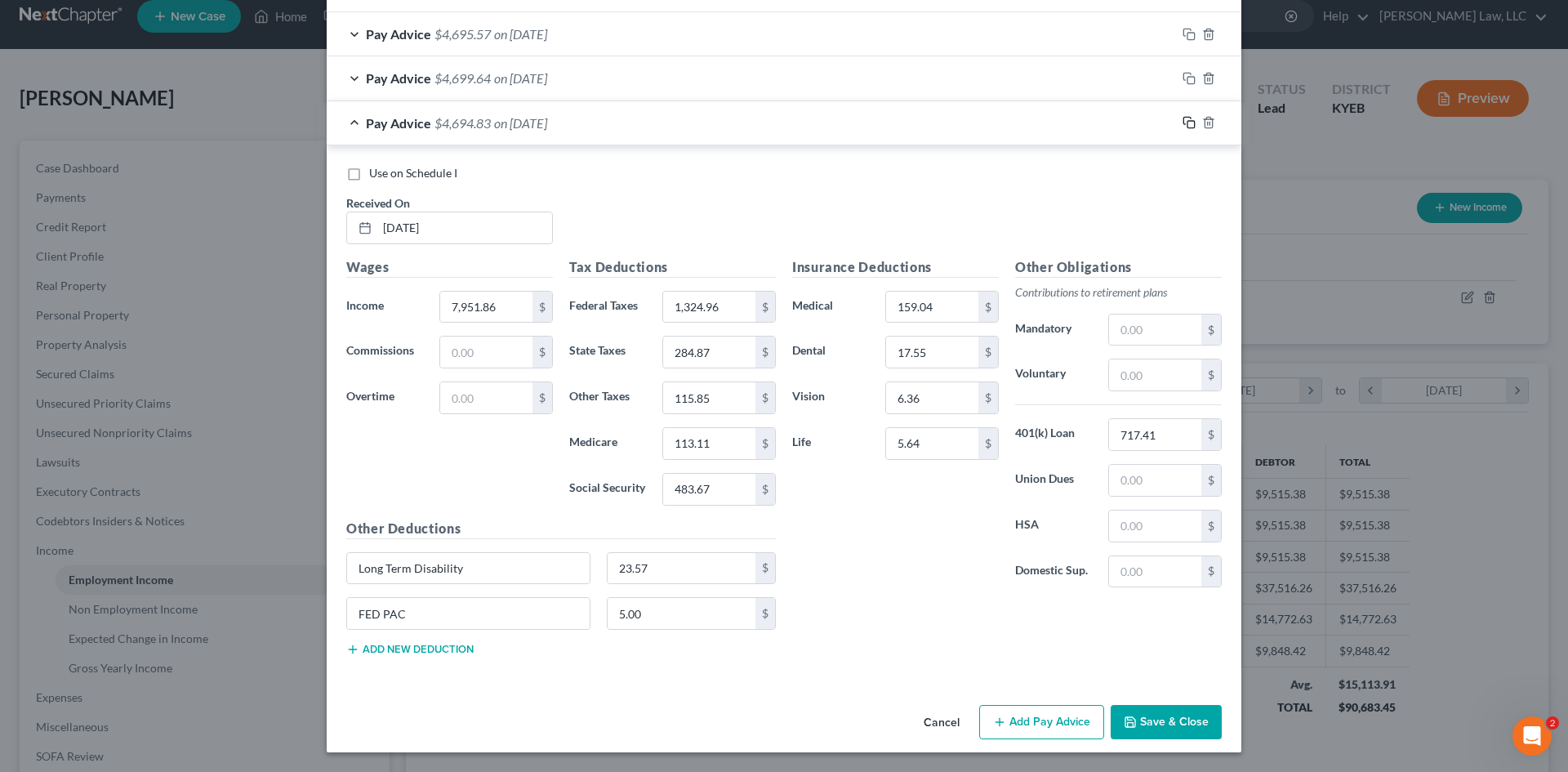 click 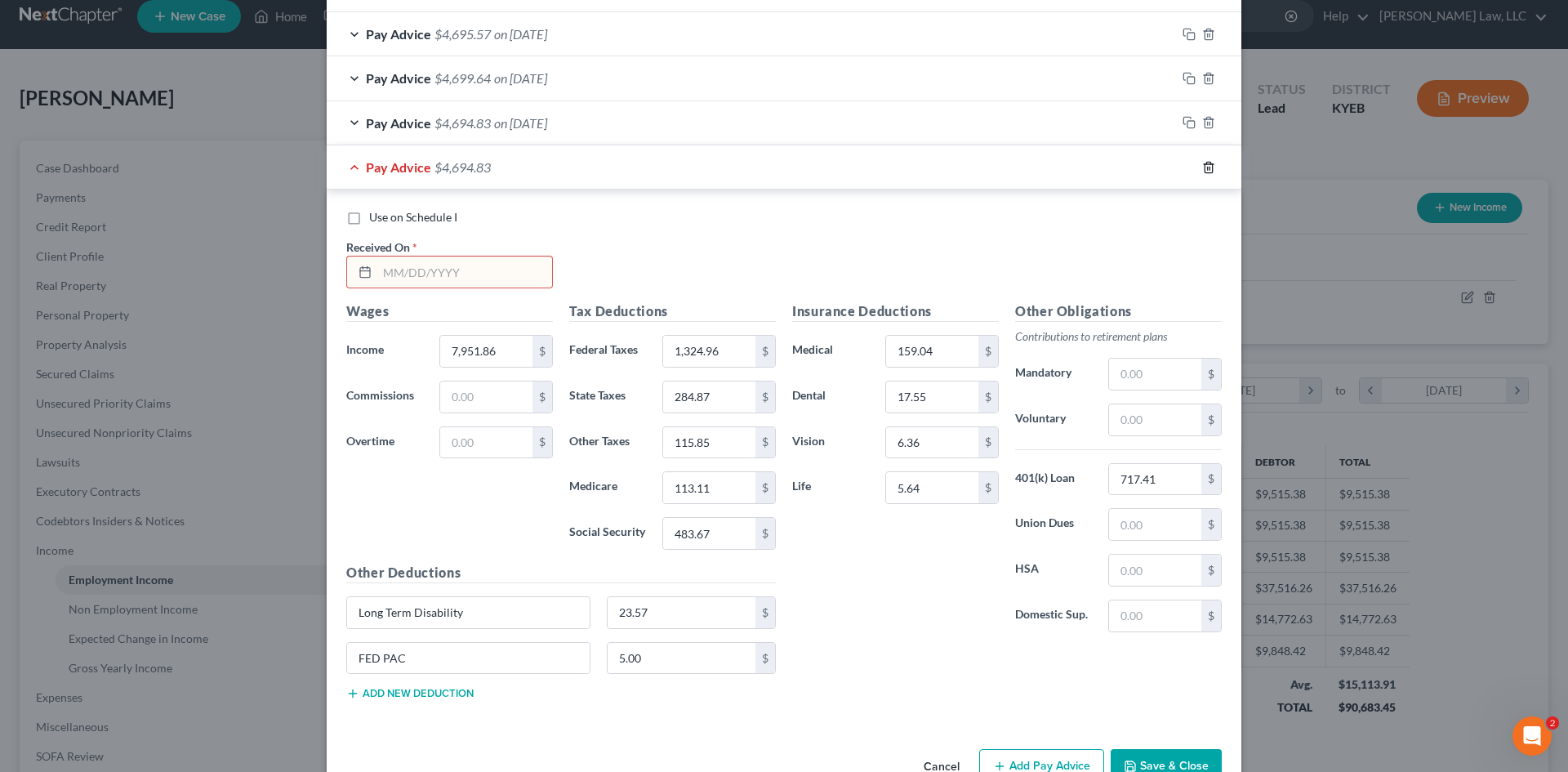 click 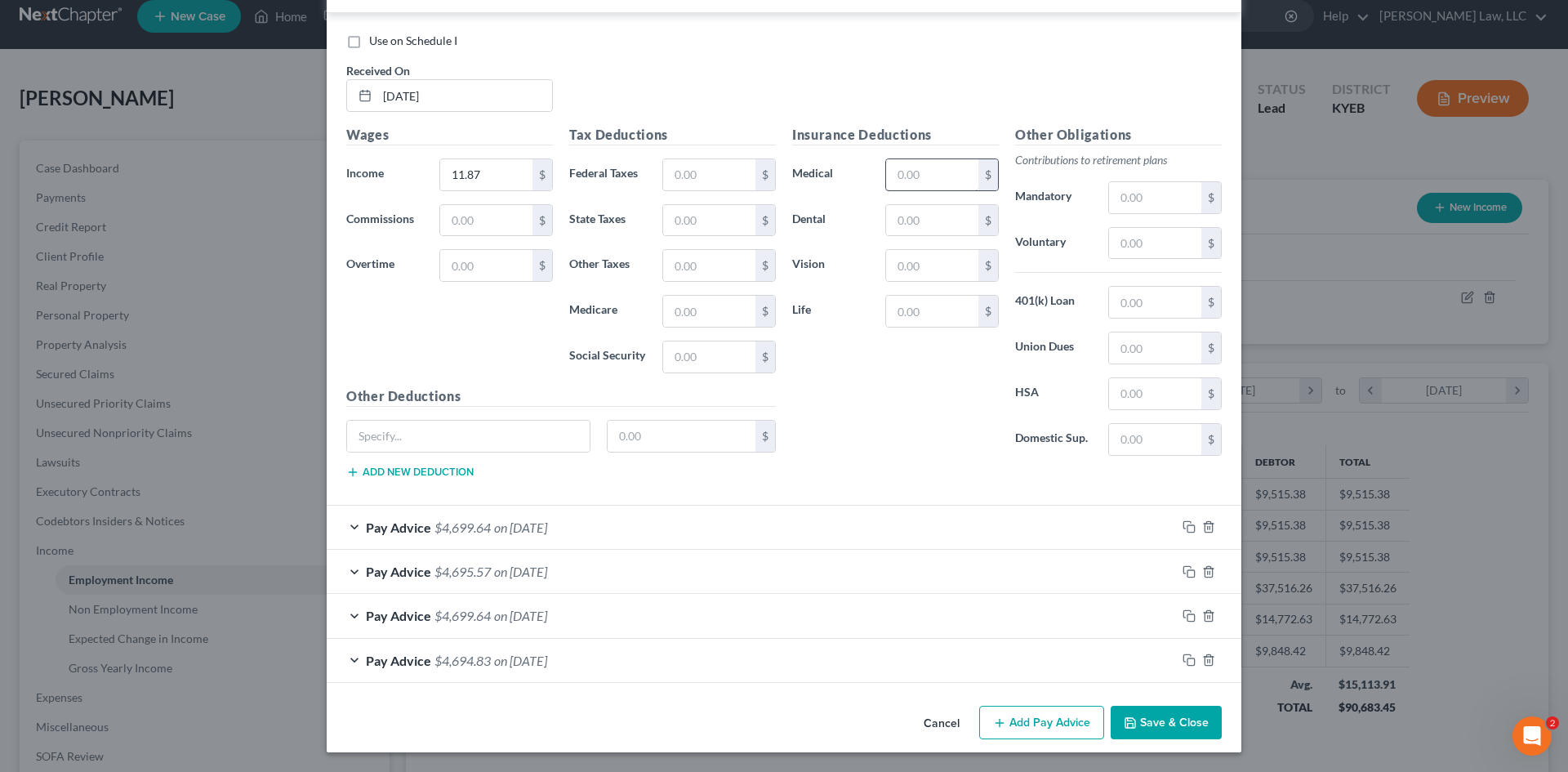 scroll, scrollTop: 1956, scrollLeft: 0, axis: vertical 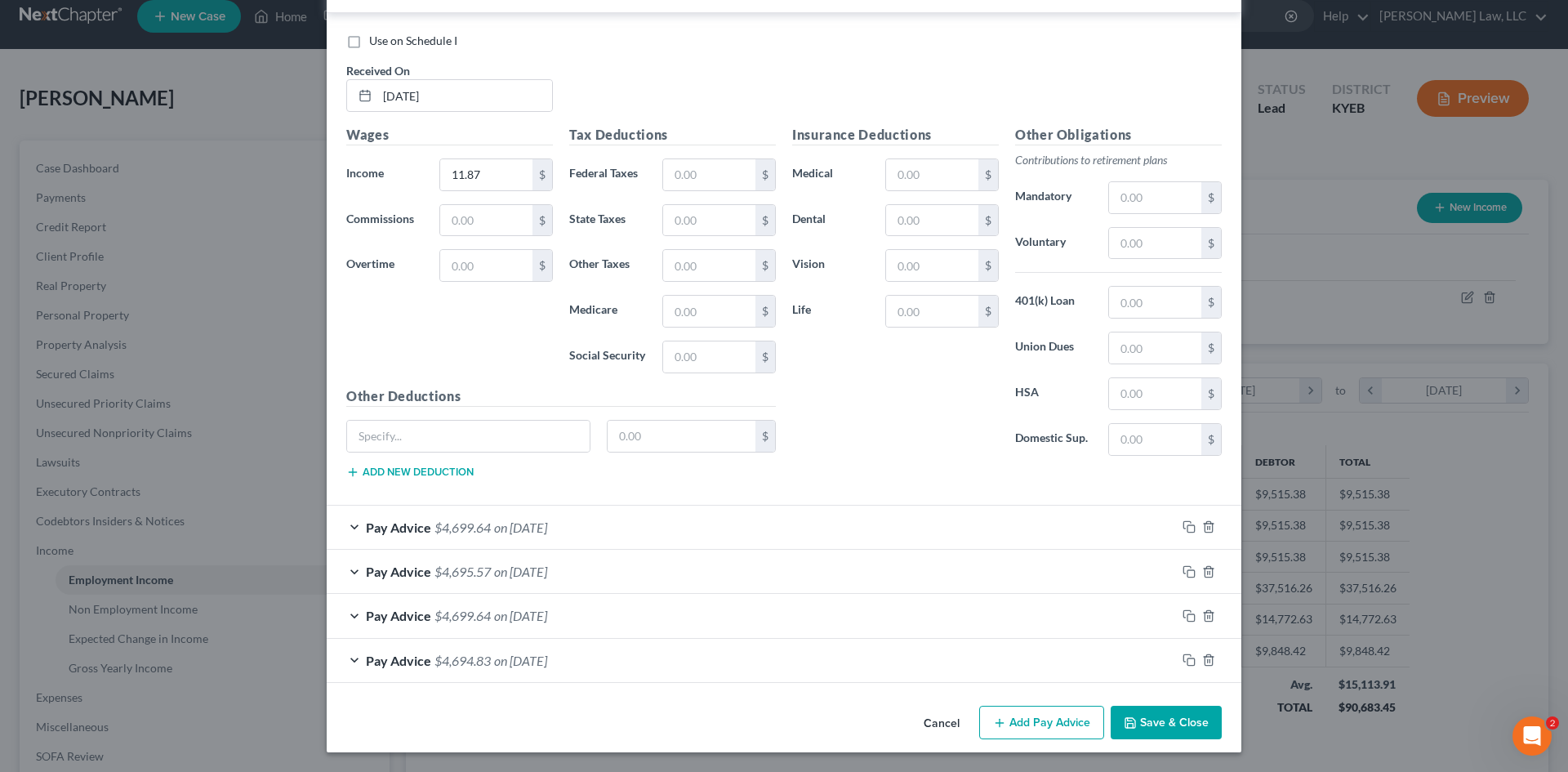 click on "Add Pay Advice" at bounding box center [1041, 723] 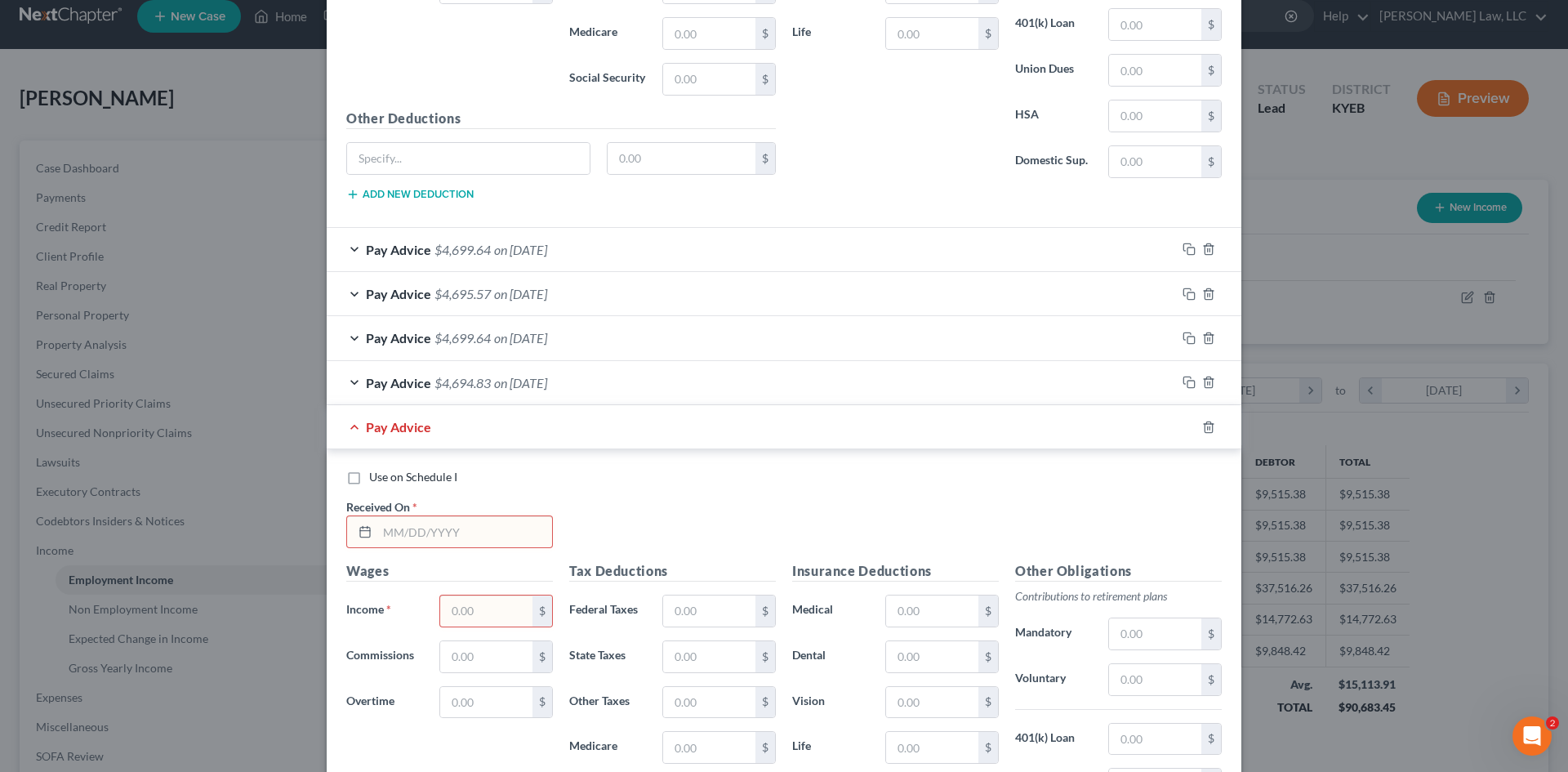 scroll, scrollTop: 2234, scrollLeft: 0, axis: vertical 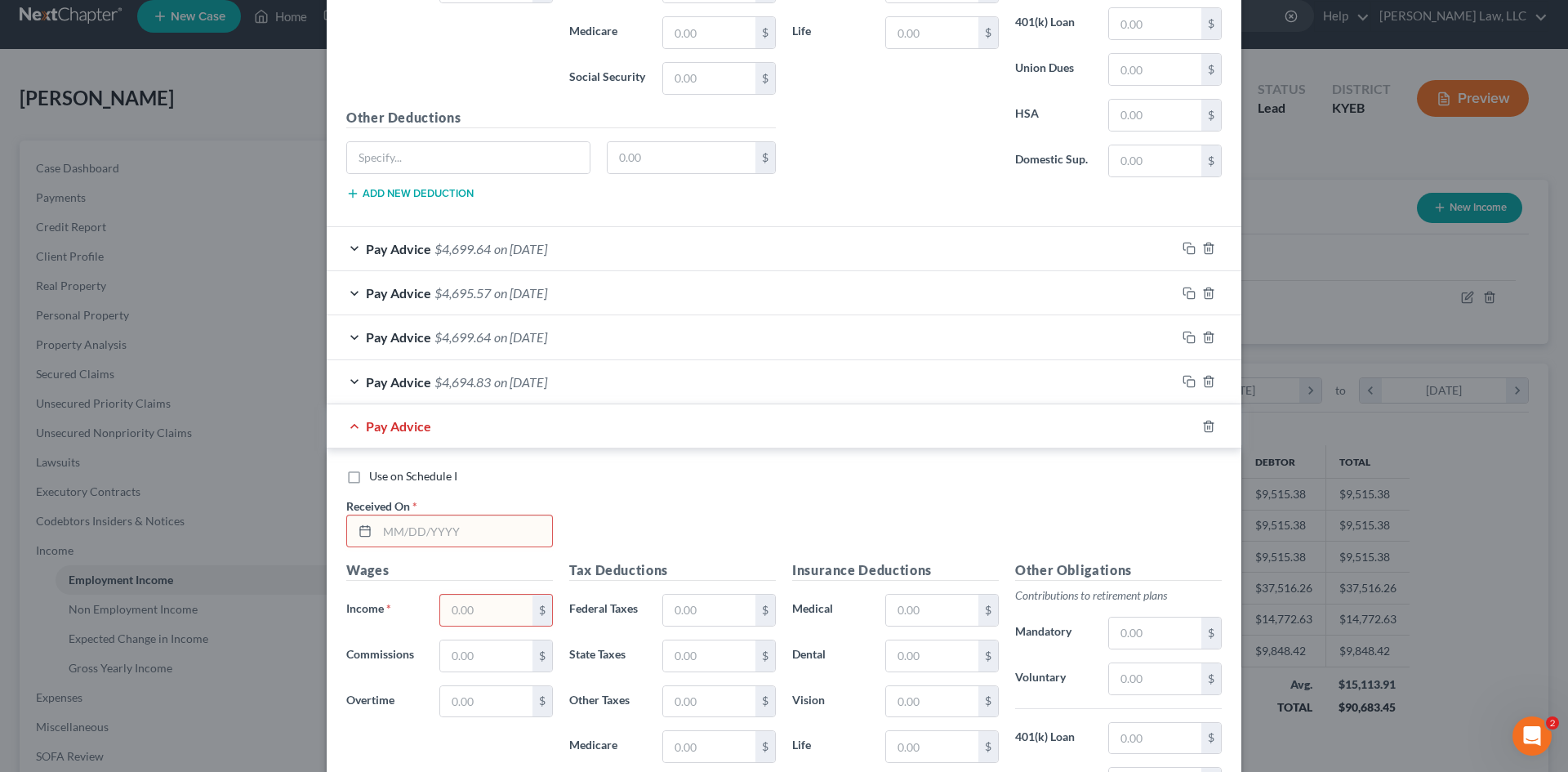 click at bounding box center (465, 531) 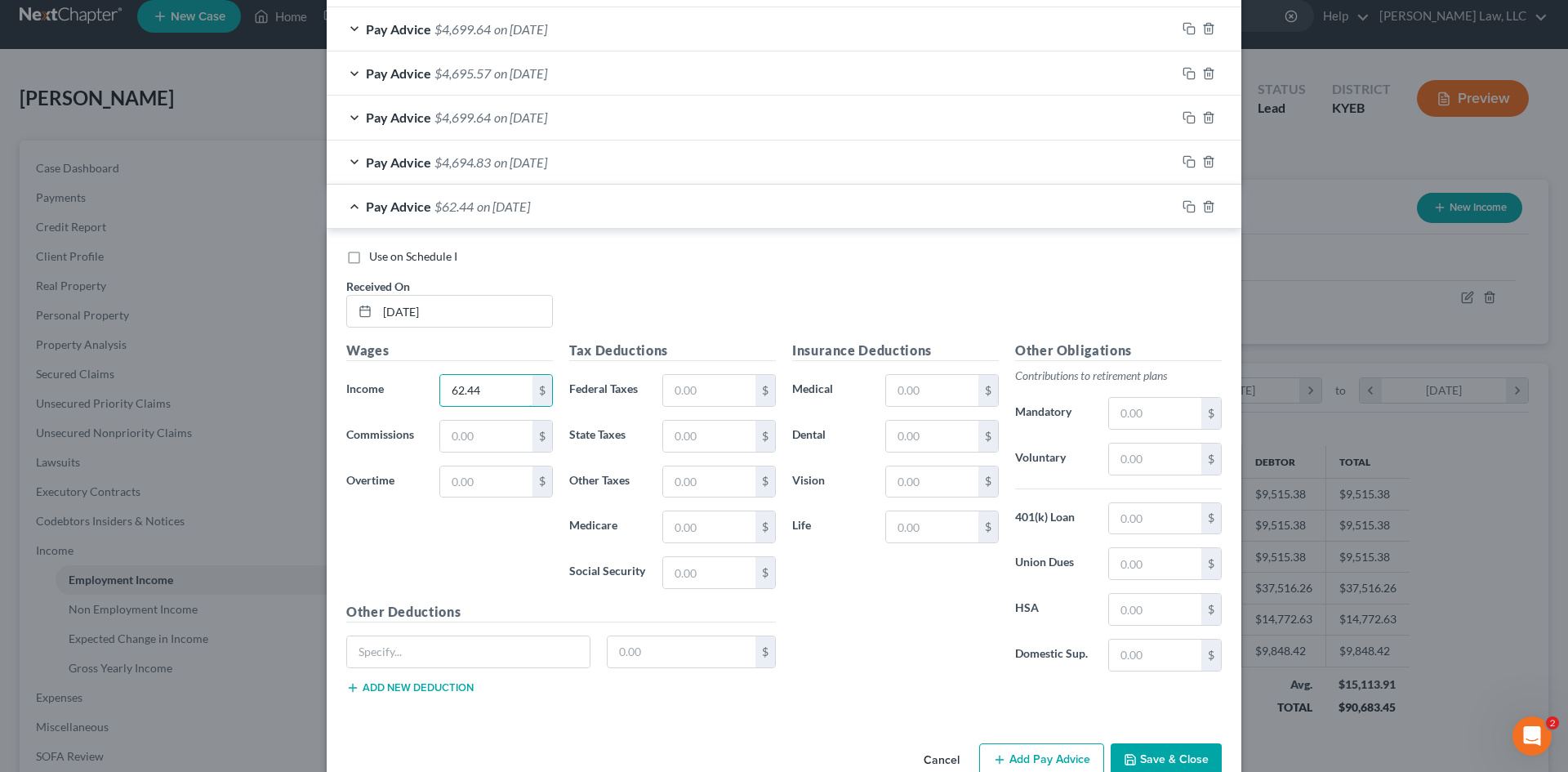 scroll, scrollTop: 2452, scrollLeft: 0, axis: vertical 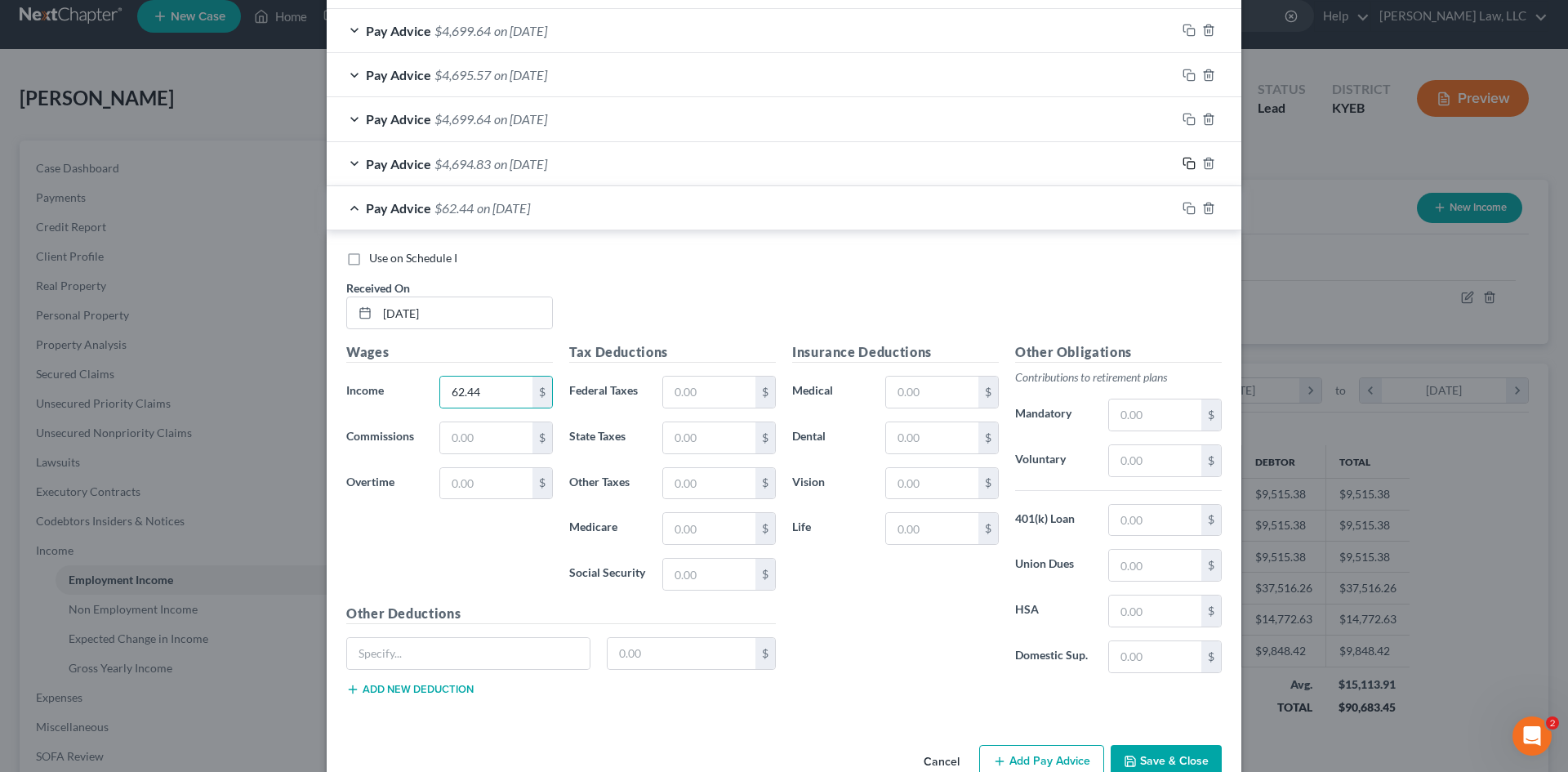 click 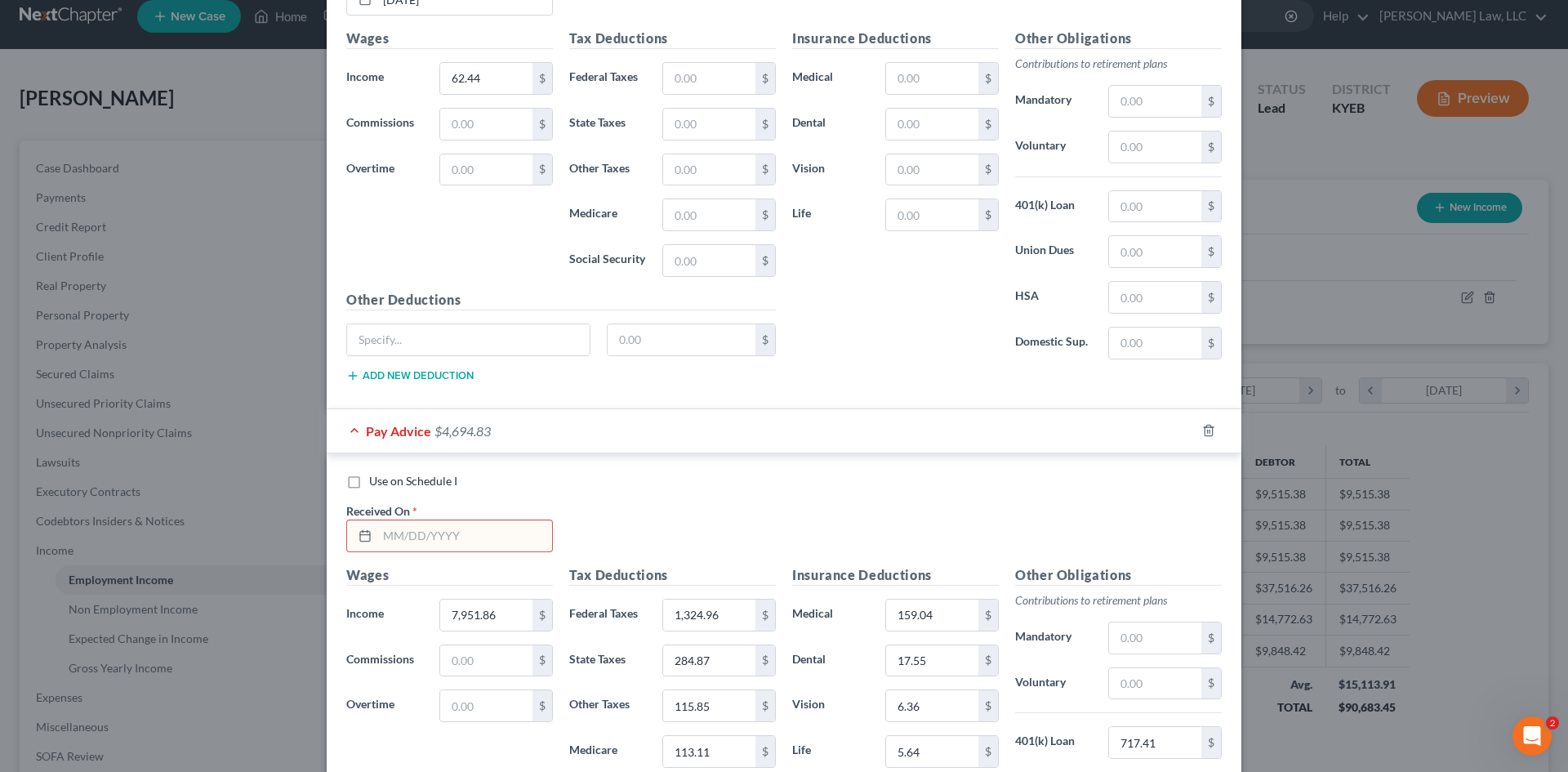 scroll, scrollTop: 2767, scrollLeft: 0, axis: vertical 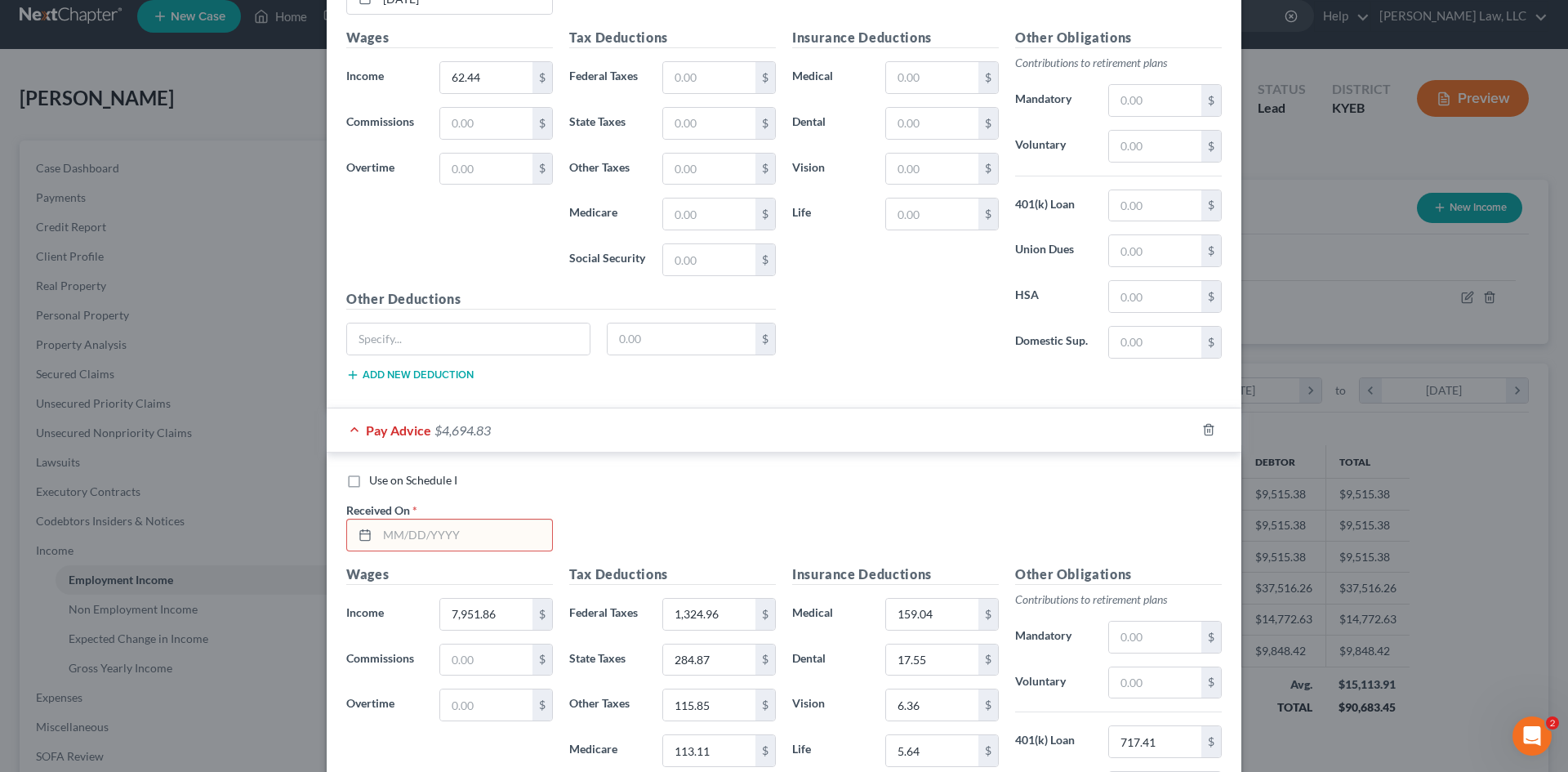 click at bounding box center (465, 535) 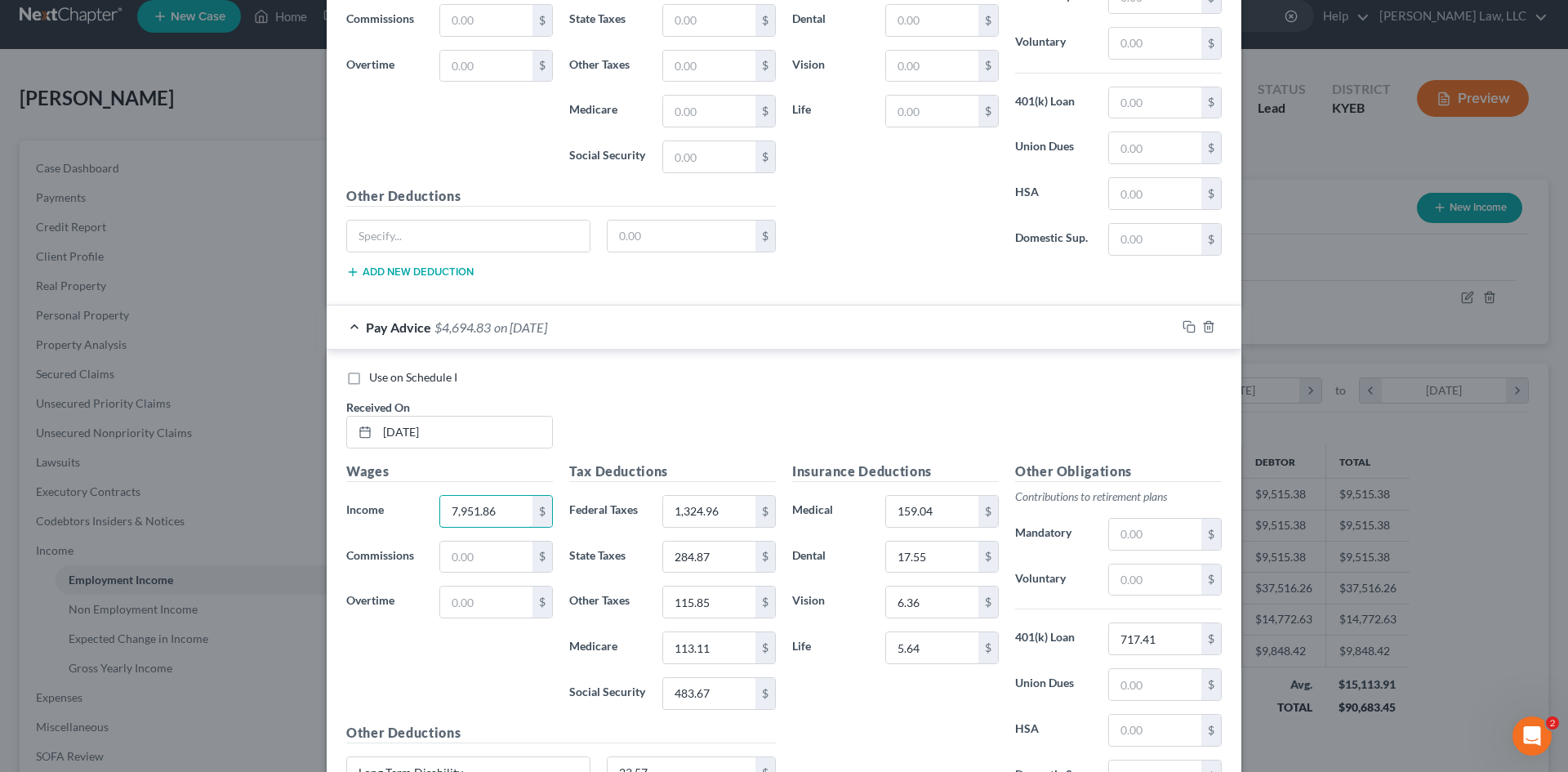 scroll, scrollTop: 2871, scrollLeft: 0, axis: vertical 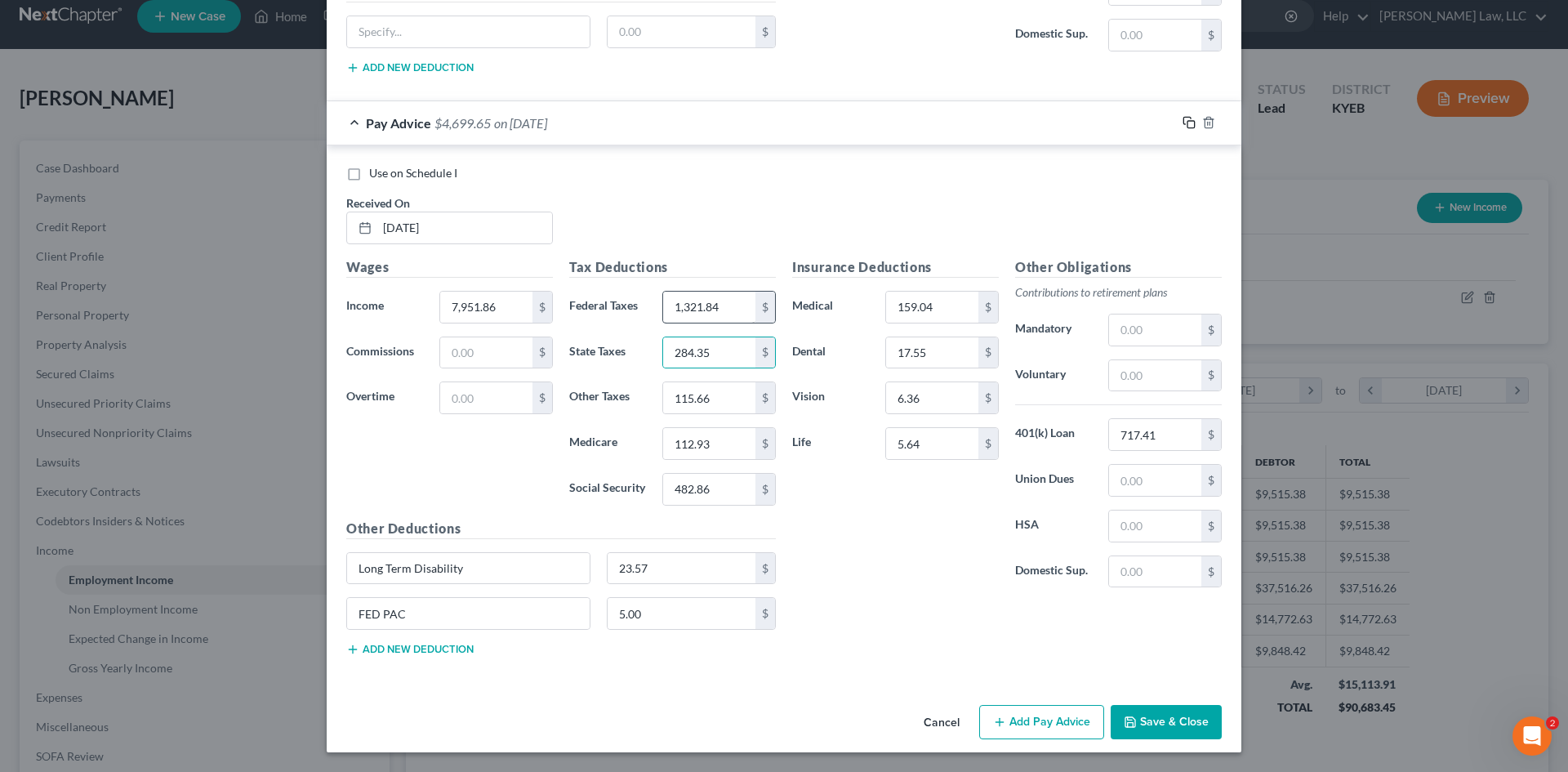 drag, startPoint x: 1183, startPoint y: 118, endPoint x: 721, endPoint y: 292, distance: 493.6801 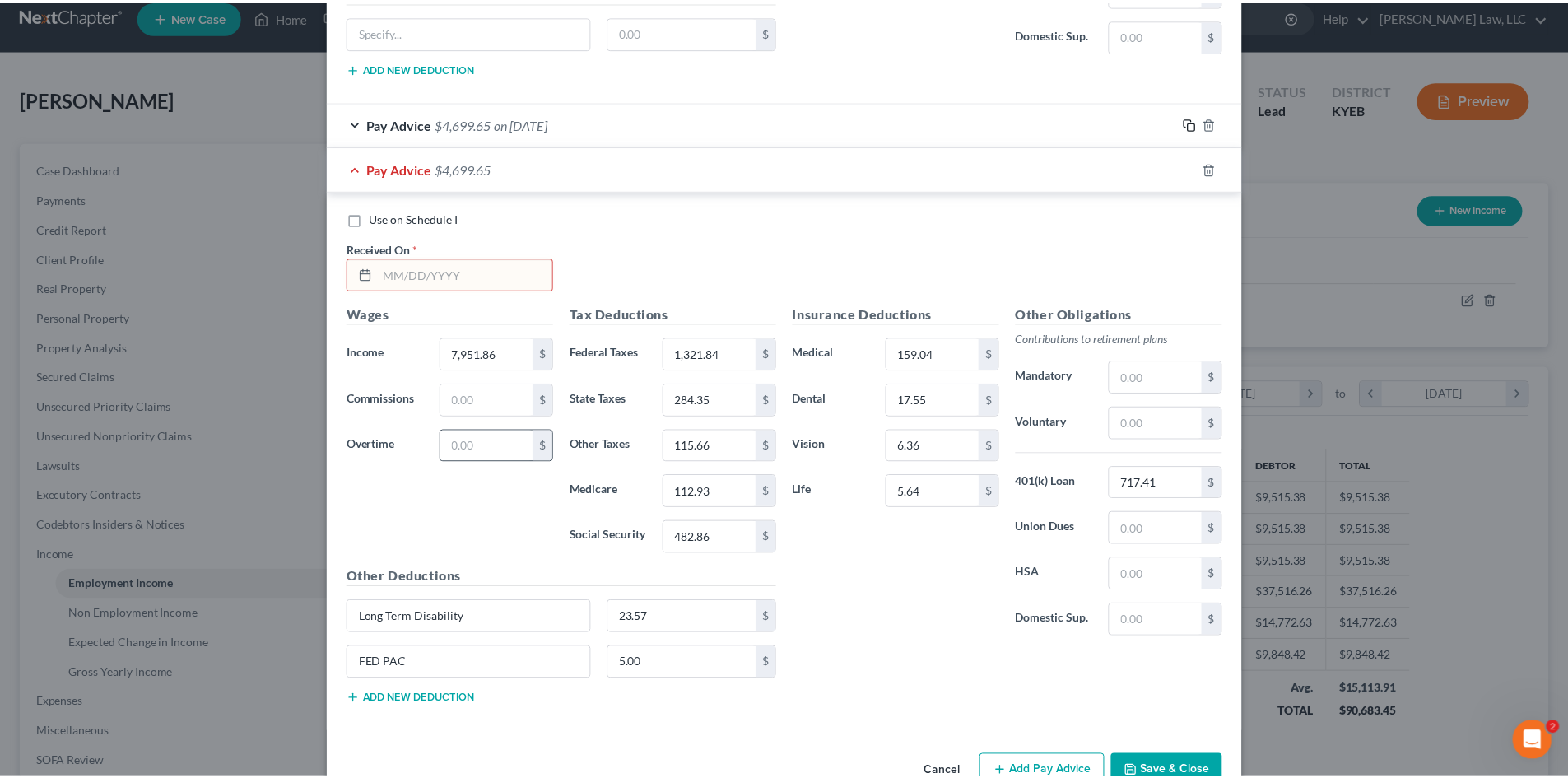 scroll, scrollTop: 3142, scrollLeft: 0, axis: vertical 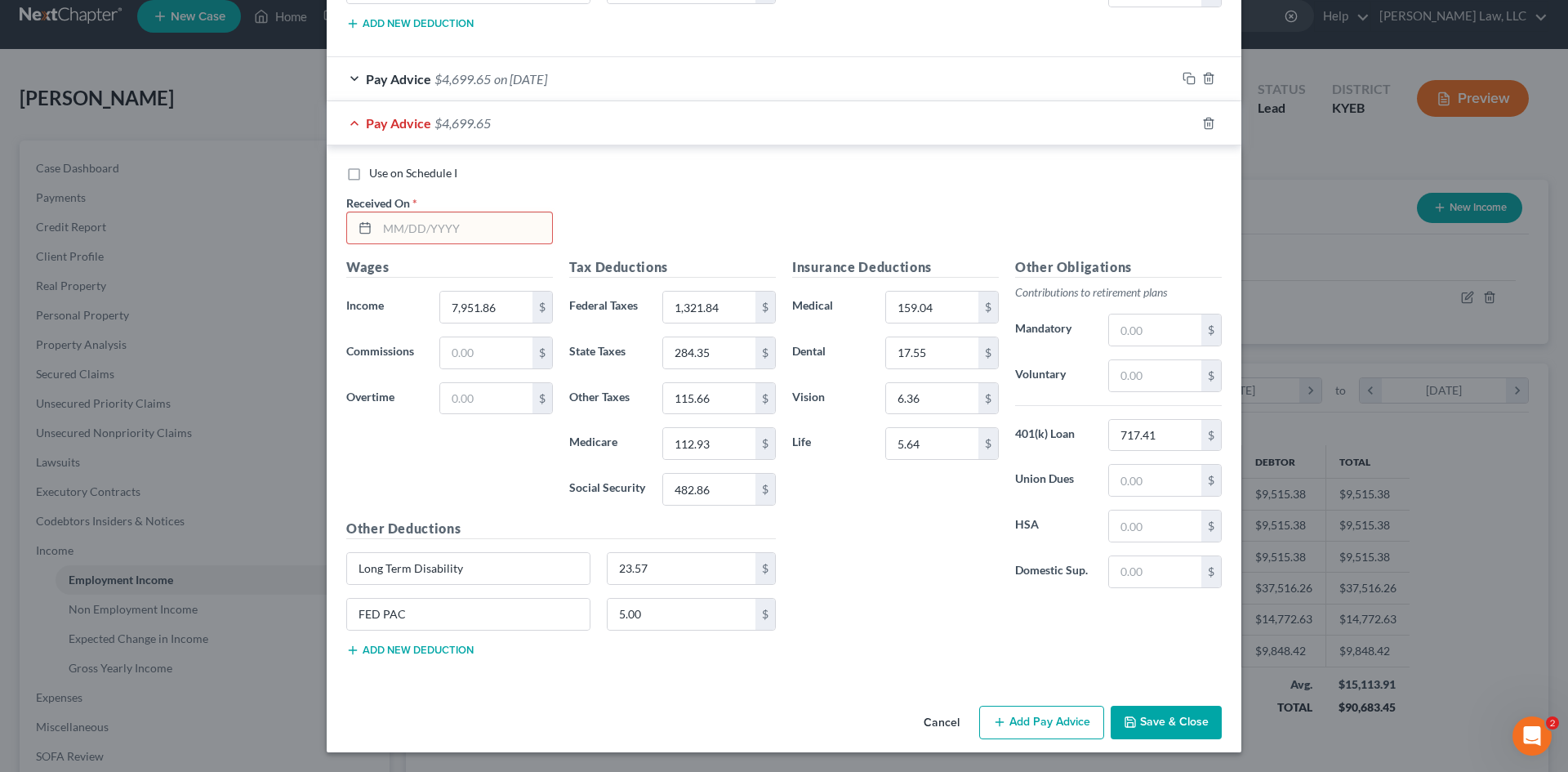 click at bounding box center (465, 228) 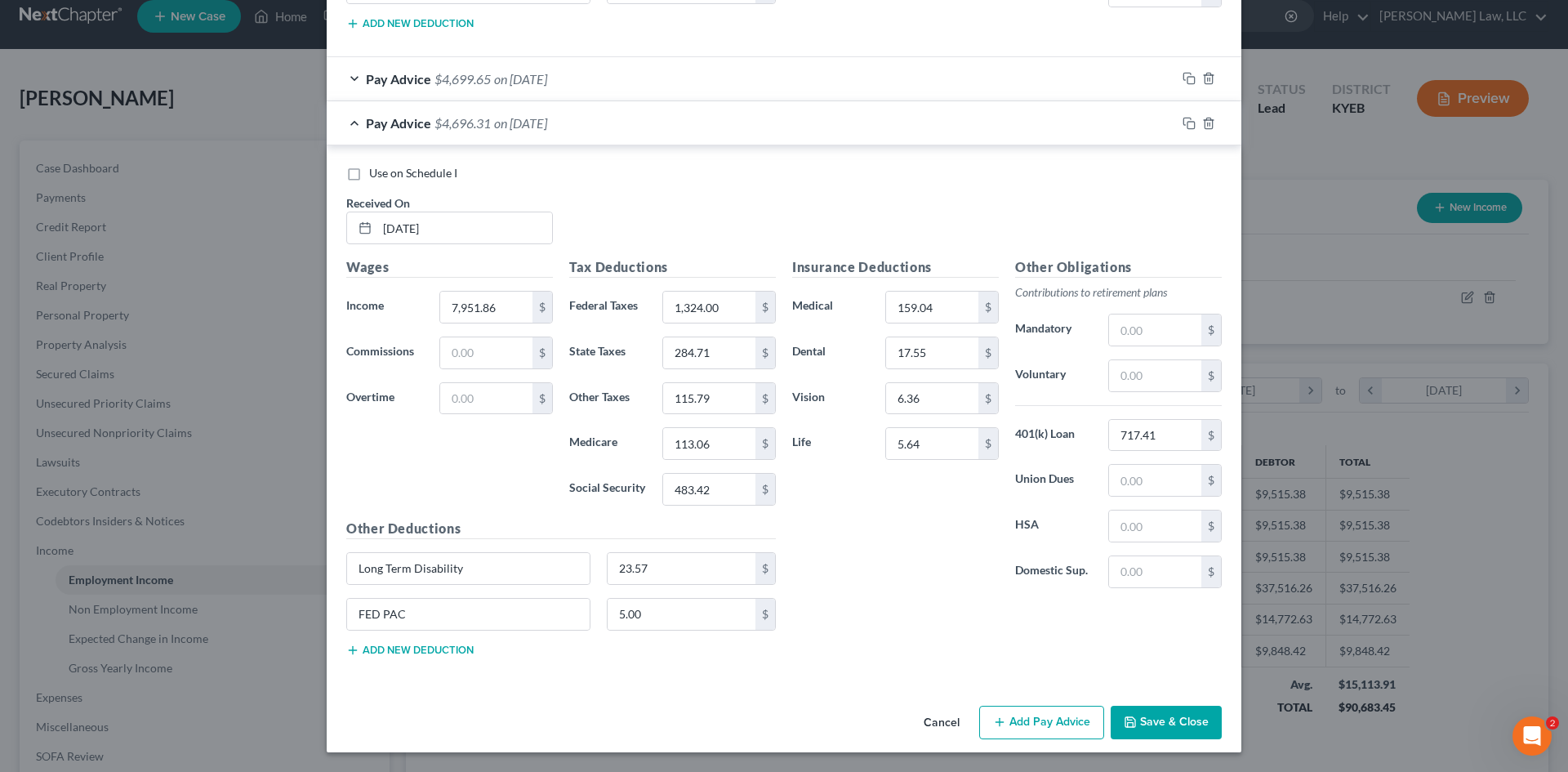 click on "Insurance Deductions Medical 159.04 $ Dental 17.55 $ Vision 6.36 $ Life 5.64 $" at bounding box center (895, 429) 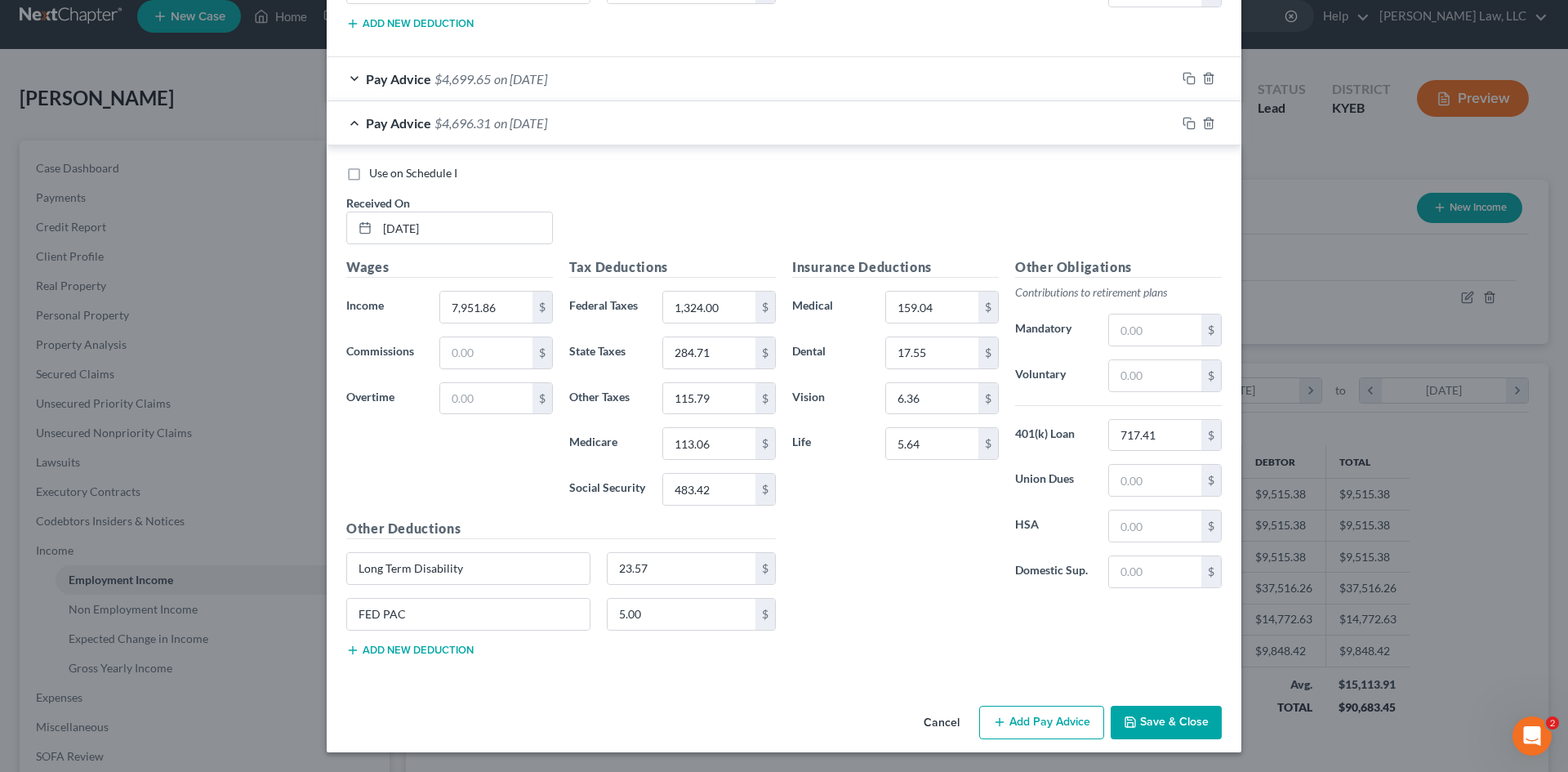 click on "Save & Close" at bounding box center [1166, 723] 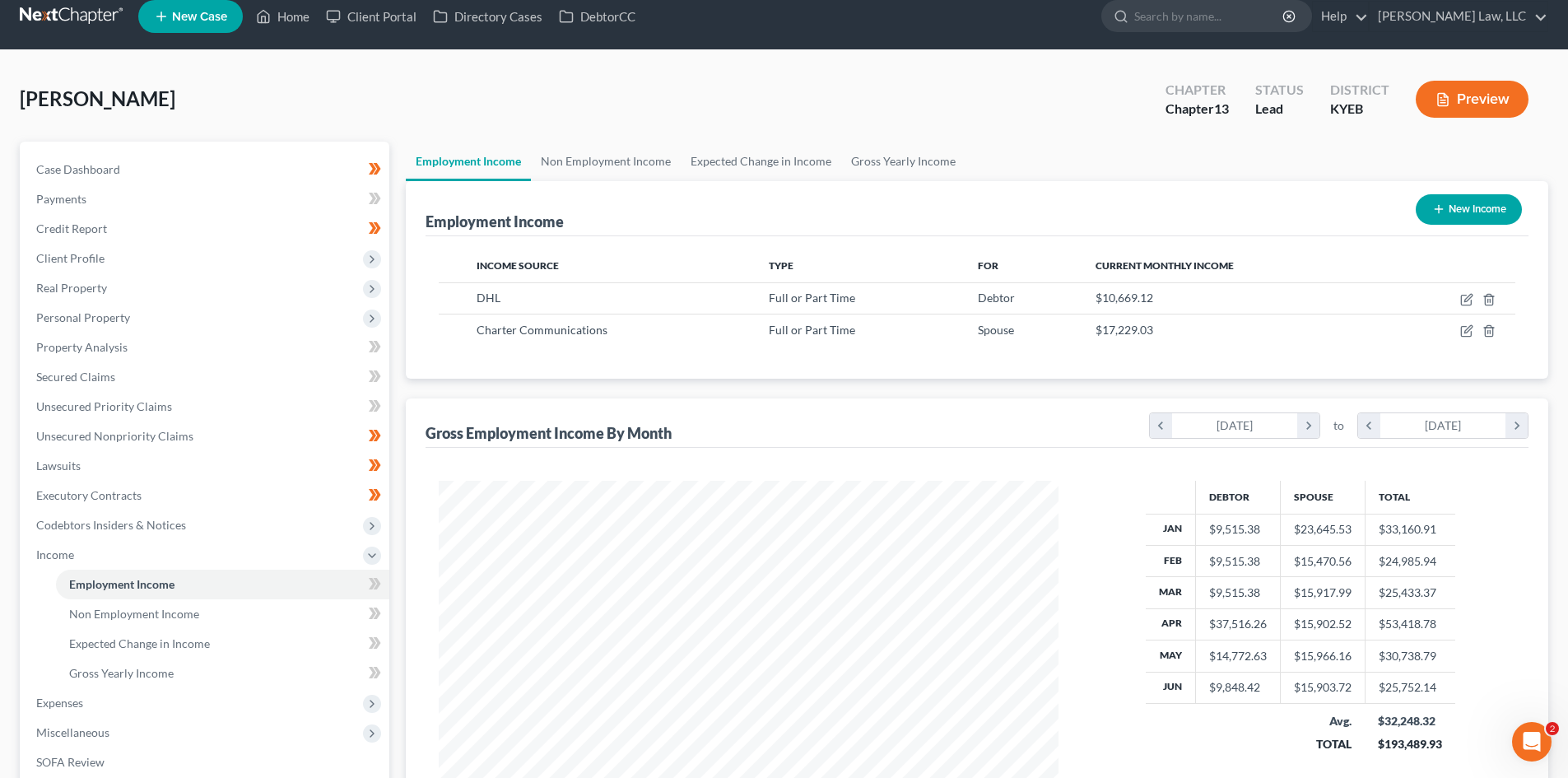 scroll, scrollTop: 307, scrollLeft: 647, axis: both 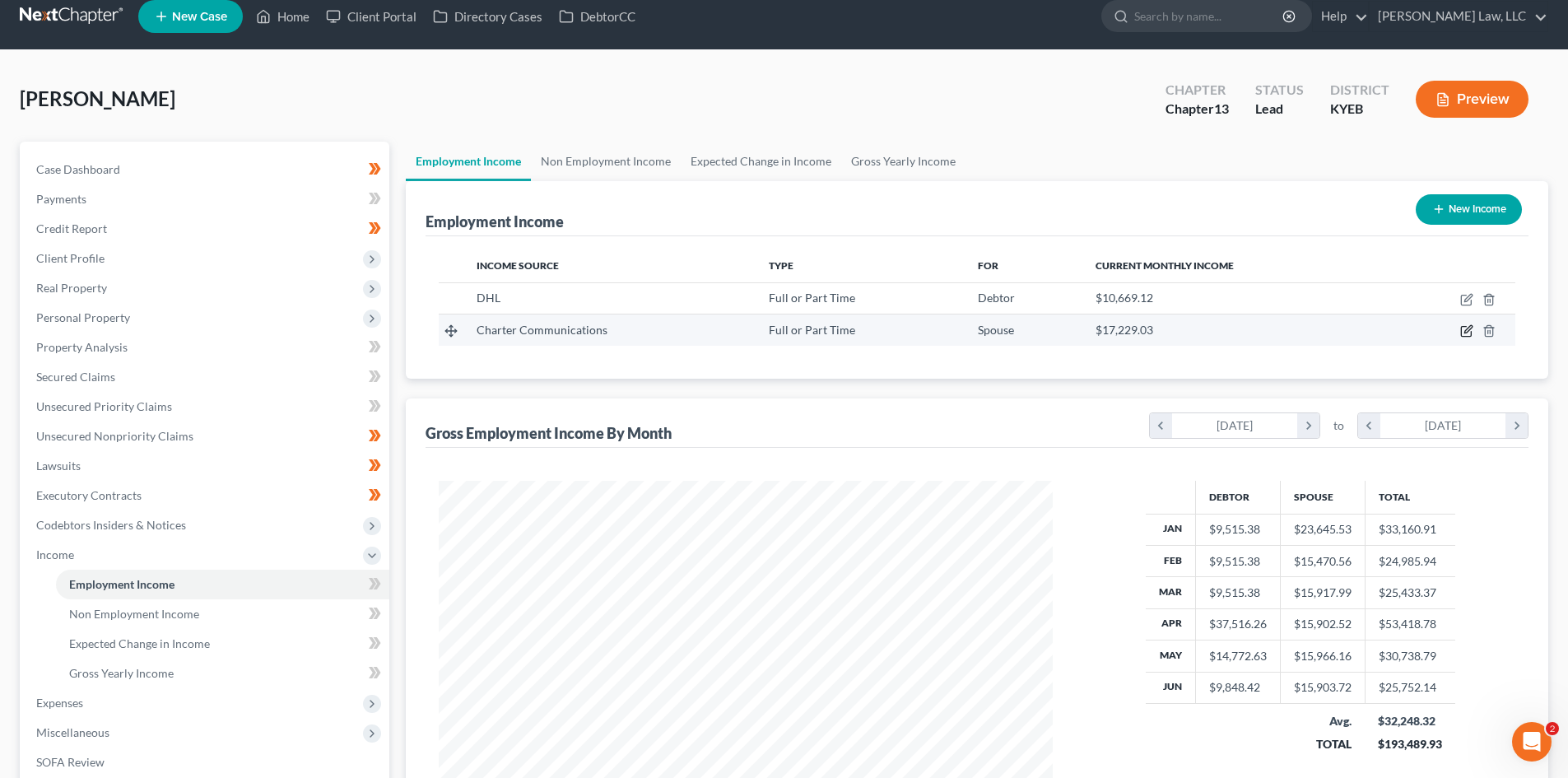 click 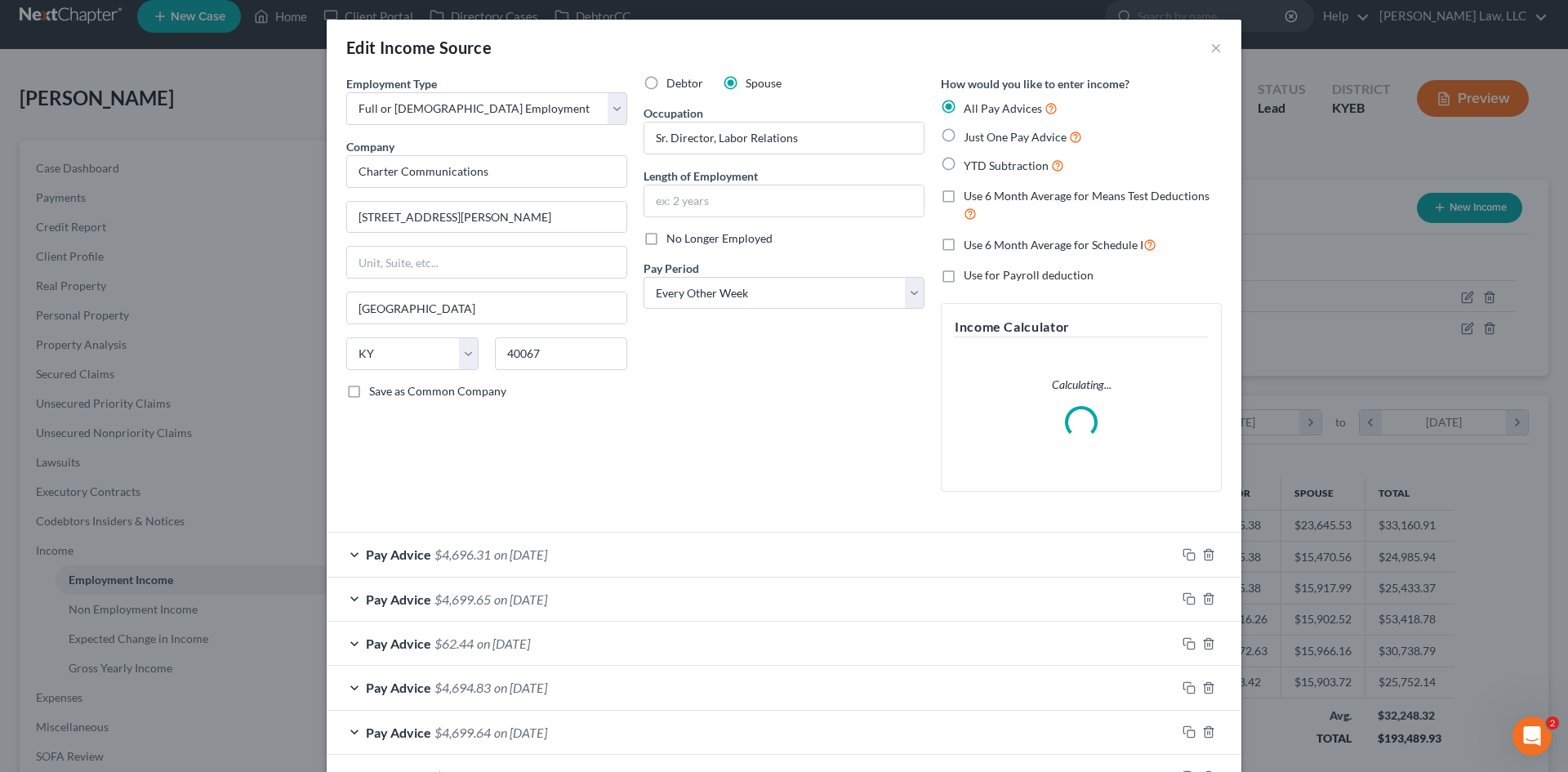 scroll, scrollTop: 816624, scrollLeft: 816019, axis: both 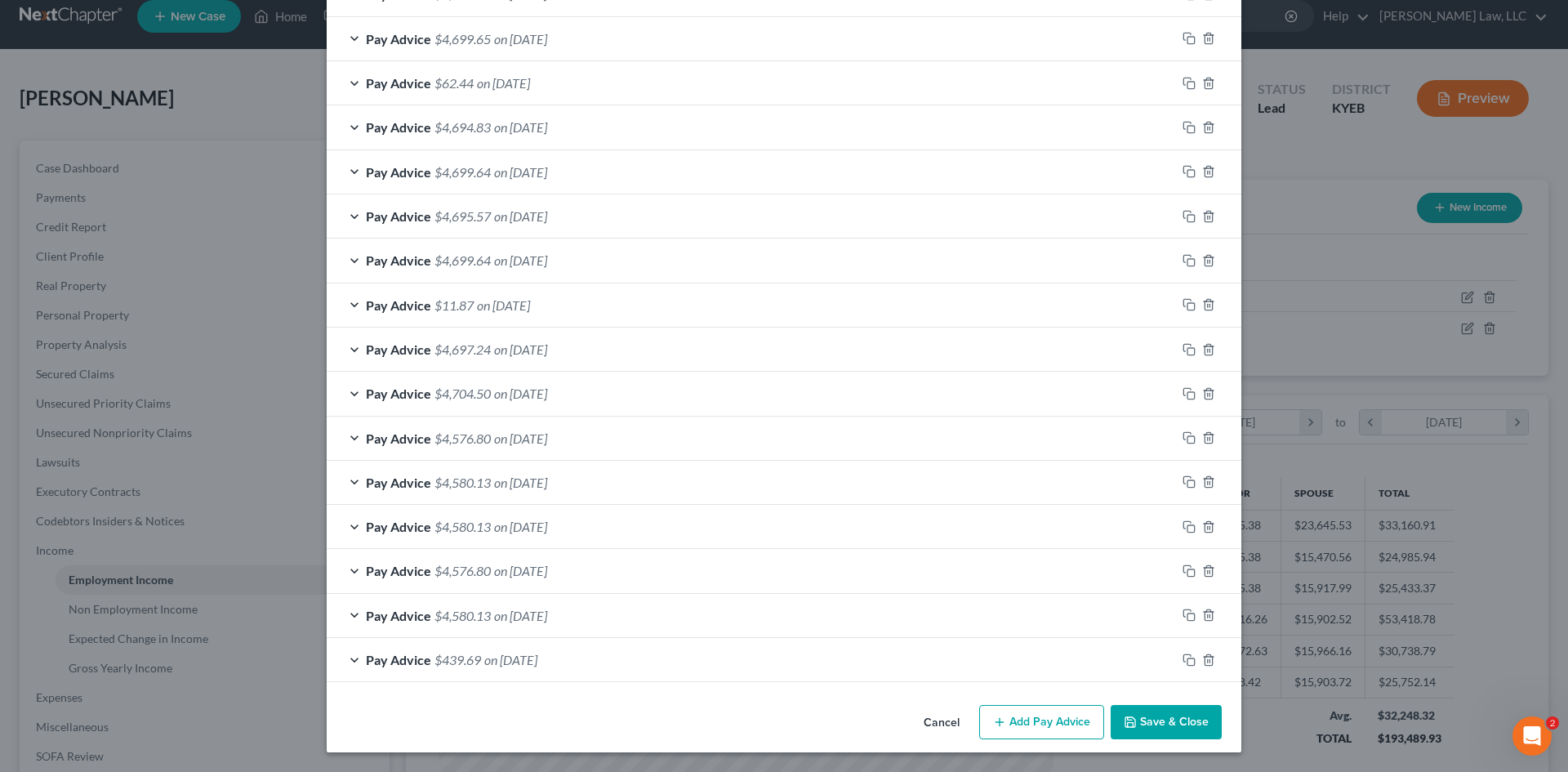 click 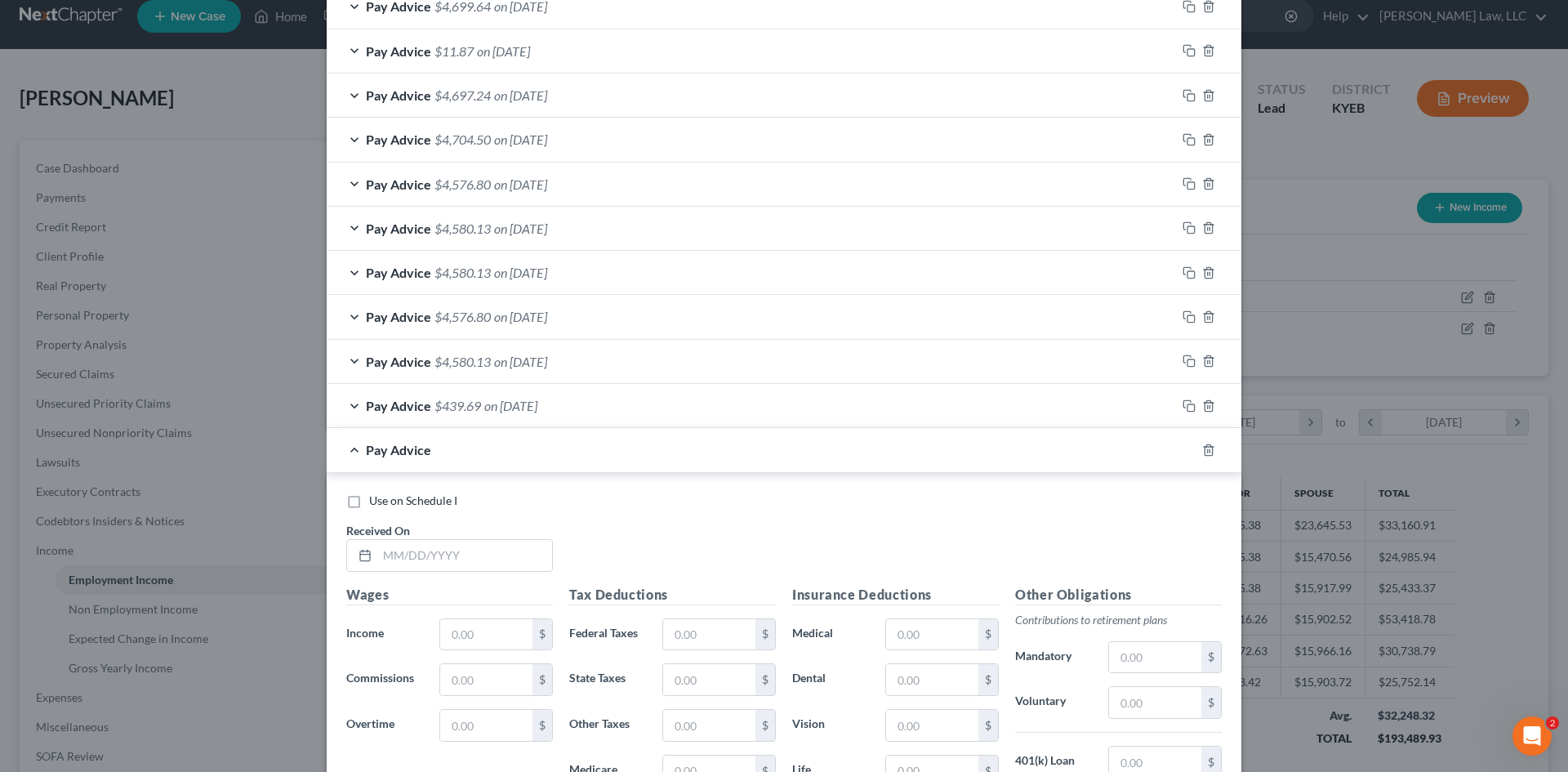 scroll, scrollTop: 914, scrollLeft: 0, axis: vertical 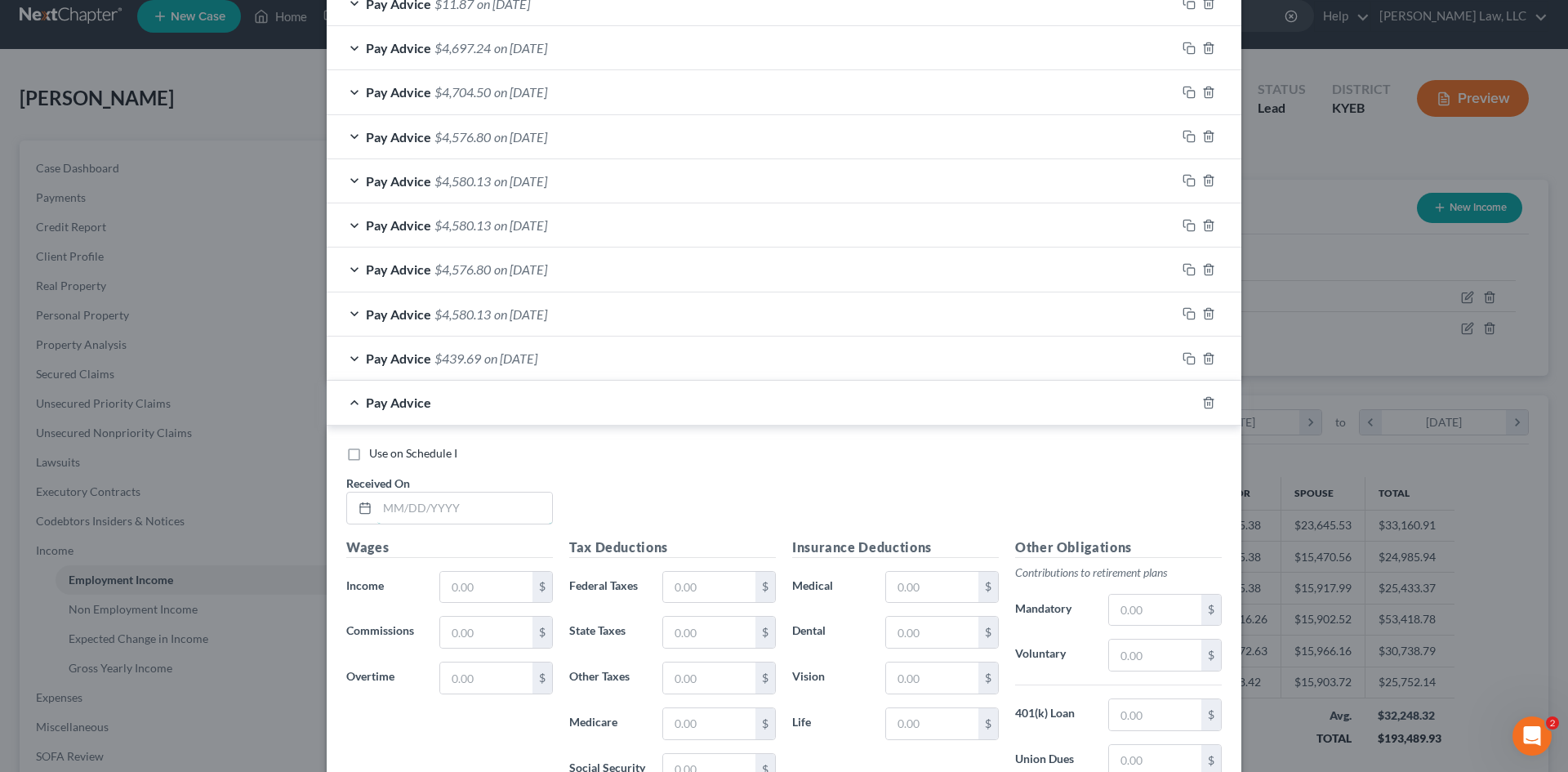 click at bounding box center [465, 508] 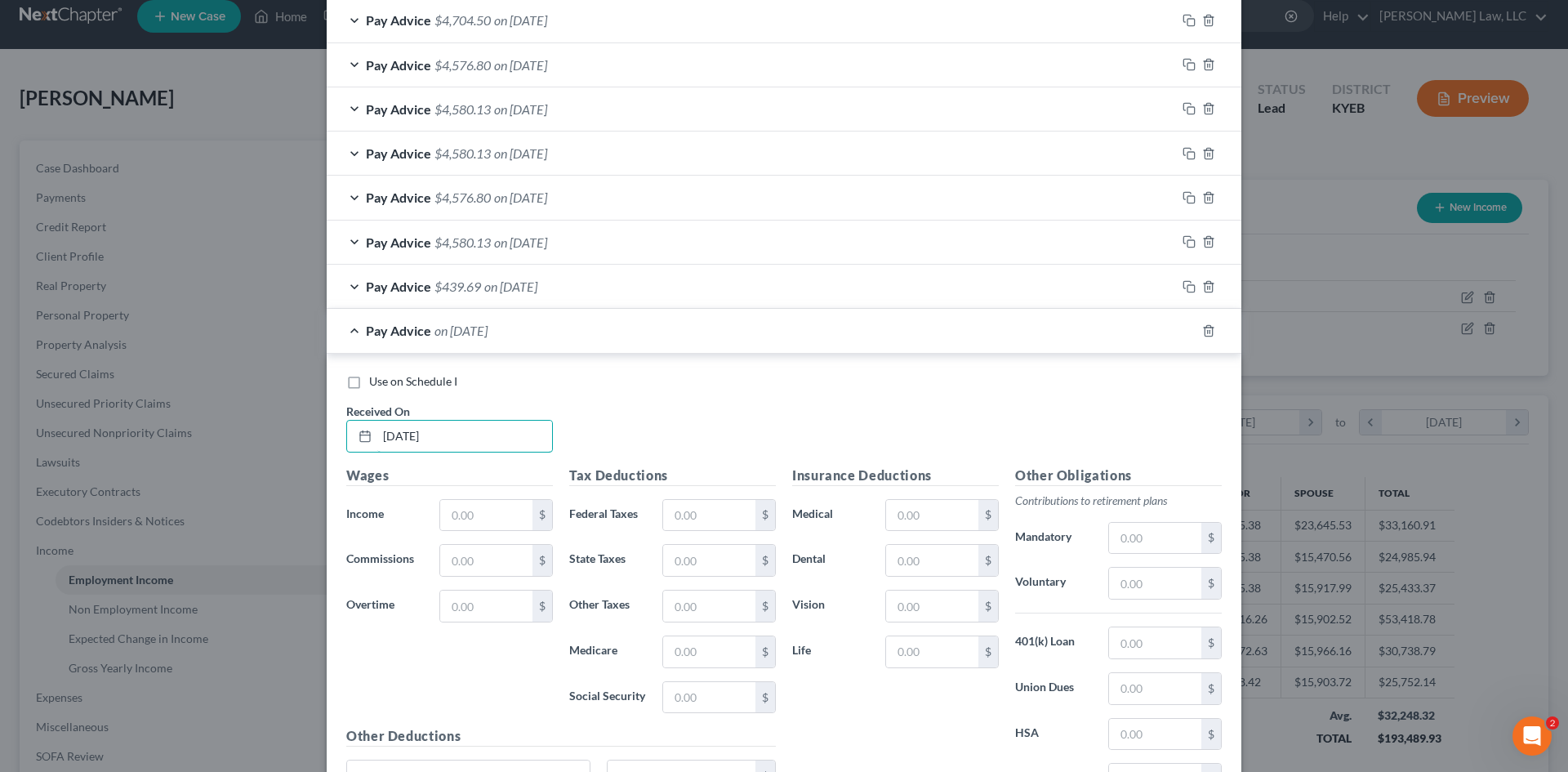 scroll, scrollTop: 987, scrollLeft: 0, axis: vertical 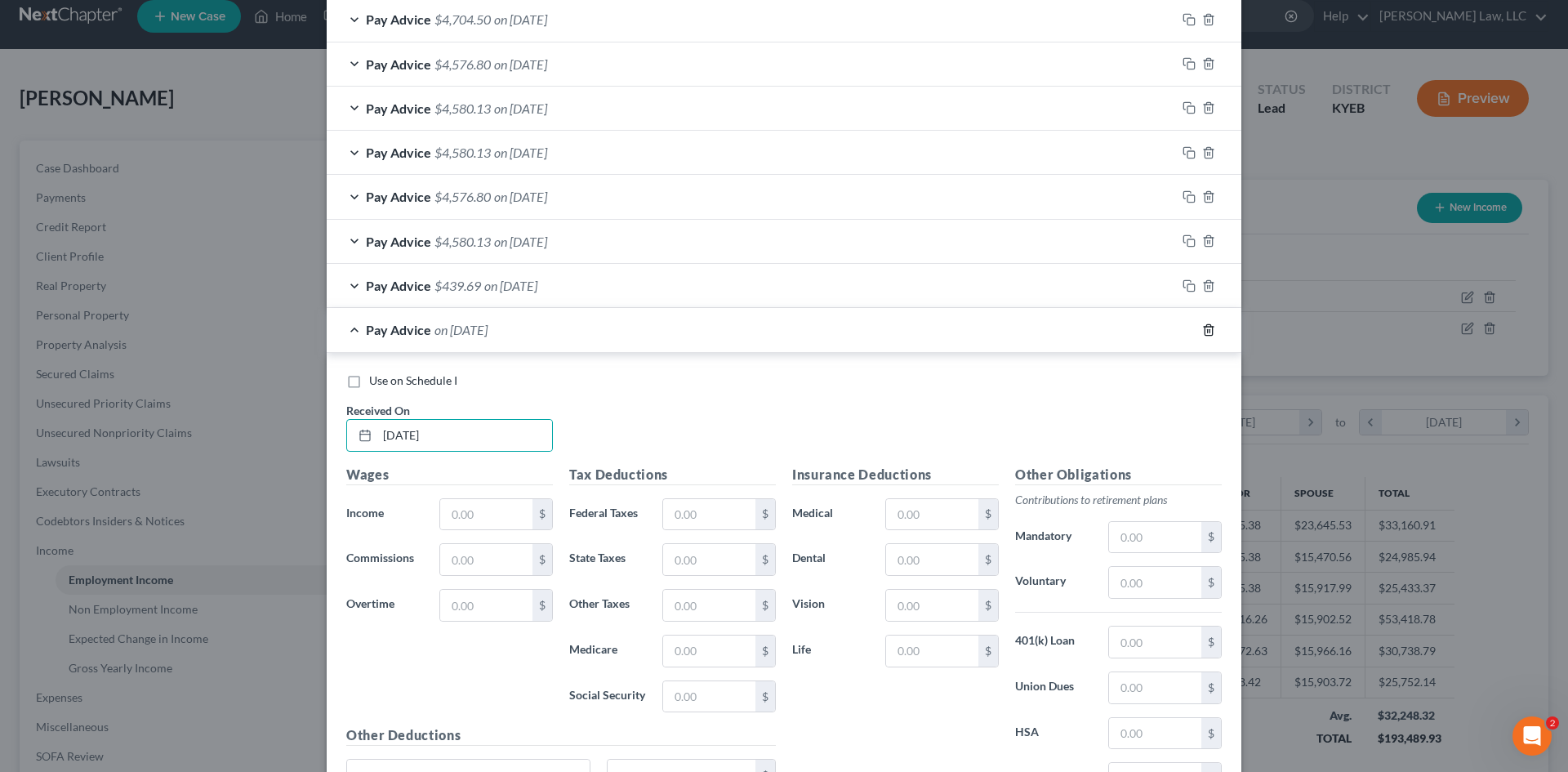 click 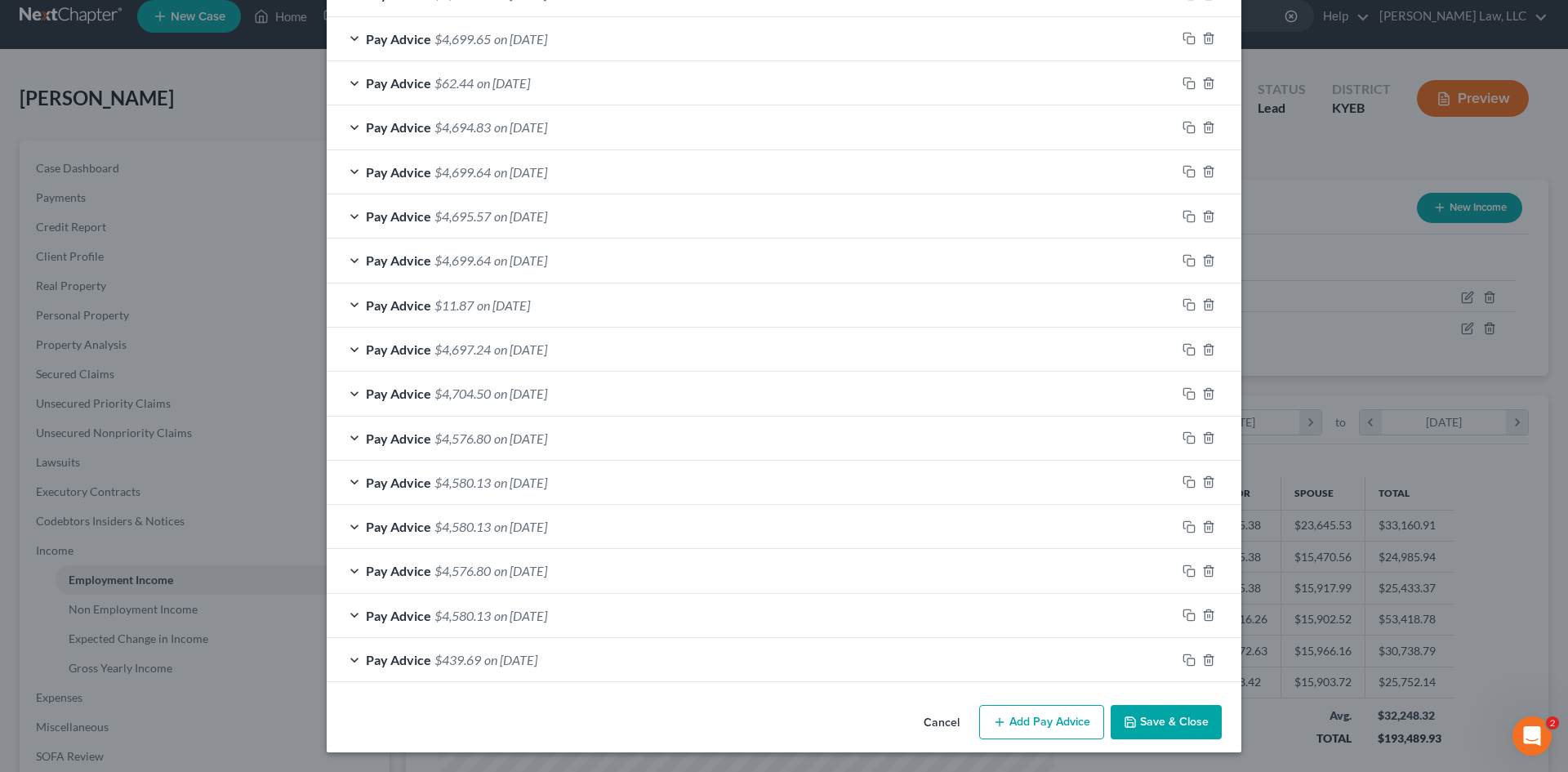 scroll, scrollTop: 613, scrollLeft: 0, axis: vertical 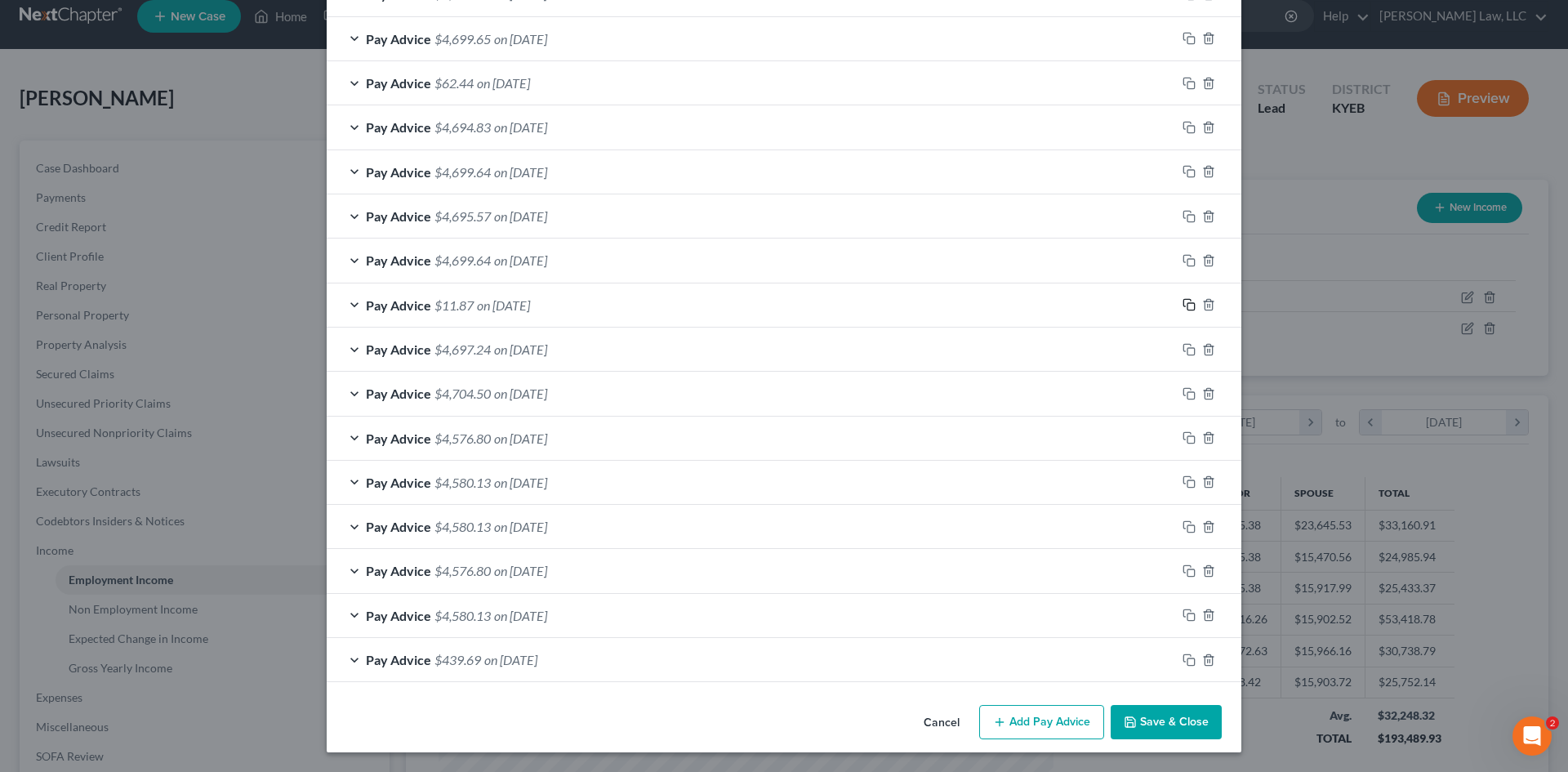click 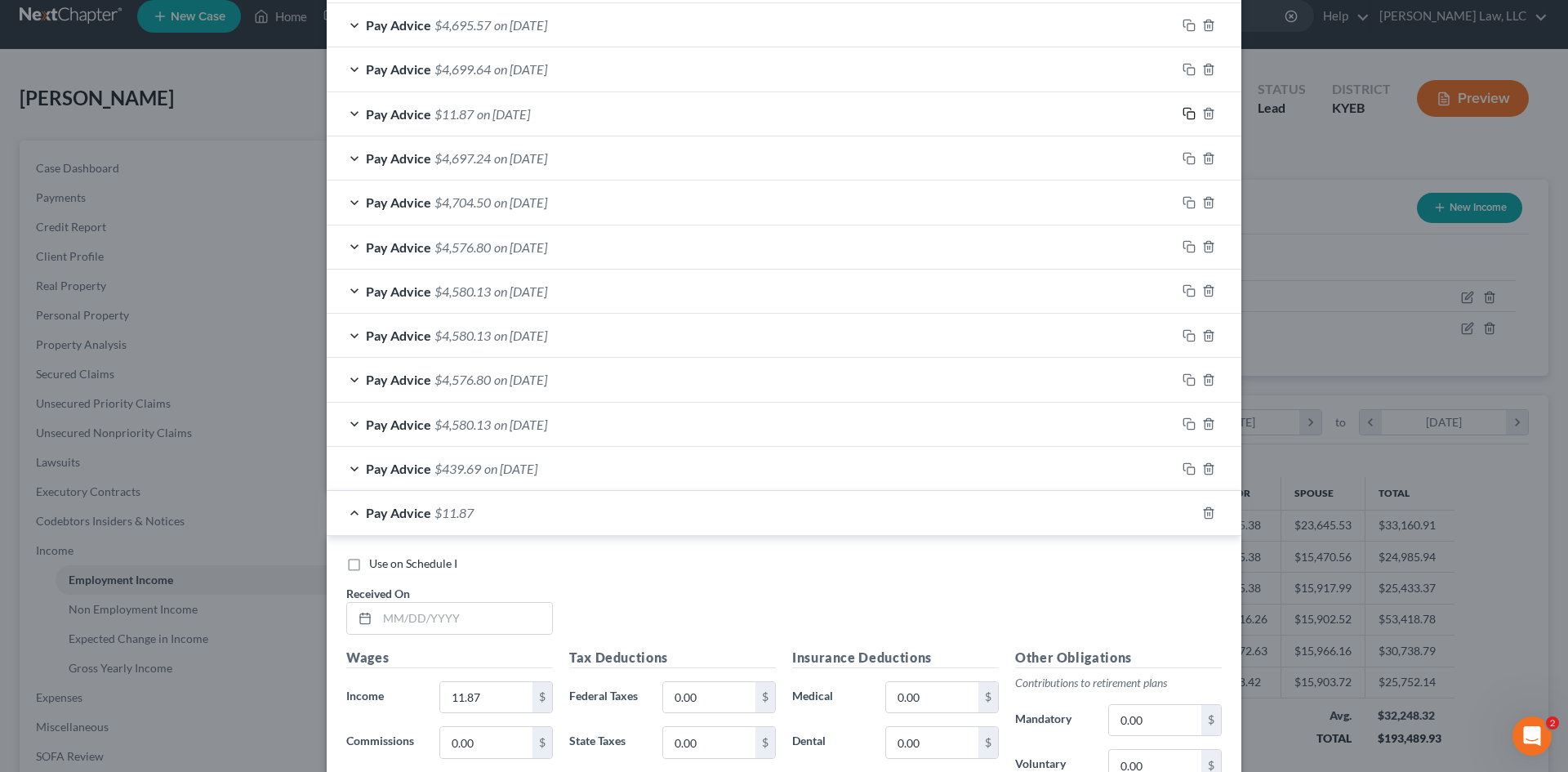 scroll, scrollTop: 908, scrollLeft: 0, axis: vertical 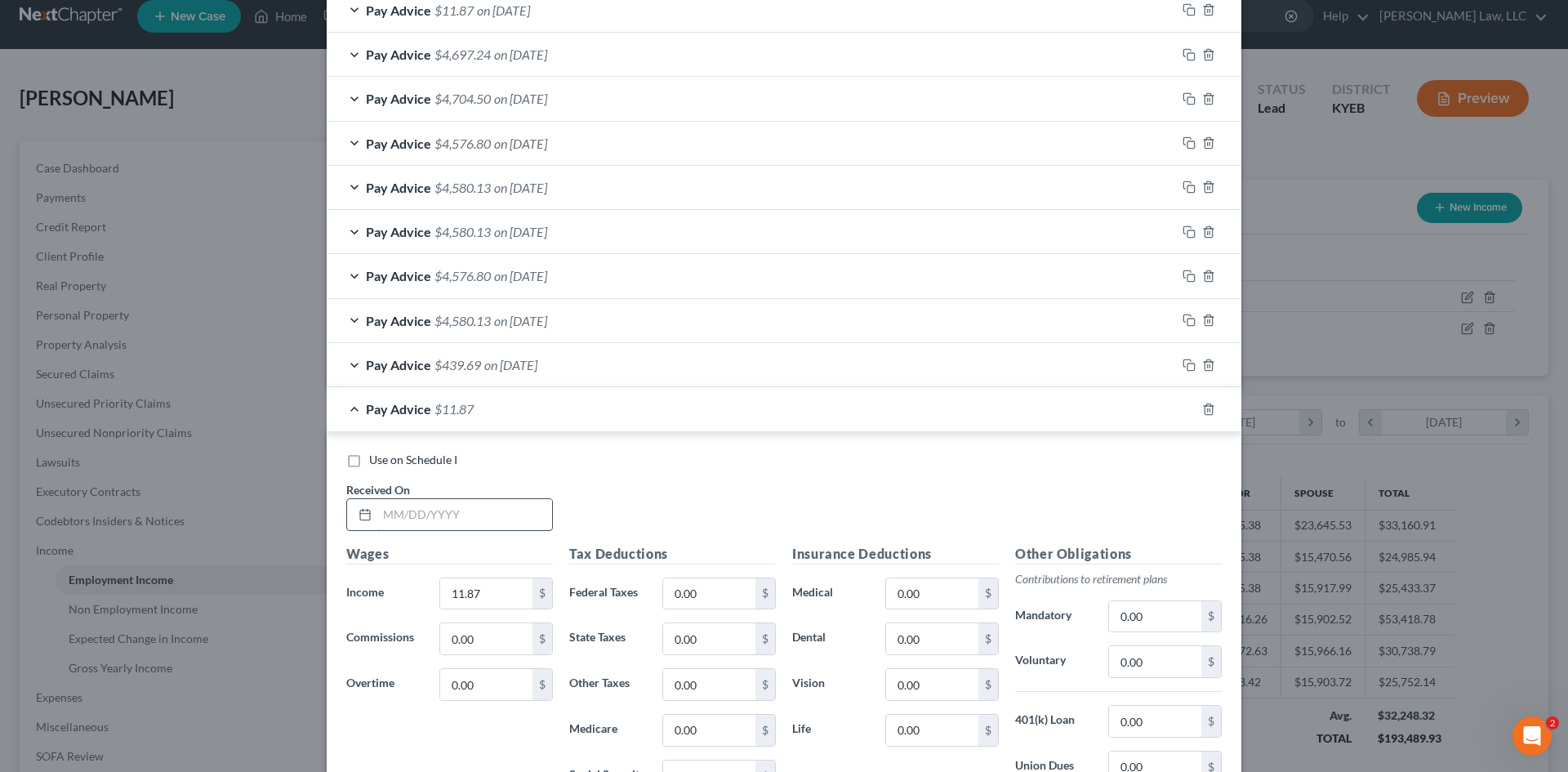 click at bounding box center [465, 515] 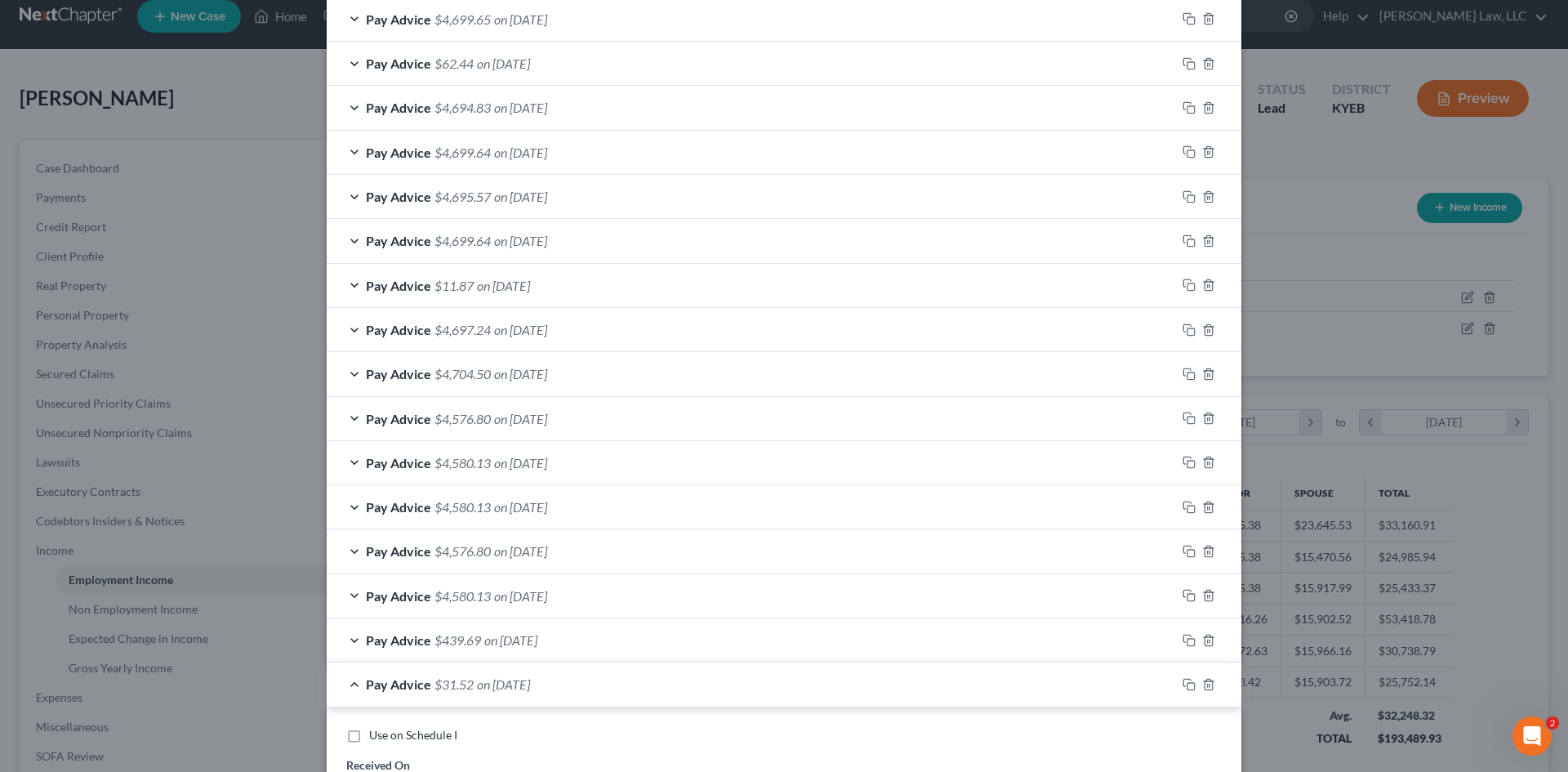 scroll, scrollTop: 586, scrollLeft: 0, axis: vertical 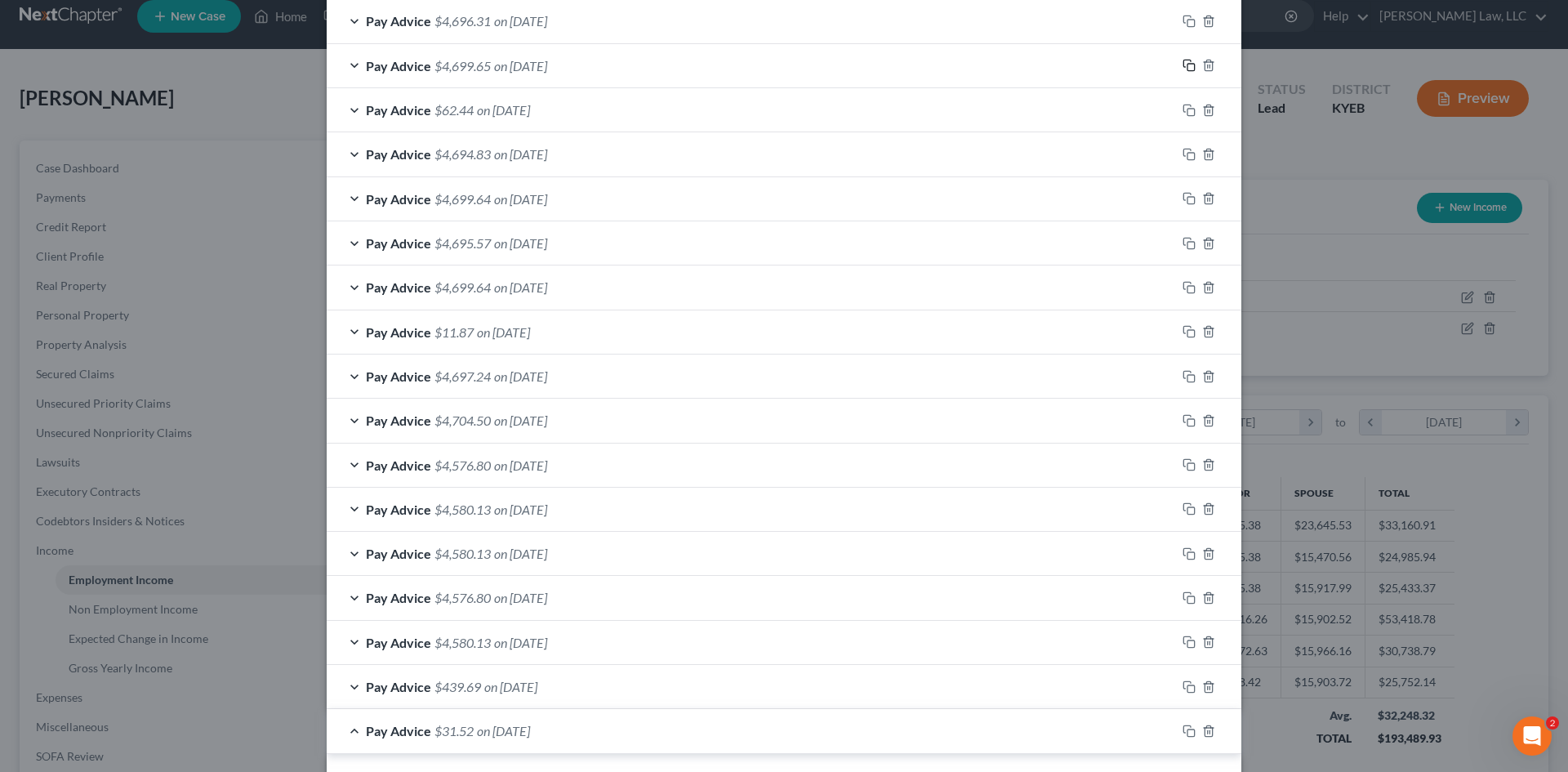 click 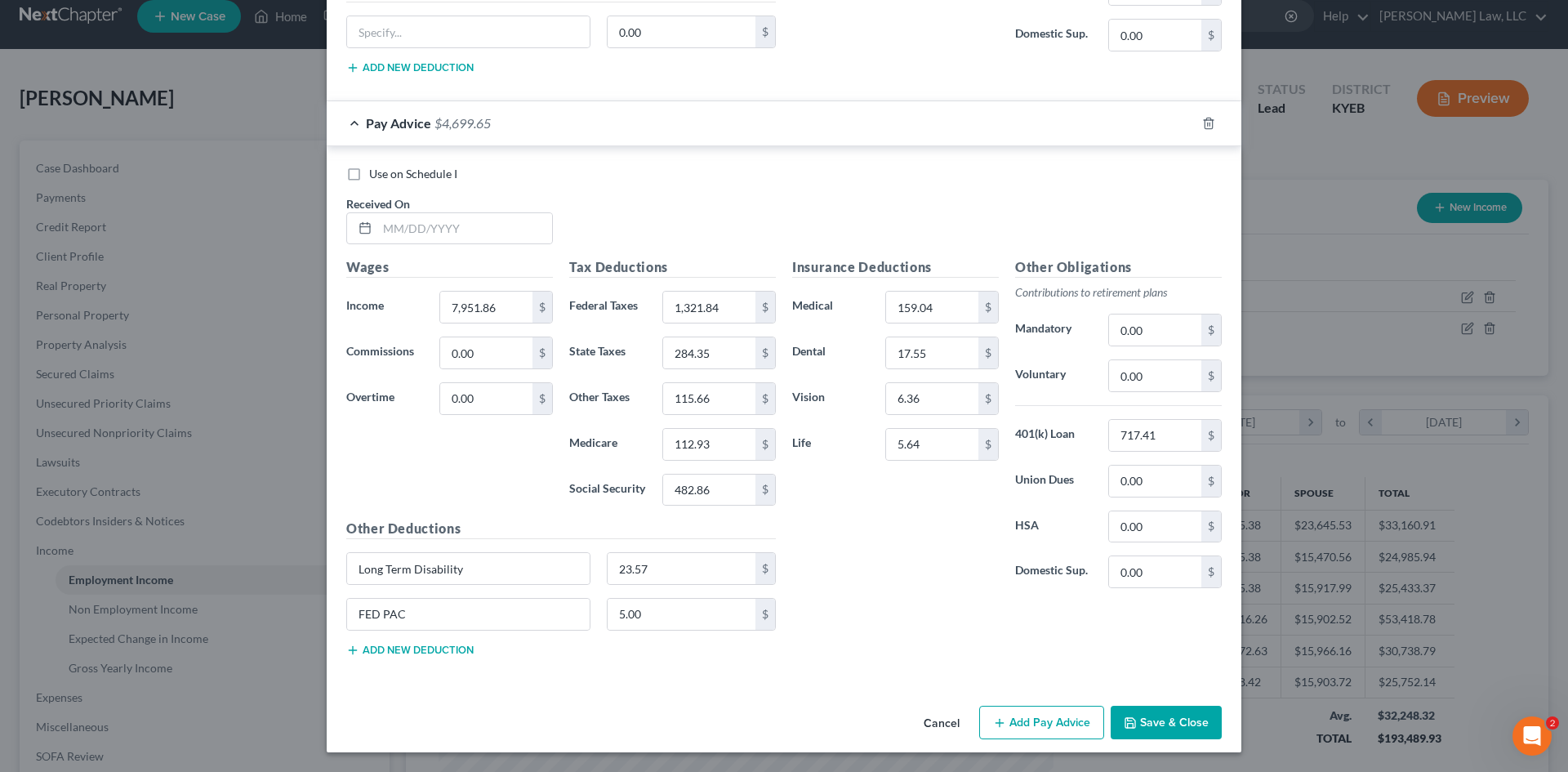 scroll, scrollTop: 1607, scrollLeft: 0, axis: vertical 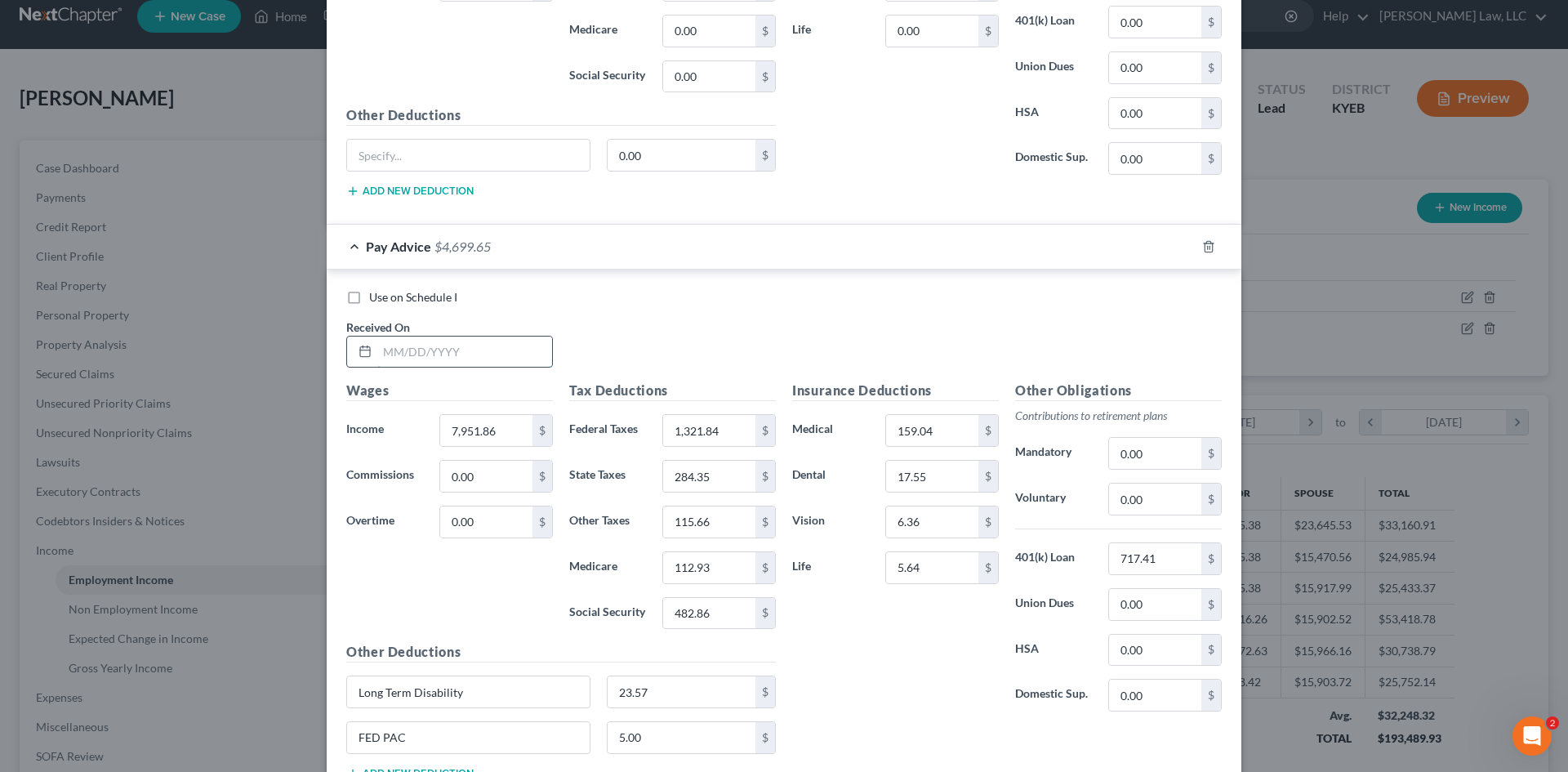 click at bounding box center [465, 352] 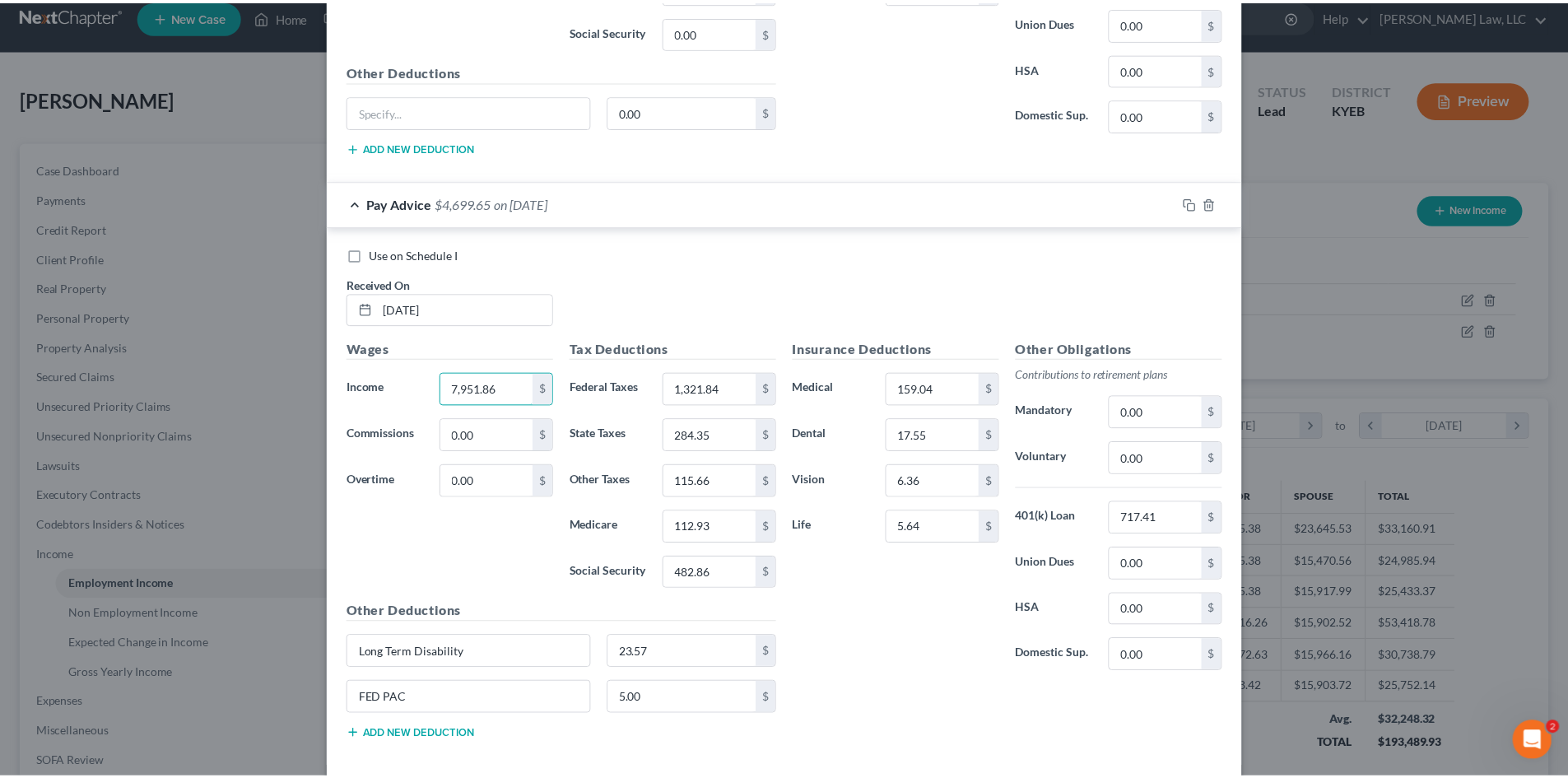 scroll, scrollTop: 1744, scrollLeft: 0, axis: vertical 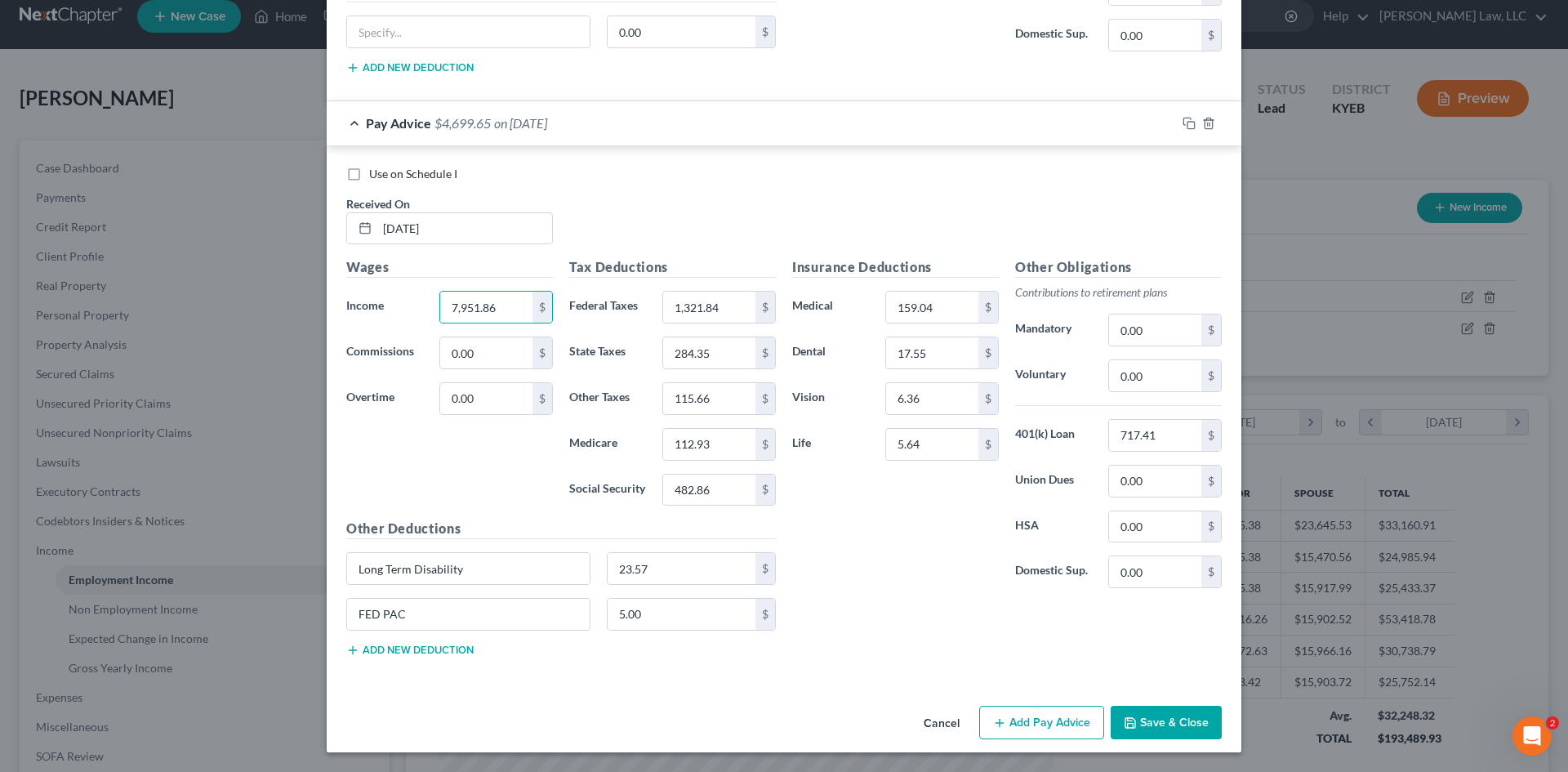 click on "Save & Close" at bounding box center [1166, 723] 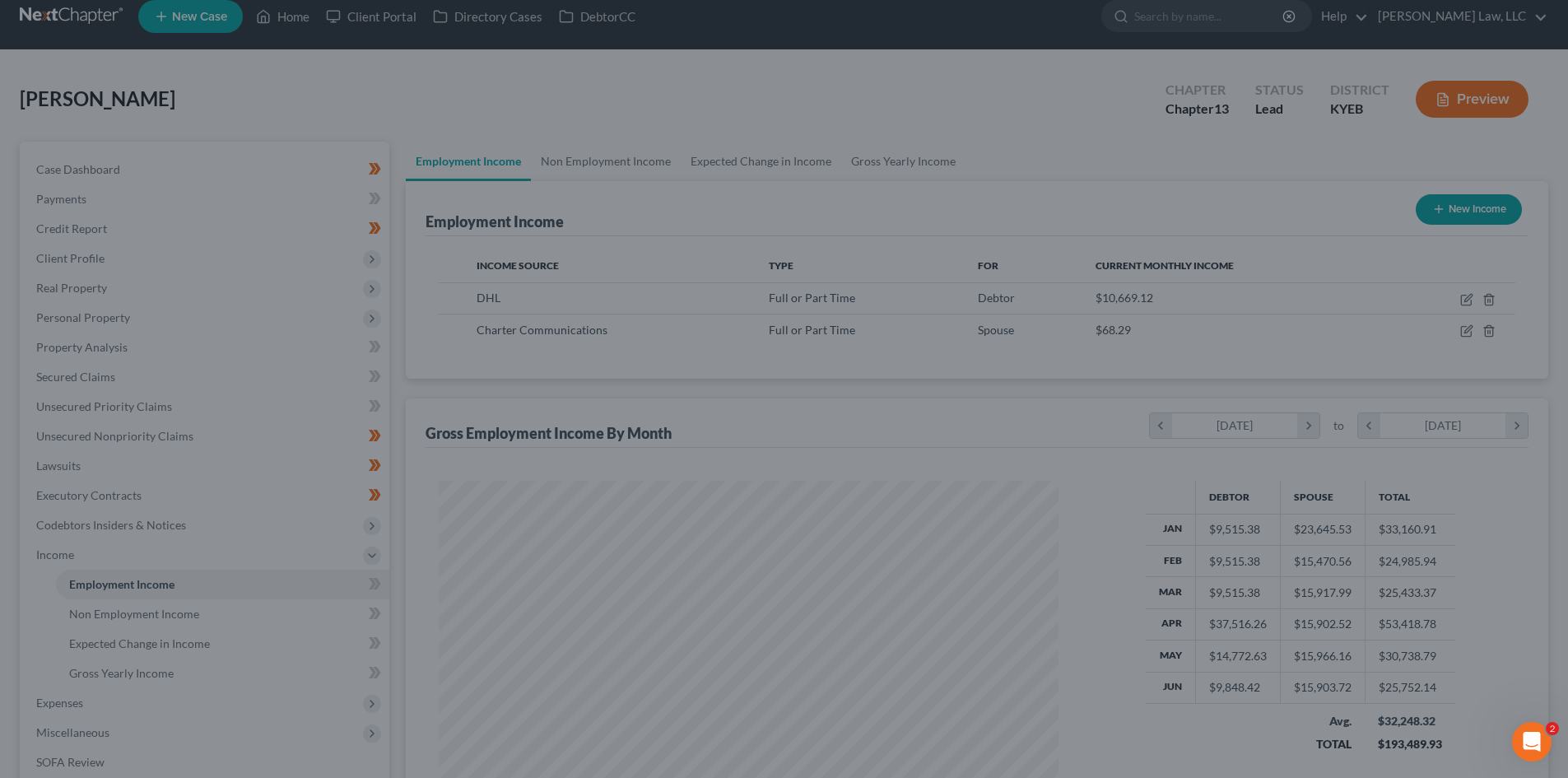 scroll, scrollTop: 307, scrollLeft: 647, axis: both 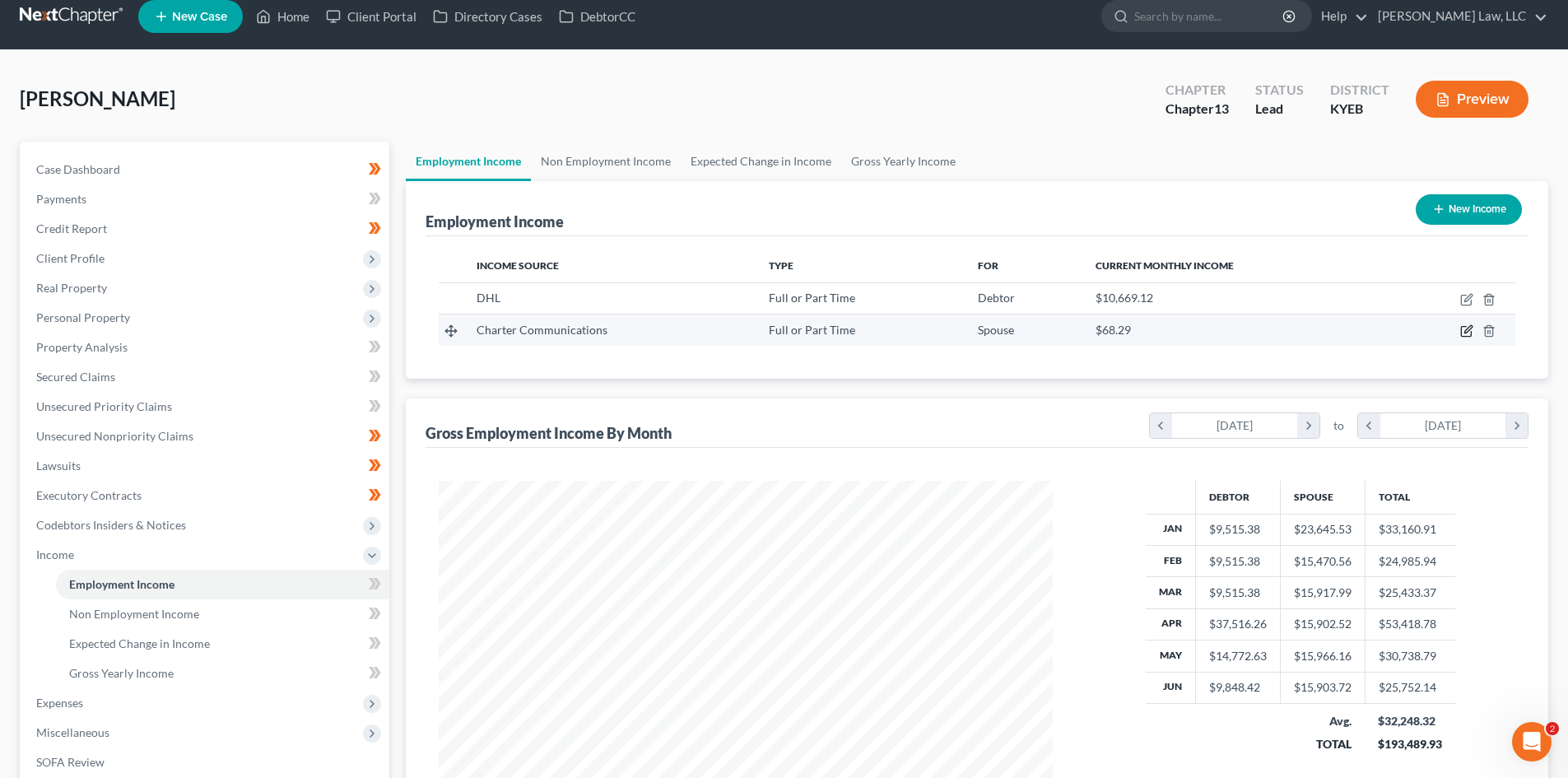 click 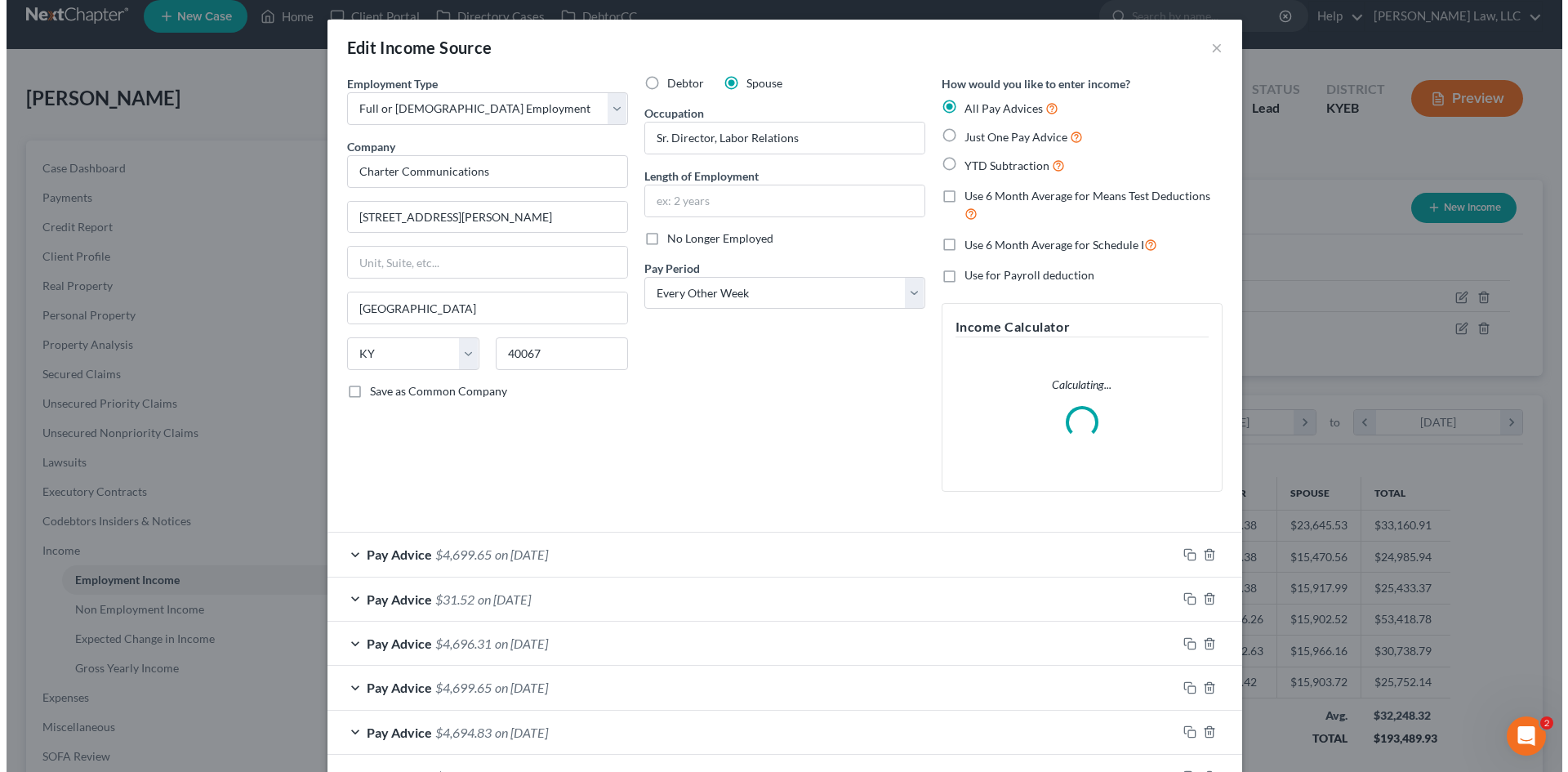 scroll, scrollTop: 816624, scrollLeft: 816019, axis: both 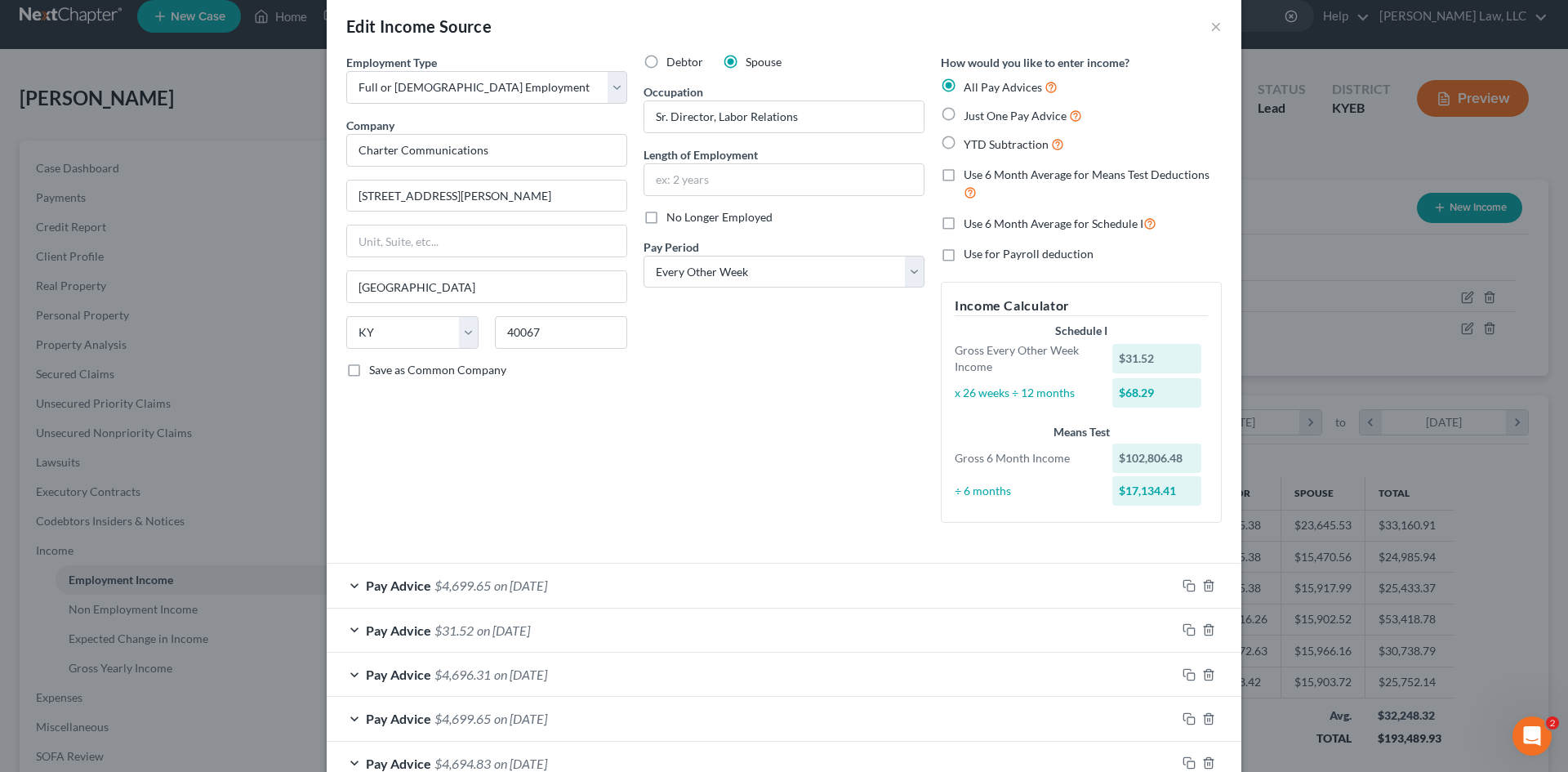 click on "Use 6 Month Average for Schedule I" at bounding box center [1054, 223] 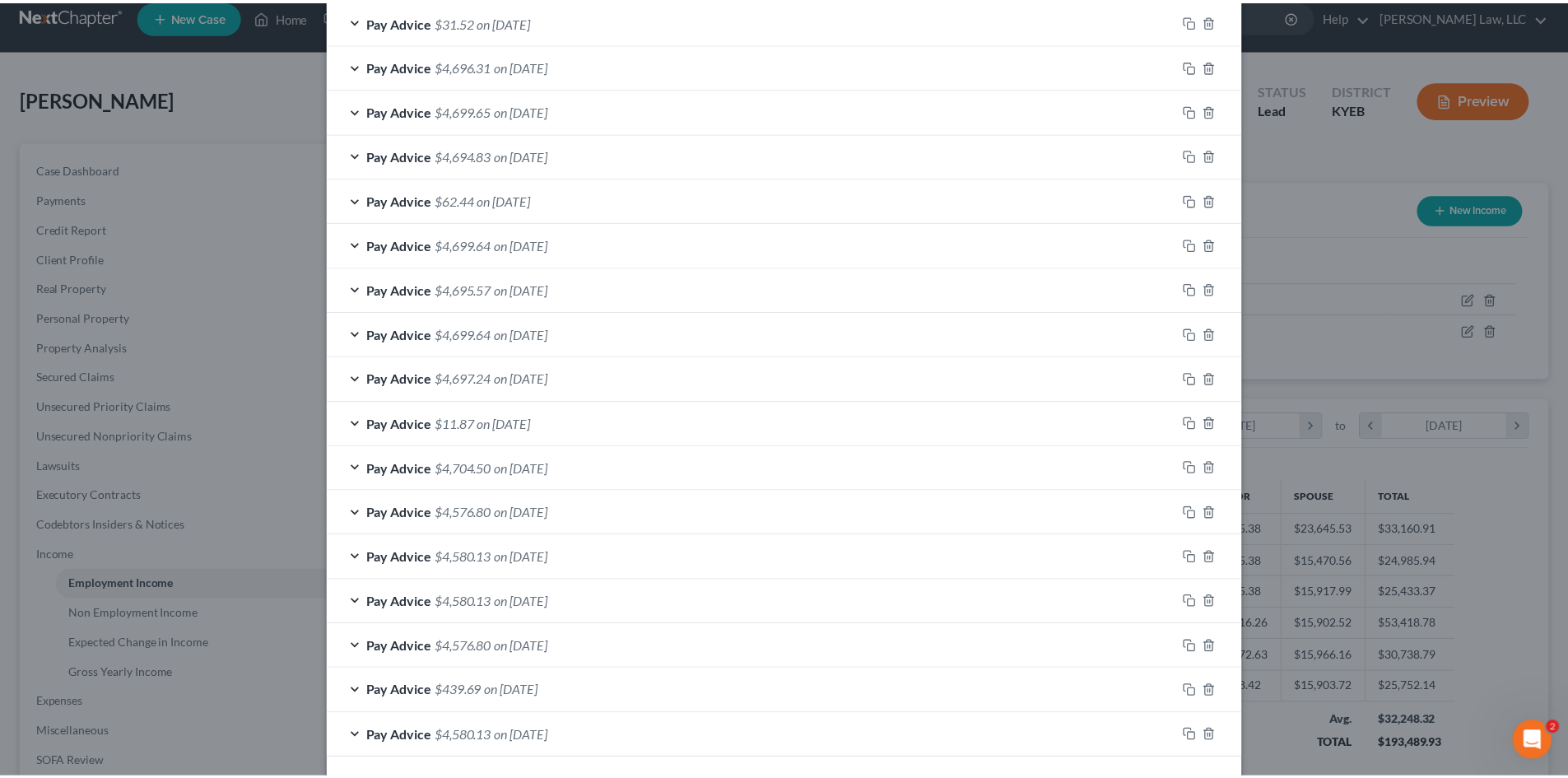 scroll, scrollTop: 704, scrollLeft: 0, axis: vertical 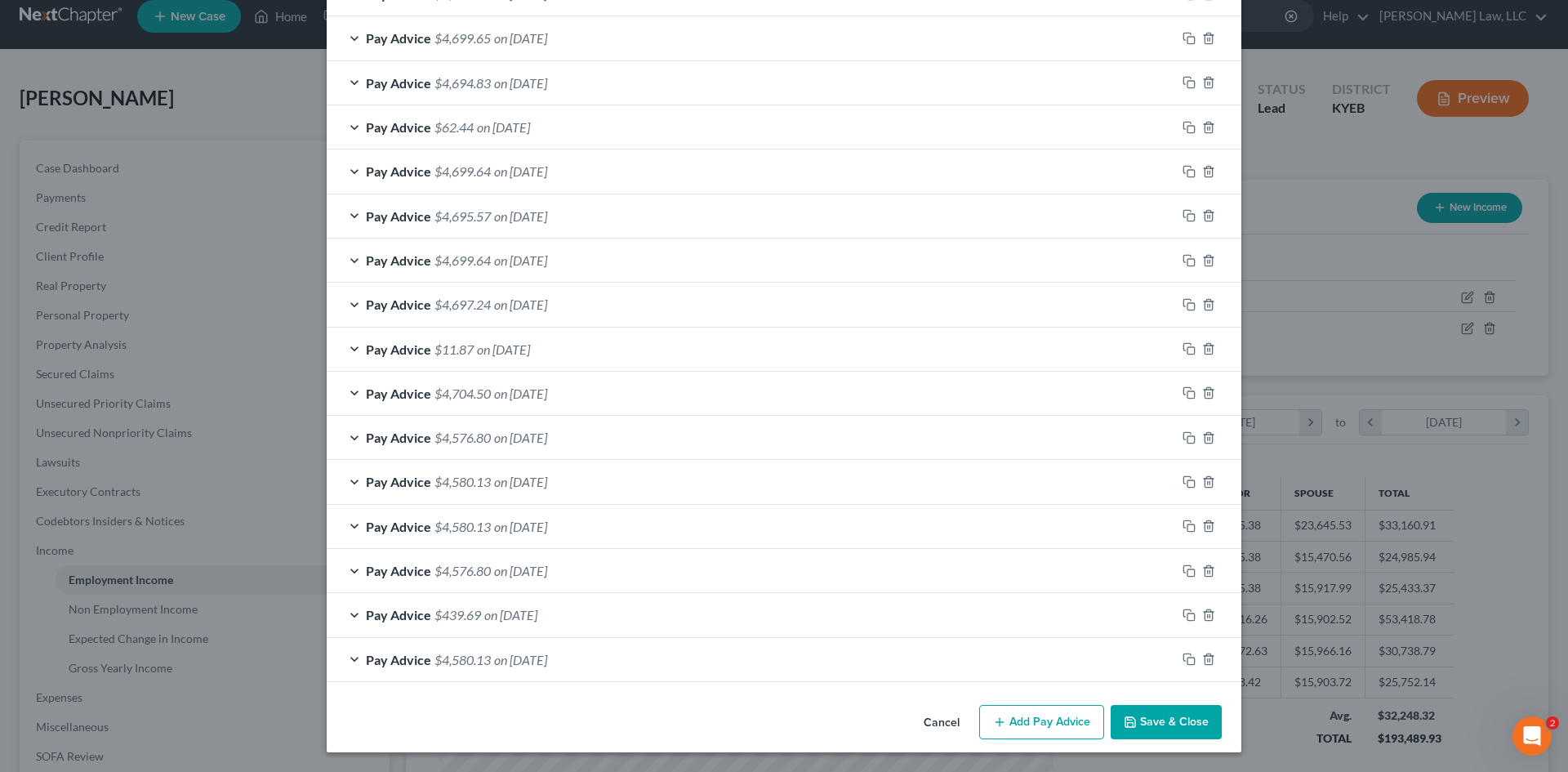 click 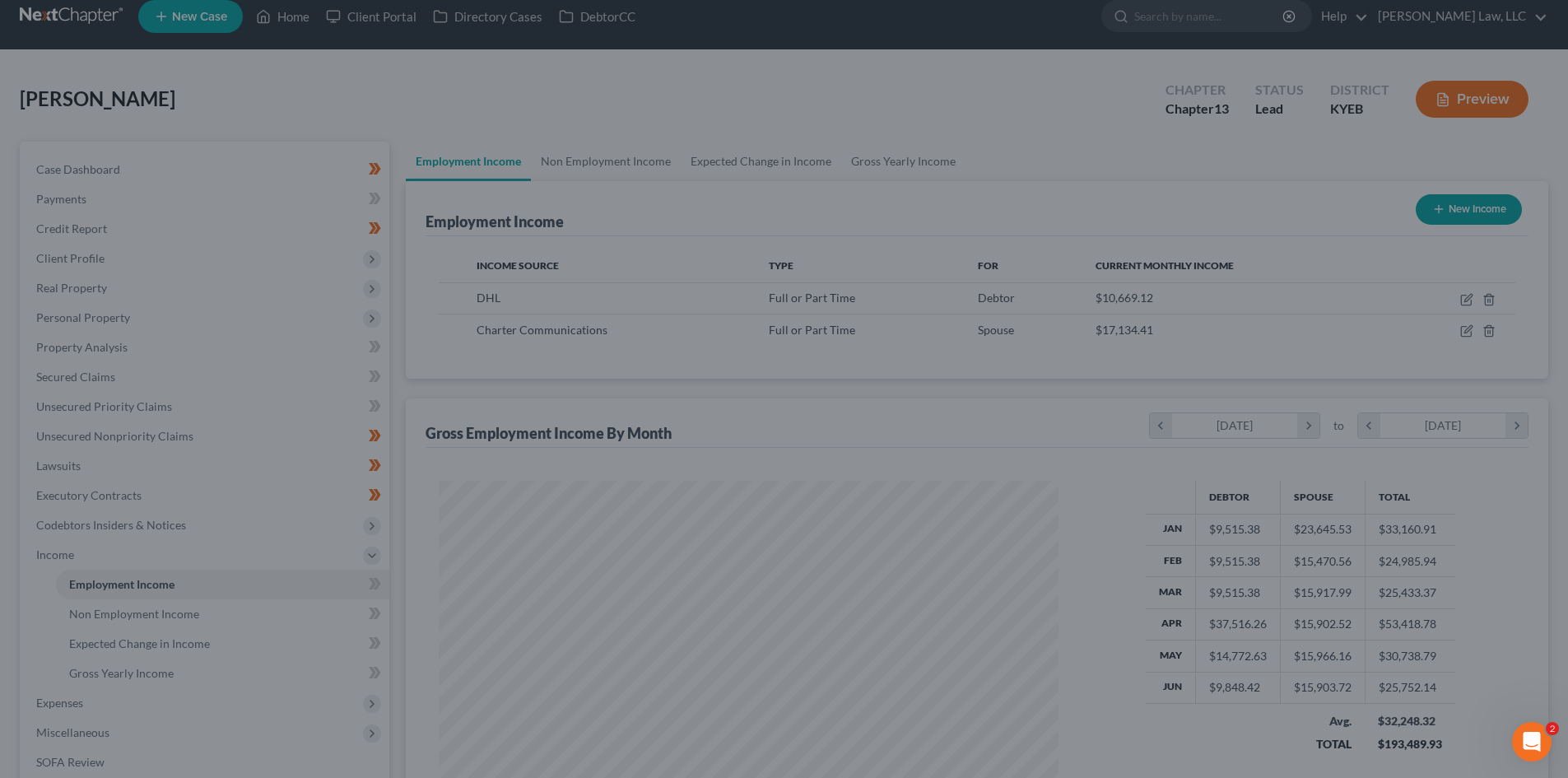 scroll, scrollTop: 307, scrollLeft: 647, axis: both 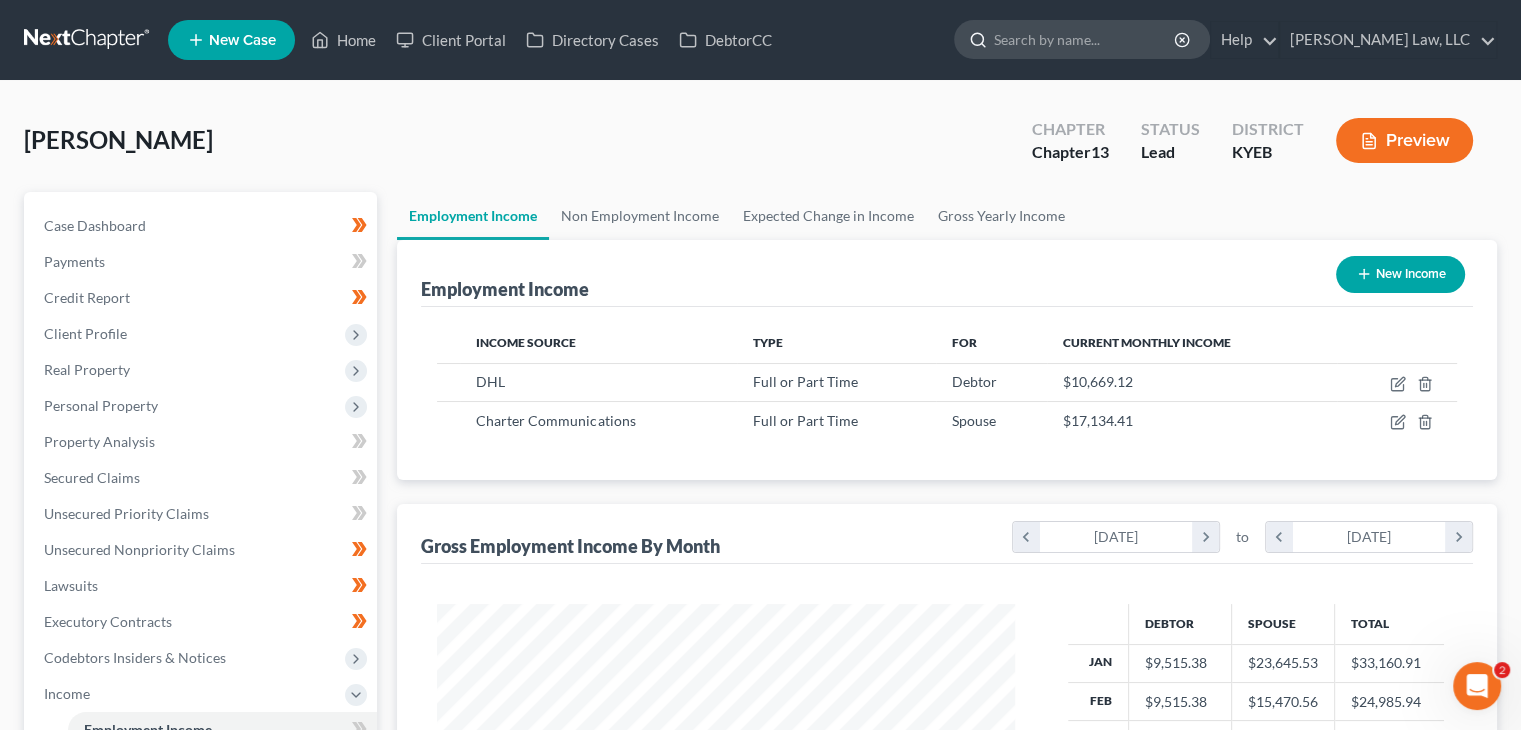 click at bounding box center (1085, 39) 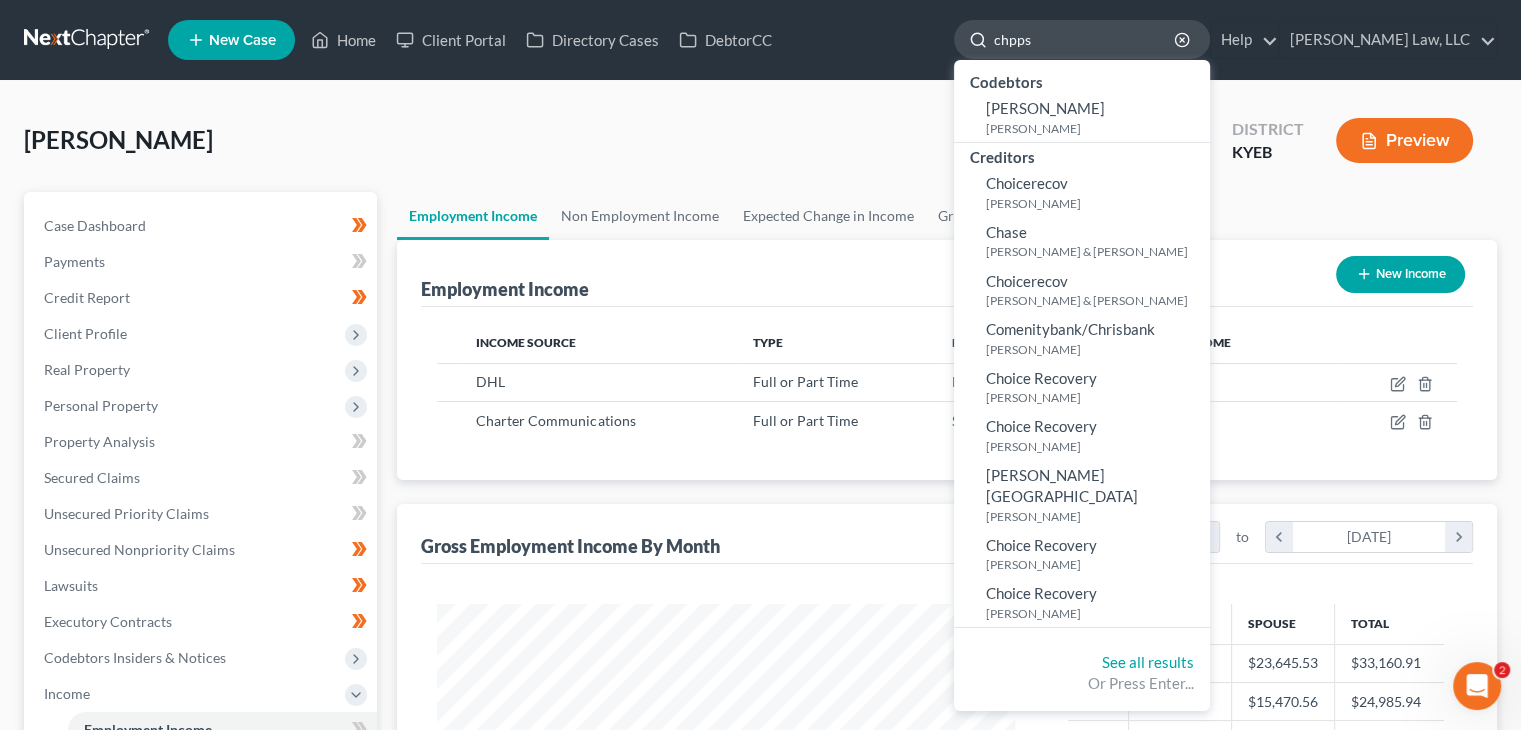 drag, startPoint x: 1056, startPoint y: 41, endPoint x: 1013, endPoint y: 43, distance: 43.046486 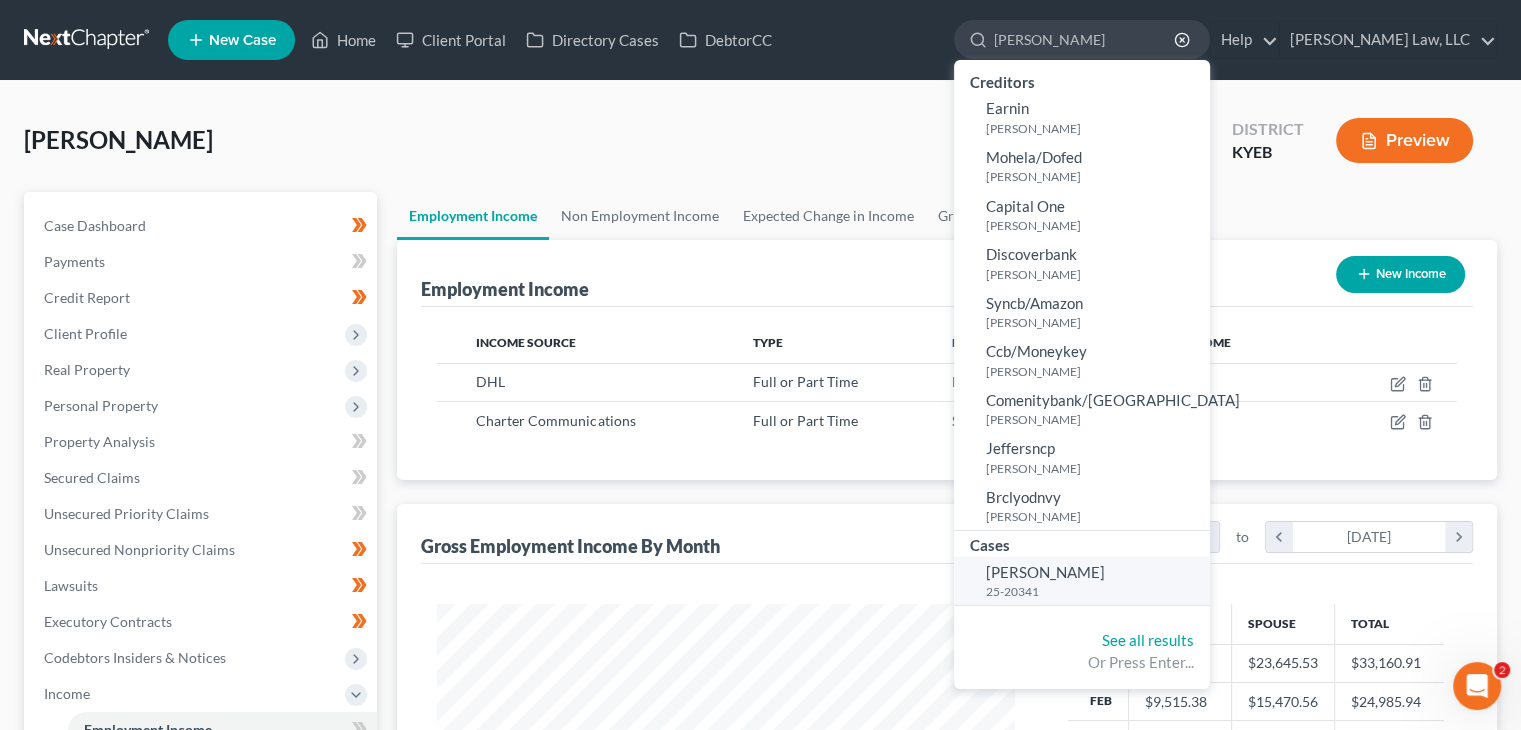 click on "25-20341" 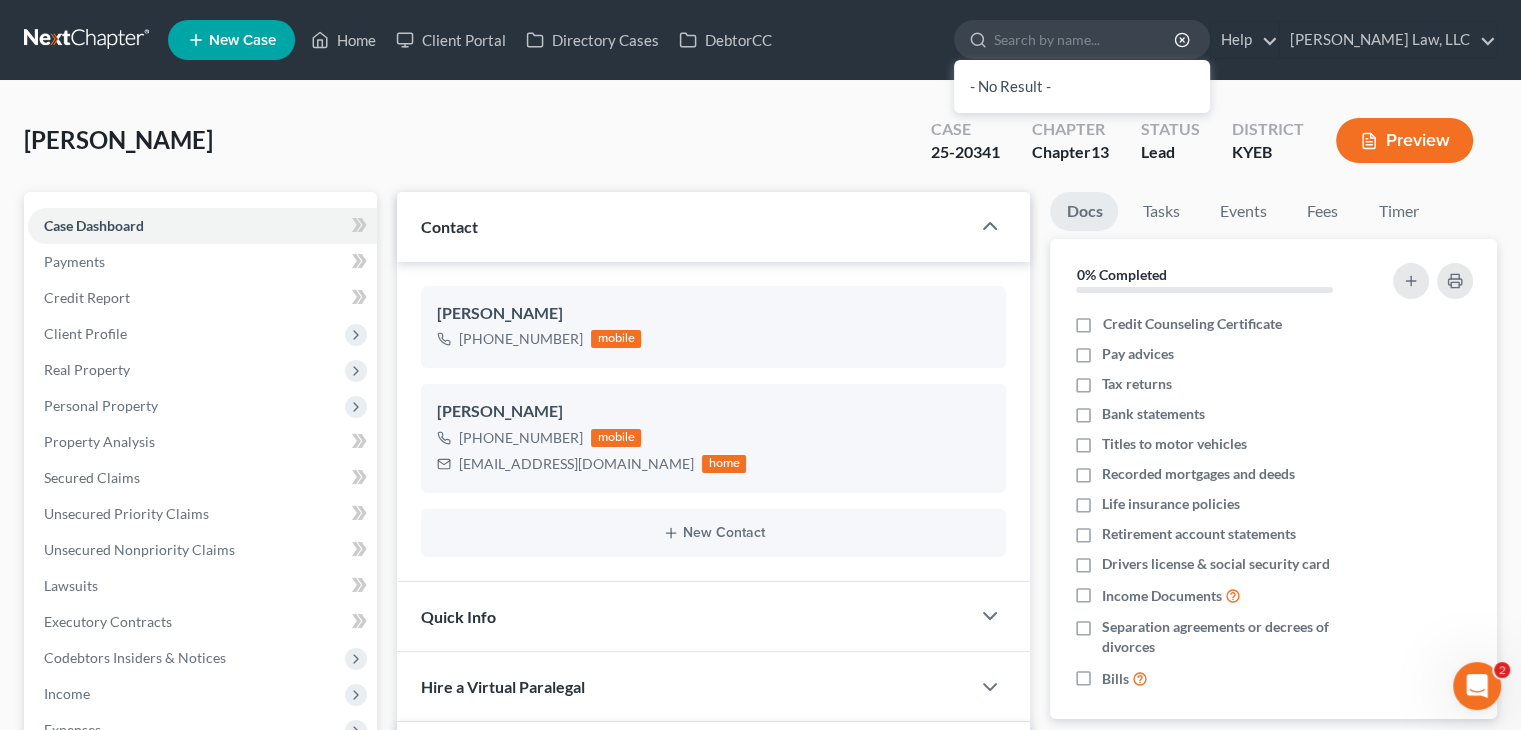 click on "Updates & News × Contact
[PERSON_NAME] [PHONE_NUMBER] mobile [PERSON_NAME] [PHONE_NUMBER] mobile [EMAIL_ADDRESS][DOMAIN_NAME] home New Contact
Quick Info Status Referral Source
Select Word Of Mouth Previous Clients Direct Mail Website Google Search Modern Attorney Other (specify)
Comments
Please wait...
Add Comment Hire a Virtual Paralegal What your Virtual Paralegal does for you: Conducts Client Interview Performs all due diligence searches Prepare Petition and Schedules Obtain Documents and Follow Up Prepare Chapter 13 Plan, Local Forms + More Virtual Paralegal Technology Skills: NextChapter Bankruptcy Software CM/ECF Experience Microsoft Excel / Word / Outlook Google Sheets / Docs / Gmail Chapter 13 Plan & Means Test Calculations Productivity & Organizational Tools Add-Ons Chapter 13 Plan: $300 Chapter 13 Emergency Fee: $200 $200 $100 $50" at bounding box center (713, 716) 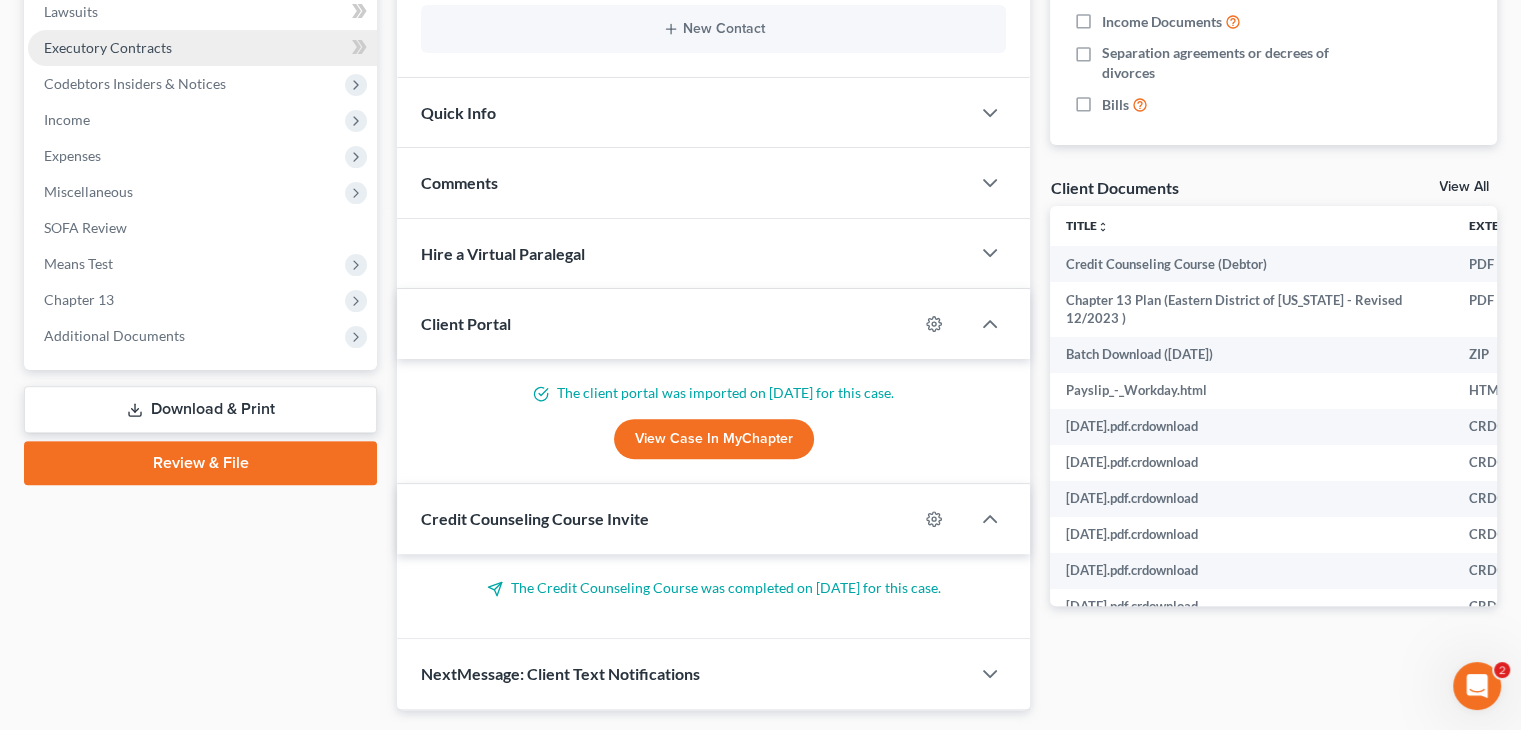 scroll, scrollTop: 627, scrollLeft: 0, axis: vertical 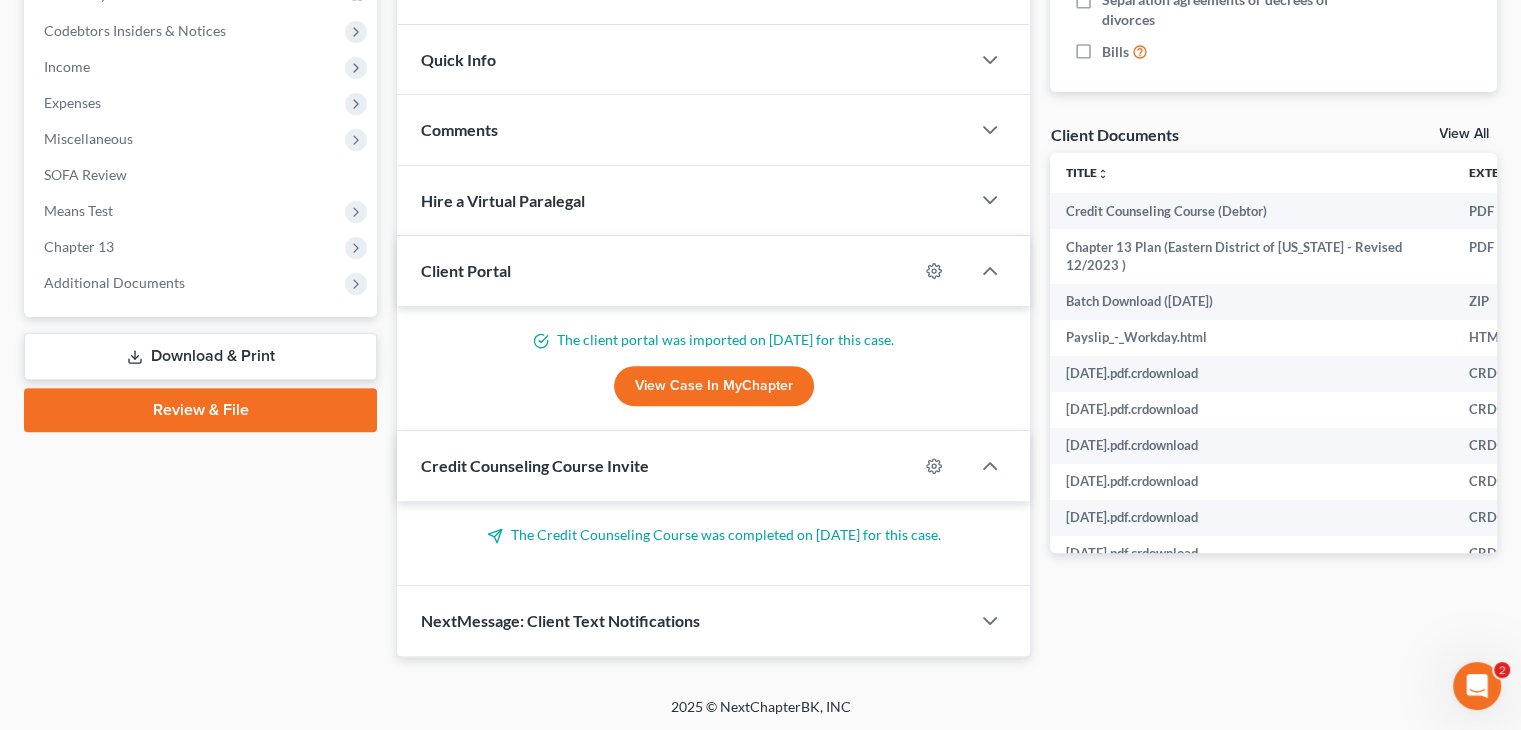 click on "Additional Documents" at bounding box center [202, 283] 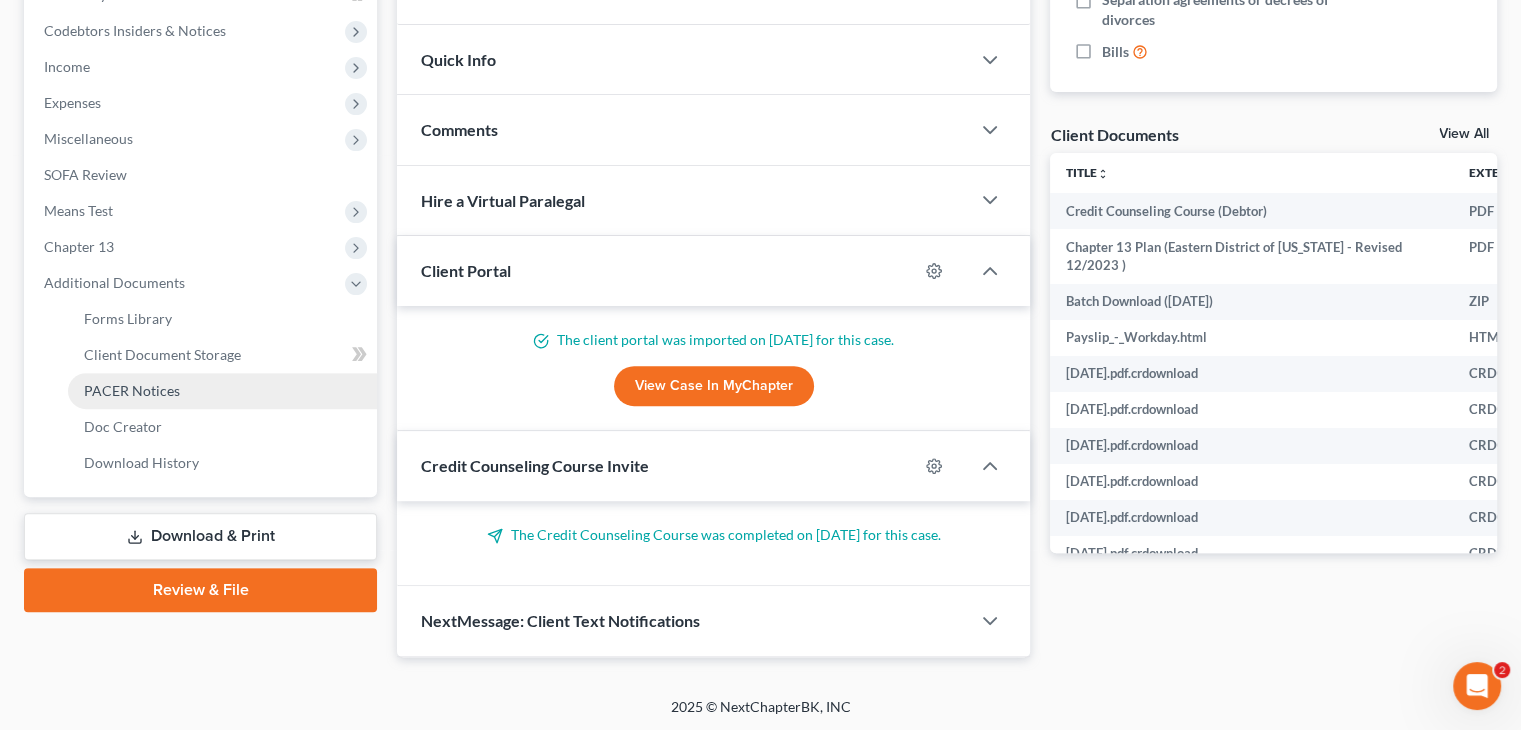 click on "PACER Notices" at bounding box center [222, 391] 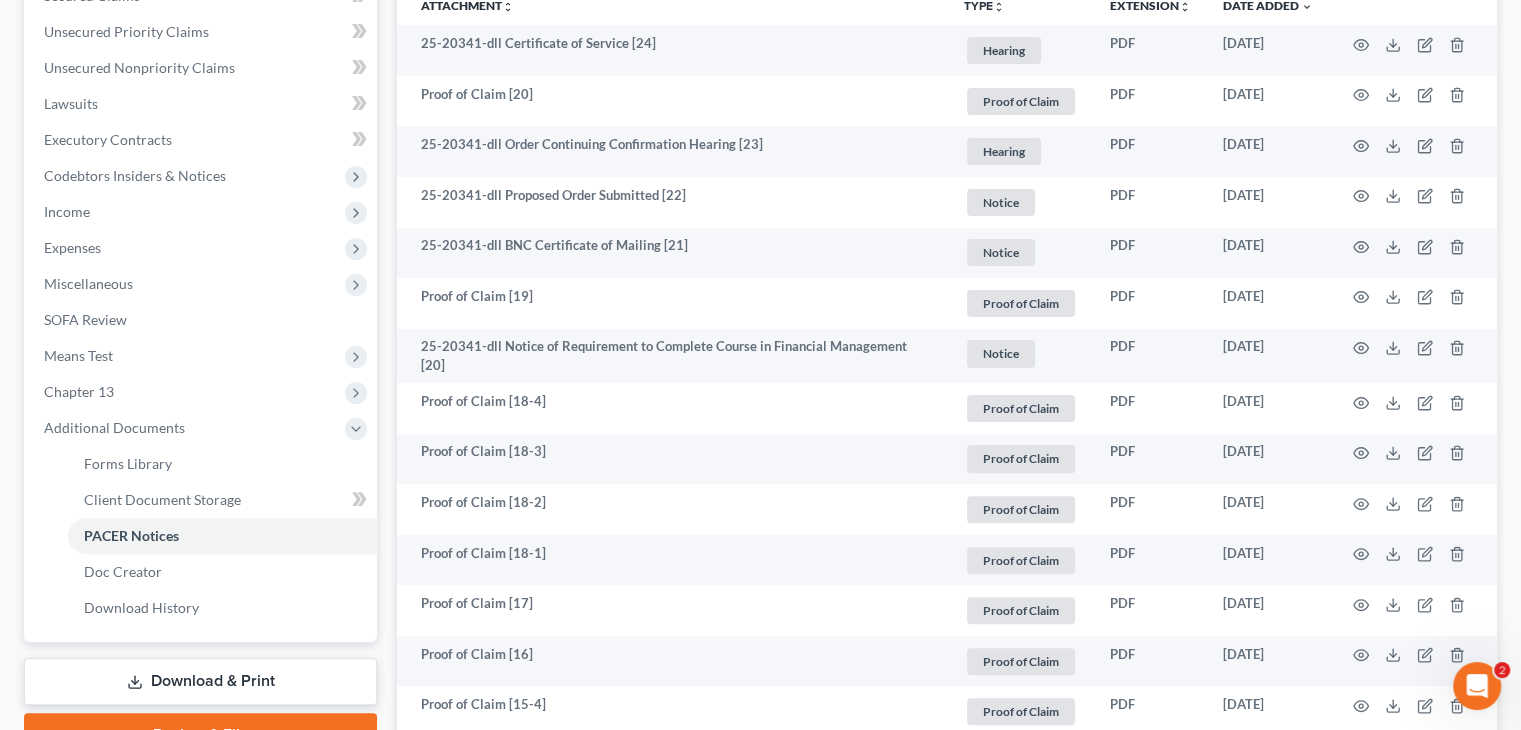 scroll, scrollTop: 522, scrollLeft: 0, axis: vertical 